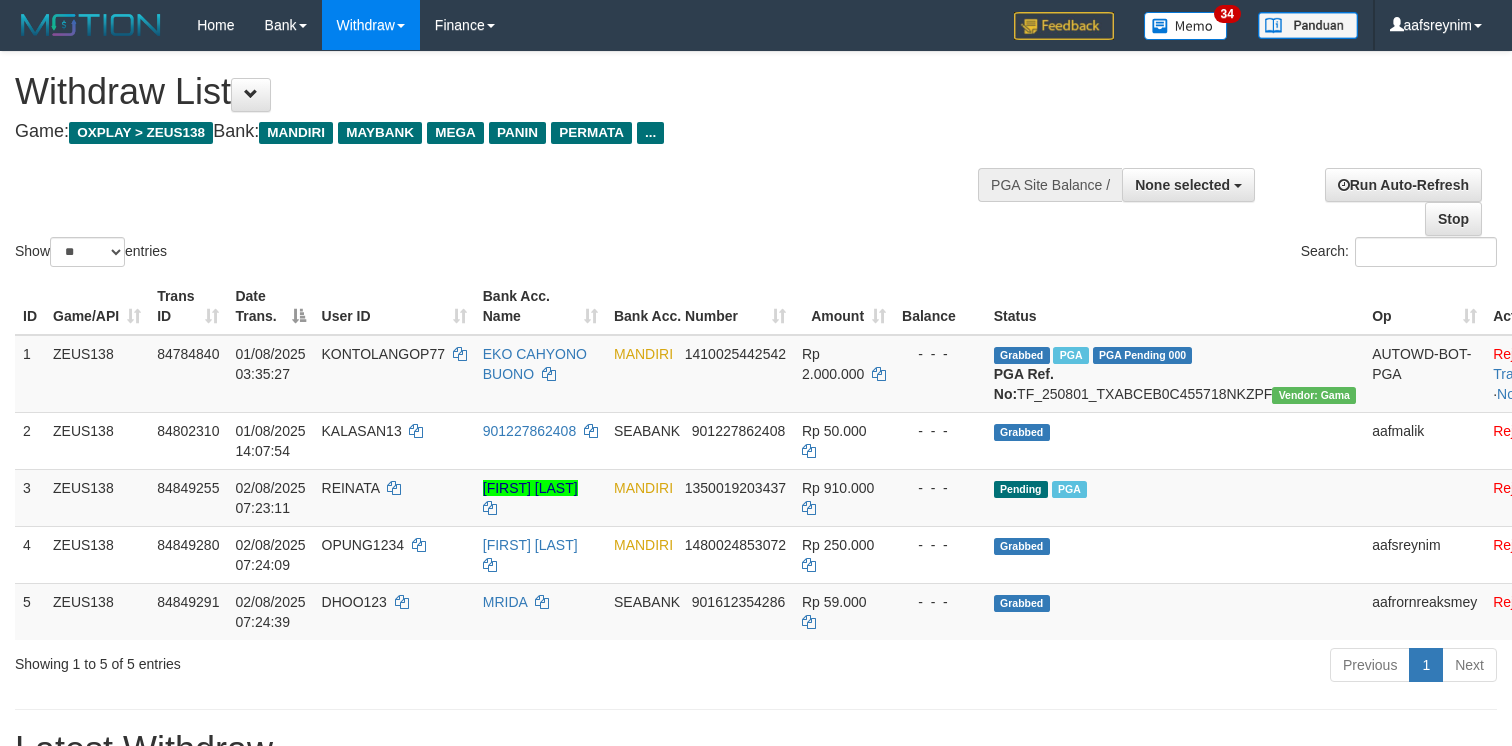 select 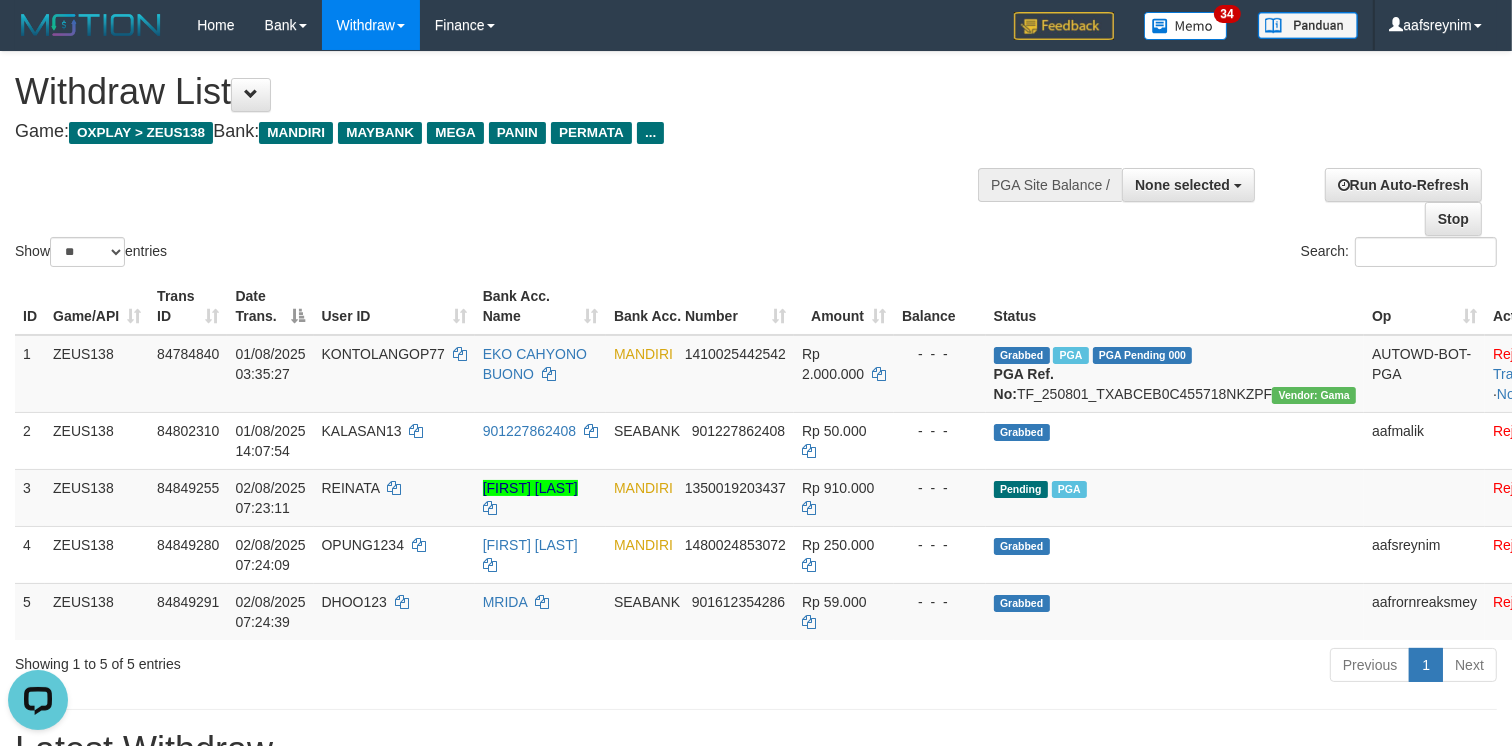 scroll, scrollTop: 0, scrollLeft: 0, axis: both 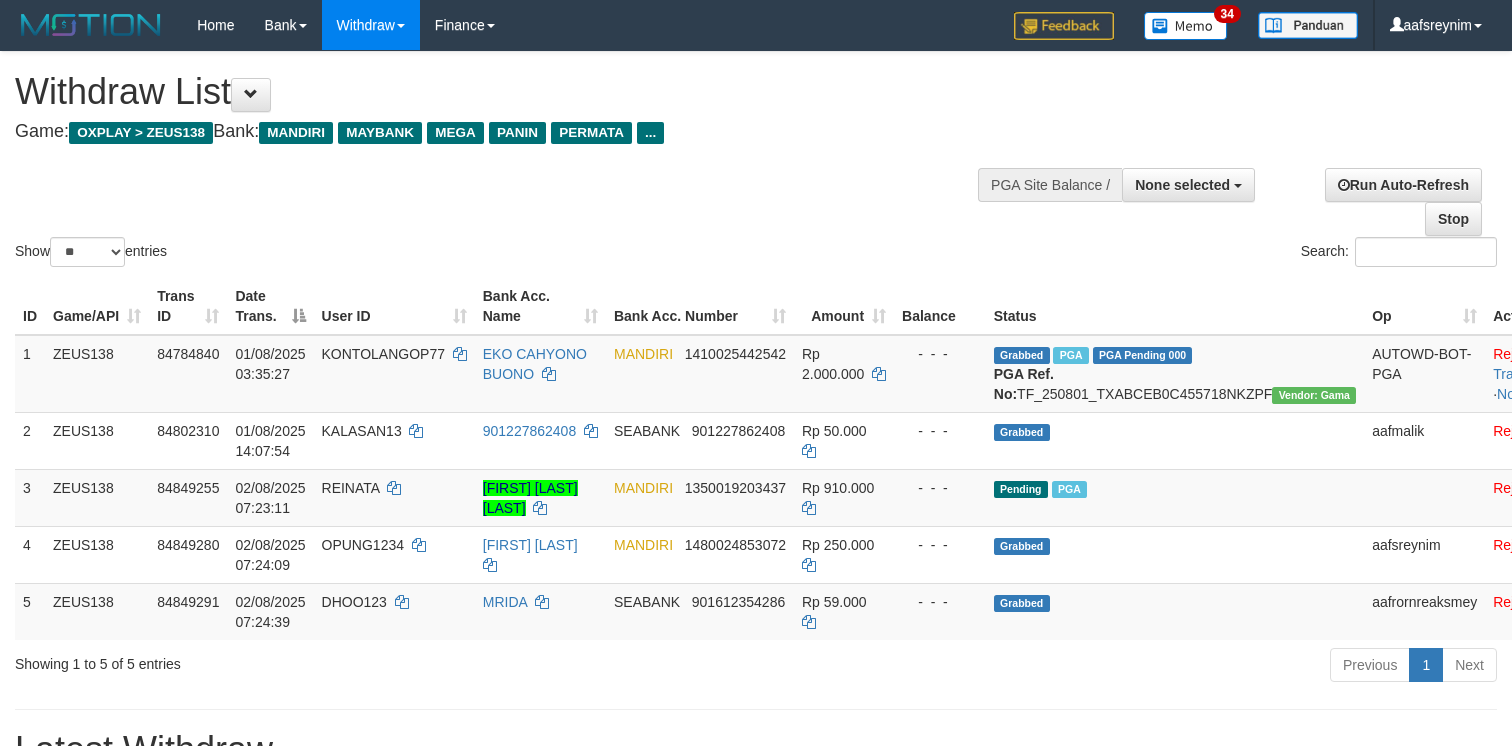 select 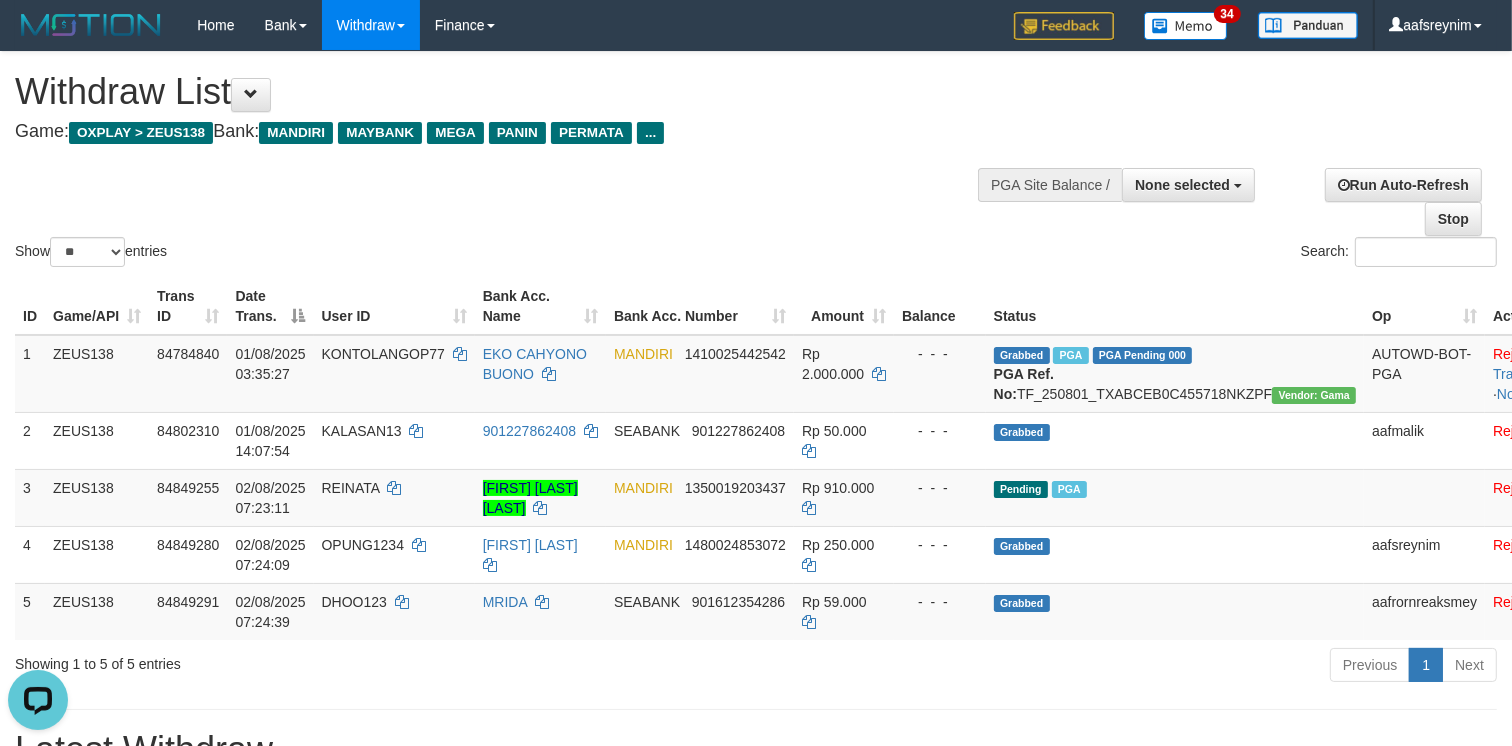 scroll, scrollTop: 0, scrollLeft: 0, axis: both 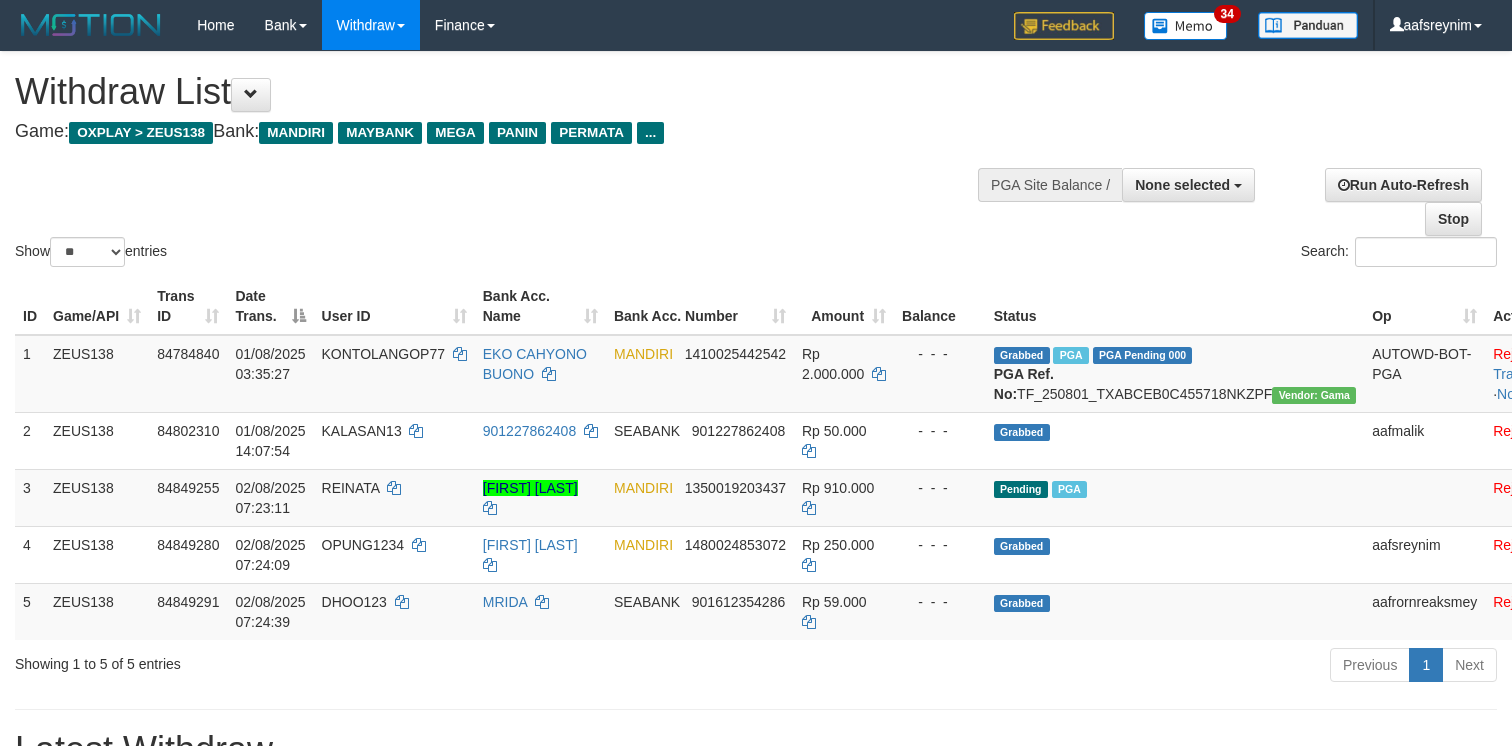 select 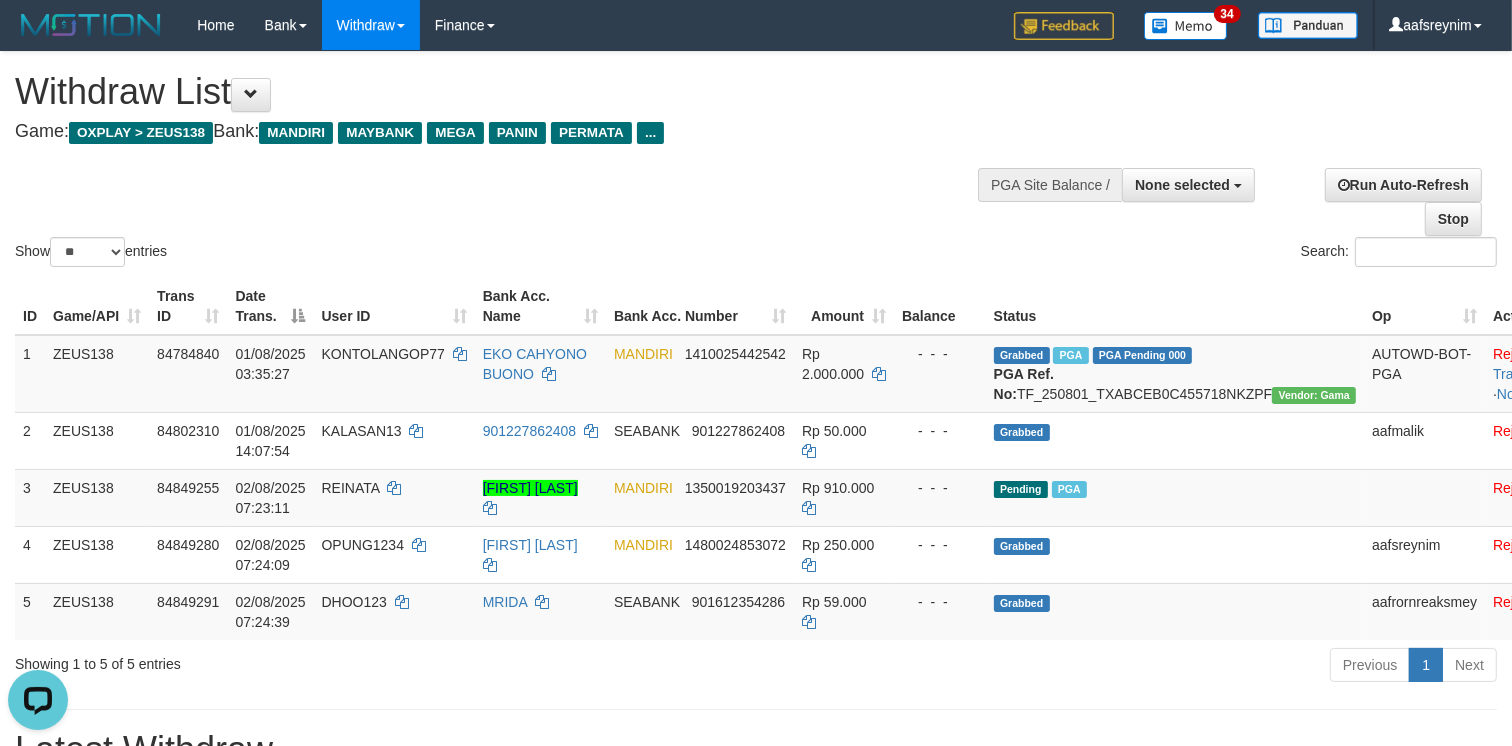 scroll, scrollTop: 0, scrollLeft: 0, axis: both 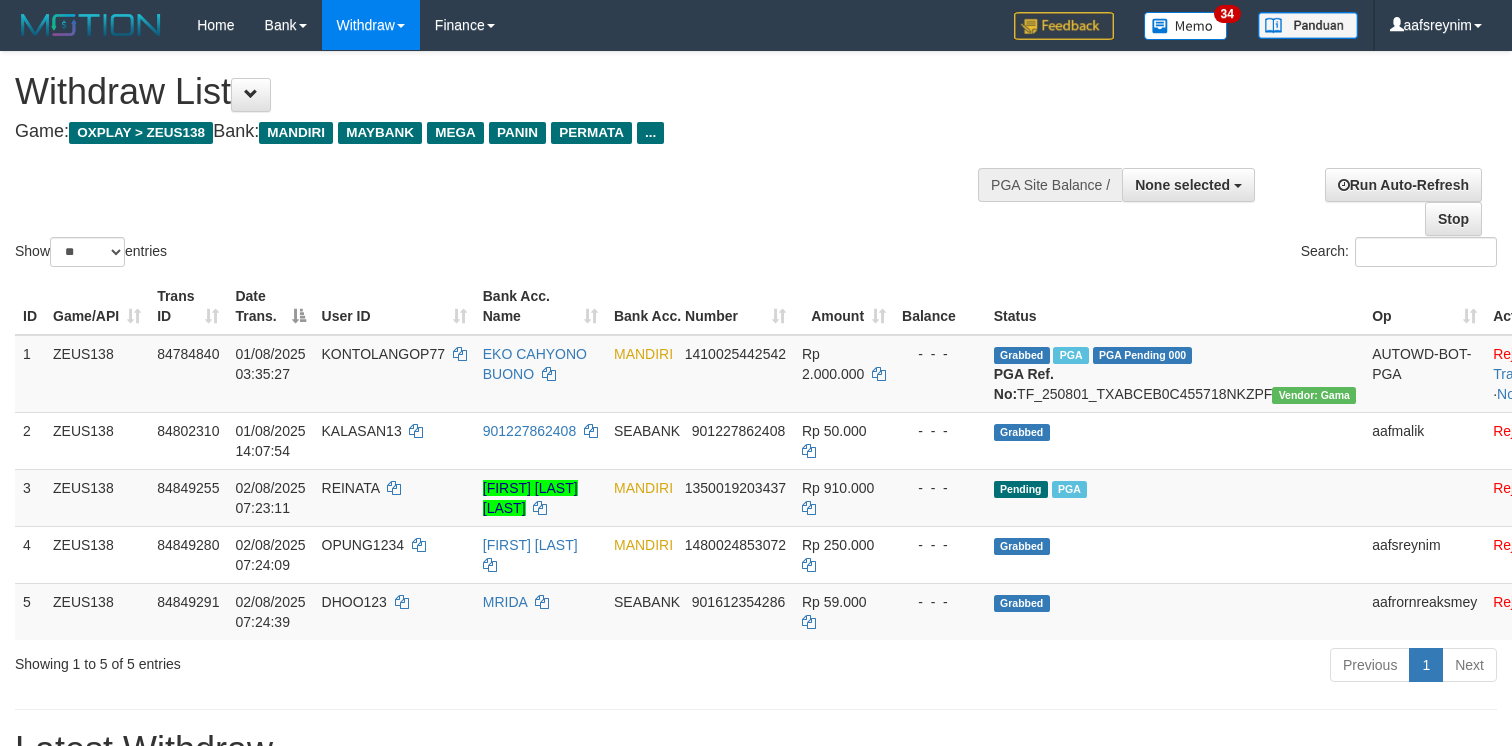 select 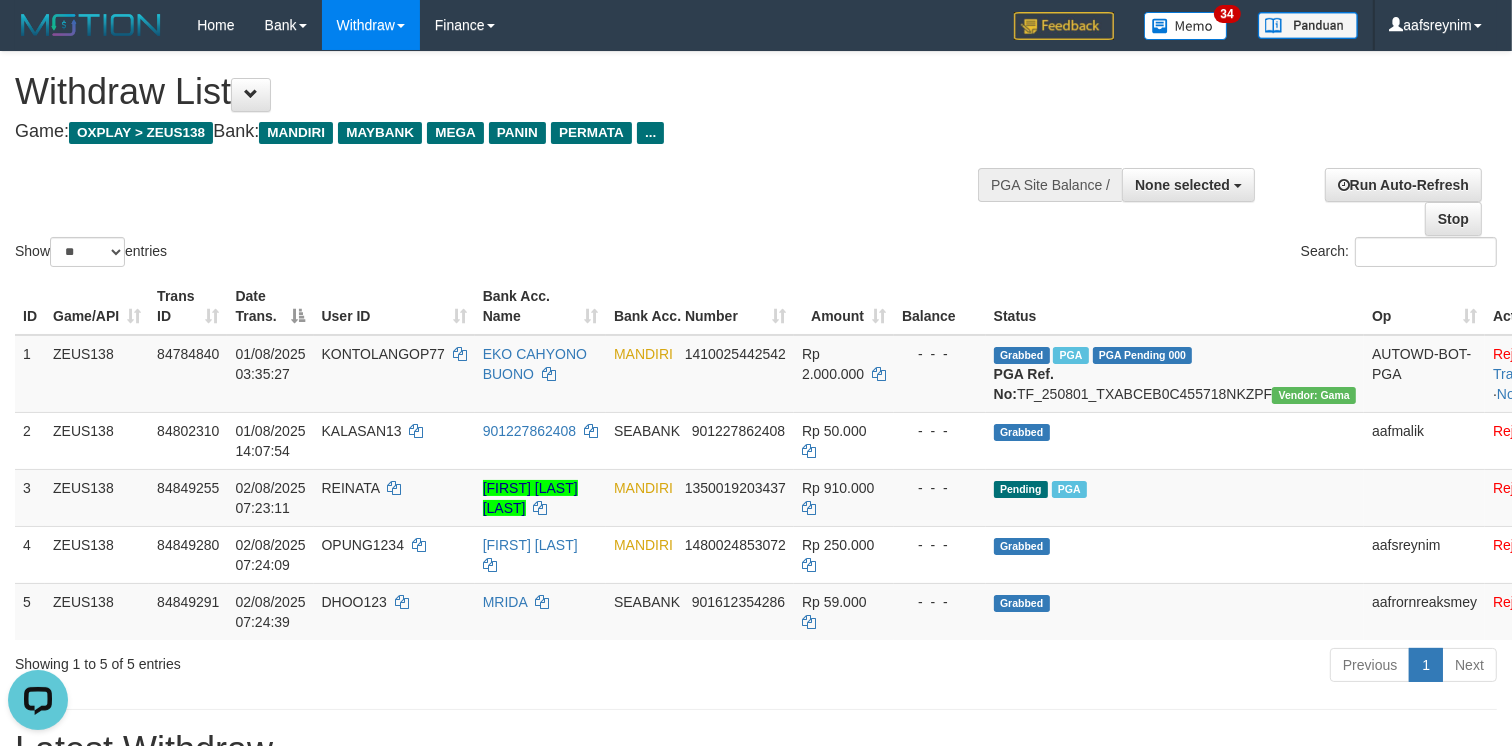 scroll, scrollTop: 0, scrollLeft: 0, axis: both 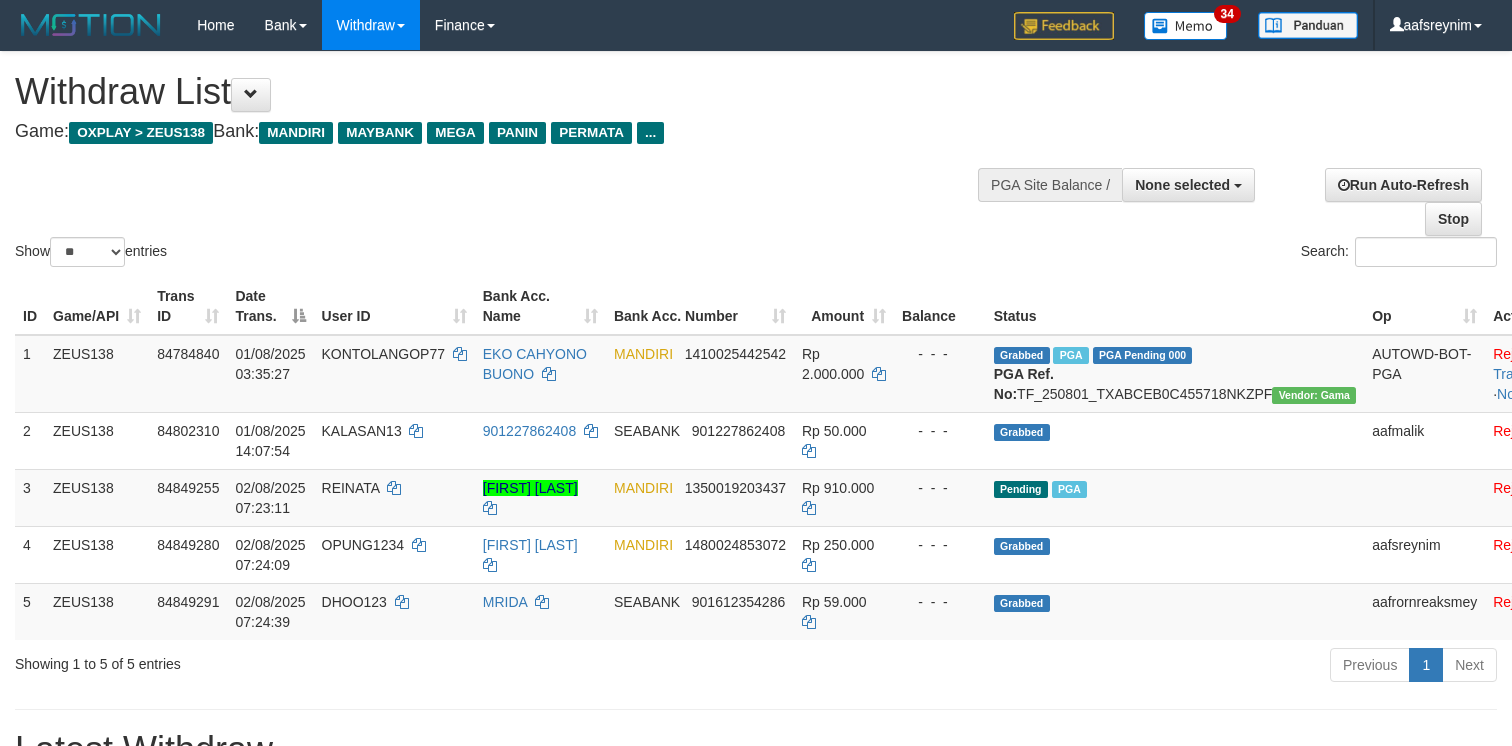 select 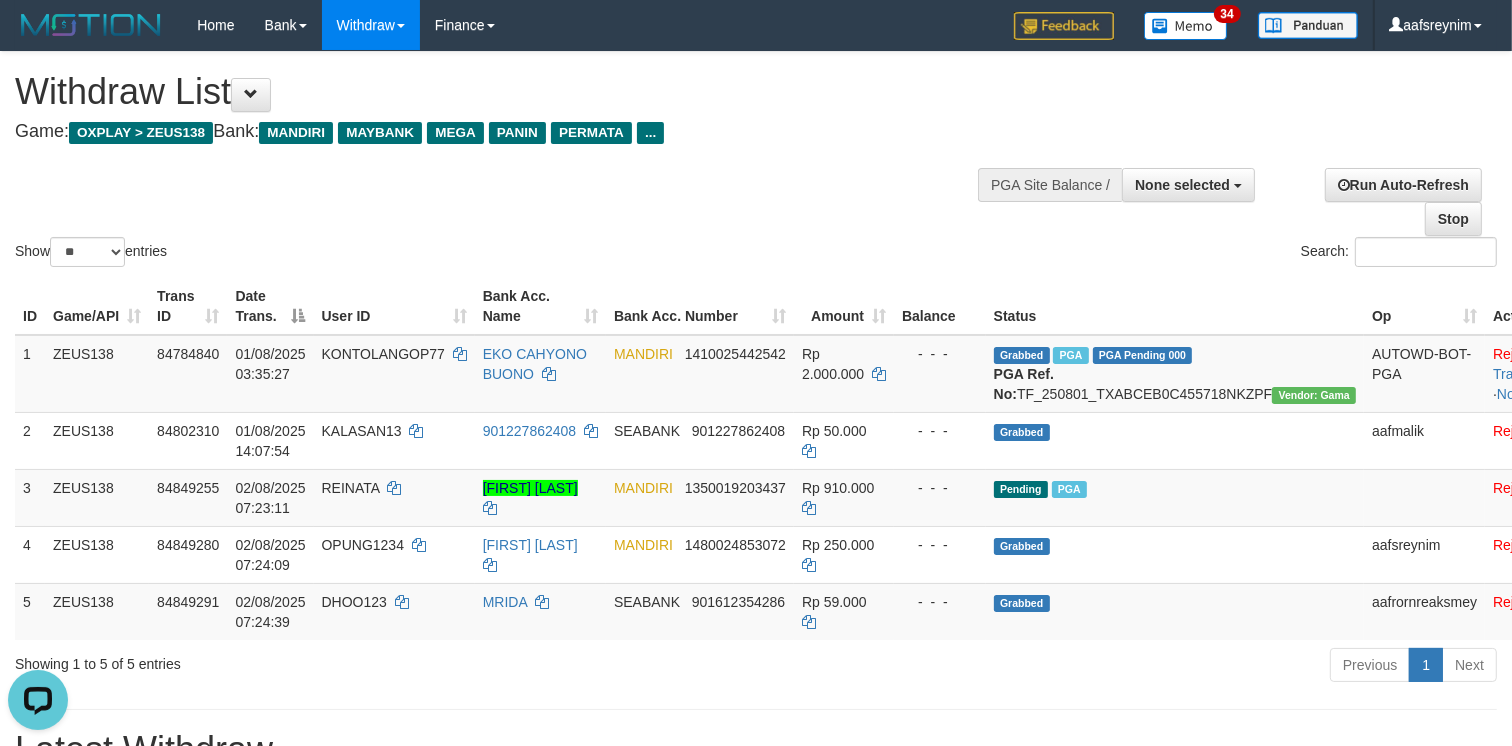 scroll, scrollTop: 0, scrollLeft: 0, axis: both 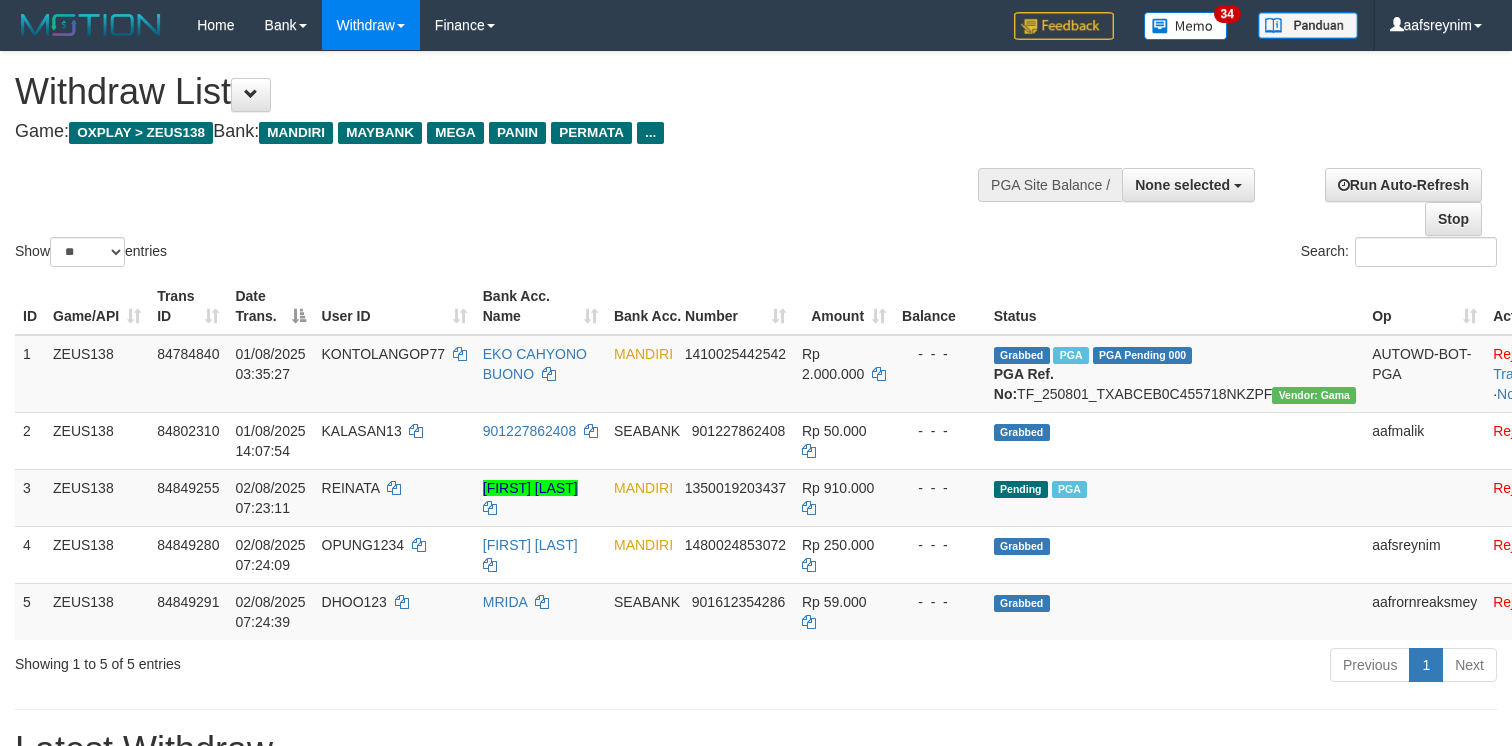 select 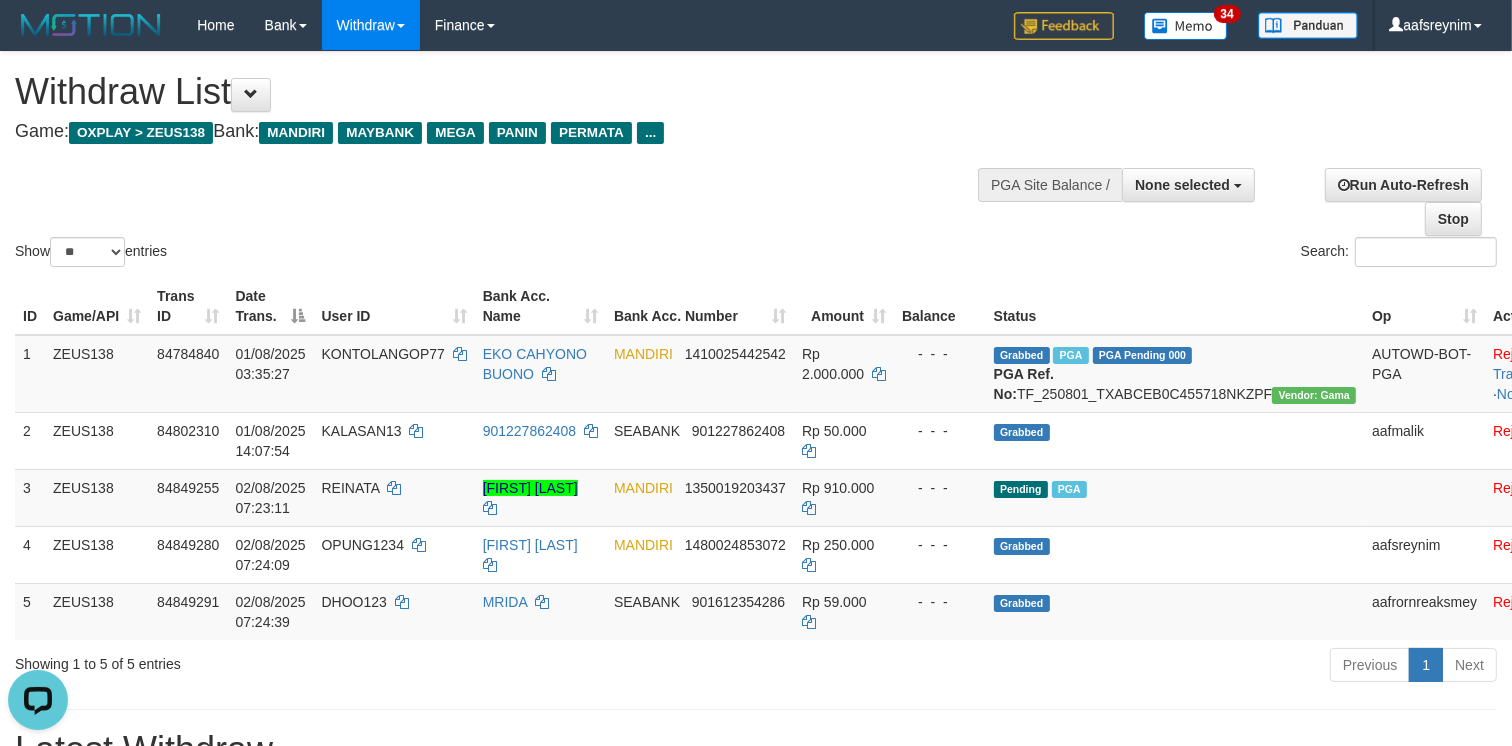 scroll, scrollTop: 0, scrollLeft: 0, axis: both 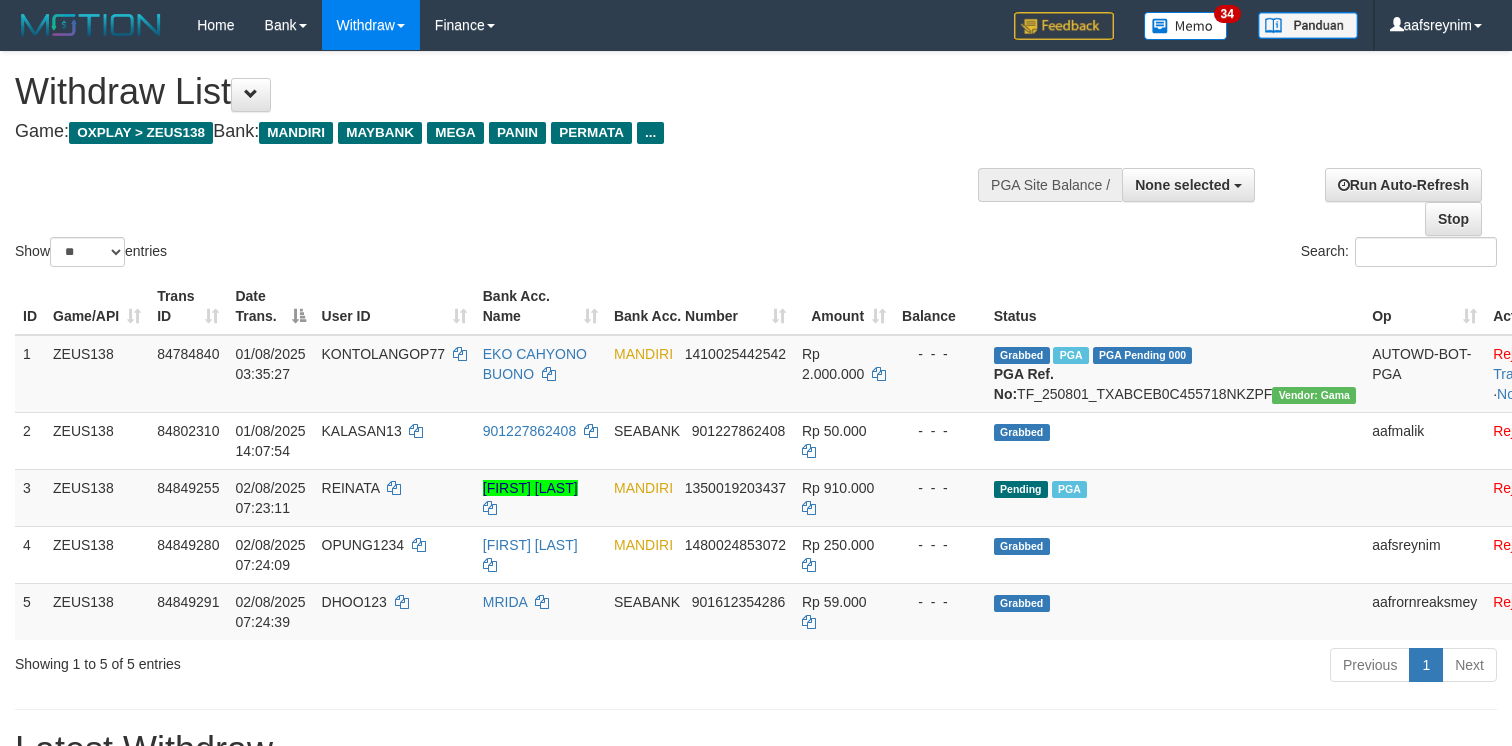 select 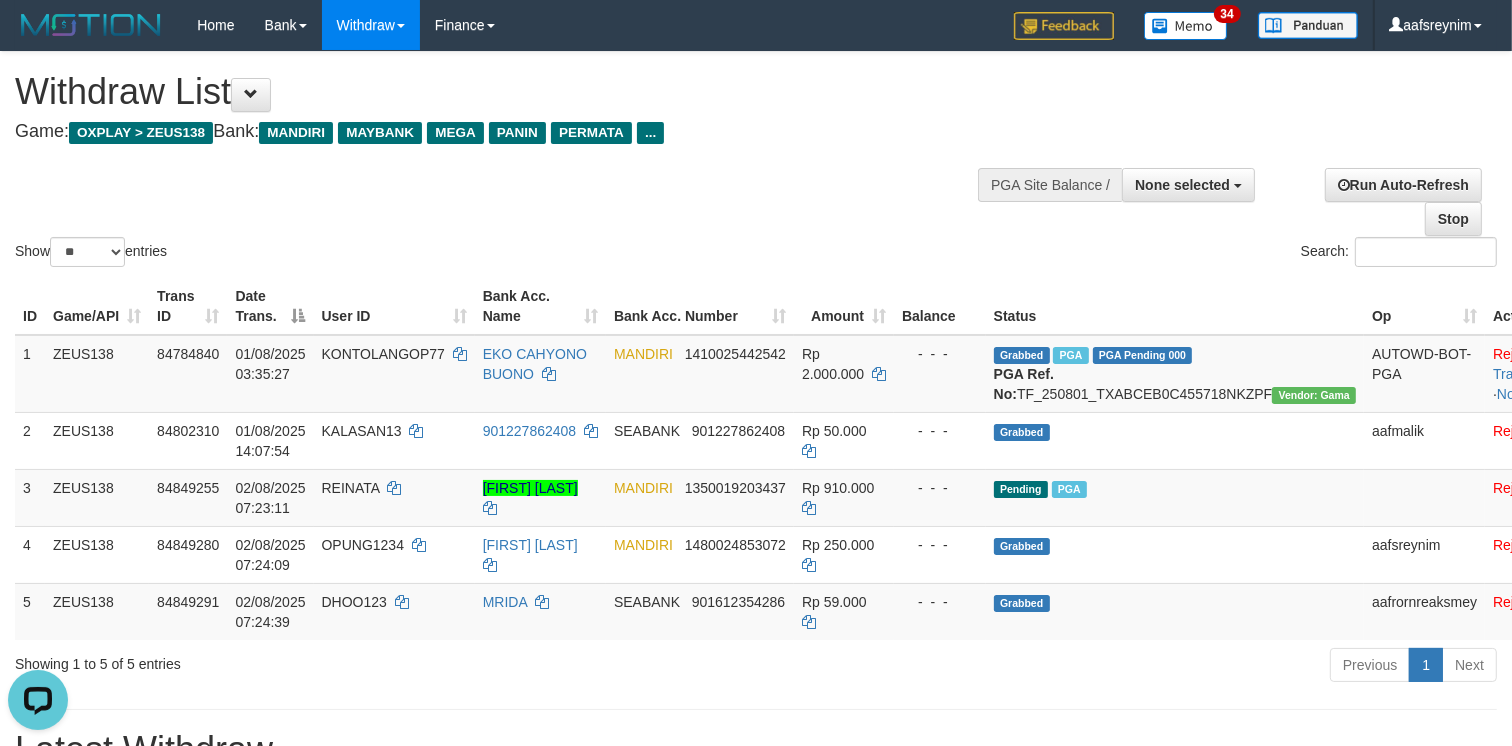 scroll, scrollTop: 0, scrollLeft: 0, axis: both 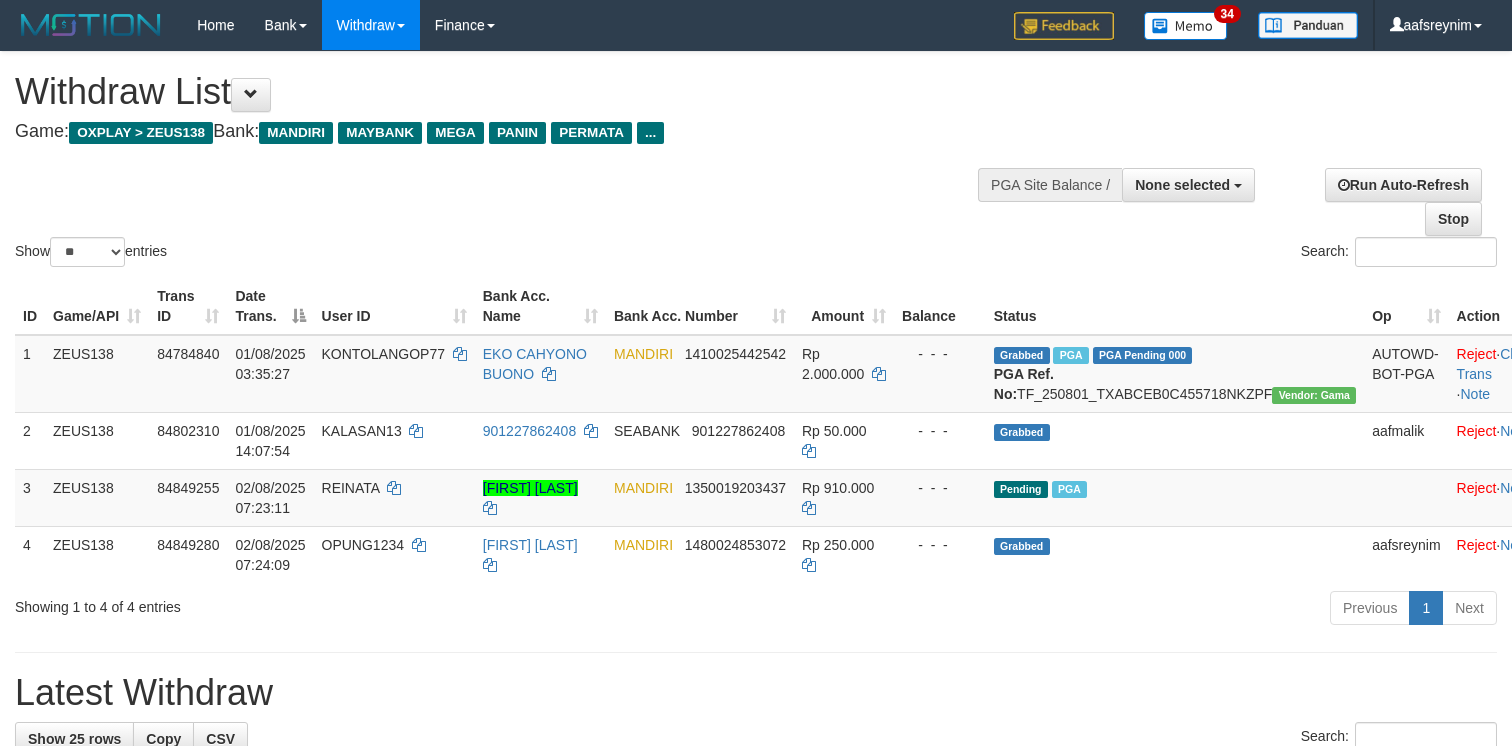 select 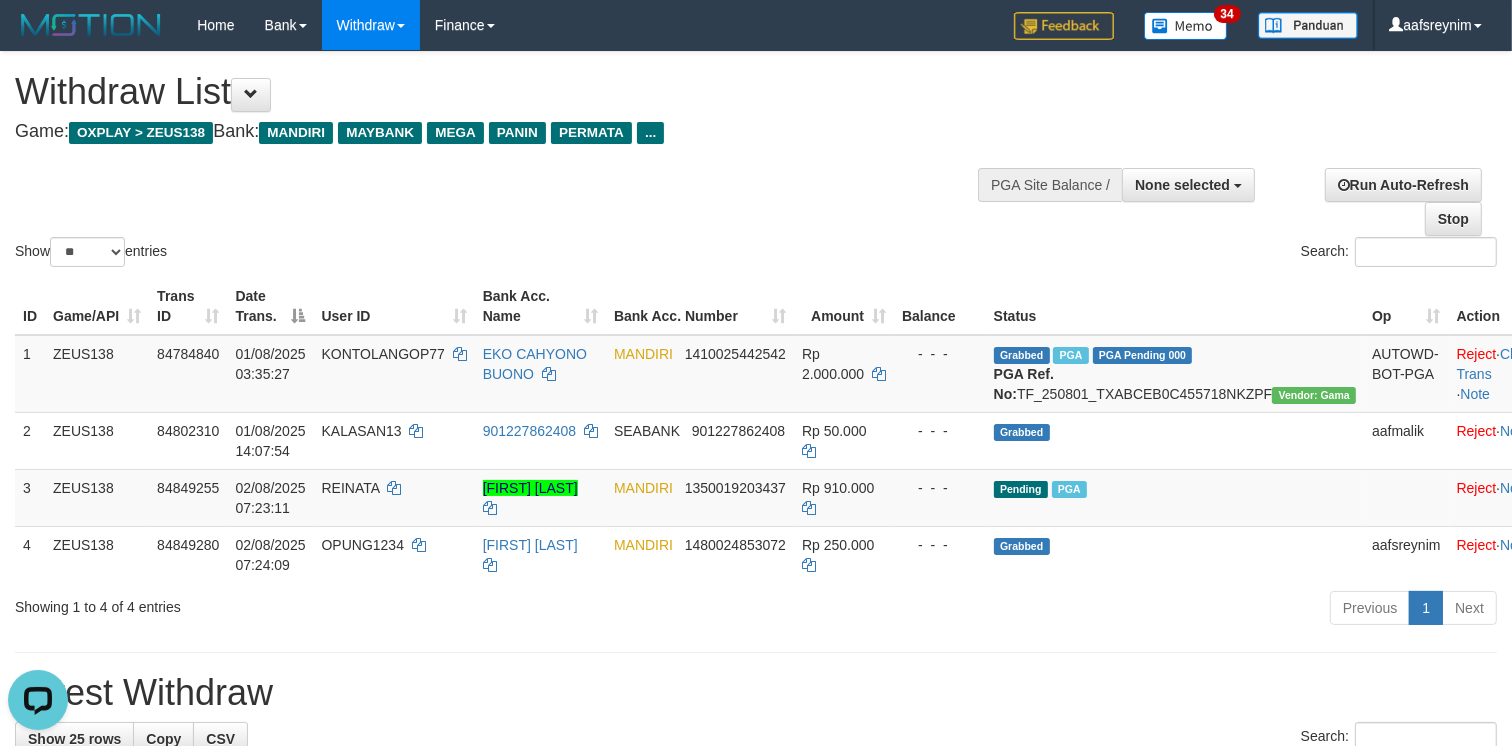 scroll, scrollTop: 0, scrollLeft: 0, axis: both 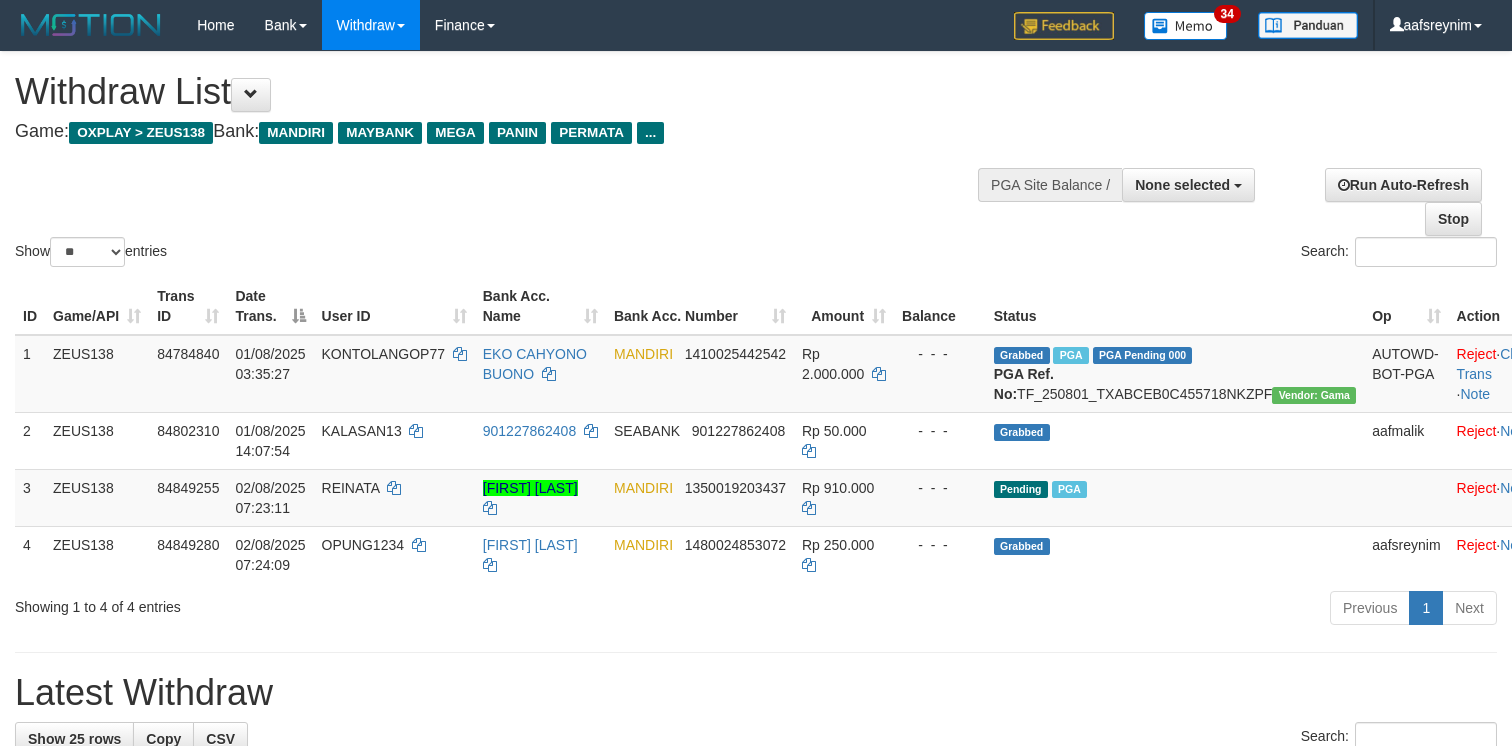 select 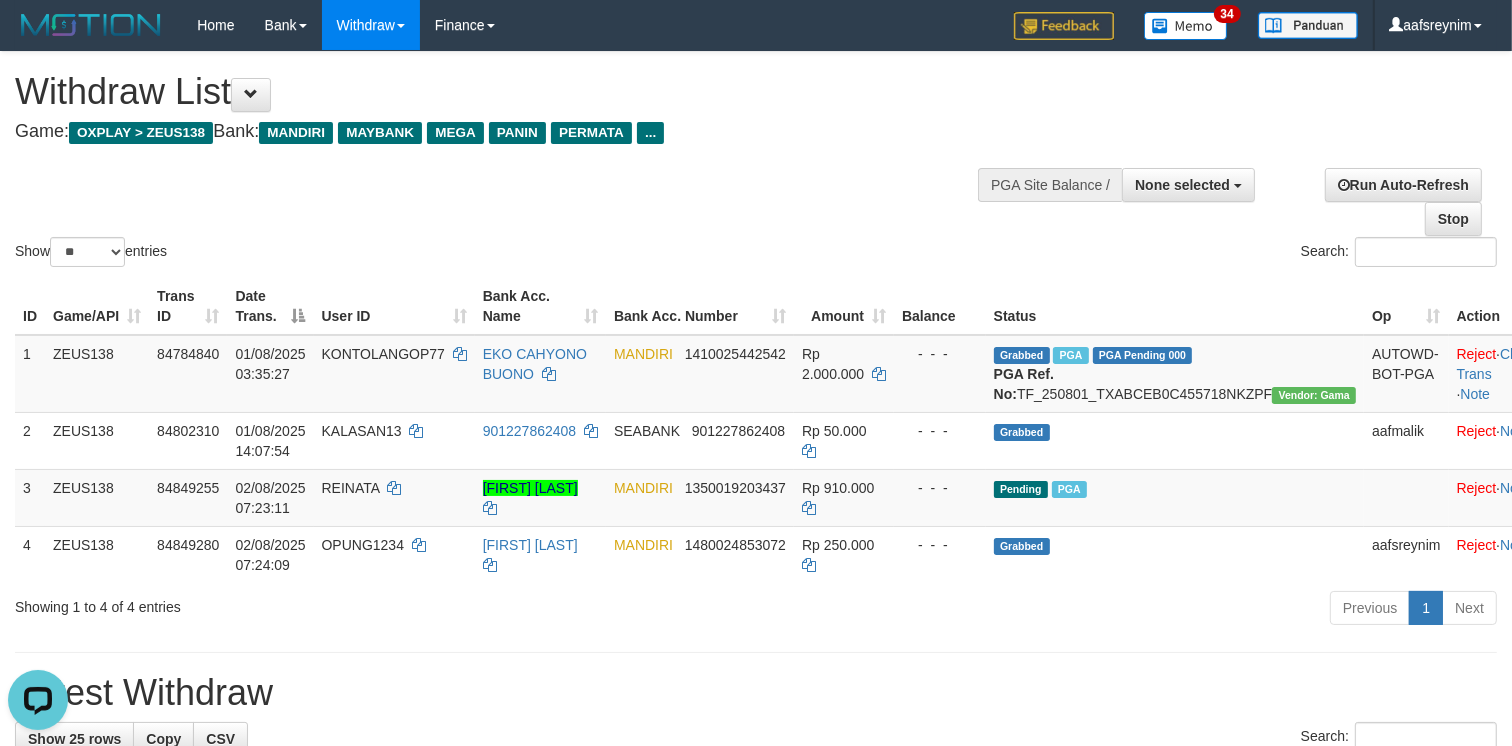 scroll, scrollTop: 0, scrollLeft: 0, axis: both 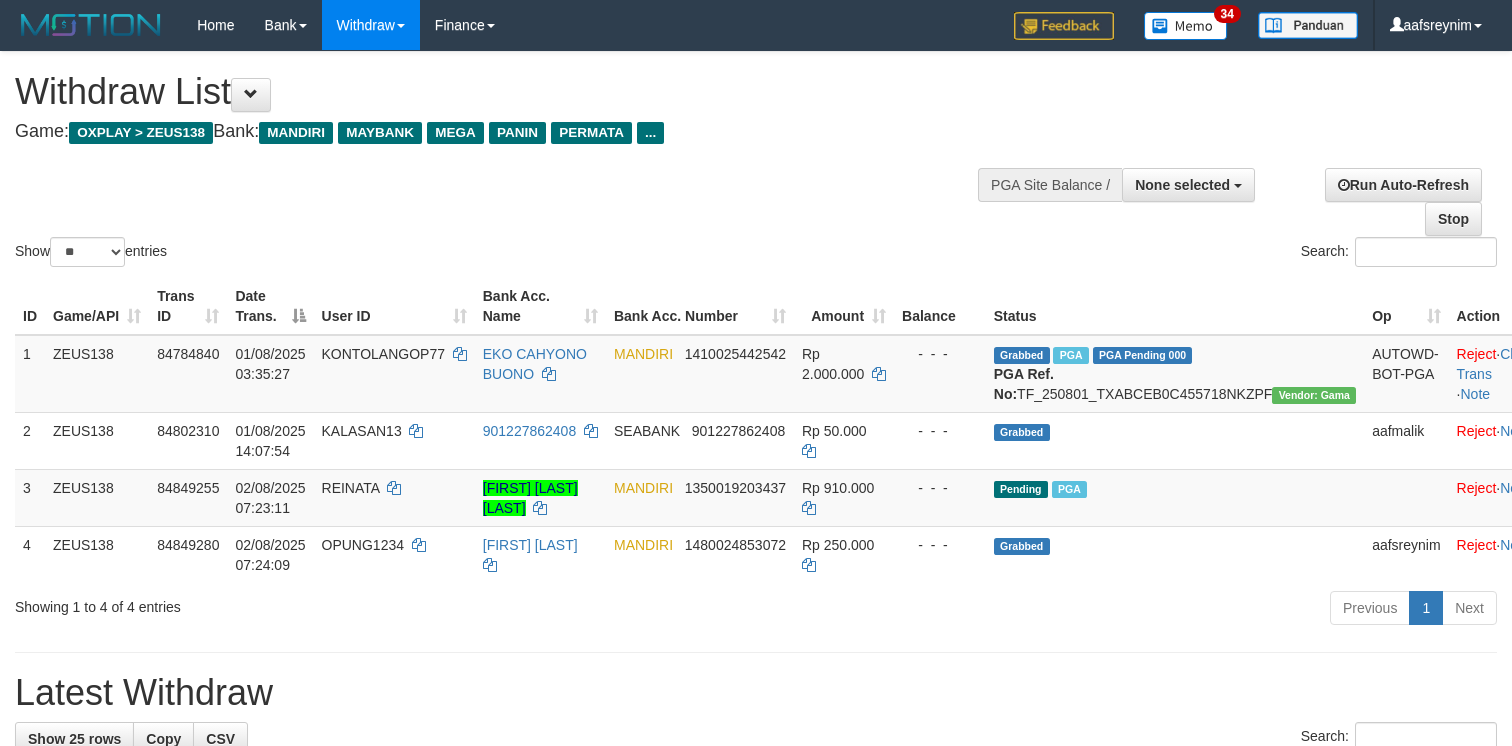select 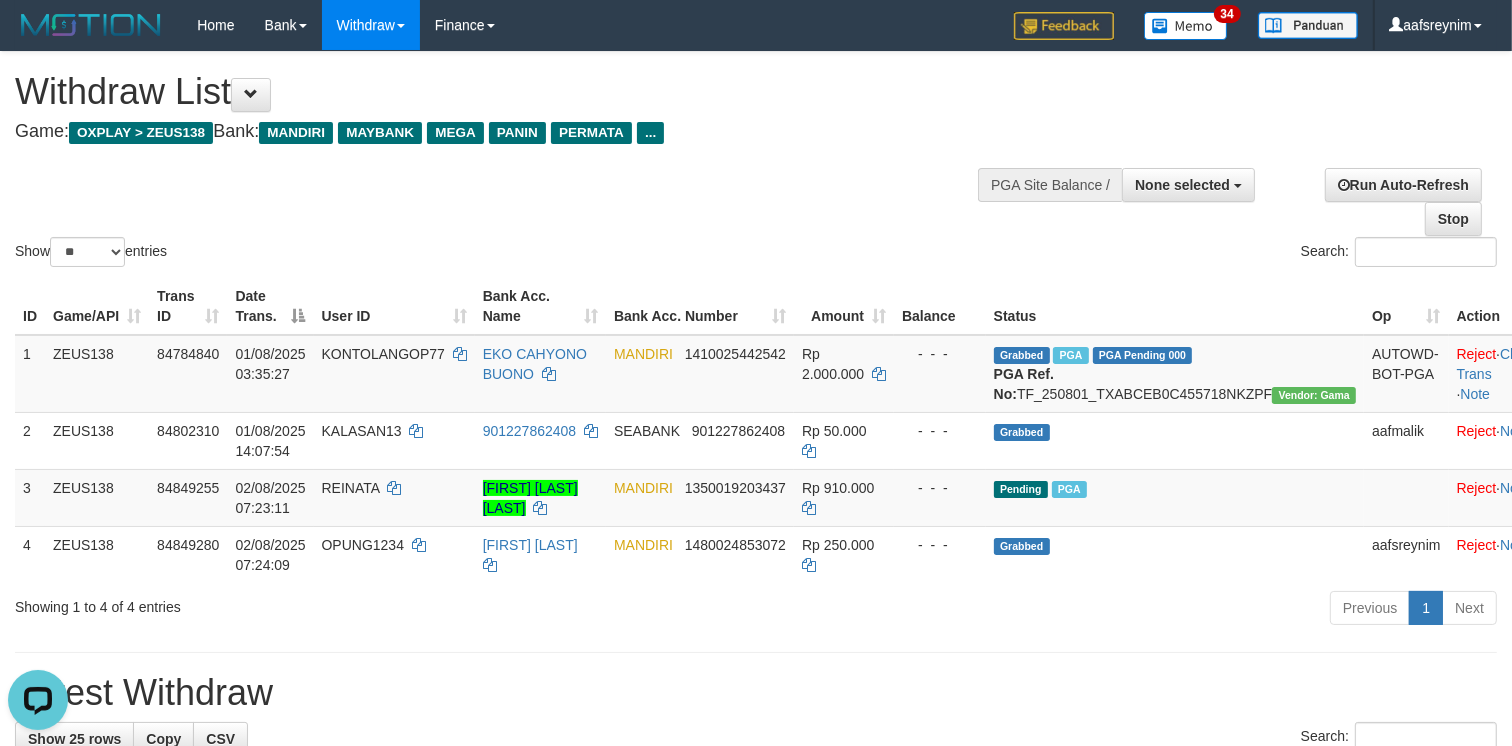 scroll, scrollTop: 0, scrollLeft: 0, axis: both 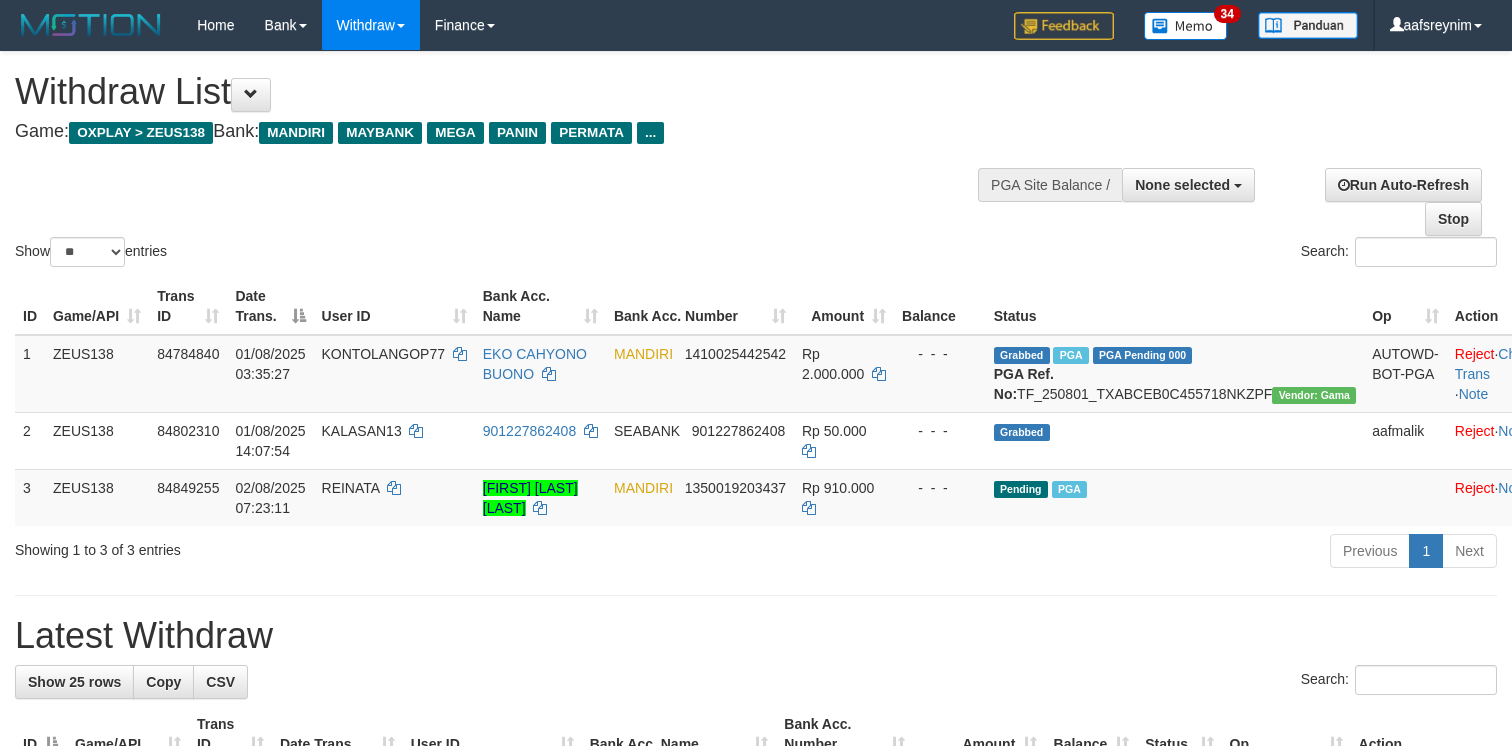 select 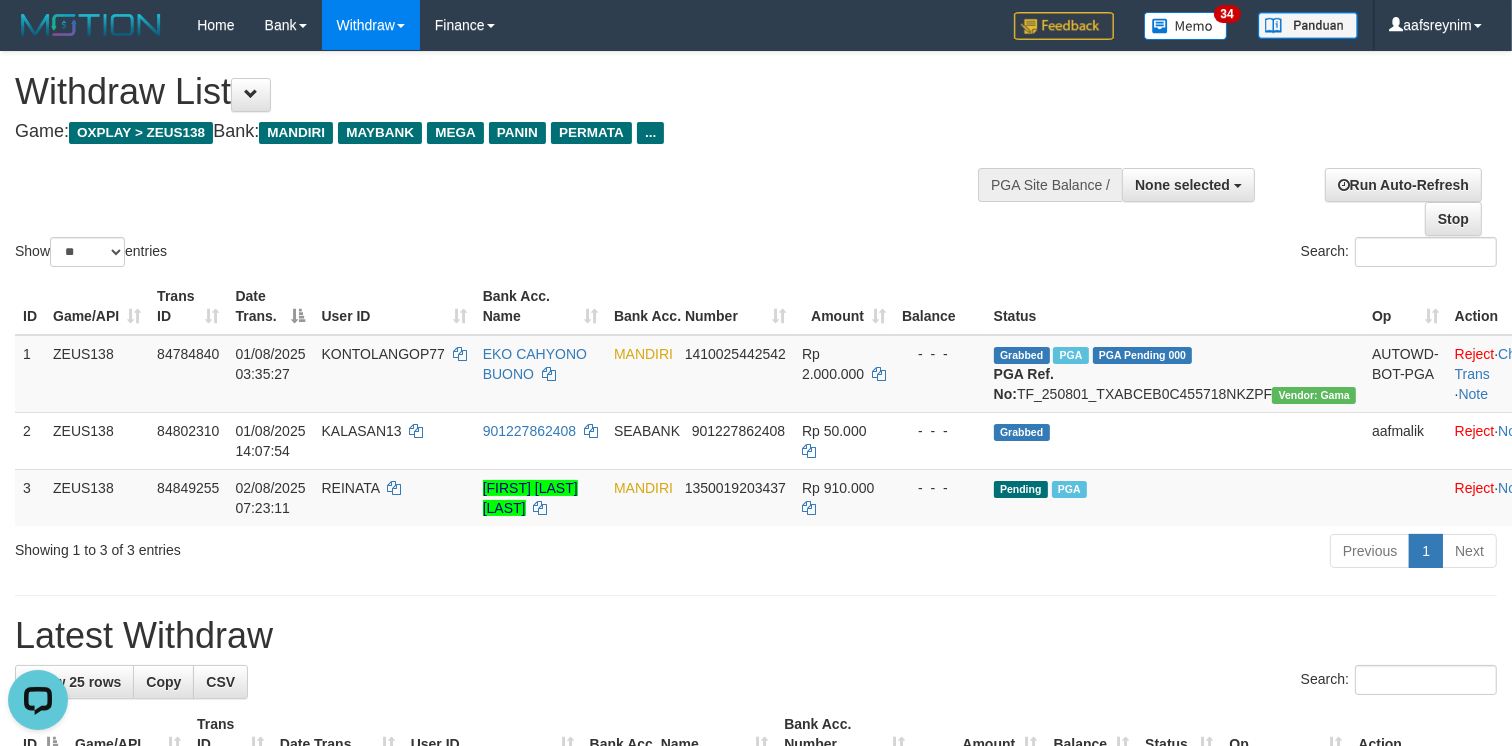 scroll, scrollTop: 0, scrollLeft: 0, axis: both 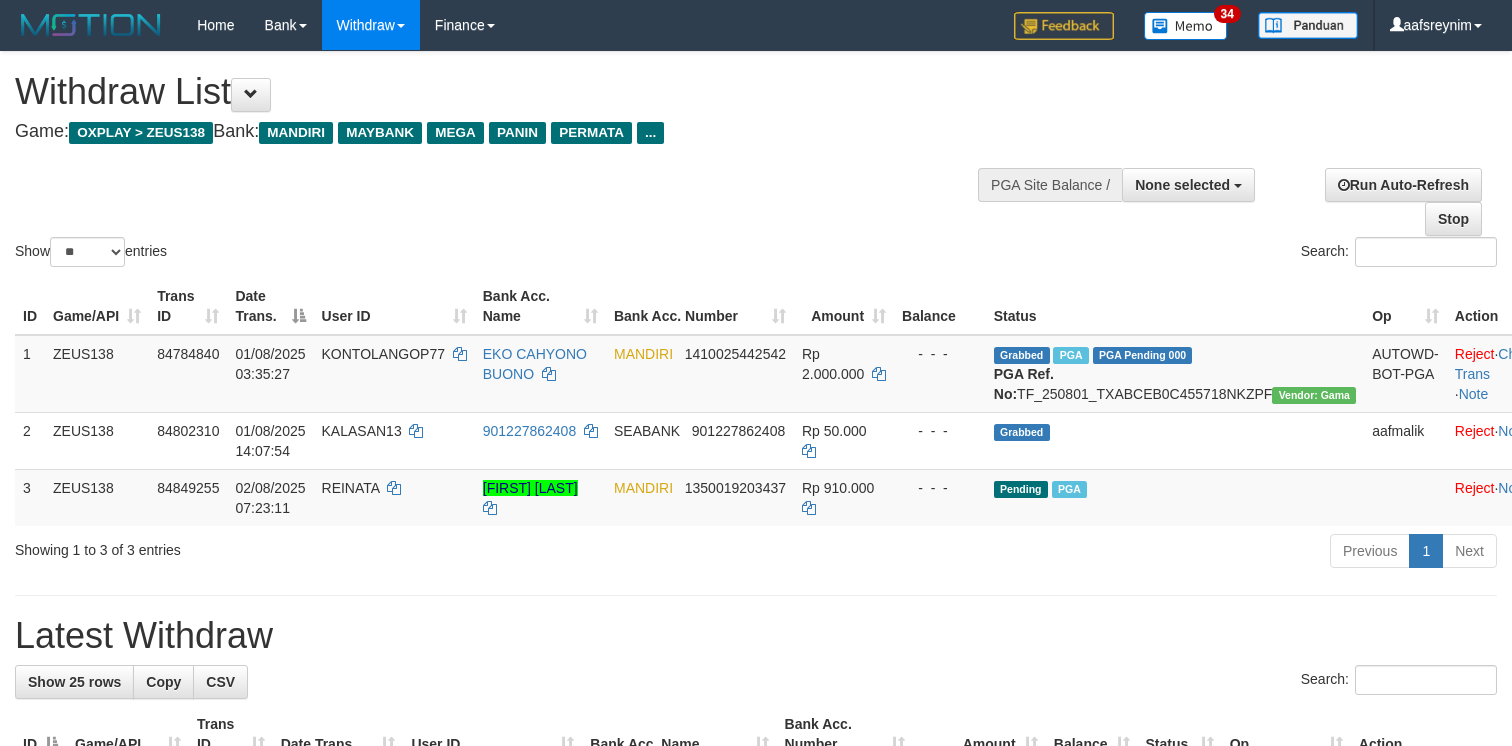 select 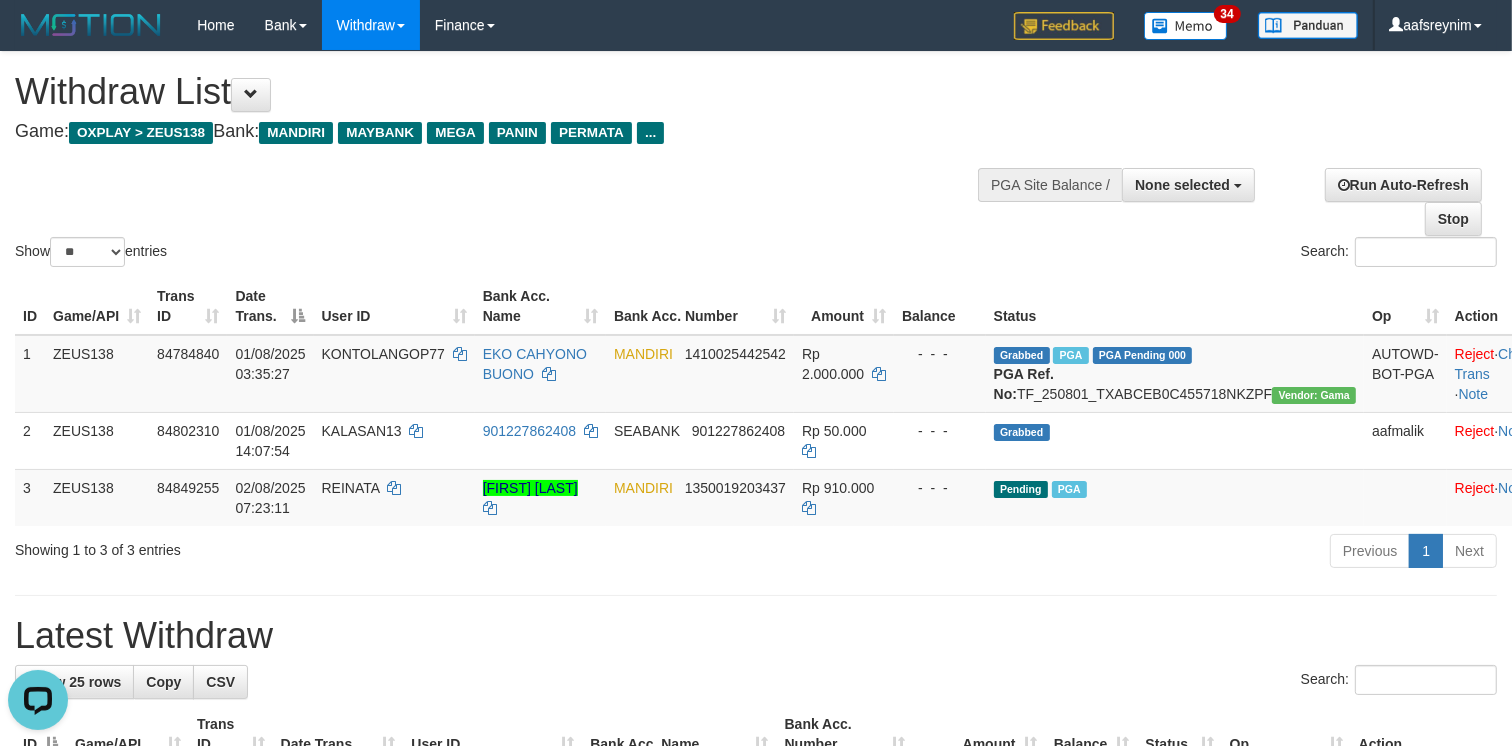 scroll, scrollTop: 0, scrollLeft: 0, axis: both 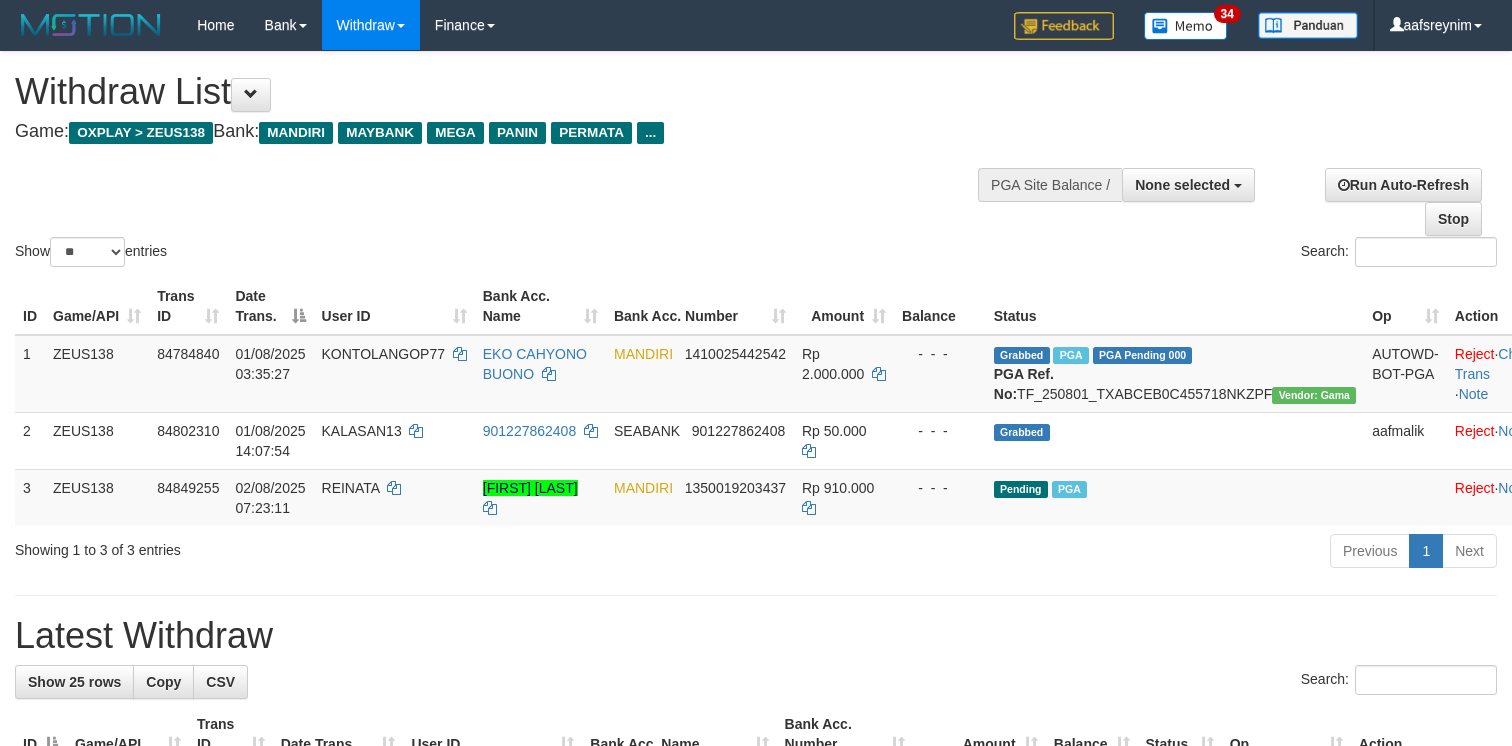 select 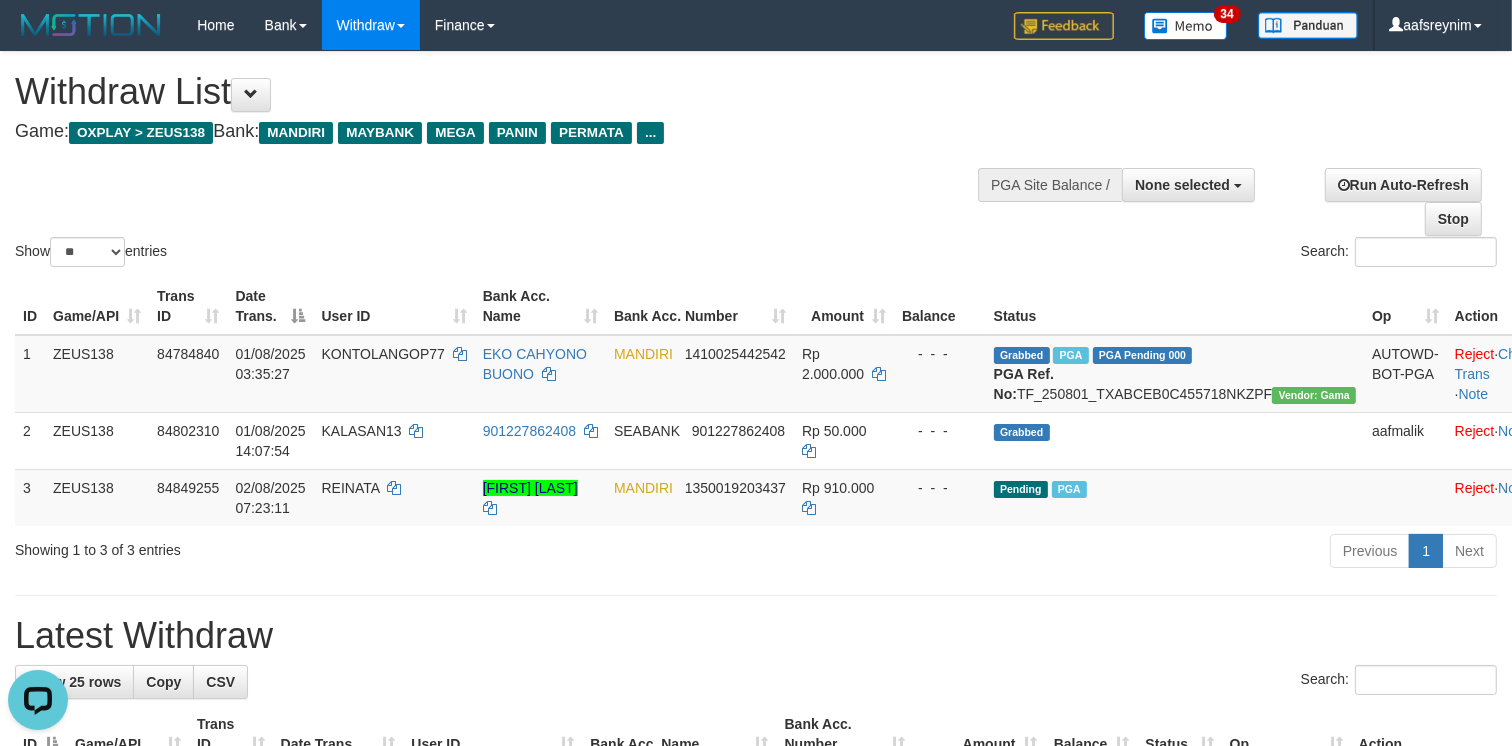 scroll, scrollTop: 0, scrollLeft: 0, axis: both 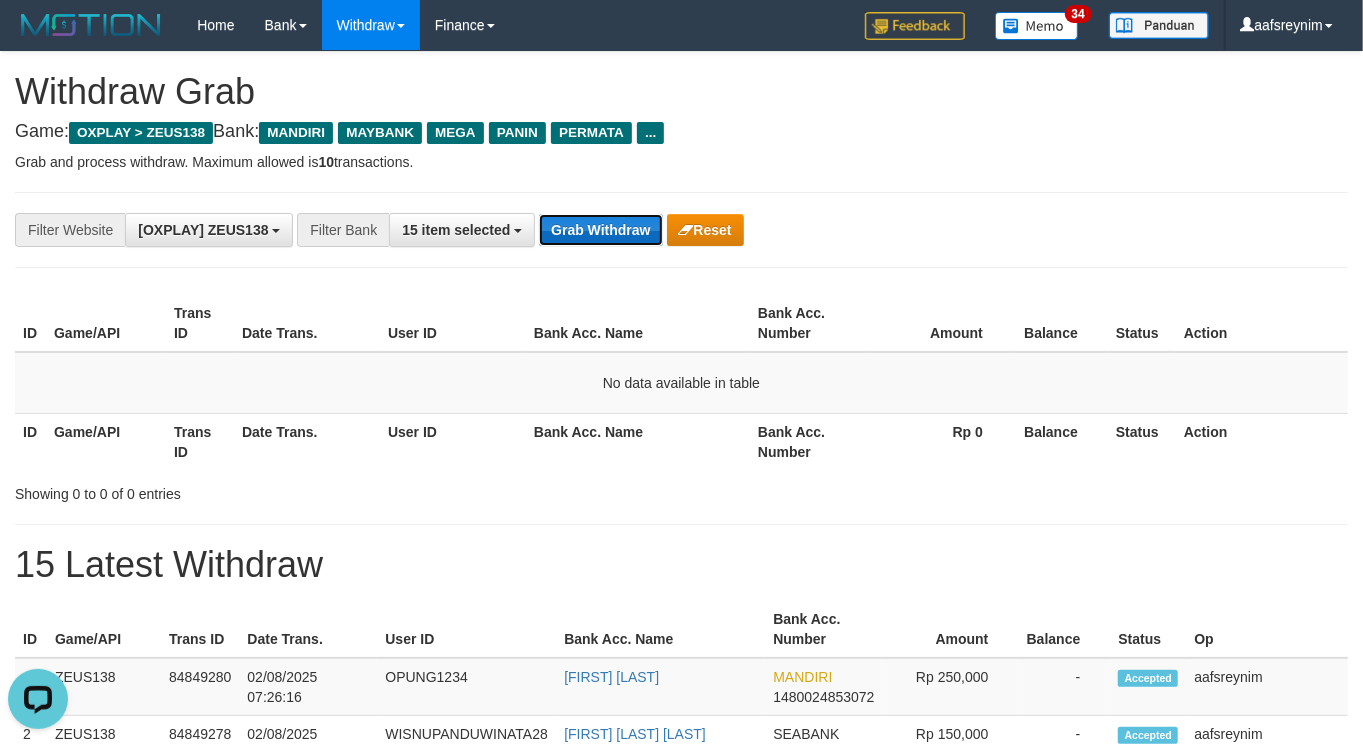 click on "Grab Withdraw" at bounding box center [600, 230] 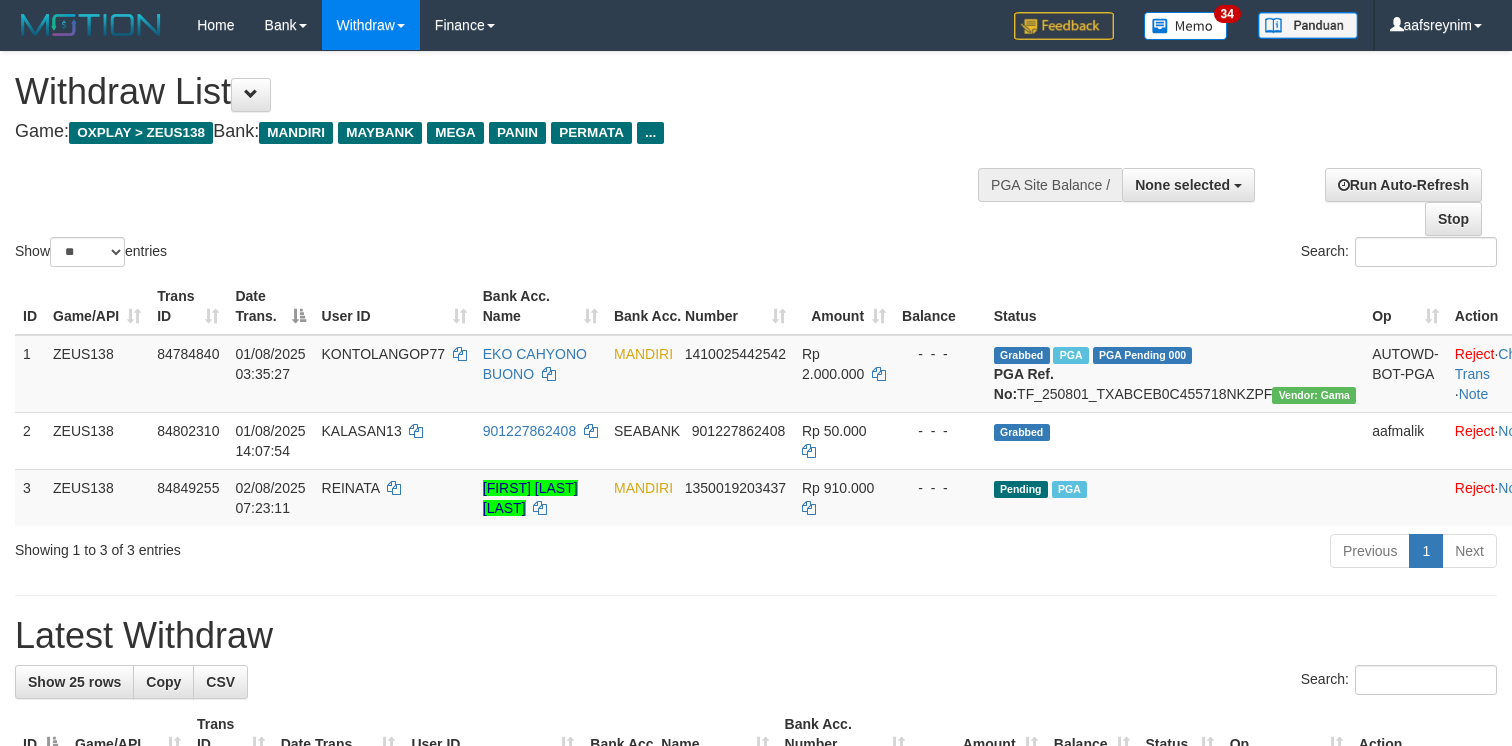 select 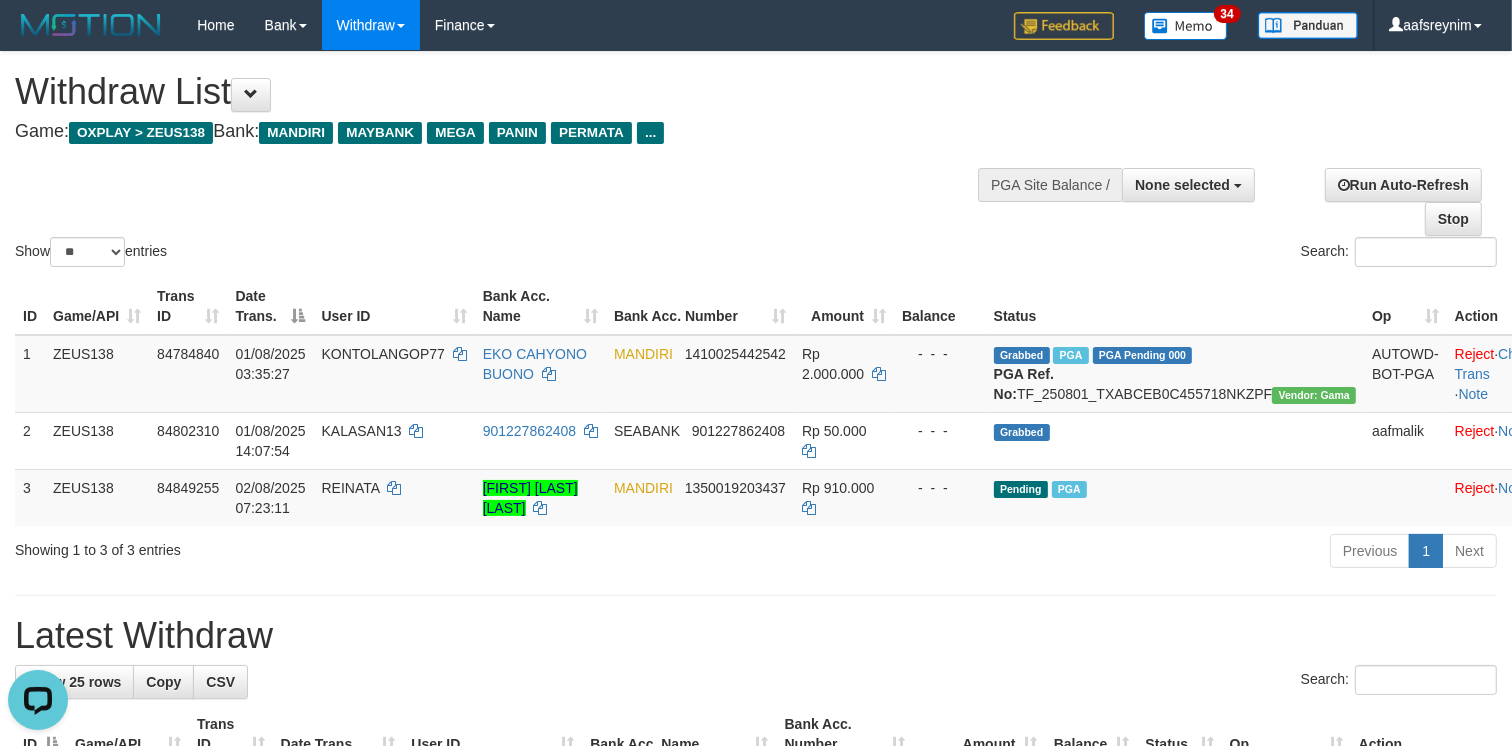 scroll, scrollTop: 0, scrollLeft: 0, axis: both 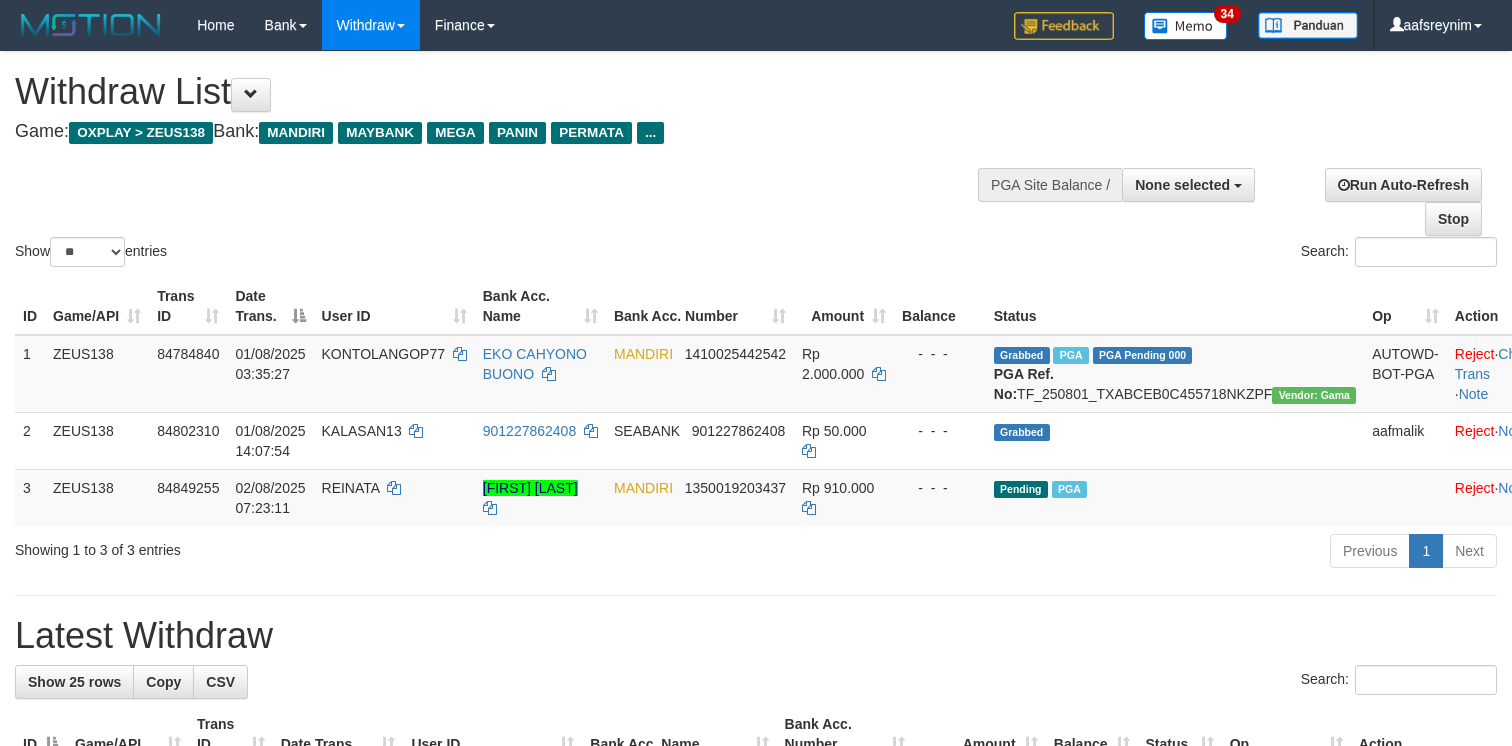 select 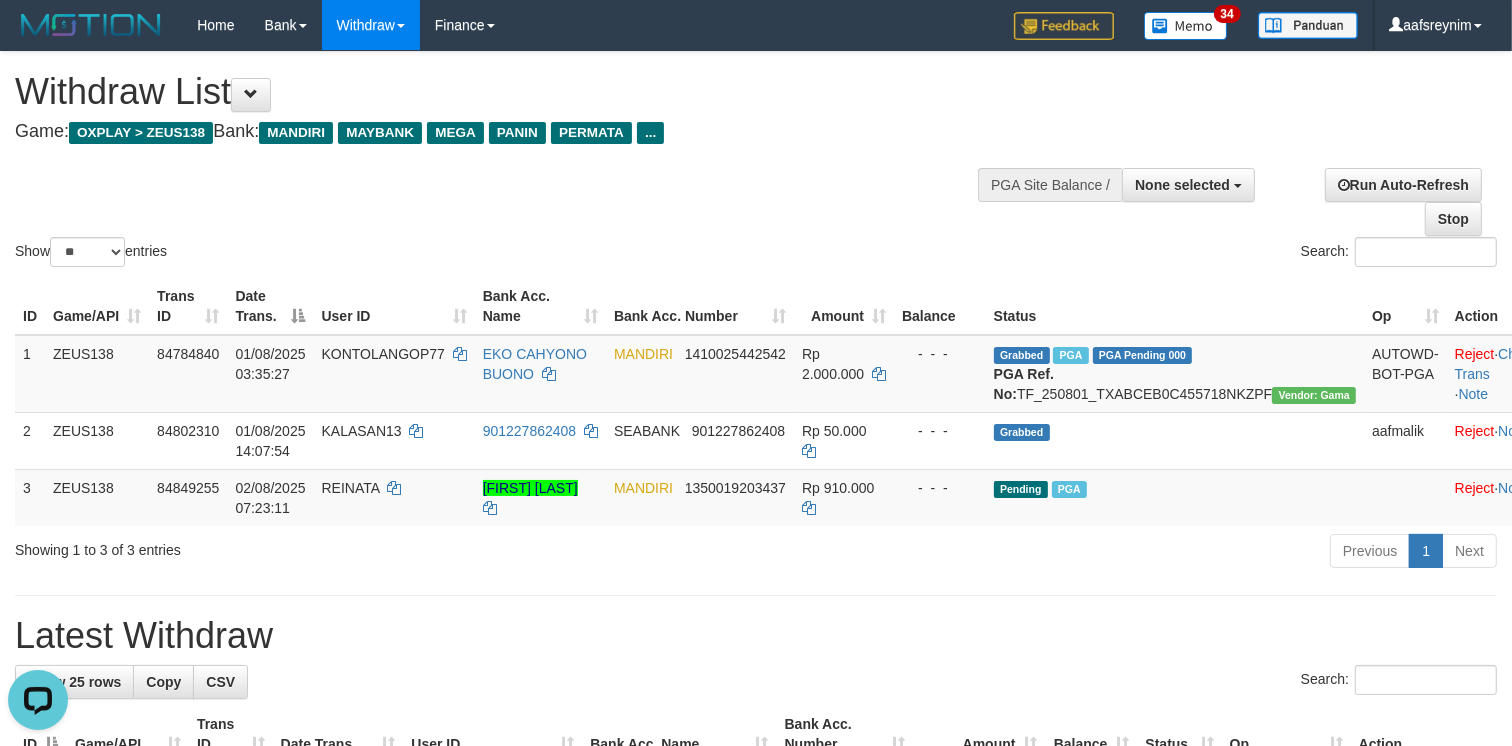 scroll, scrollTop: 0, scrollLeft: 0, axis: both 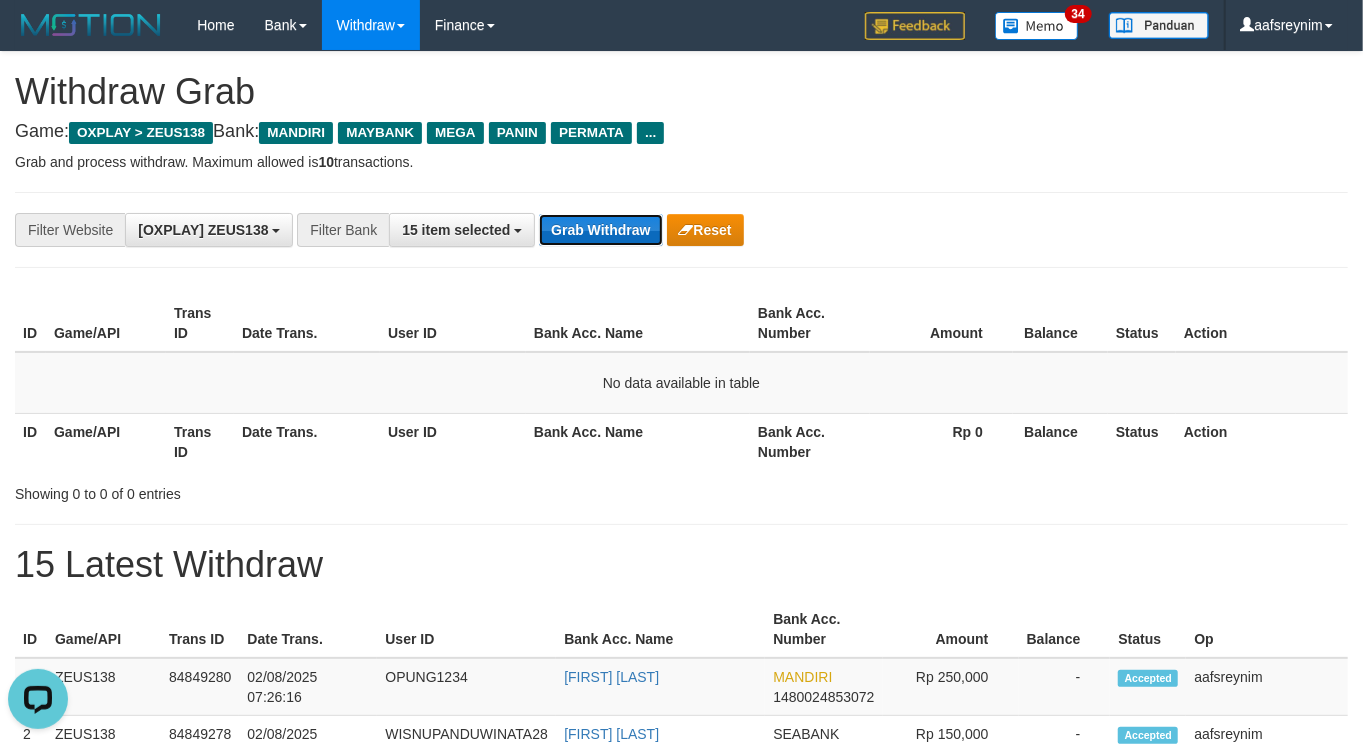 click on "Grab Withdraw" at bounding box center [600, 230] 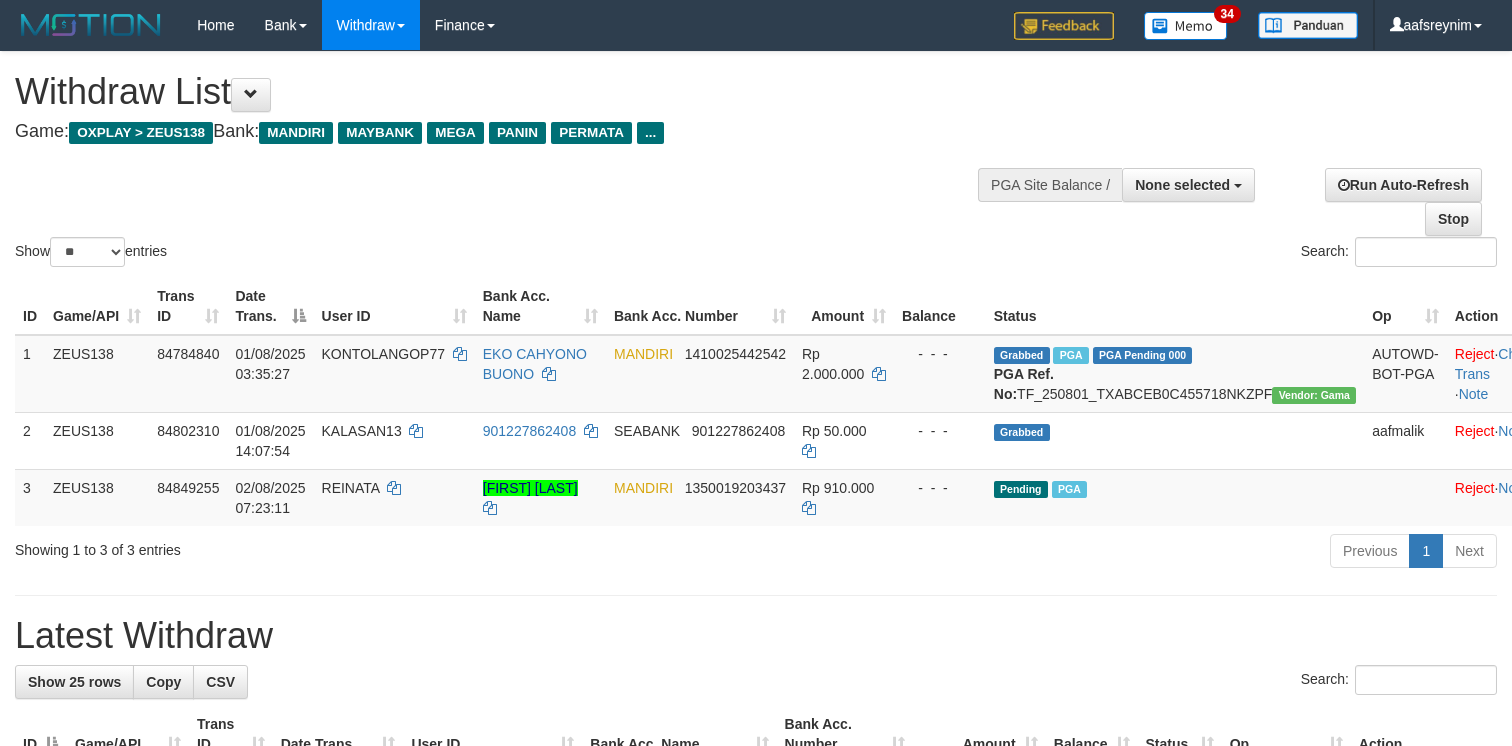 select 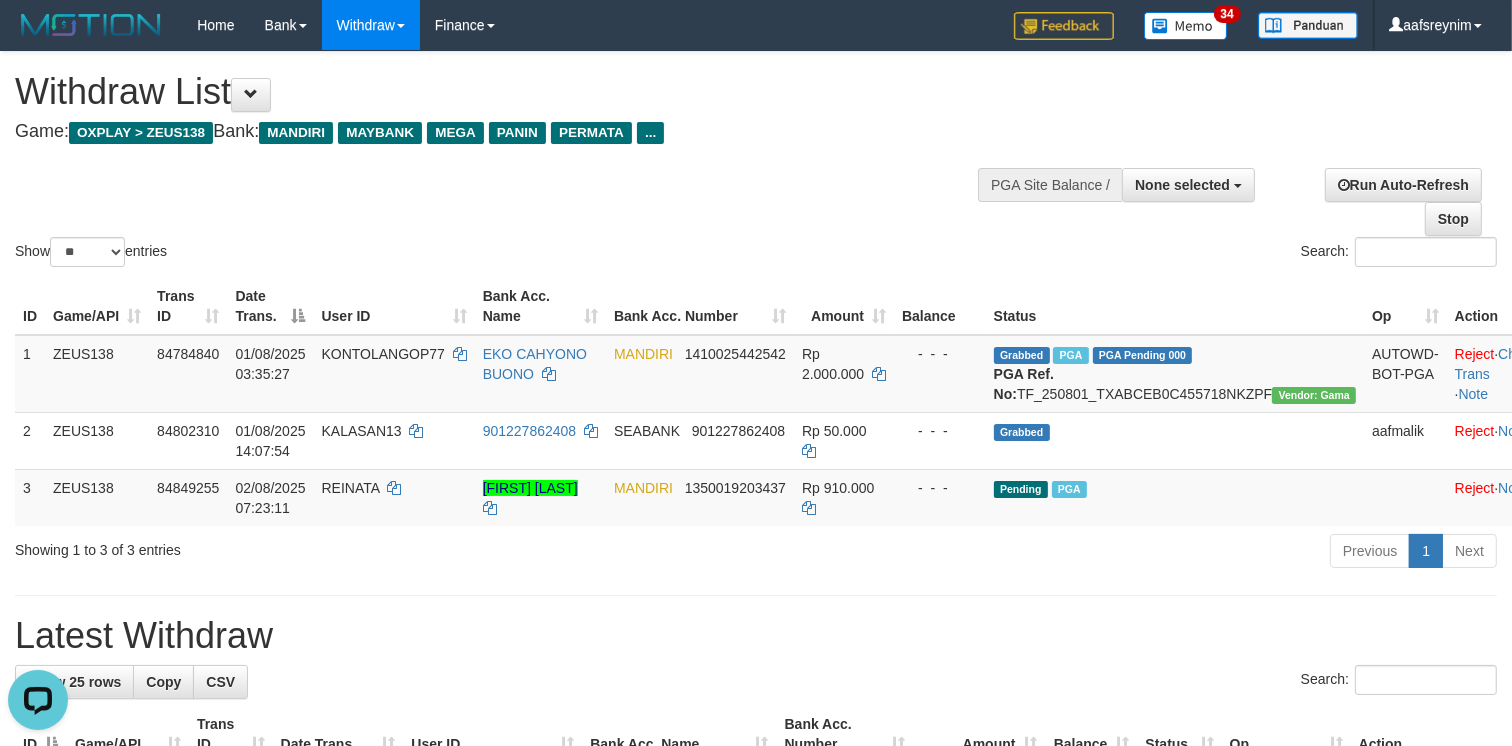 scroll, scrollTop: 0, scrollLeft: 0, axis: both 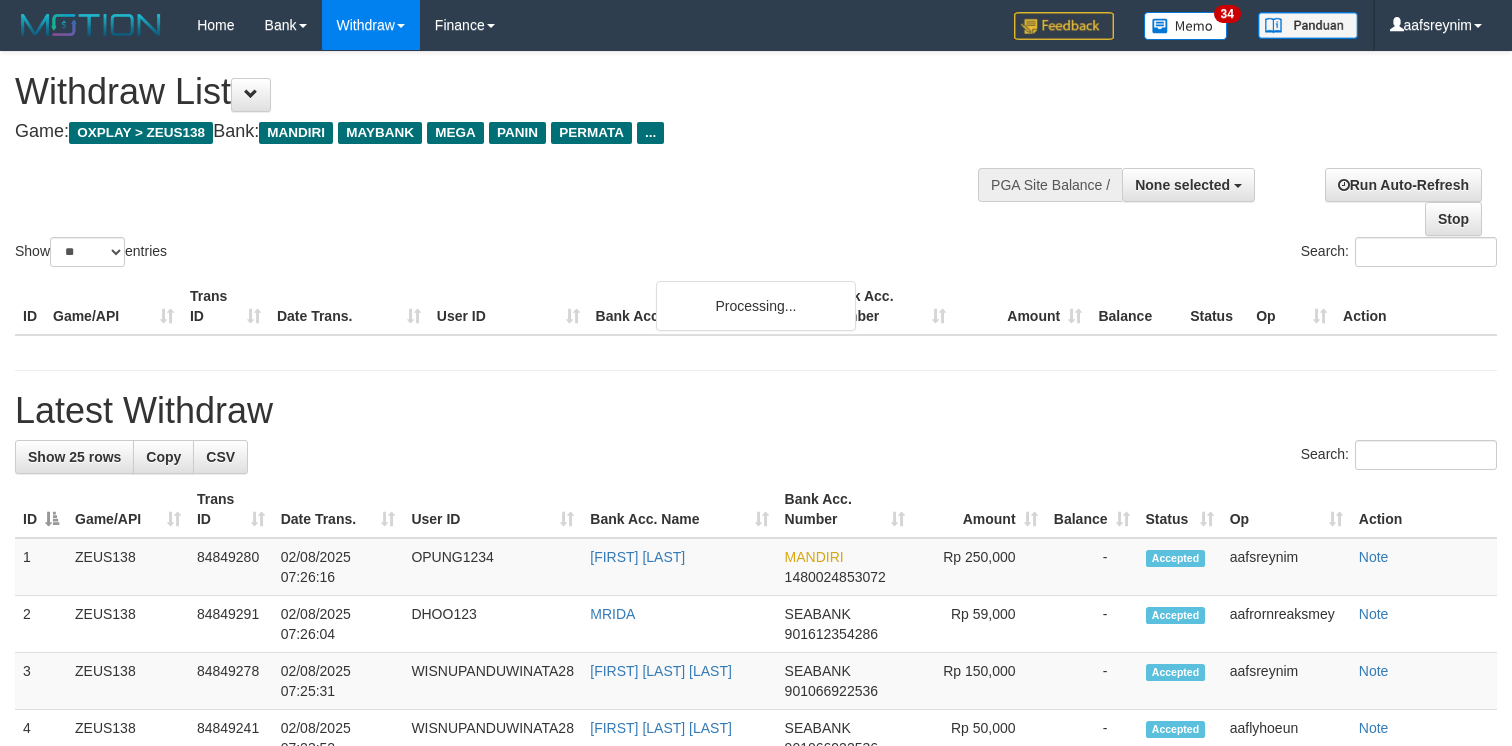 select 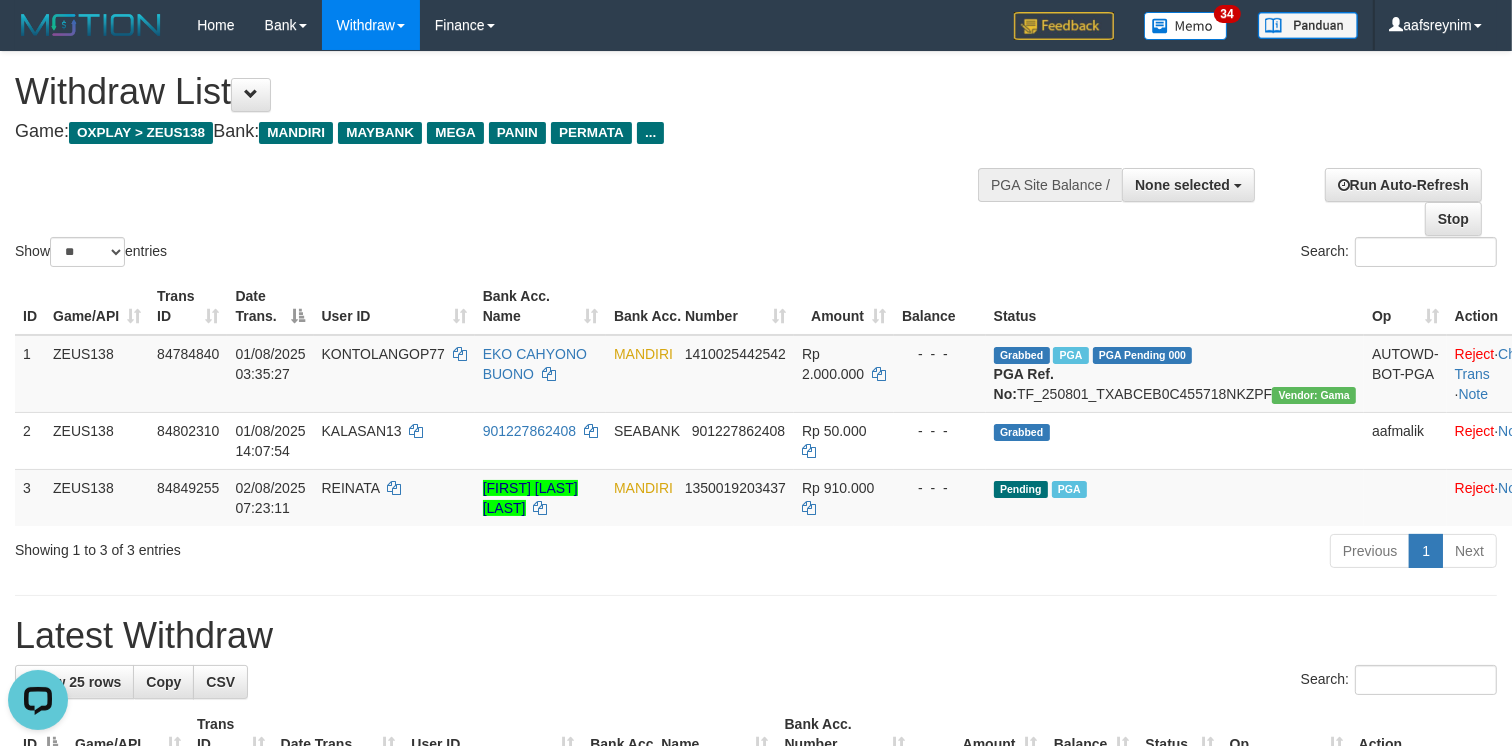scroll, scrollTop: 0, scrollLeft: 0, axis: both 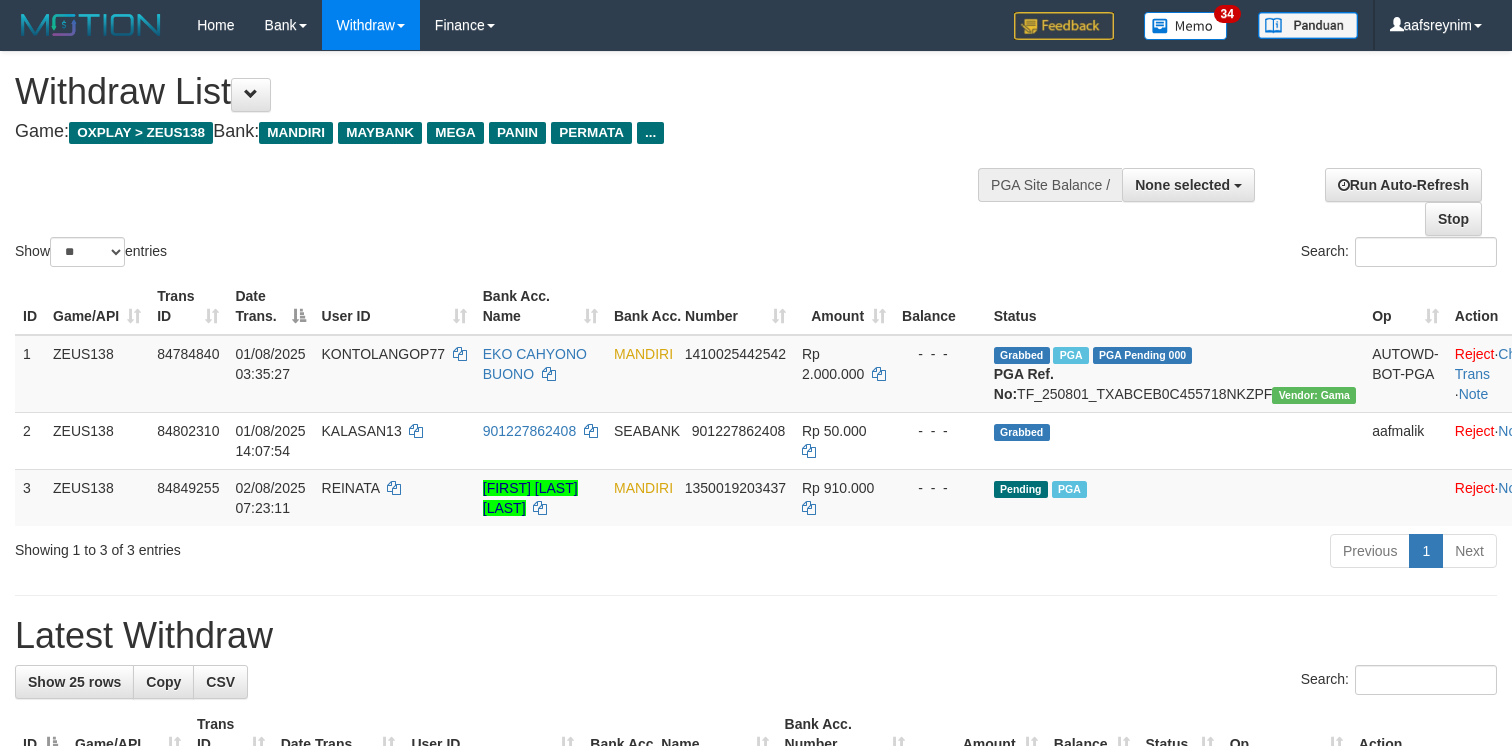 select 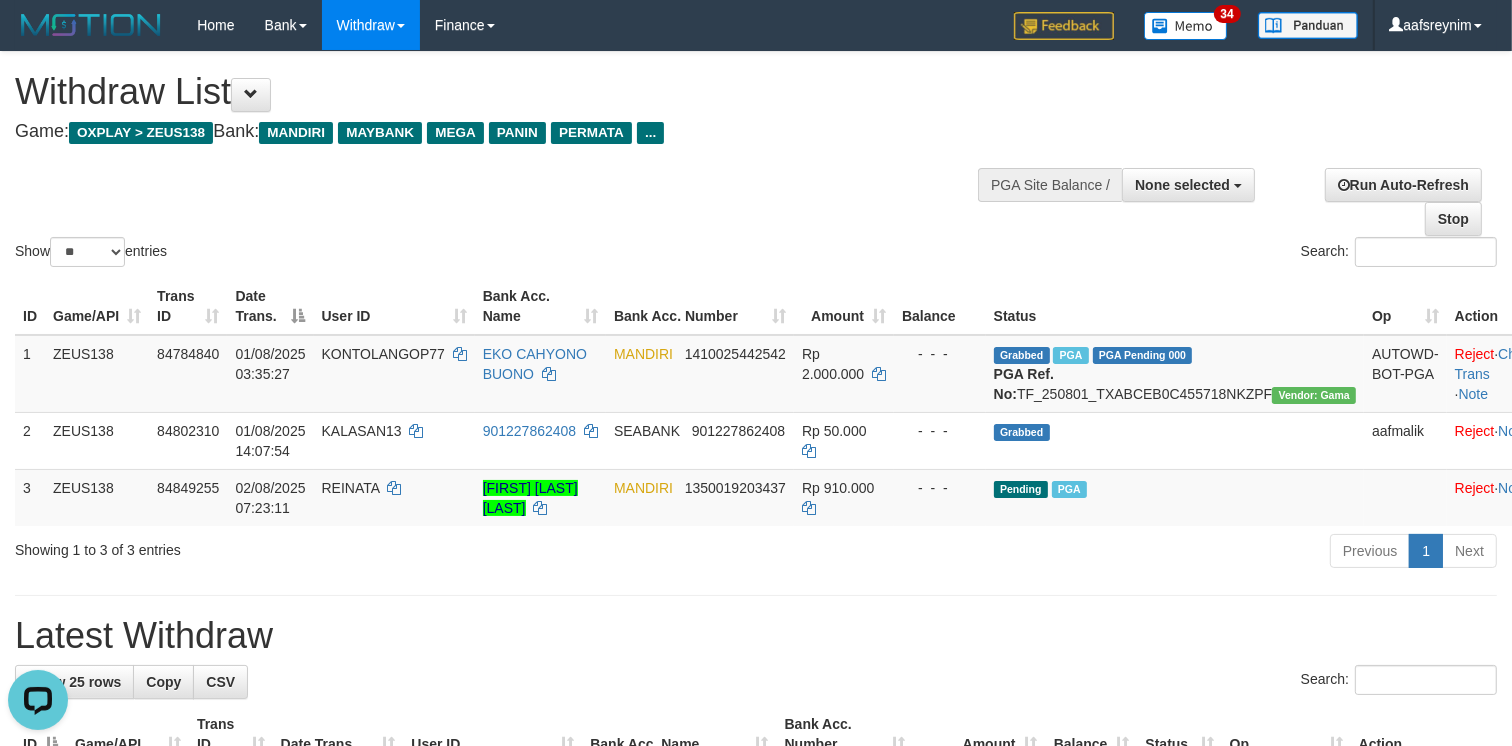 scroll, scrollTop: 0, scrollLeft: 0, axis: both 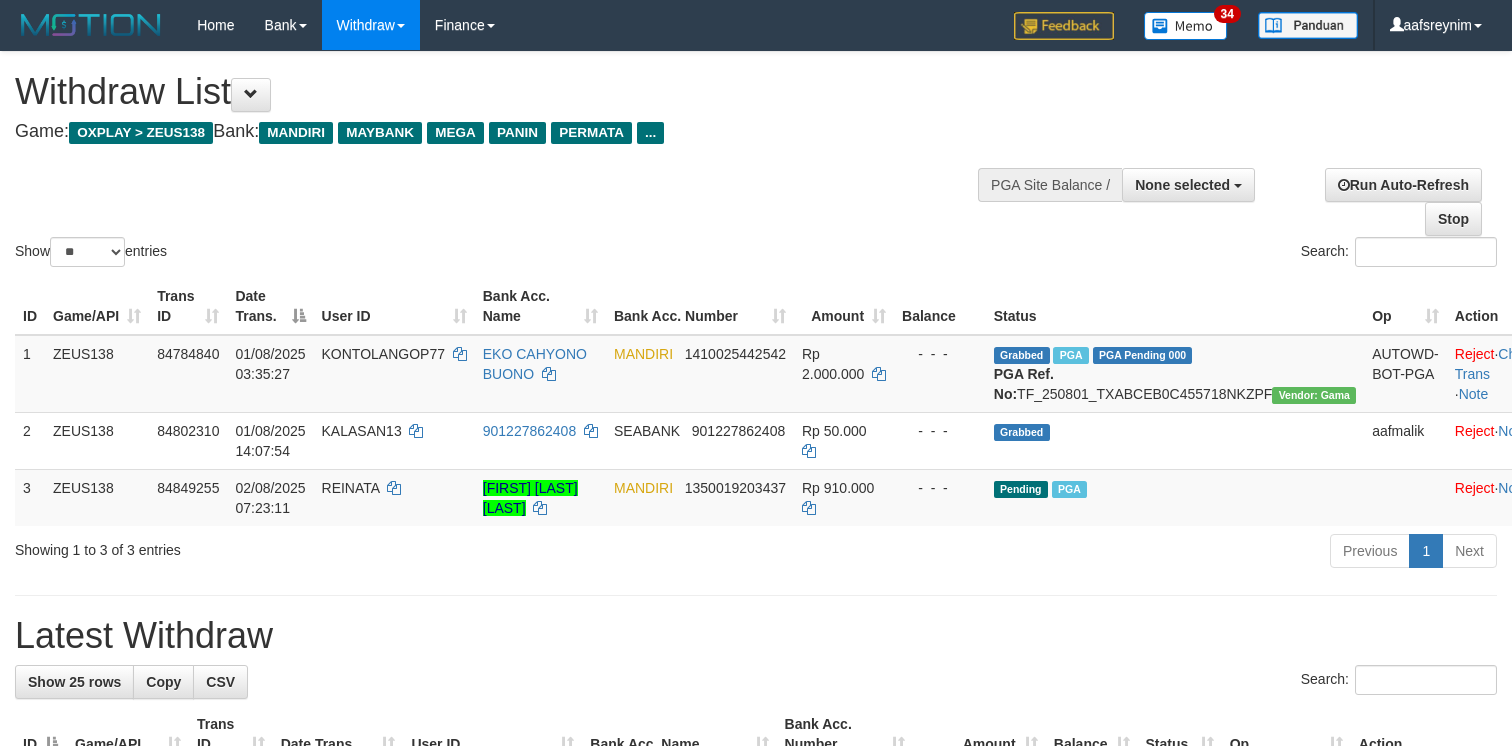 select 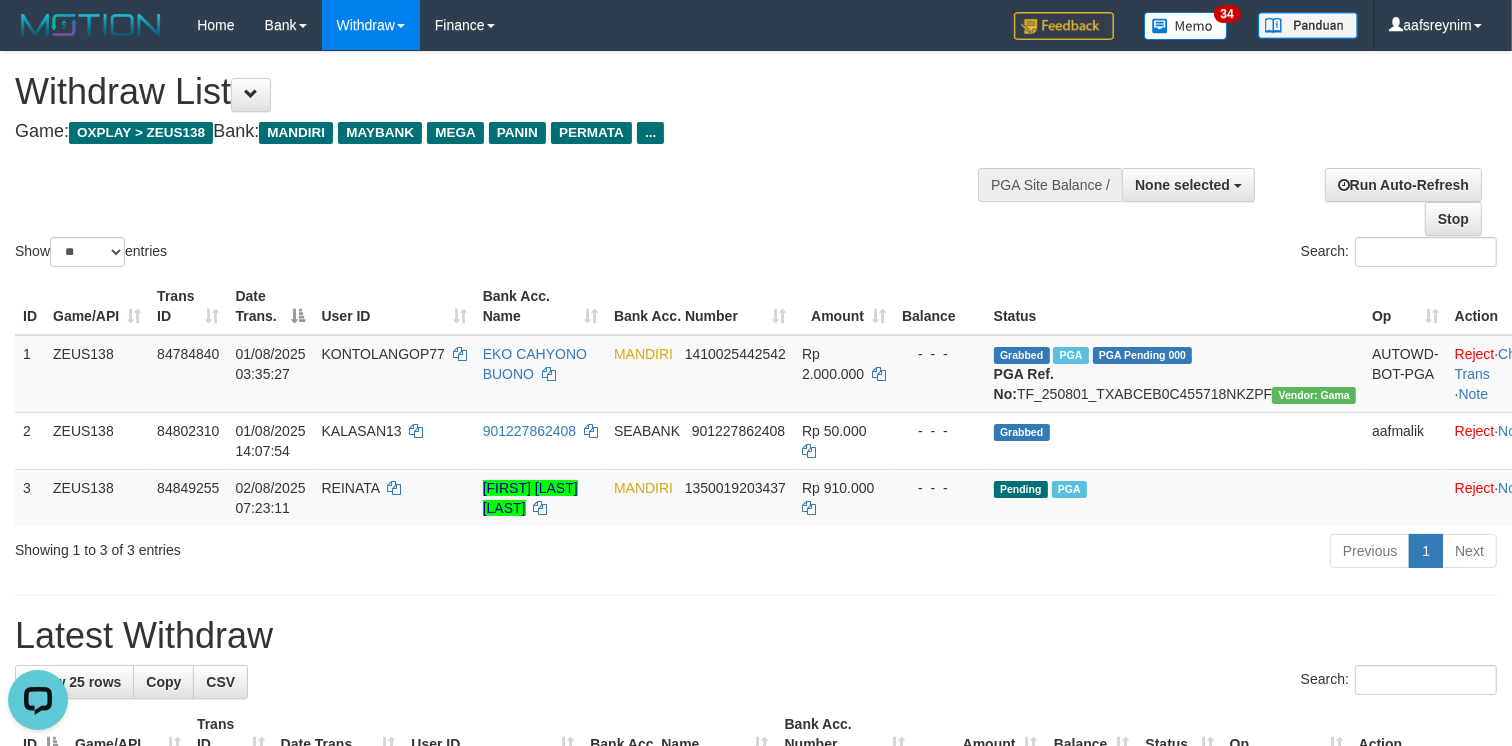 scroll, scrollTop: 0, scrollLeft: 0, axis: both 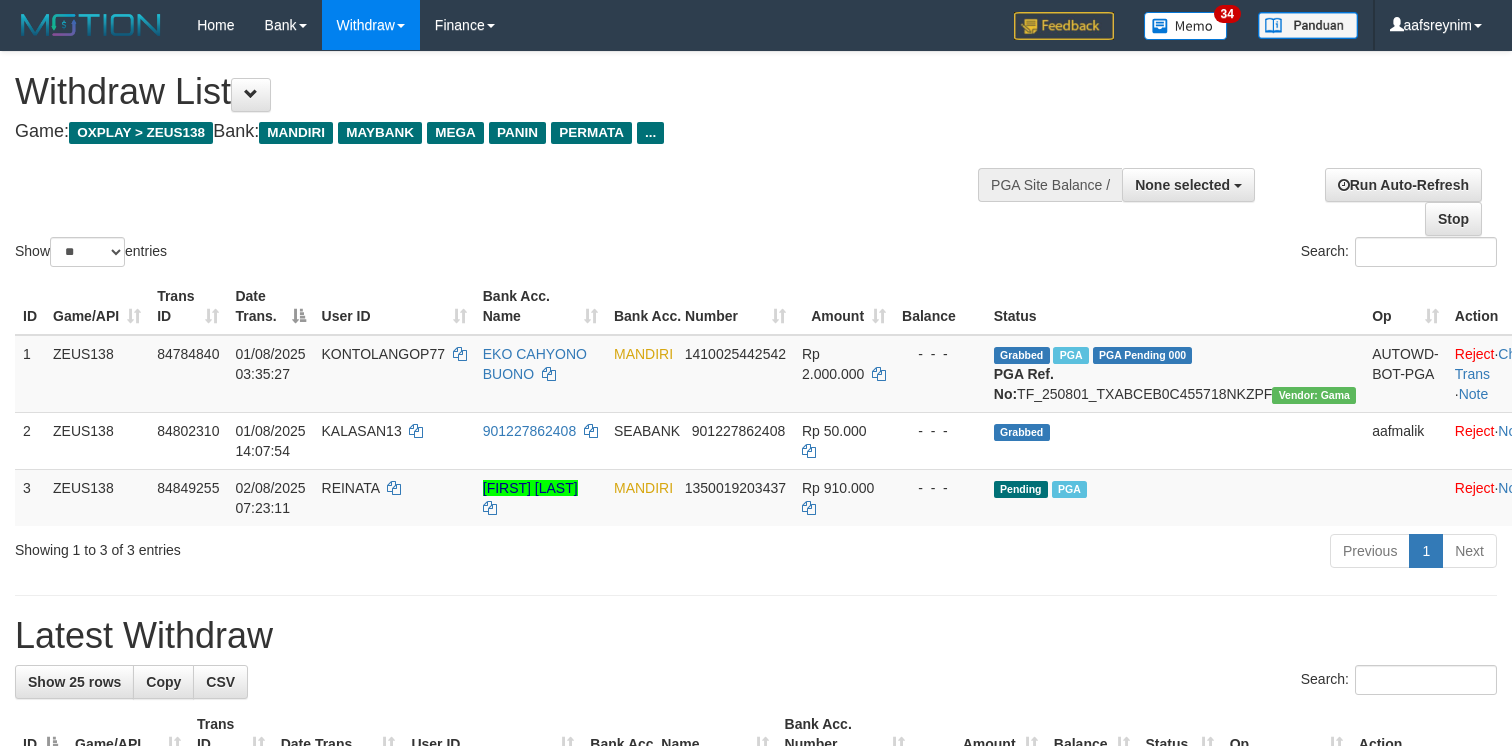 select 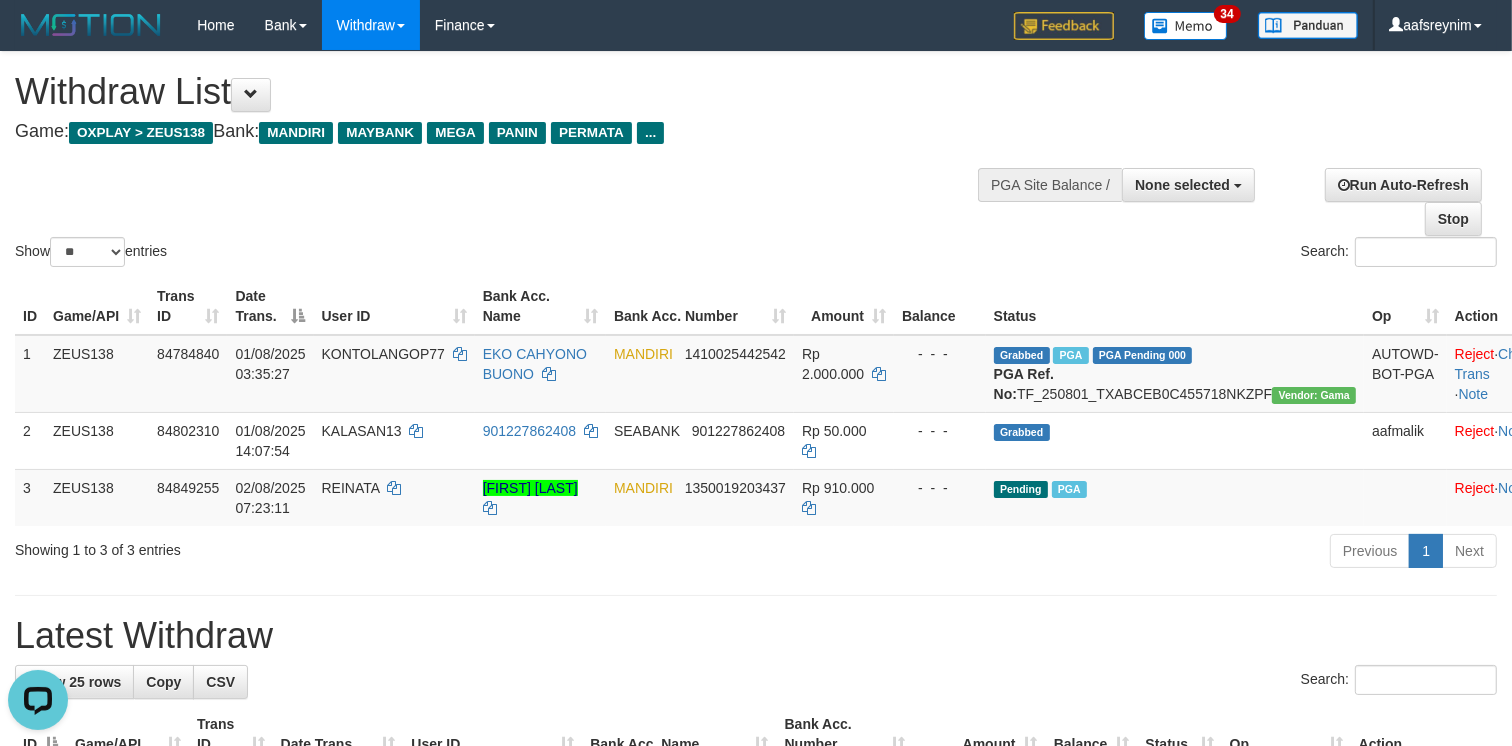scroll, scrollTop: 0, scrollLeft: 0, axis: both 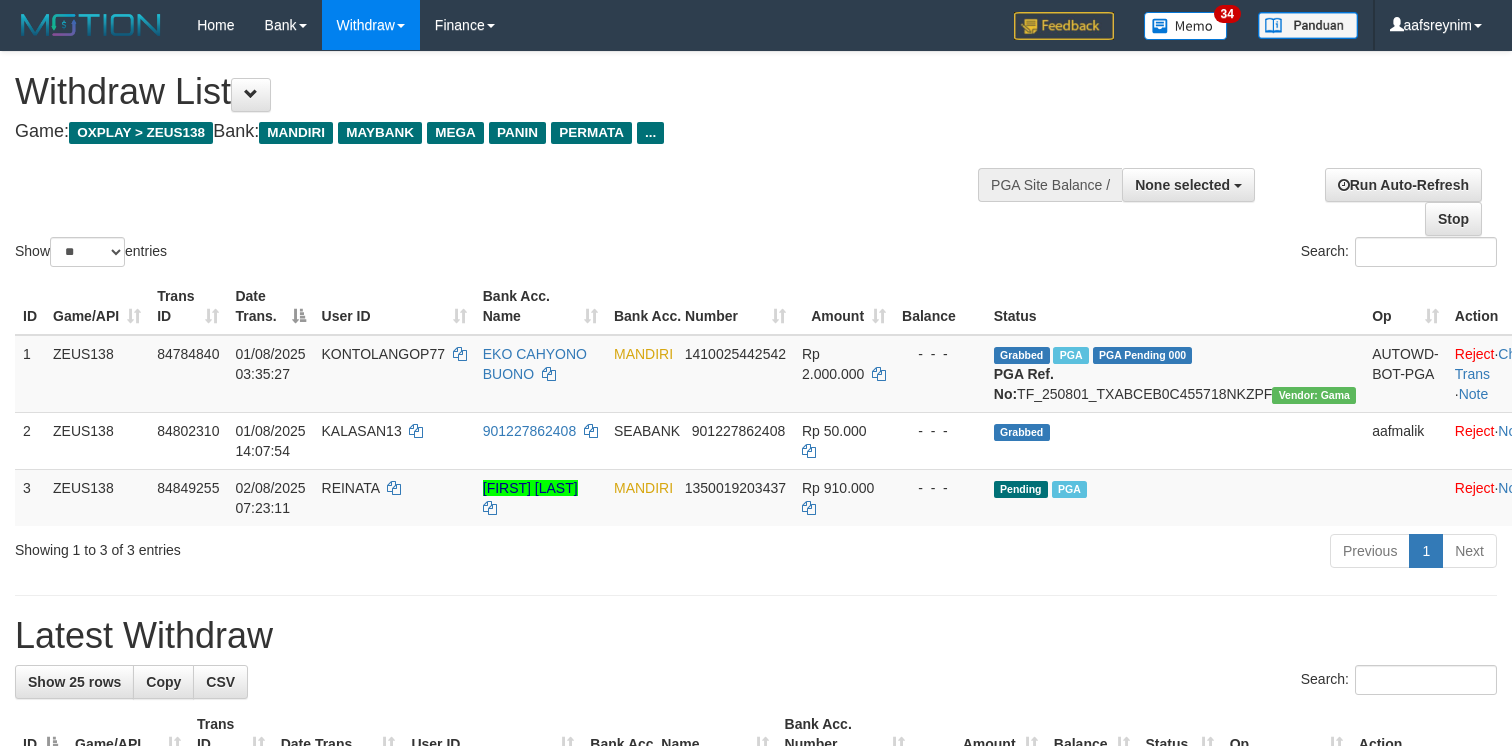 select 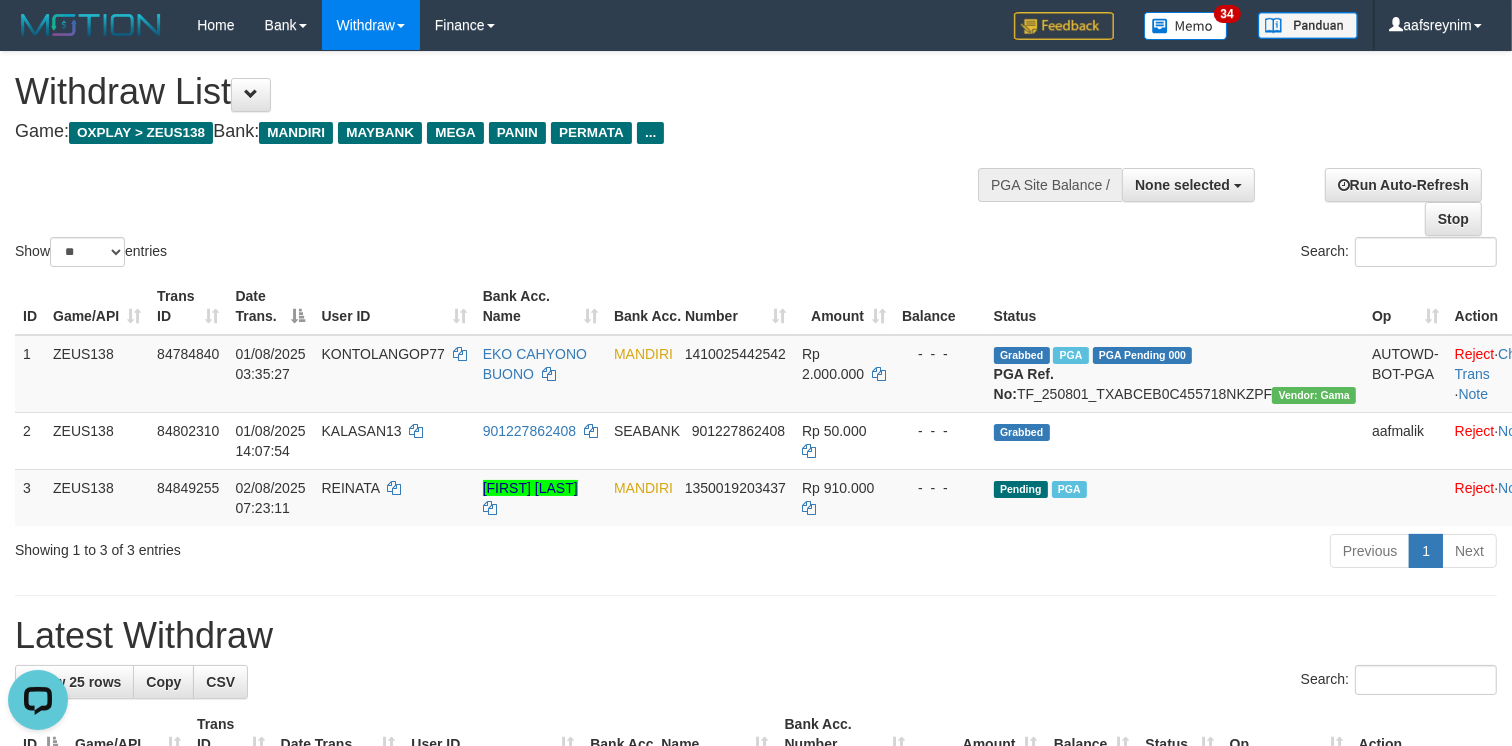 scroll, scrollTop: 0, scrollLeft: 0, axis: both 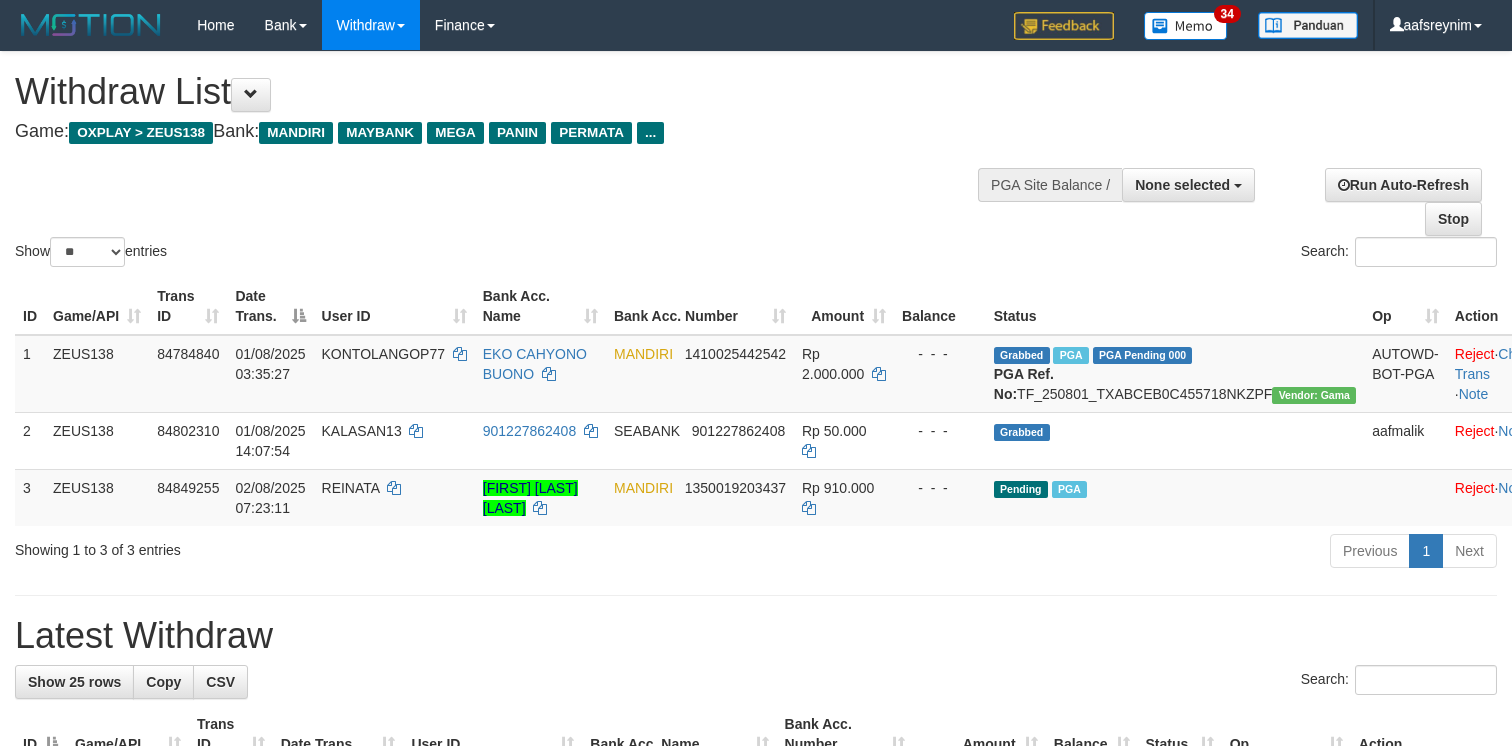 select 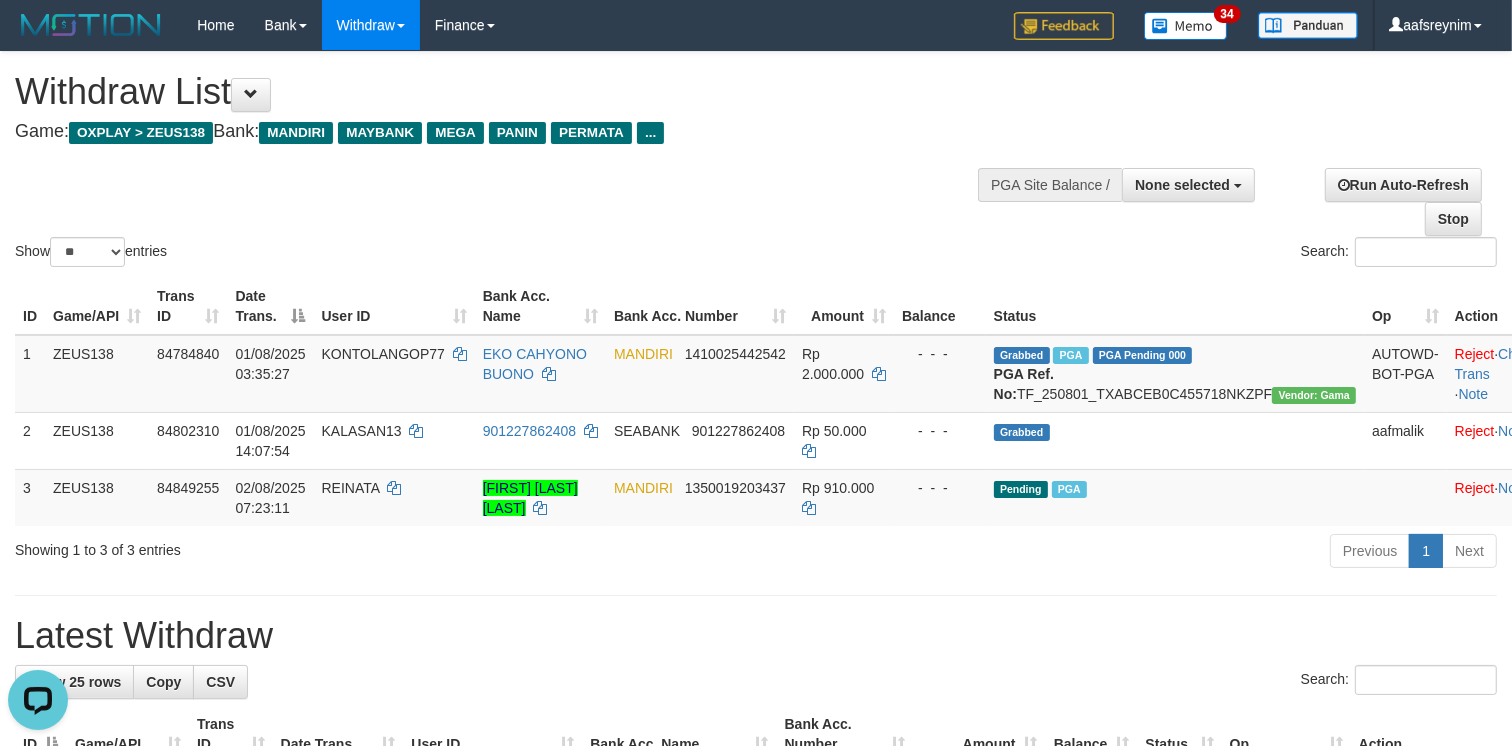 scroll, scrollTop: 0, scrollLeft: 0, axis: both 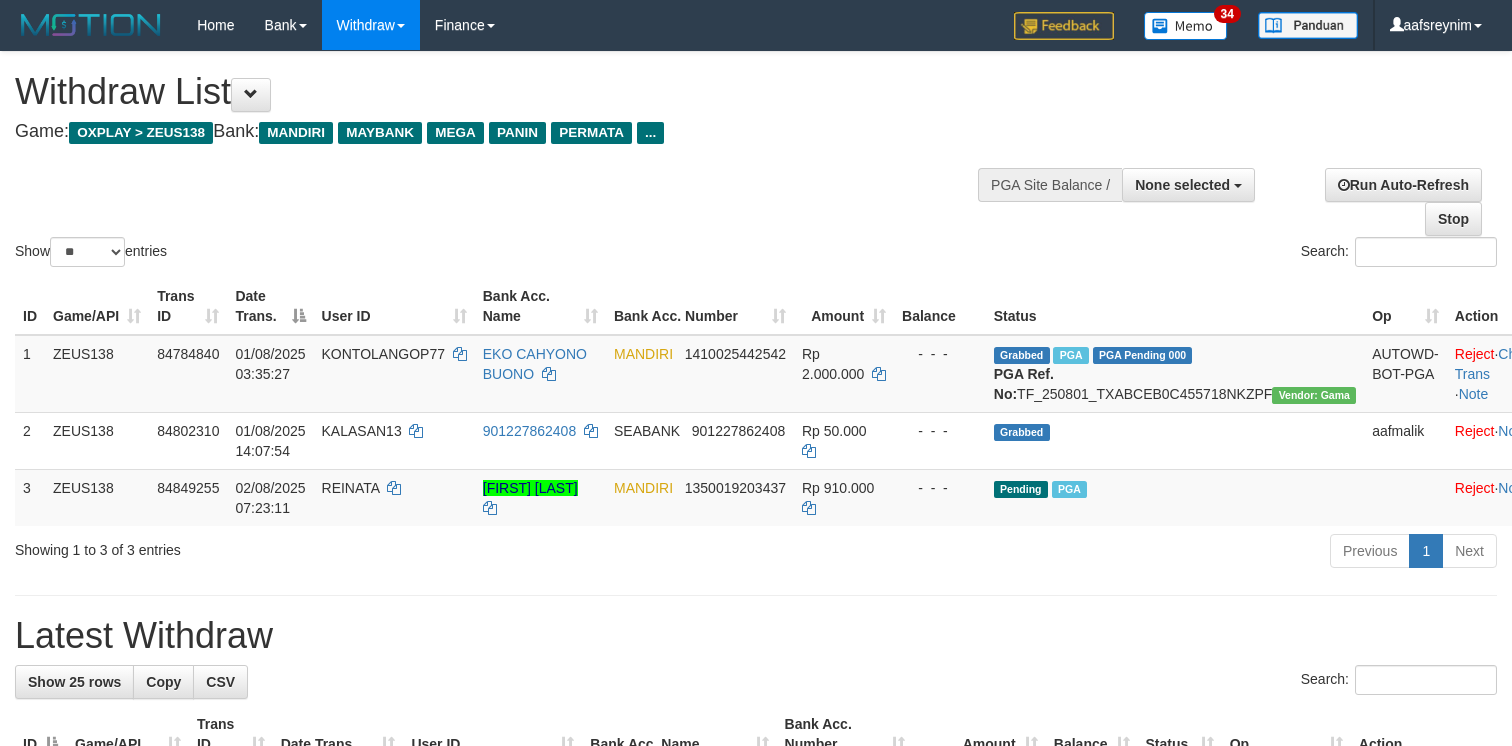 select 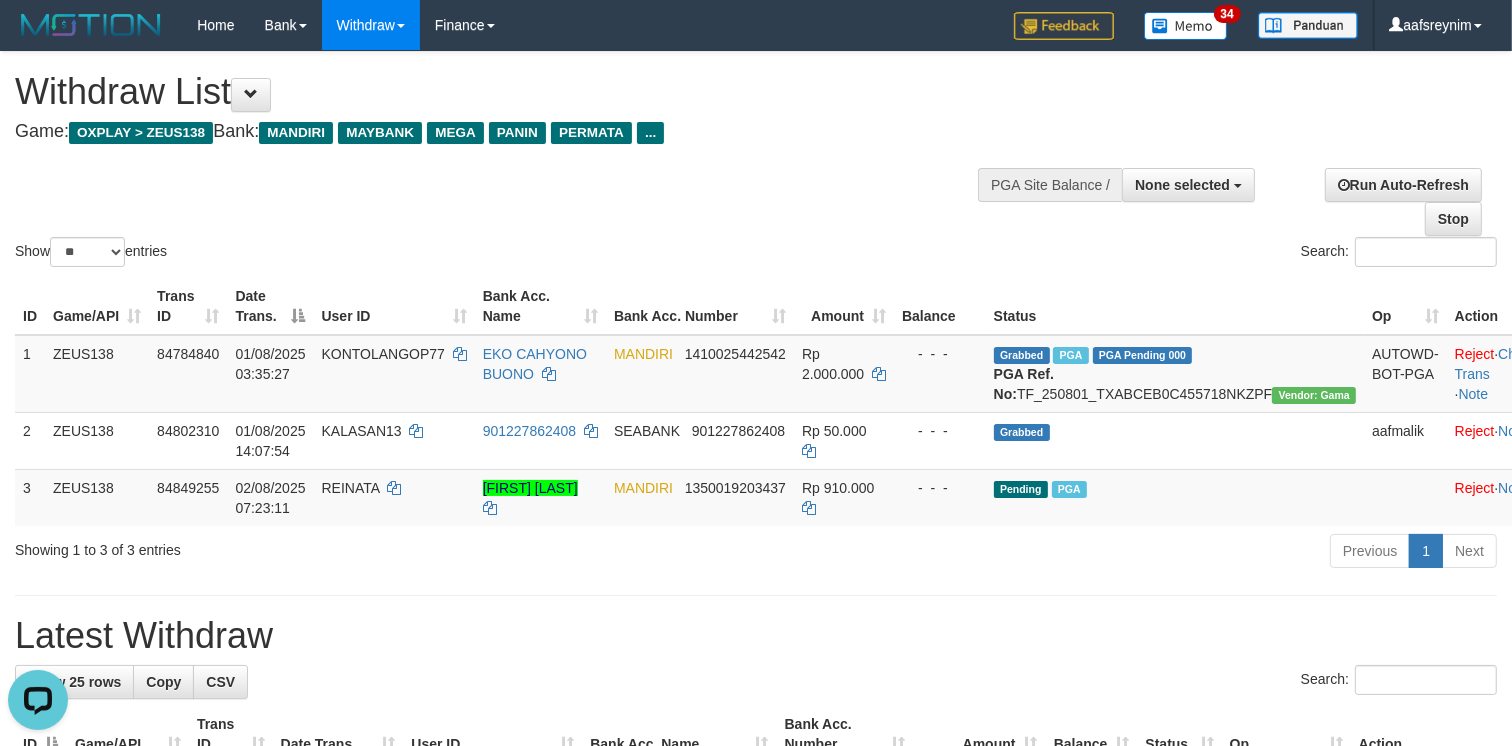 scroll, scrollTop: 0, scrollLeft: 0, axis: both 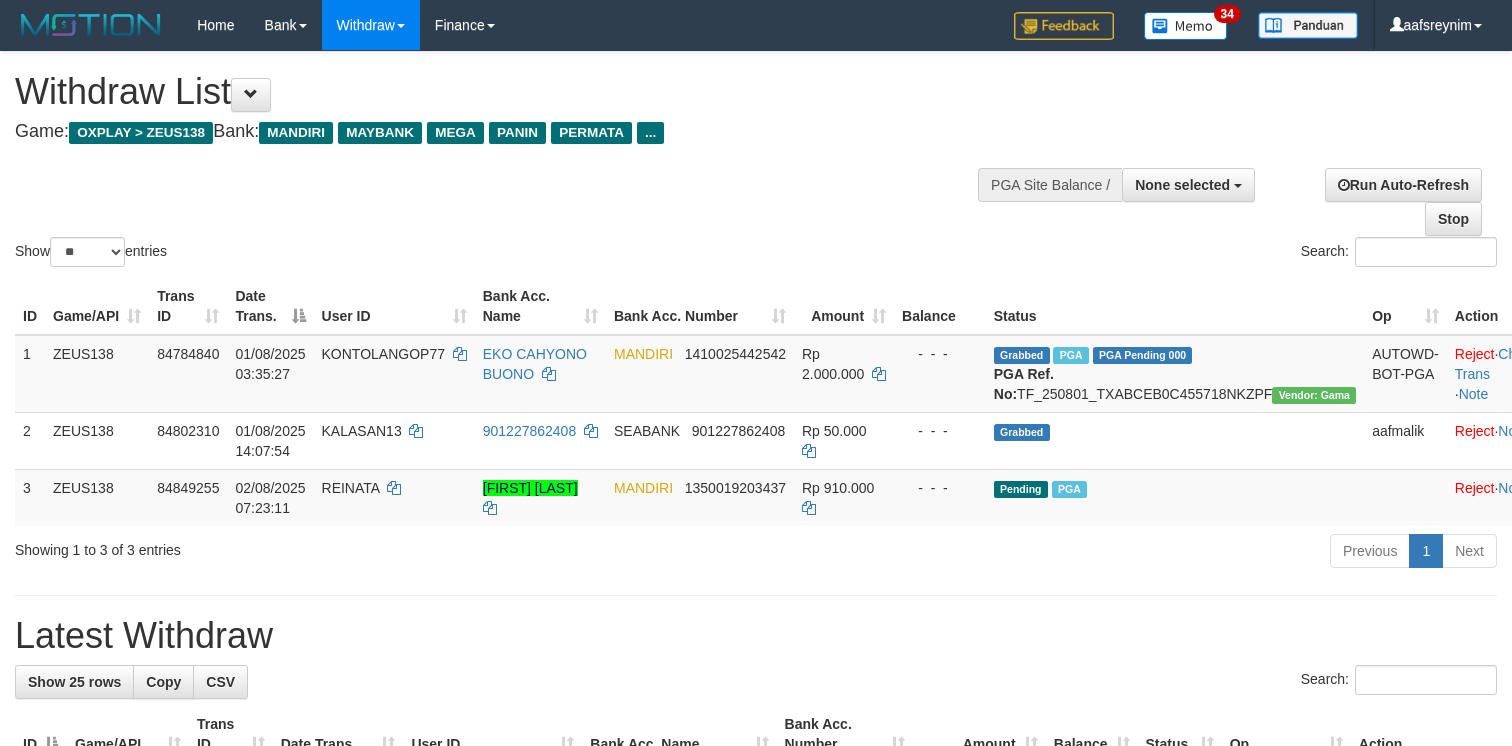 select 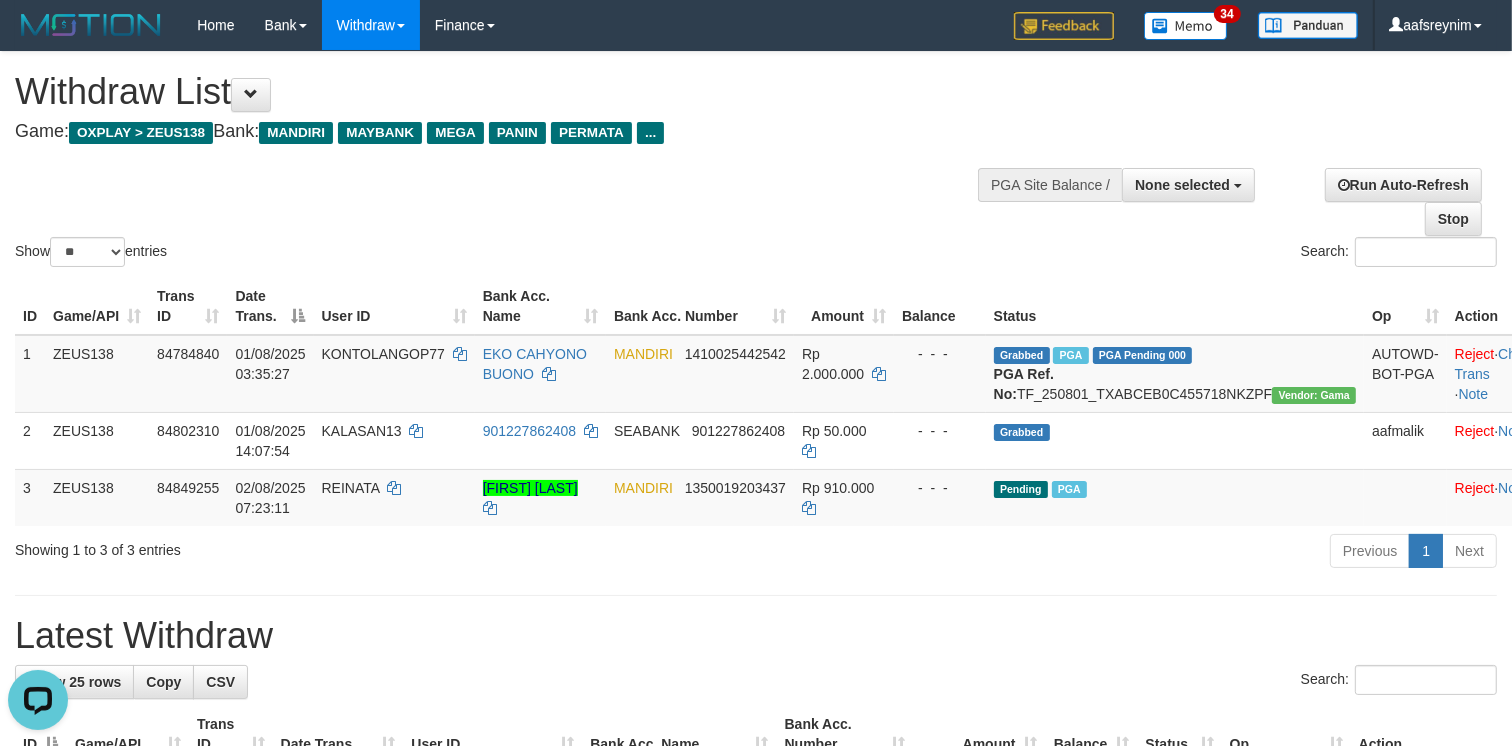 scroll, scrollTop: 0, scrollLeft: 0, axis: both 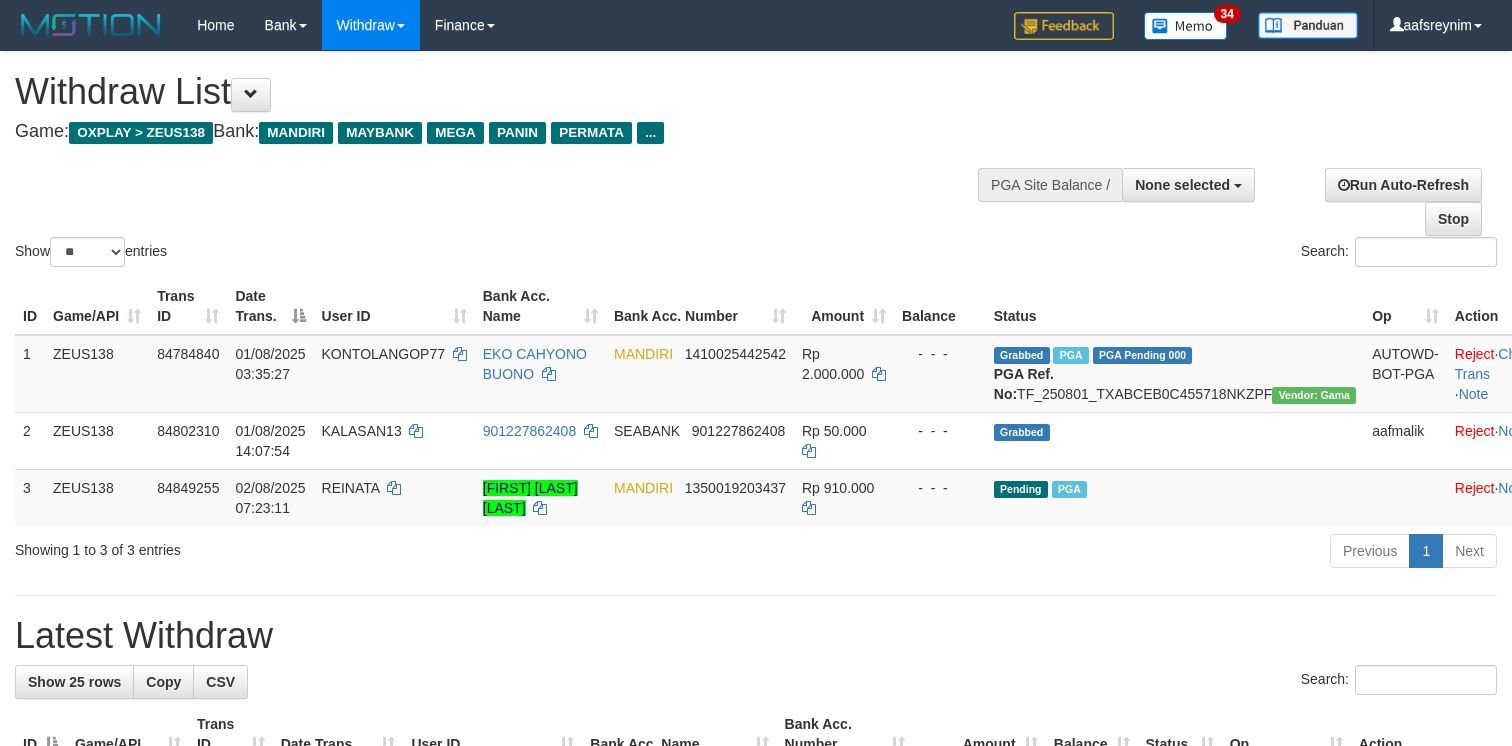 select 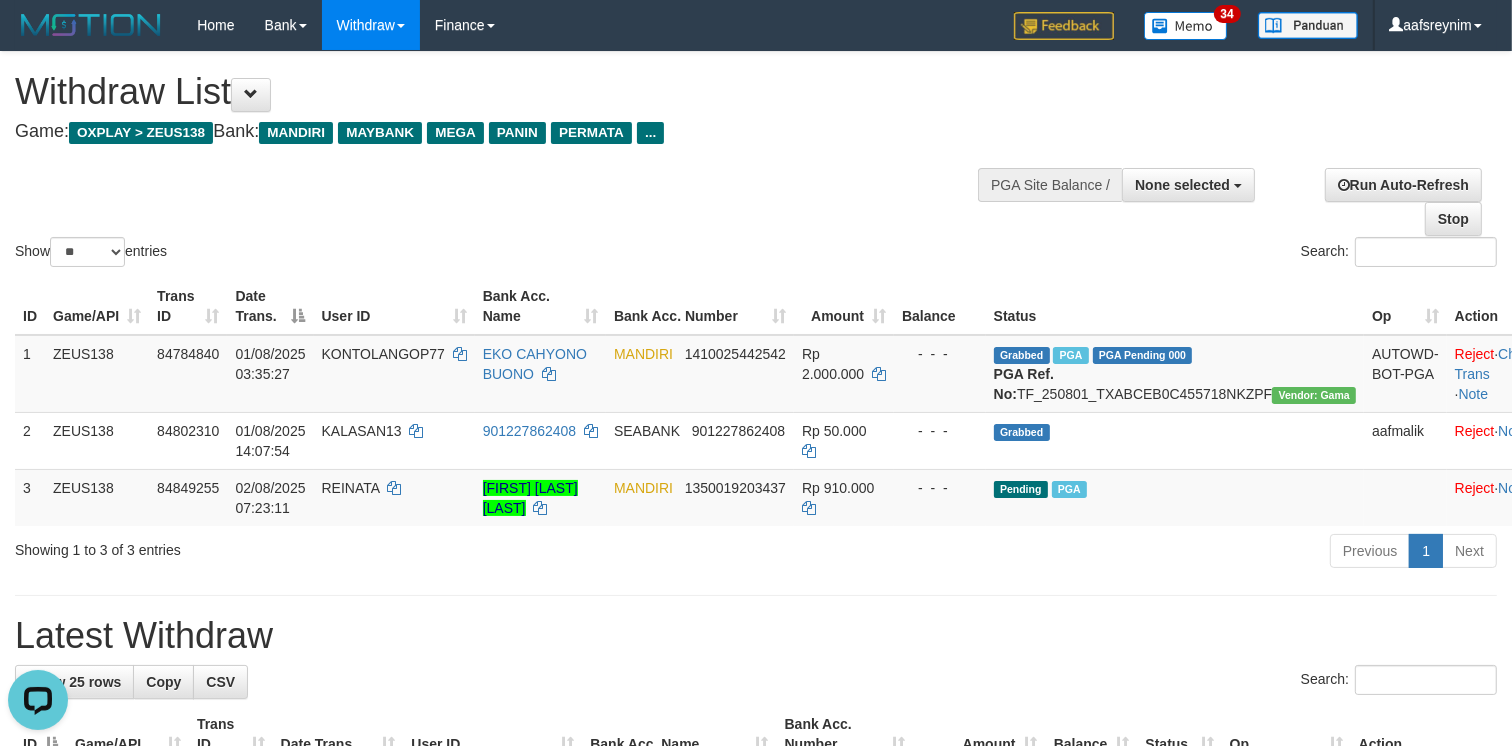 scroll, scrollTop: 0, scrollLeft: 0, axis: both 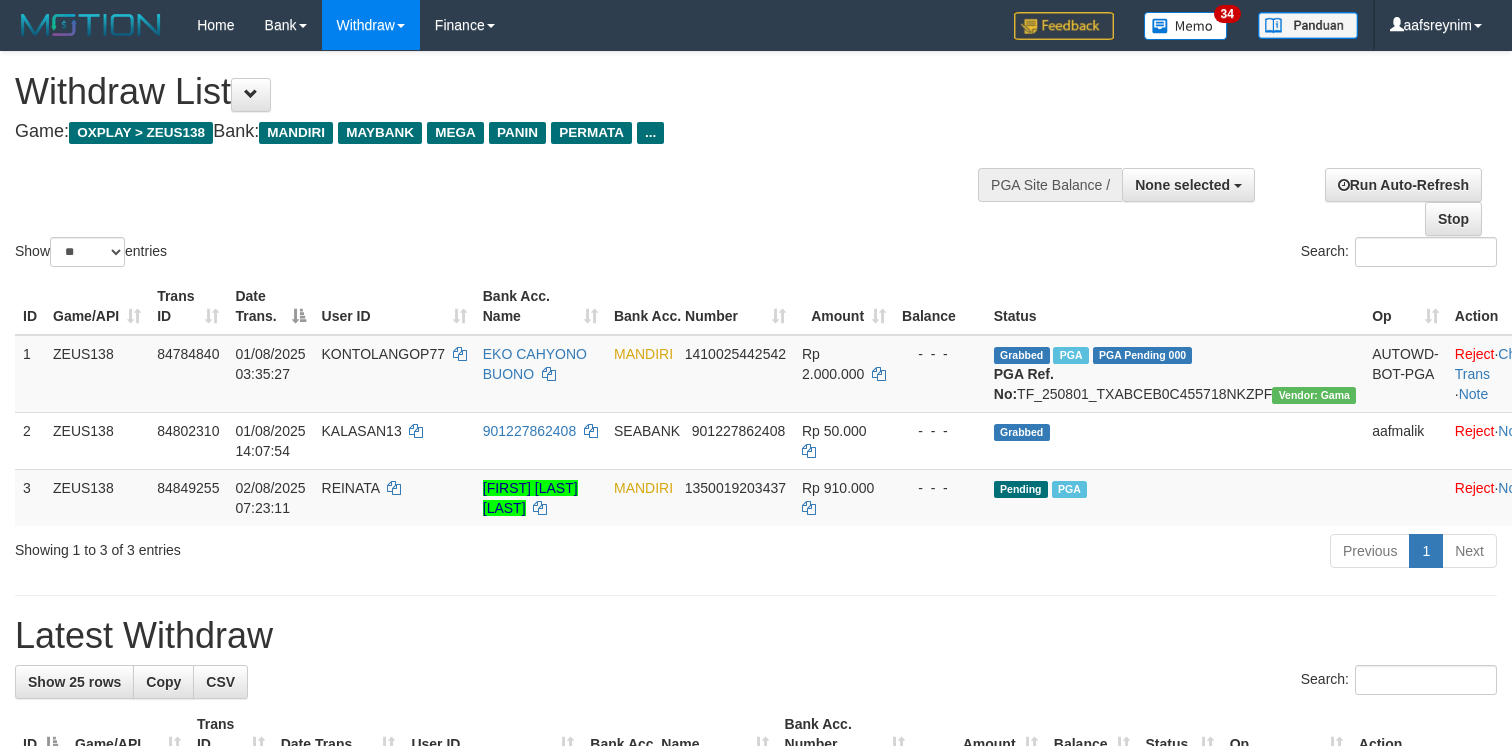 select 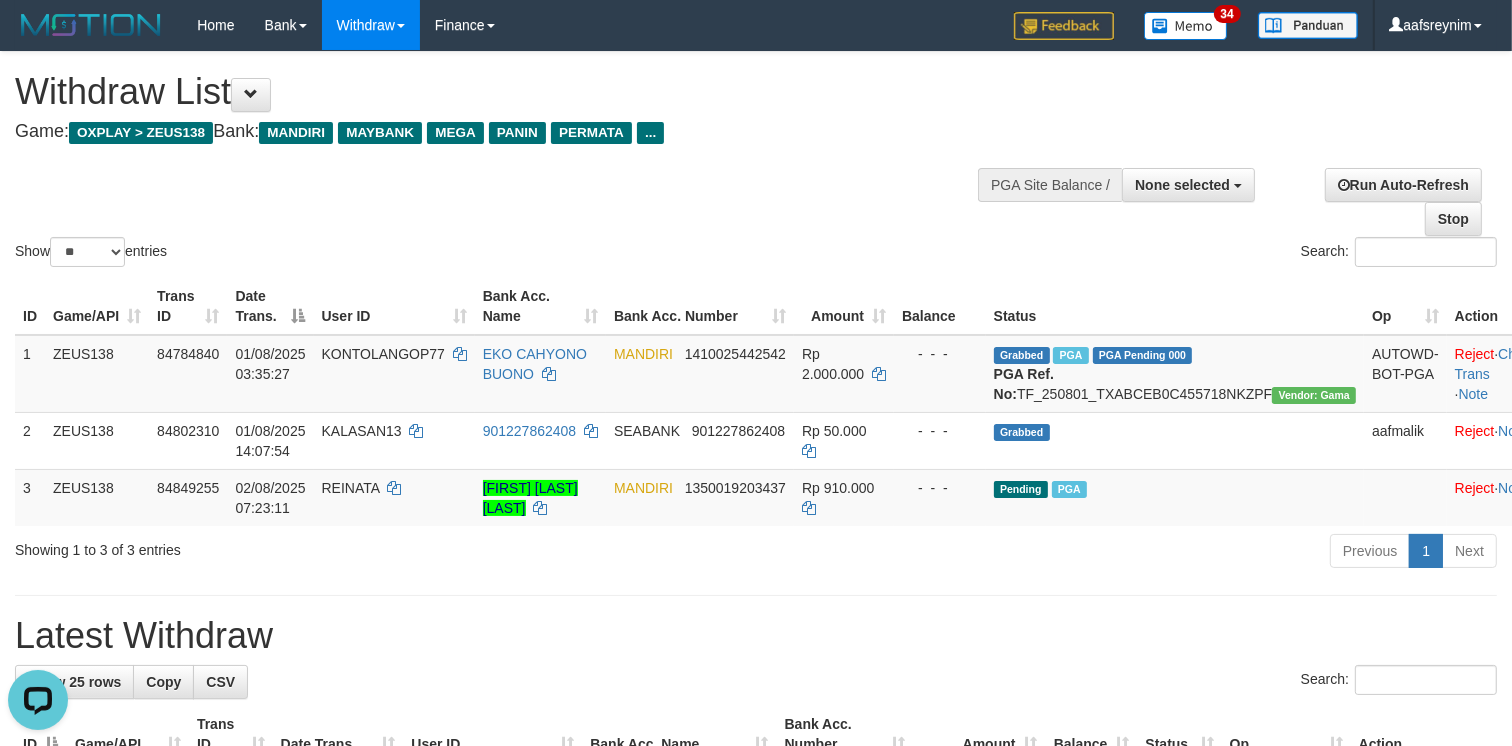 scroll, scrollTop: 0, scrollLeft: 0, axis: both 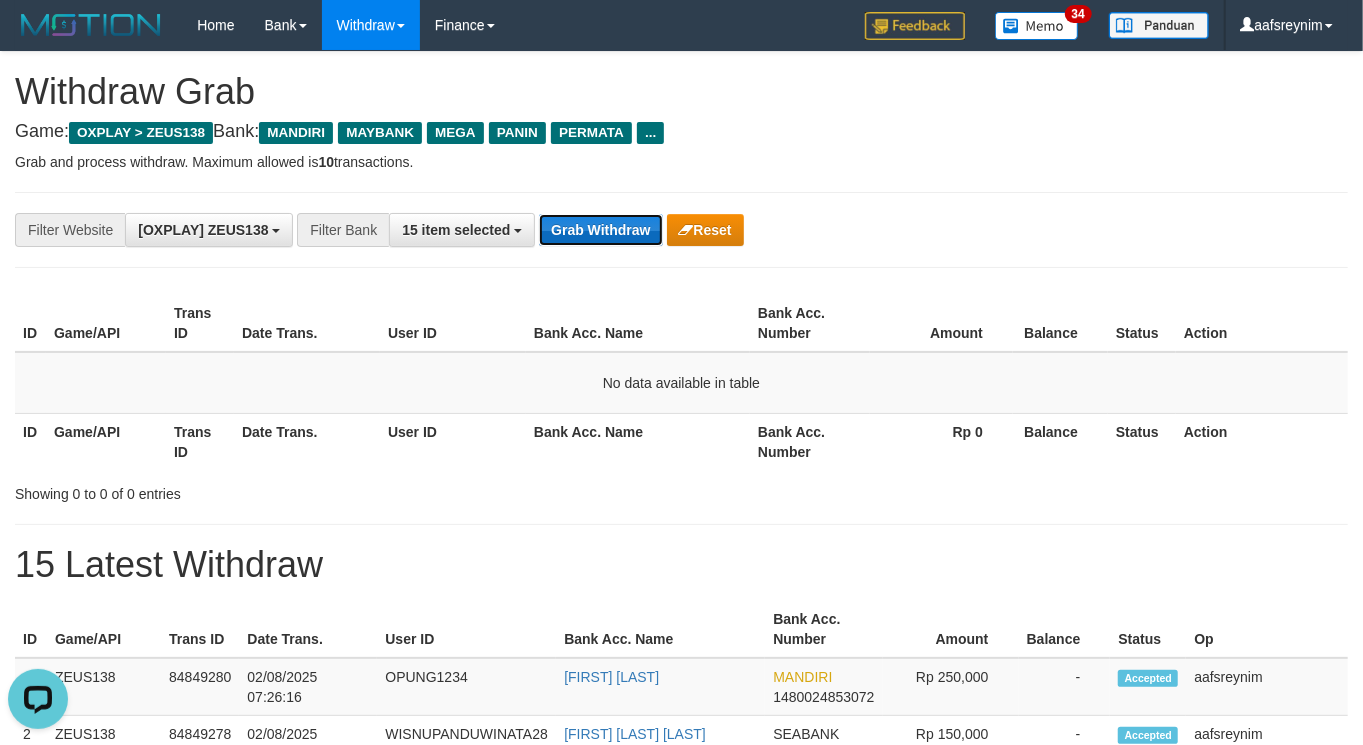 click on "Grab Withdraw" at bounding box center [600, 230] 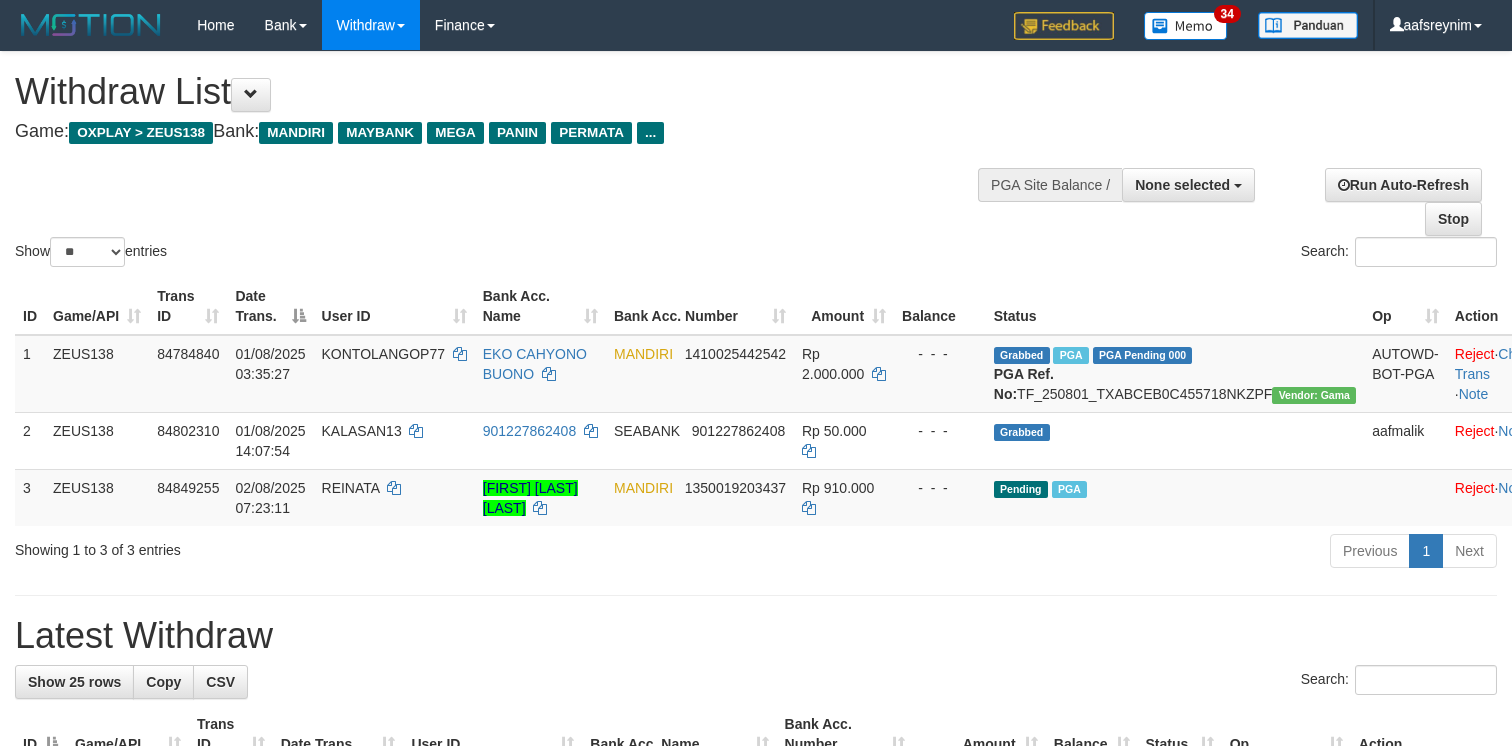 select 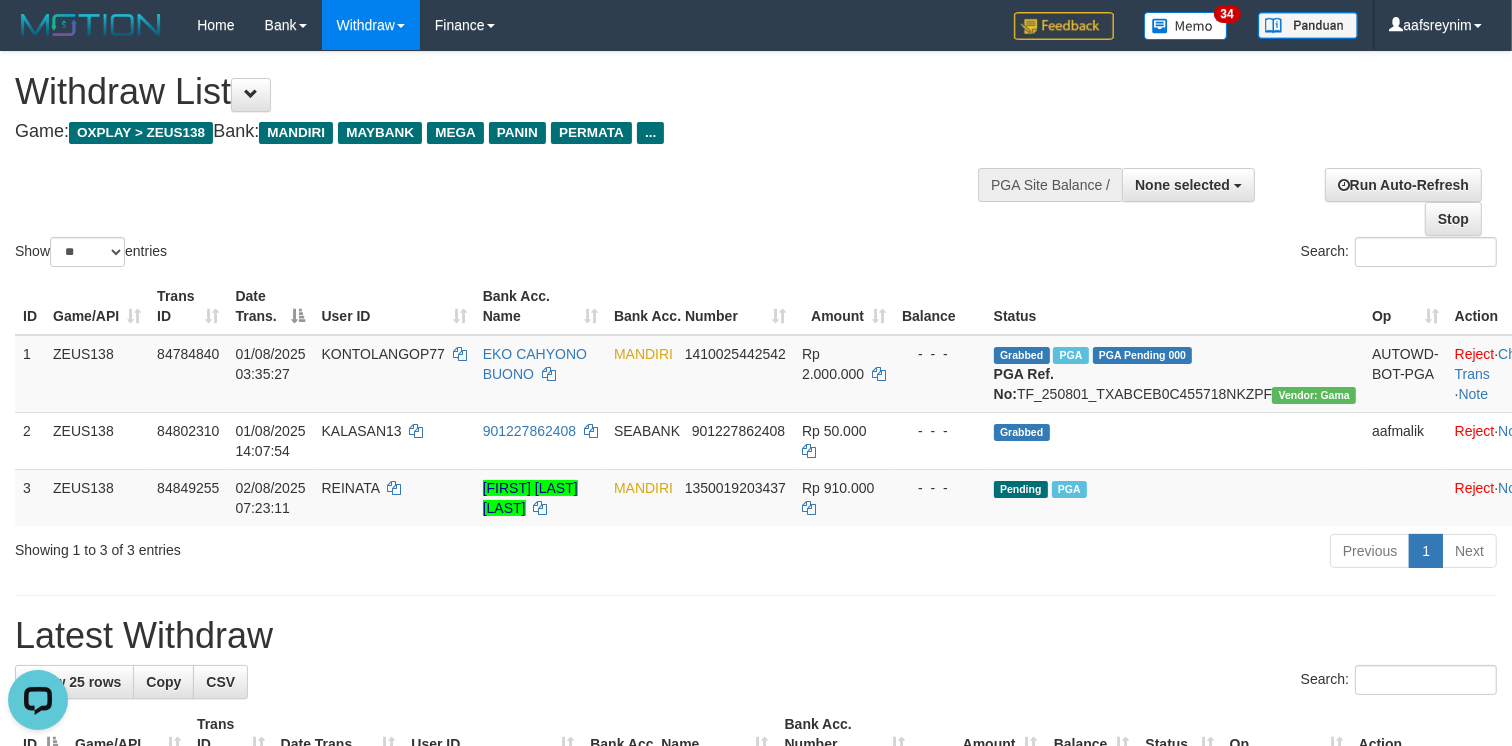 scroll, scrollTop: 0, scrollLeft: 0, axis: both 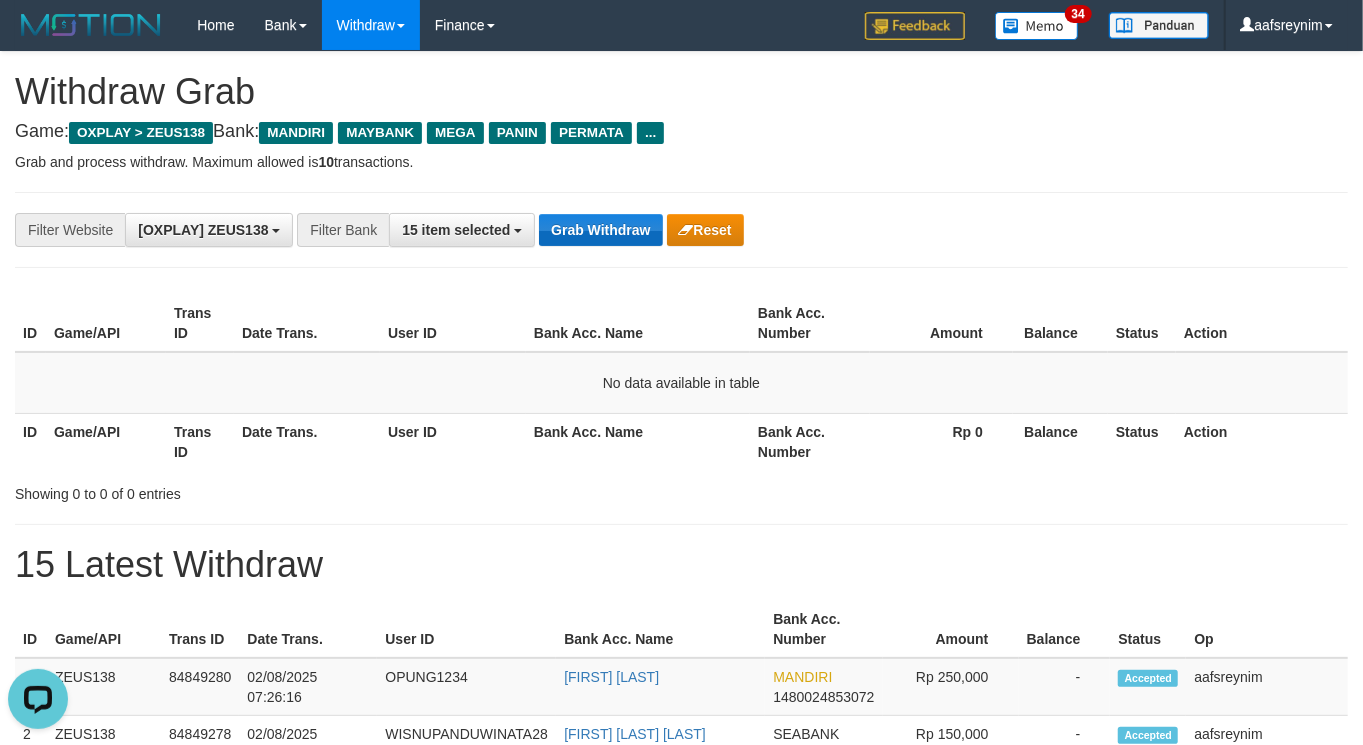 click on "**********" at bounding box center (568, 230) 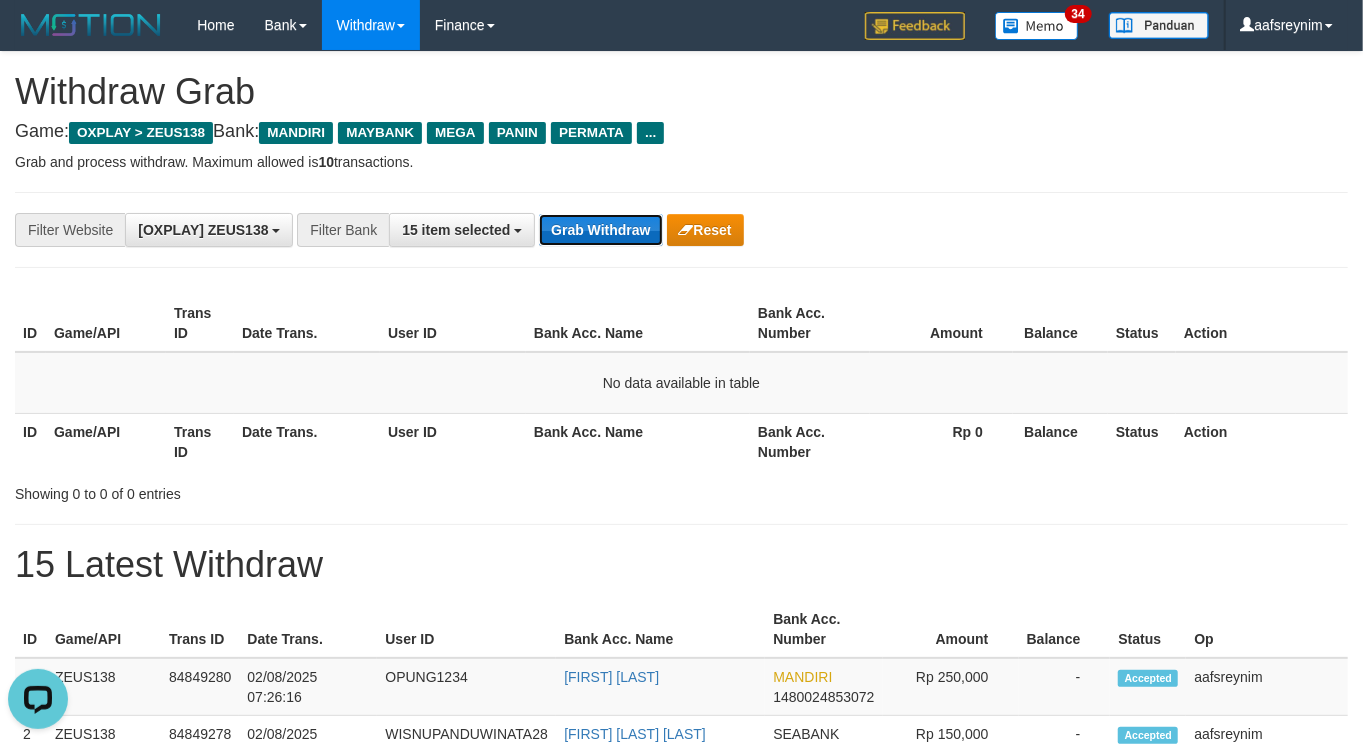 click on "Grab Withdraw" at bounding box center (600, 230) 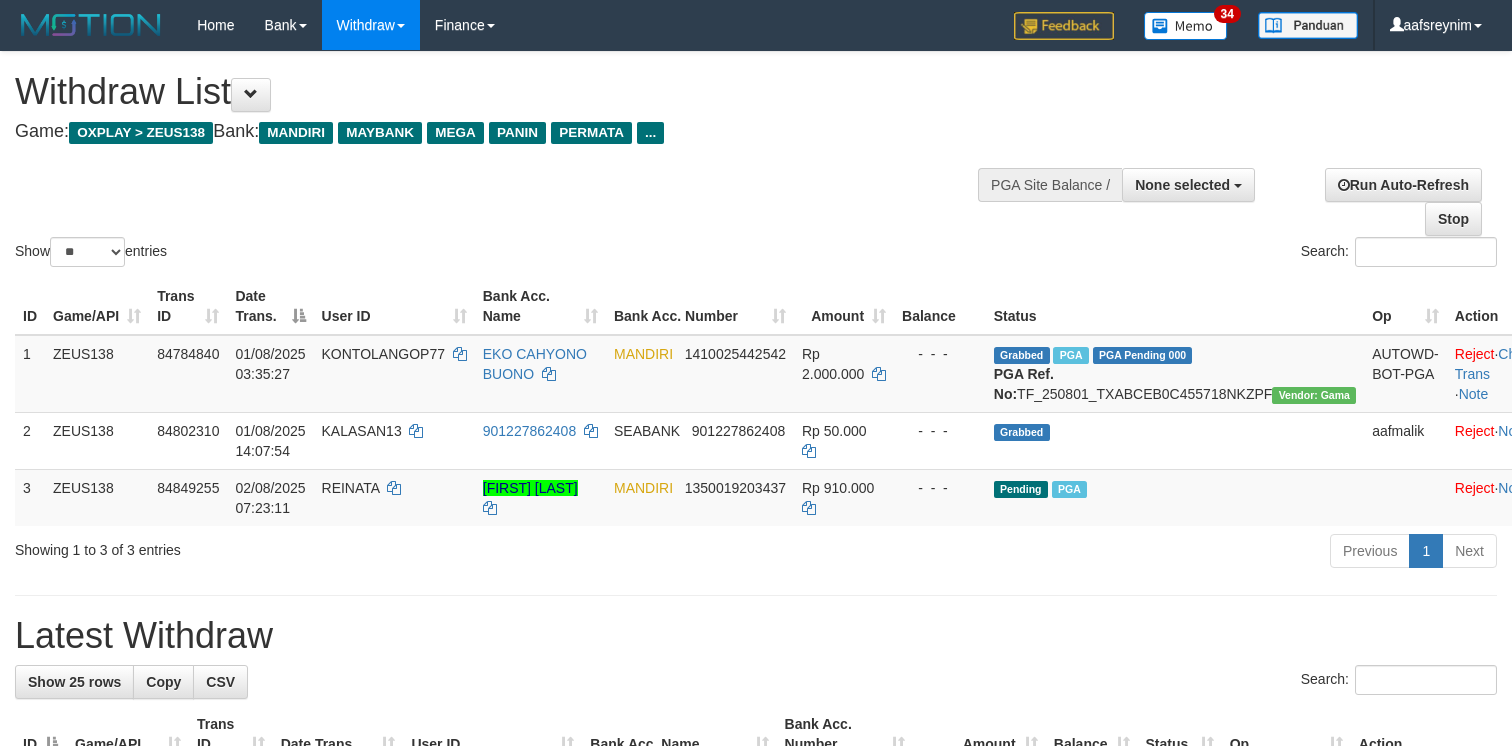 select 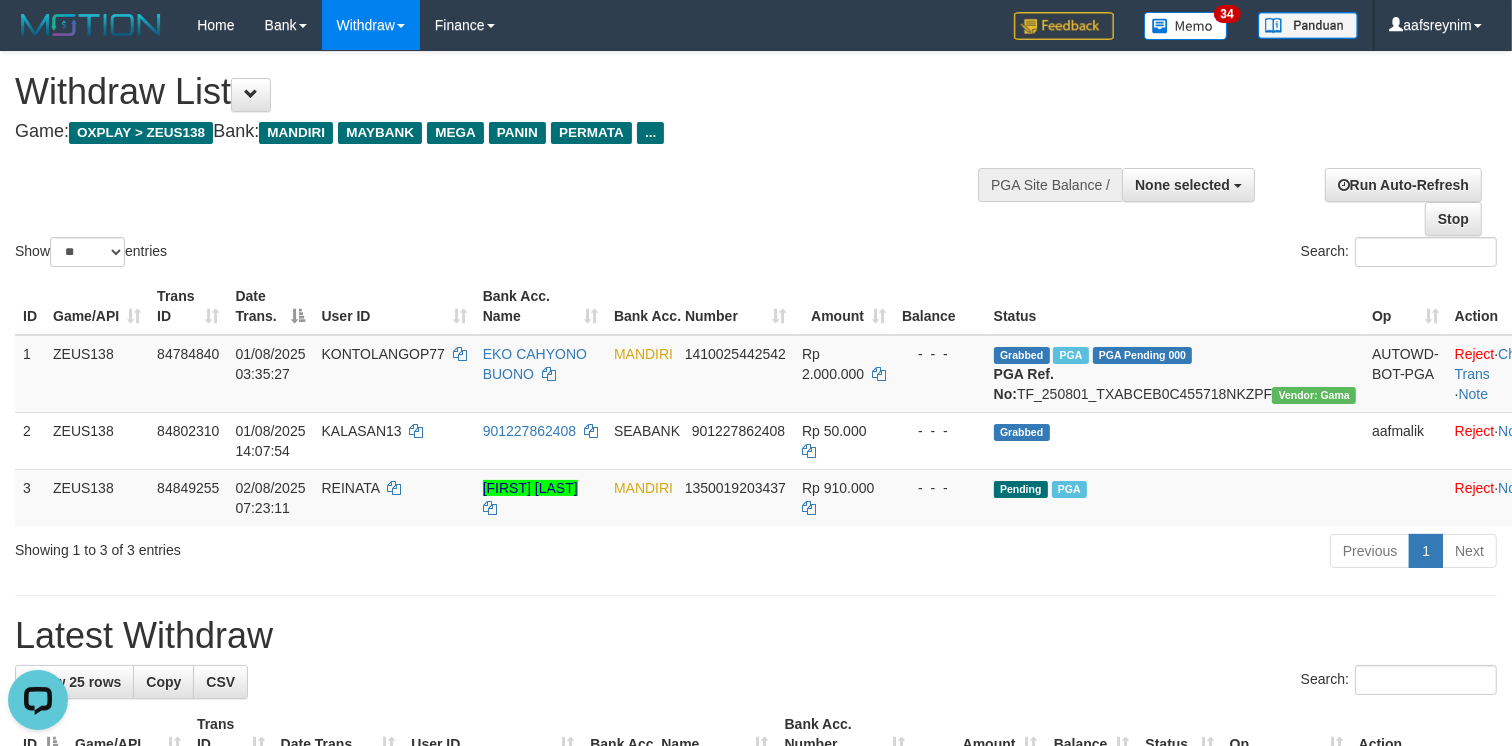 scroll, scrollTop: 0, scrollLeft: 0, axis: both 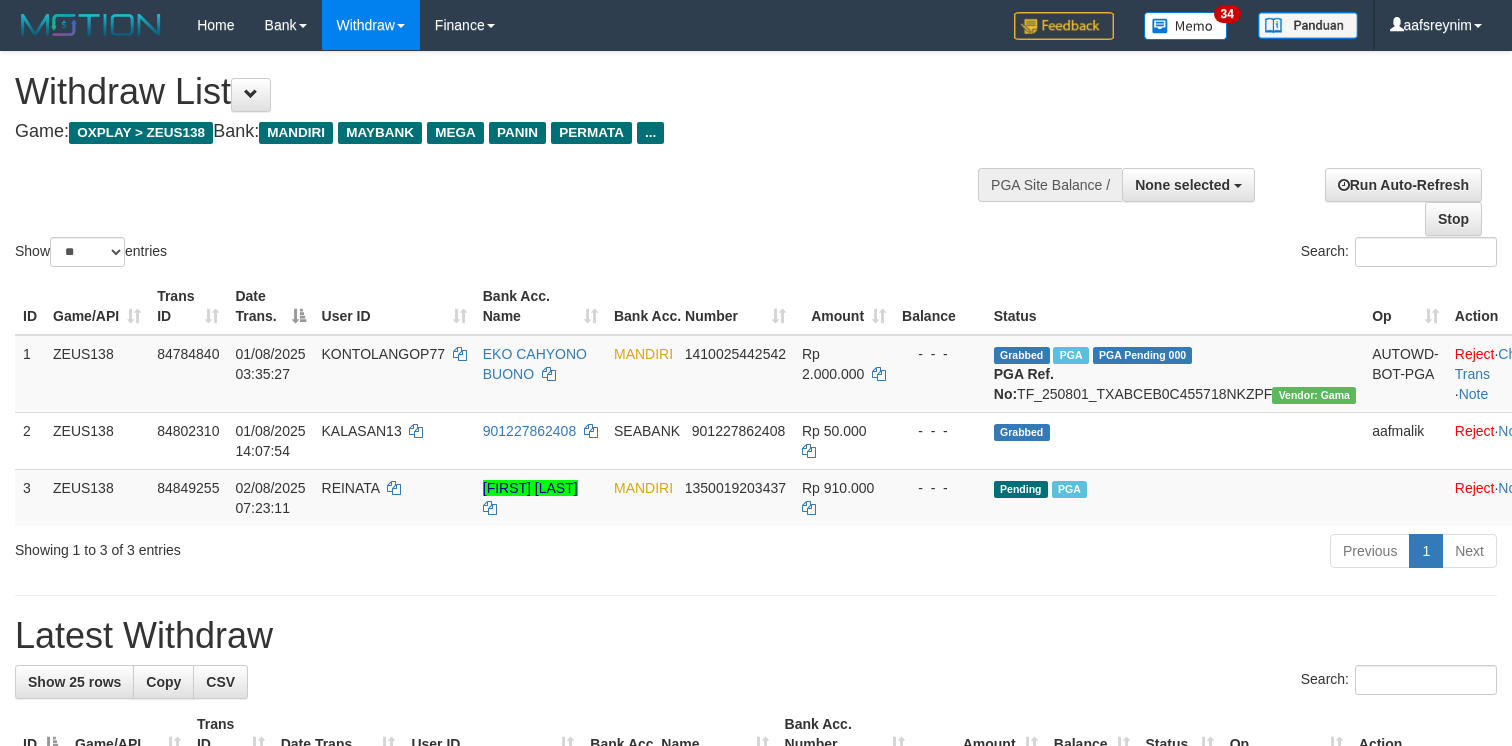 select 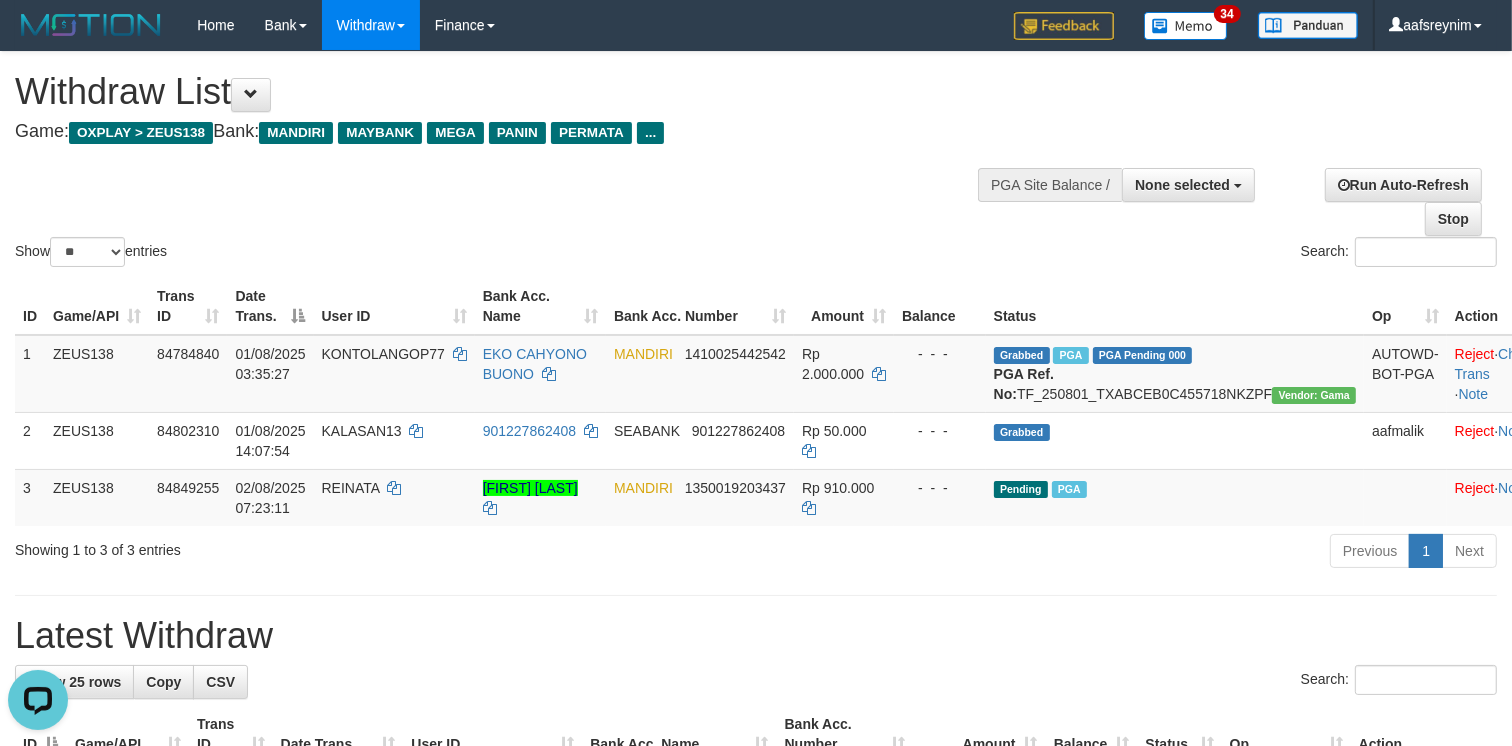 scroll, scrollTop: 0, scrollLeft: 0, axis: both 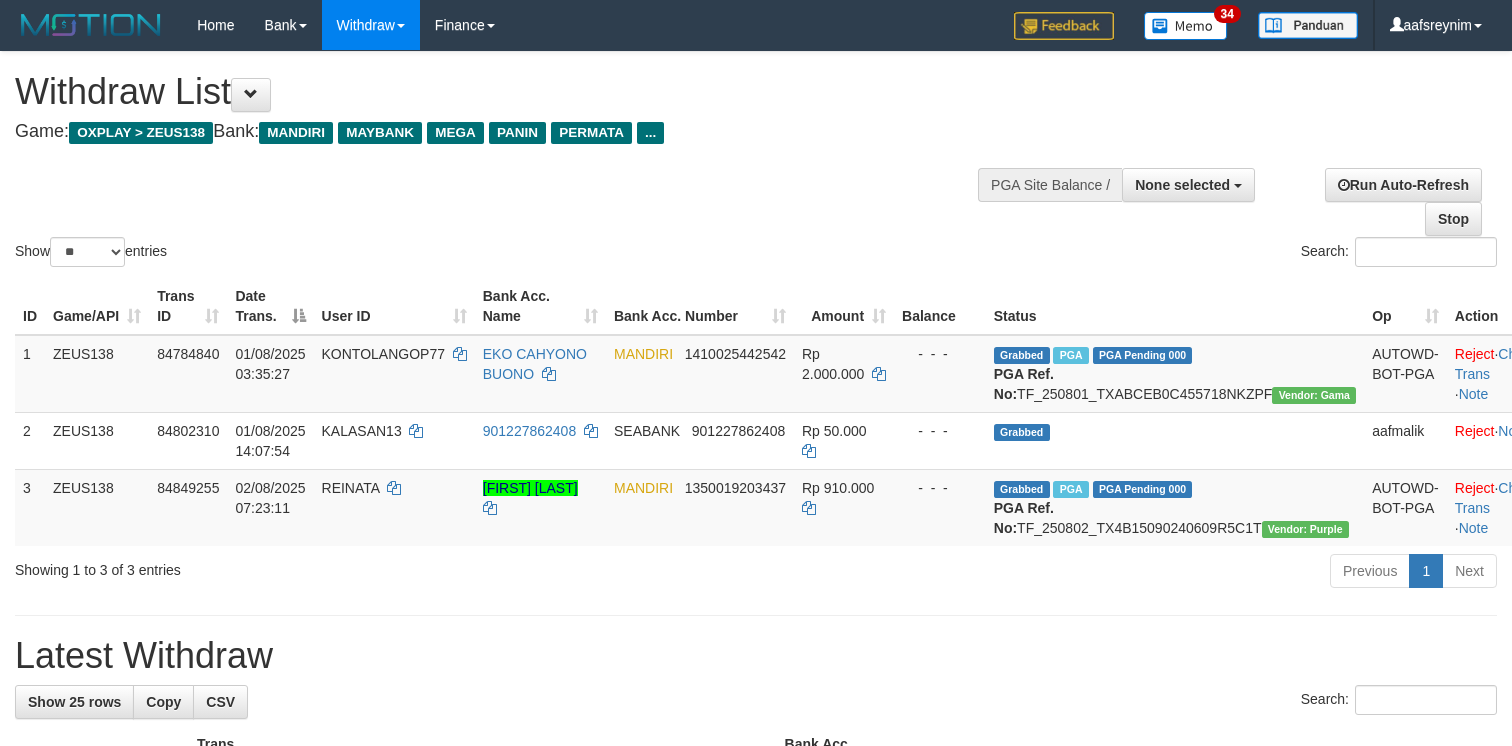 select 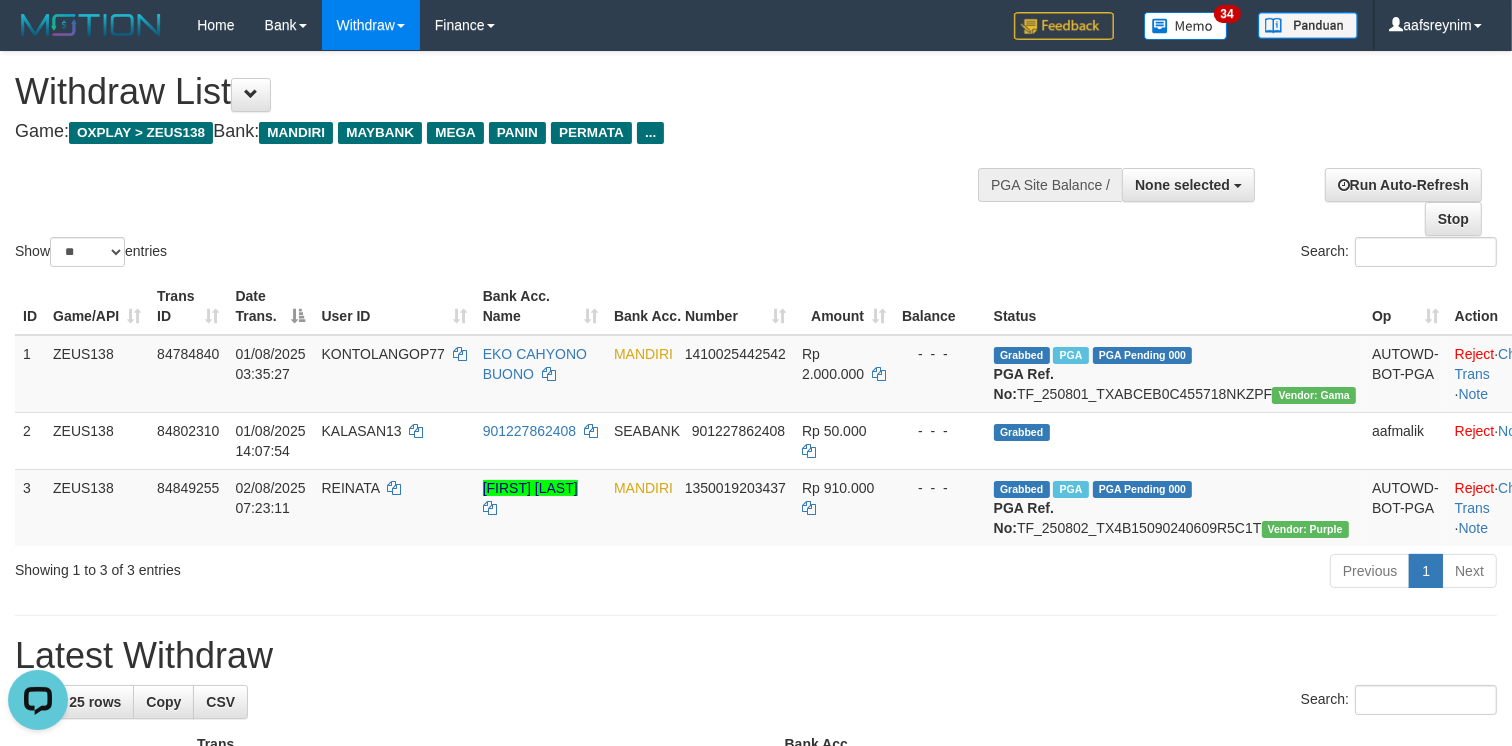 scroll, scrollTop: 0, scrollLeft: 0, axis: both 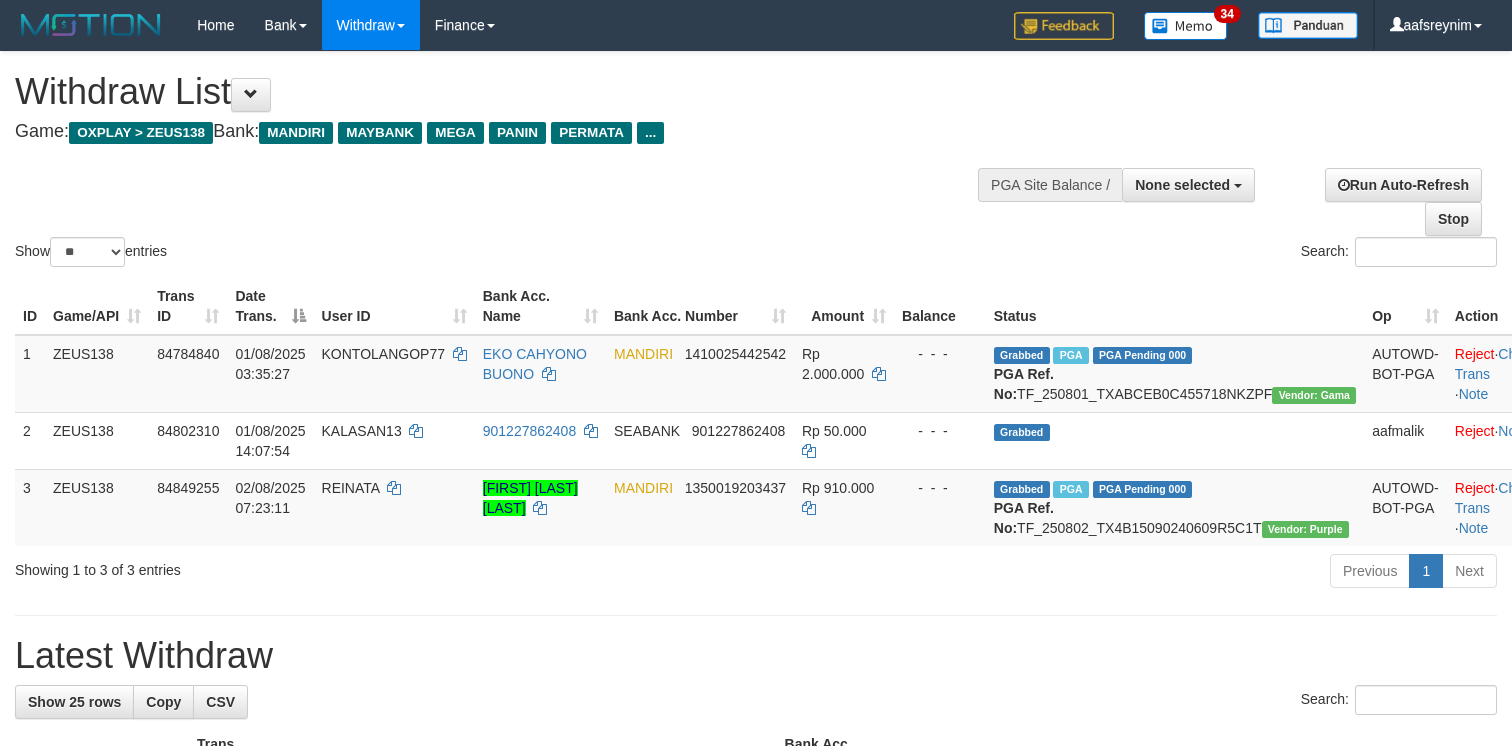 select 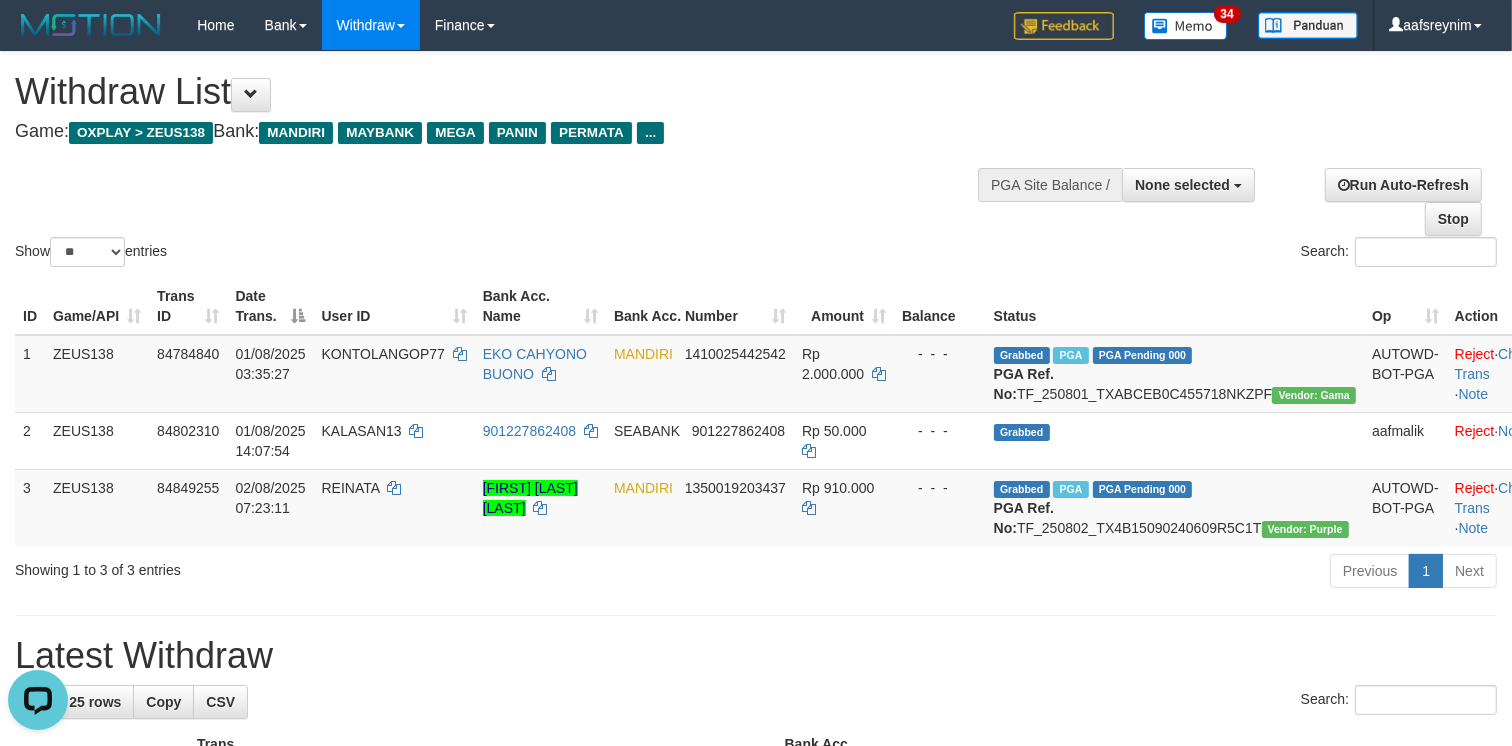 scroll, scrollTop: 0, scrollLeft: 0, axis: both 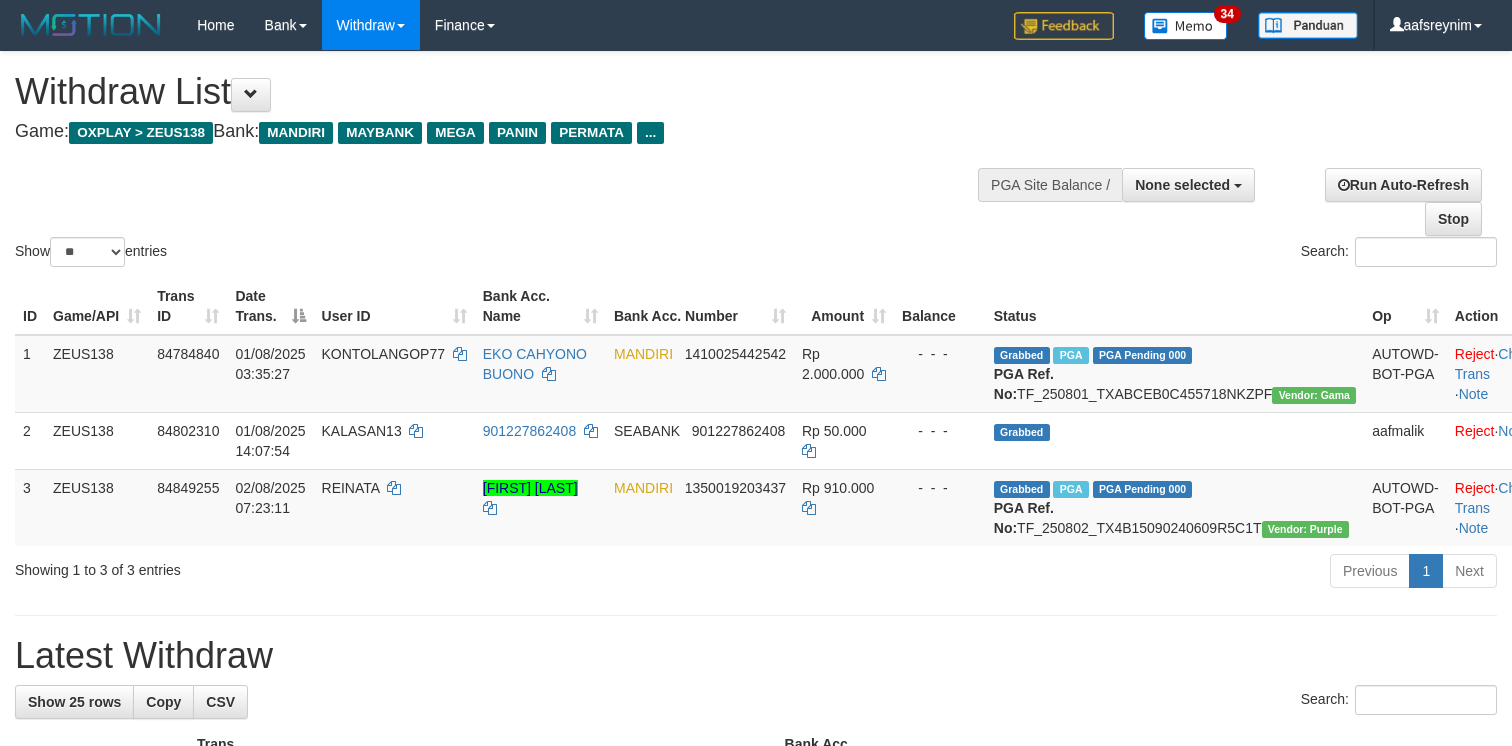 select 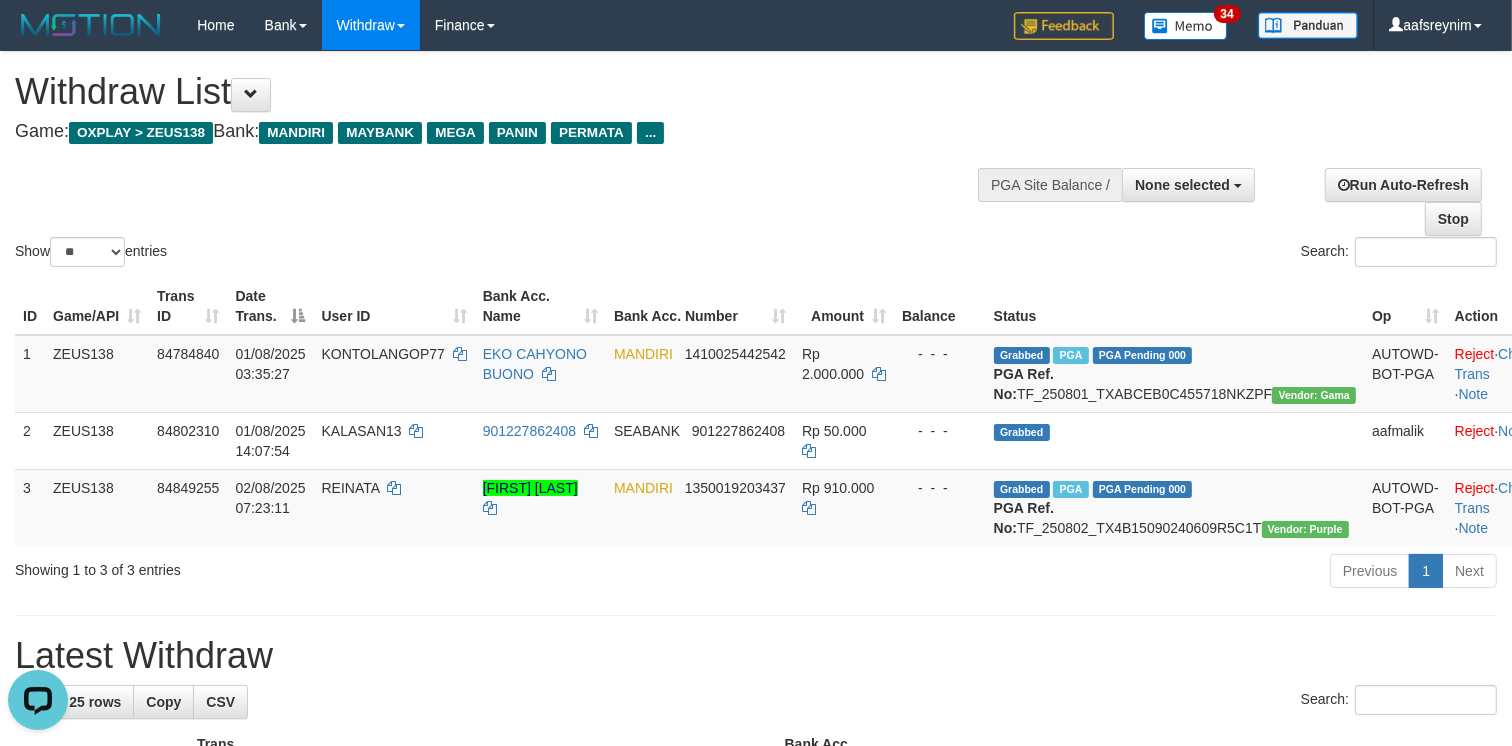 scroll, scrollTop: 0, scrollLeft: 0, axis: both 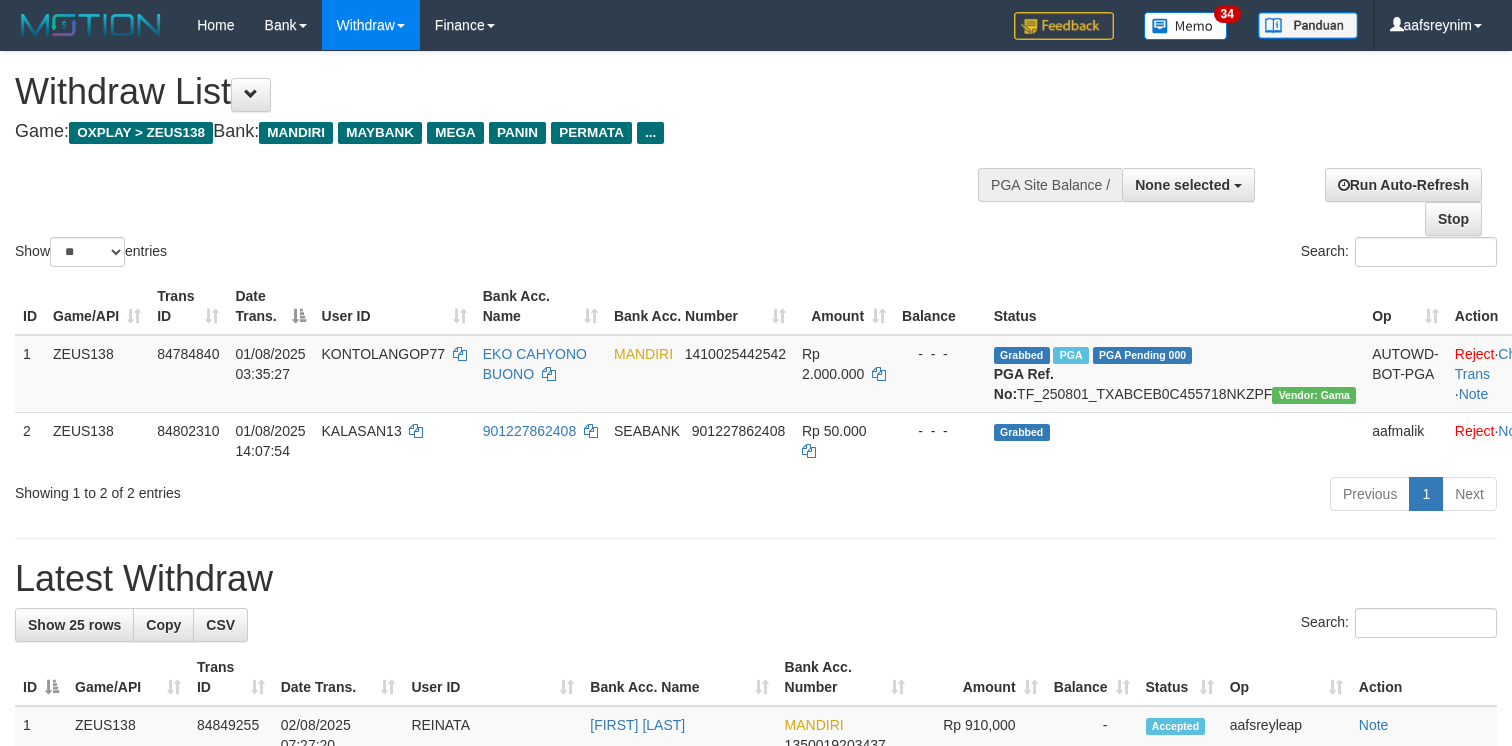 select 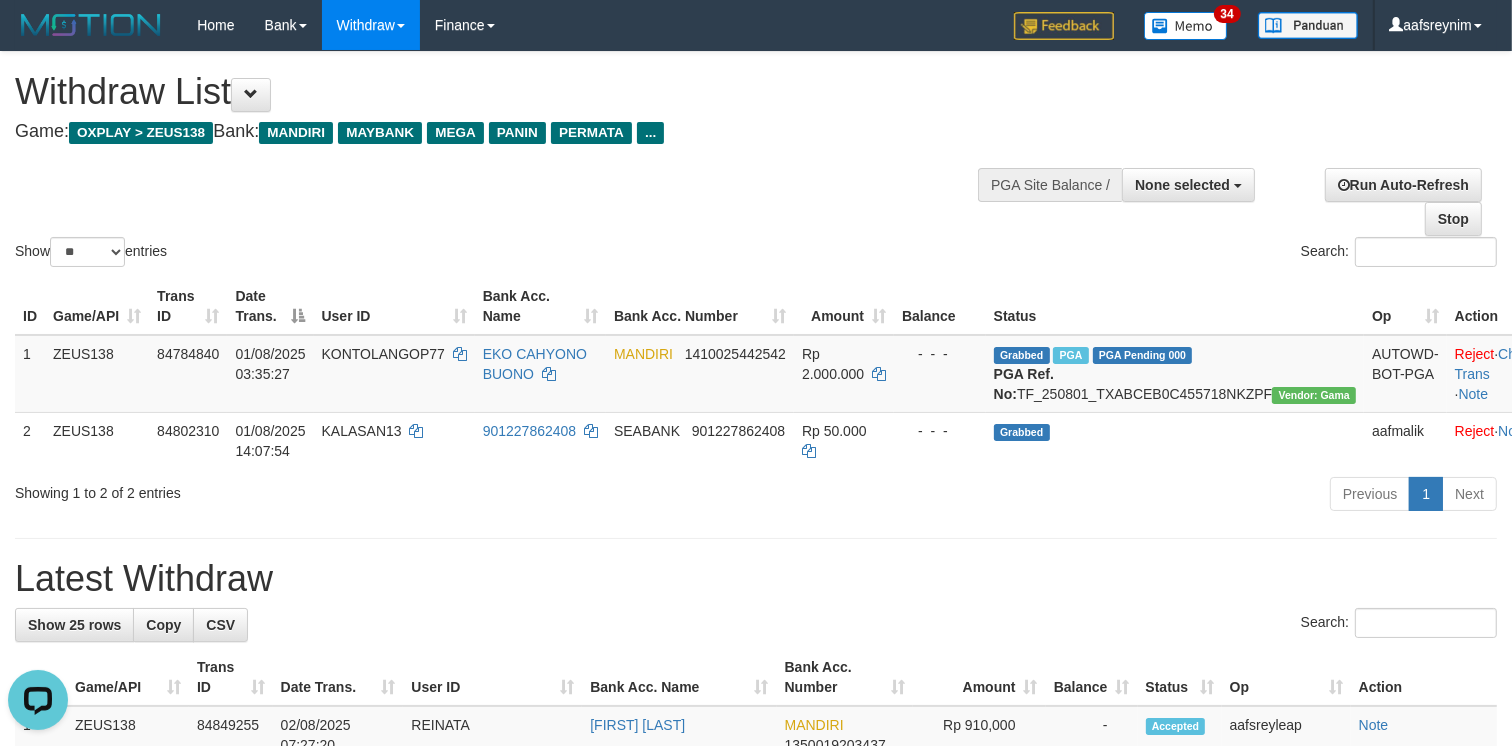 scroll, scrollTop: 0, scrollLeft: 0, axis: both 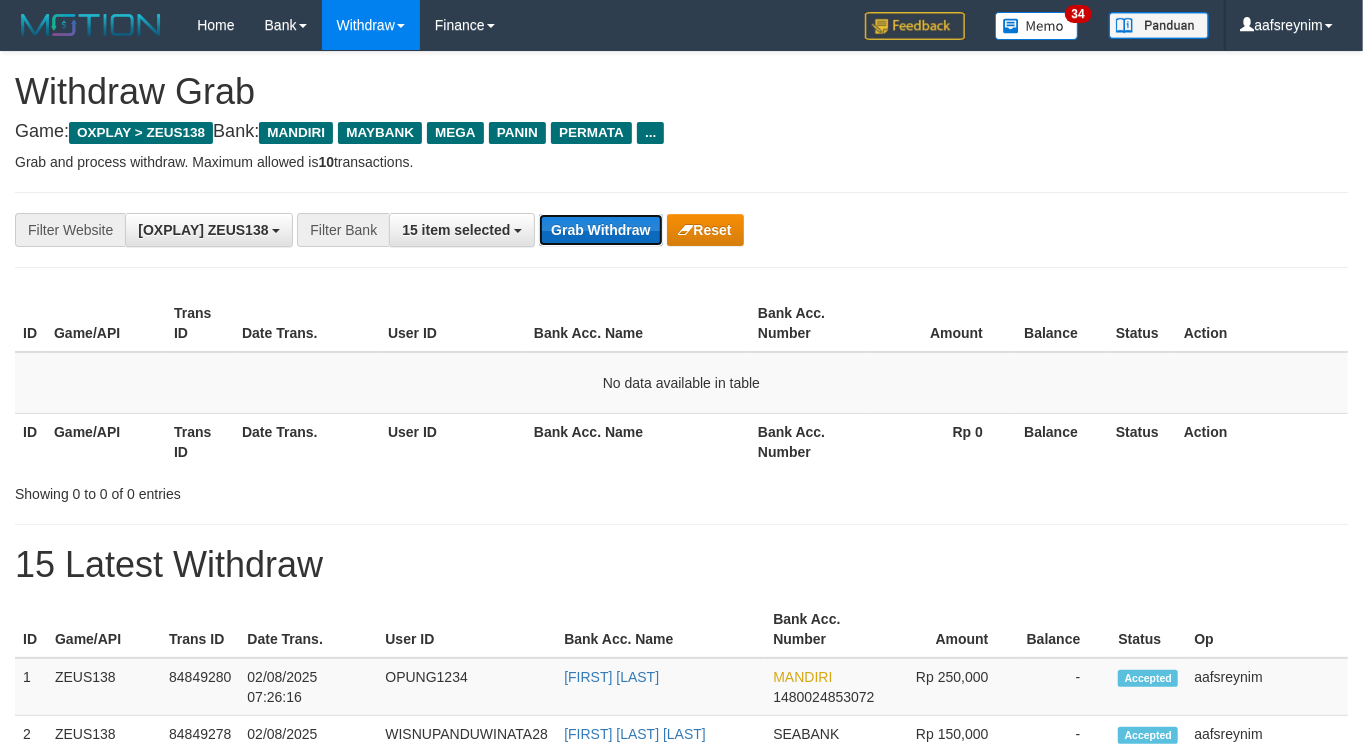 drag, startPoint x: 0, startPoint y: 0, endPoint x: 577, endPoint y: 231, distance: 621.52234 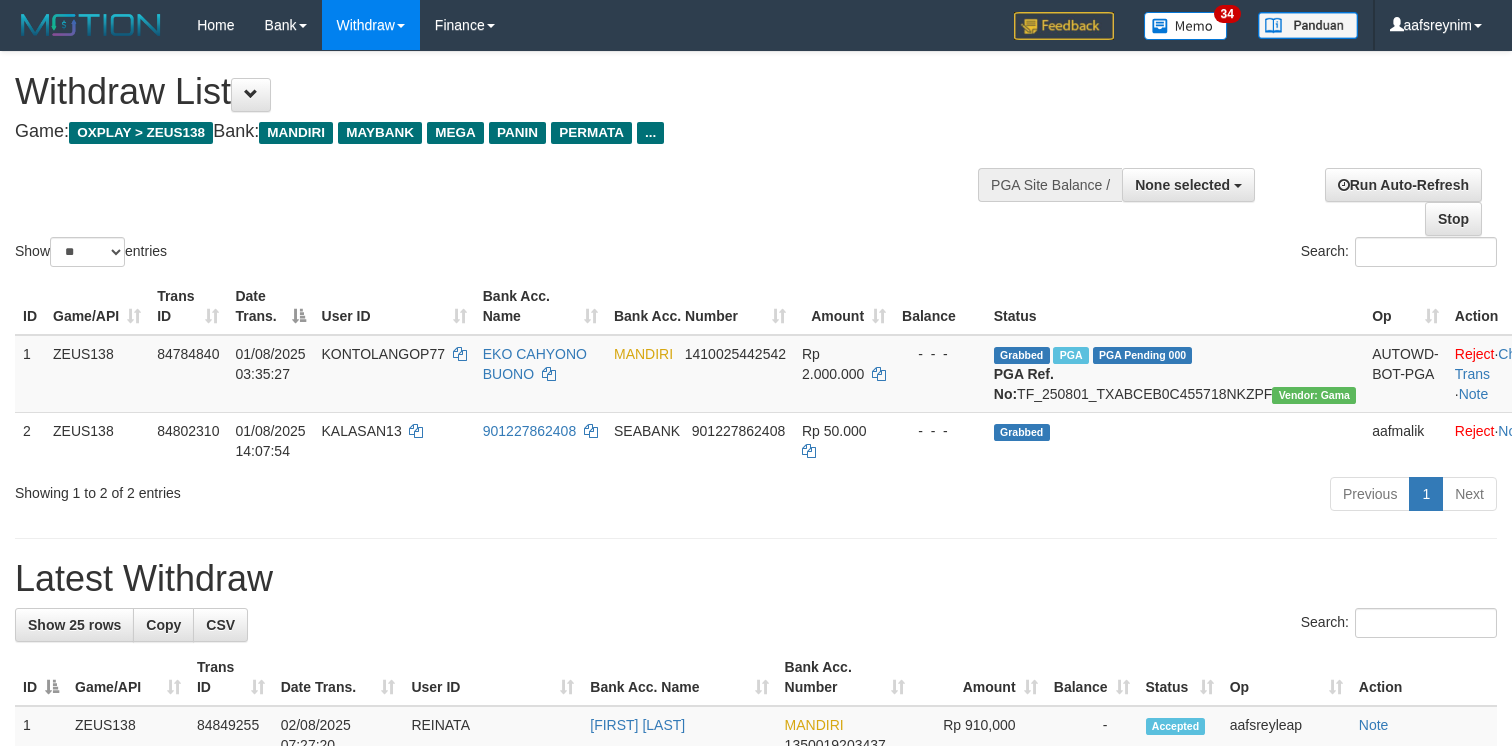 select 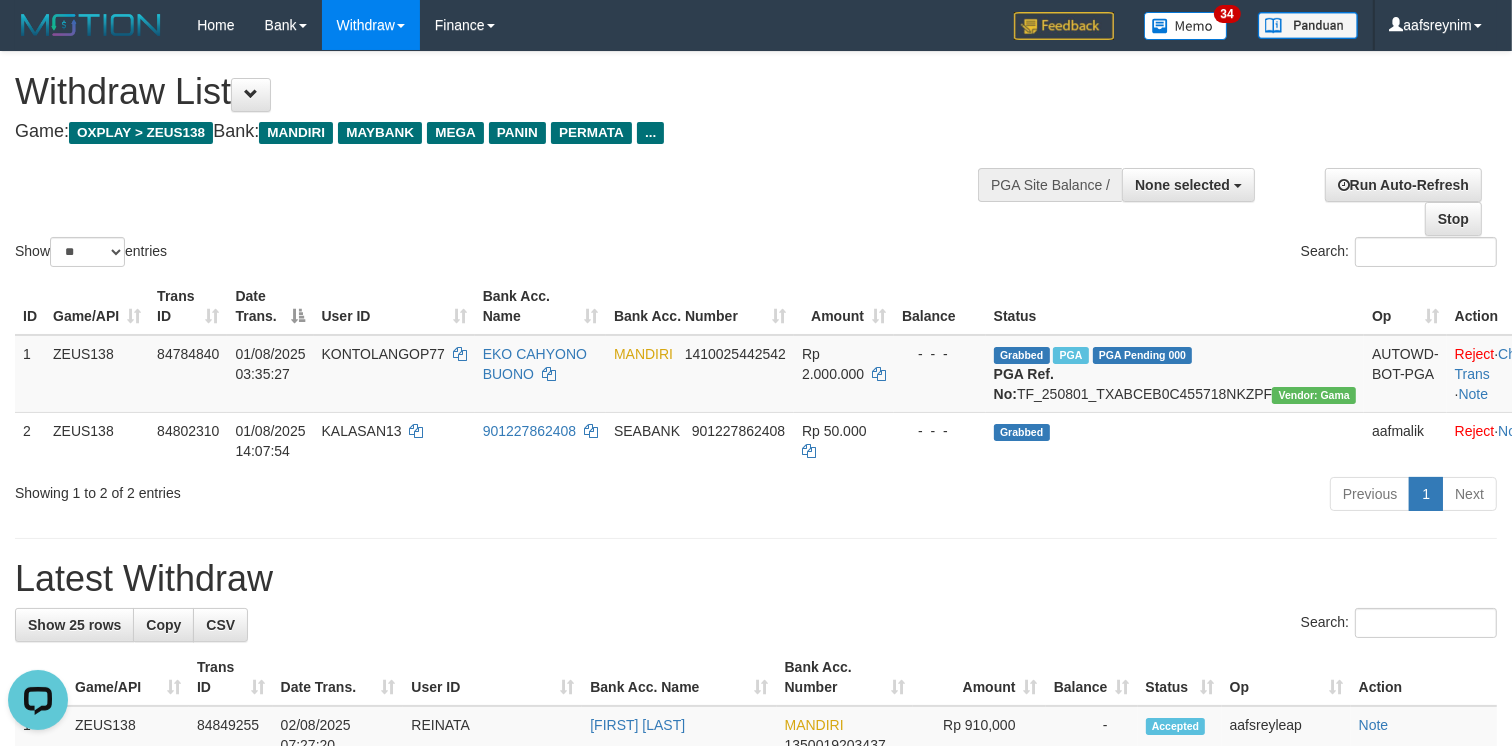 scroll, scrollTop: 0, scrollLeft: 0, axis: both 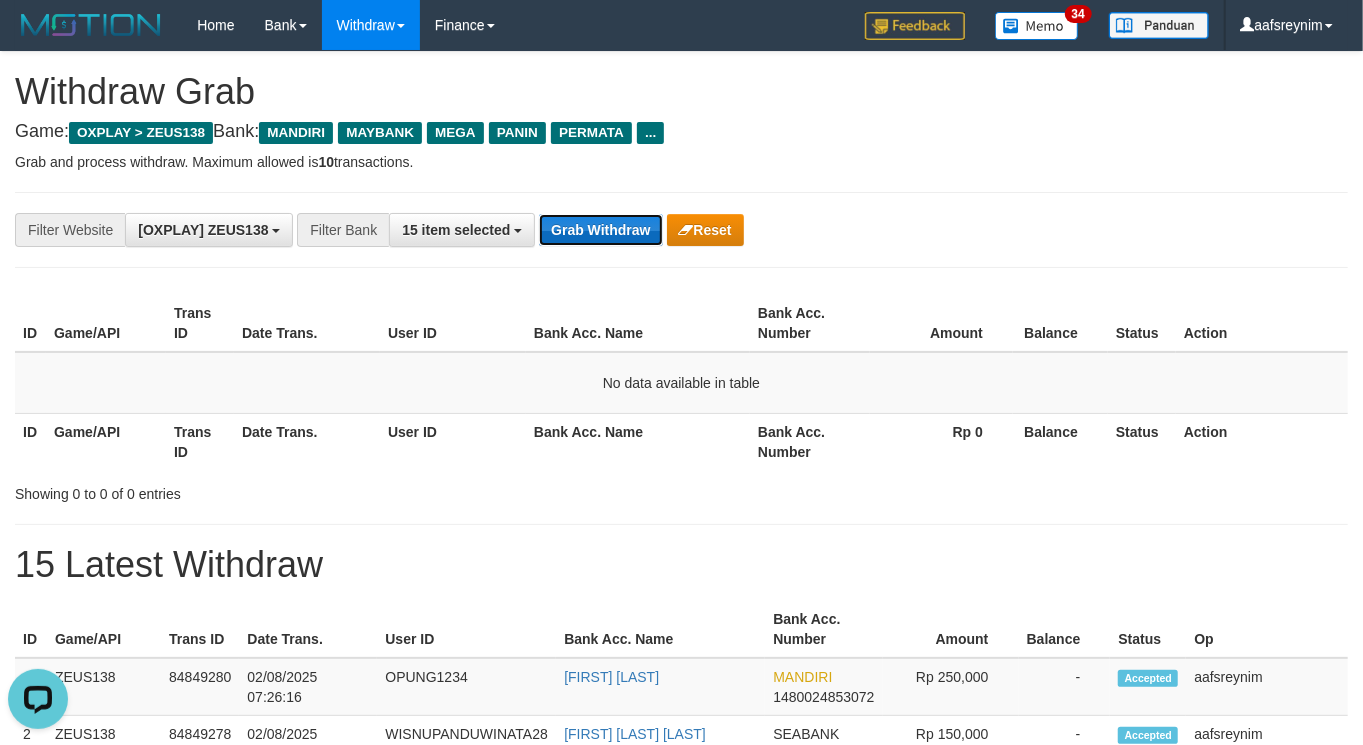 click on "Grab Withdraw" at bounding box center [600, 230] 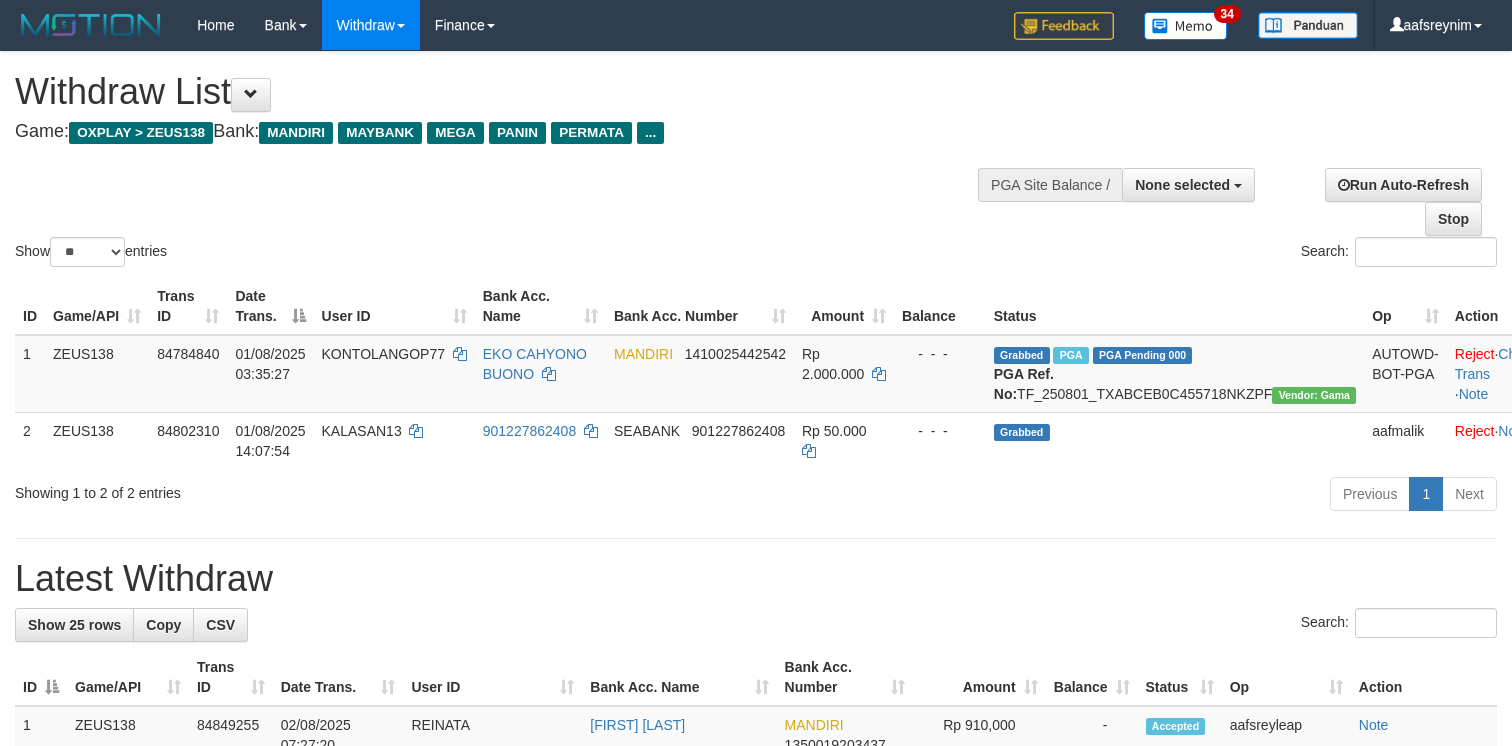 select 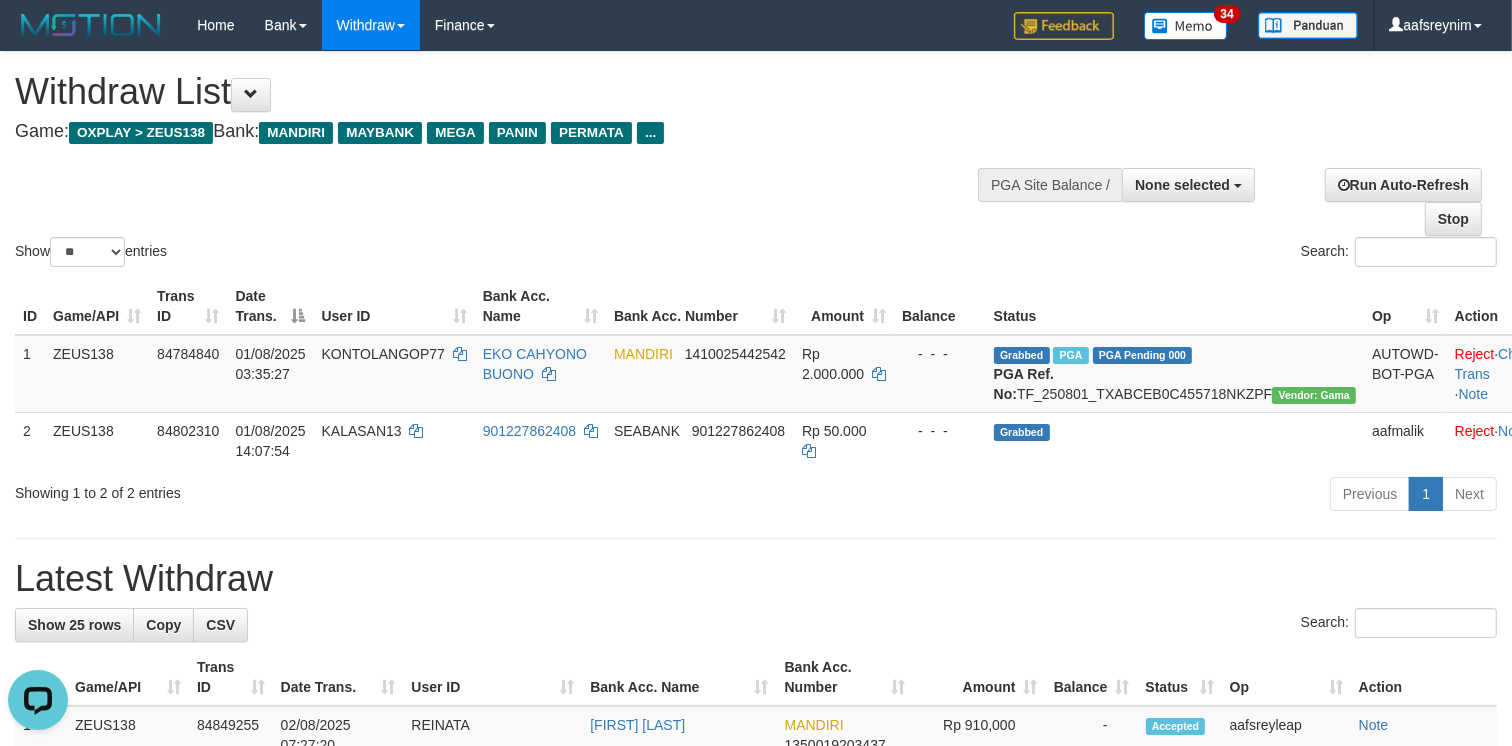 scroll, scrollTop: 0, scrollLeft: 0, axis: both 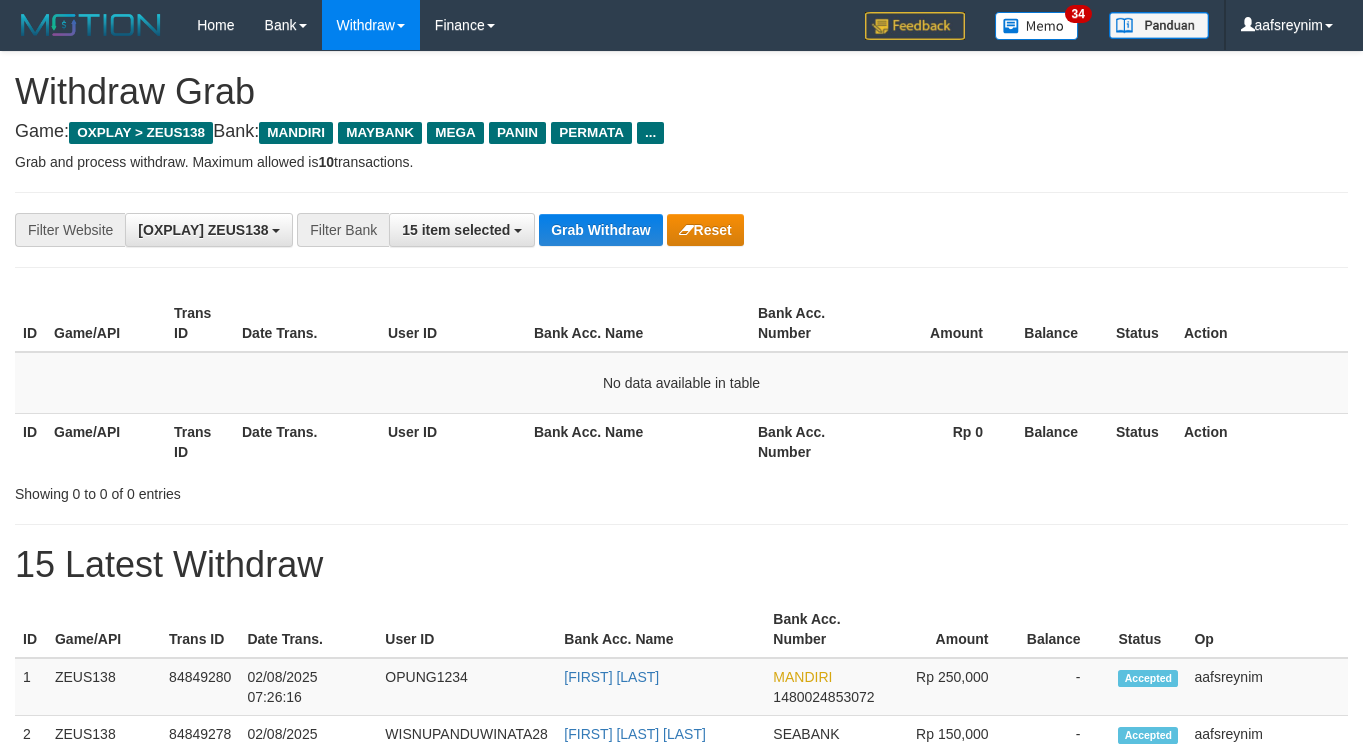 click on "Grab Withdraw" at bounding box center (600, 230) 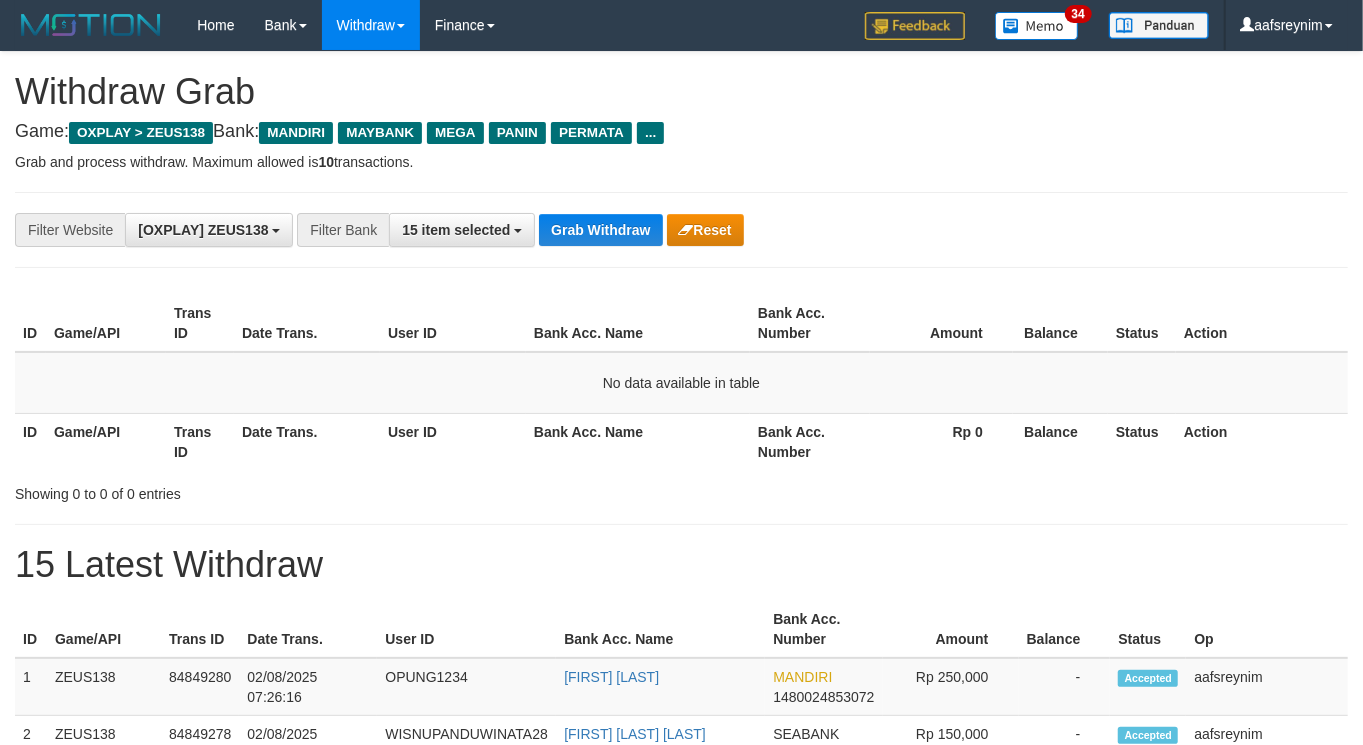 scroll, scrollTop: 17, scrollLeft: 0, axis: vertical 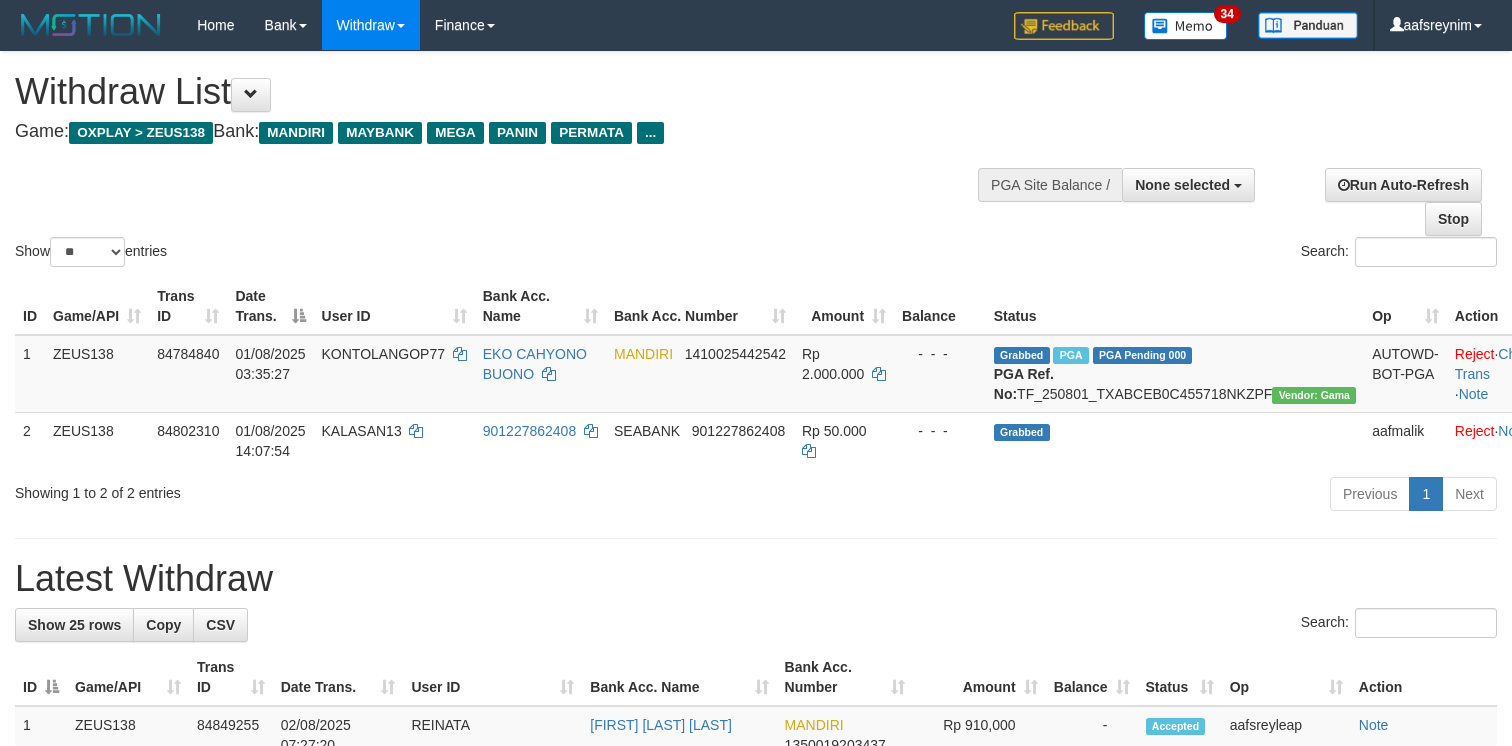 select 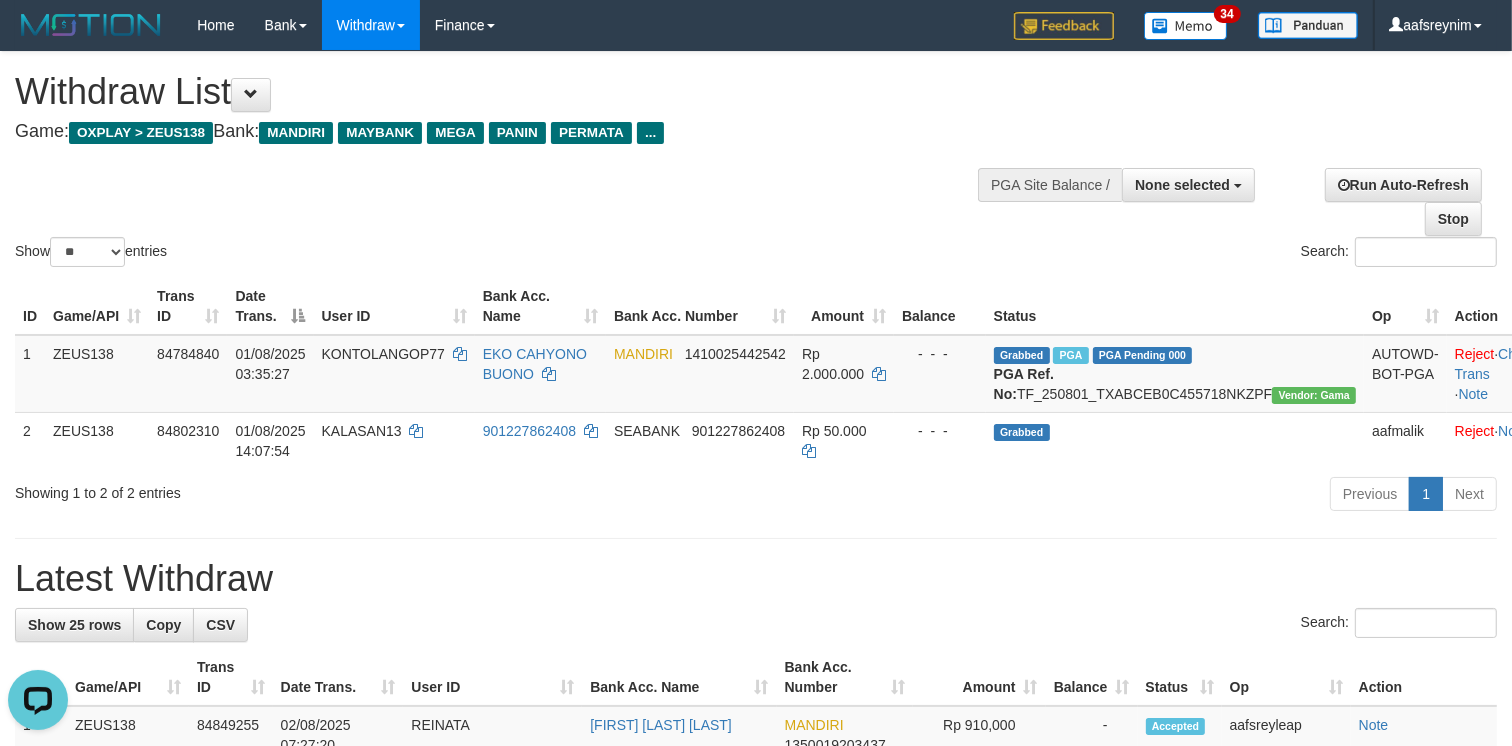 scroll, scrollTop: 0, scrollLeft: 0, axis: both 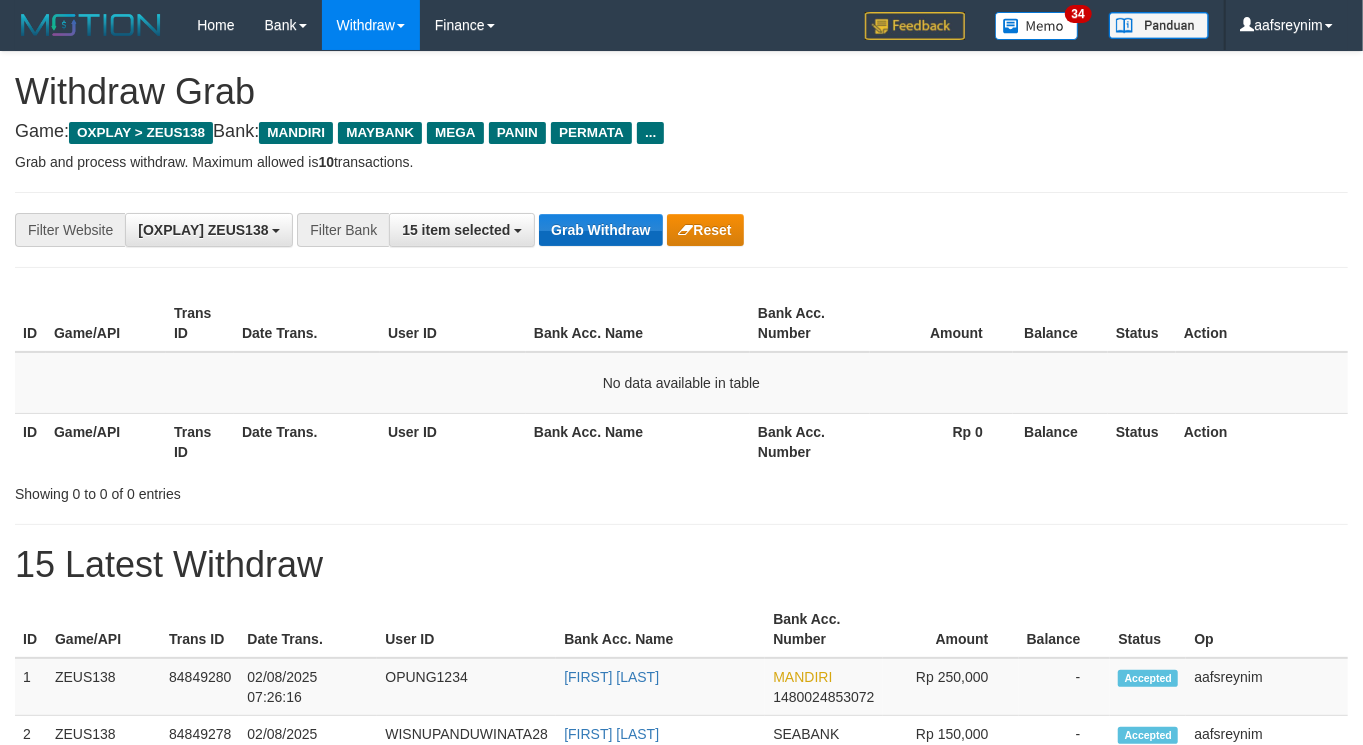 click on "Grab Withdraw" at bounding box center [600, 230] 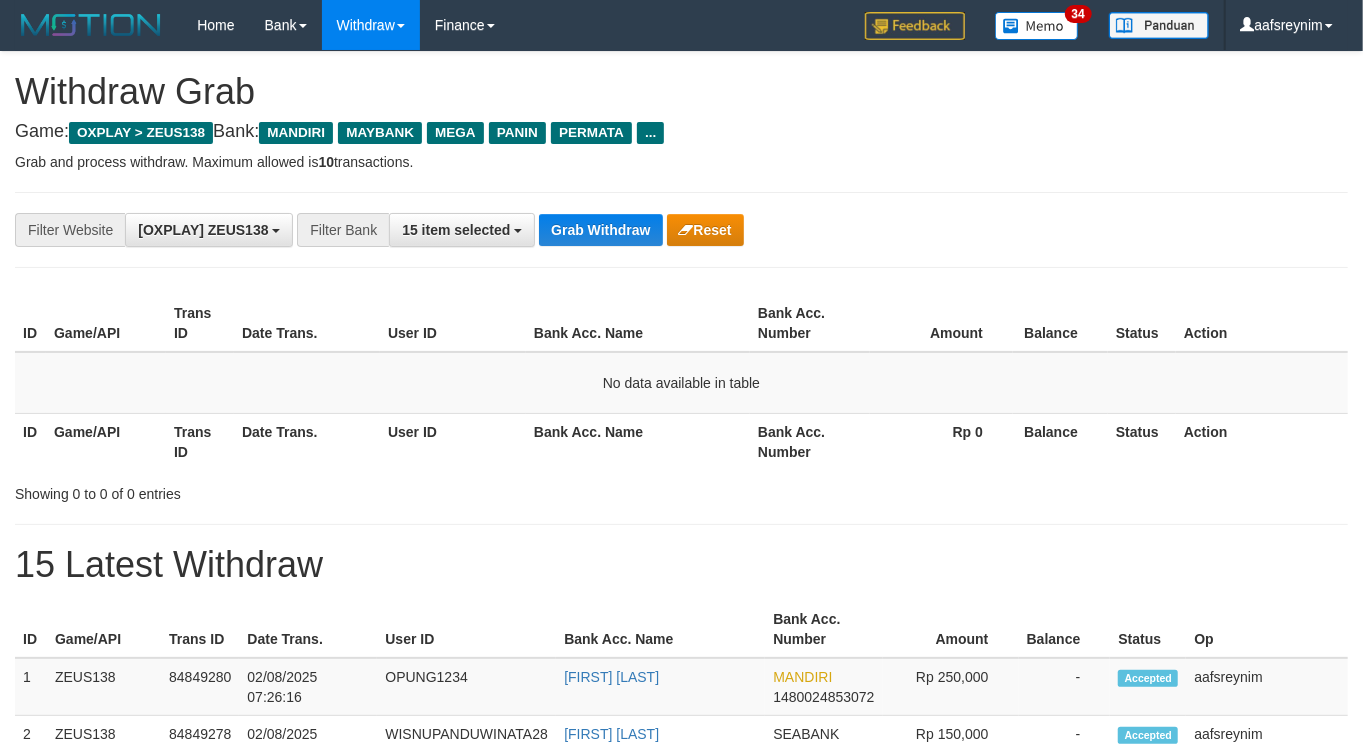 click on "**********" at bounding box center [681, 230] 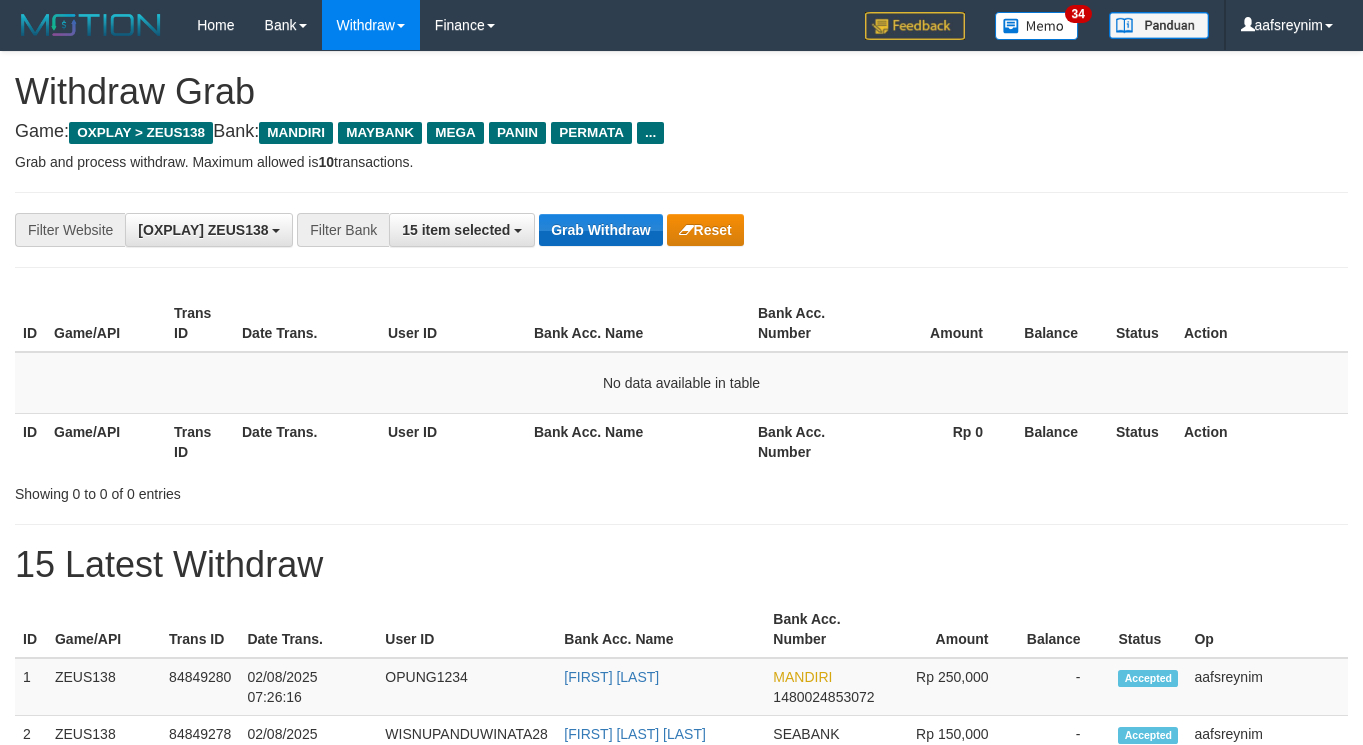 scroll, scrollTop: 0, scrollLeft: 0, axis: both 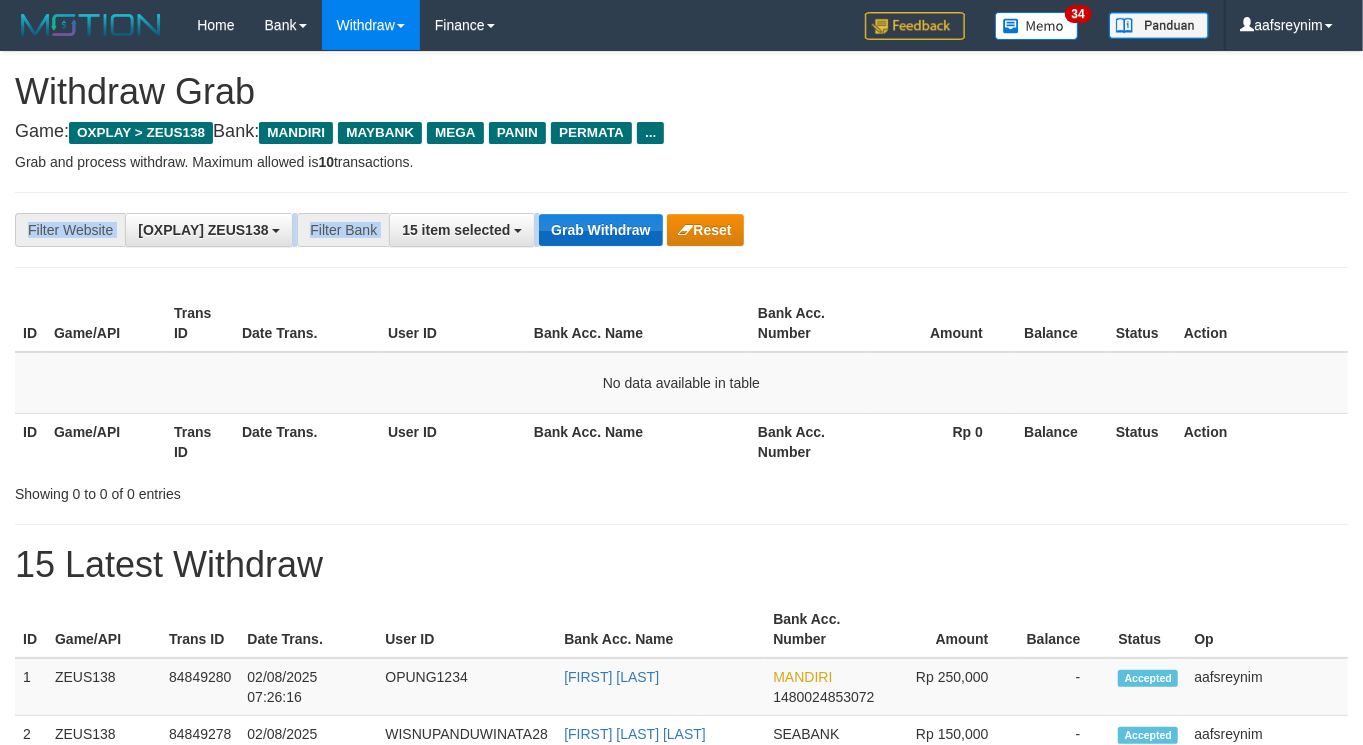 click on "**********" at bounding box center [681, 230] 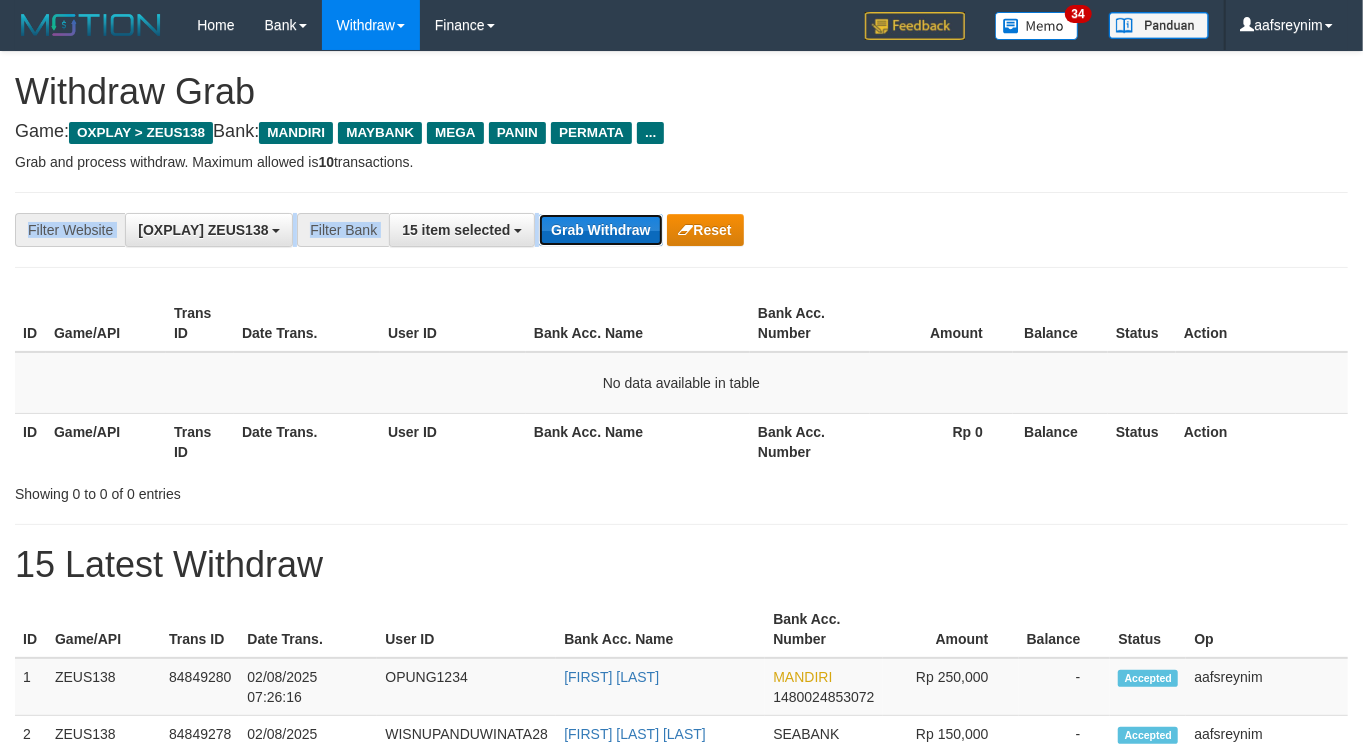 click on "Grab Withdraw" at bounding box center [600, 230] 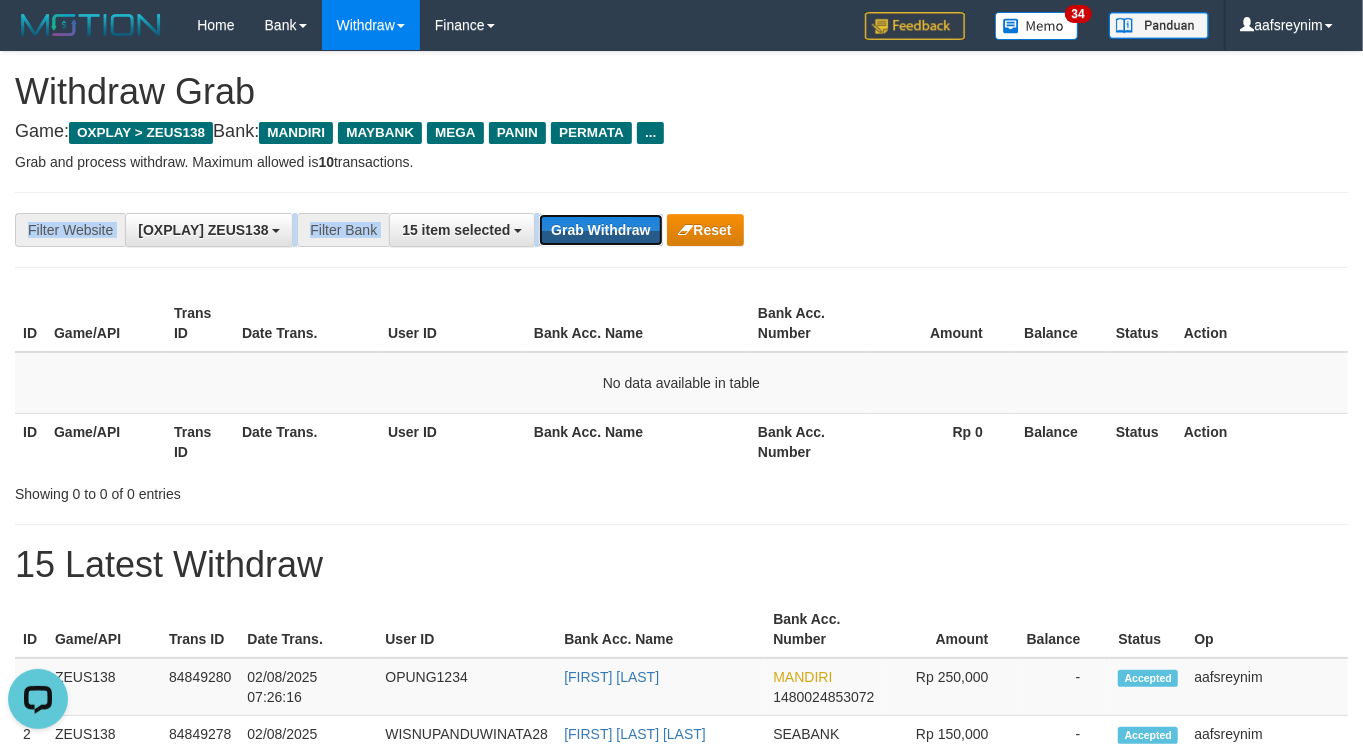 scroll, scrollTop: 0, scrollLeft: 0, axis: both 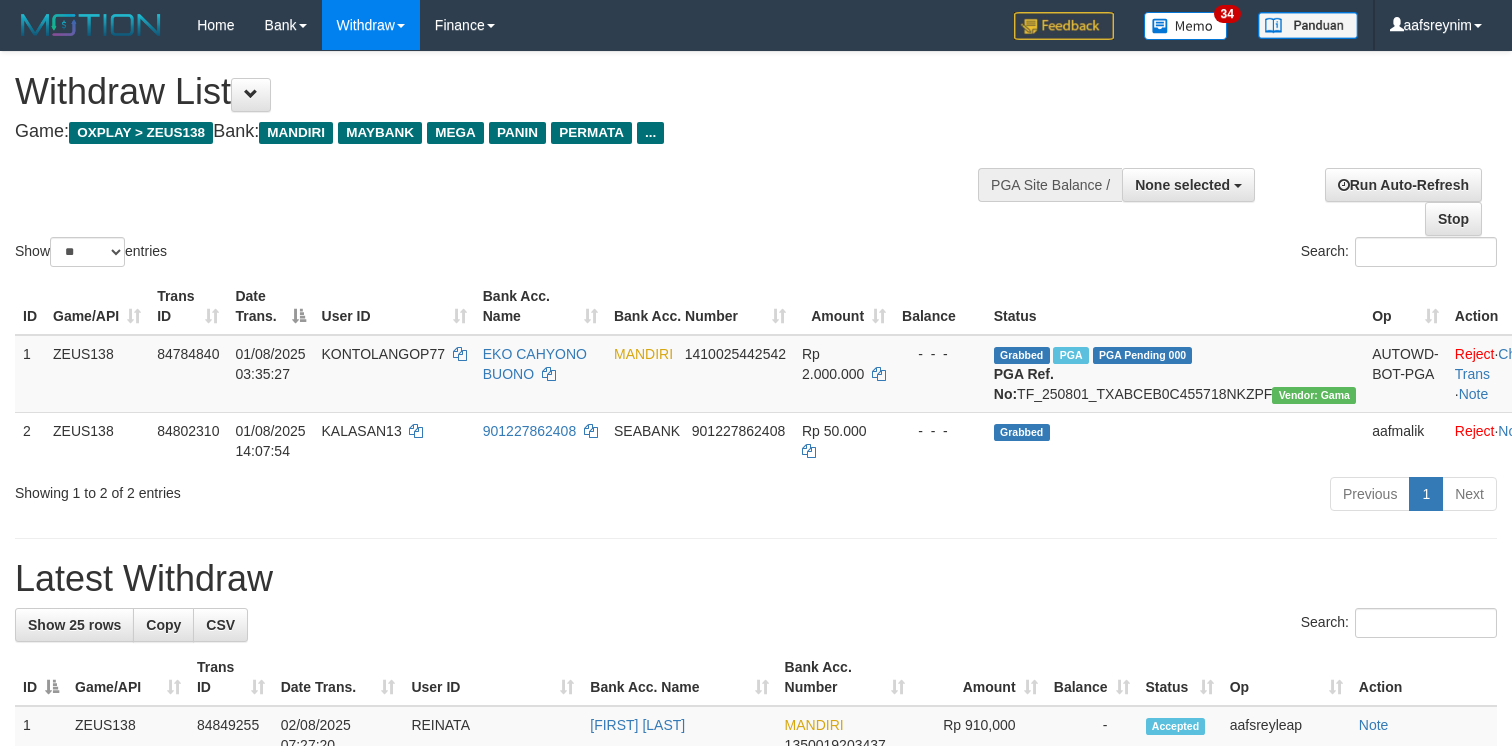 select 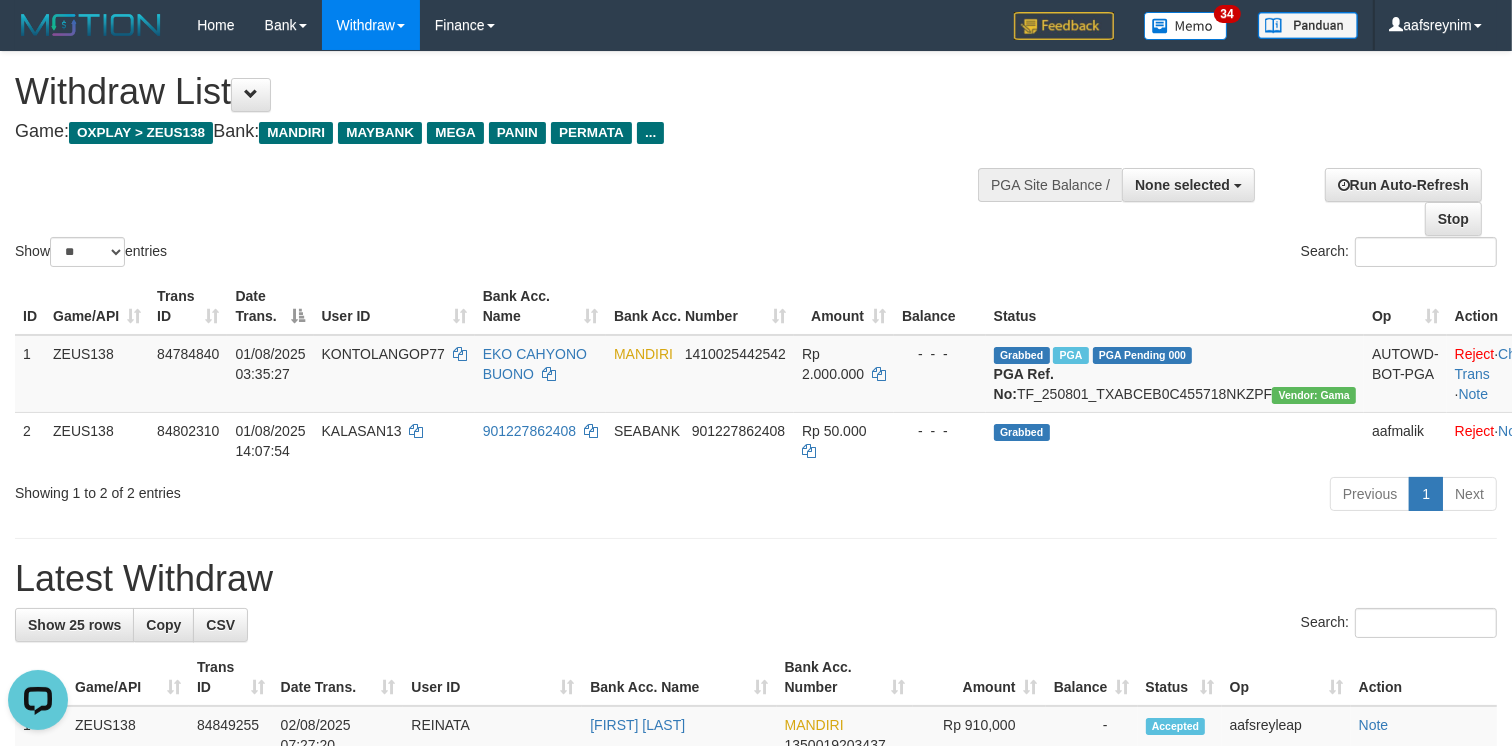 scroll, scrollTop: 0, scrollLeft: 0, axis: both 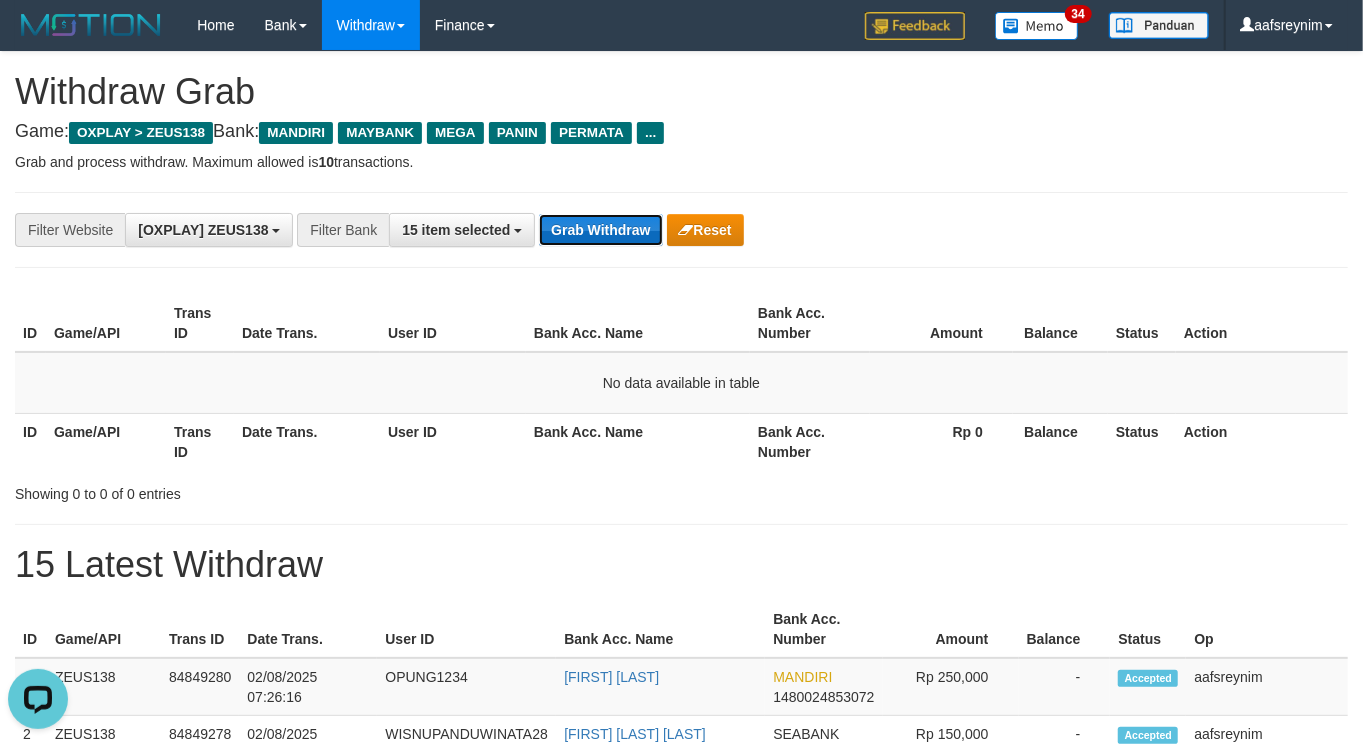 click on "Grab Withdraw" at bounding box center (600, 230) 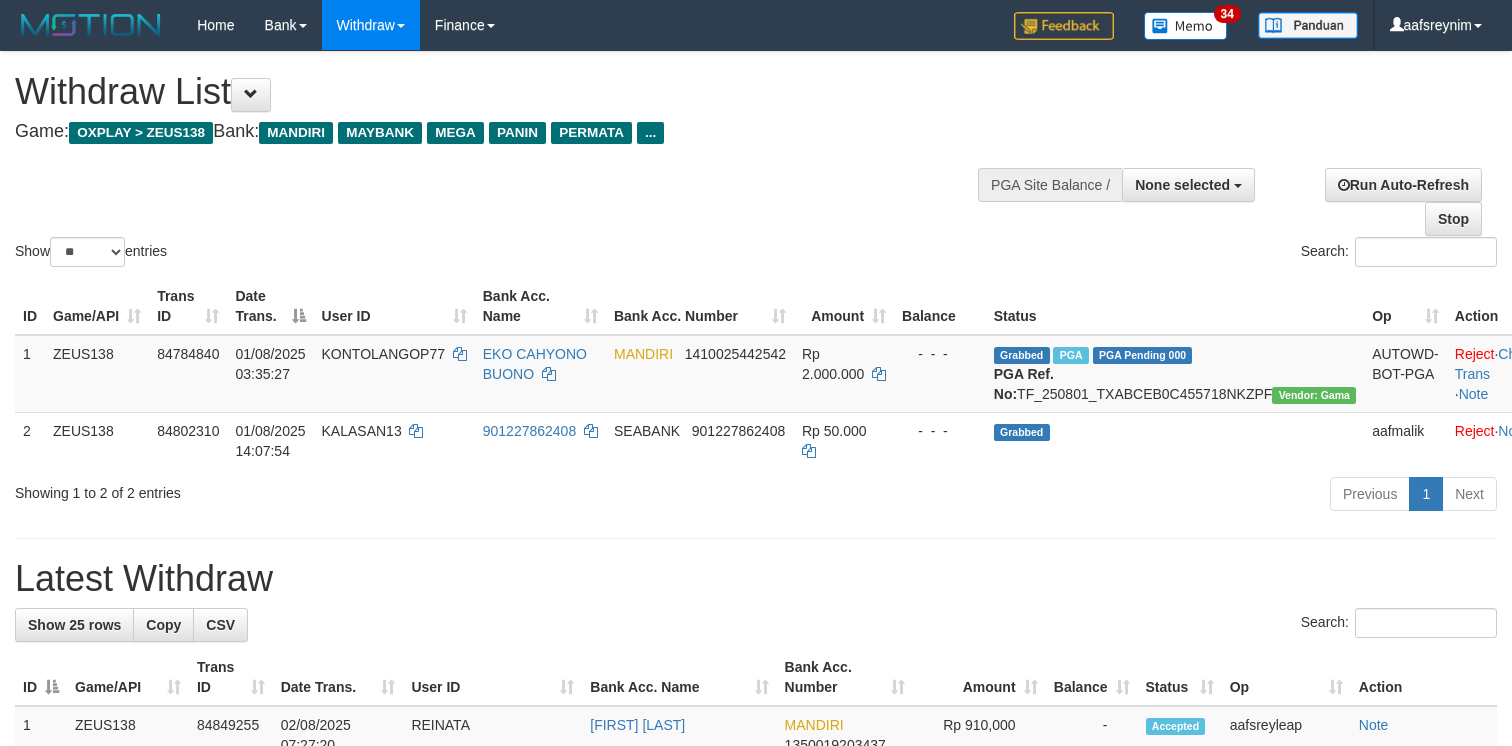 select 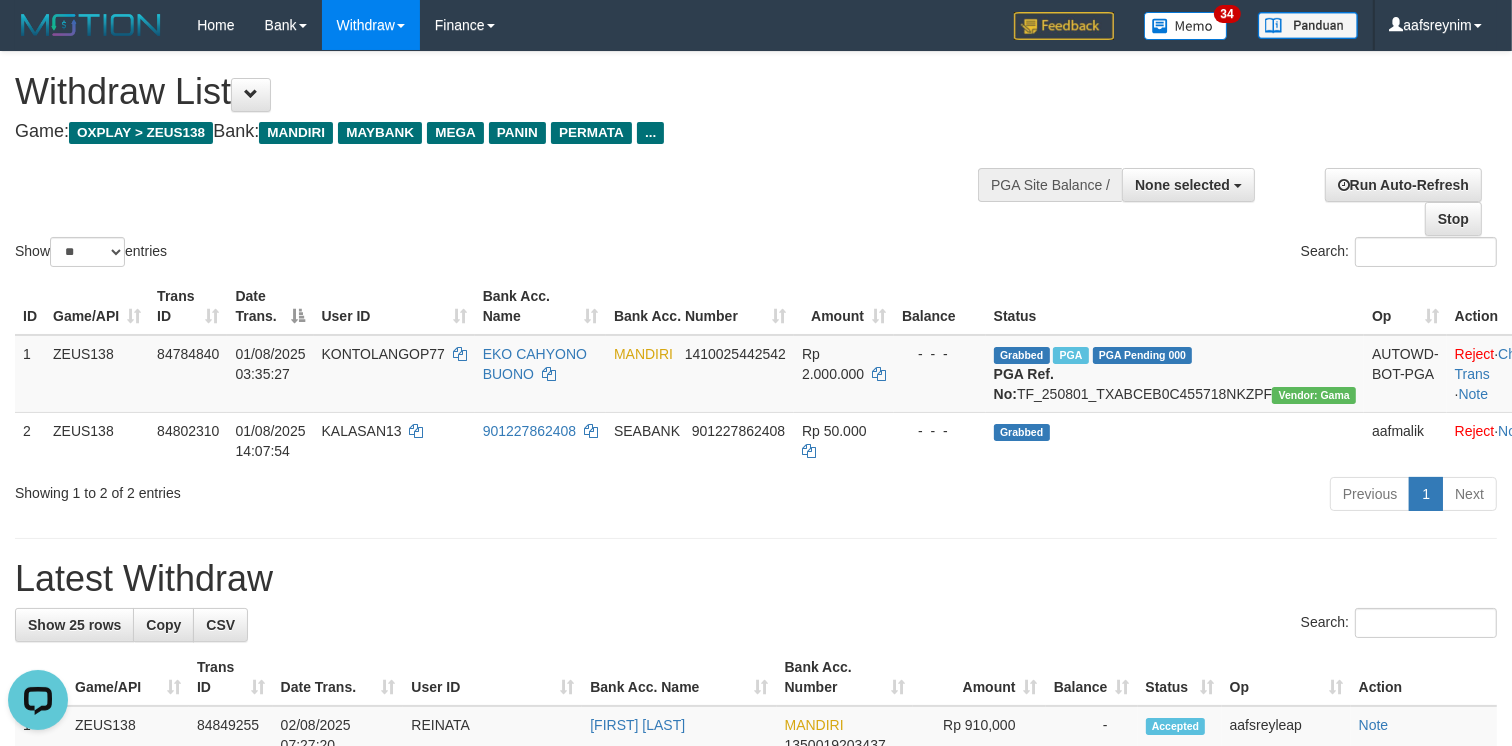 scroll, scrollTop: 0, scrollLeft: 0, axis: both 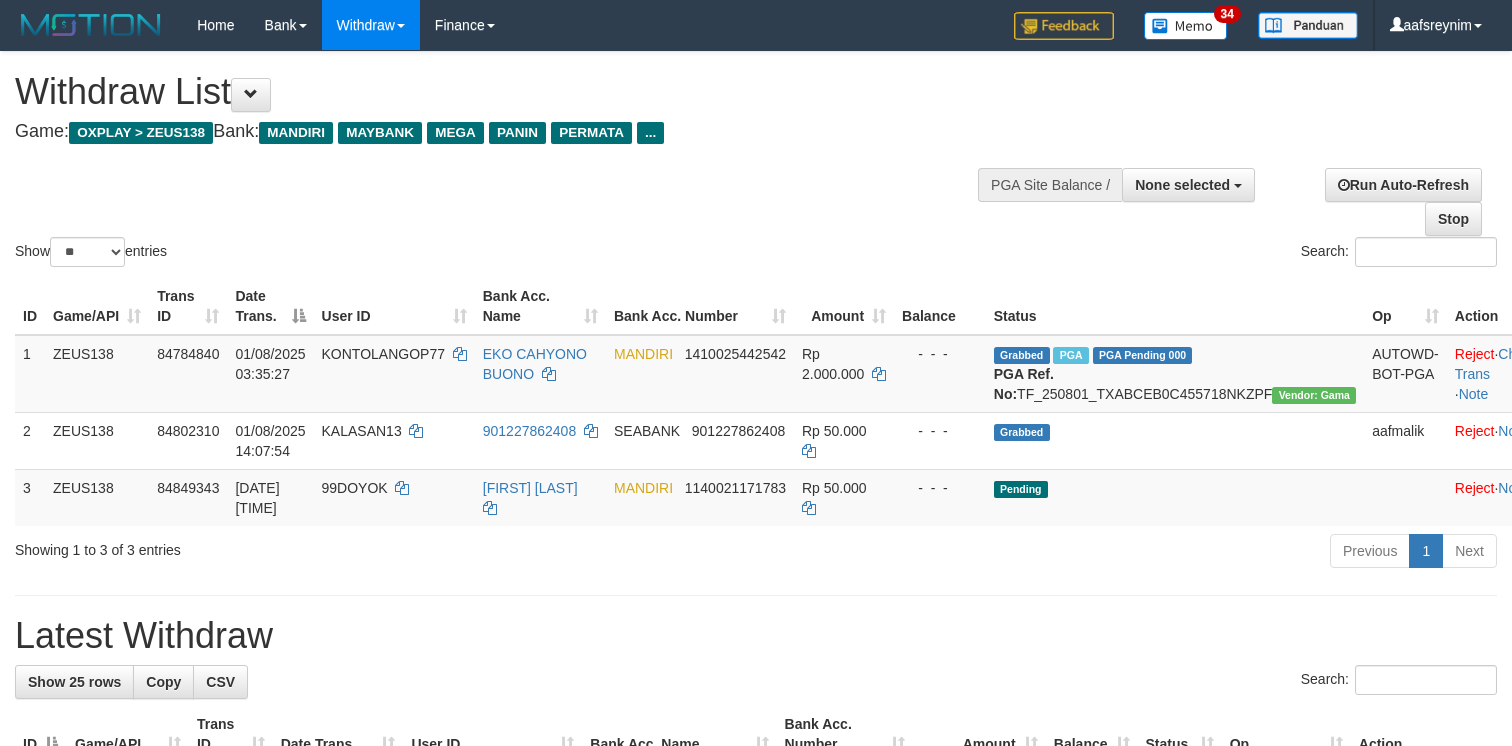 select 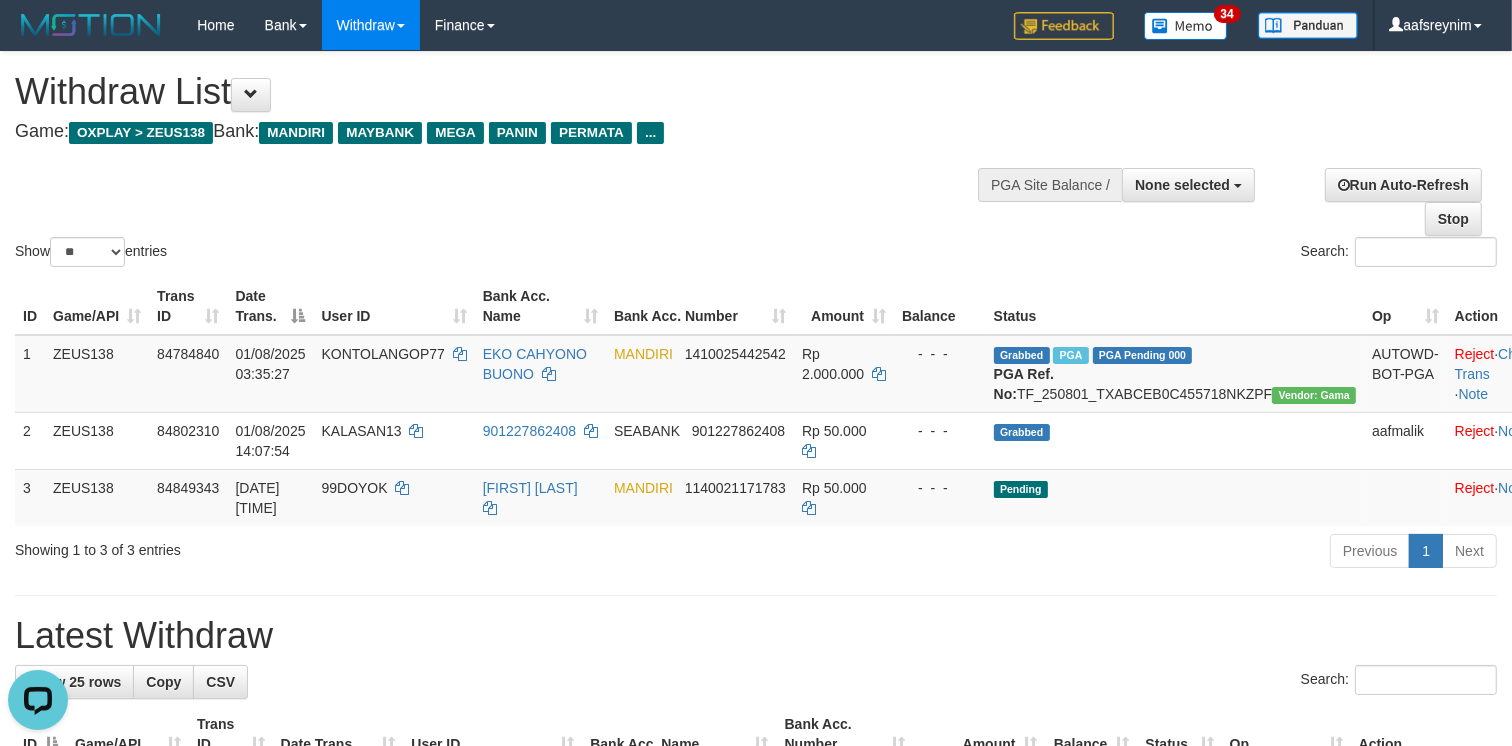 scroll, scrollTop: 0, scrollLeft: 0, axis: both 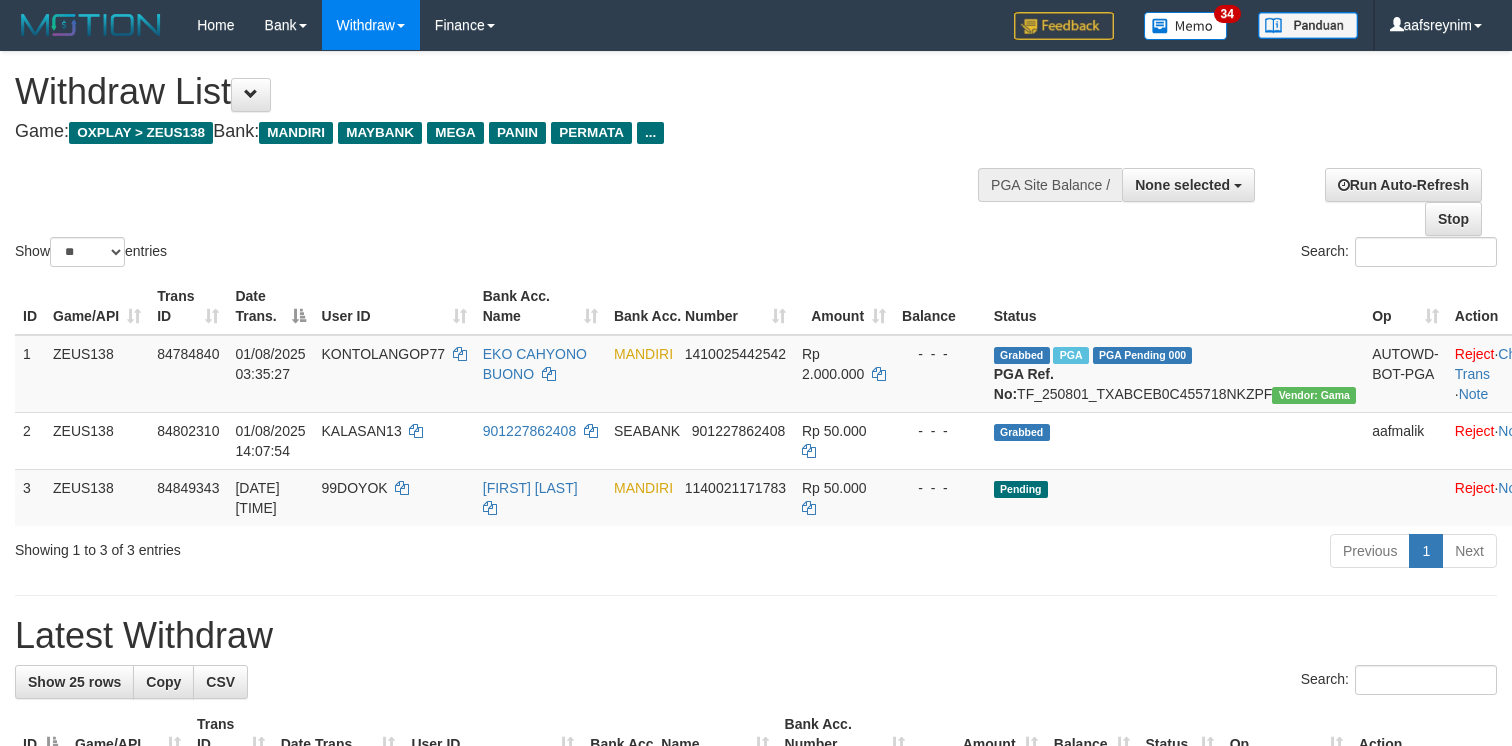 select 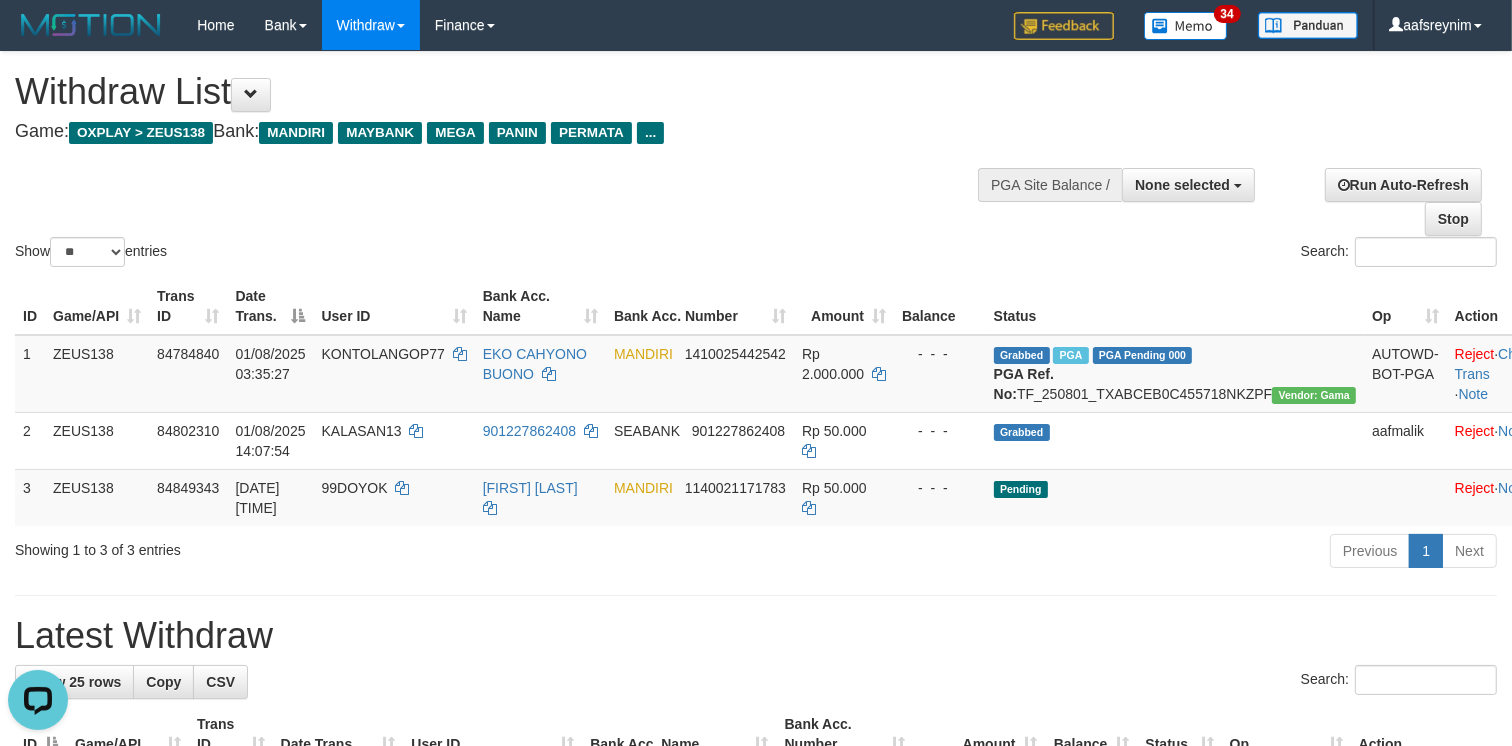 scroll, scrollTop: 0, scrollLeft: 0, axis: both 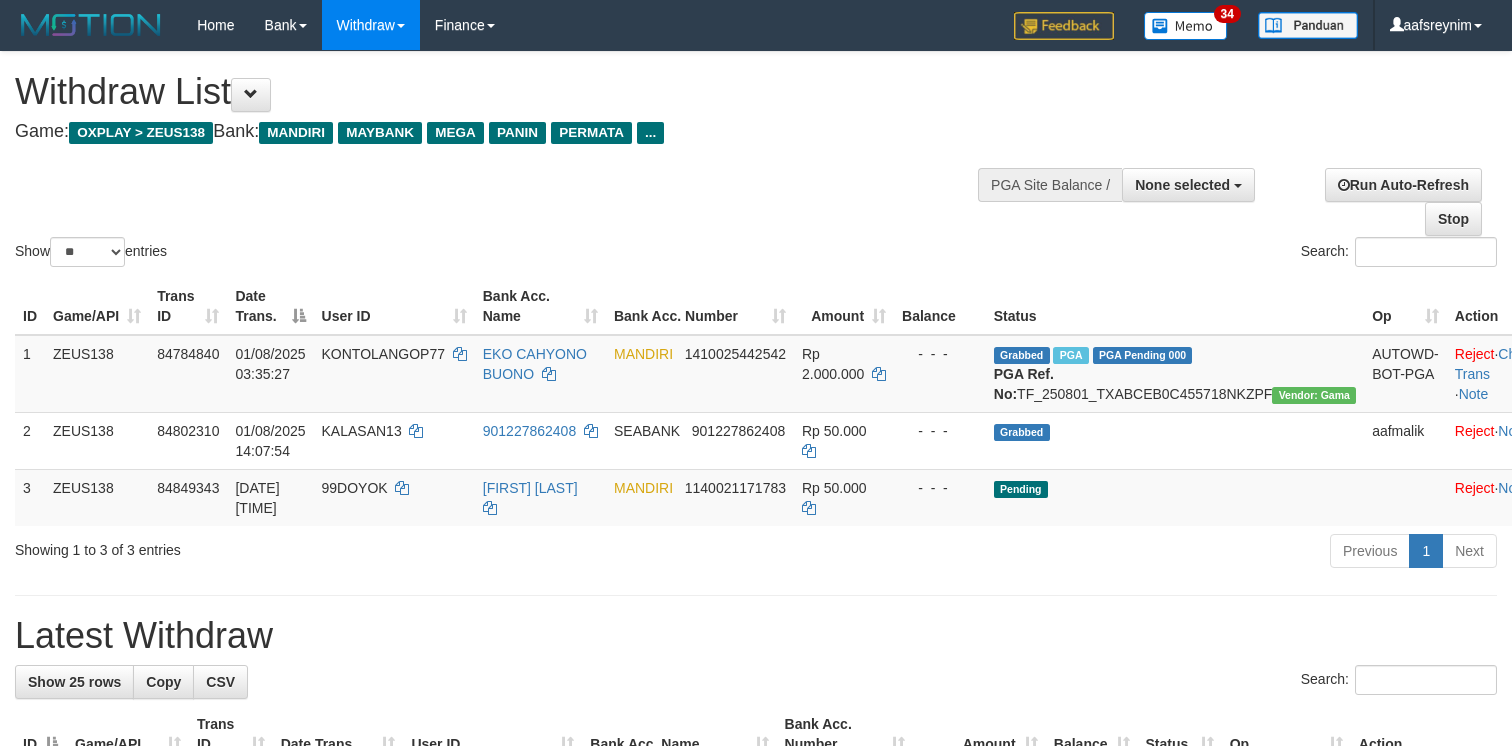 select 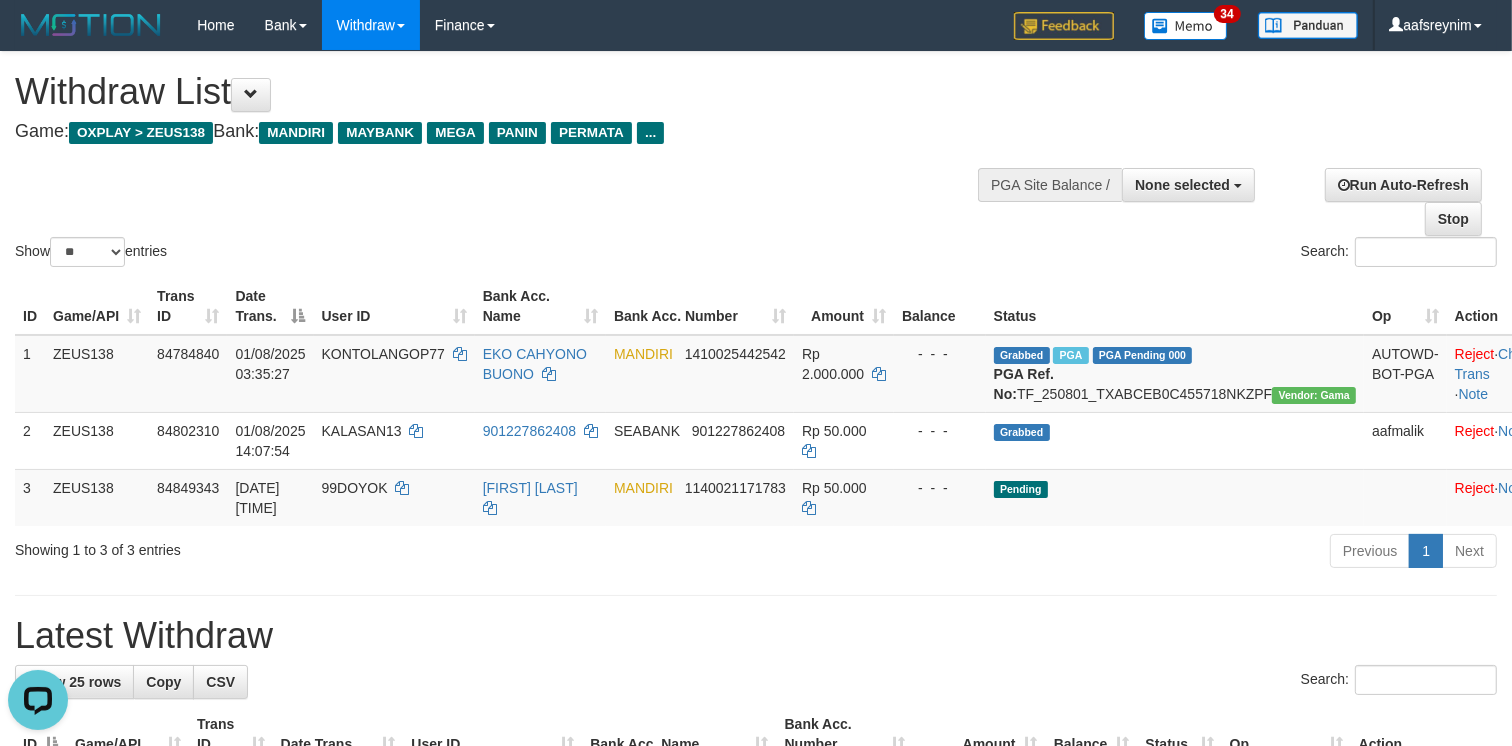 scroll, scrollTop: 0, scrollLeft: 0, axis: both 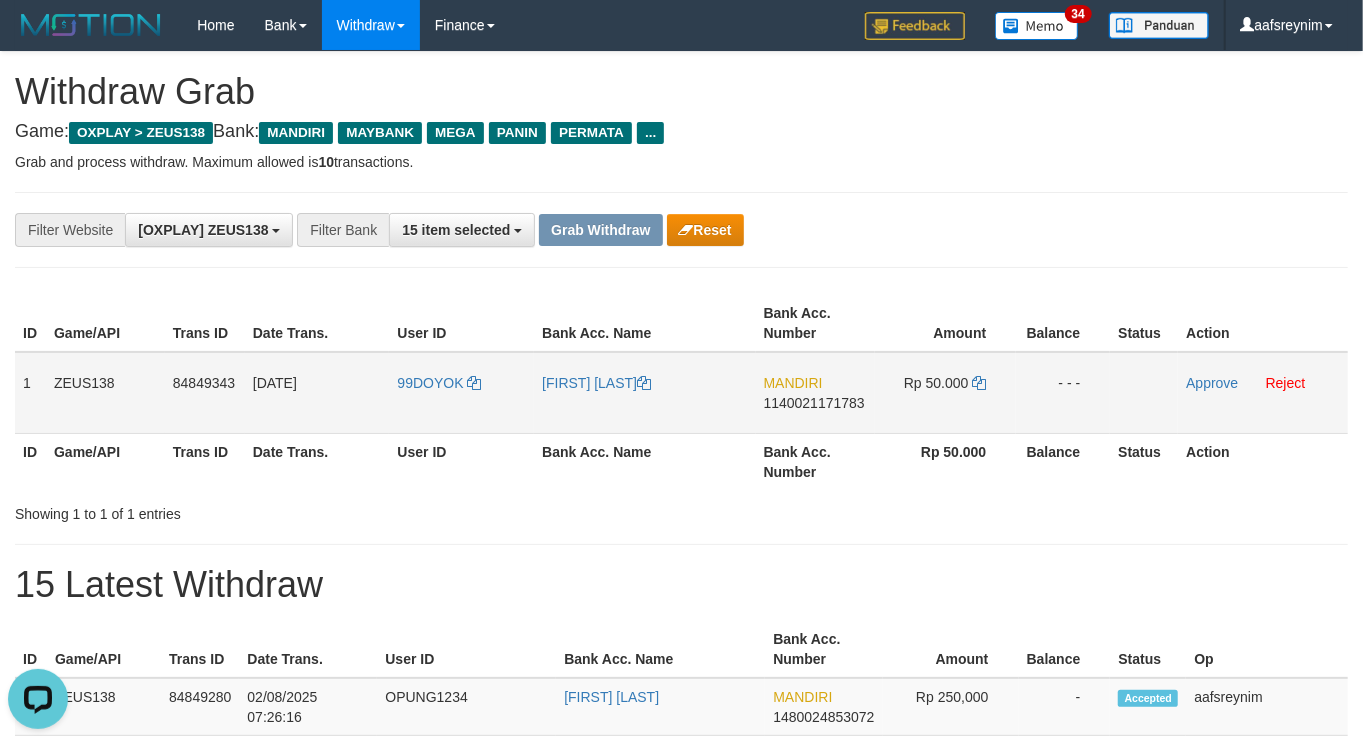 click on "99DOYOK" at bounding box center (461, 393) 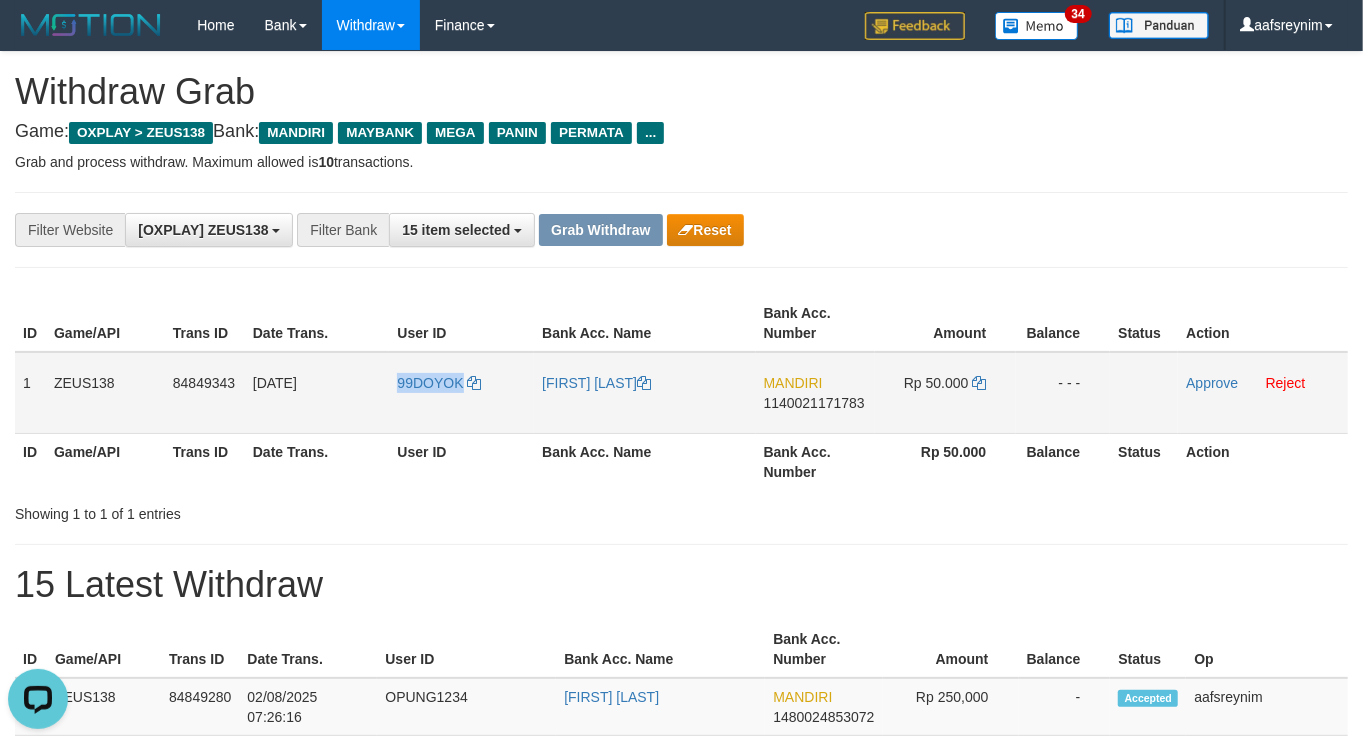 click on "99DOYOK" at bounding box center (461, 393) 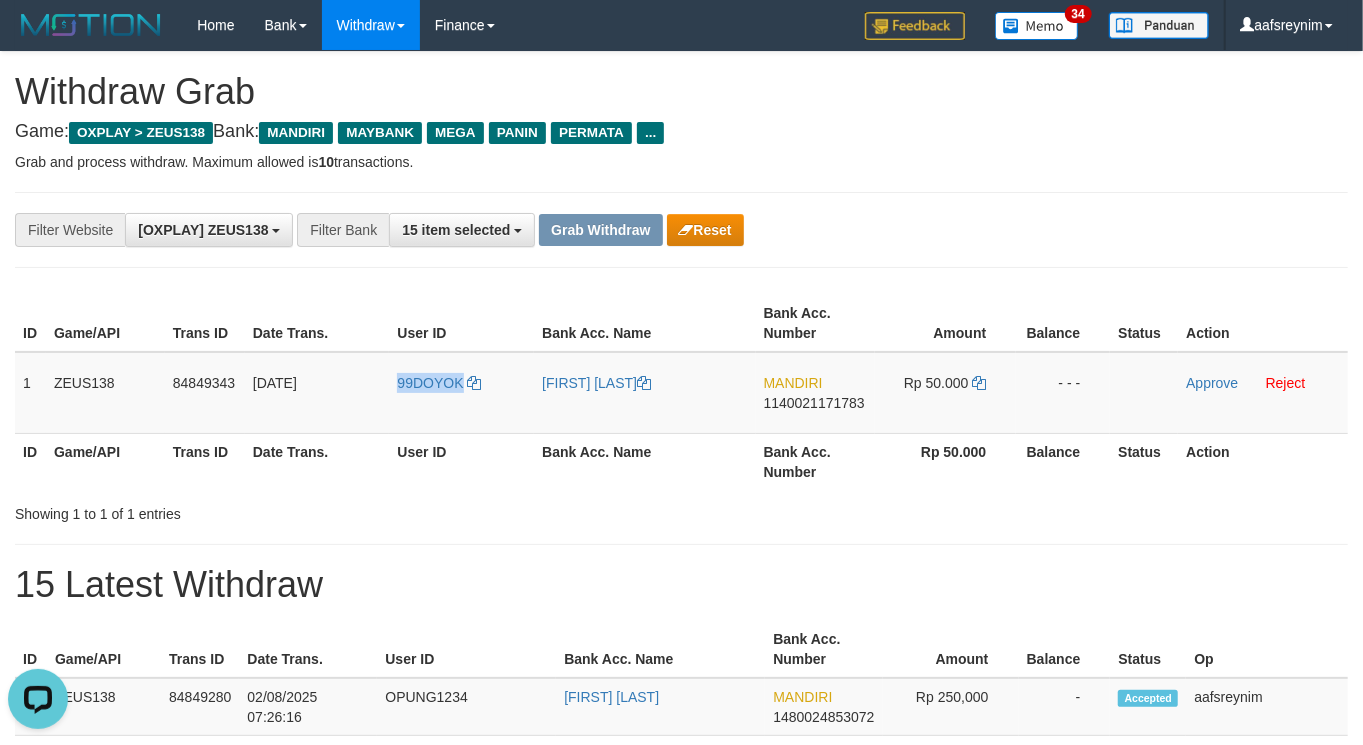 copy on "99DOYOK" 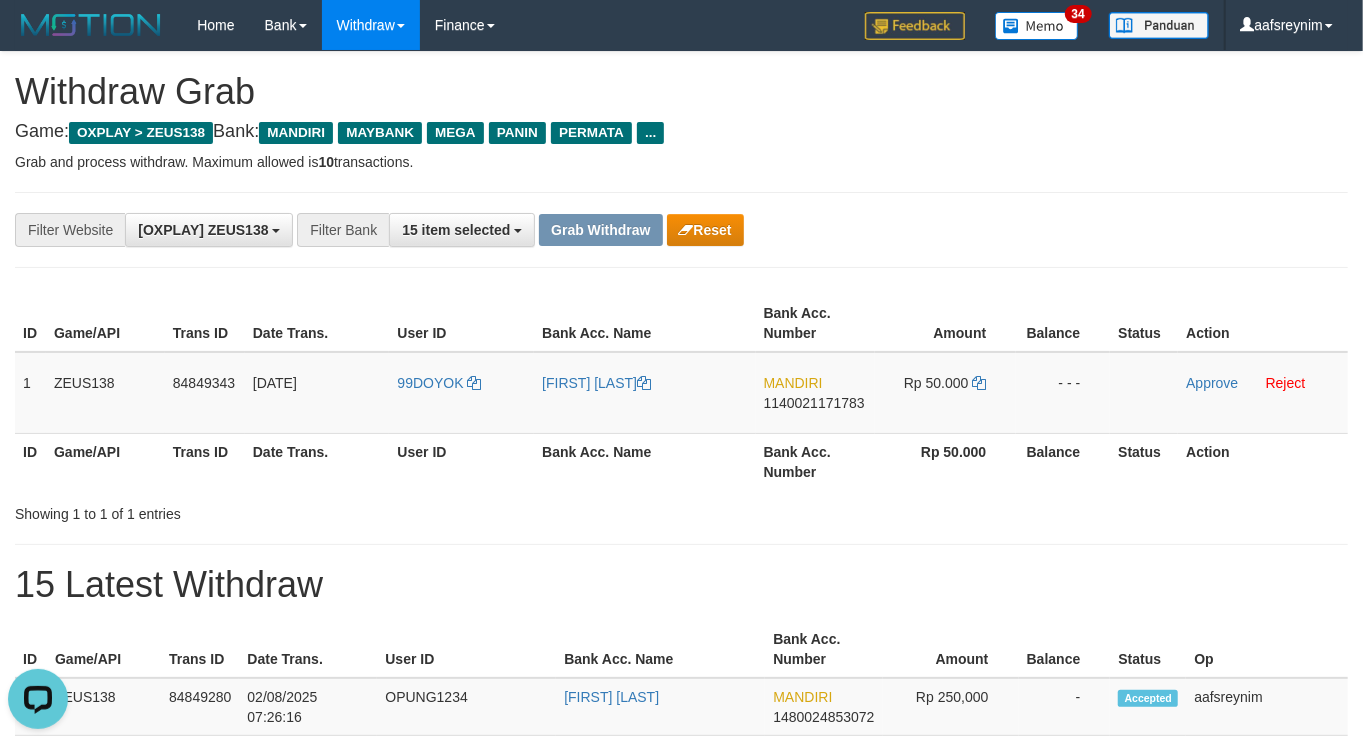 click on "**********" at bounding box center (681, 1123) 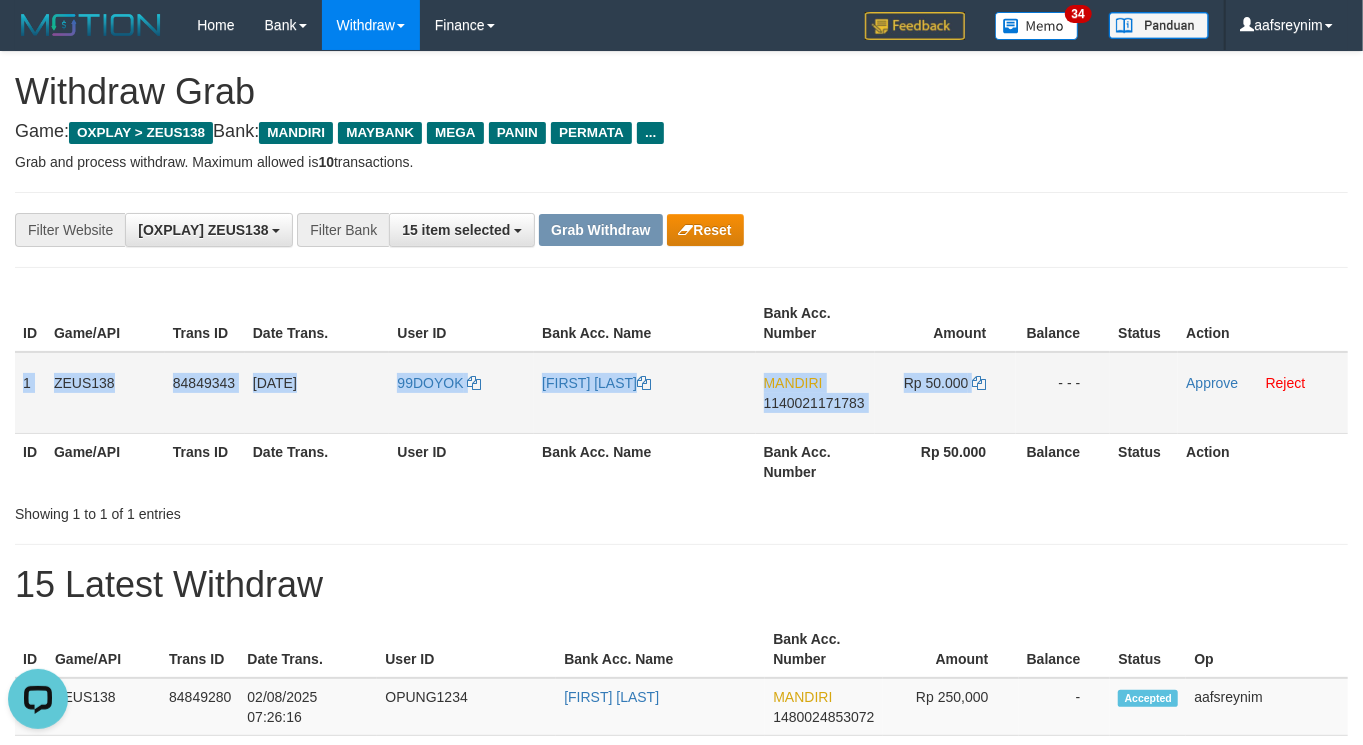 drag, startPoint x: 20, startPoint y: 382, endPoint x: 1060, endPoint y: 371, distance: 1040.0582 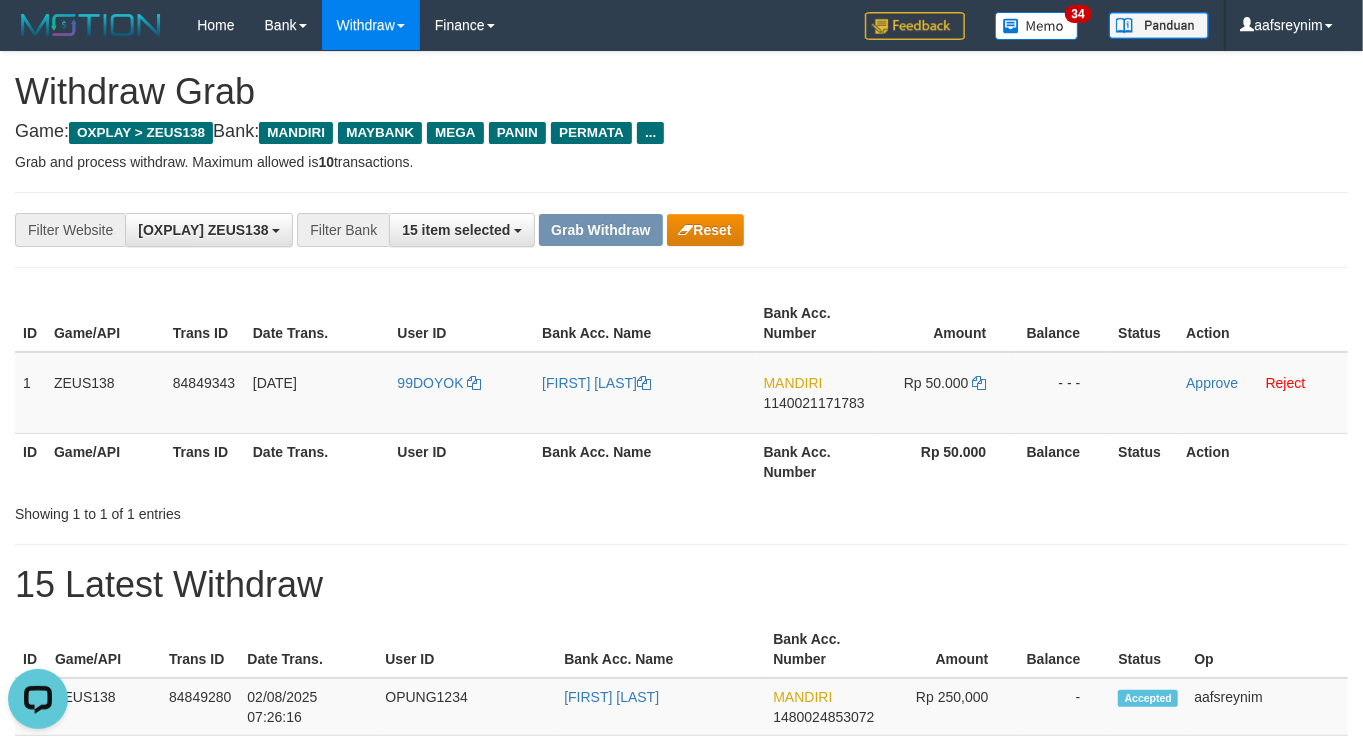 click on "15 Latest Withdraw" at bounding box center (681, 585) 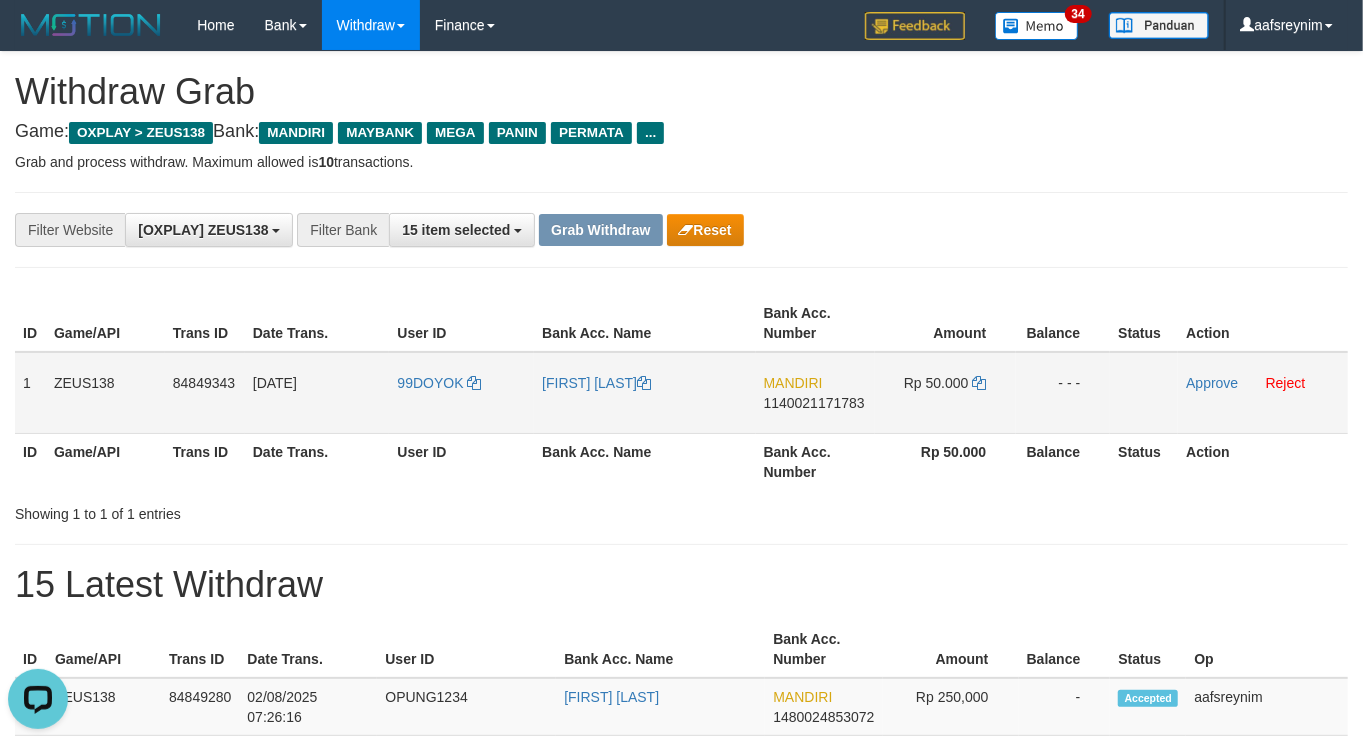 click on "MANDIRI
1140021171783" at bounding box center (815, 393) 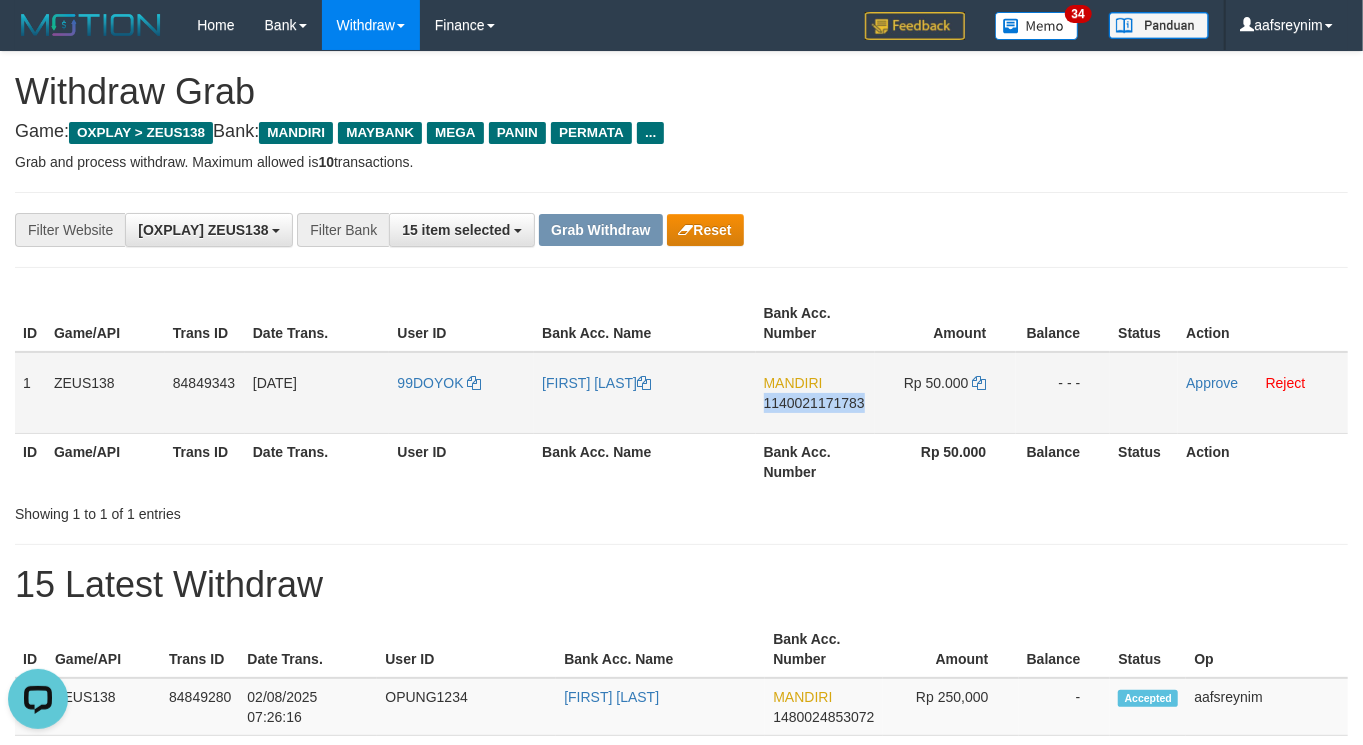 click on "MANDIRI
1140021171783" at bounding box center (815, 393) 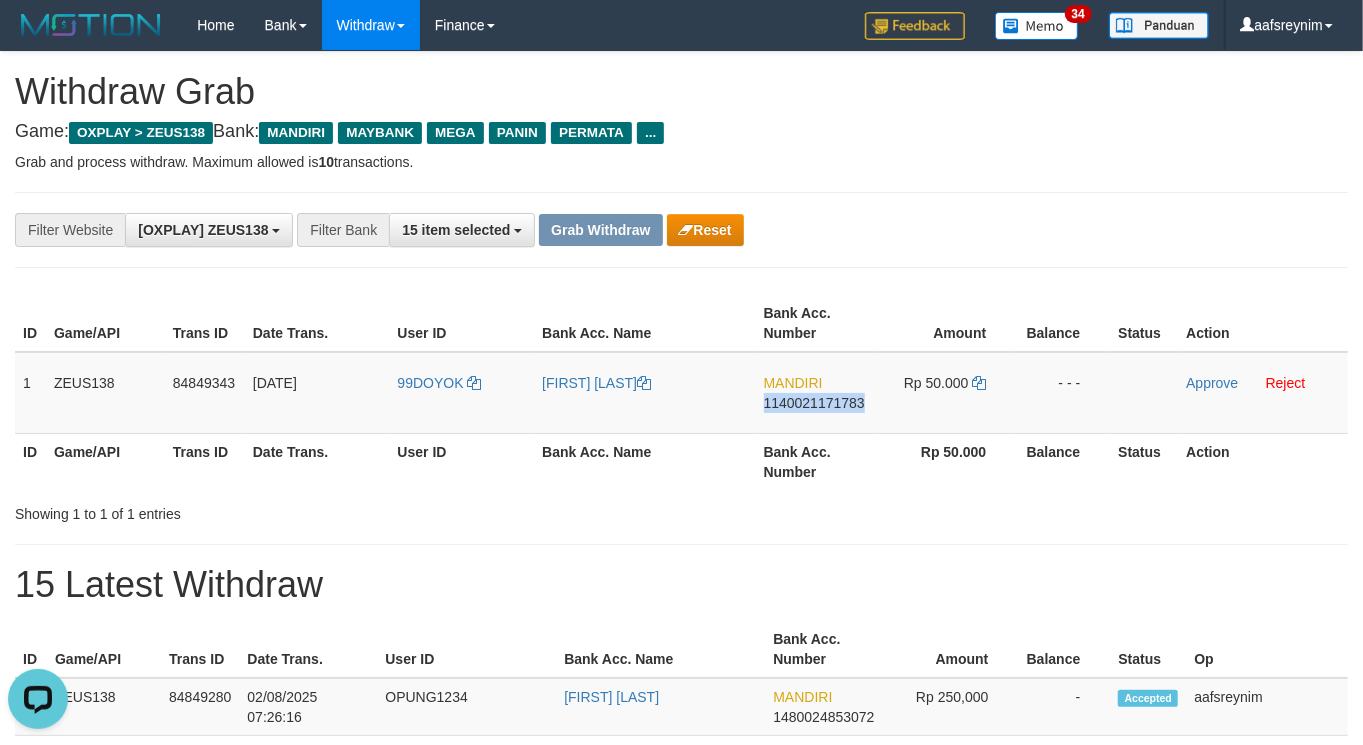 copy on "1140021171783" 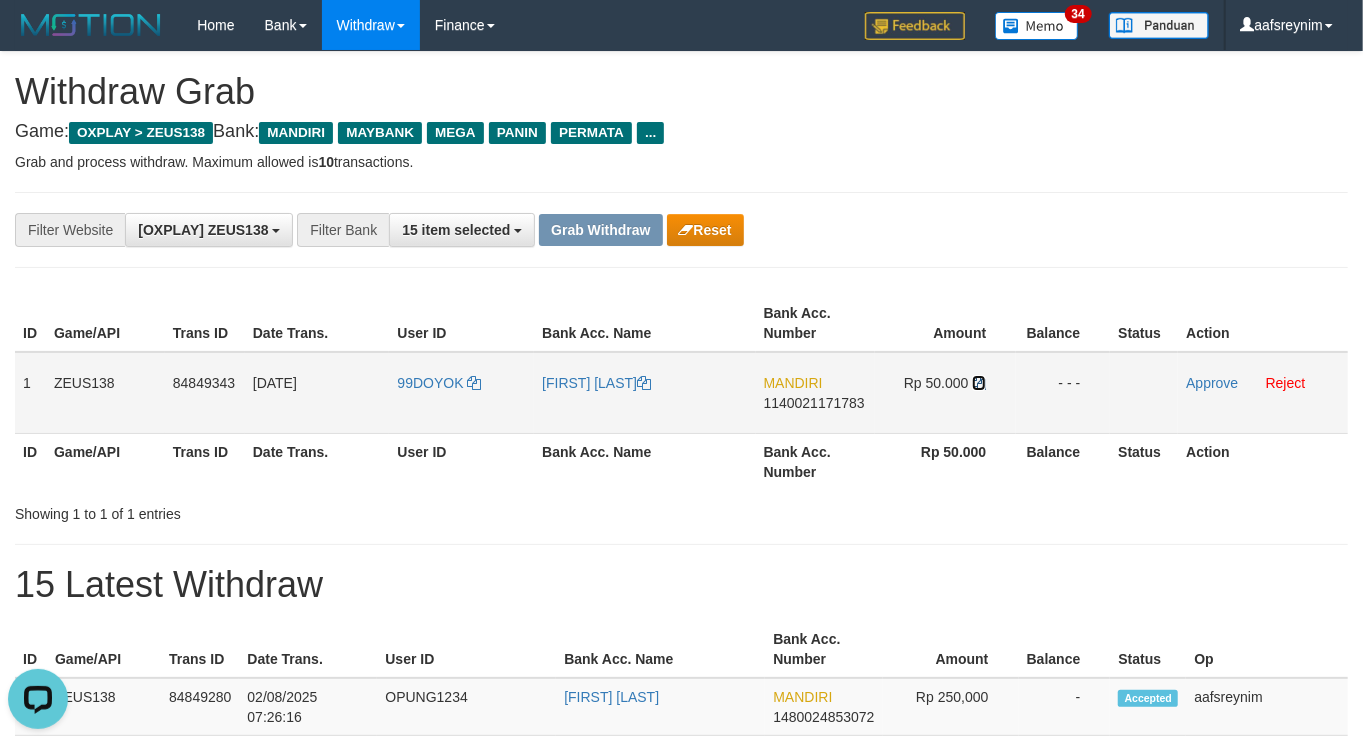 click at bounding box center [979, 383] 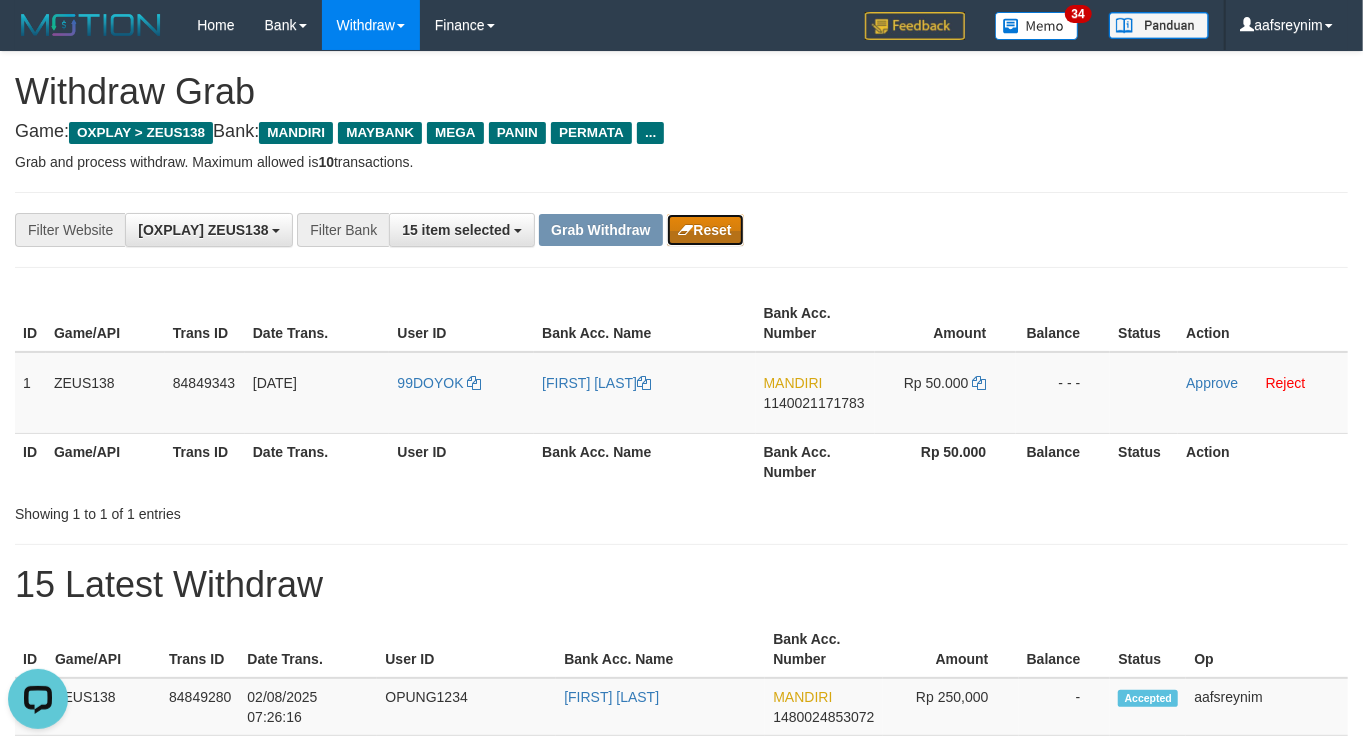 click at bounding box center (686, 230) 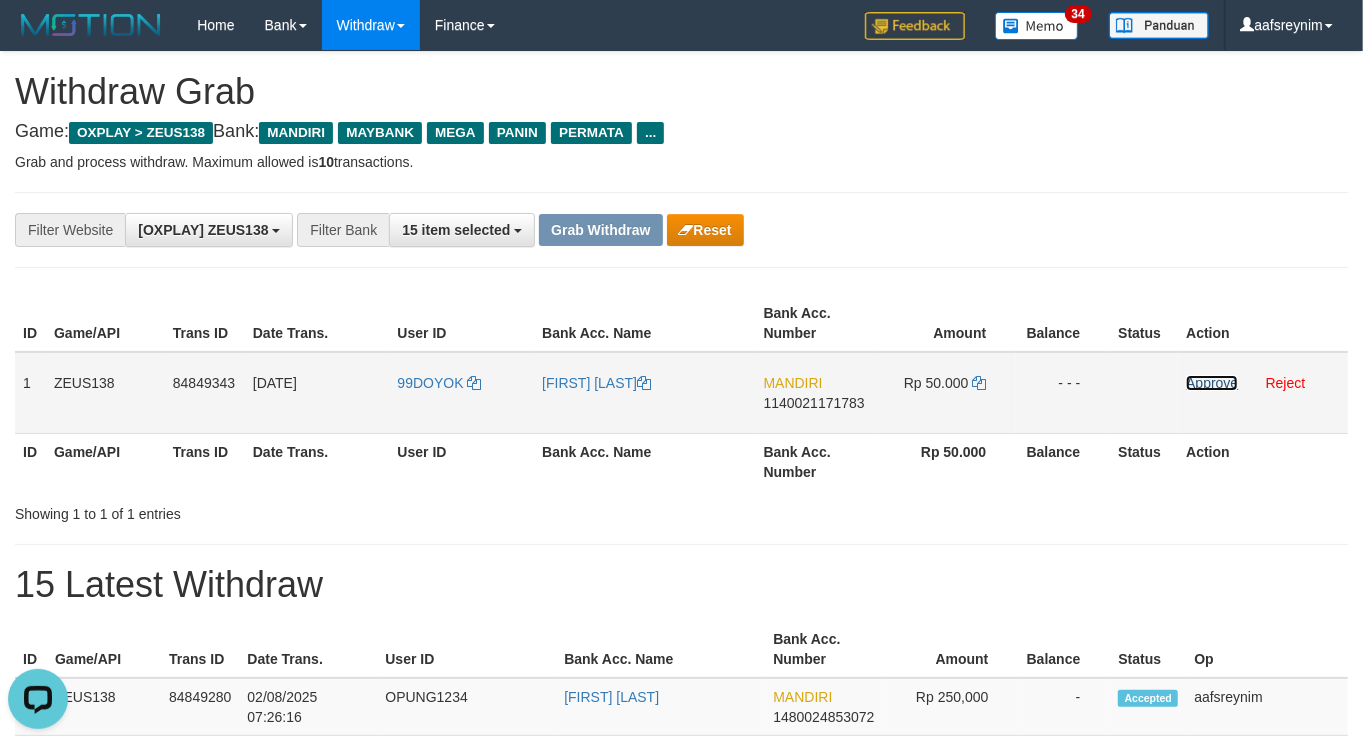 click on "Approve" at bounding box center [1212, 383] 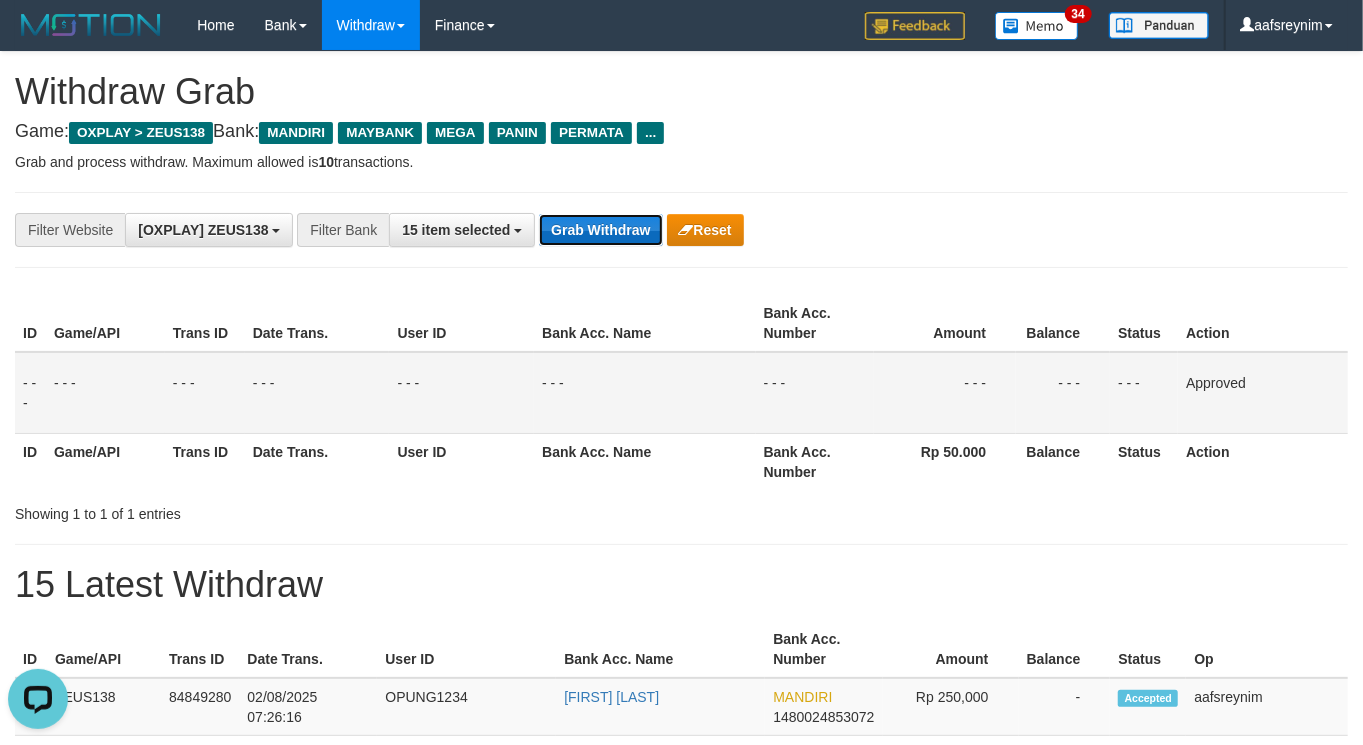 click on "Grab Withdraw" at bounding box center [600, 230] 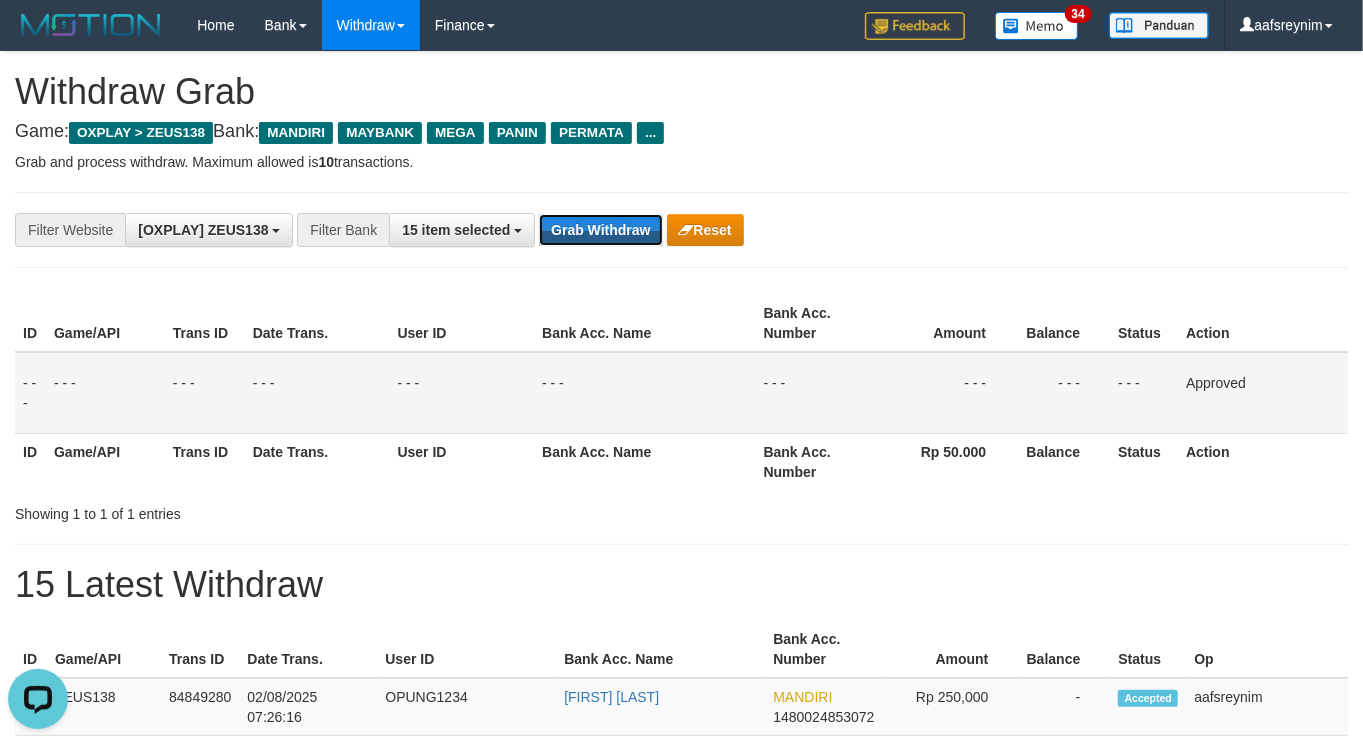 drag, startPoint x: 585, startPoint y: 222, endPoint x: 588, endPoint y: 211, distance: 11.401754 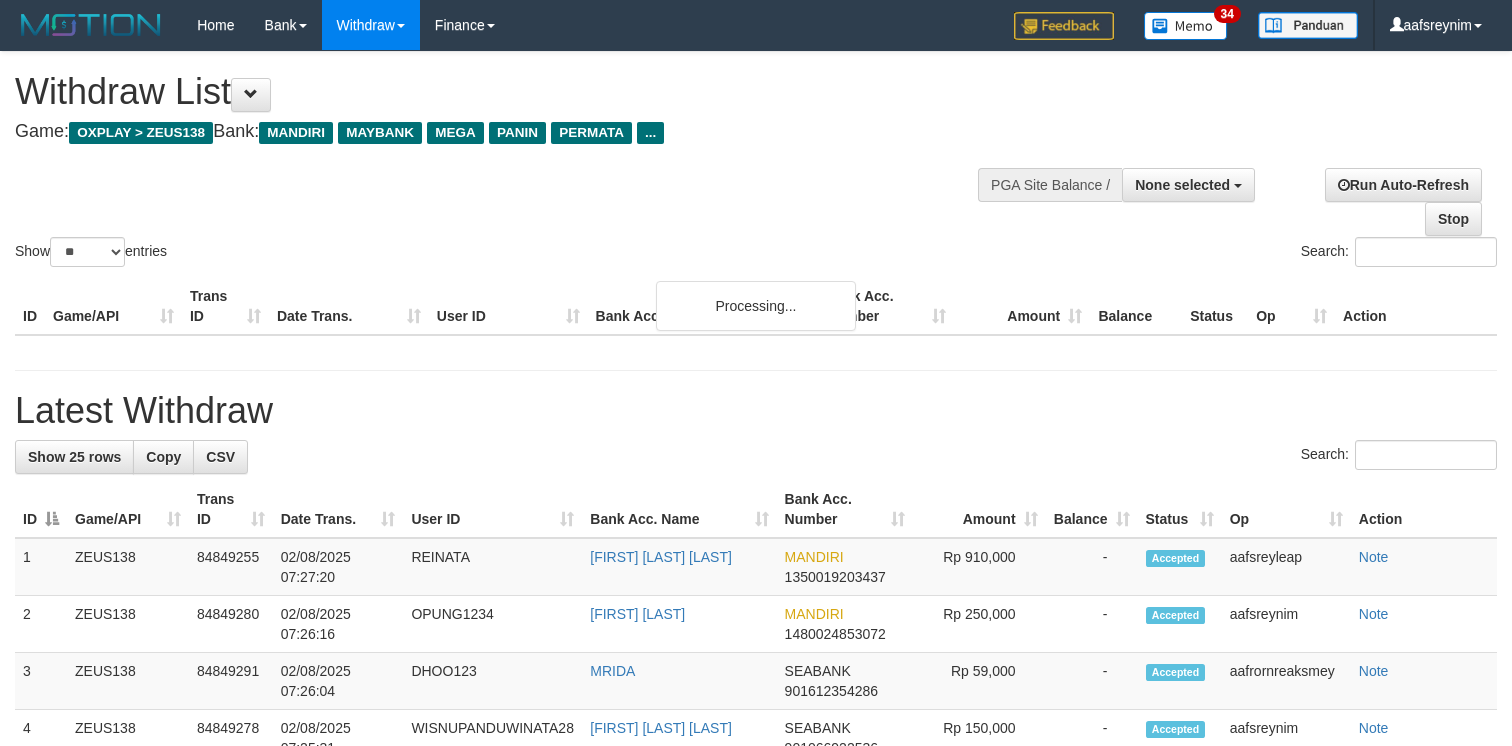 select 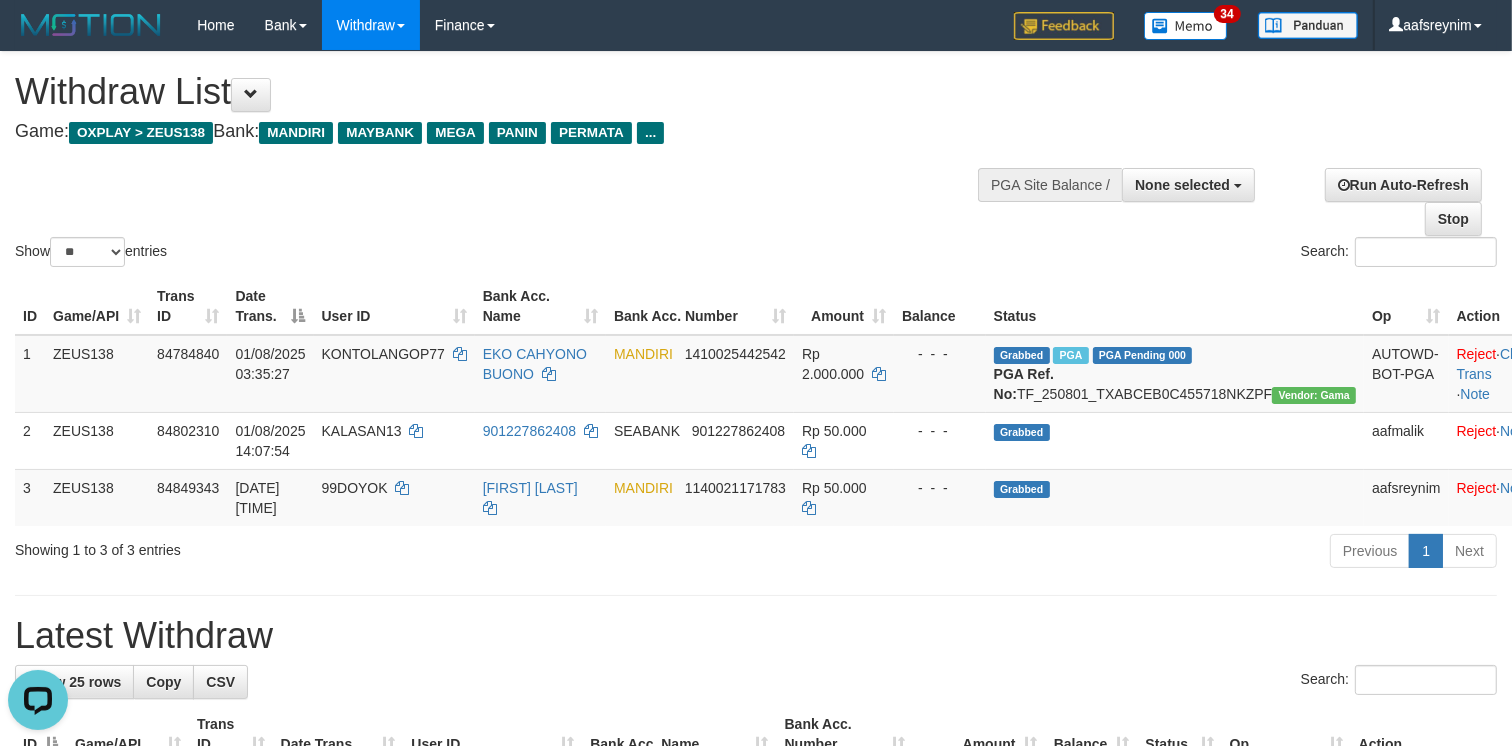 scroll, scrollTop: 0, scrollLeft: 0, axis: both 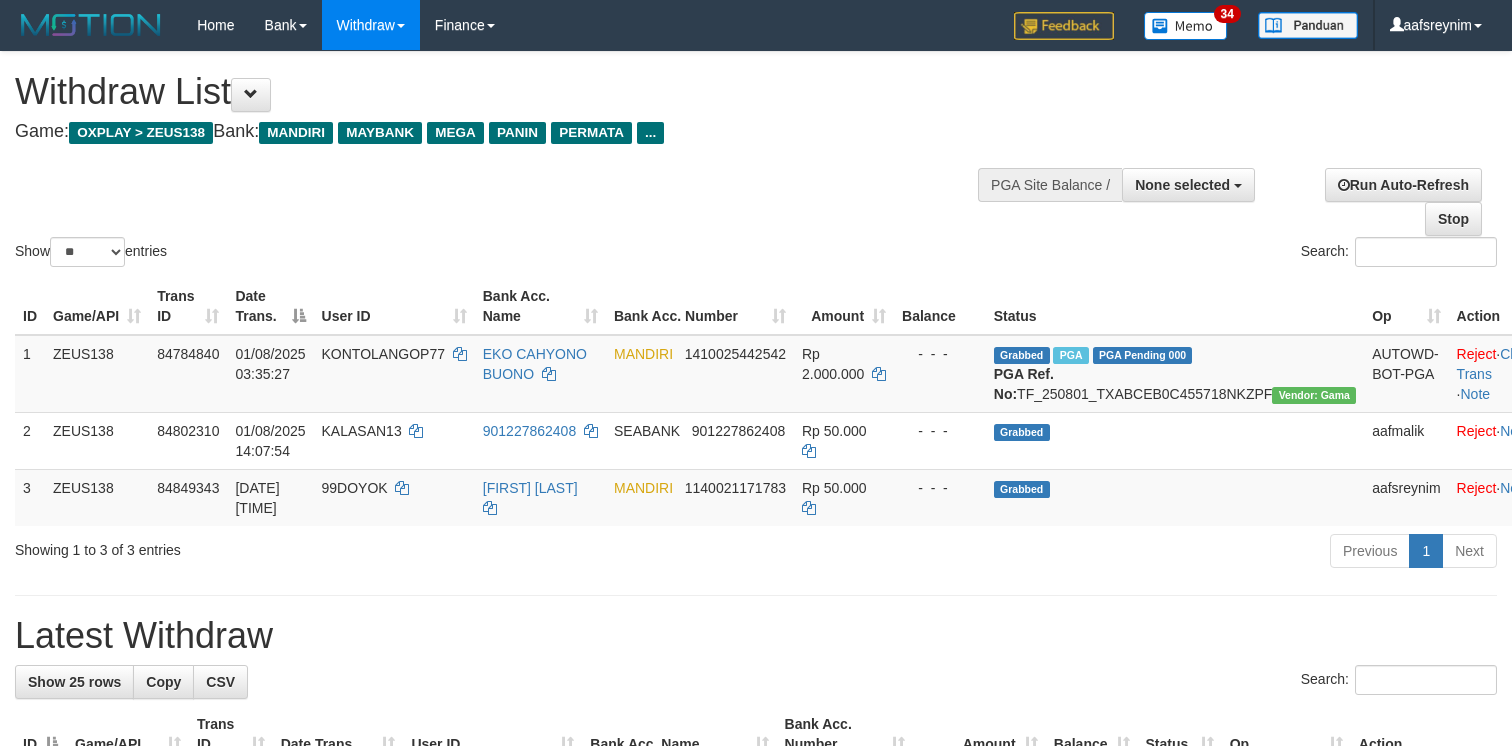select 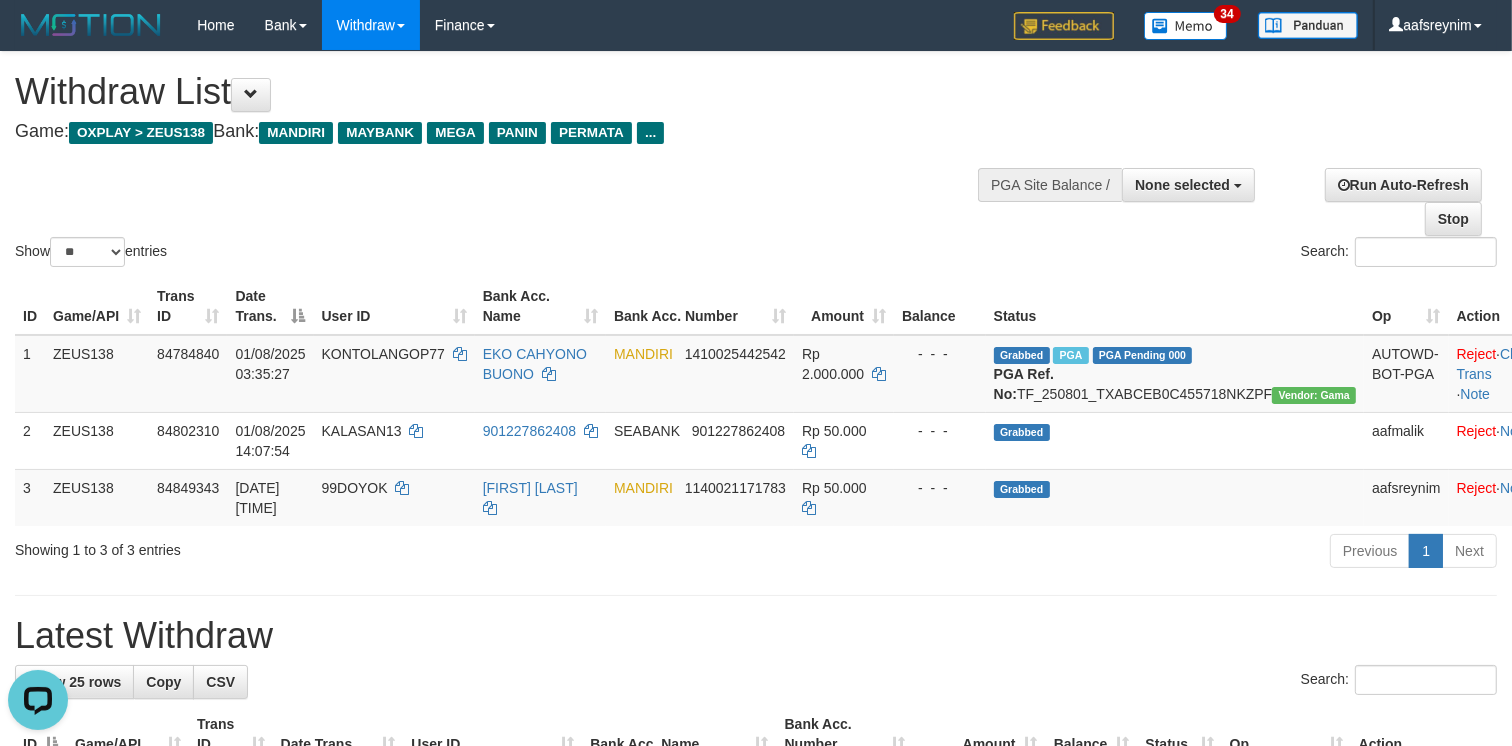 scroll, scrollTop: 0, scrollLeft: 0, axis: both 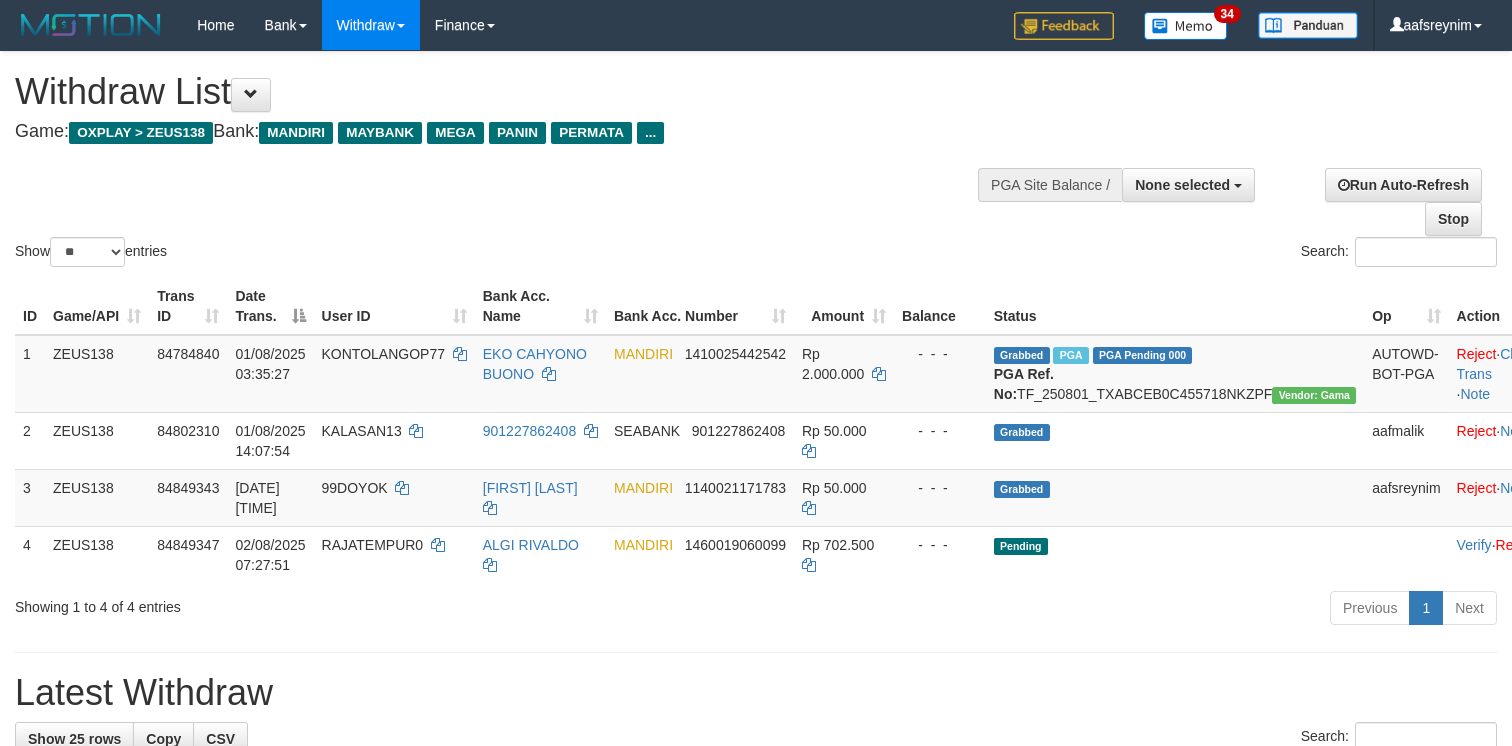 select 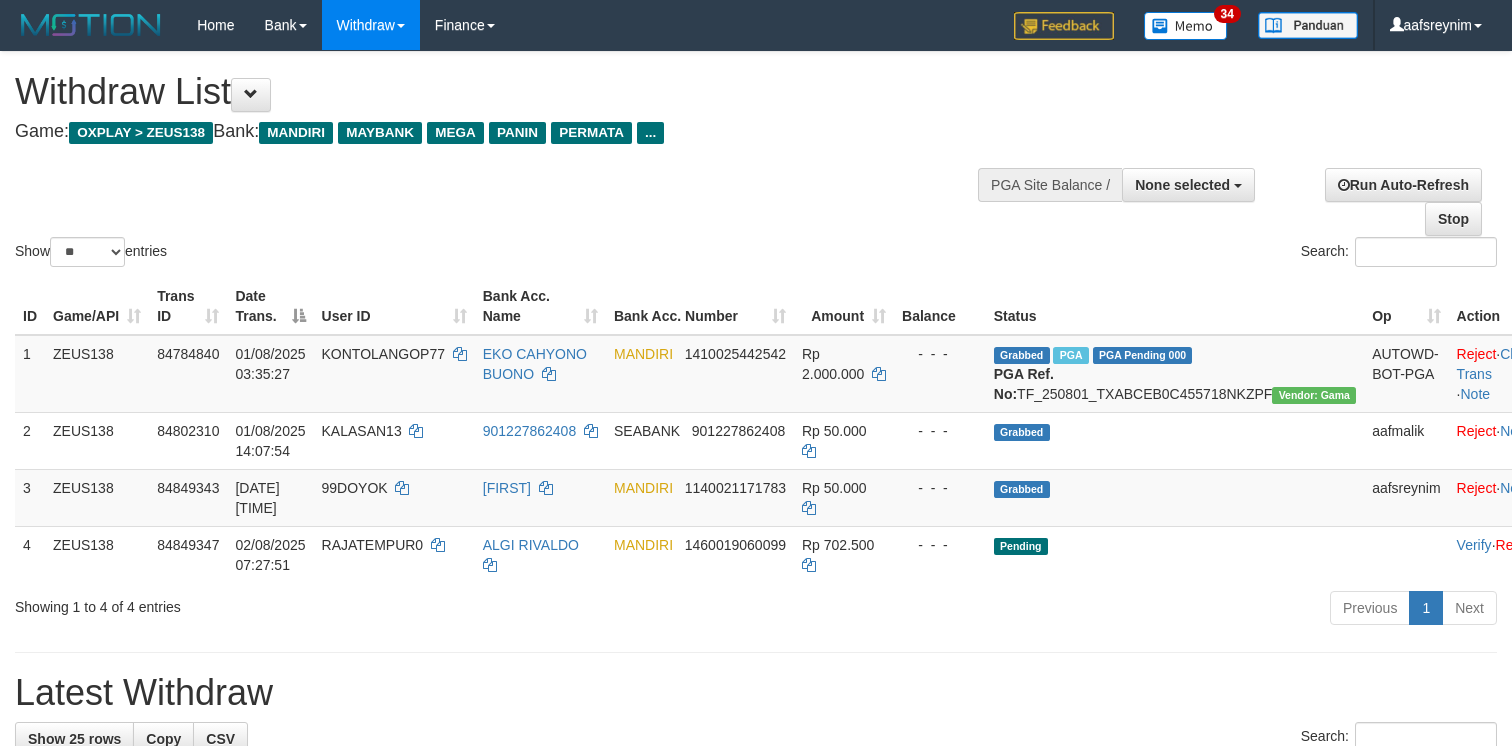 select 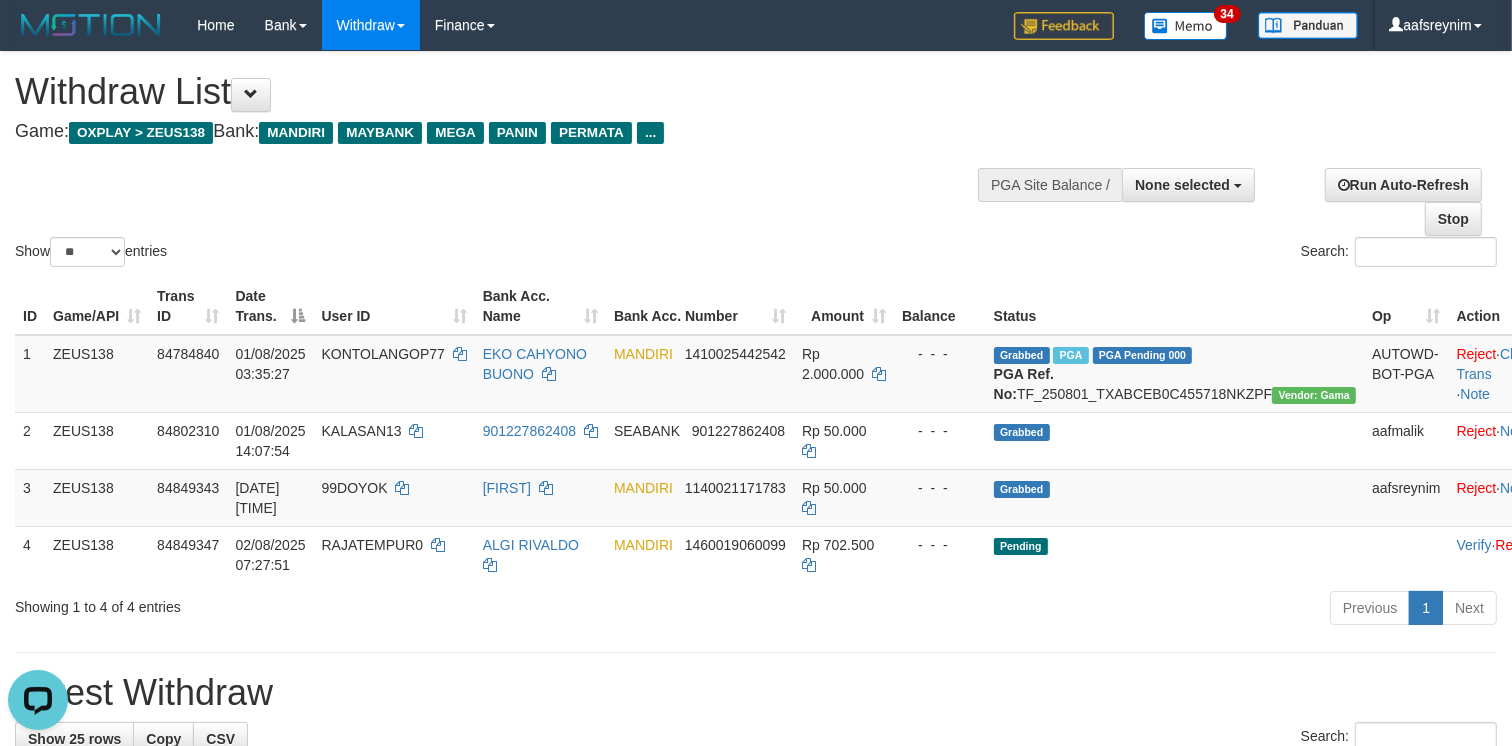 scroll, scrollTop: 0, scrollLeft: 0, axis: both 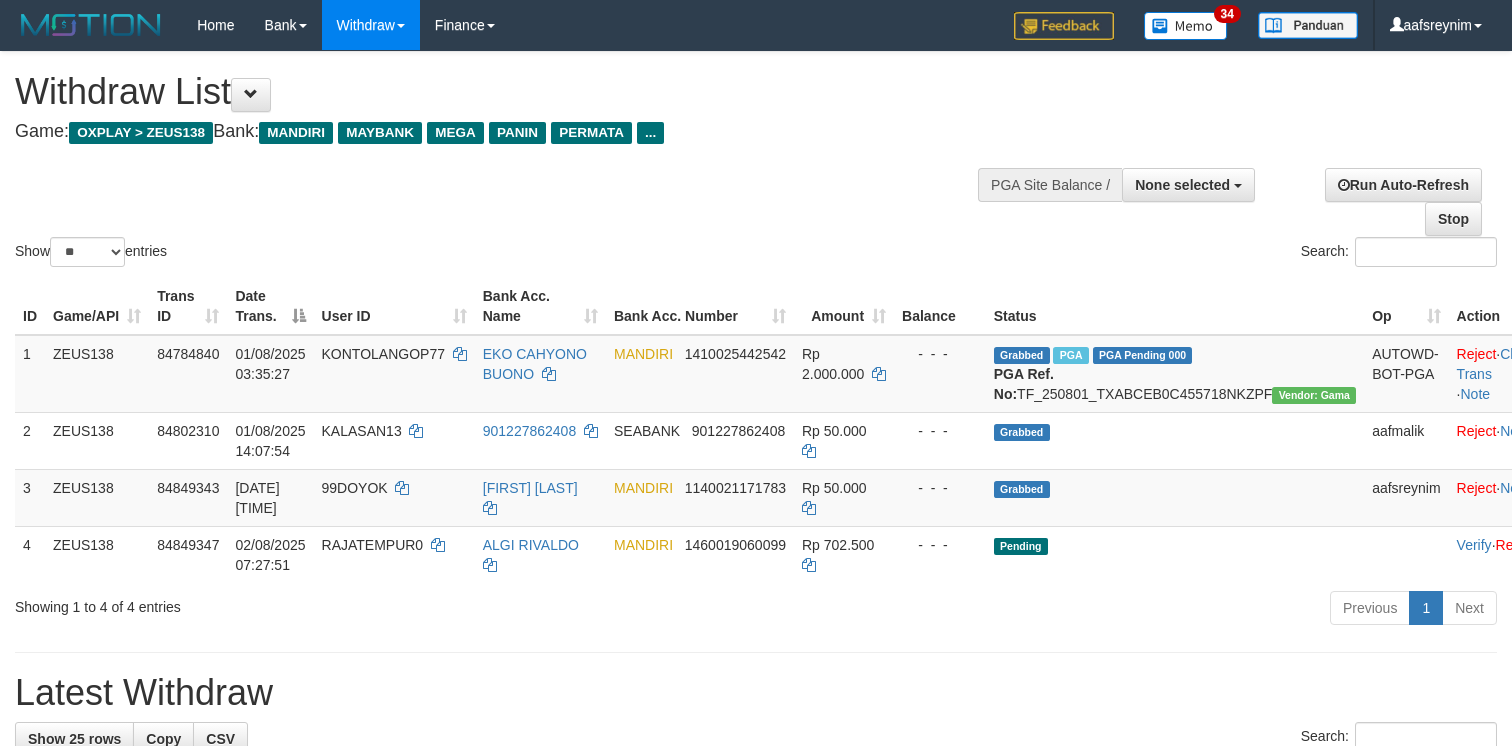 select 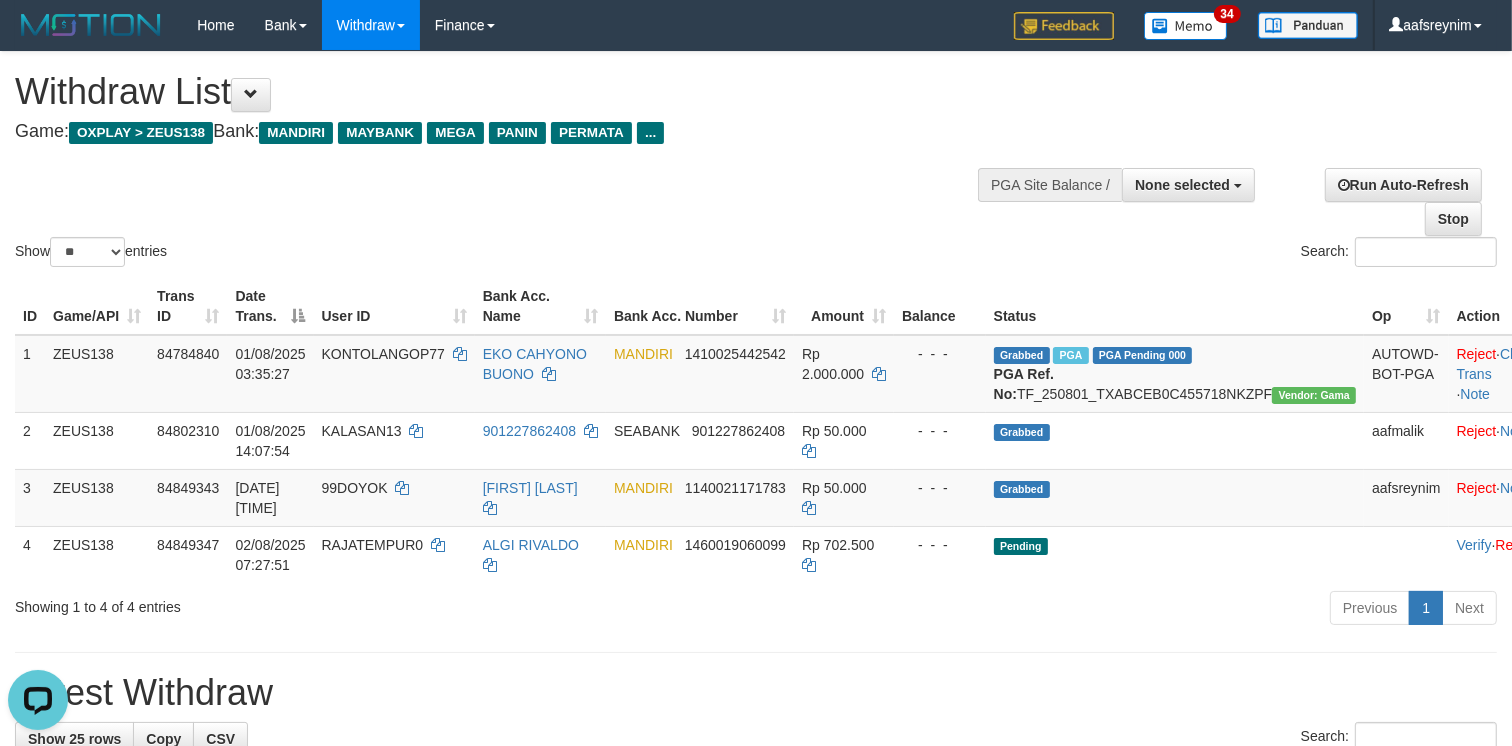 scroll, scrollTop: 0, scrollLeft: 0, axis: both 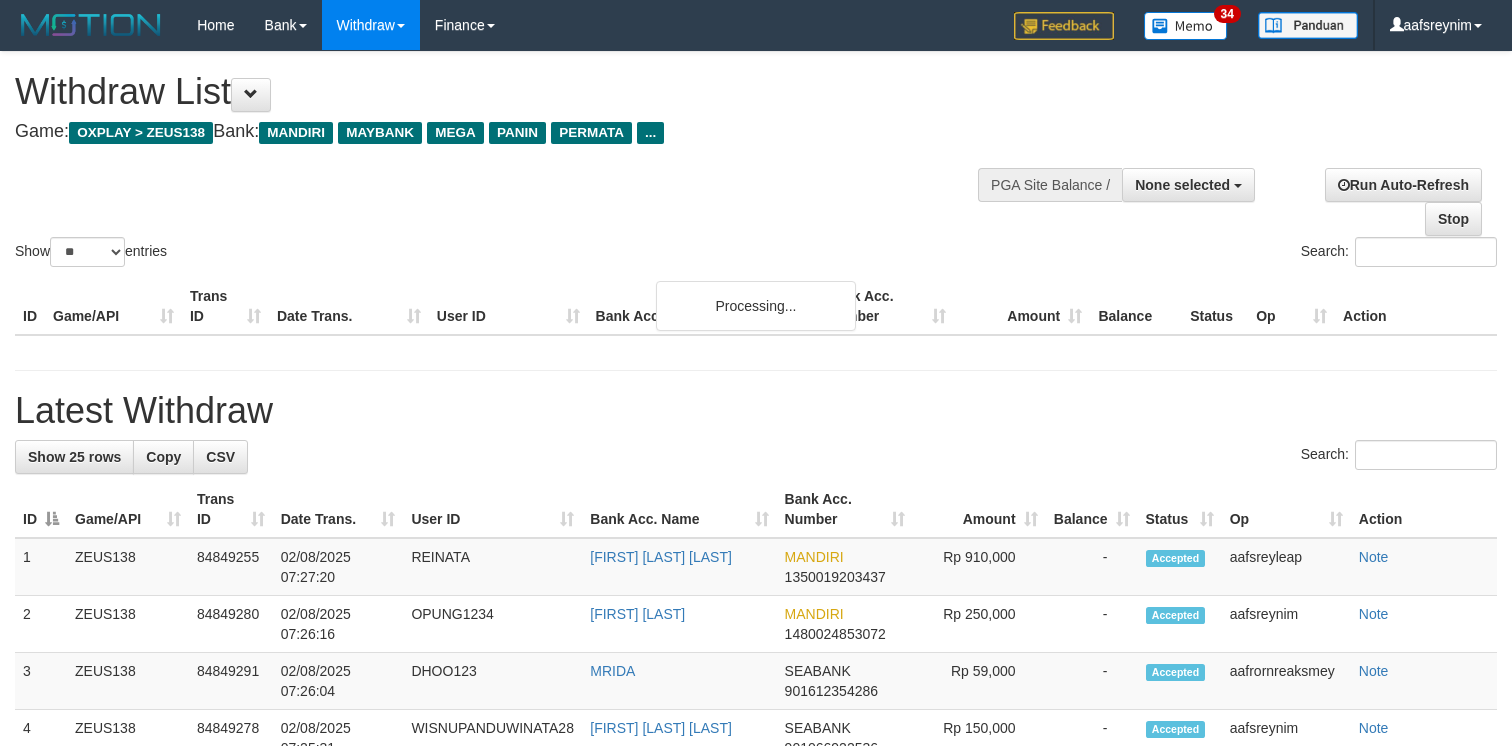 select 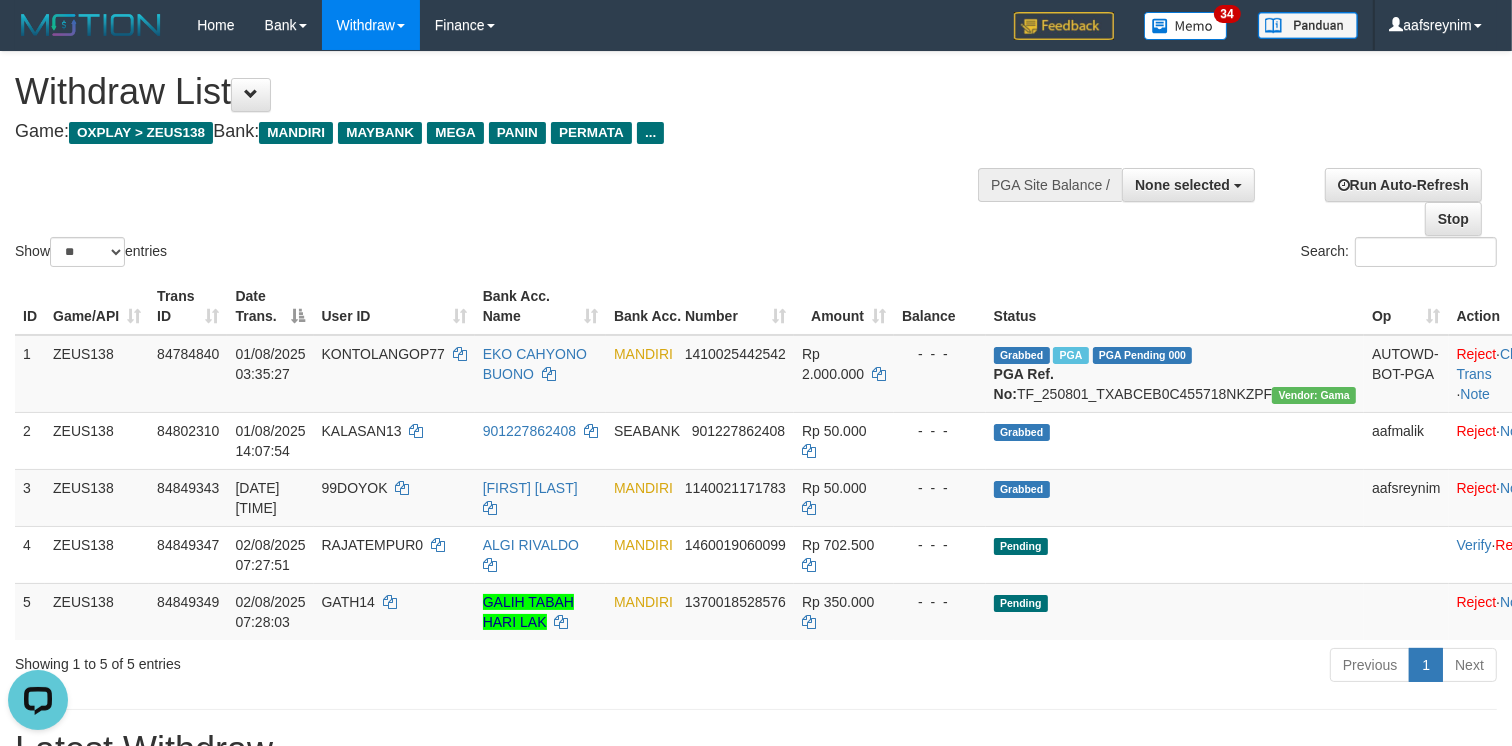 scroll, scrollTop: 0, scrollLeft: 0, axis: both 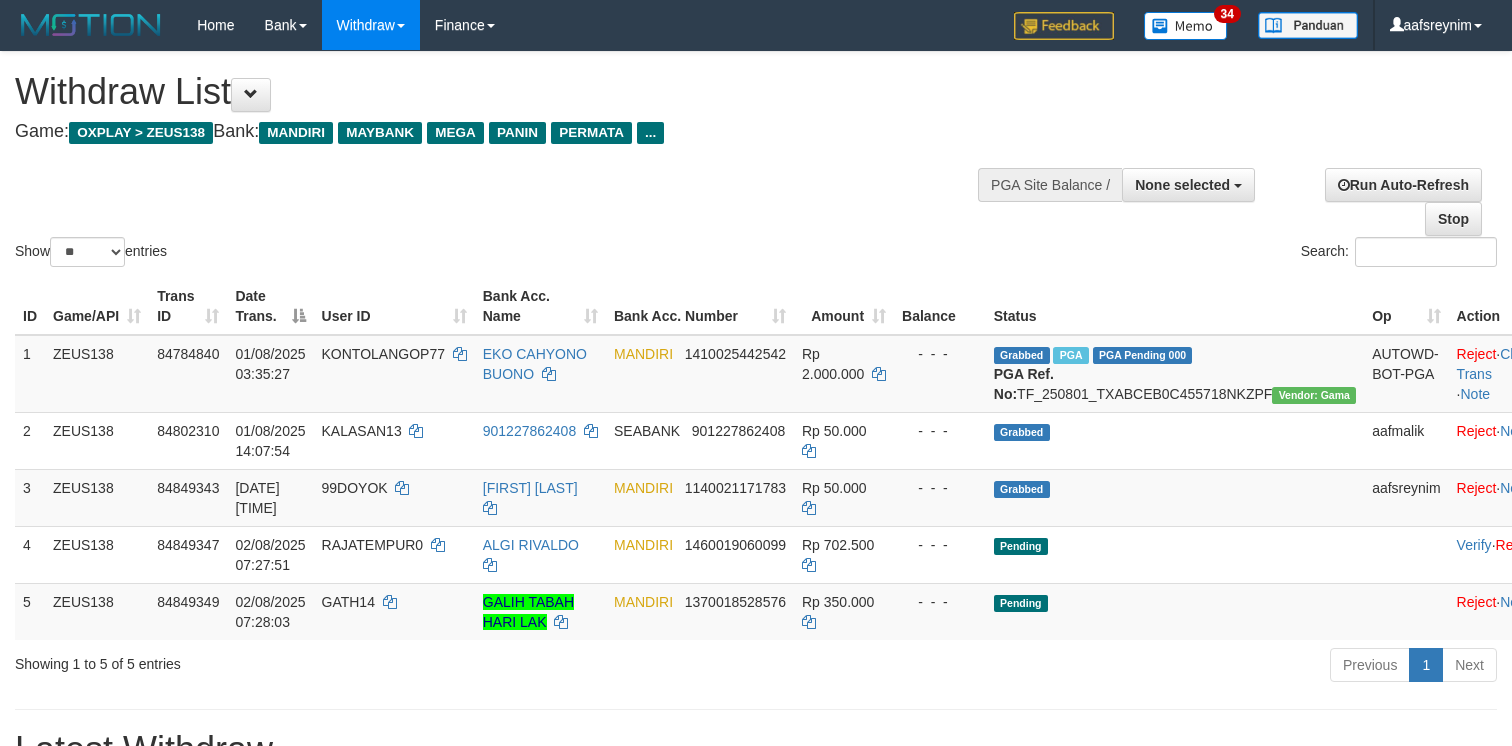 select 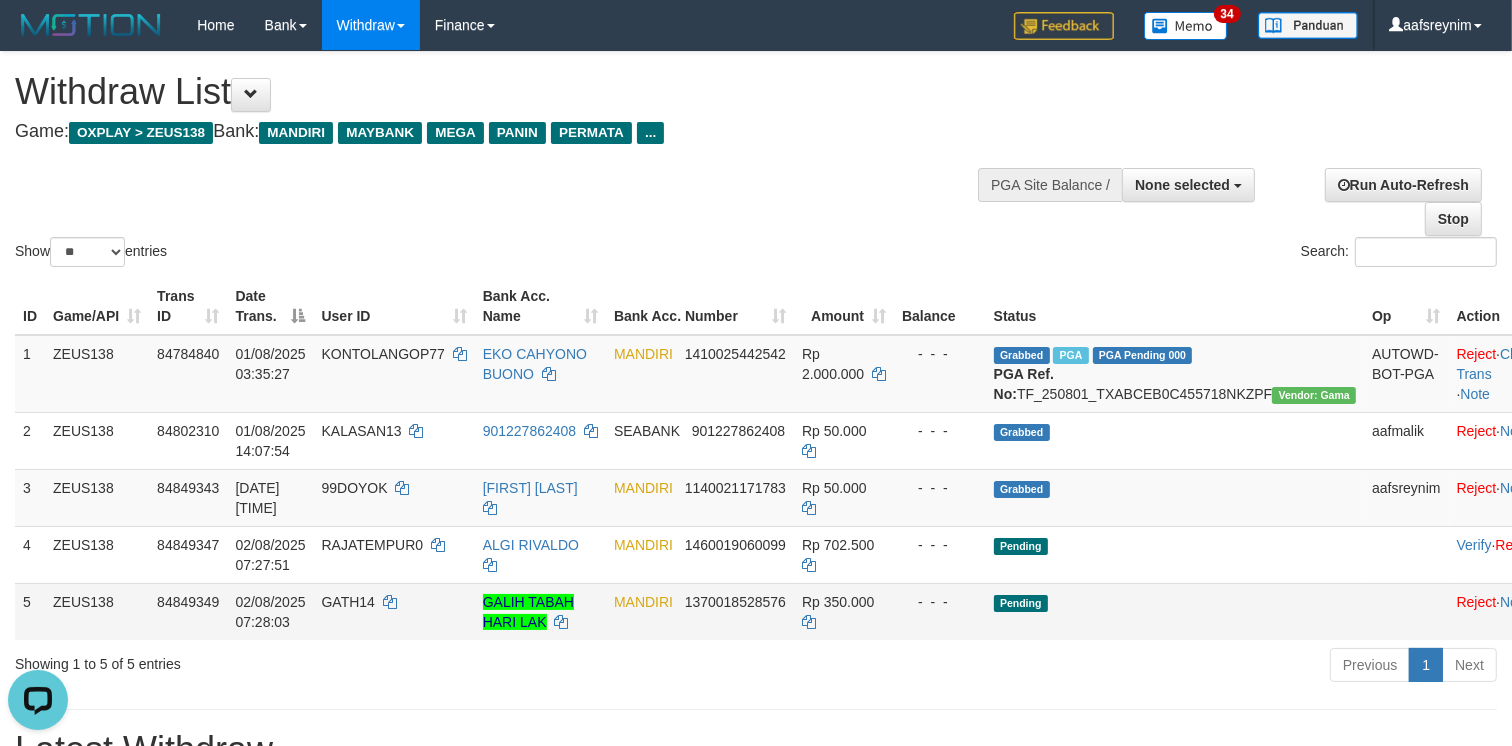 scroll, scrollTop: 0, scrollLeft: 0, axis: both 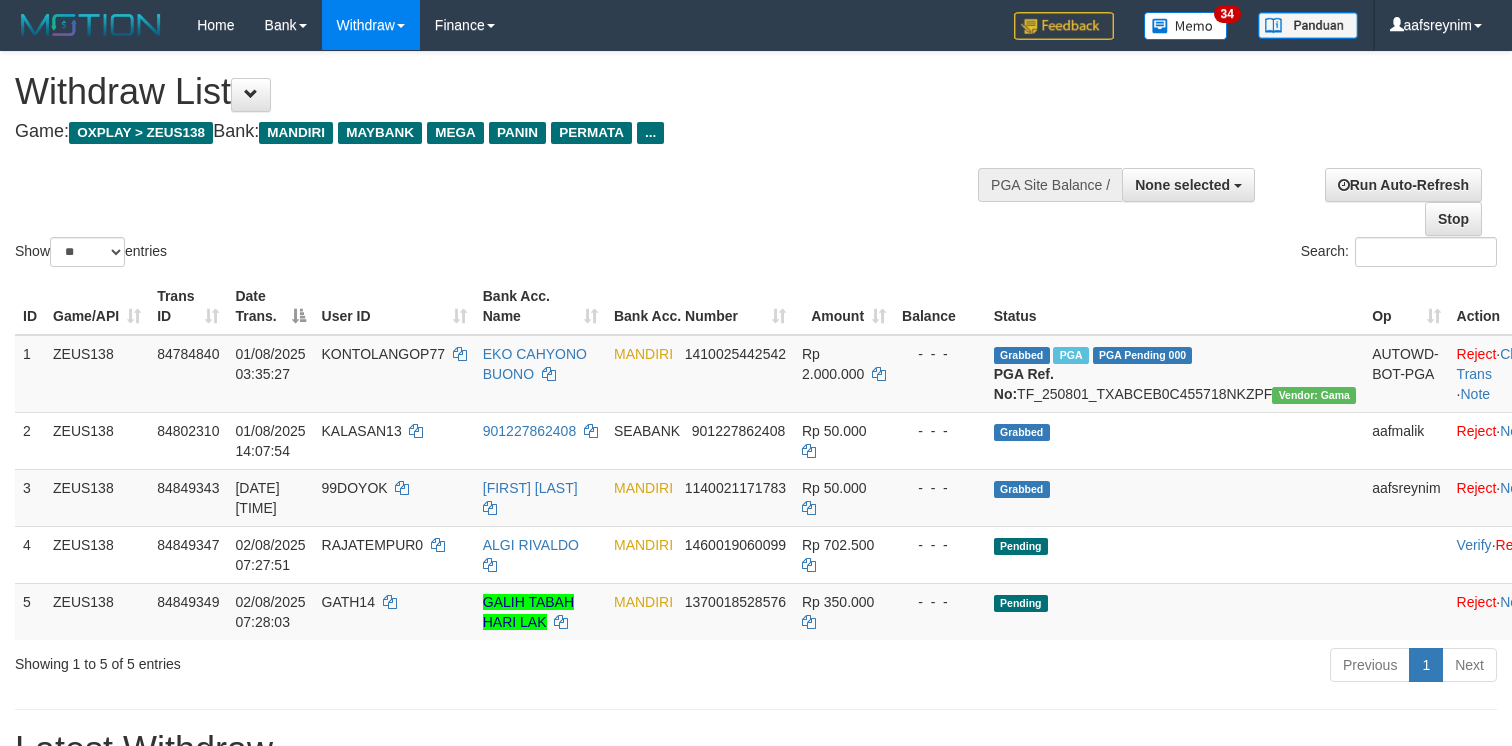 select 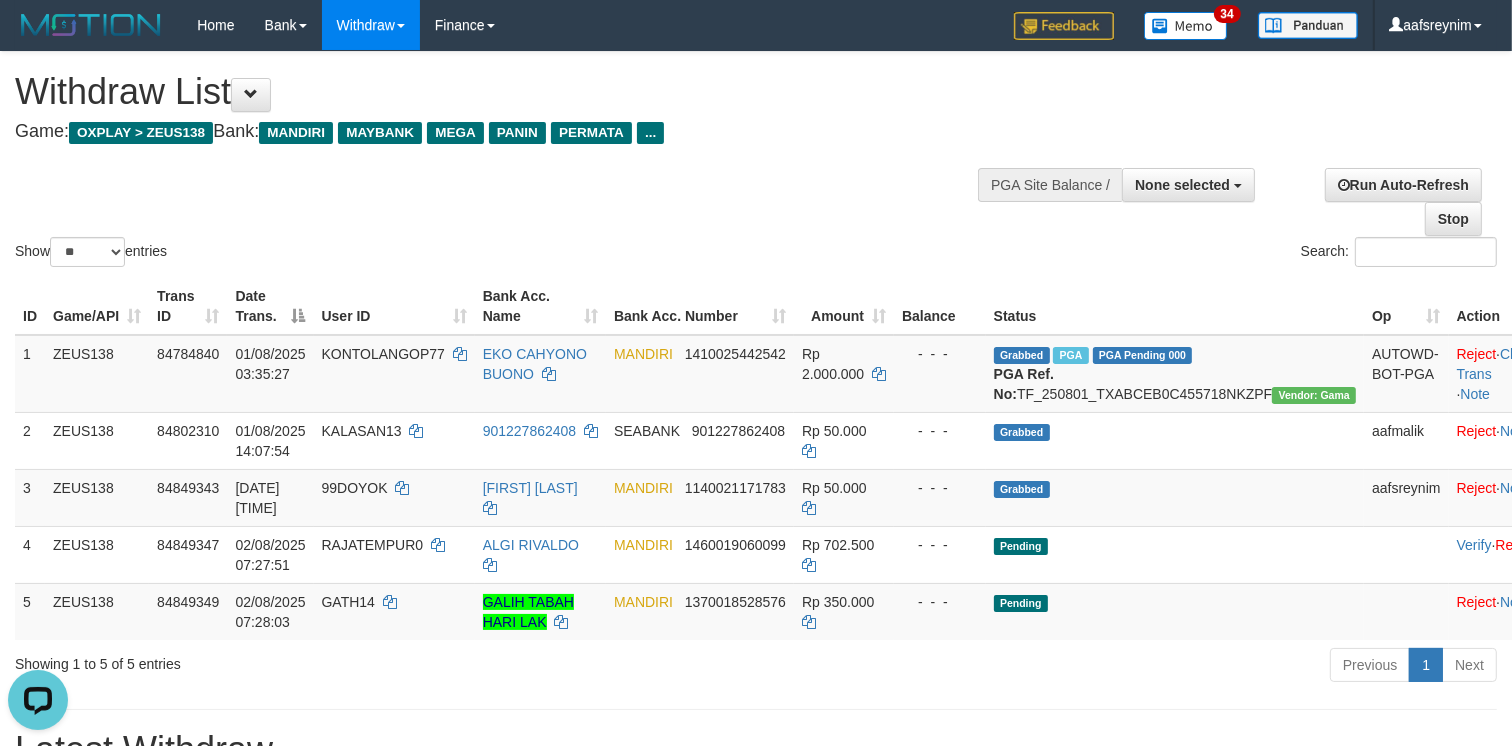 scroll, scrollTop: 0, scrollLeft: 0, axis: both 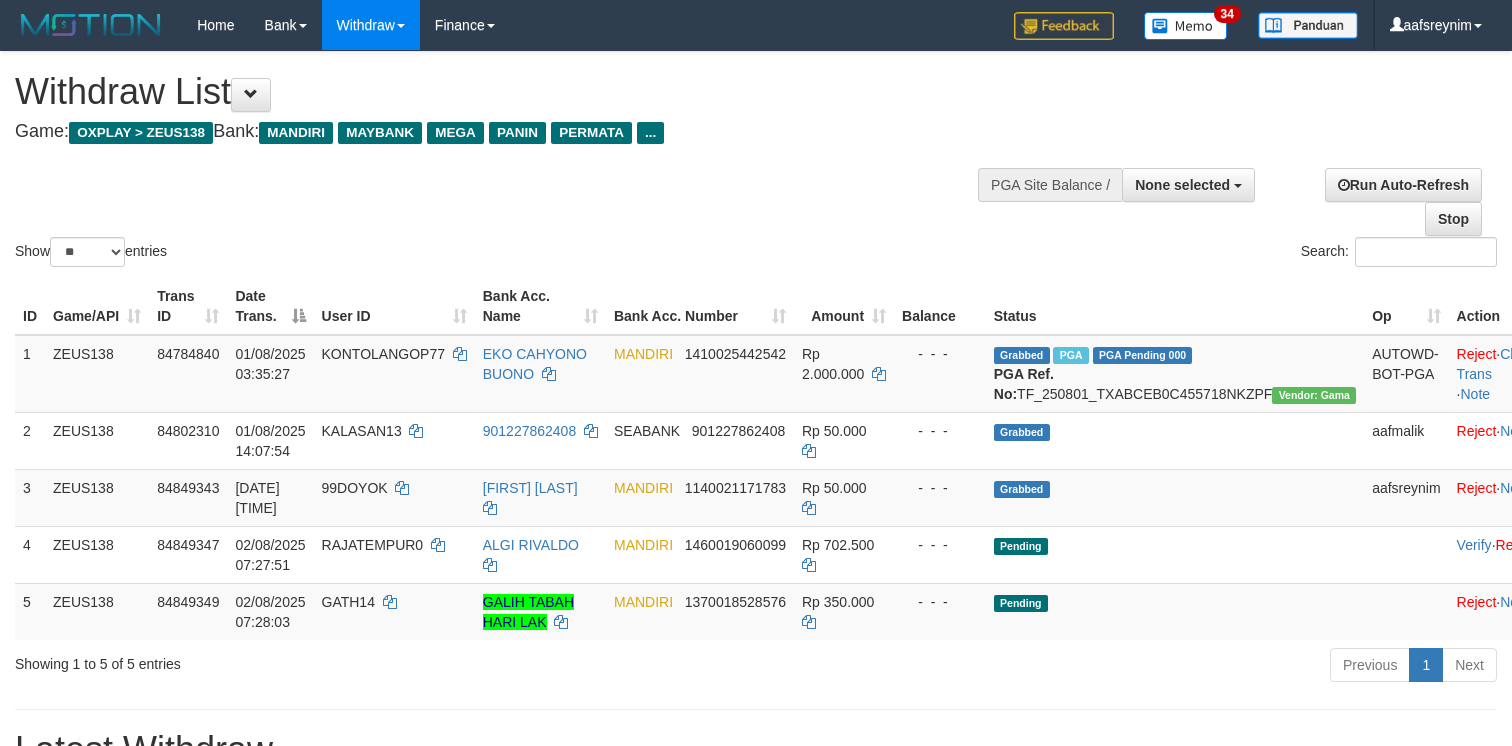 select 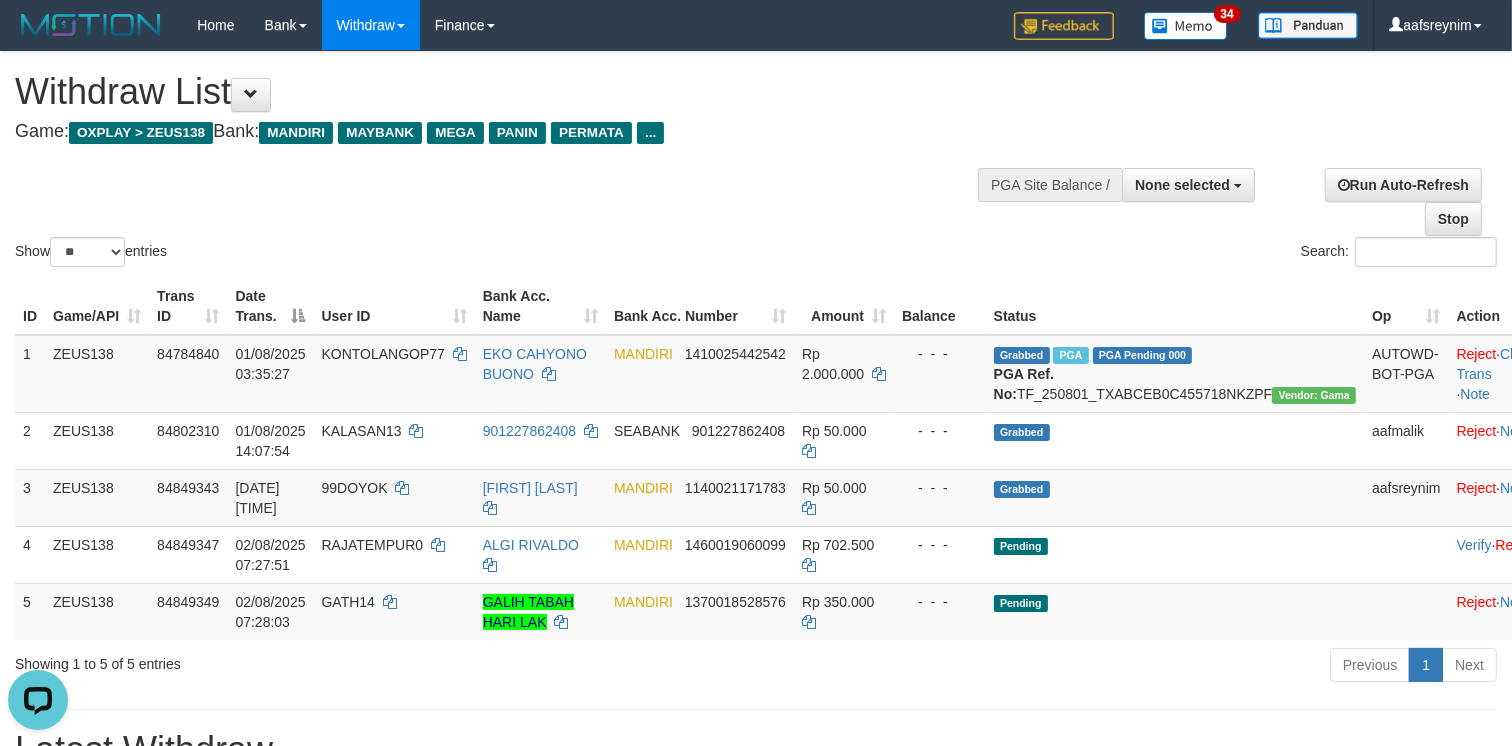 scroll, scrollTop: 0, scrollLeft: 0, axis: both 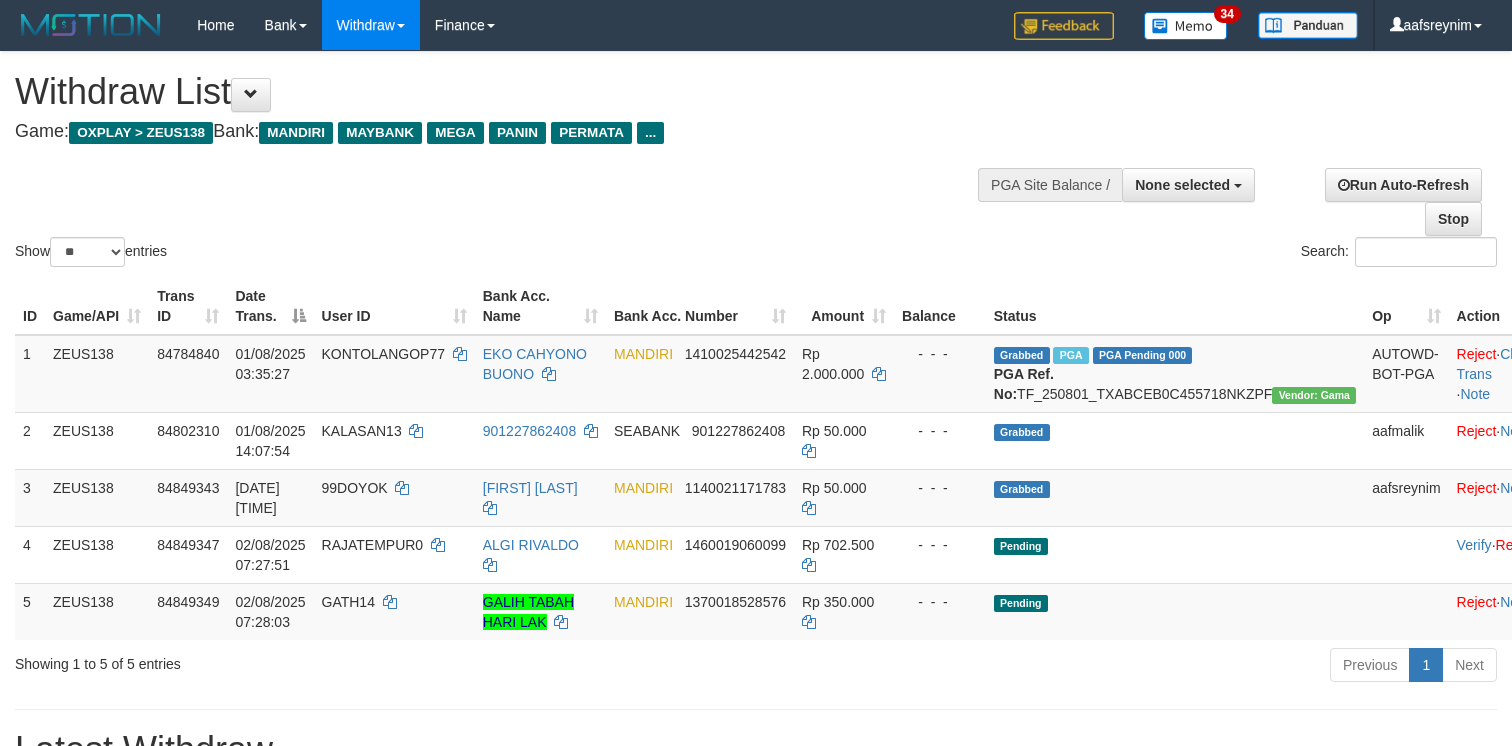 select 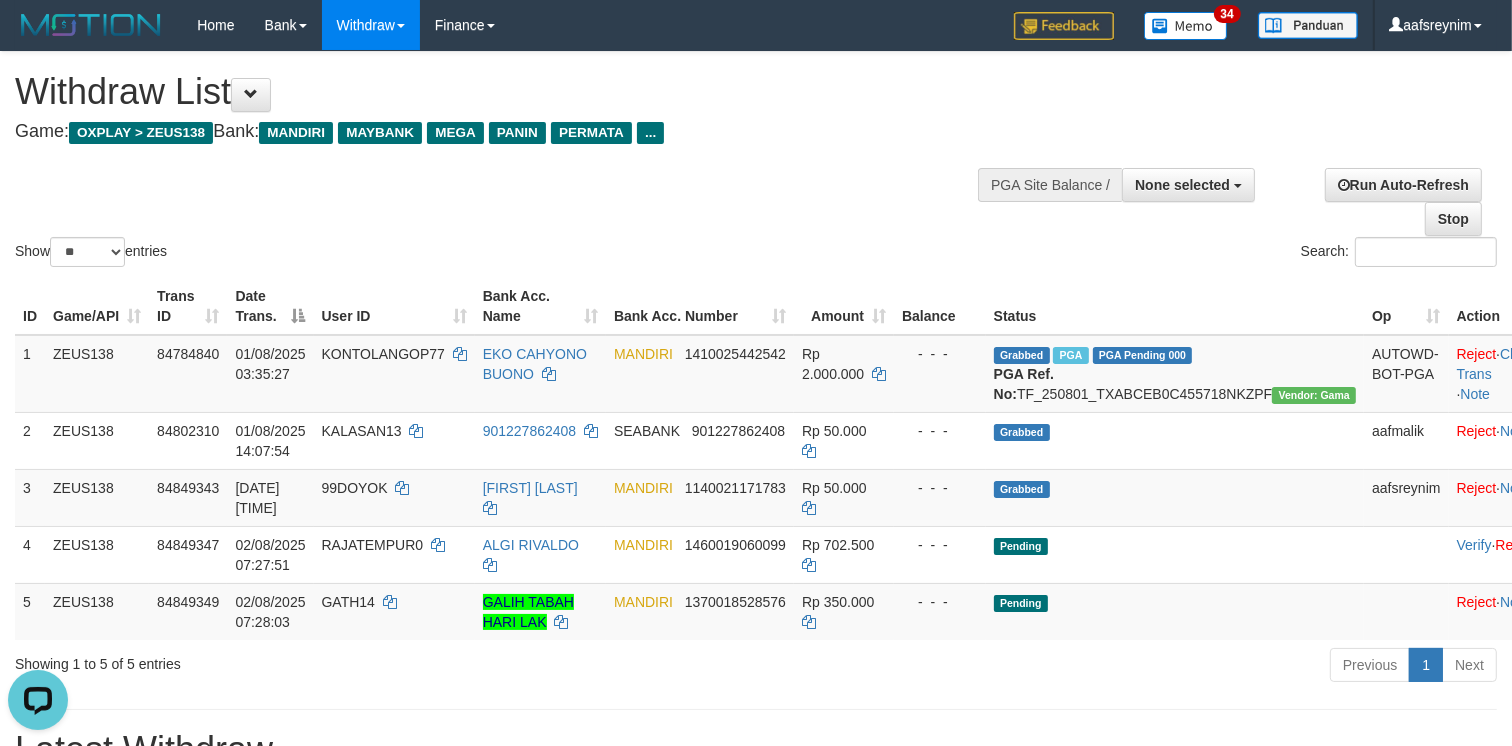 scroll, scrollTop: 0, scrollLeft: 0, axis: both 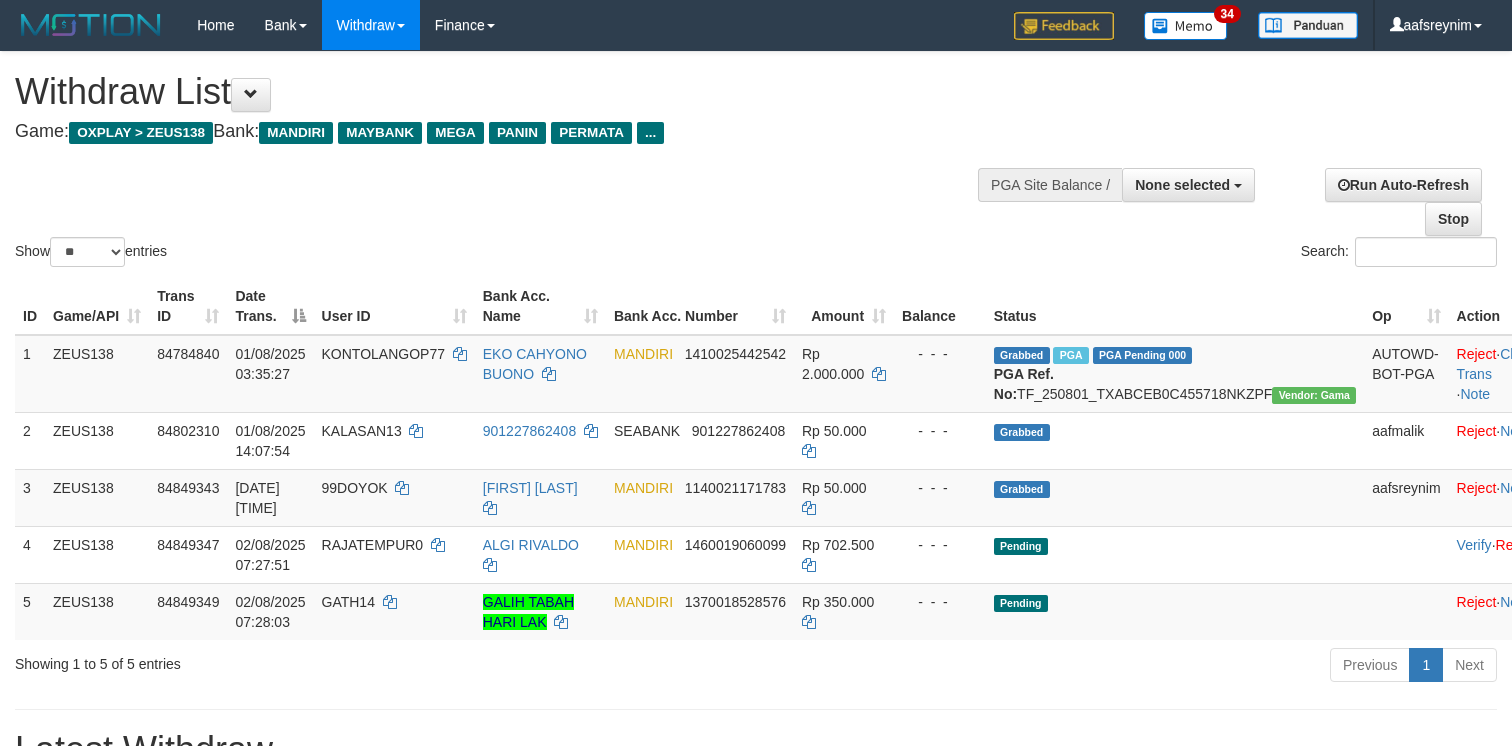 select 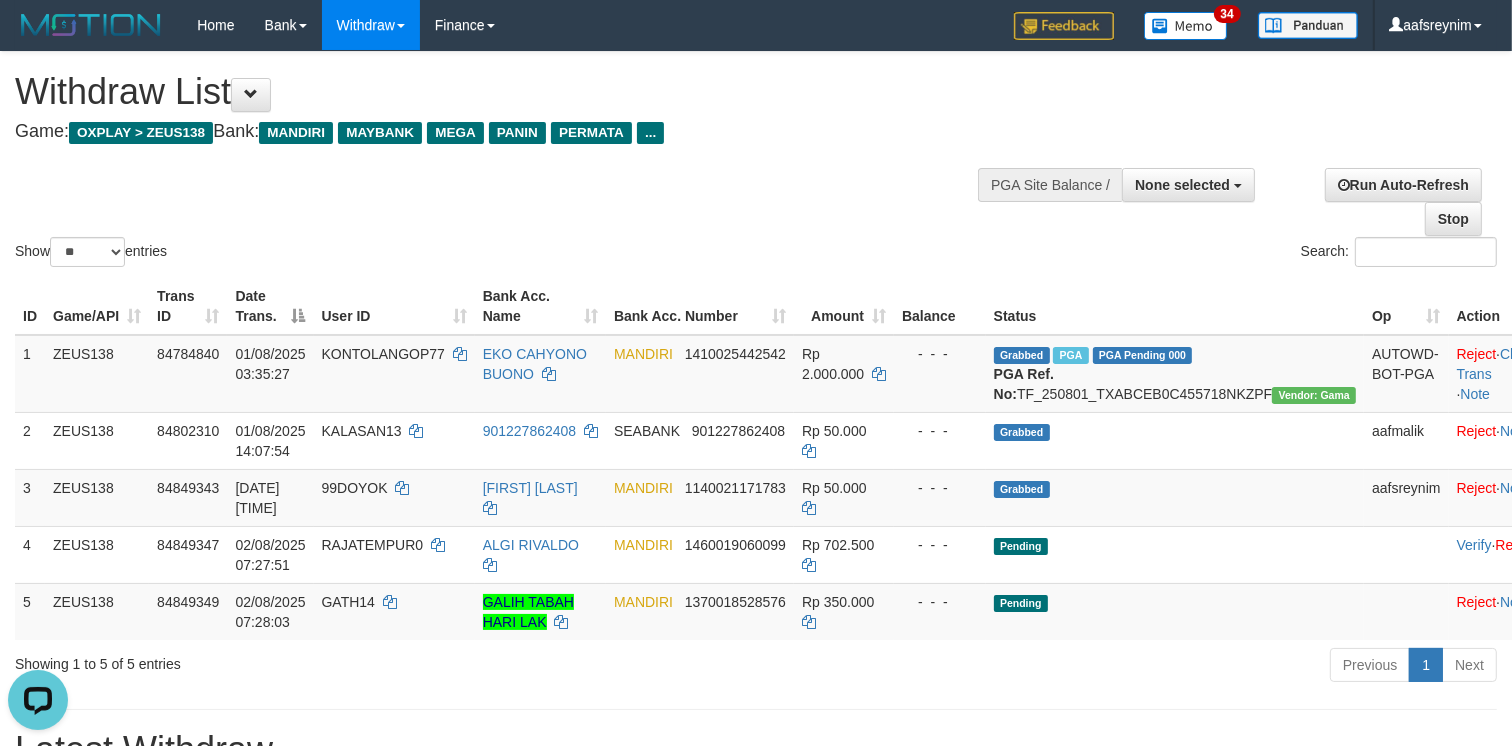scroll, scrollTop: 0, scrollLeft: 0, axis: both 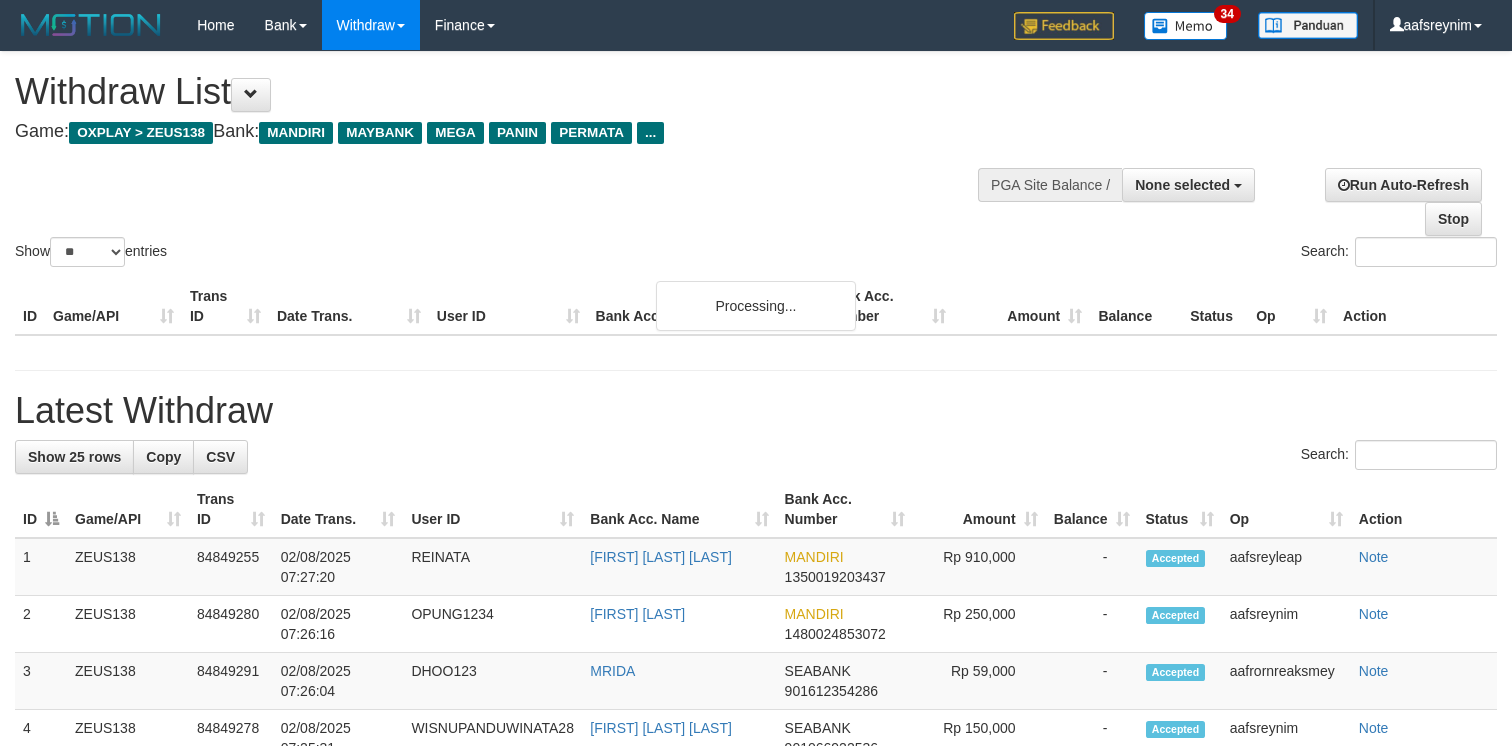 select 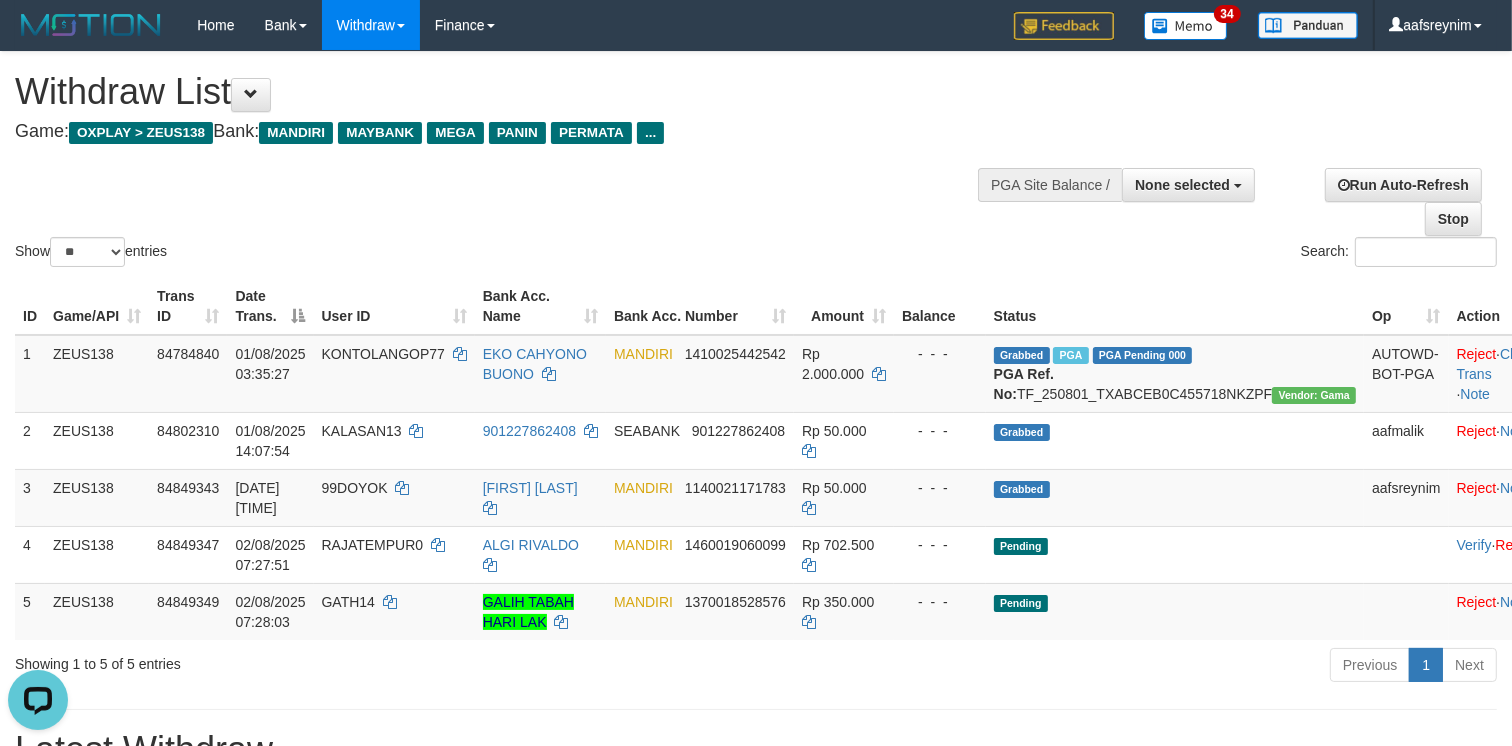 scroll, scrollTop: 0, scrollLeft: 0, axis: both 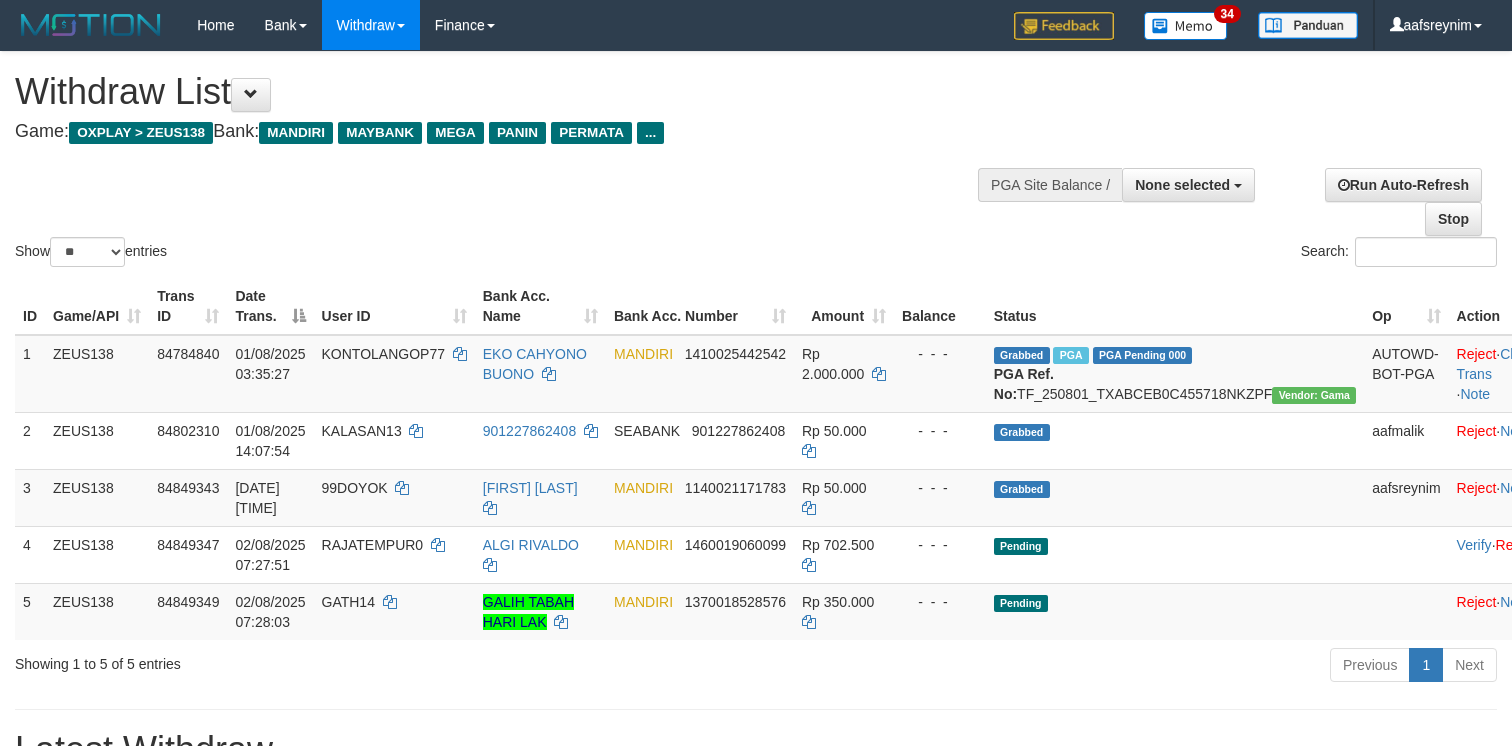 select 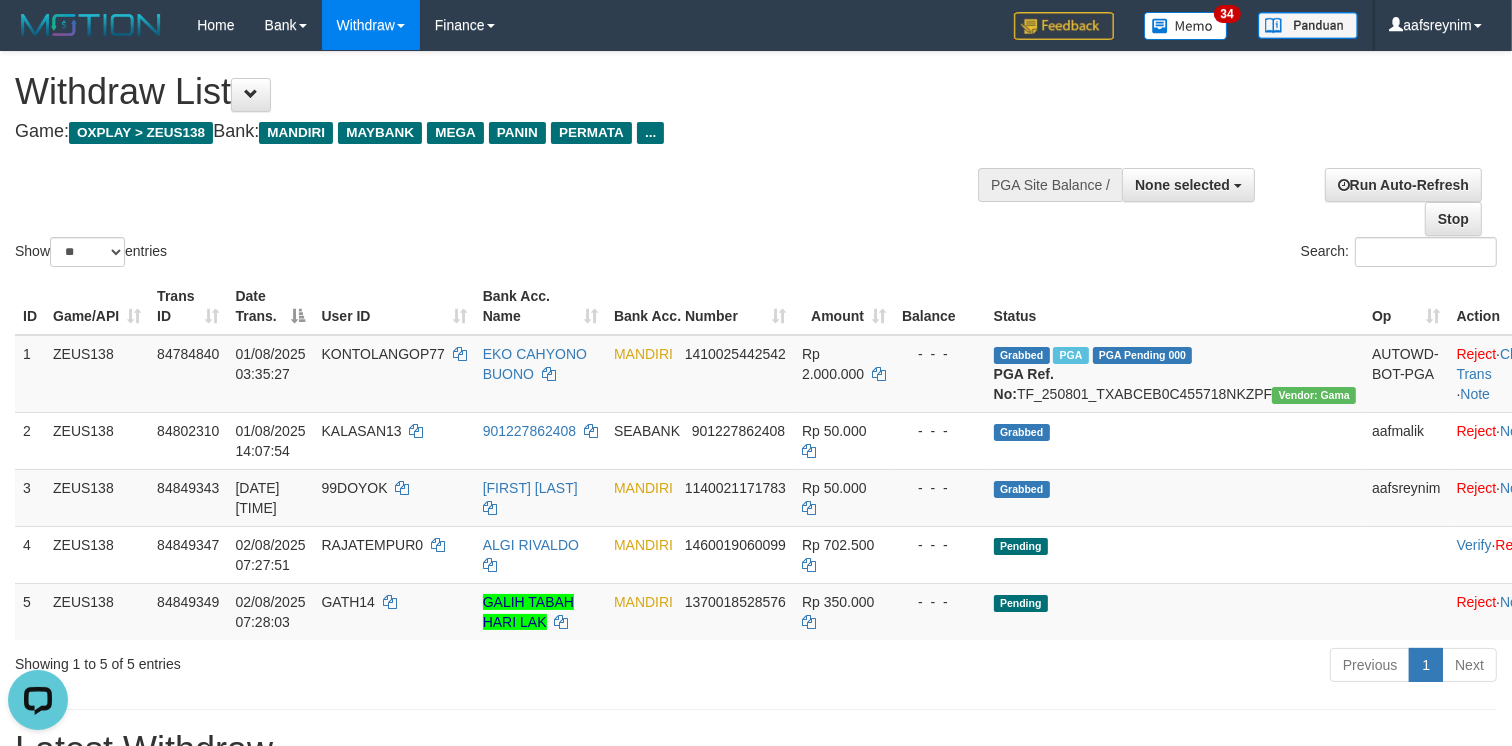 scroll, scrollTop: 0, scrollLeft: 0, axis: both 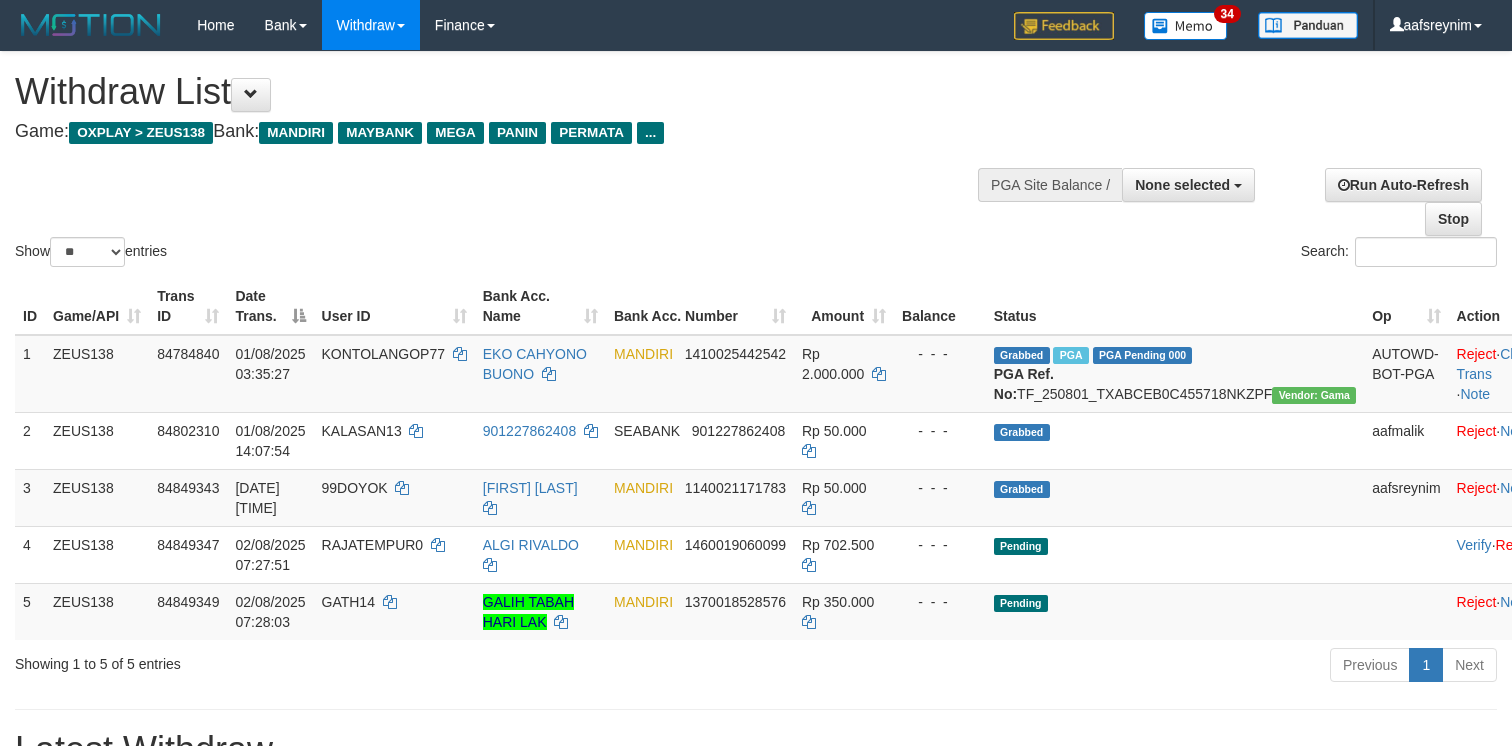 select 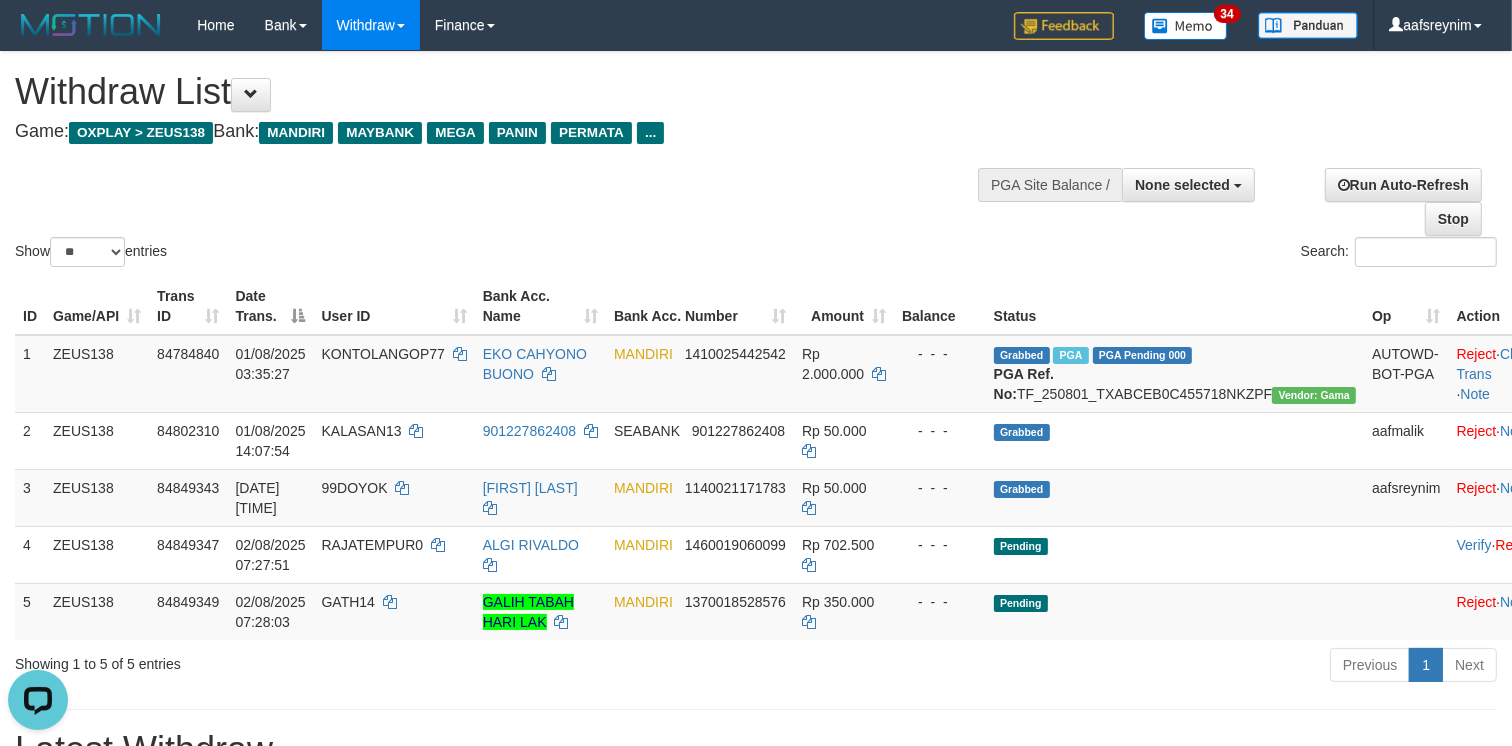 scroll, scrollTop: 0, scrollLeft: 0, axis: both 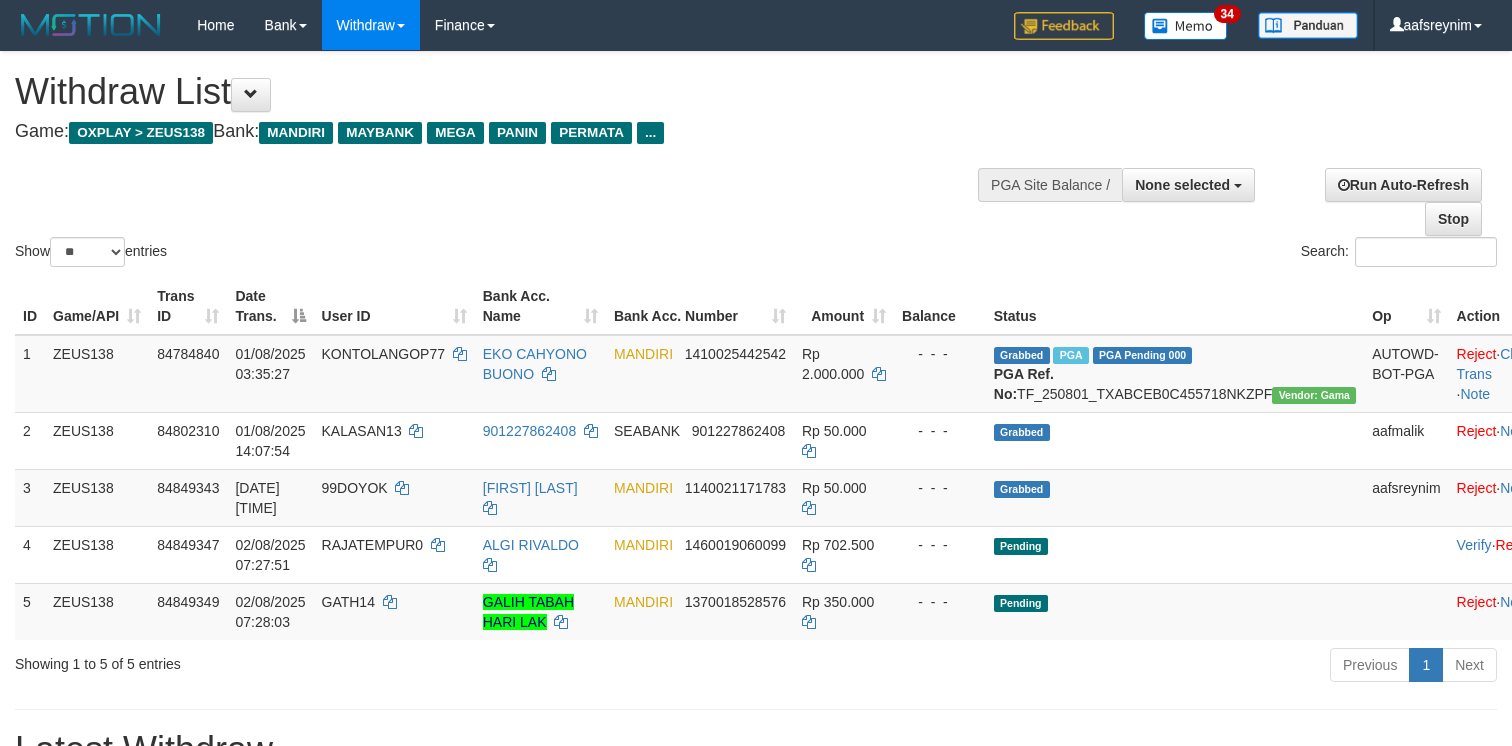 select 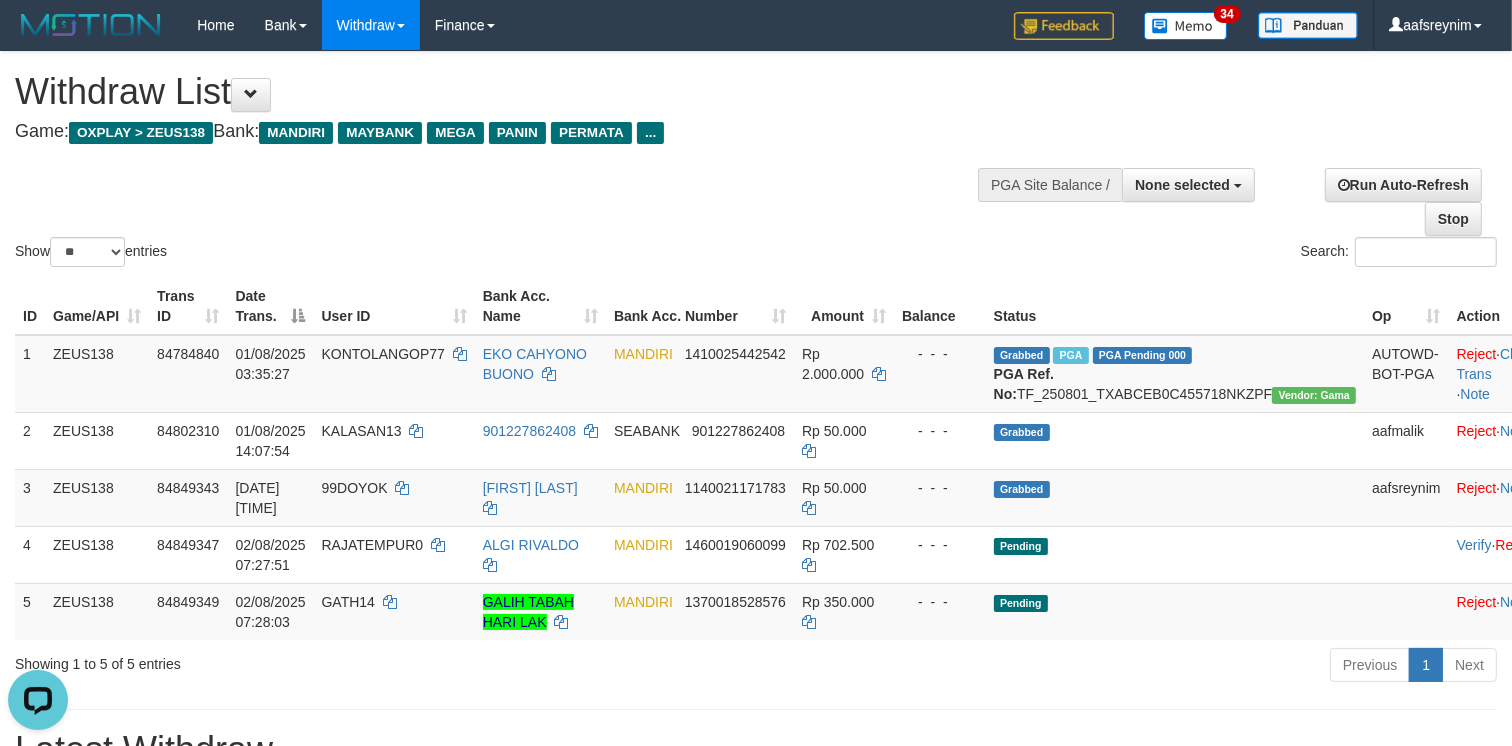 scroll, scrollTop: 0, scrollLeft: 0, axis: both 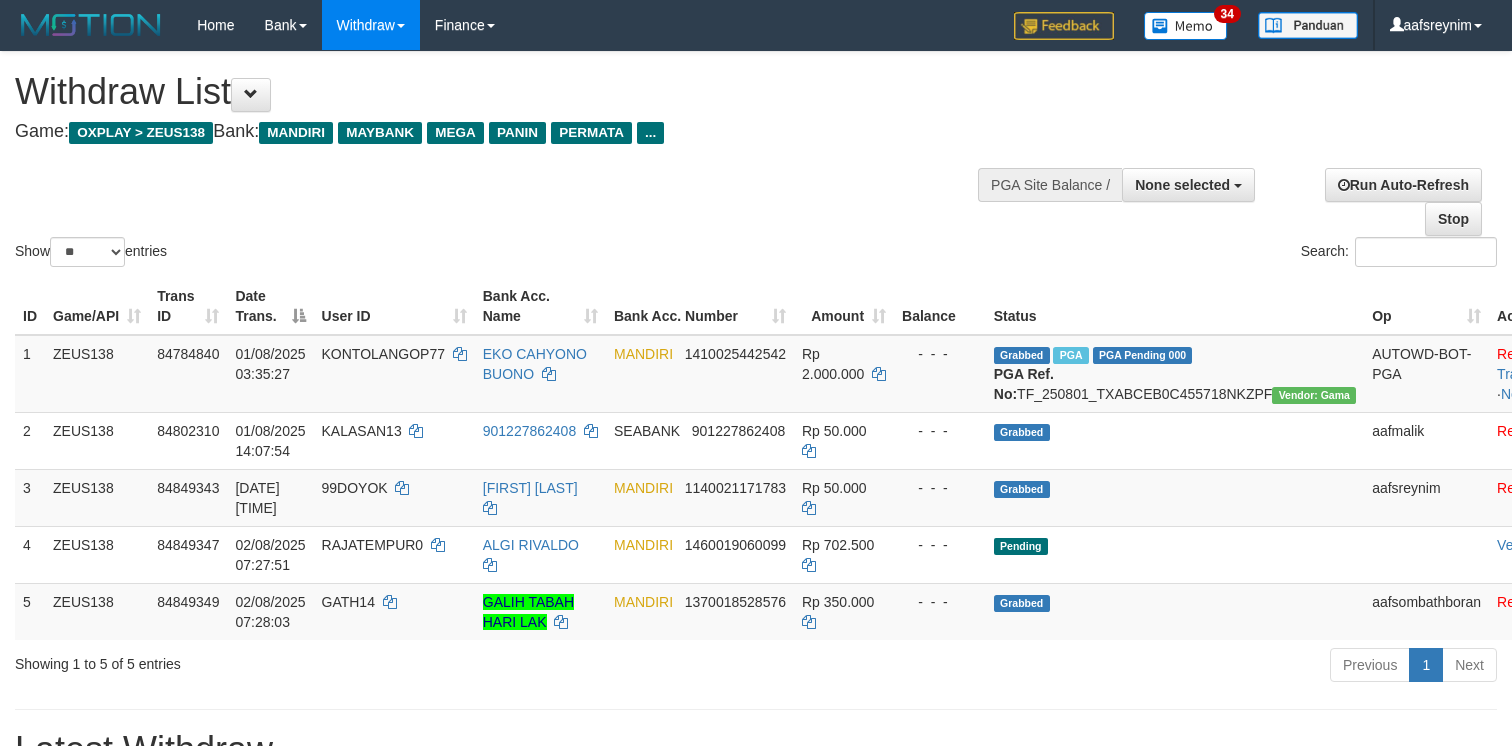 select 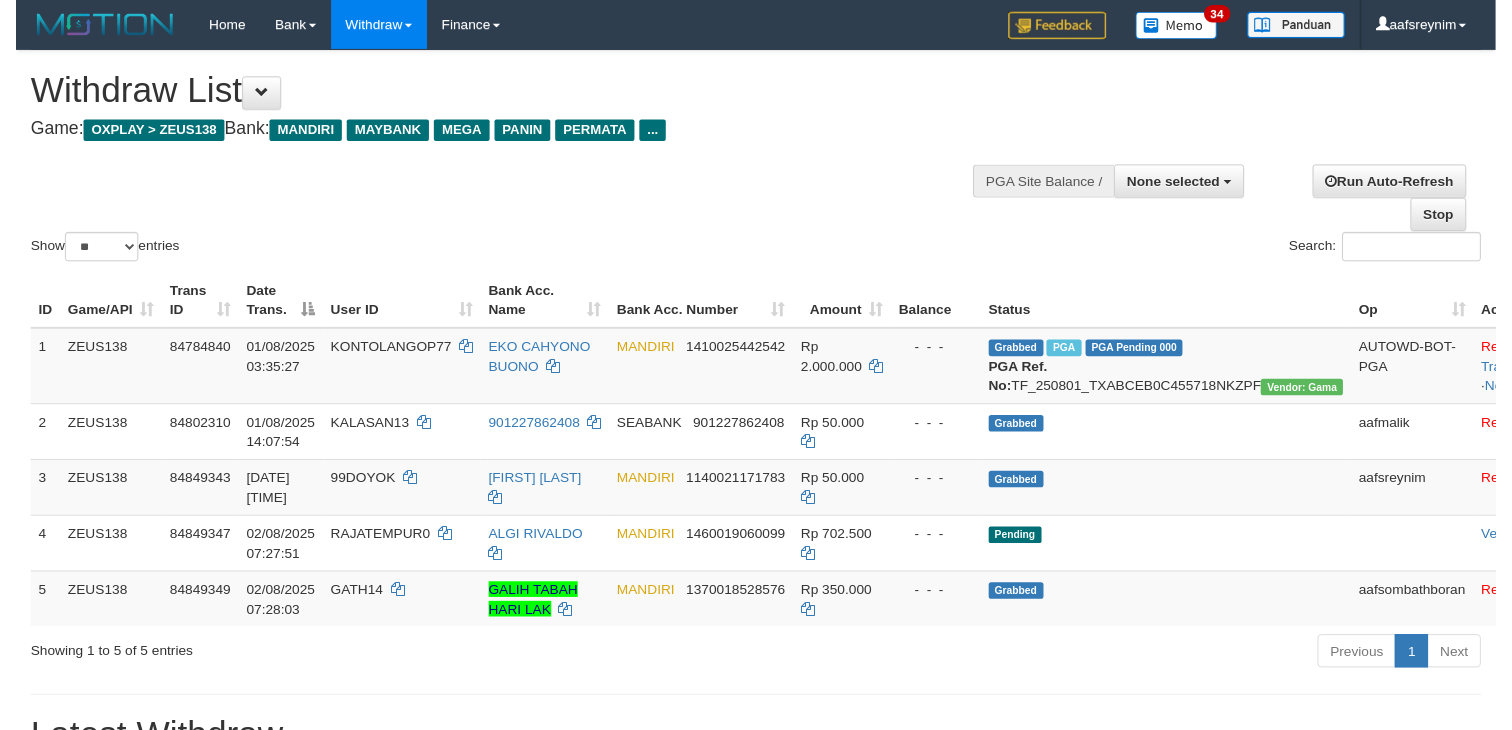 scroll, scrollTop: 0, scrollLeft: 0, axis: both 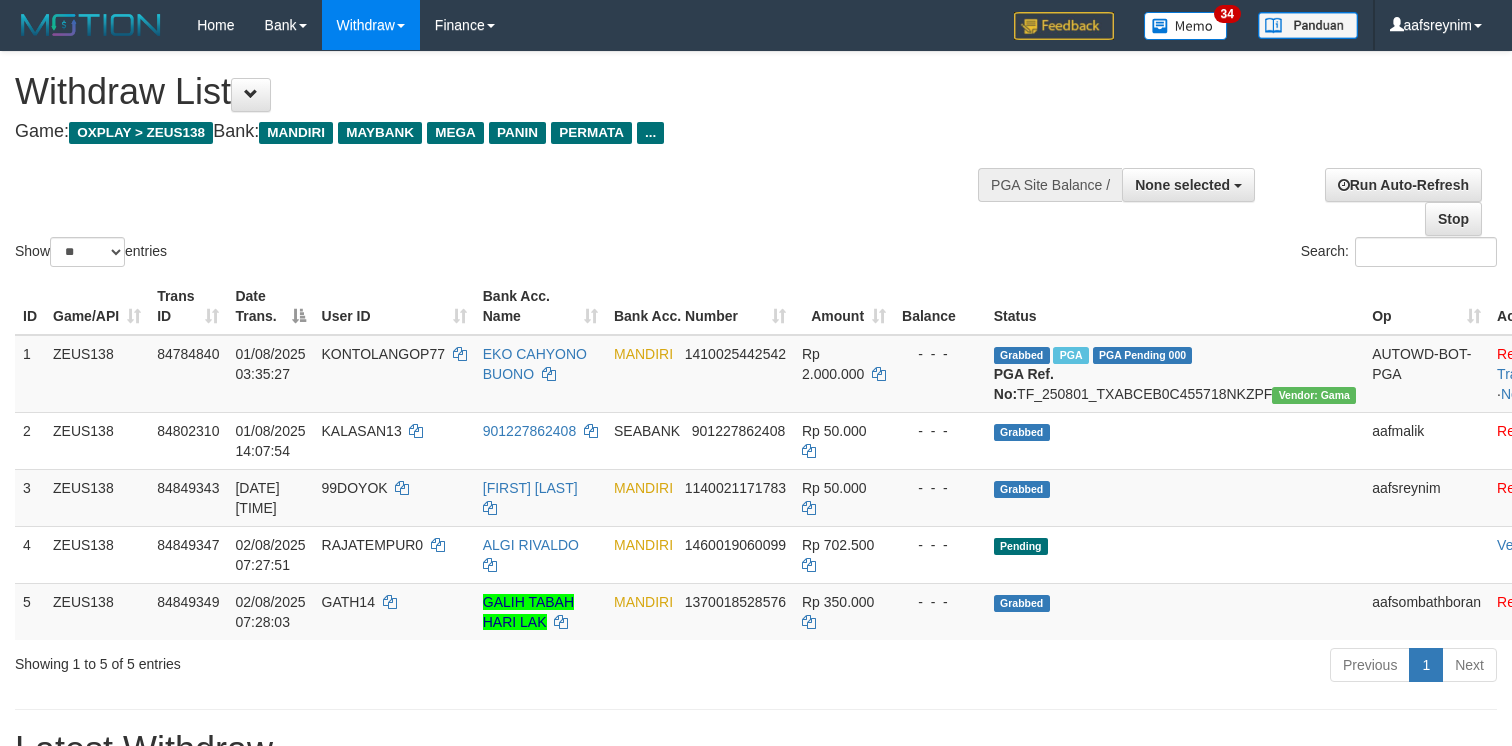 select 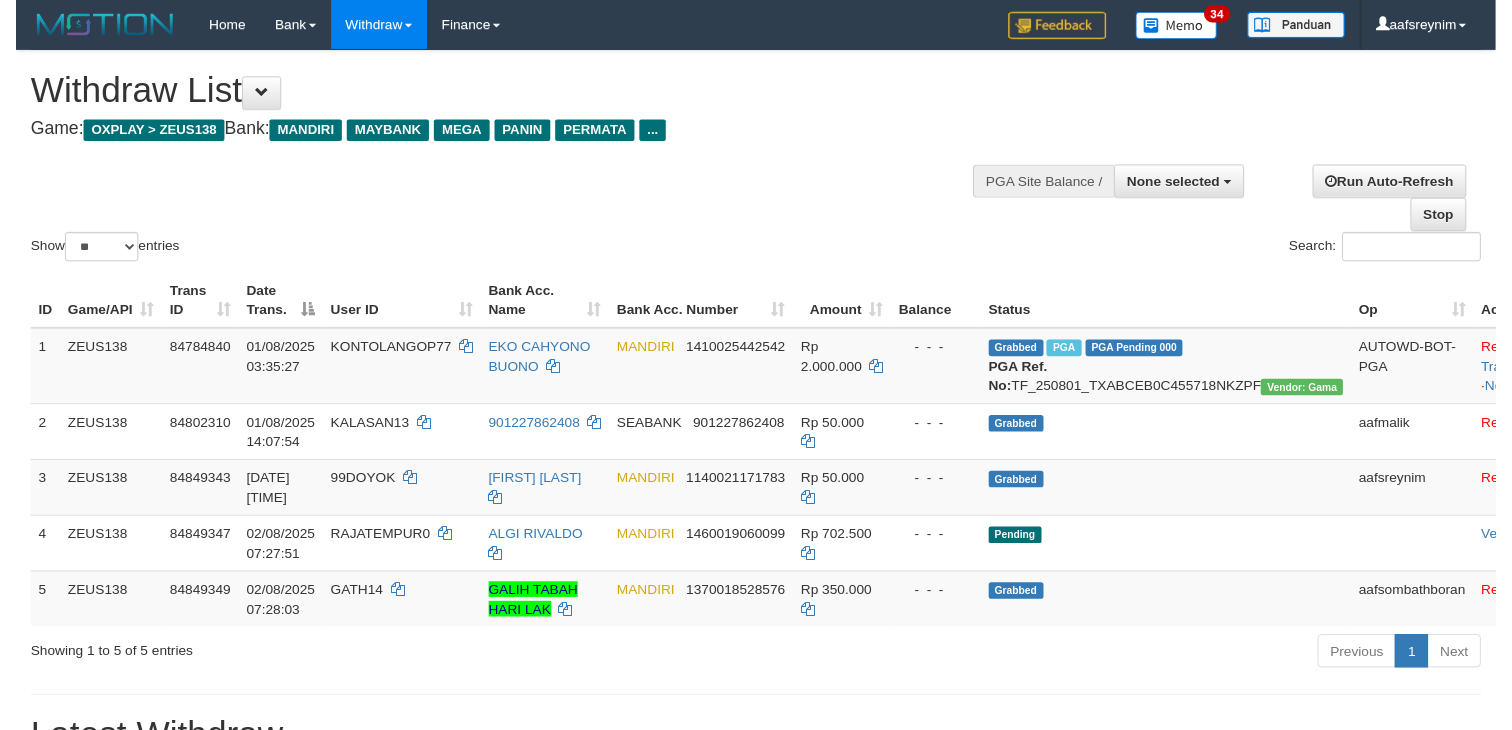 scroll, scrollTop: 0, scrollLeft: 0, axis: both 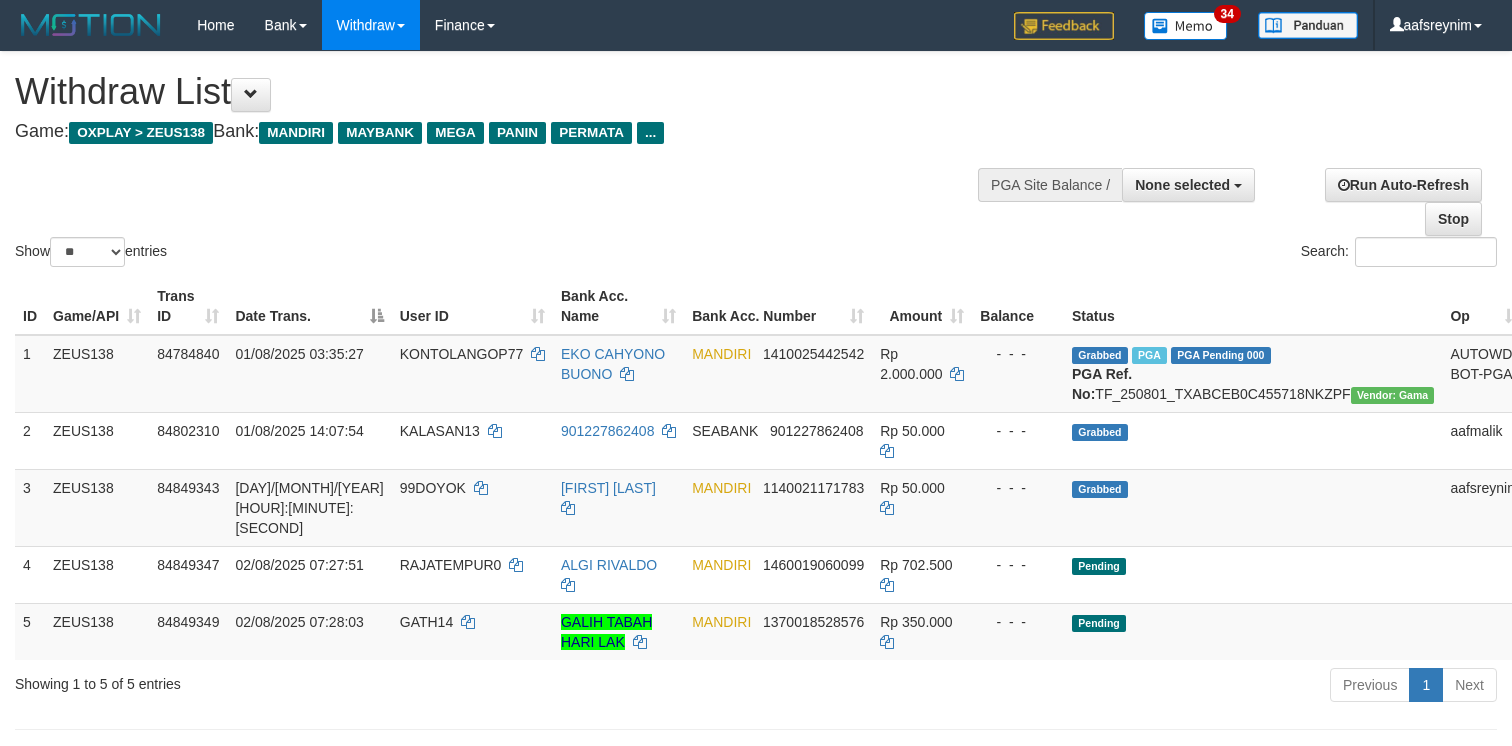 select 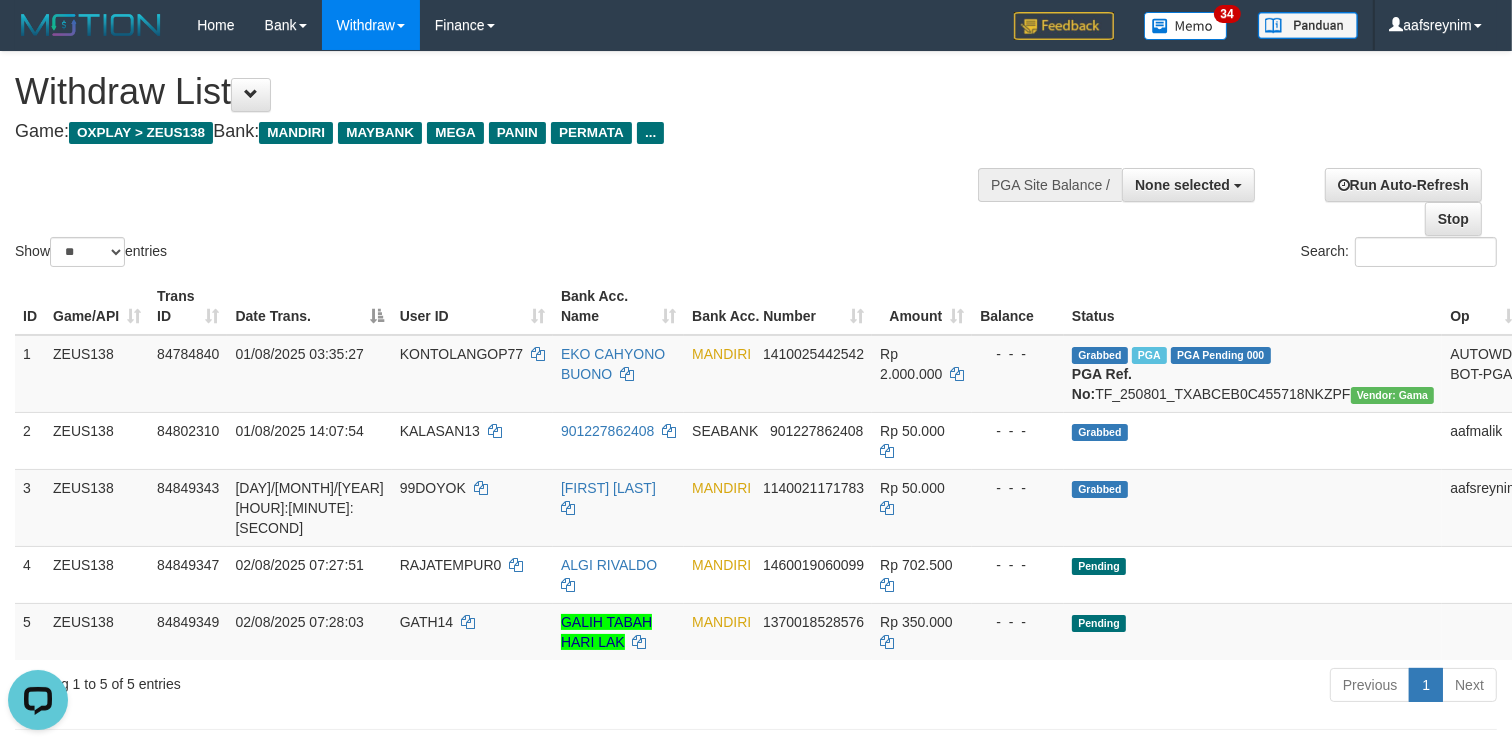 scroll, scrollTop: 0, scrollLeft: 0, axis: both 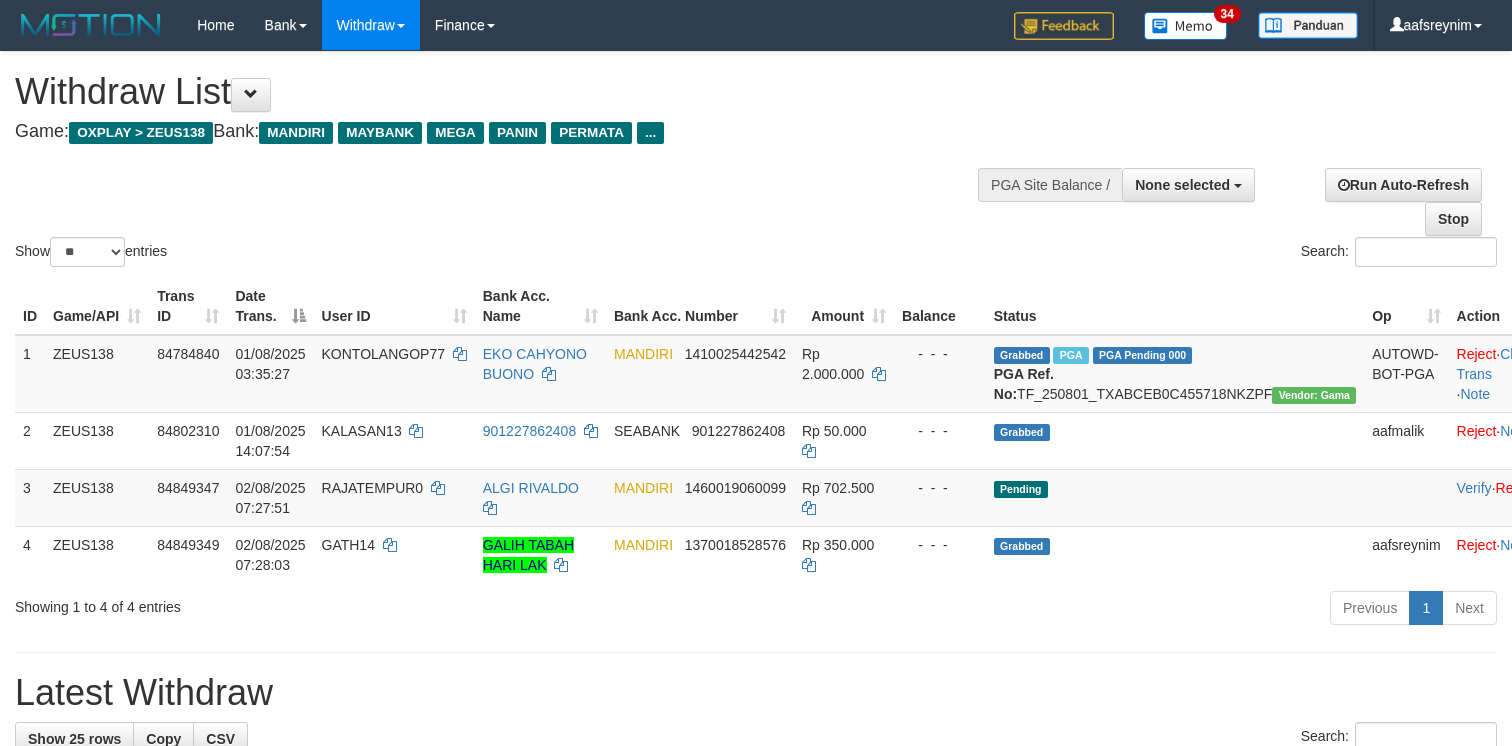 select 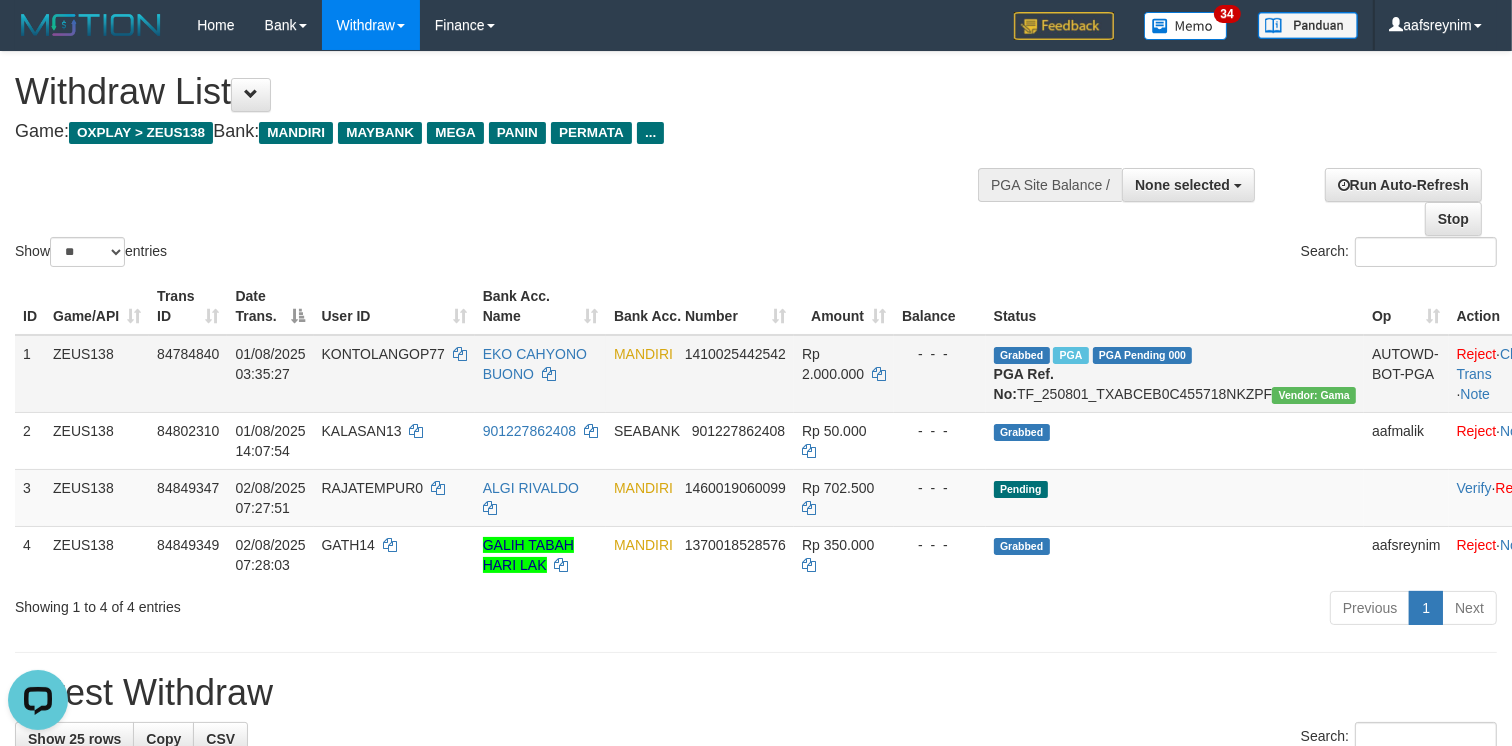 scroll, scrollTop: 0, scrollLeft: 0, axis: both 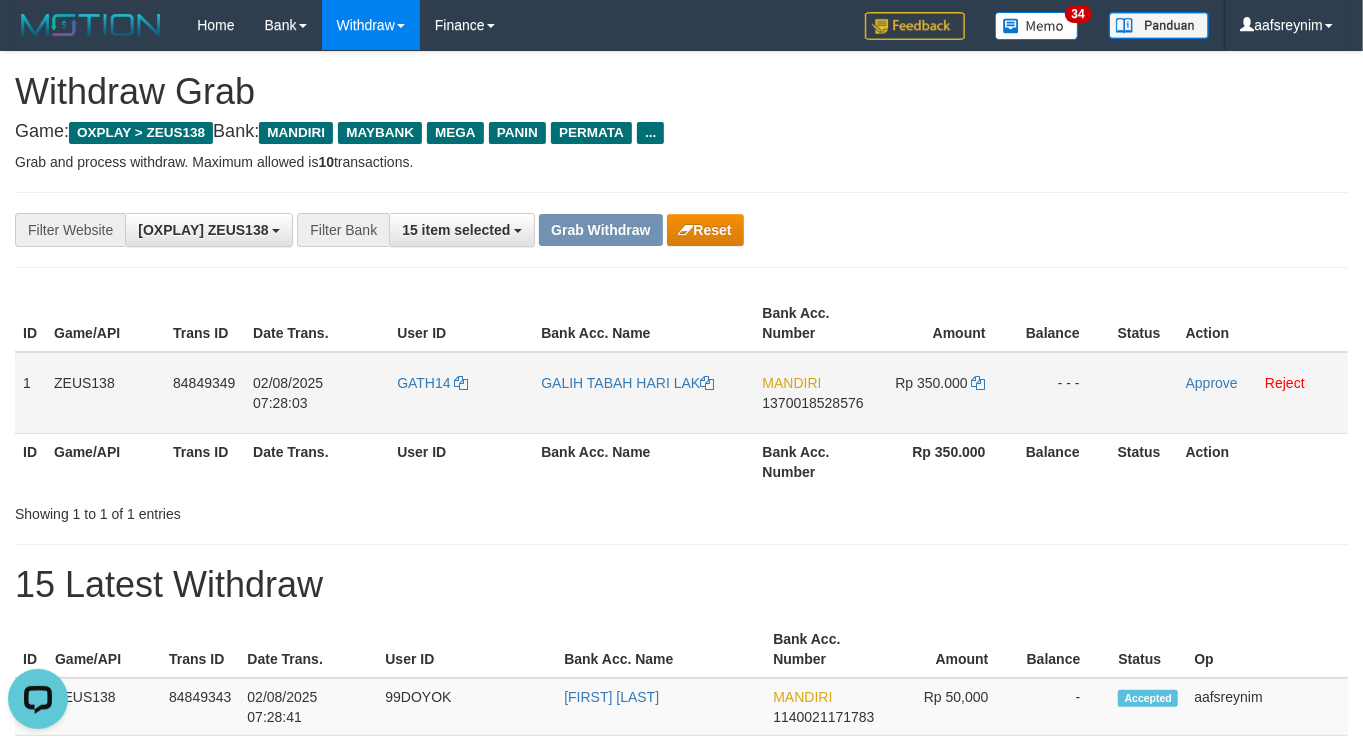 click on "GATH14" at bounding box center [461, 393] 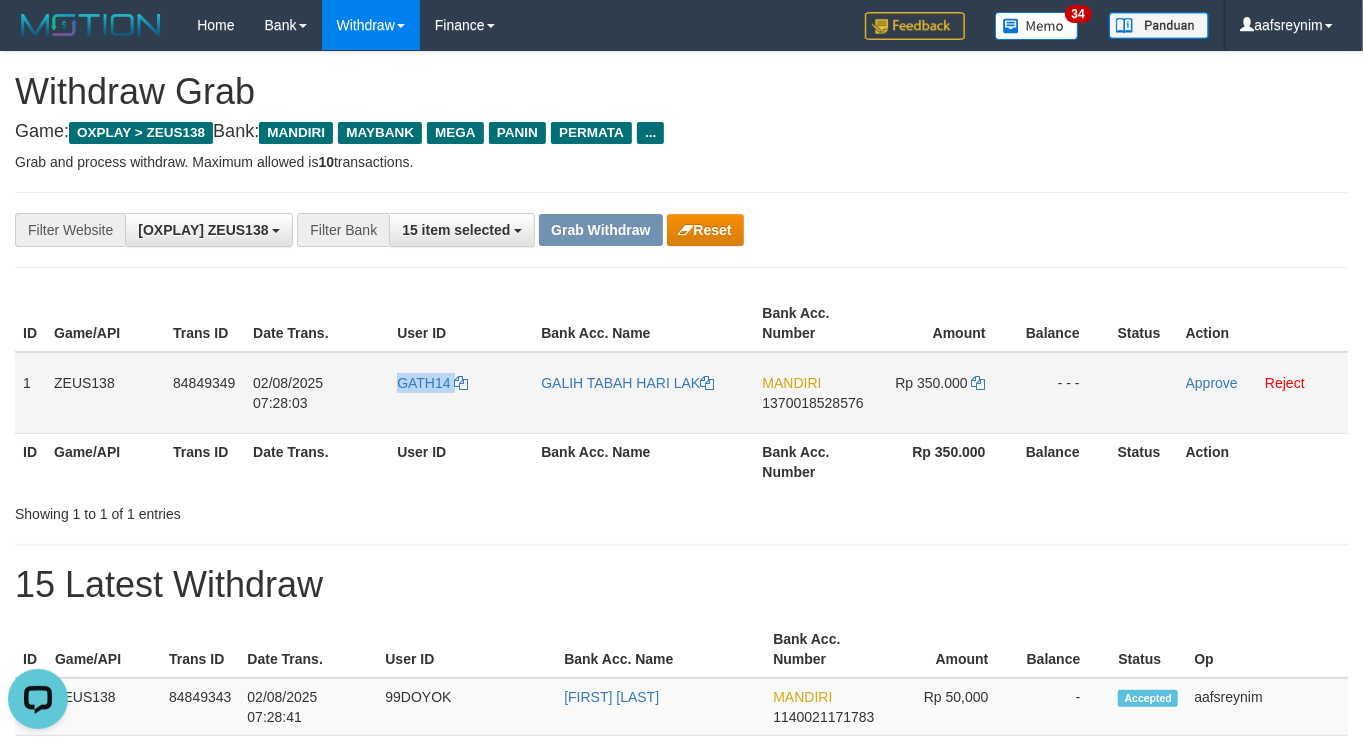 click on "GATH14" at bounding box center [461, 393] 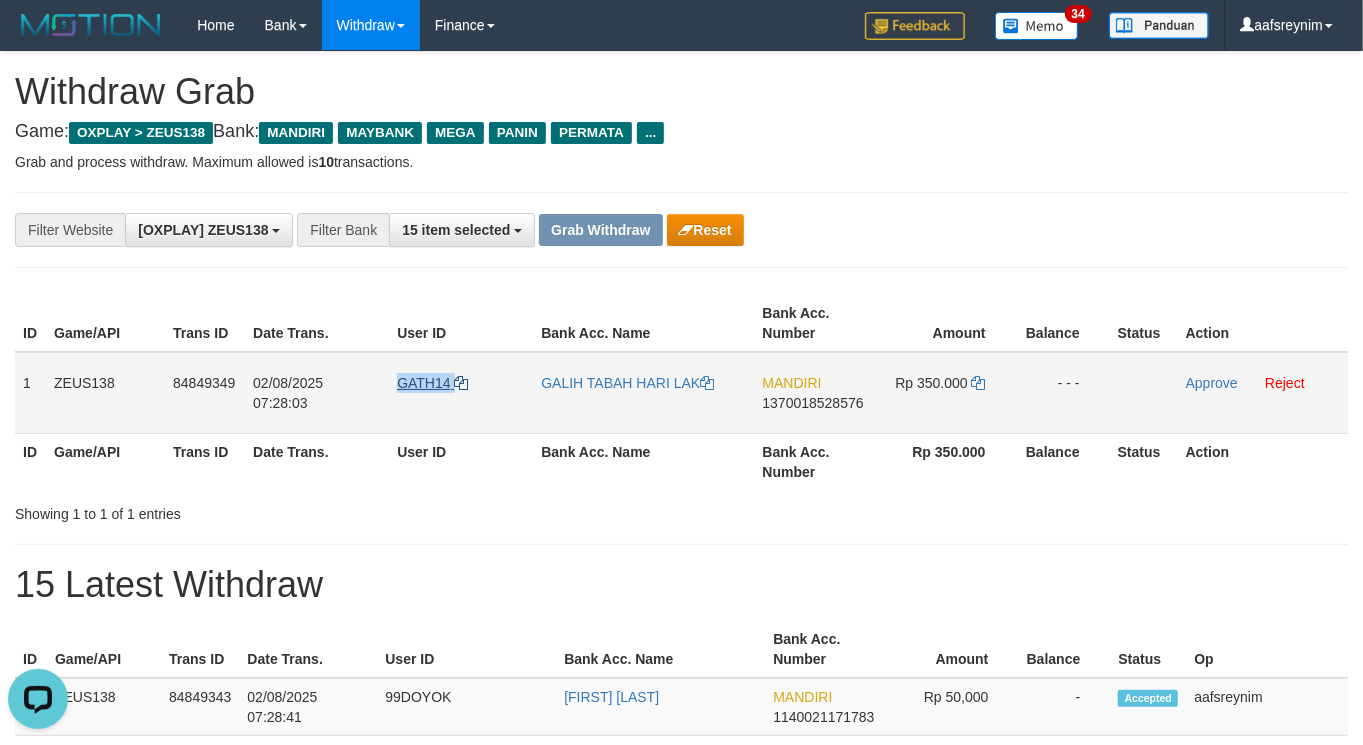 copy on "GATH14" 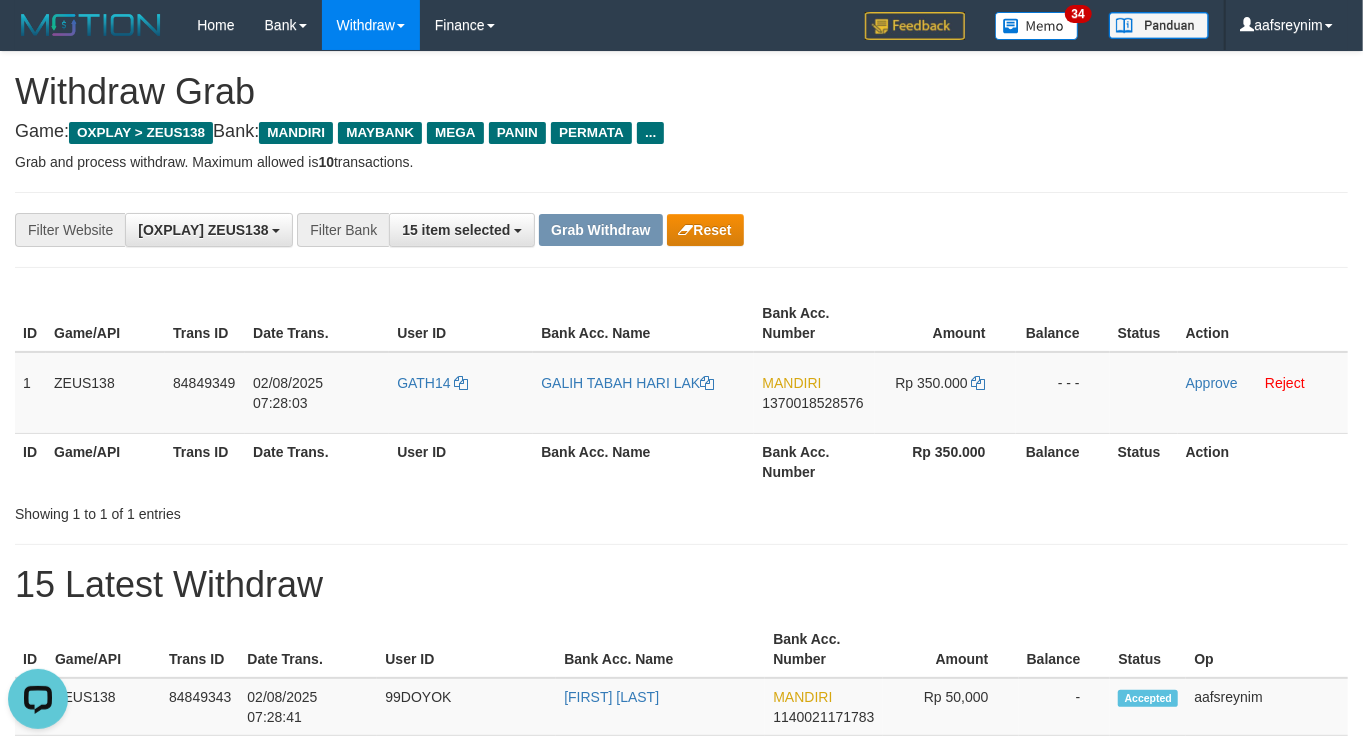click on "Showing 1 to 1 of 1 entries" at bounding box center [284, 510] 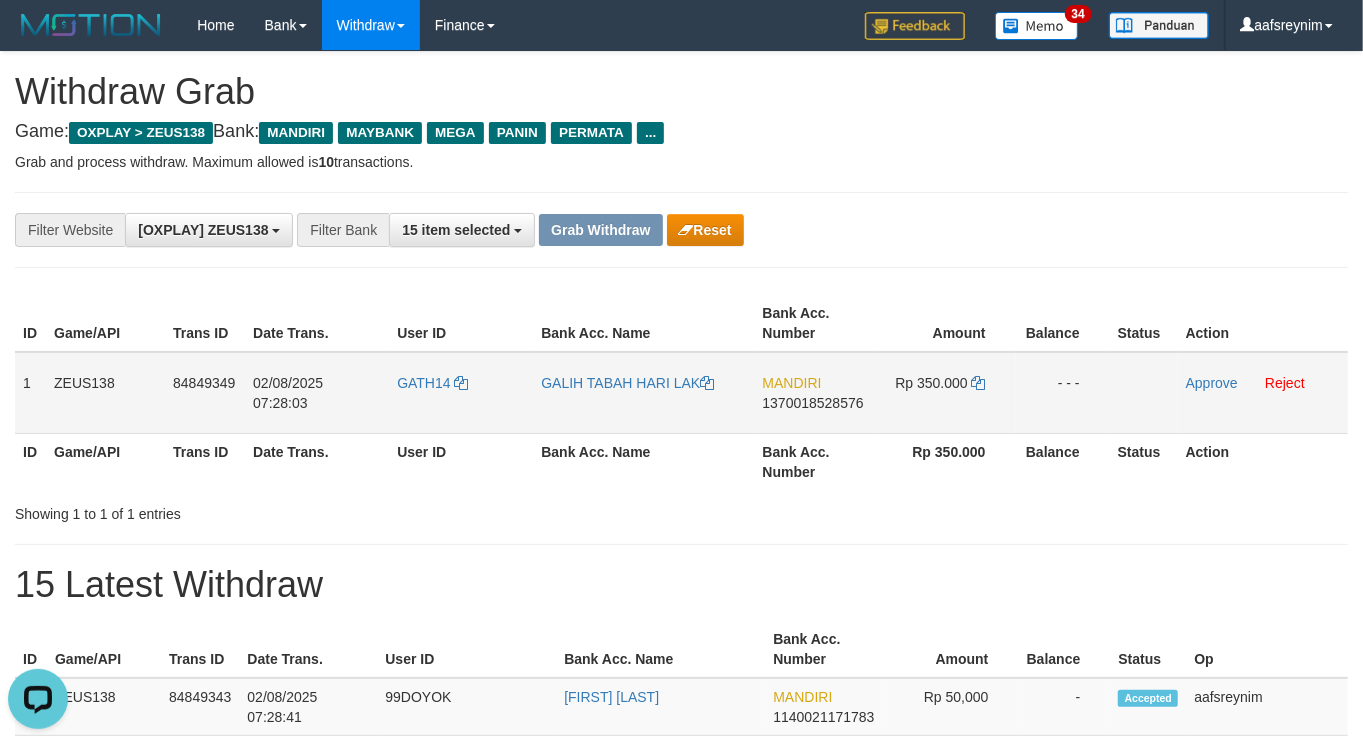click on "MANDIRI
1370018528576" at bounding box center (814, 393) 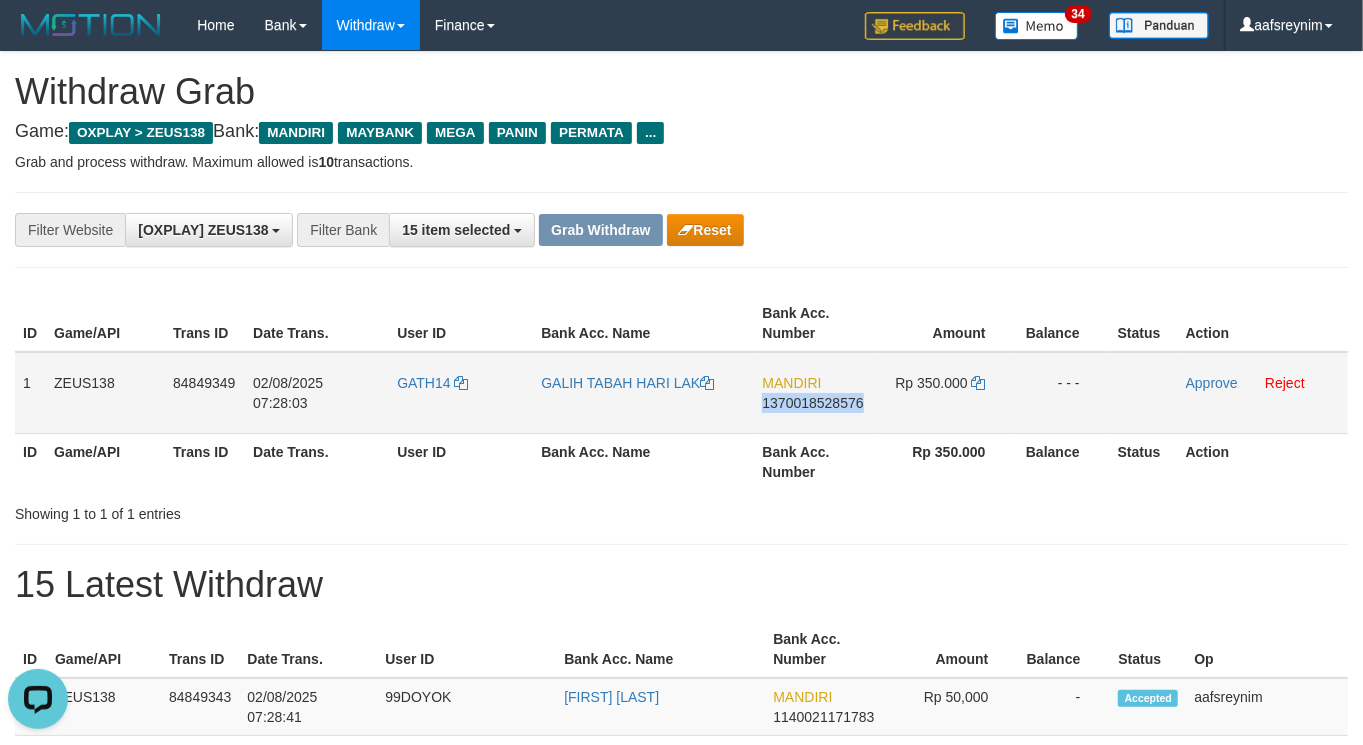 click on "MANDIRI
1370018528576" at bounding box center [814, 393] 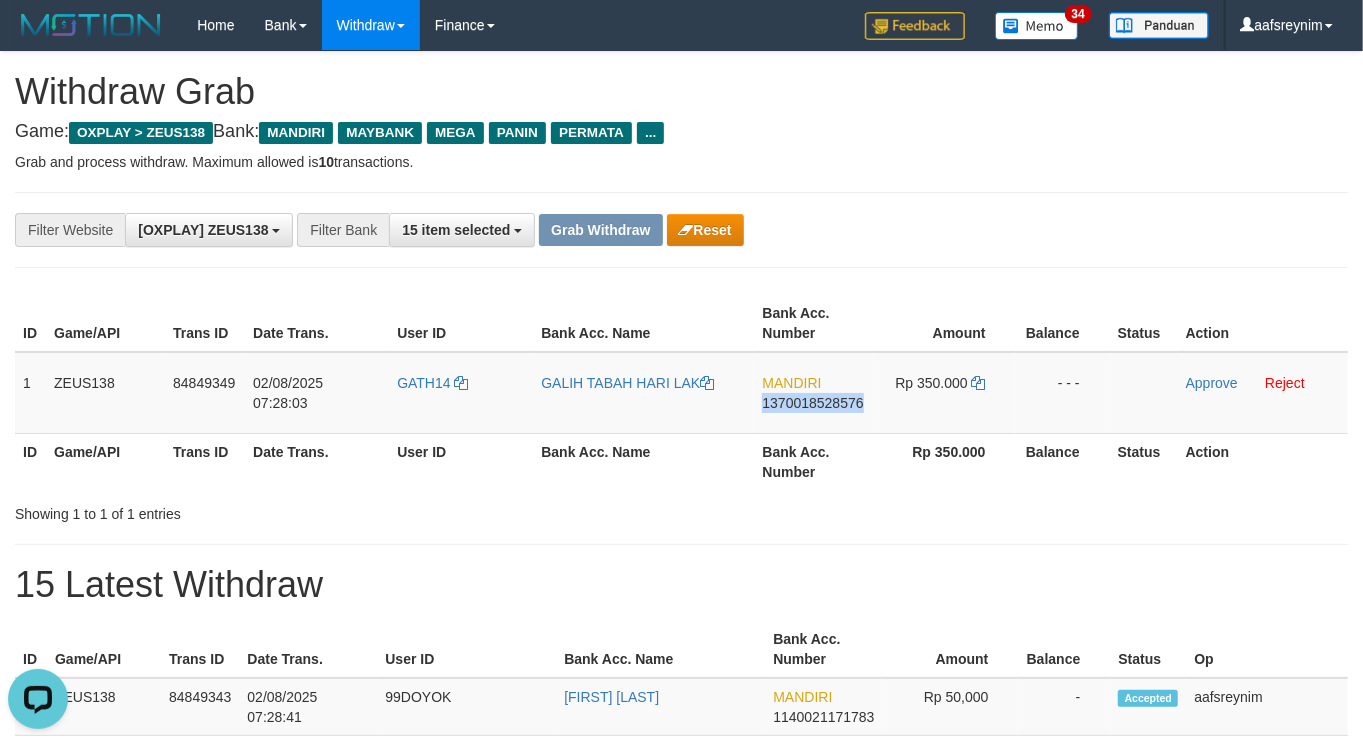 copy on "1370018528576" 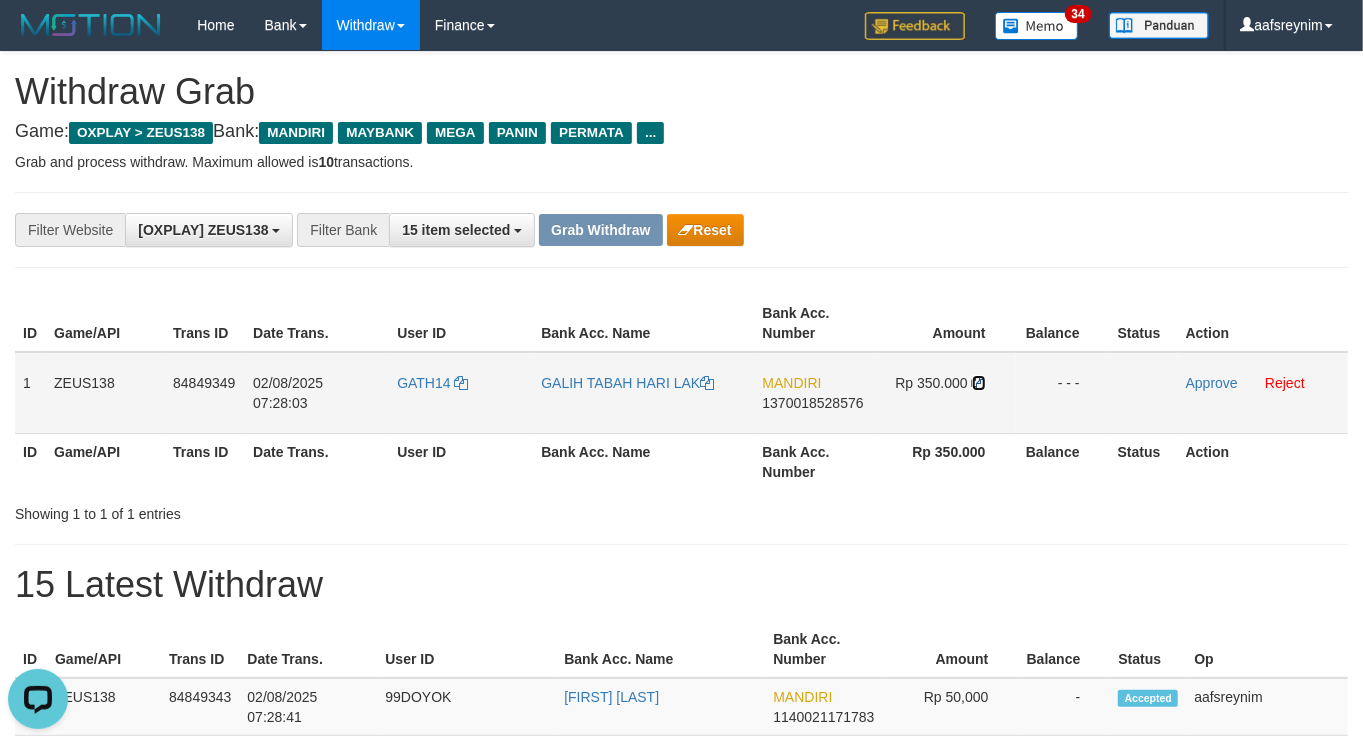 click at bounding box center [979, 383] 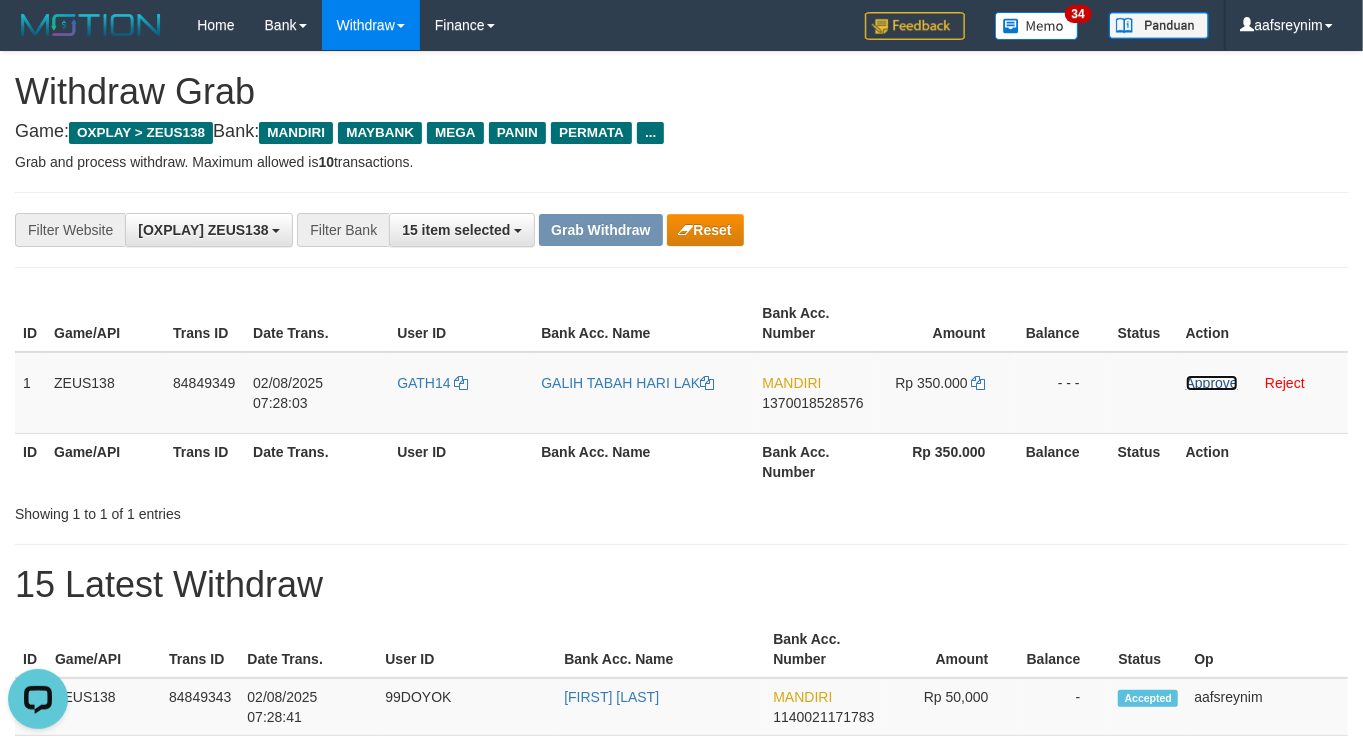 drag, startPoint x: 1192, startPoint y: 378, endPoint x: 800, endPoint y: 236, distance: 416.92685 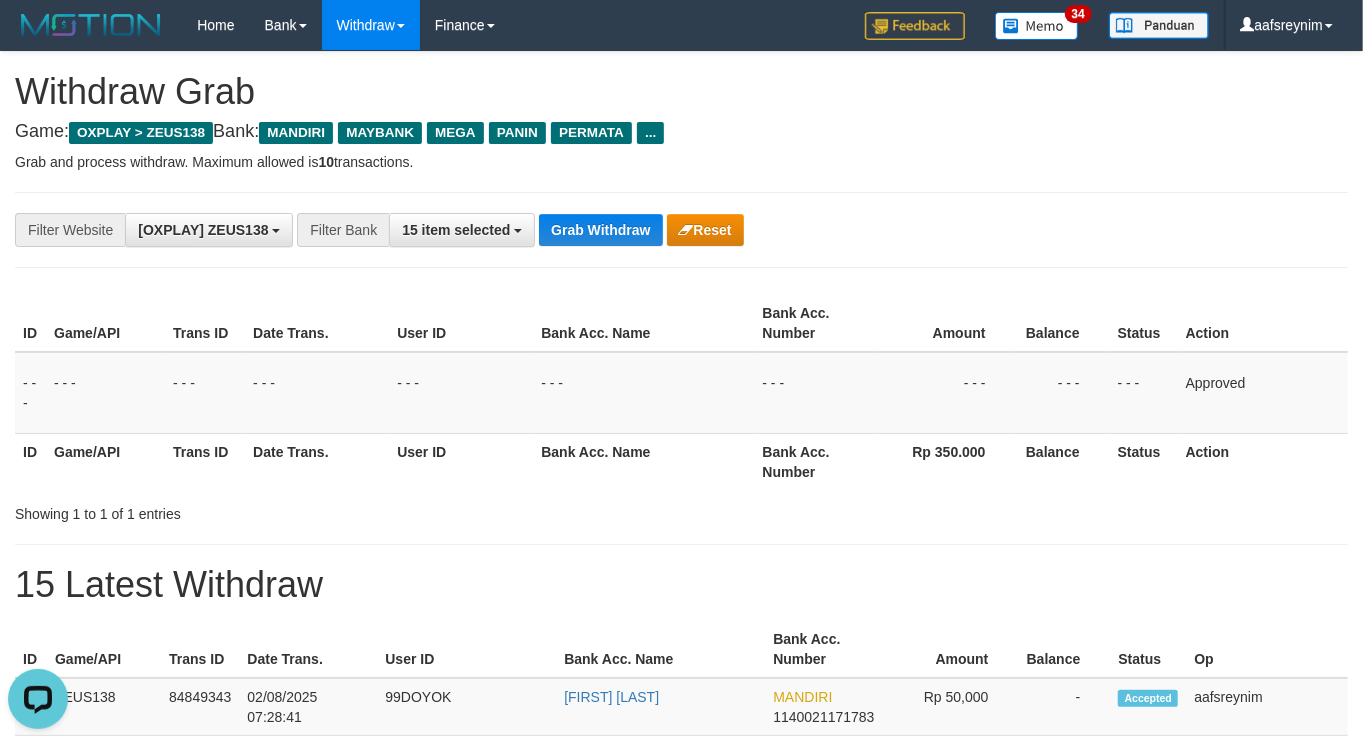 click on "Withdraw Grab" at bounding box center (681, 92) 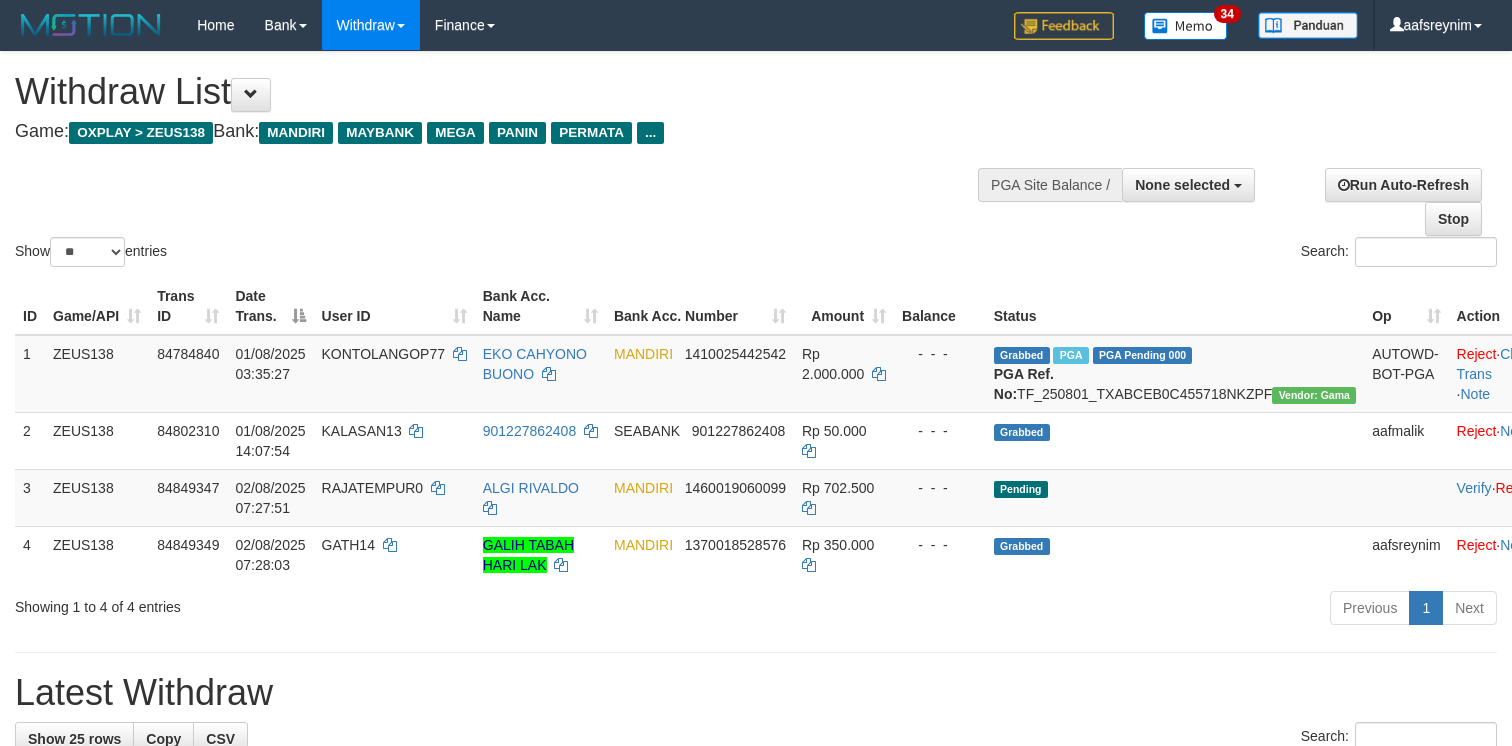select 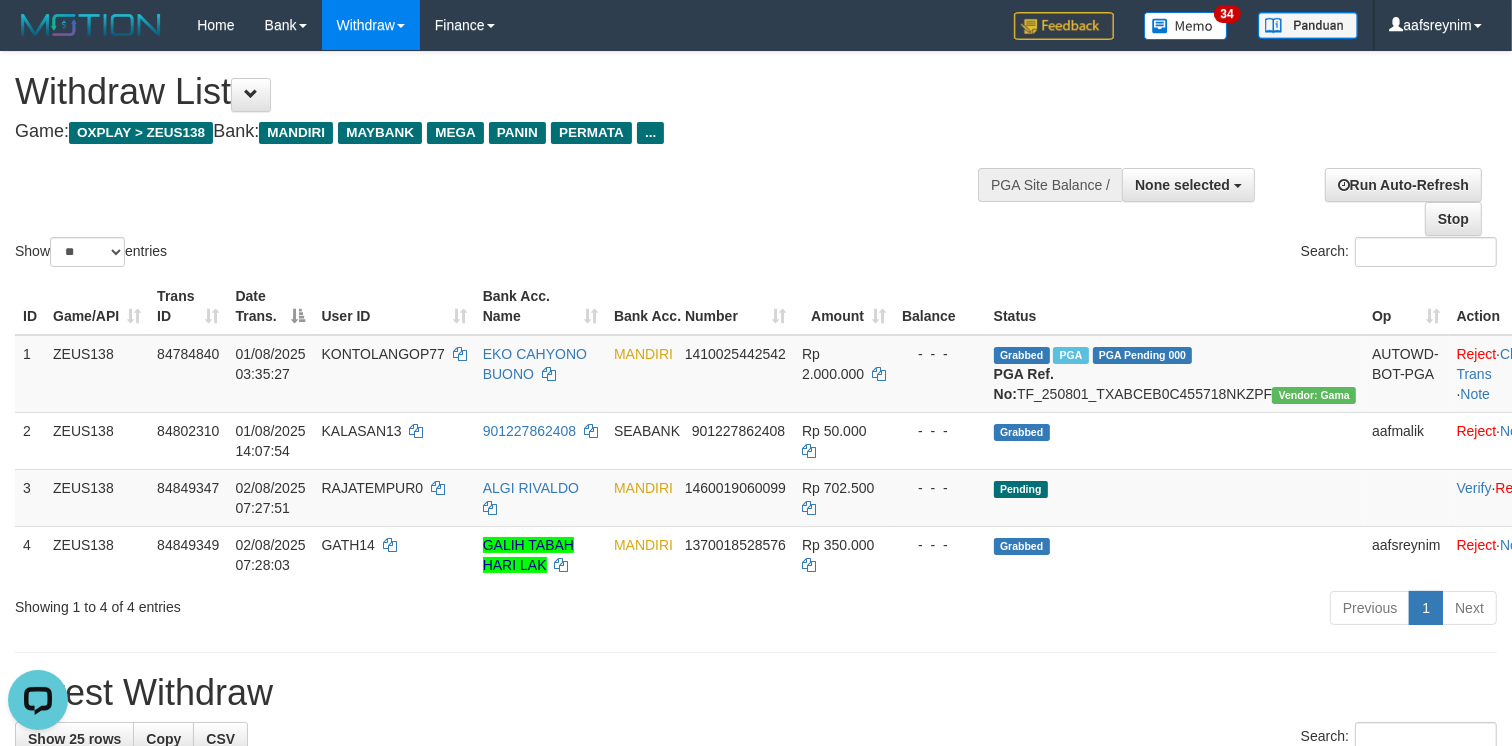 scroll, scrollTop: 0, scrollLeft: 0, axis: both 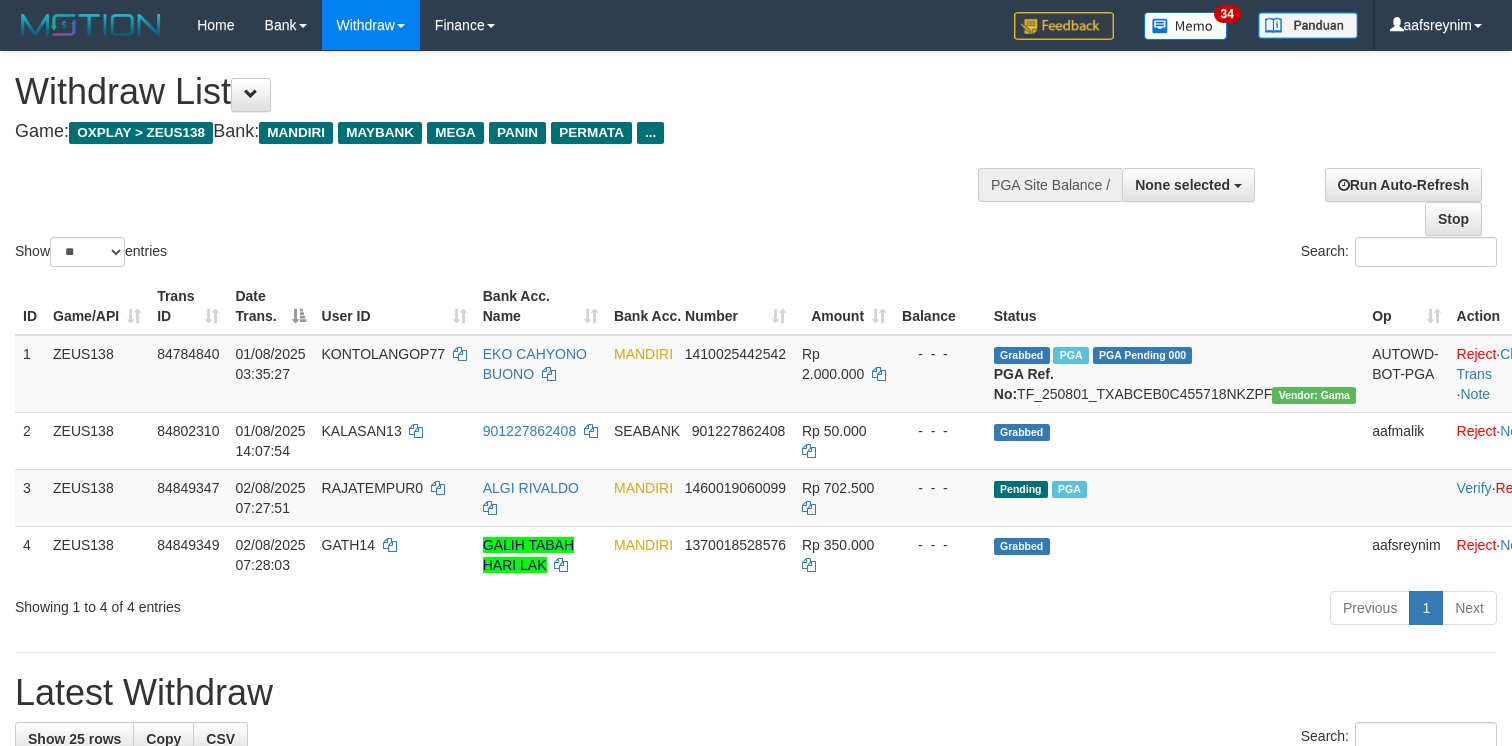 select 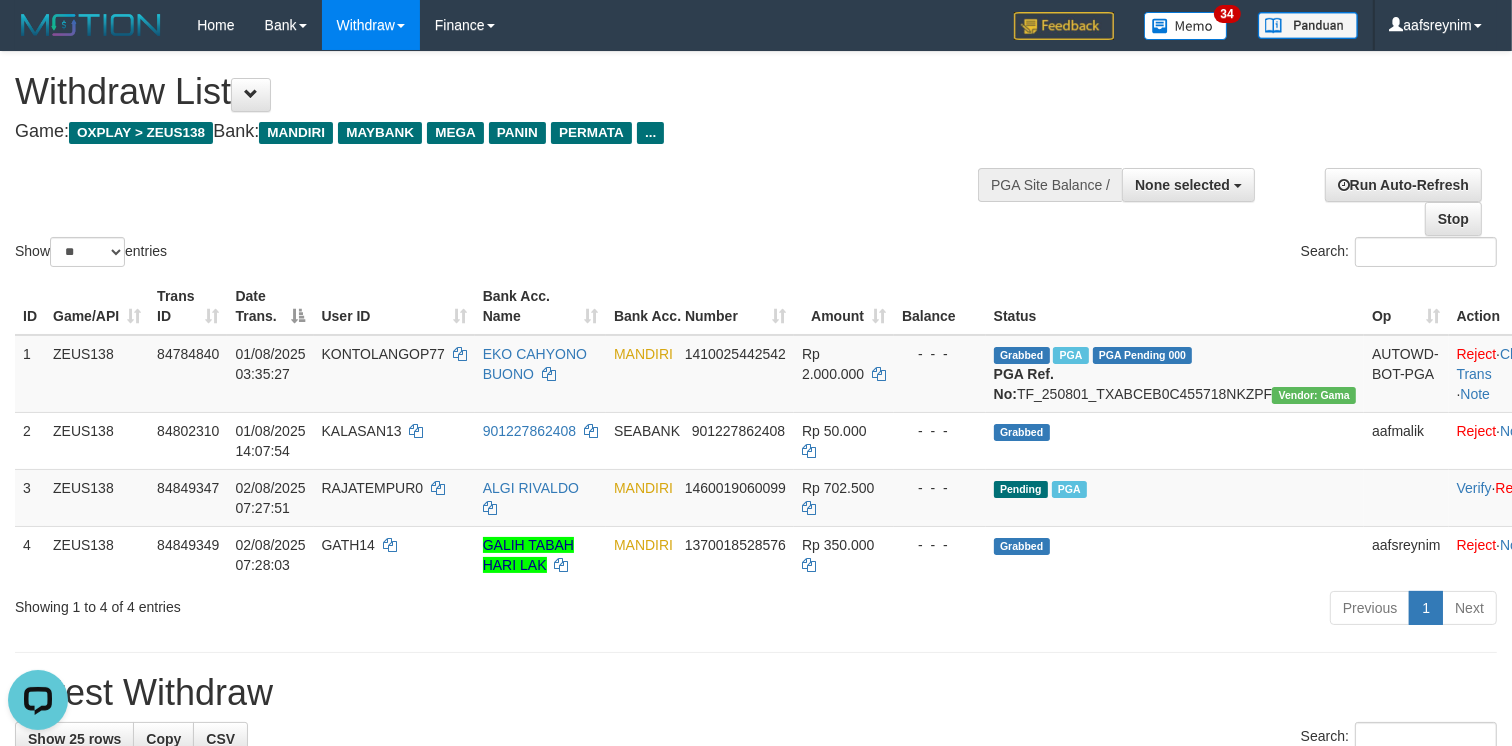 scroll, scrollTop: 0, scrollLeft: 0, axis: both 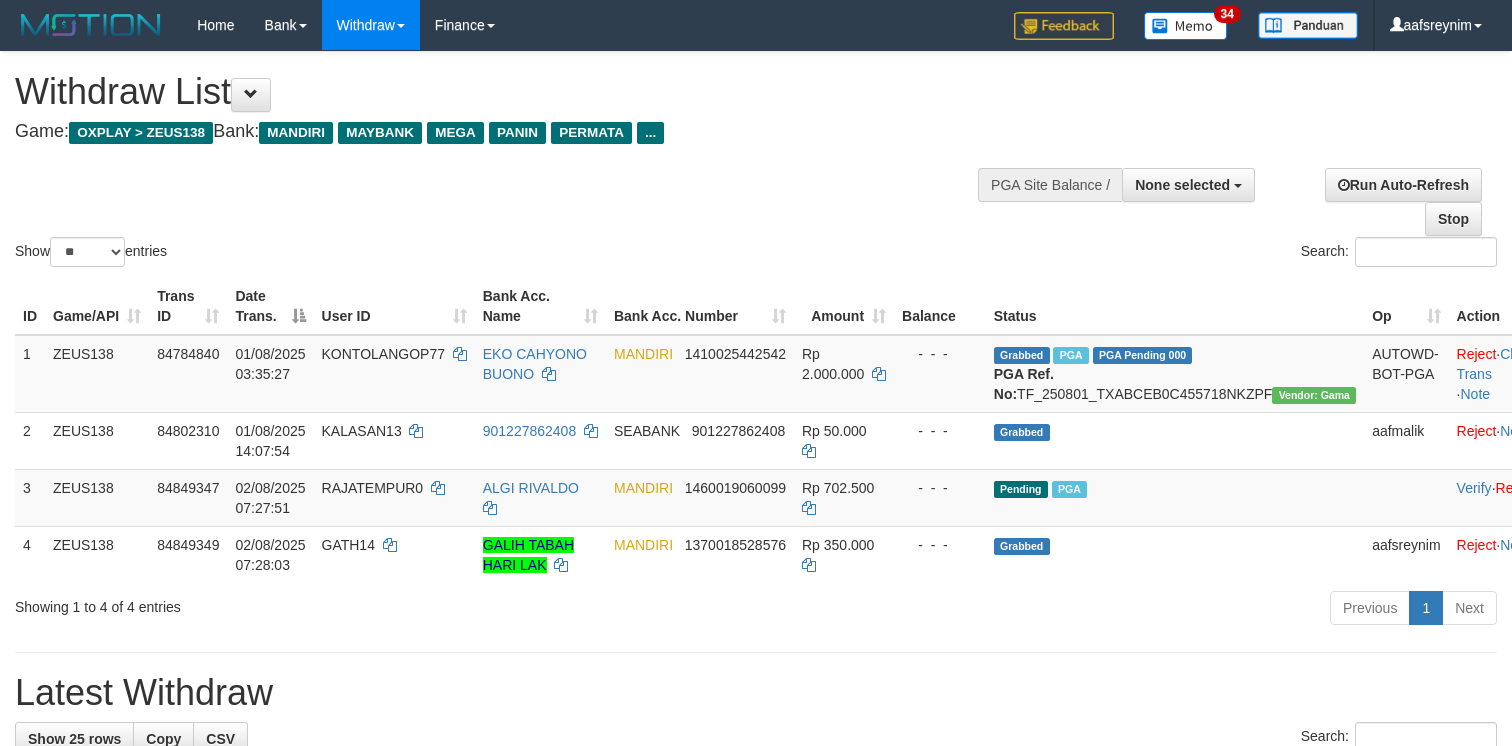 select 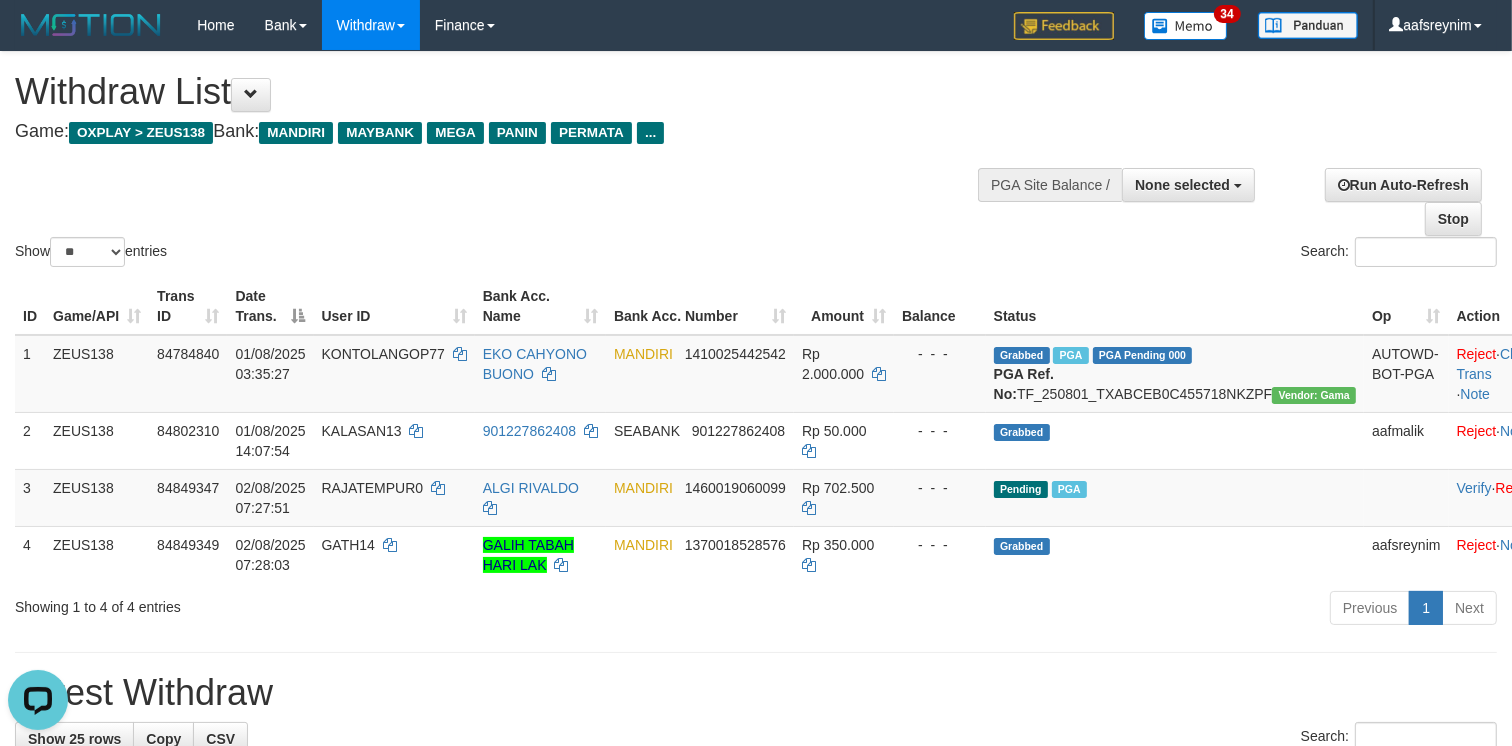 scroll, scrollTop: 0, scrollLeft: 0, axis: both 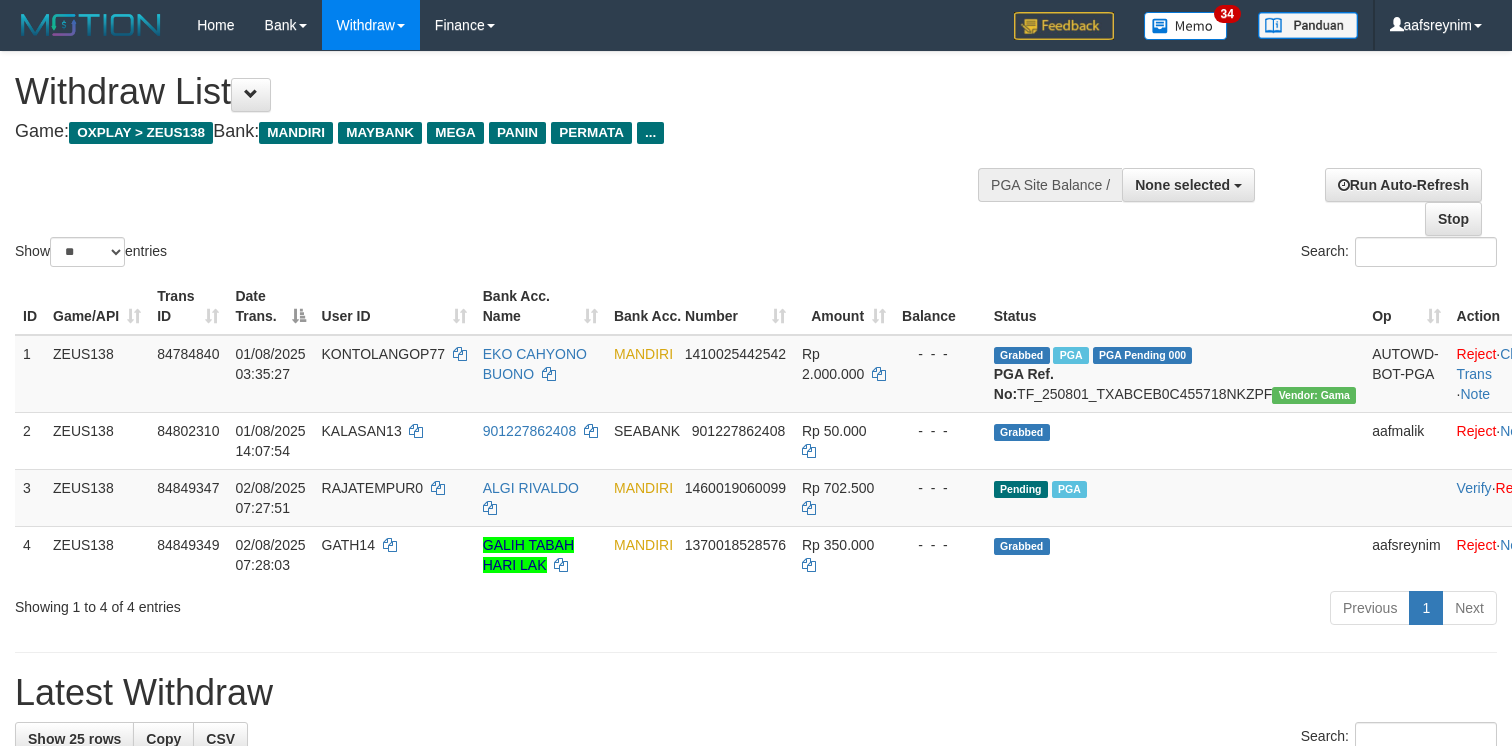 select 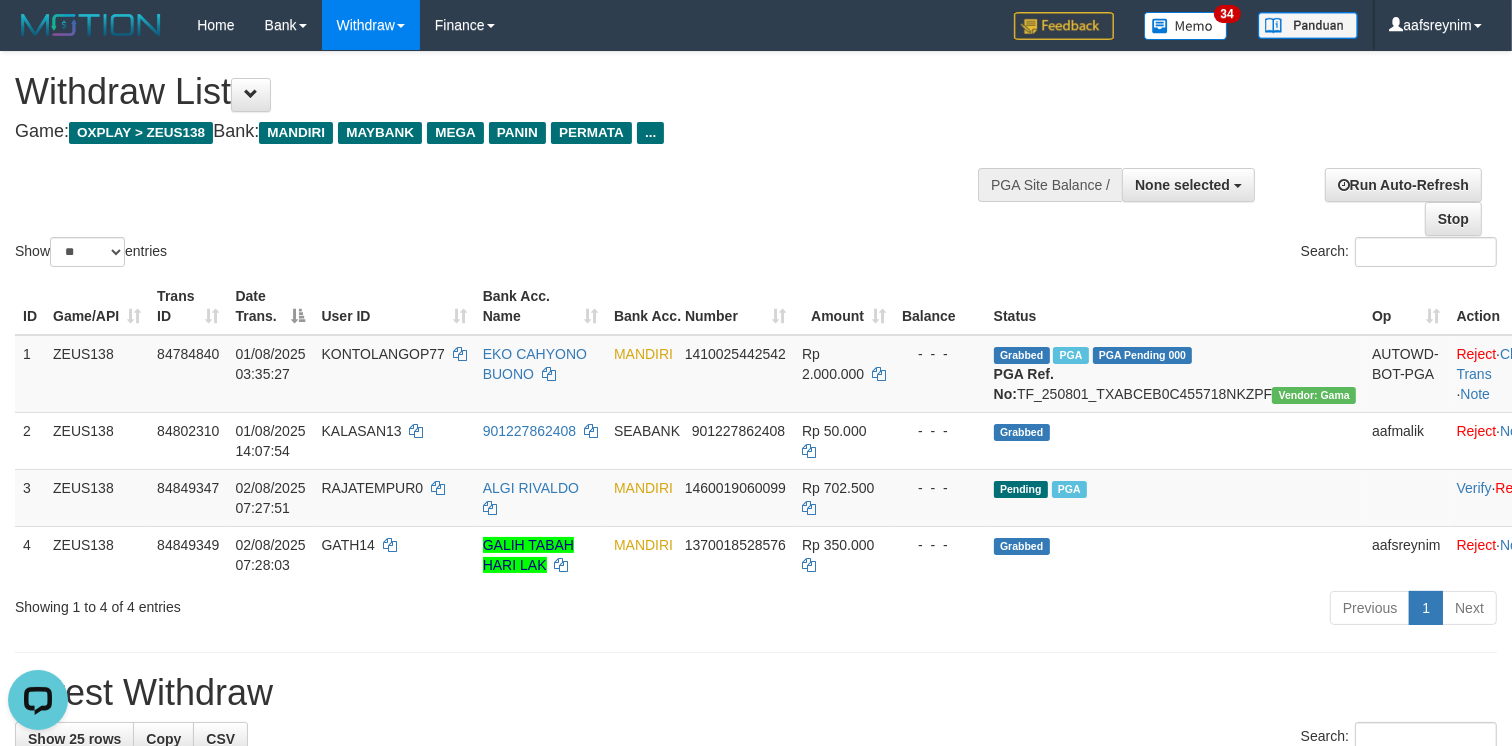 scroll, scrollTop: 0, scrollLeft: 0, axis: both 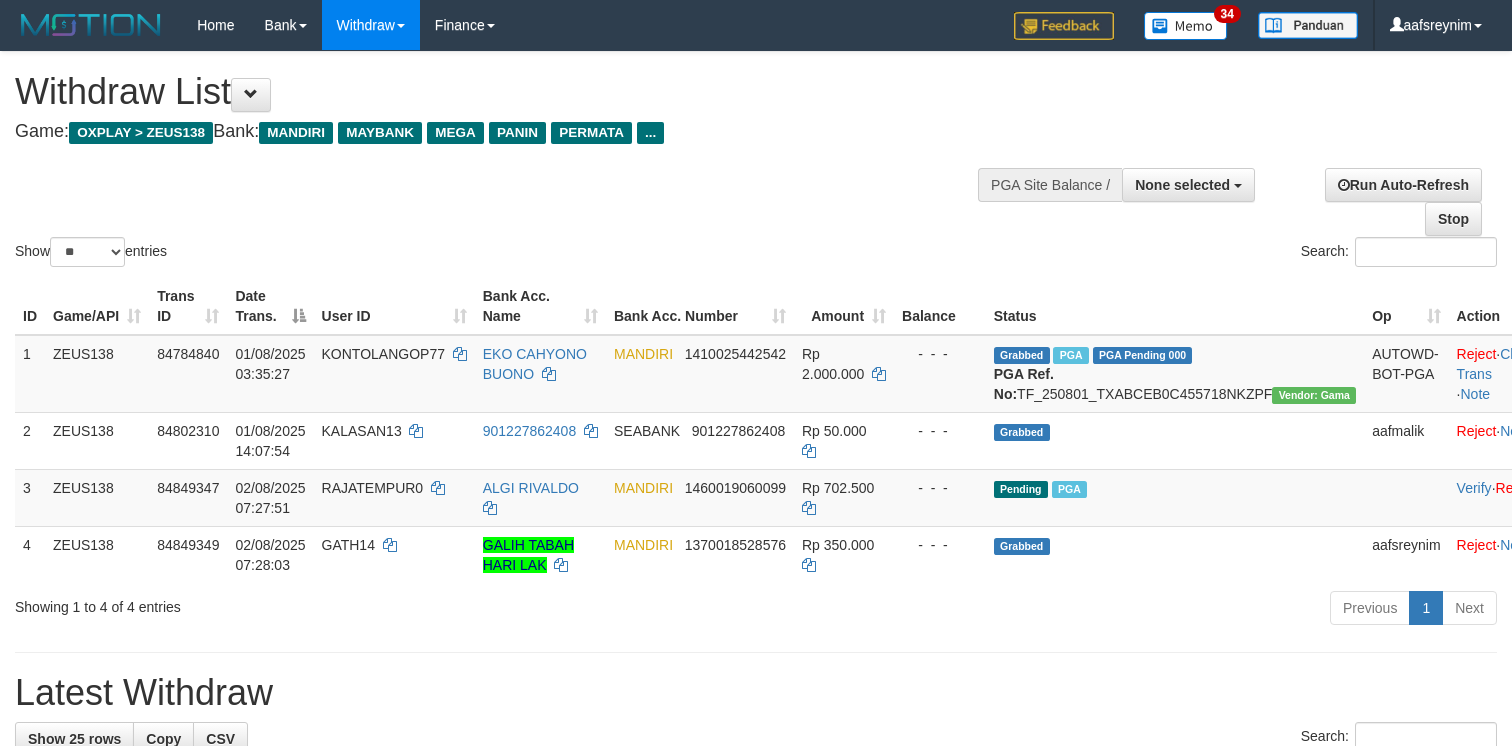 select 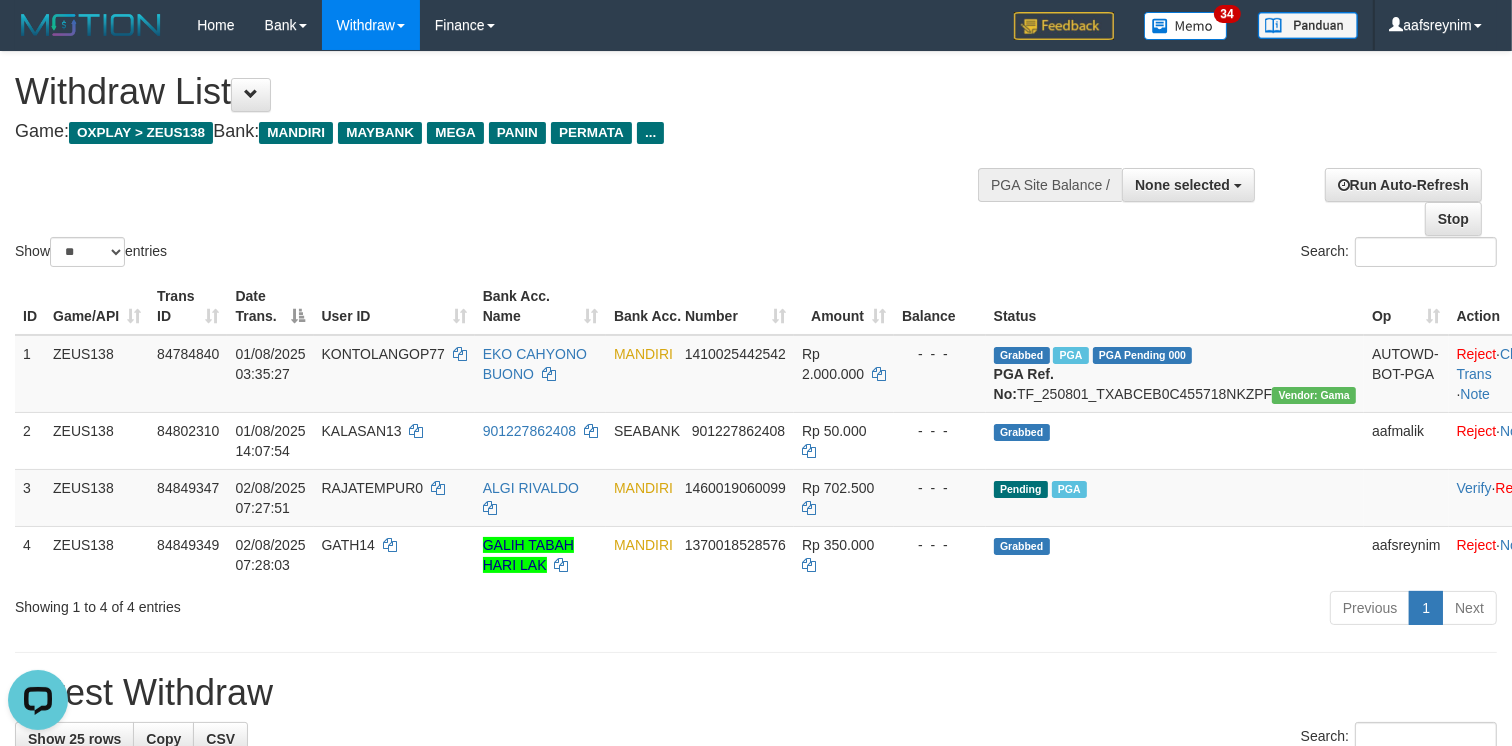 scroll, scrollTop: 0, scrollLeft: 0, axis: both 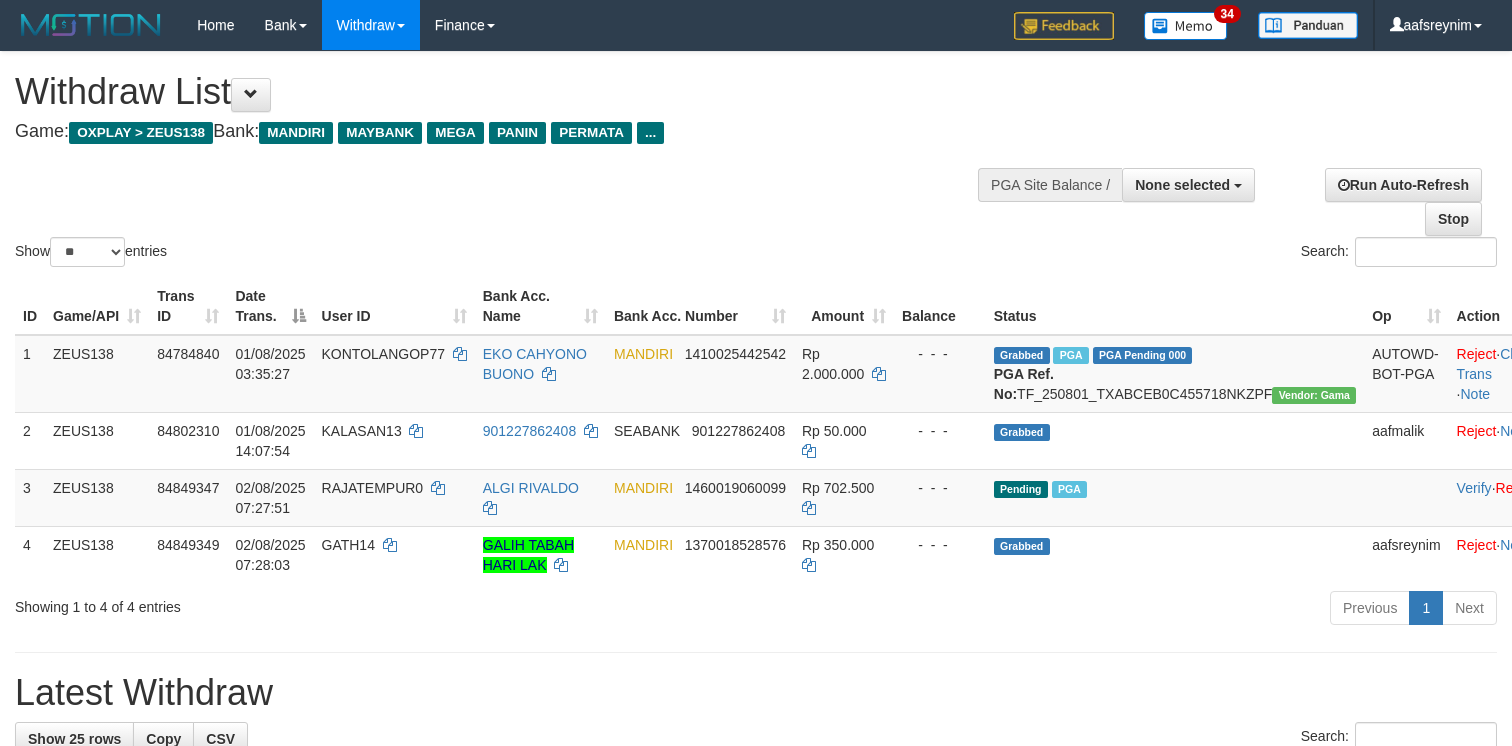 select 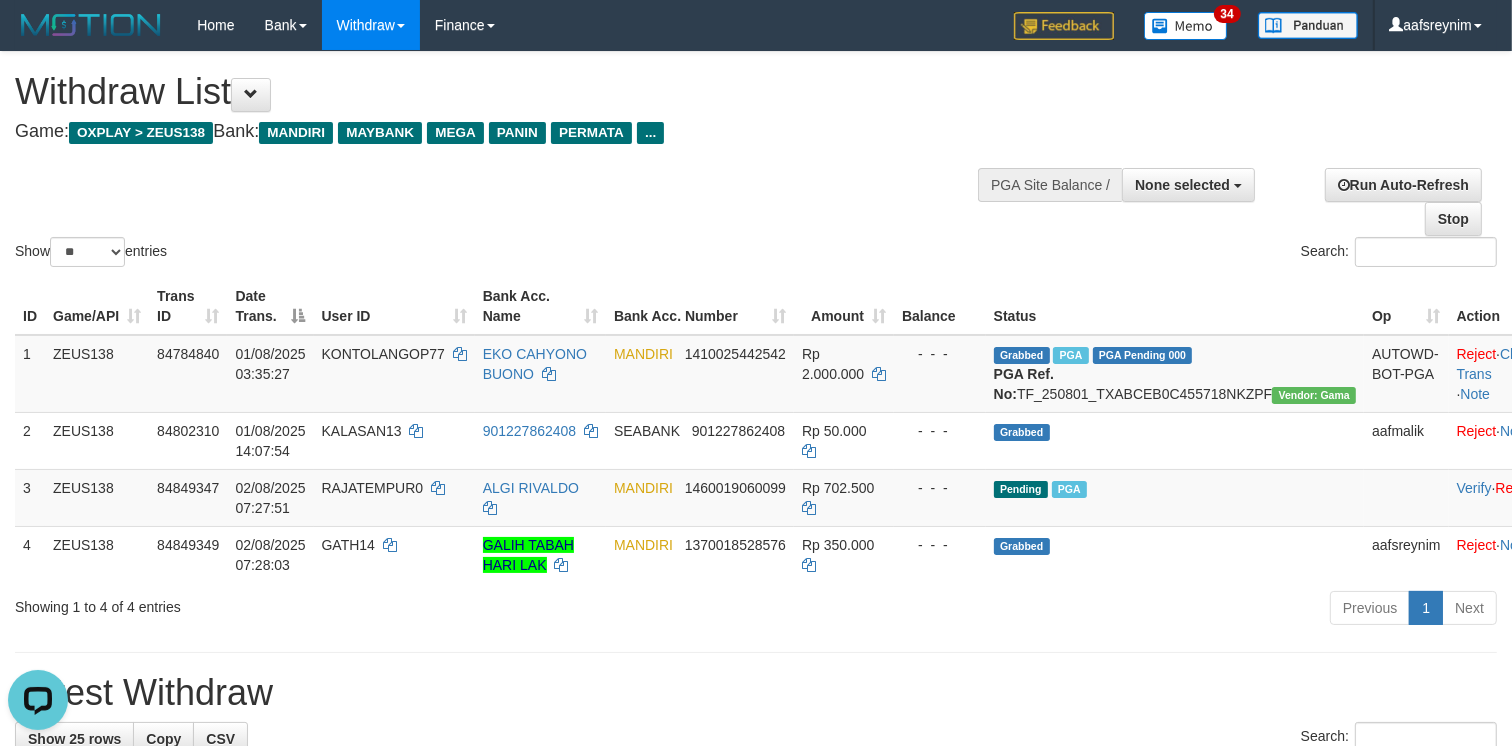 scroll, scrollTop: 0, scrollLeft: 0, axis: both 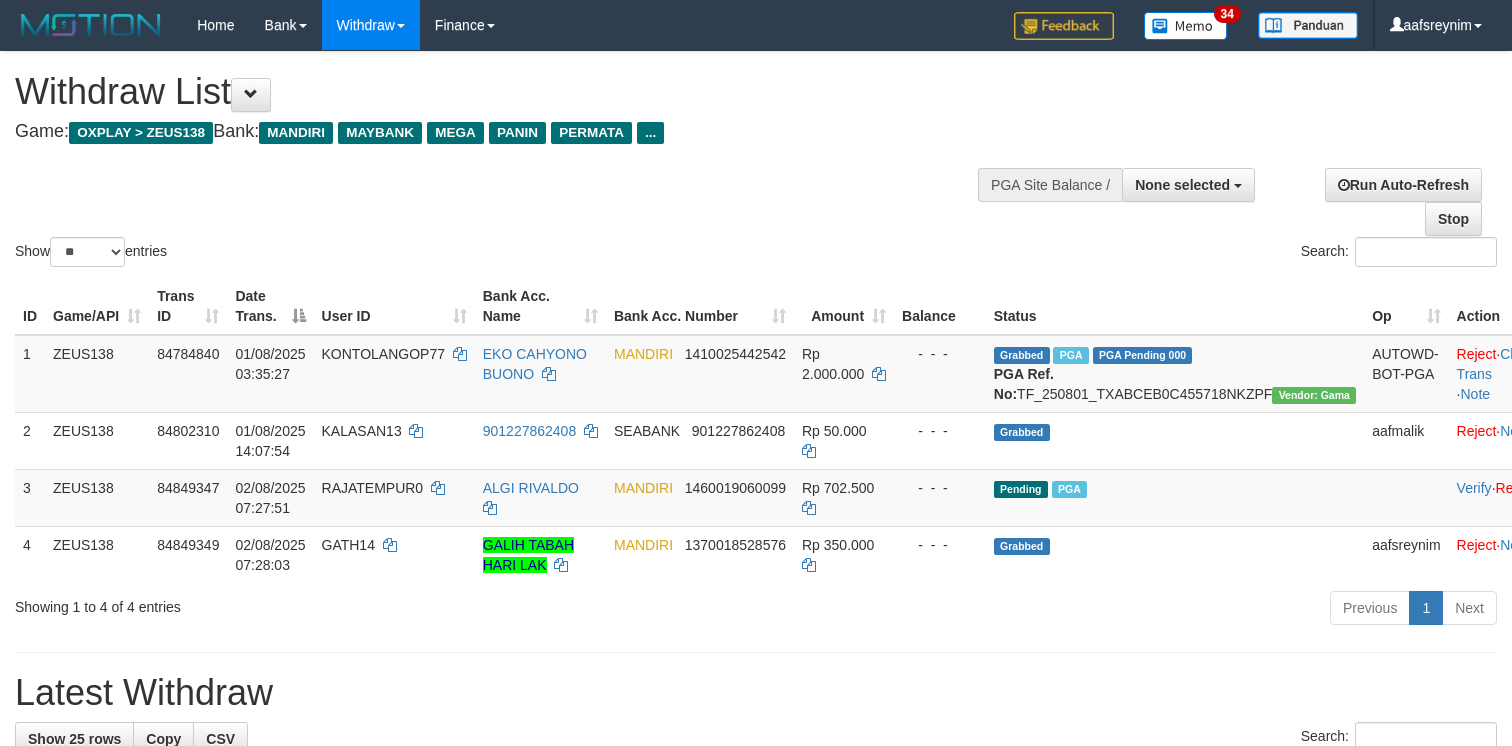 select 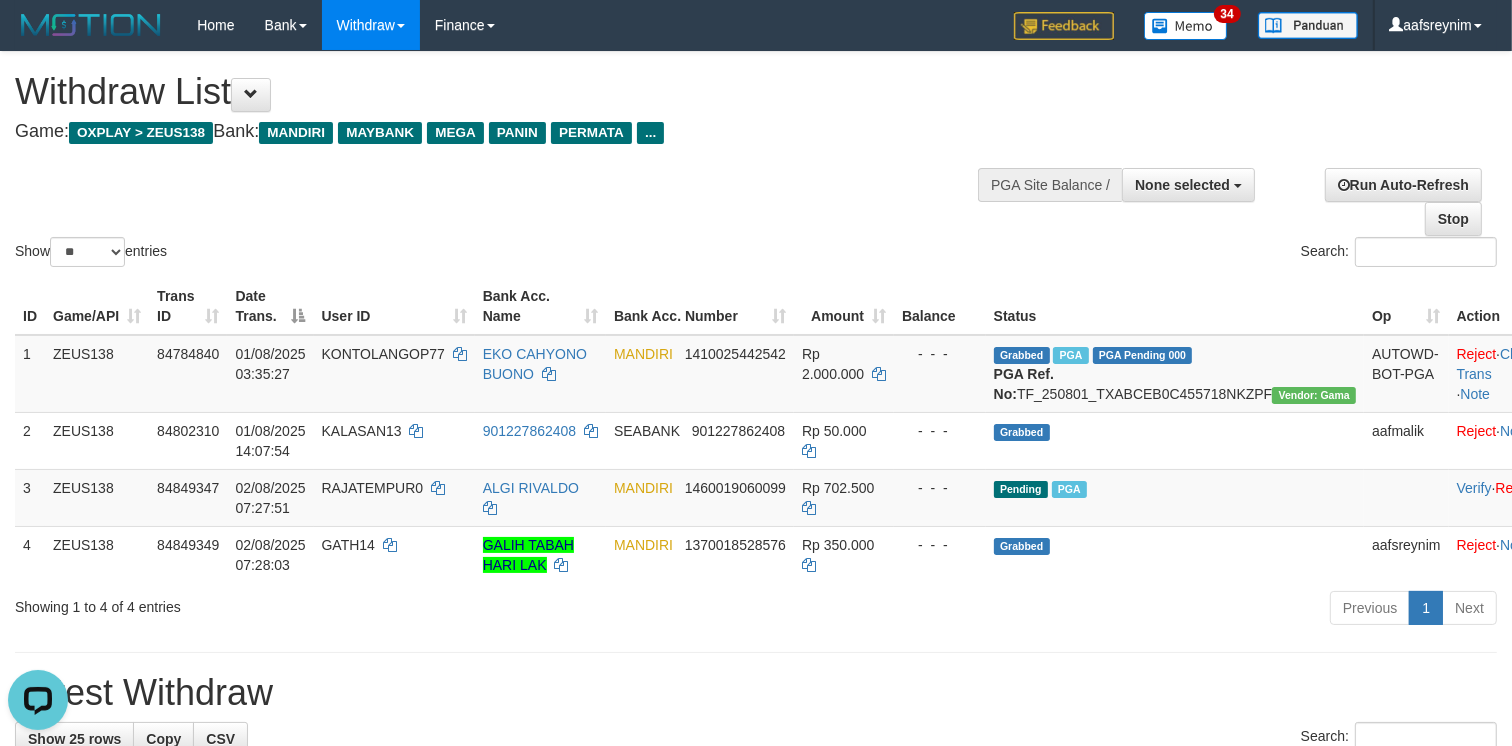 scroll, scrollTop: 0, scrollLeft: 0, axis: both 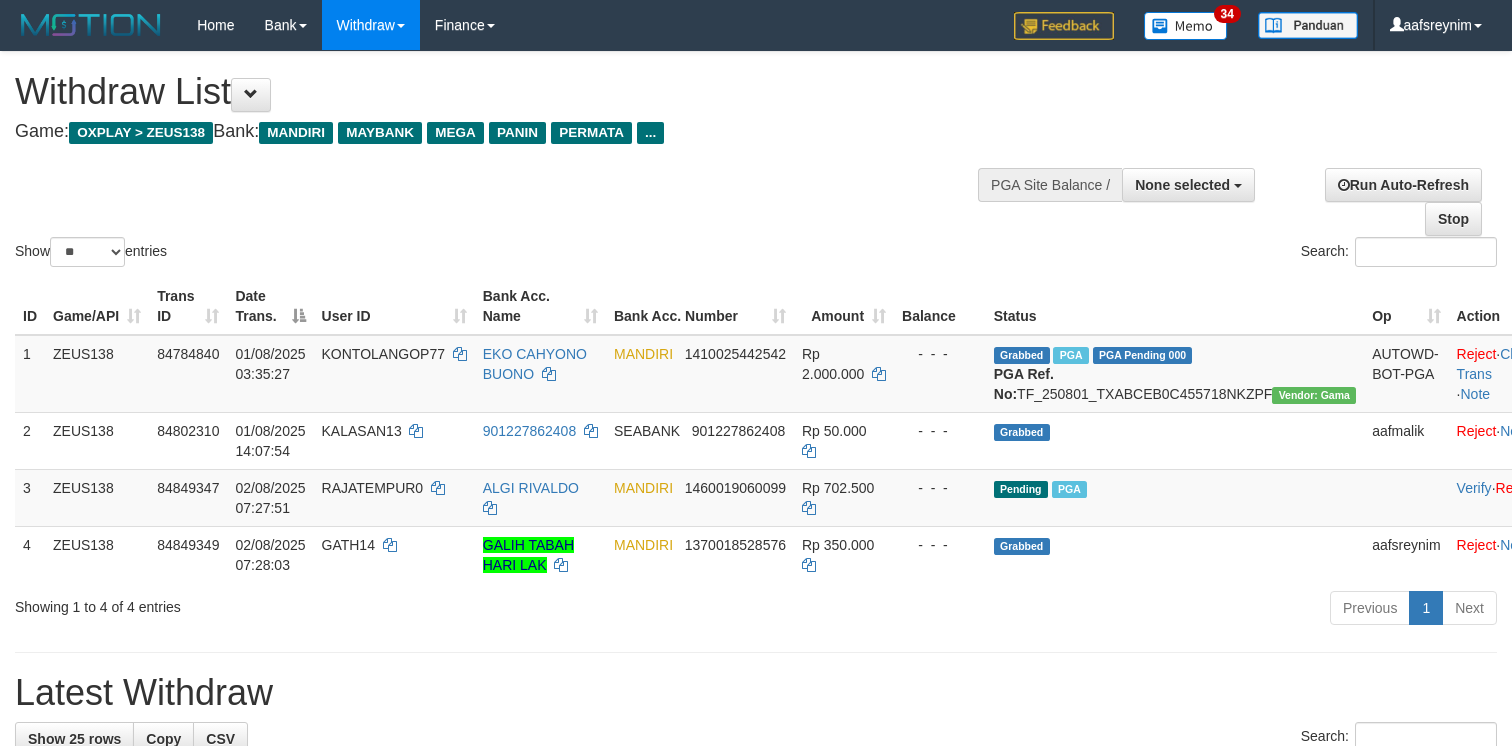 select 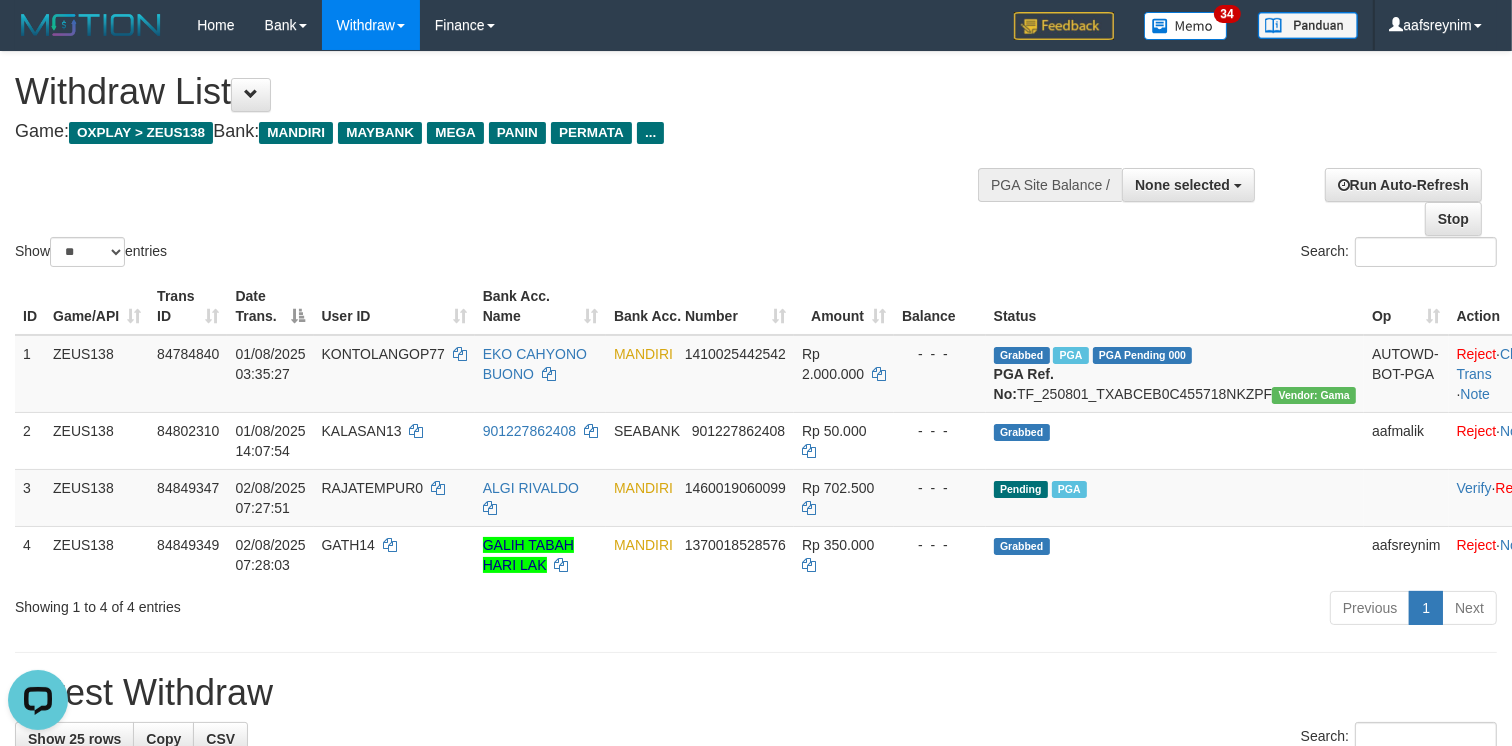 scroll, scrollTop: 0, scrollLeft: 0, axis: both 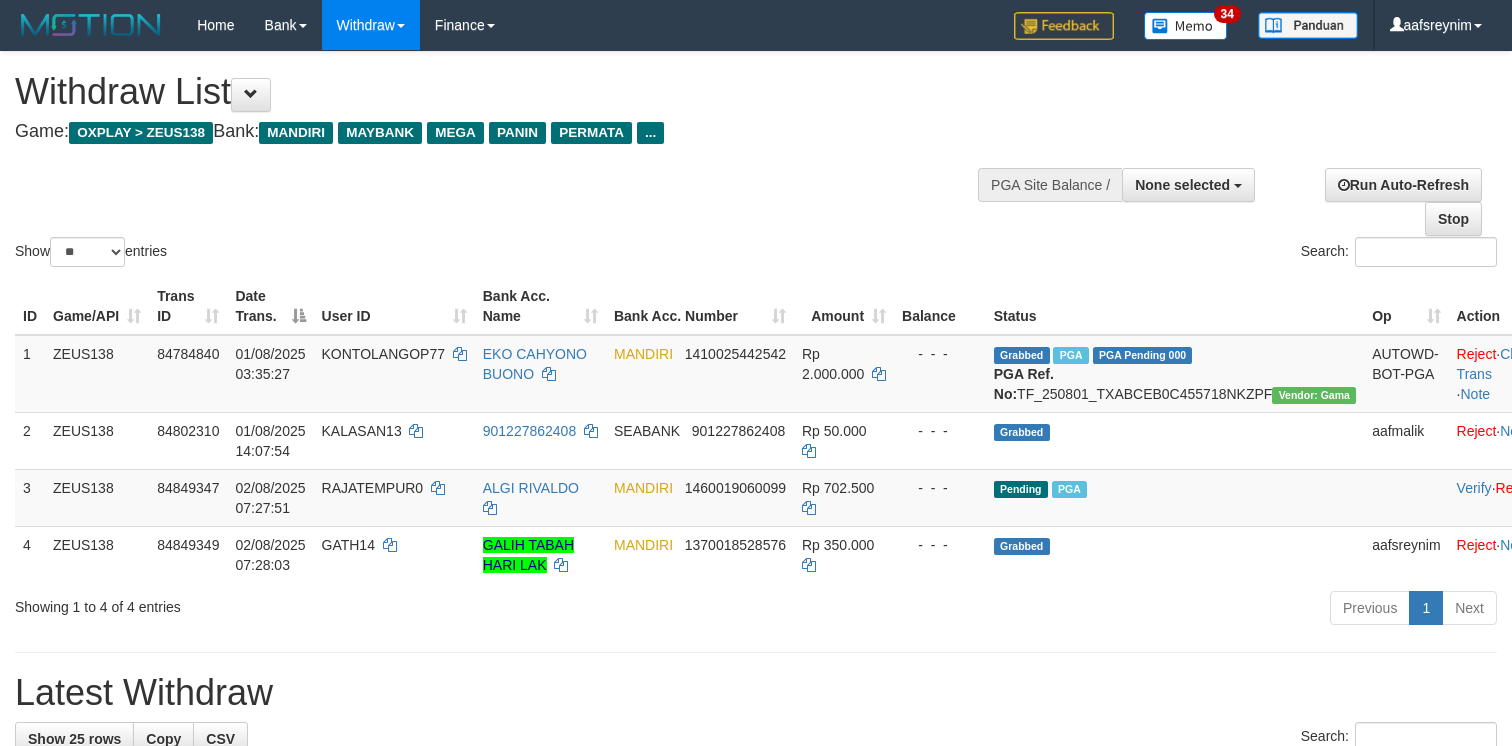 select 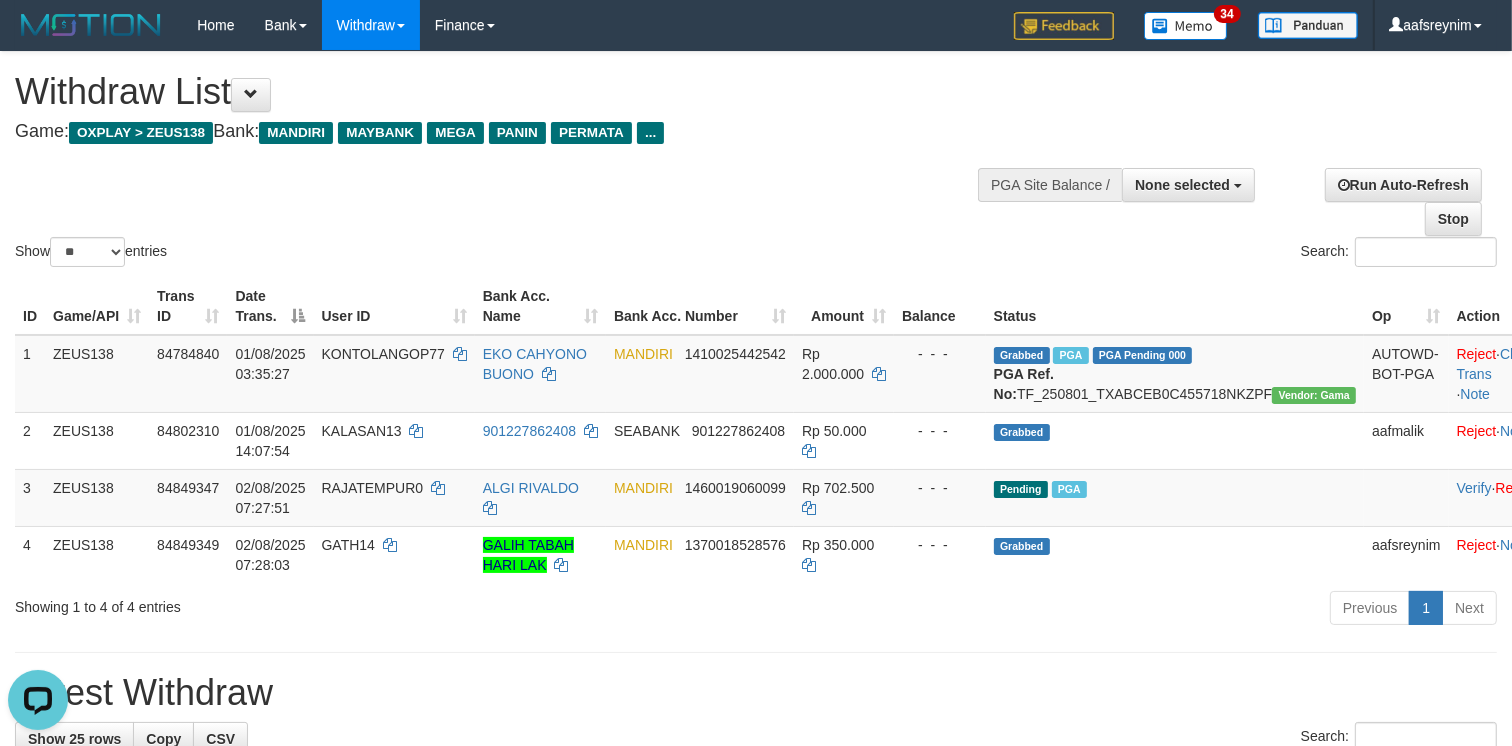 scroll, scrollTop: 0, scrollLeft: 0, axis: both 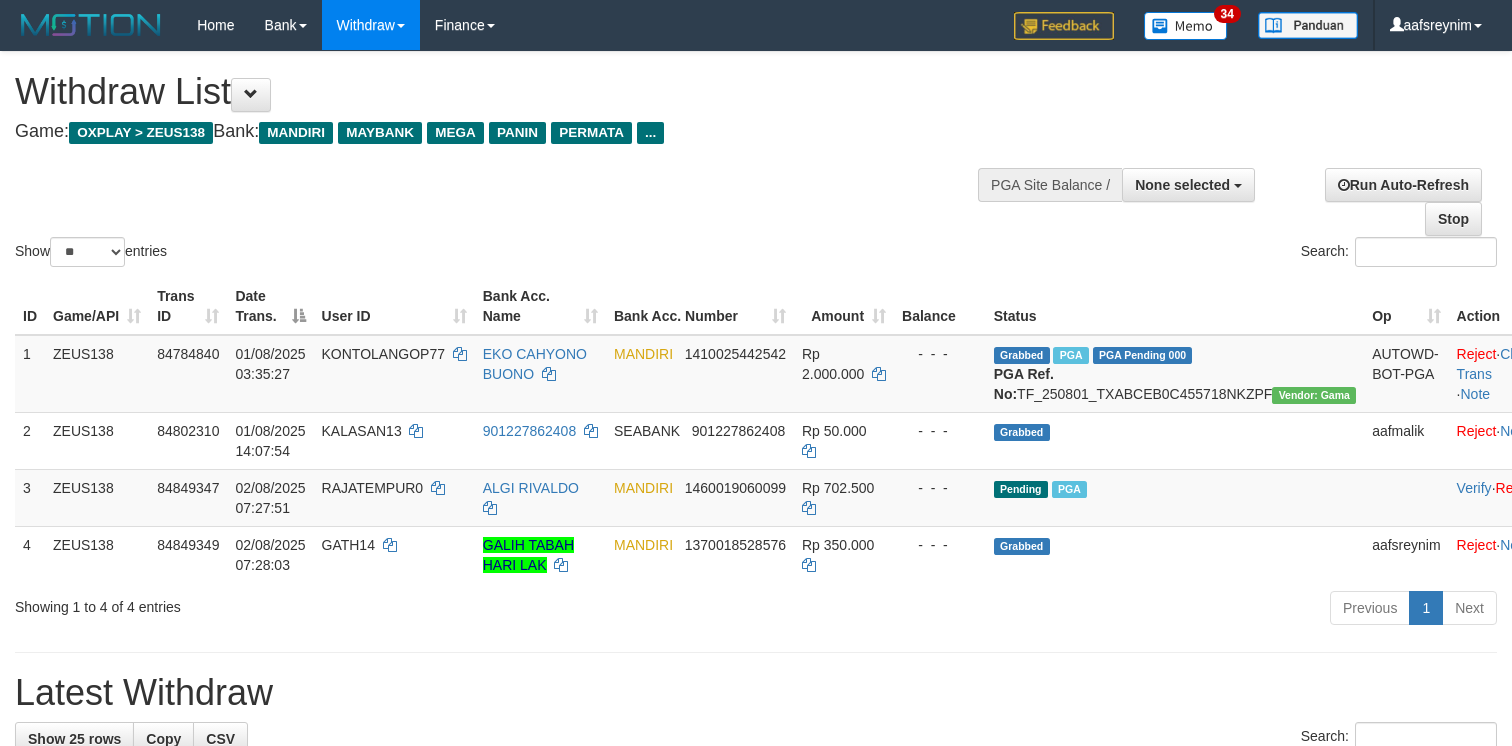 select 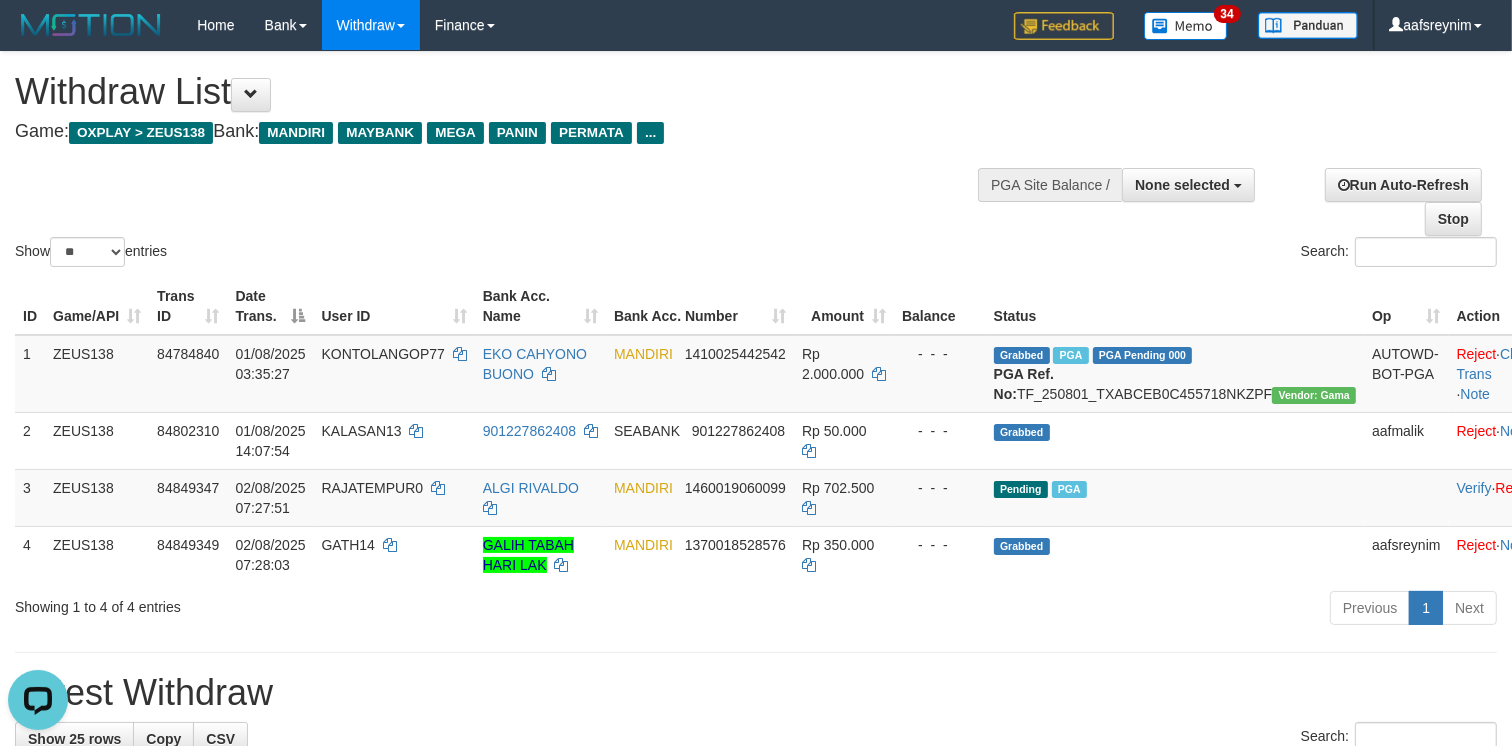 scroll, scrollTop: 0, scrollLeft: 0, axis: both 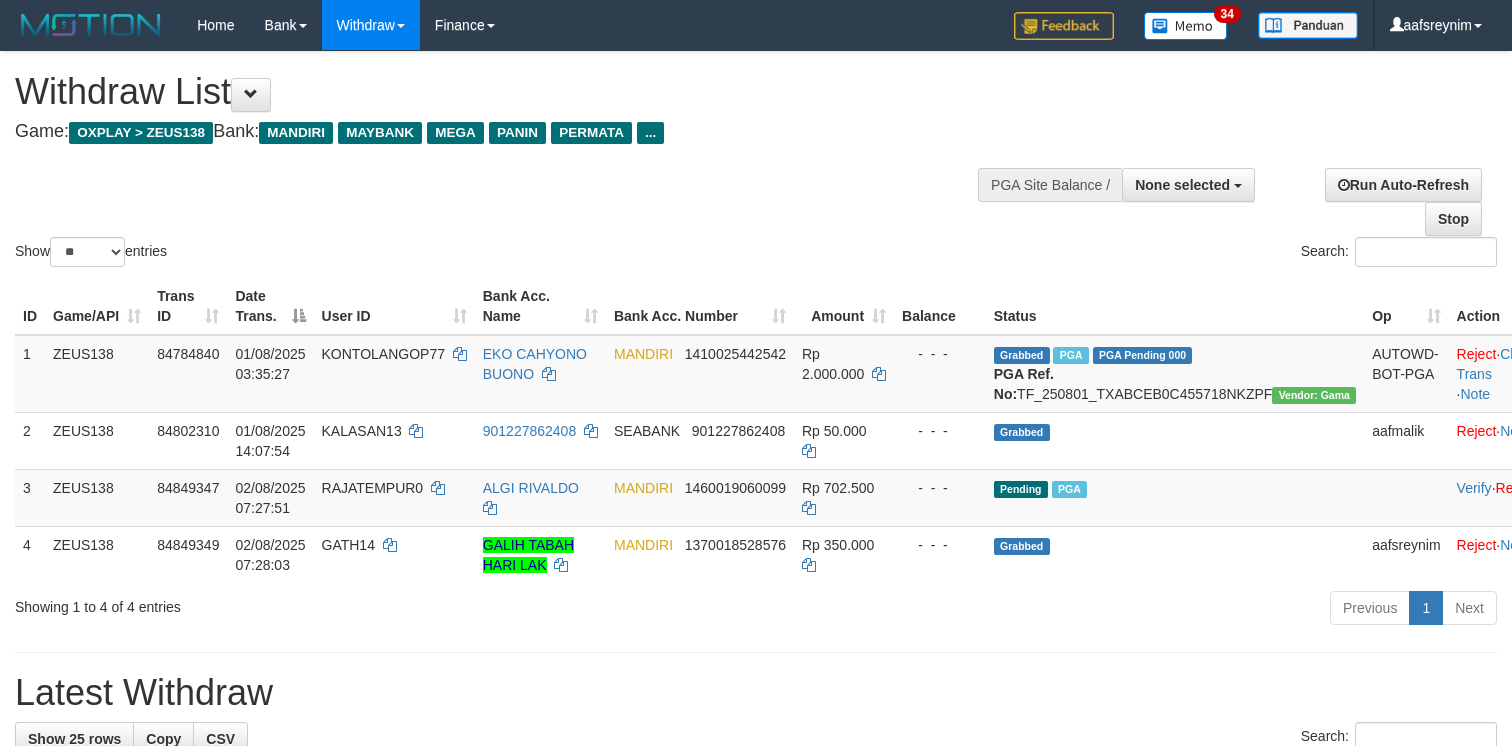 select 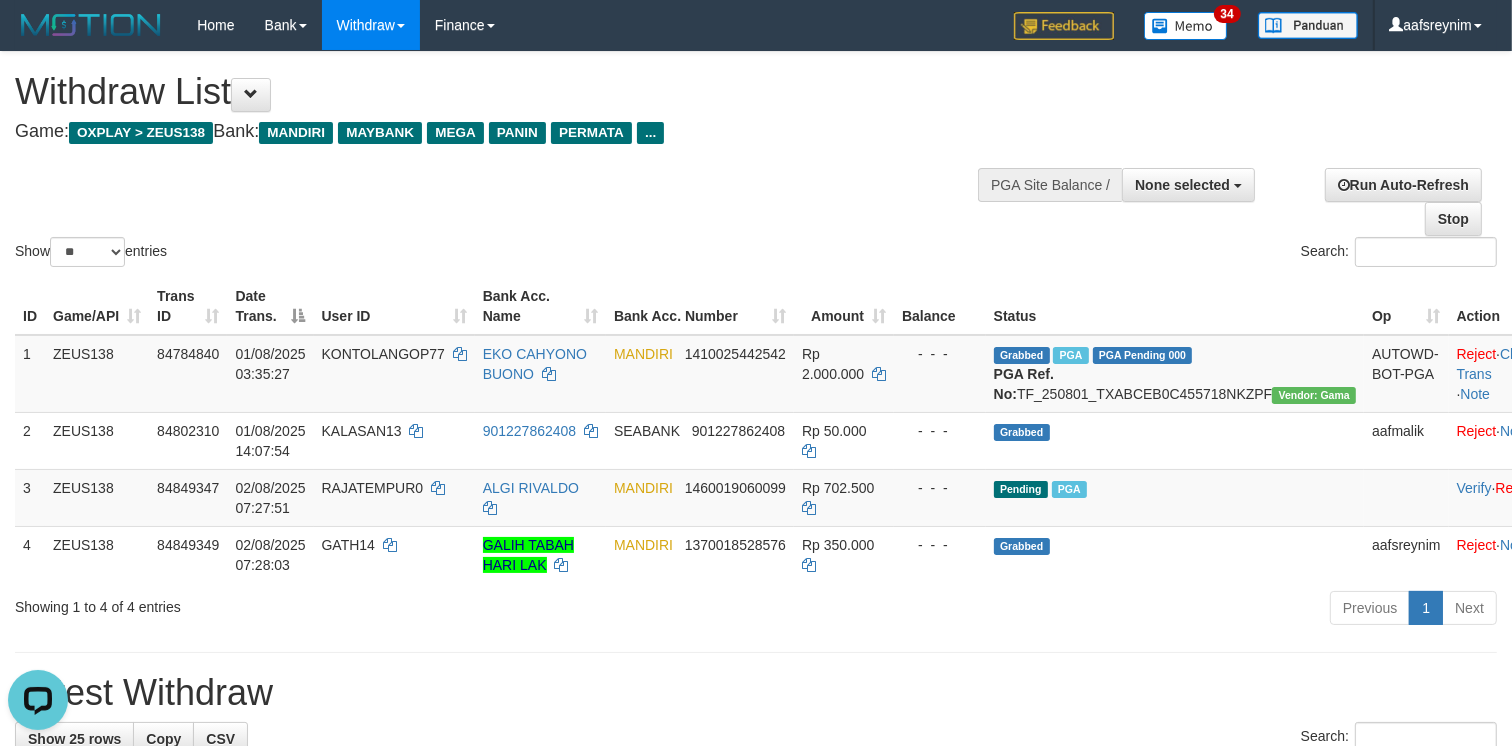scroll, scrollTop: 0, scrollLeft: 0, axis: both 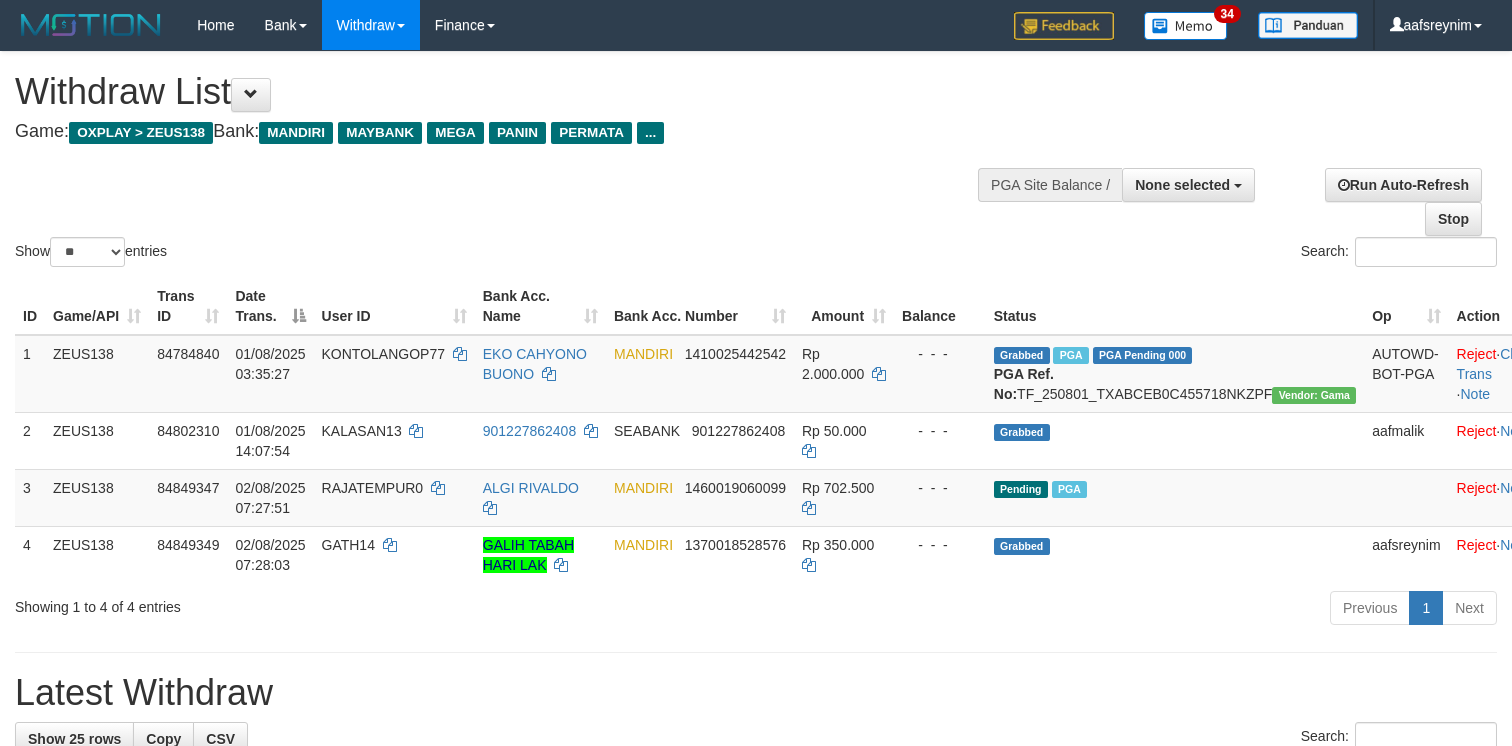 select 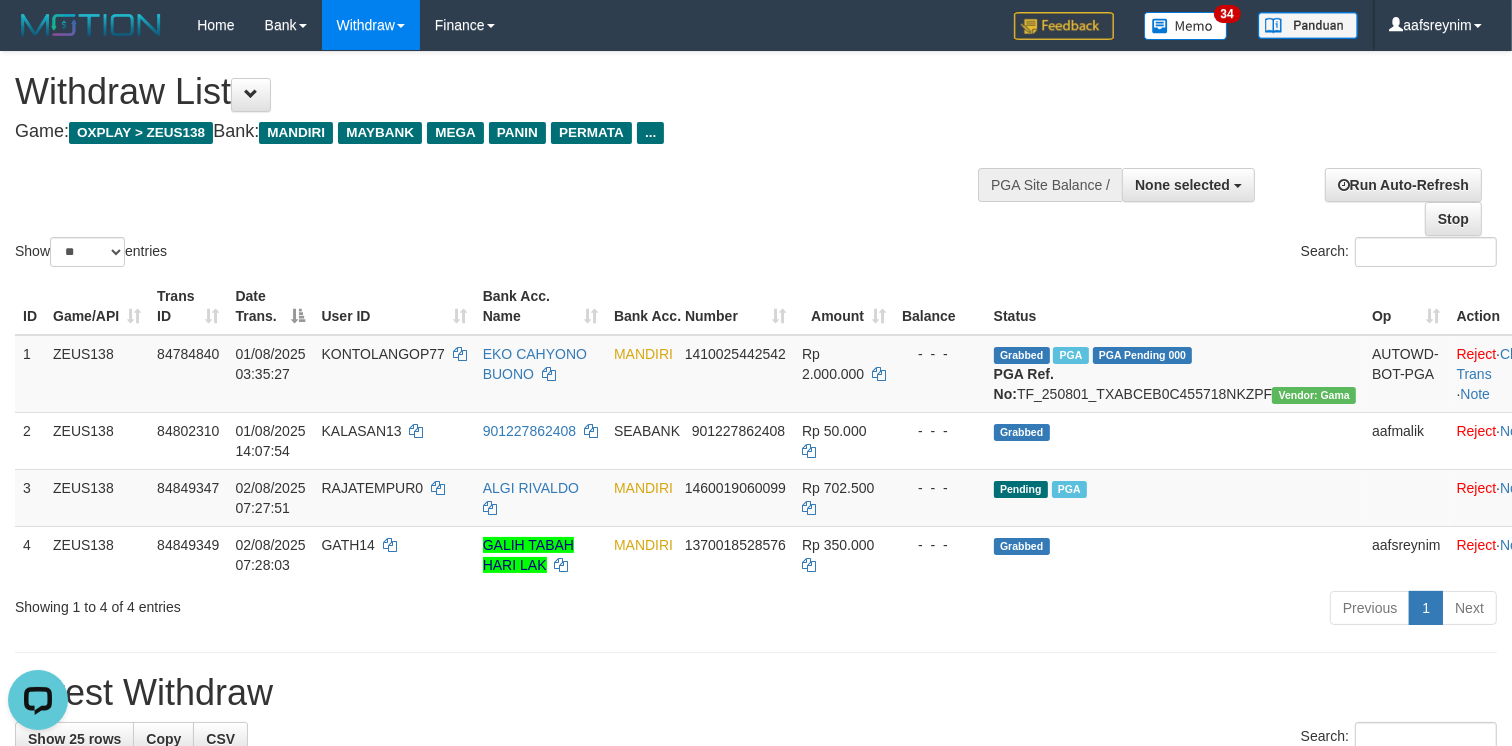 scroll, scrollTop: 0, scrollLeft: 0, axis: both 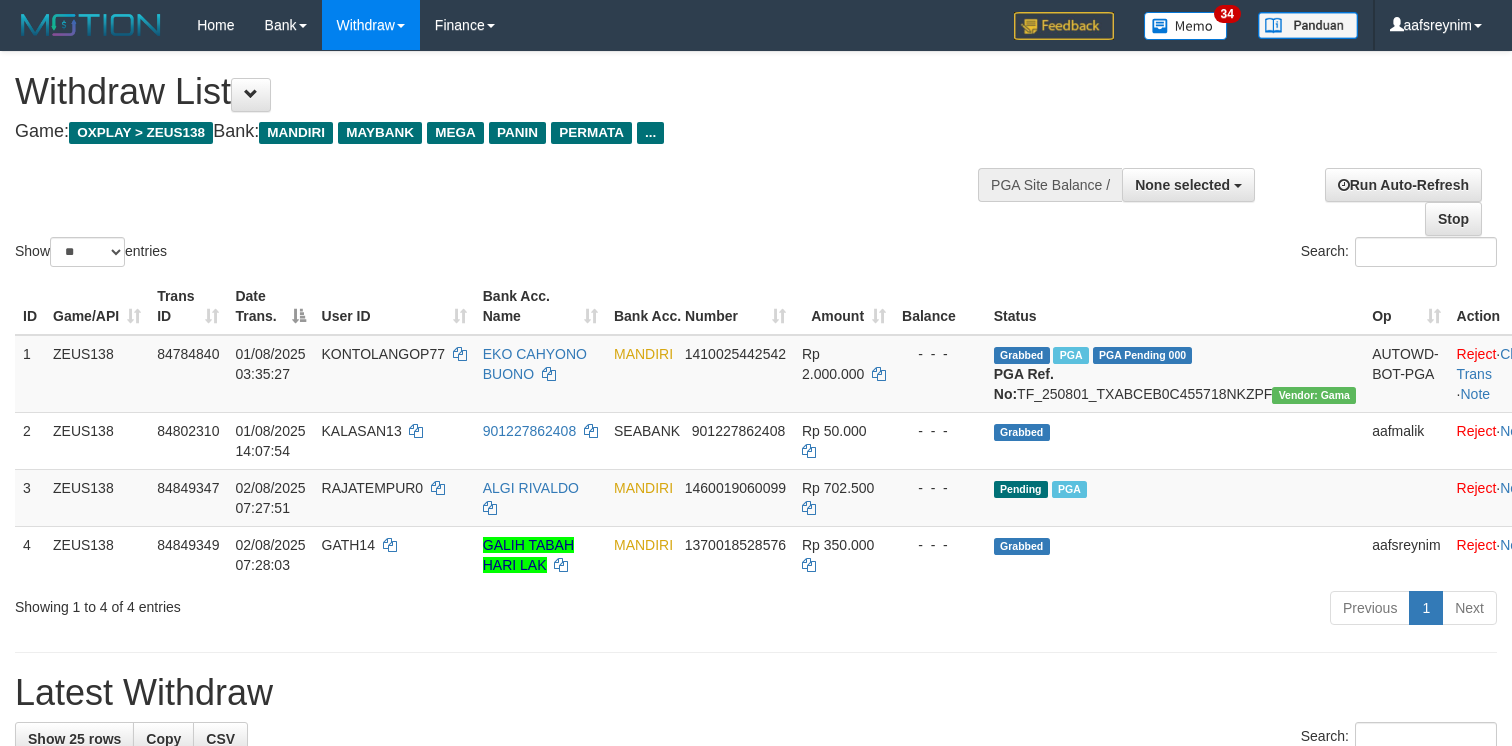 select 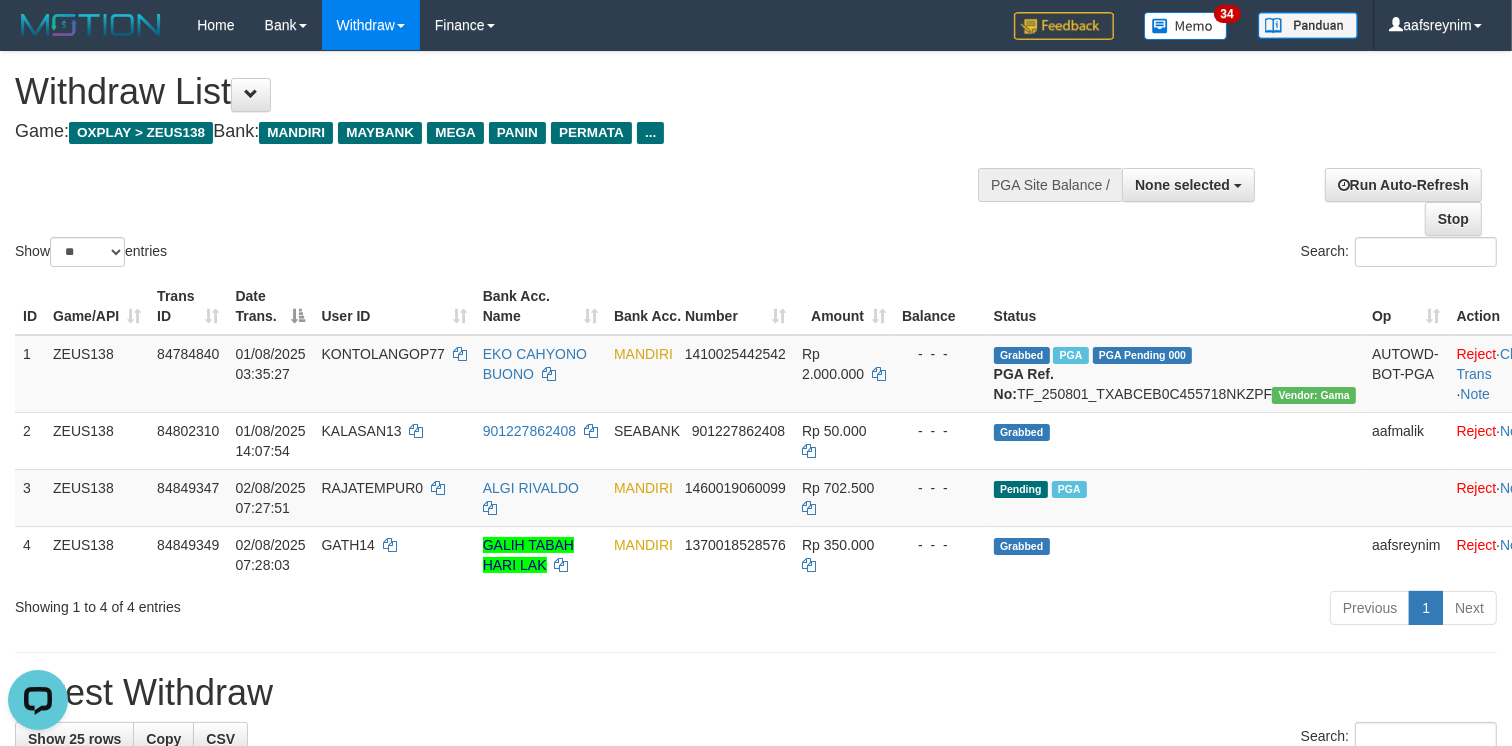 scroll, scrollTop: 0, scrollLeft: 0, axis: both 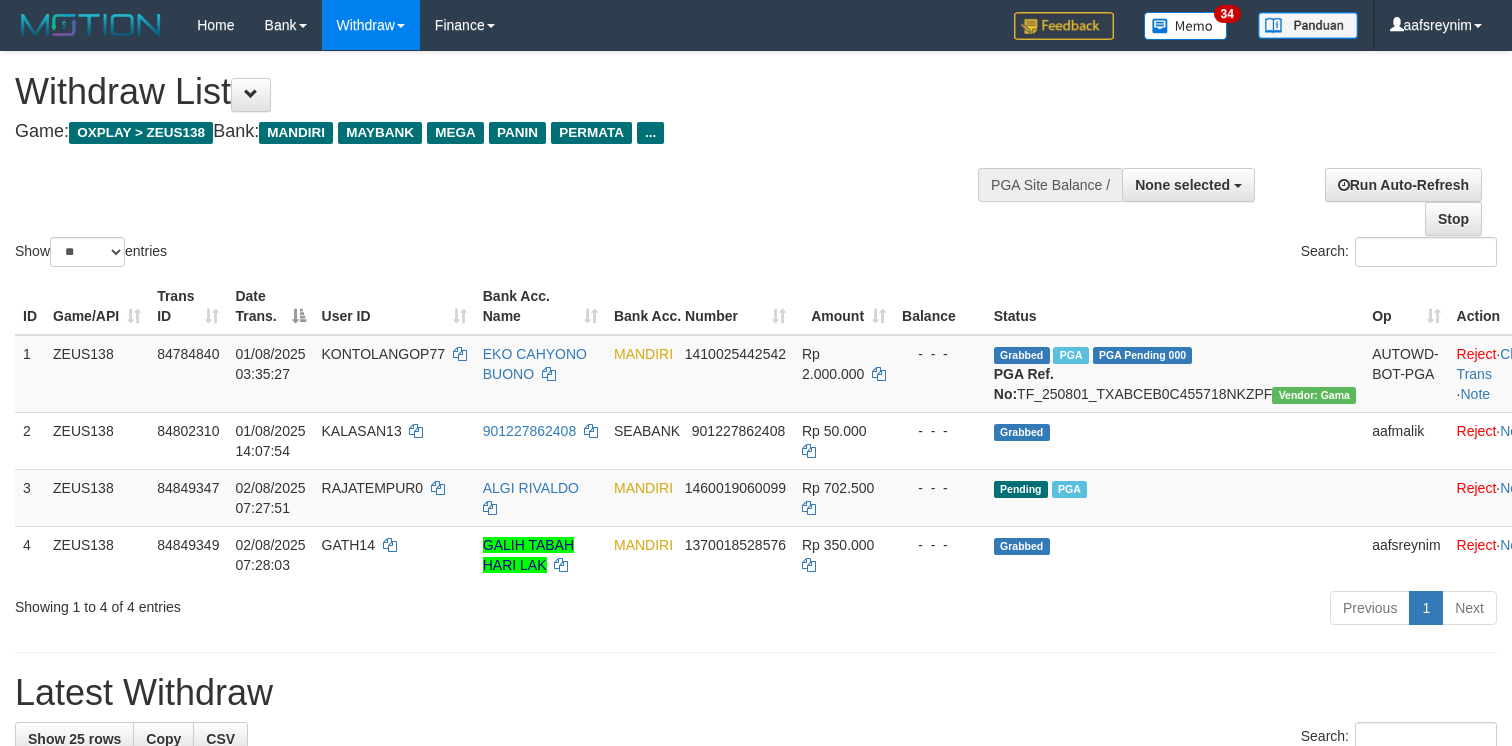 select 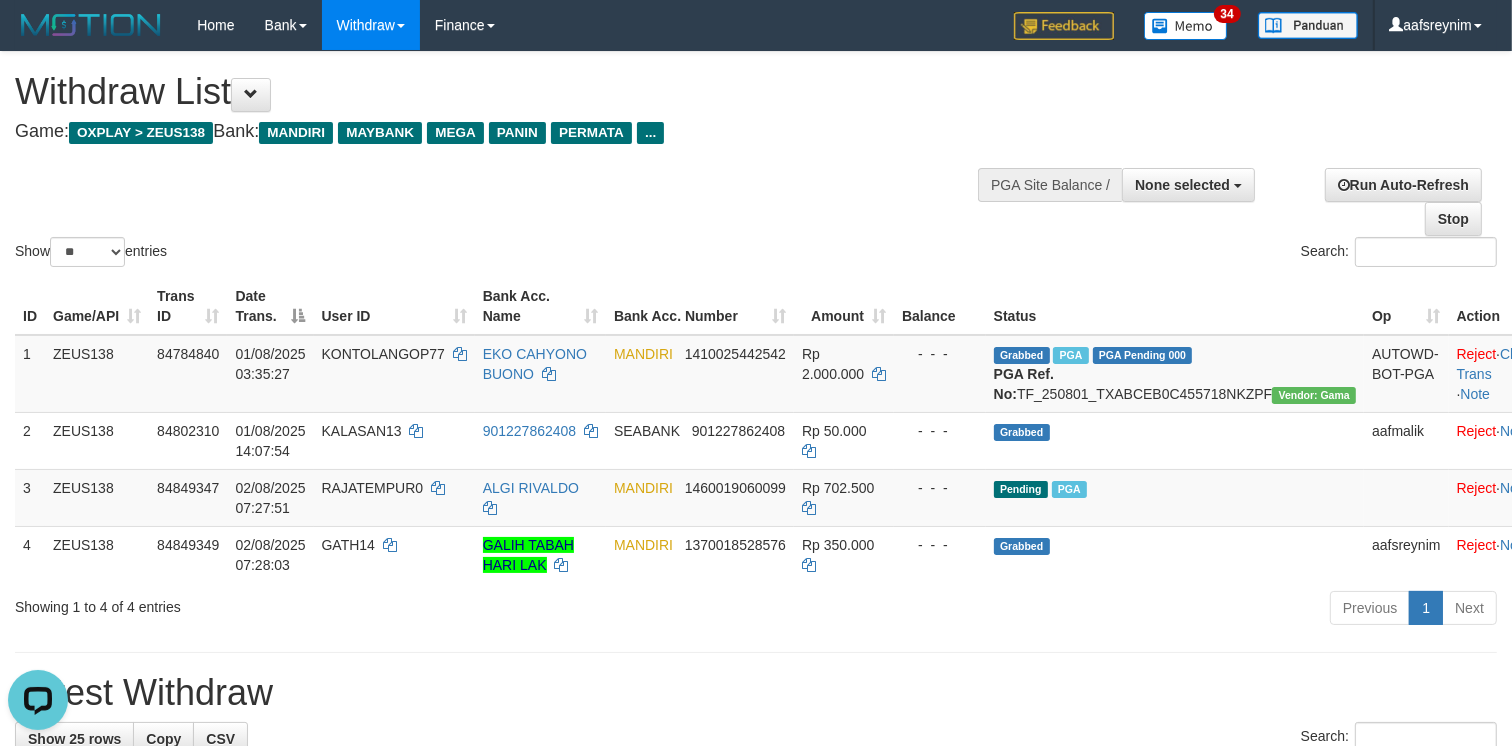 scroll, scrollTop: 0, scrollLeft: 0, axis: both 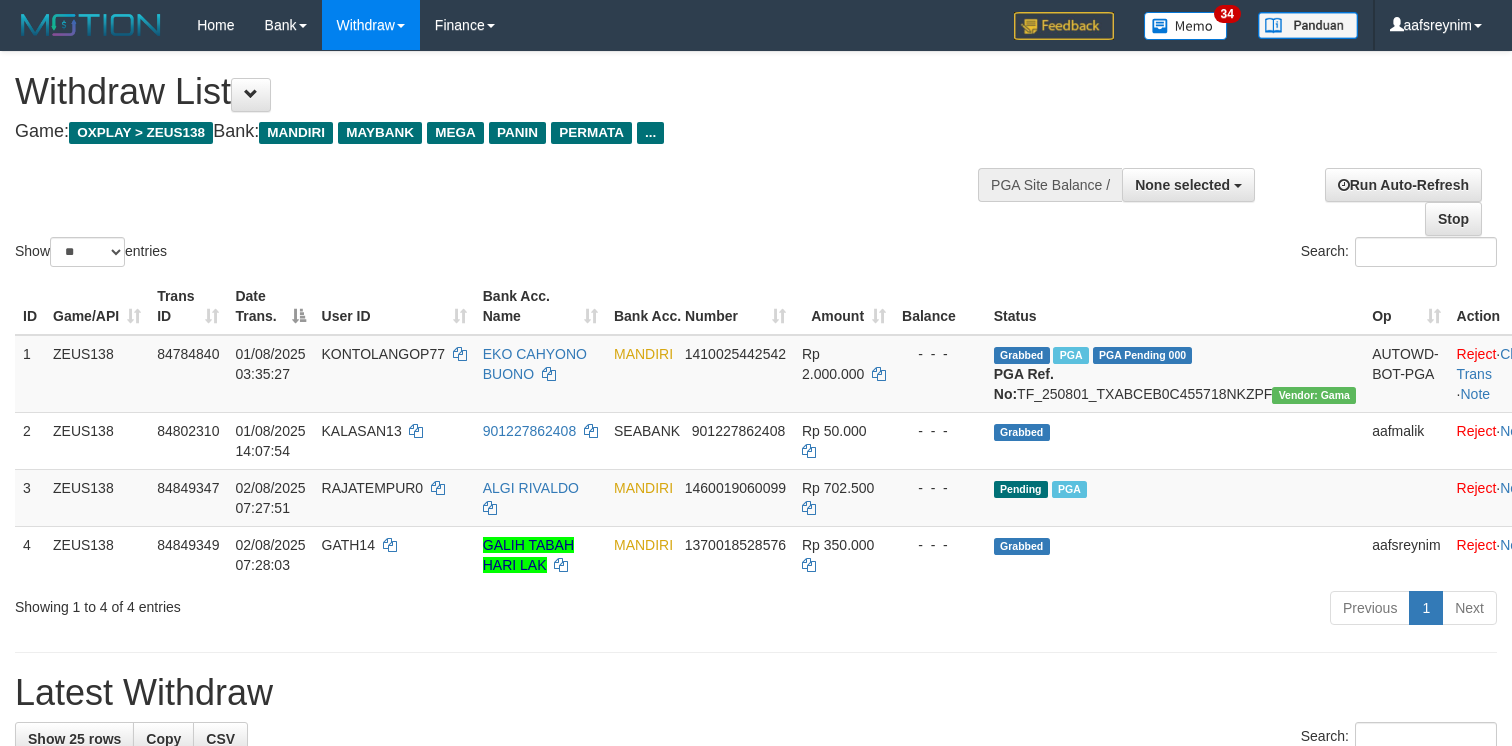select 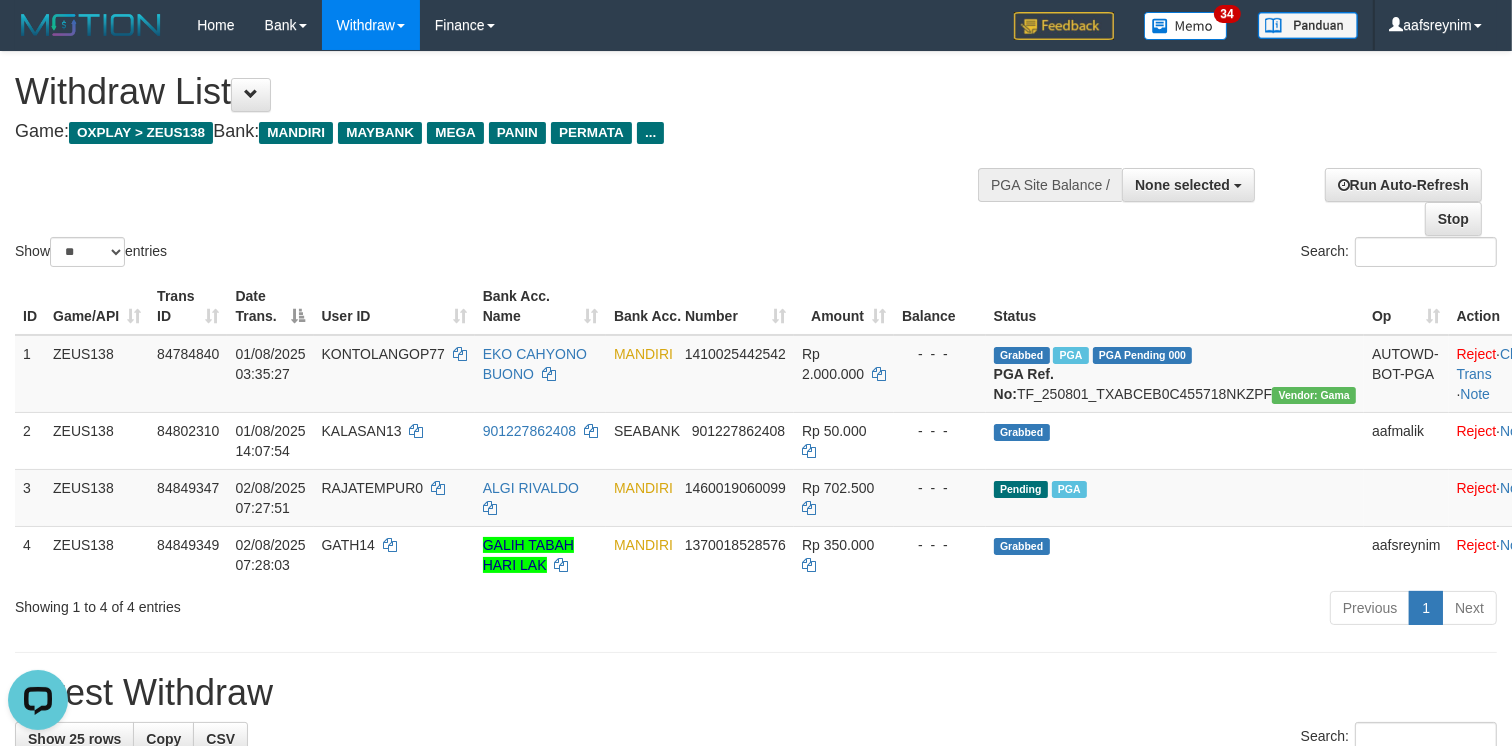 scroll, scrollTop: 0, scrollLeft: 0, axis: both 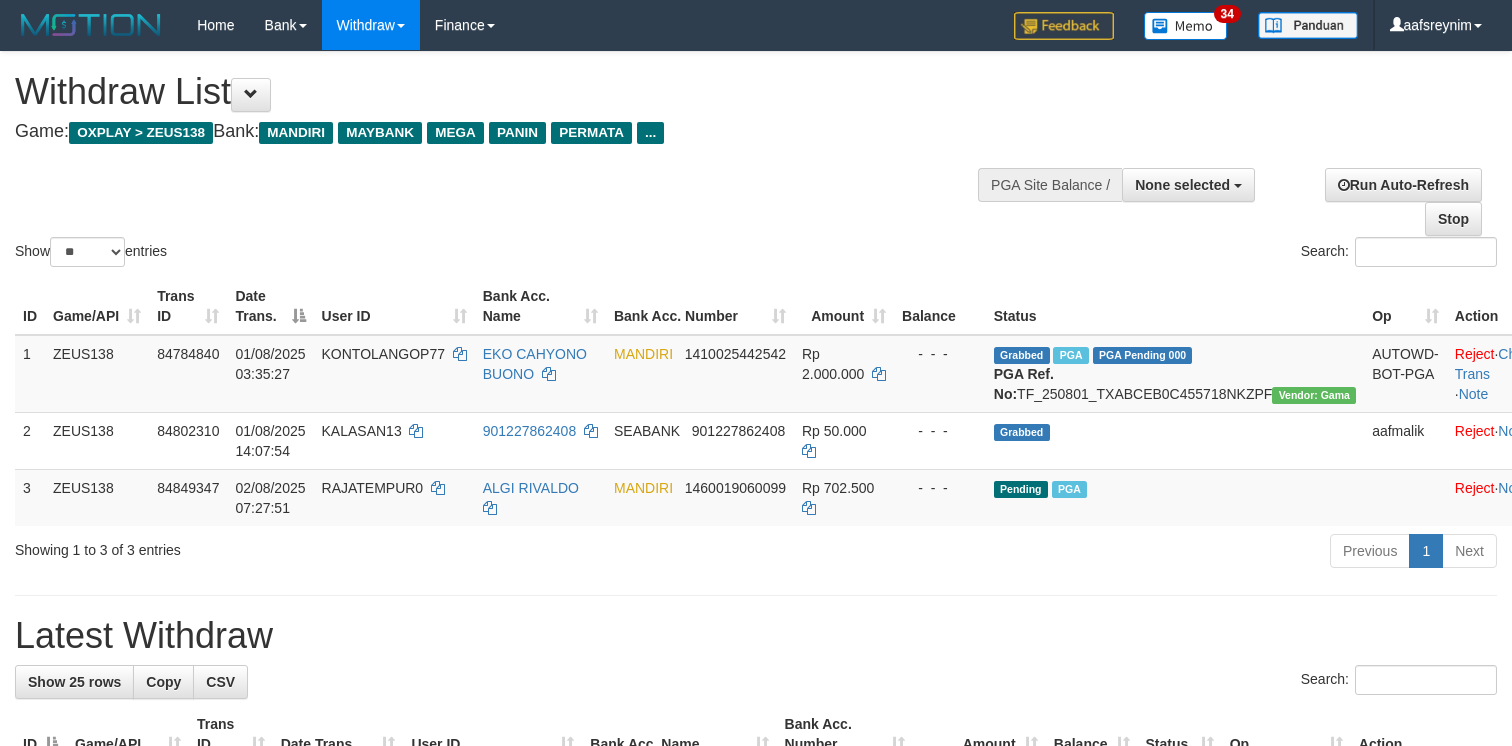 select 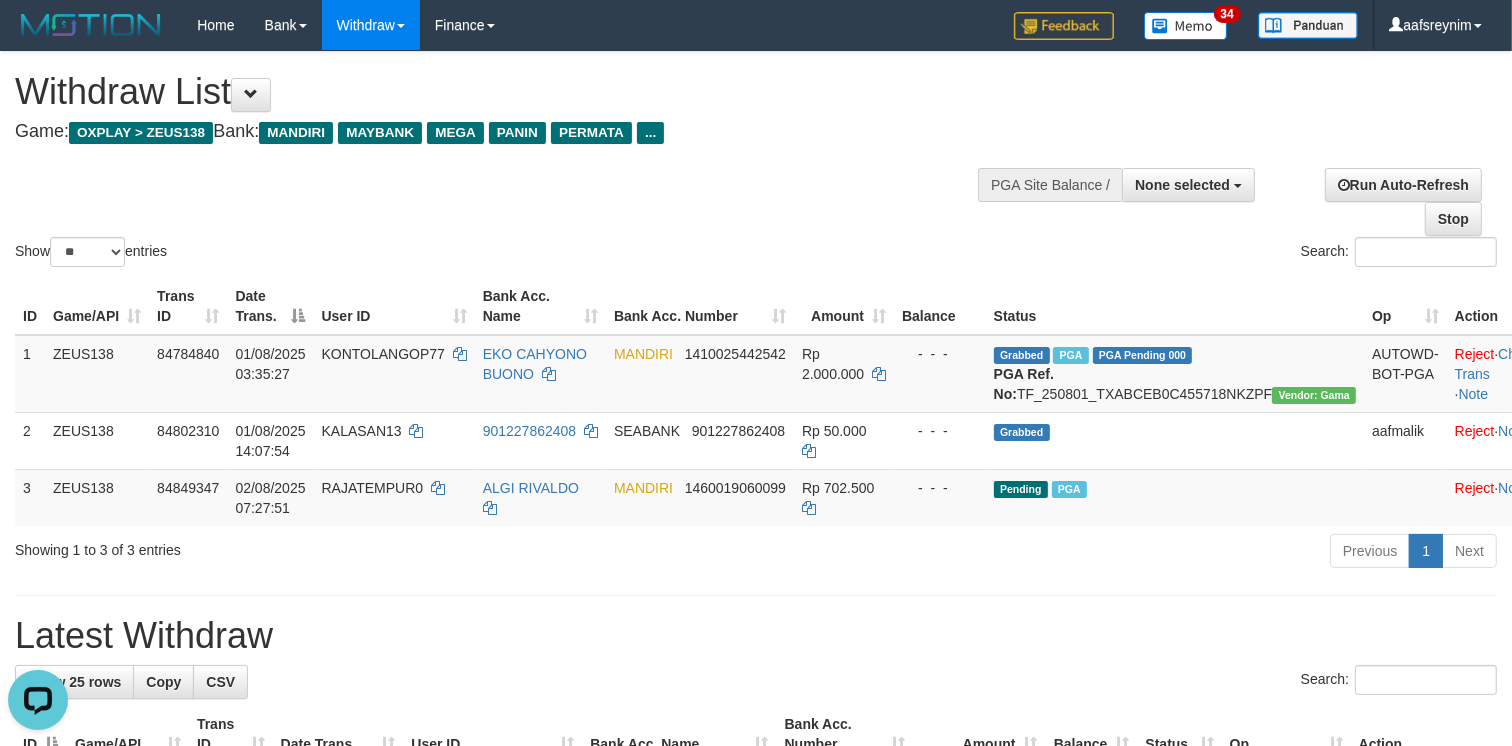 scroll, scrollTop: 0, scrollLeft: 0, axis: both 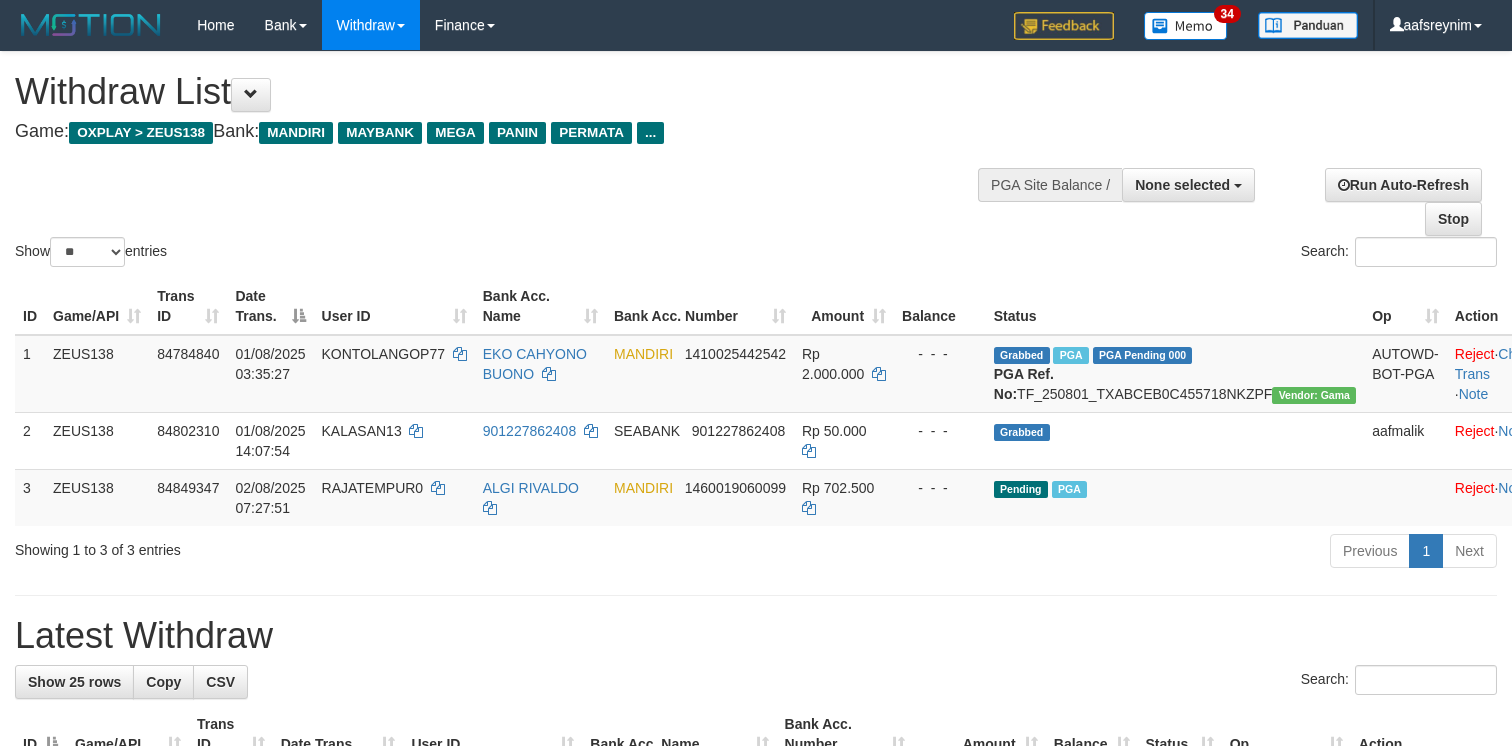 select 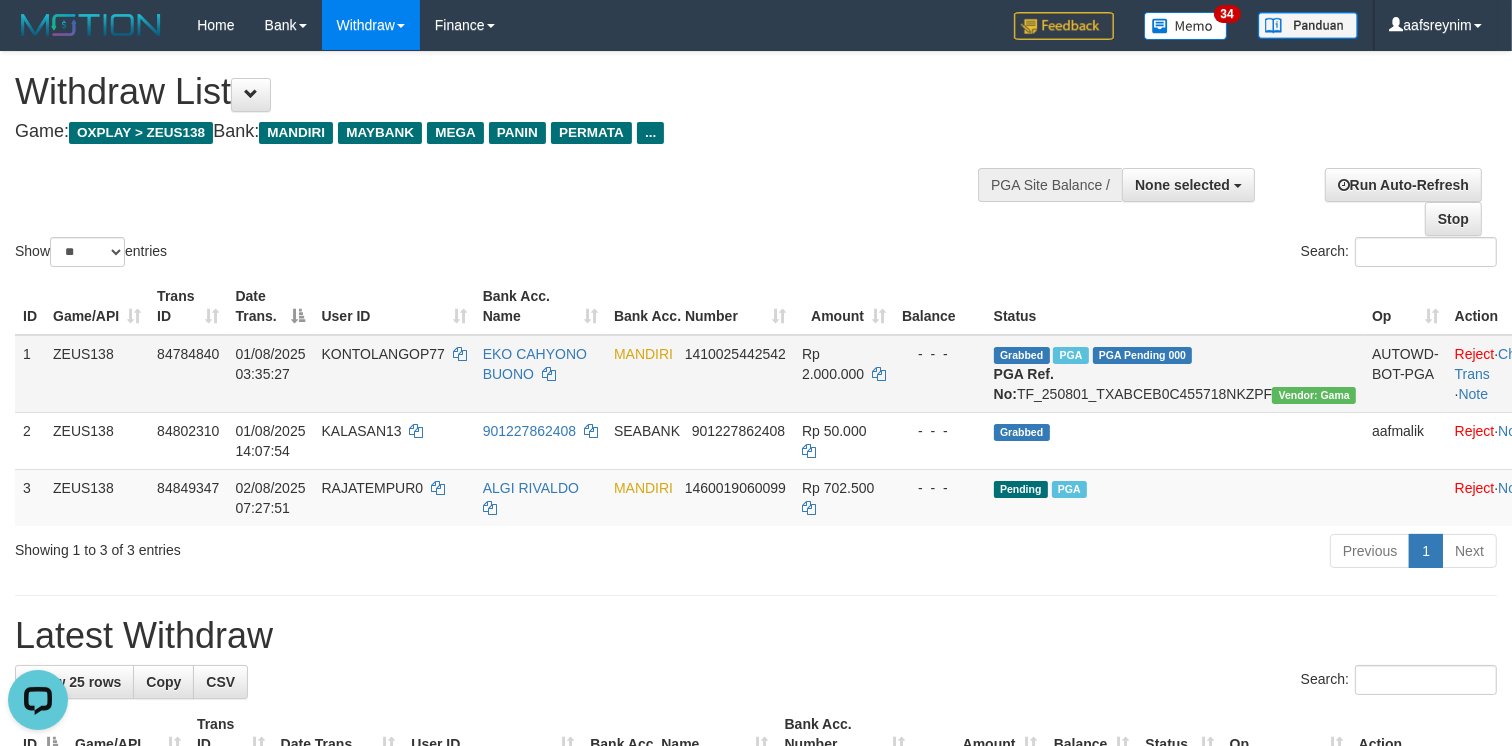 scroll, scrollTop: 0, scrollLeft: 0, axis: both 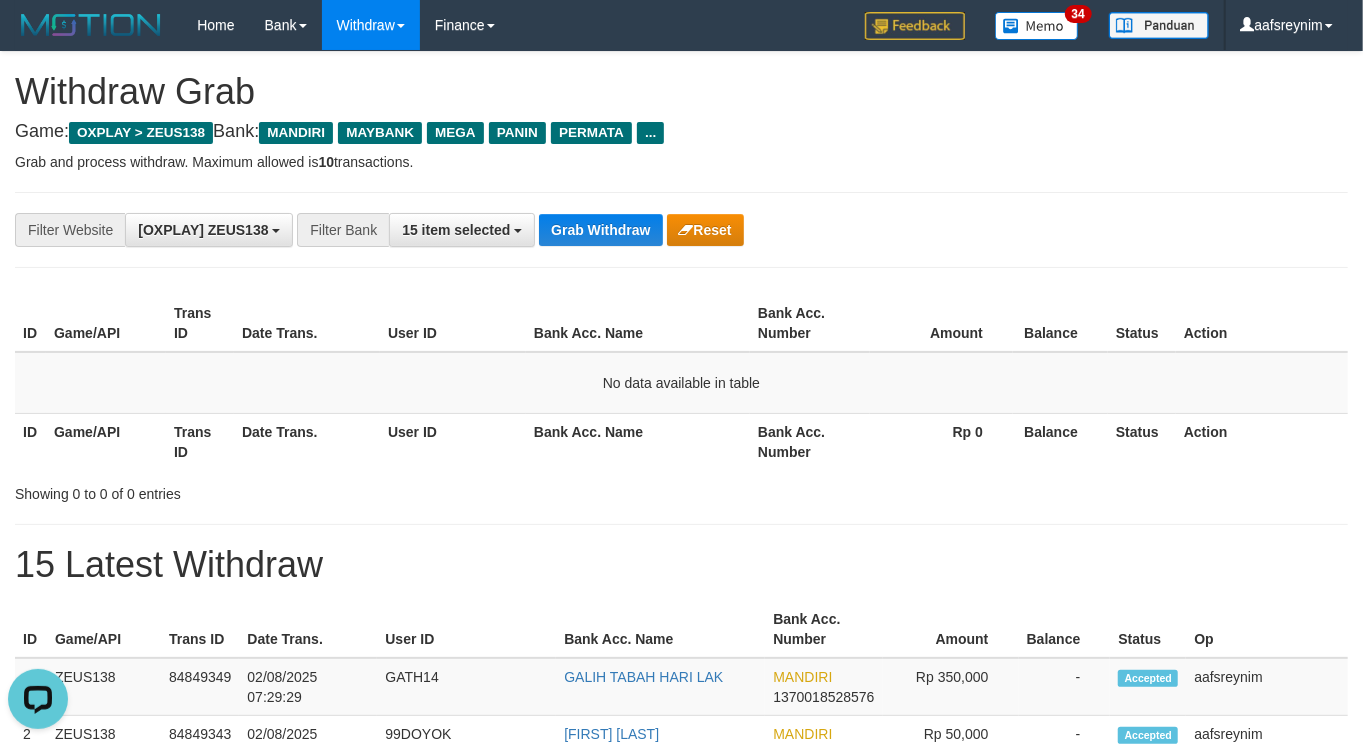 click on "Game:   OXPLAY > ZEUS138    		Bank:   MANDIRI   MAYBANK   MEGA   PANIN   PERMATA   ..." at bounding box center (681, 132) 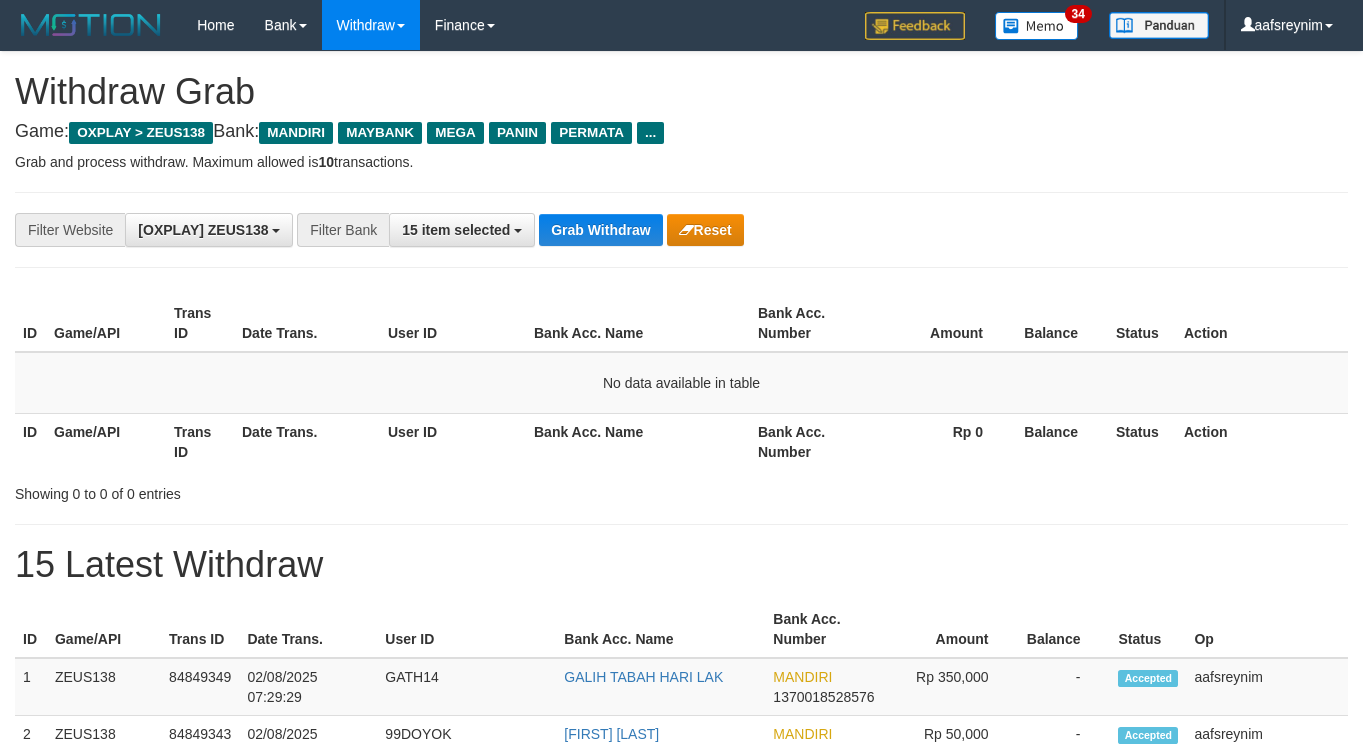 scroll, scrollTop: 0, scrollLeft: 0, axis: both 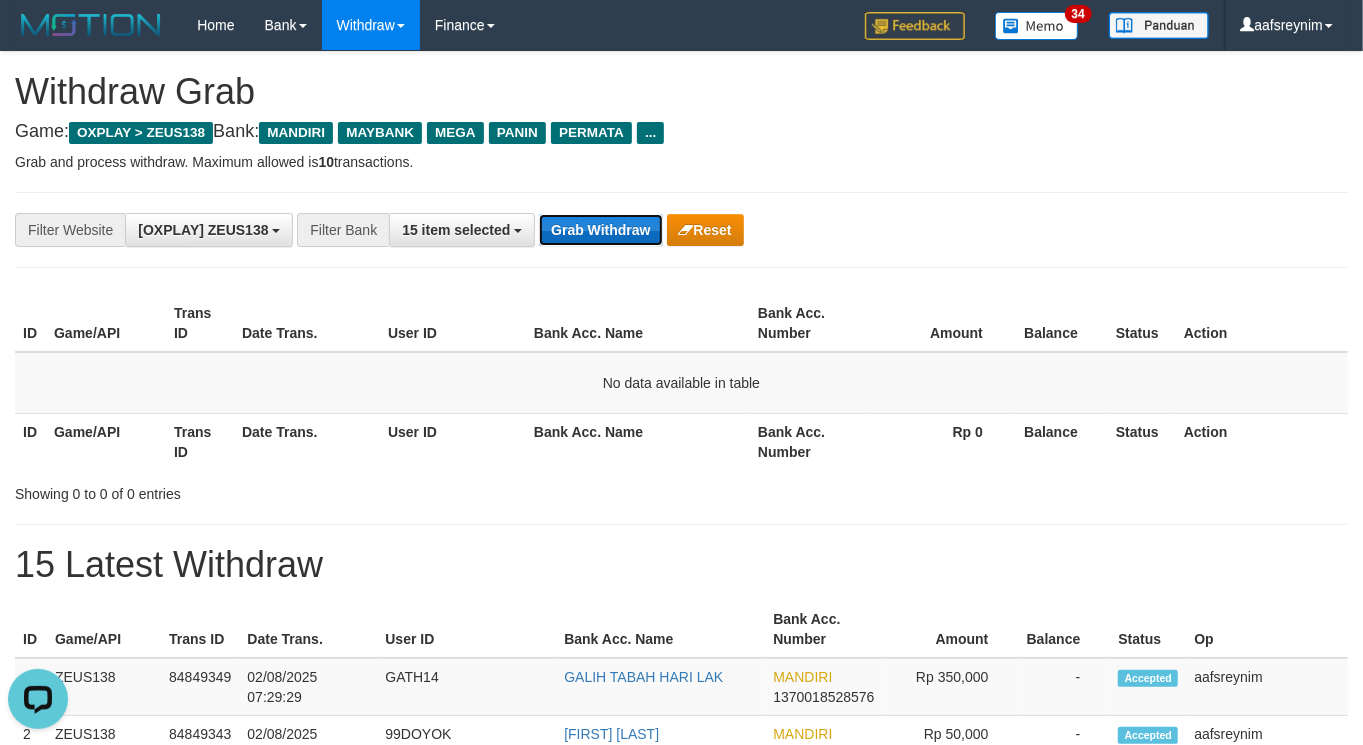 click on "Grab Withdraw" at bounding box center (600, 230) 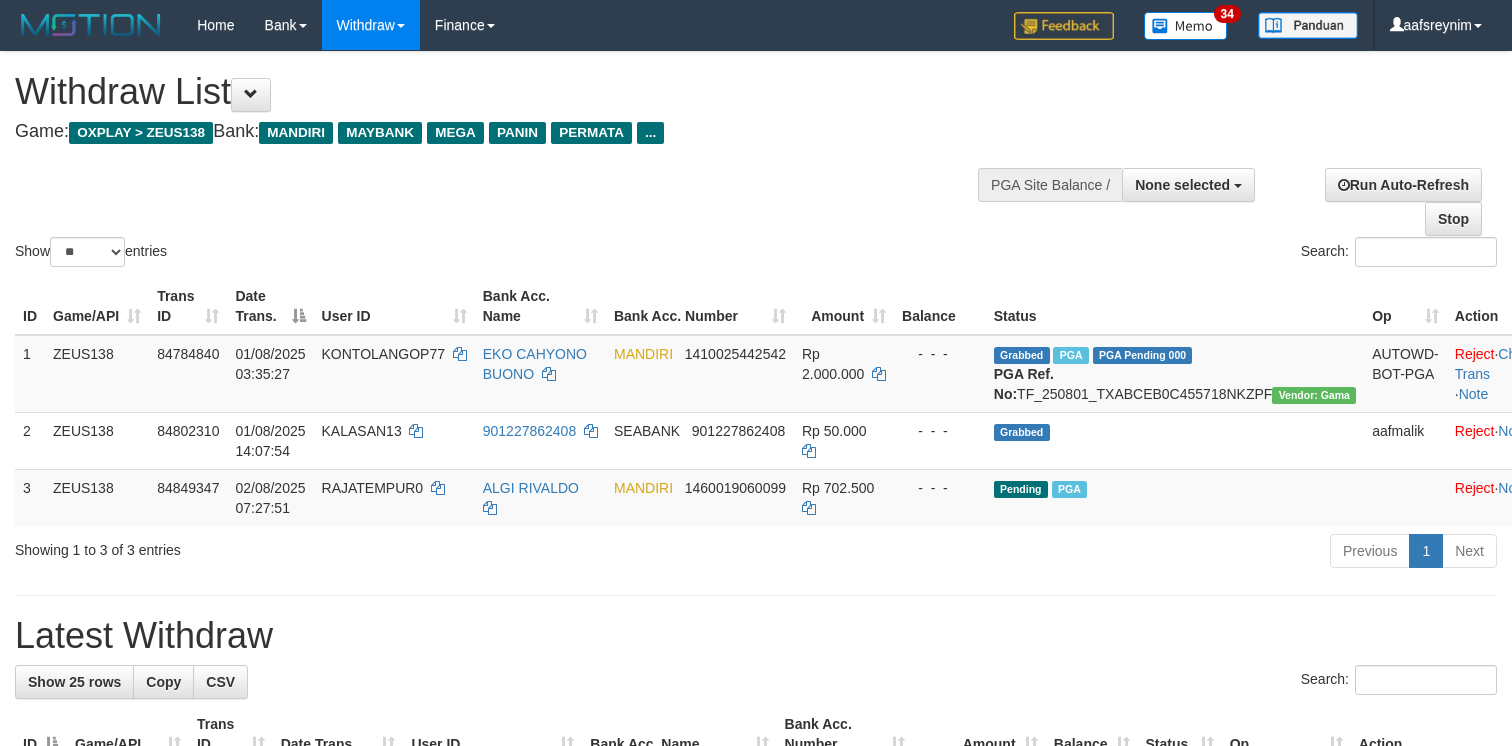 select 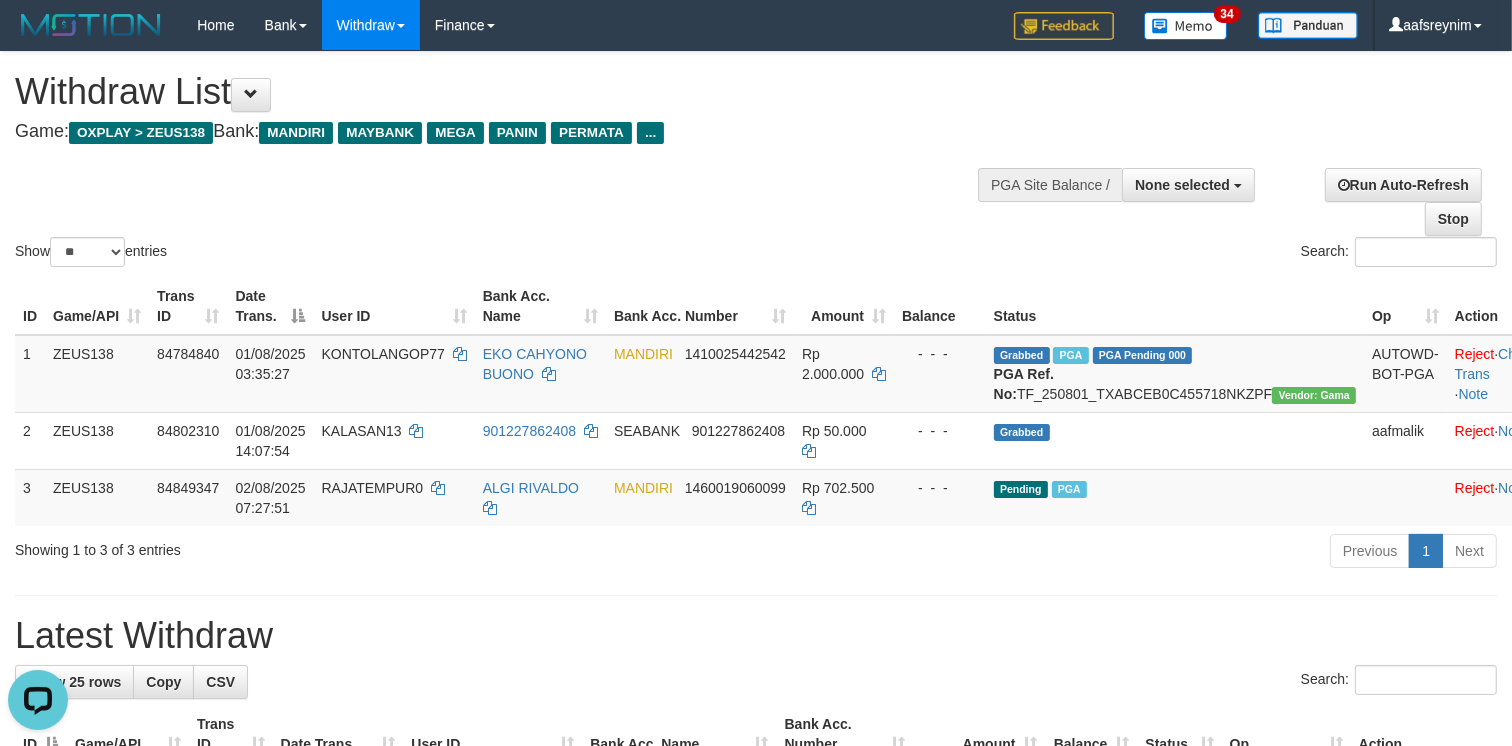 scroll, scrollTop: 0, scrollLeft: 0, axis: both 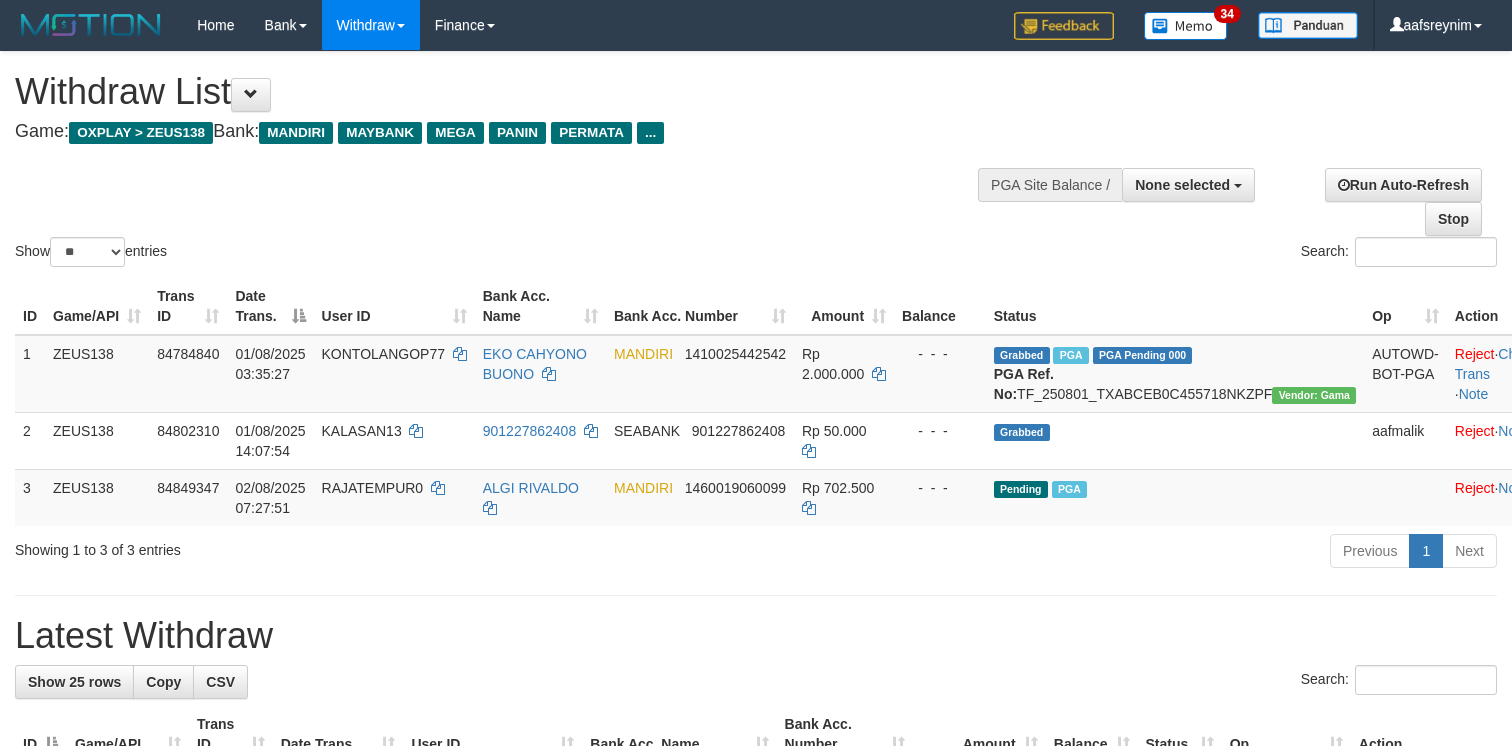 select 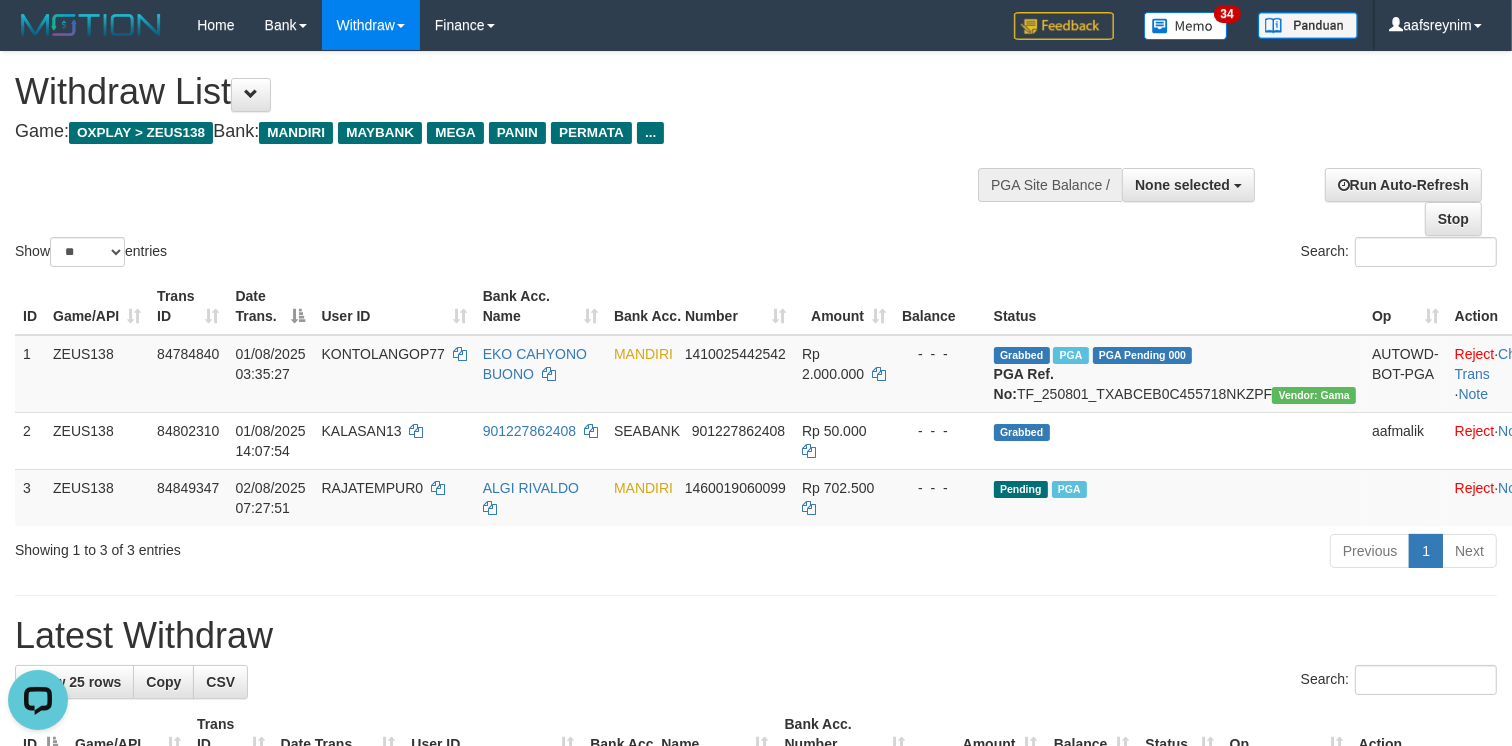 scroll, scrollTop: 0, scrollLeft: 0, axis: both 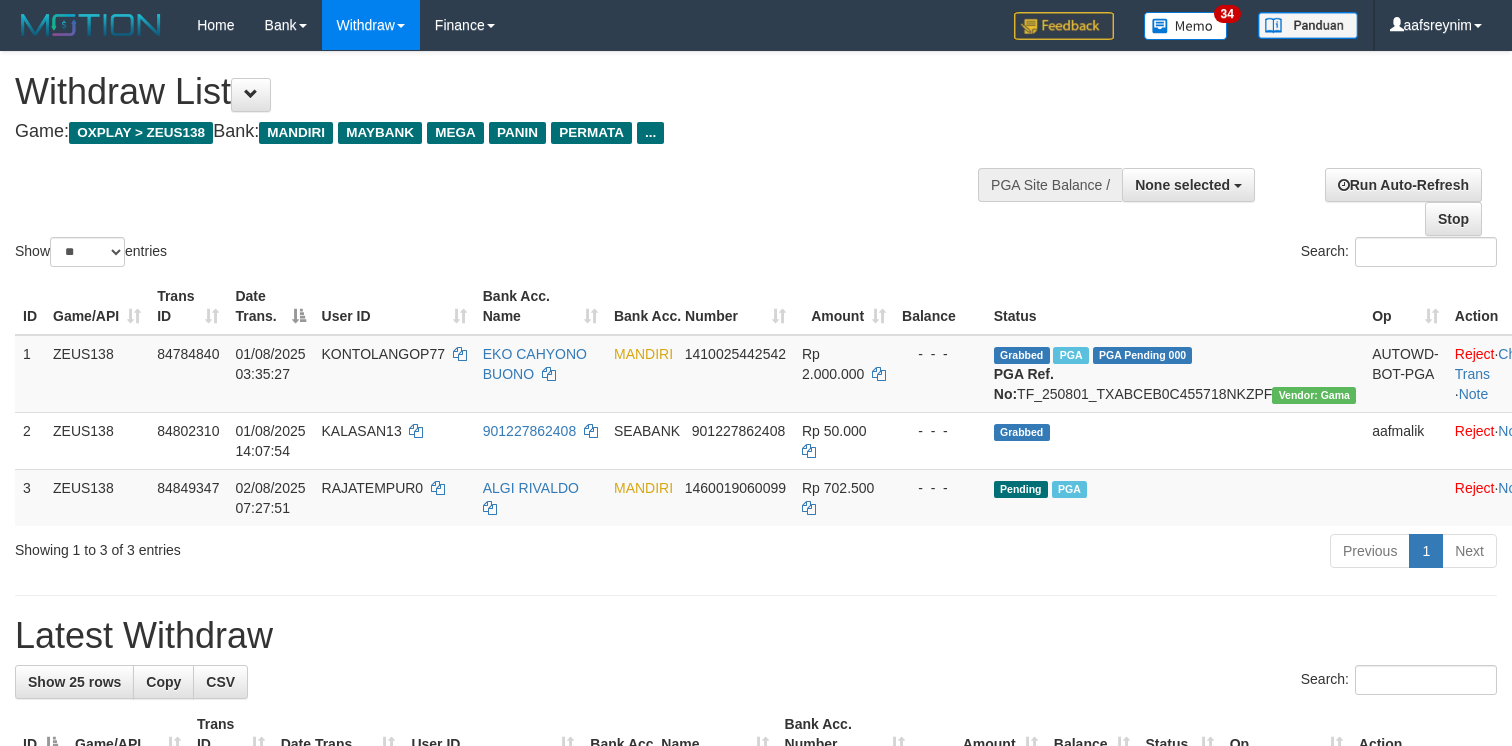 select 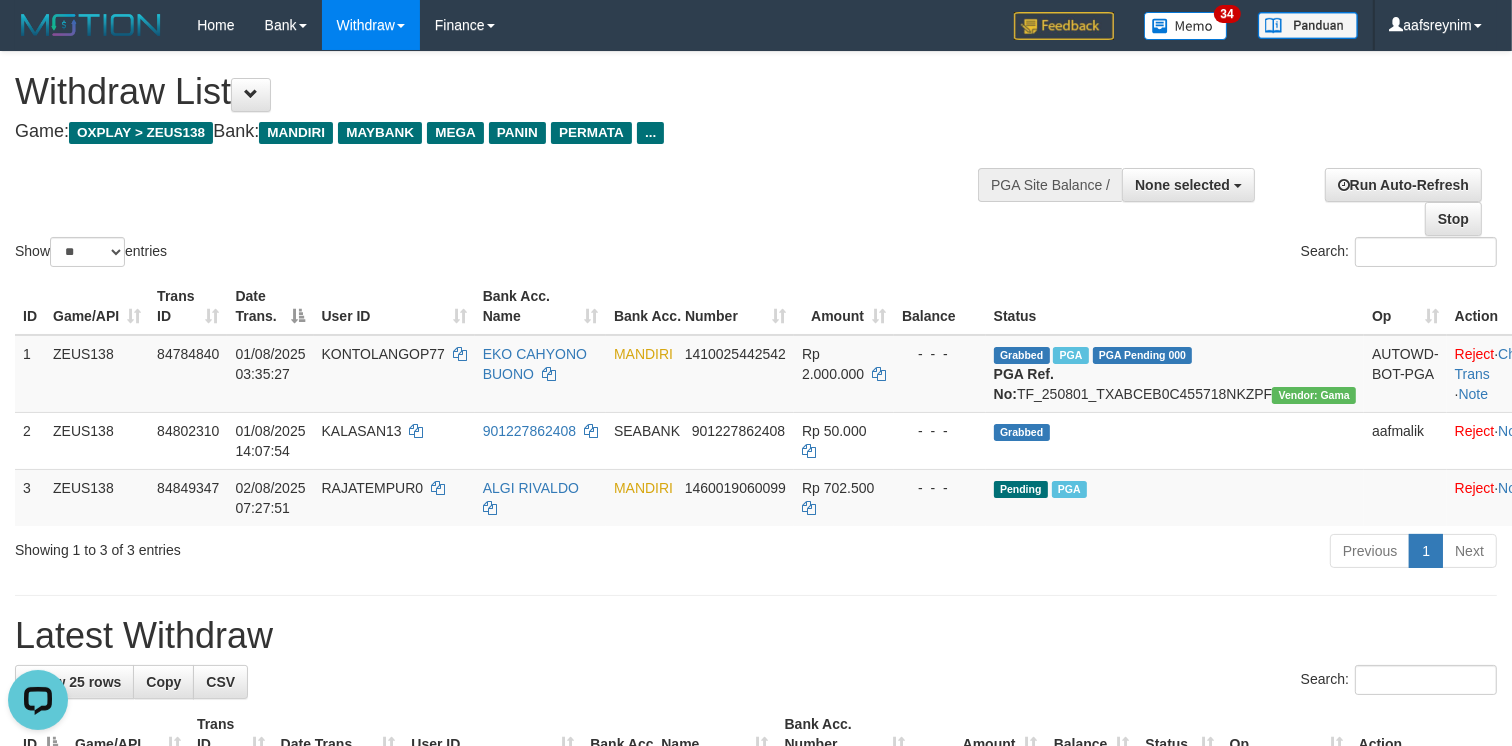 scroll, scrollTop: 0, scrollLeft: 0, axis: both 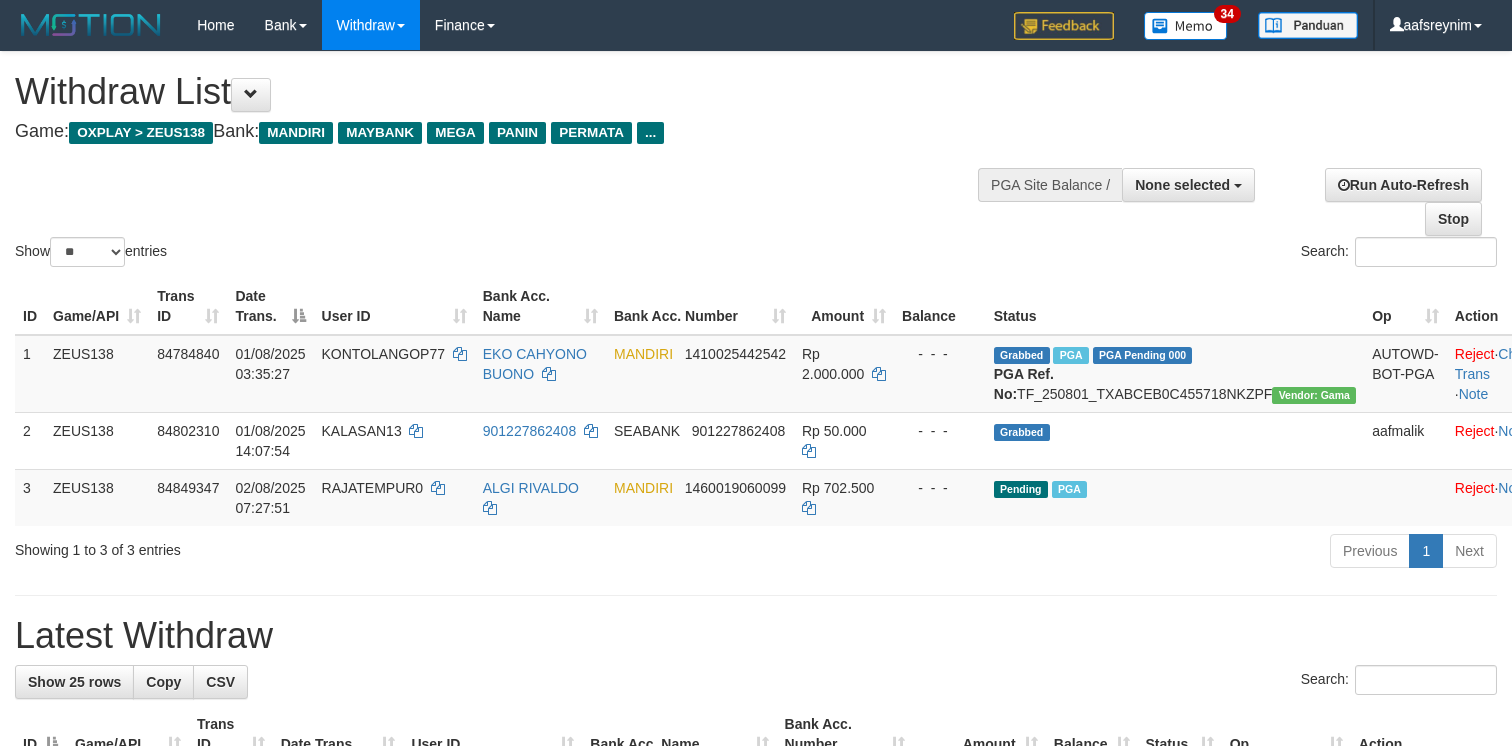 select 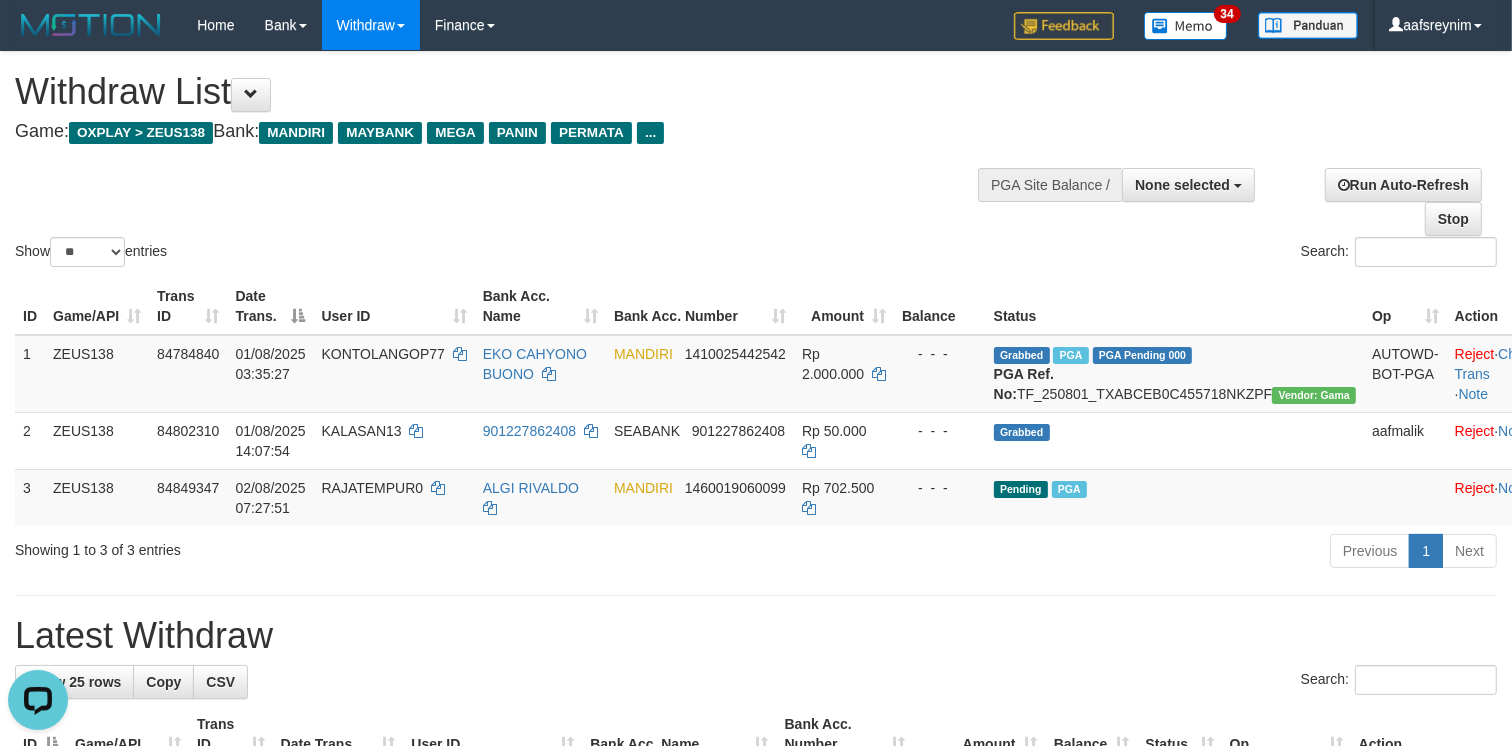 scroll, scrollTop: 0, scrollLeft: 0, axis: both 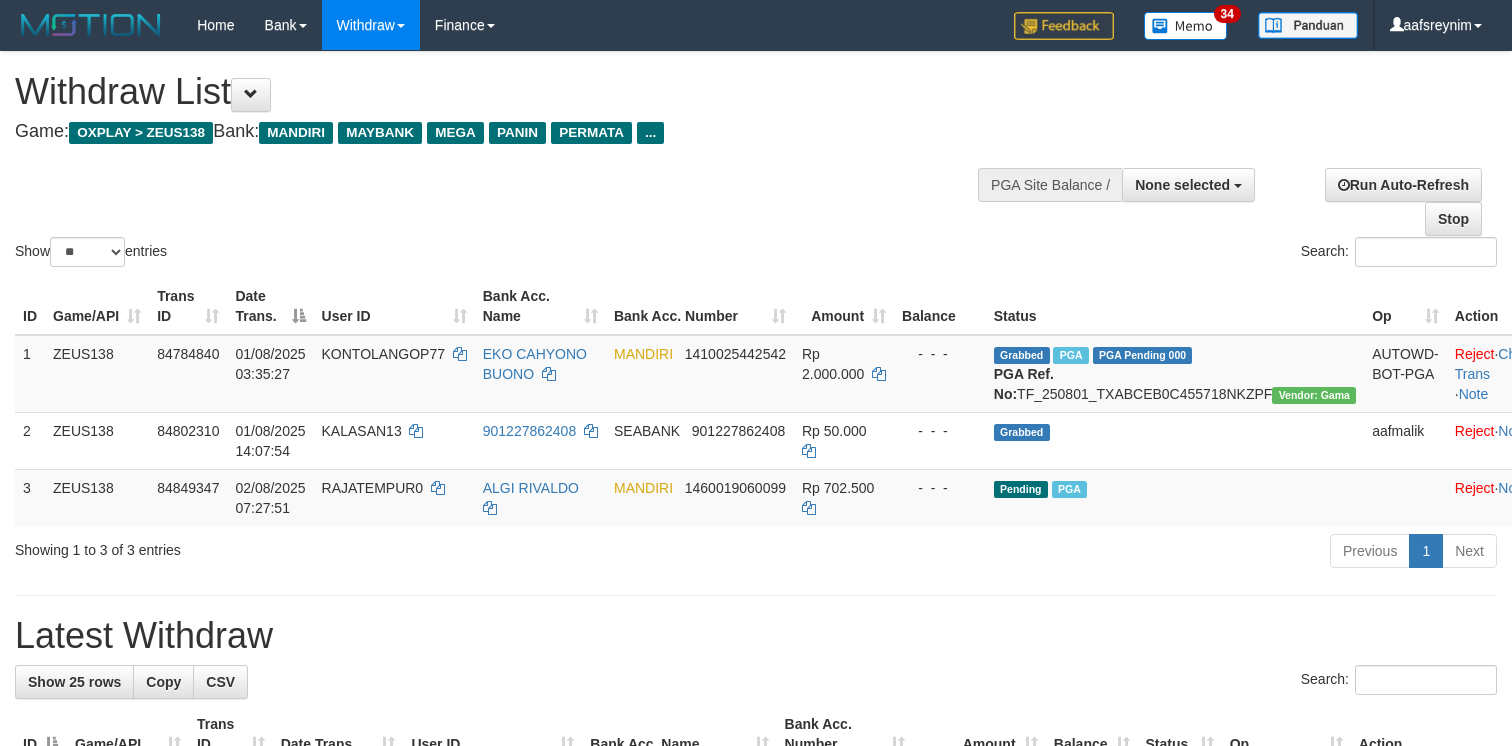 select 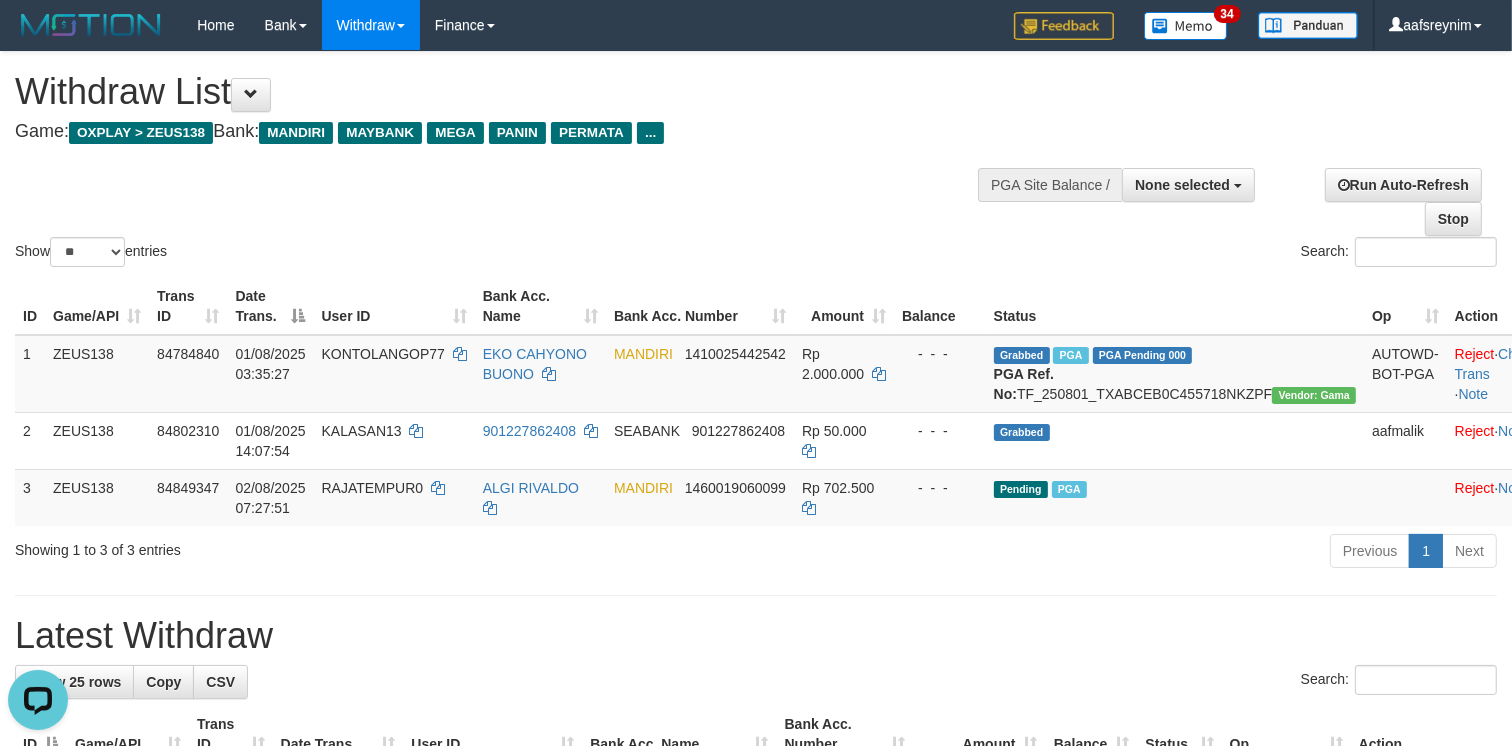 scroll, scrollTop: 0, scrollLeft: 0, axis: both 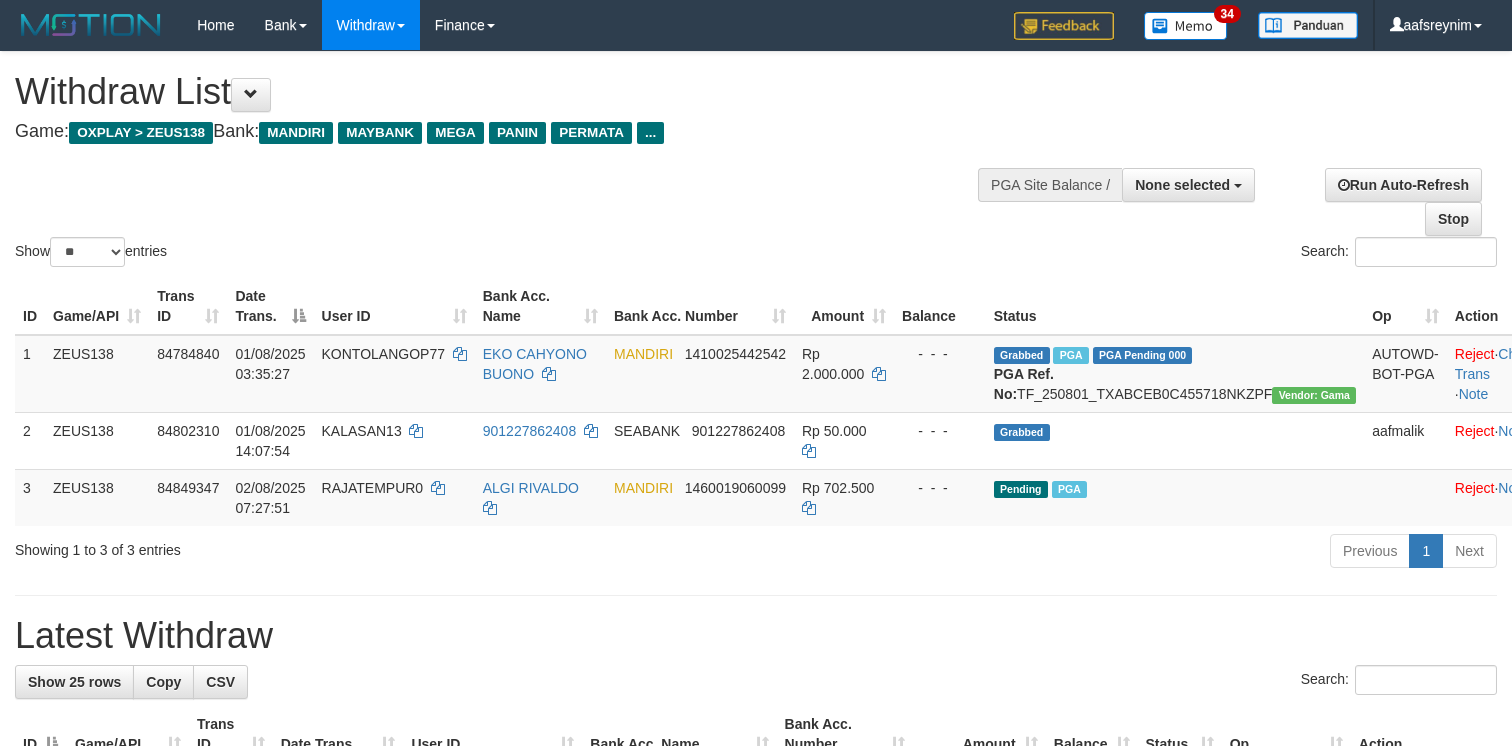 select 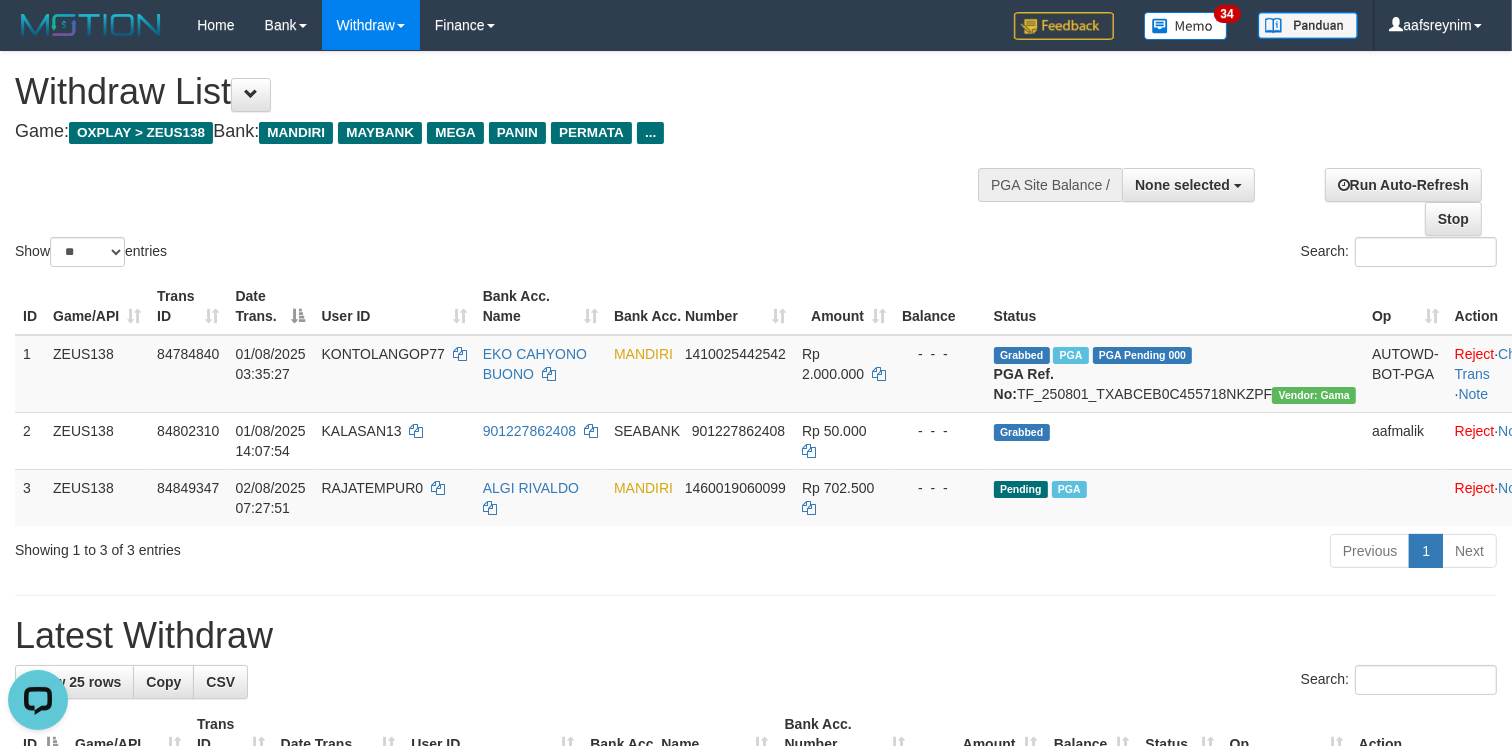 scroll, scrollTop: 0, scrollLeft: 0, axis: both 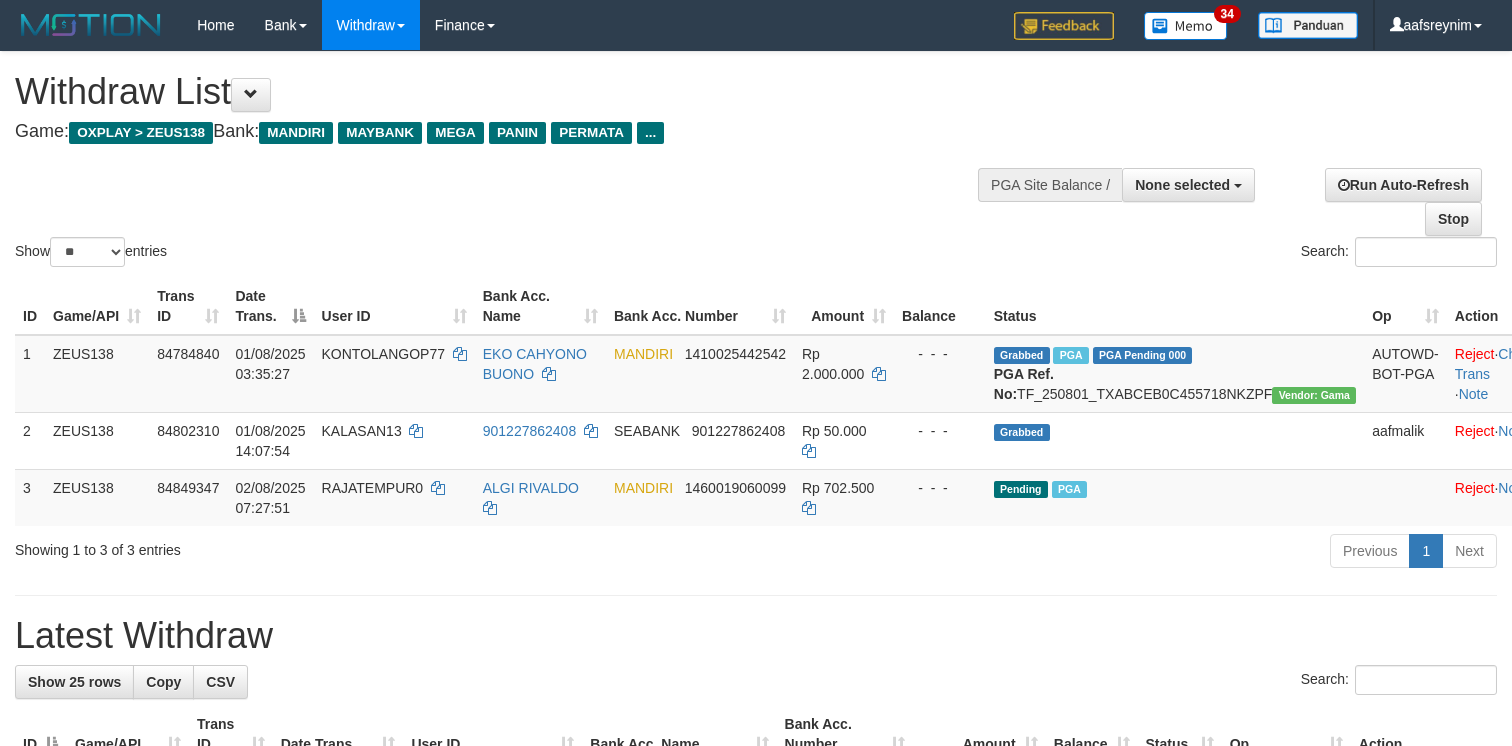 select 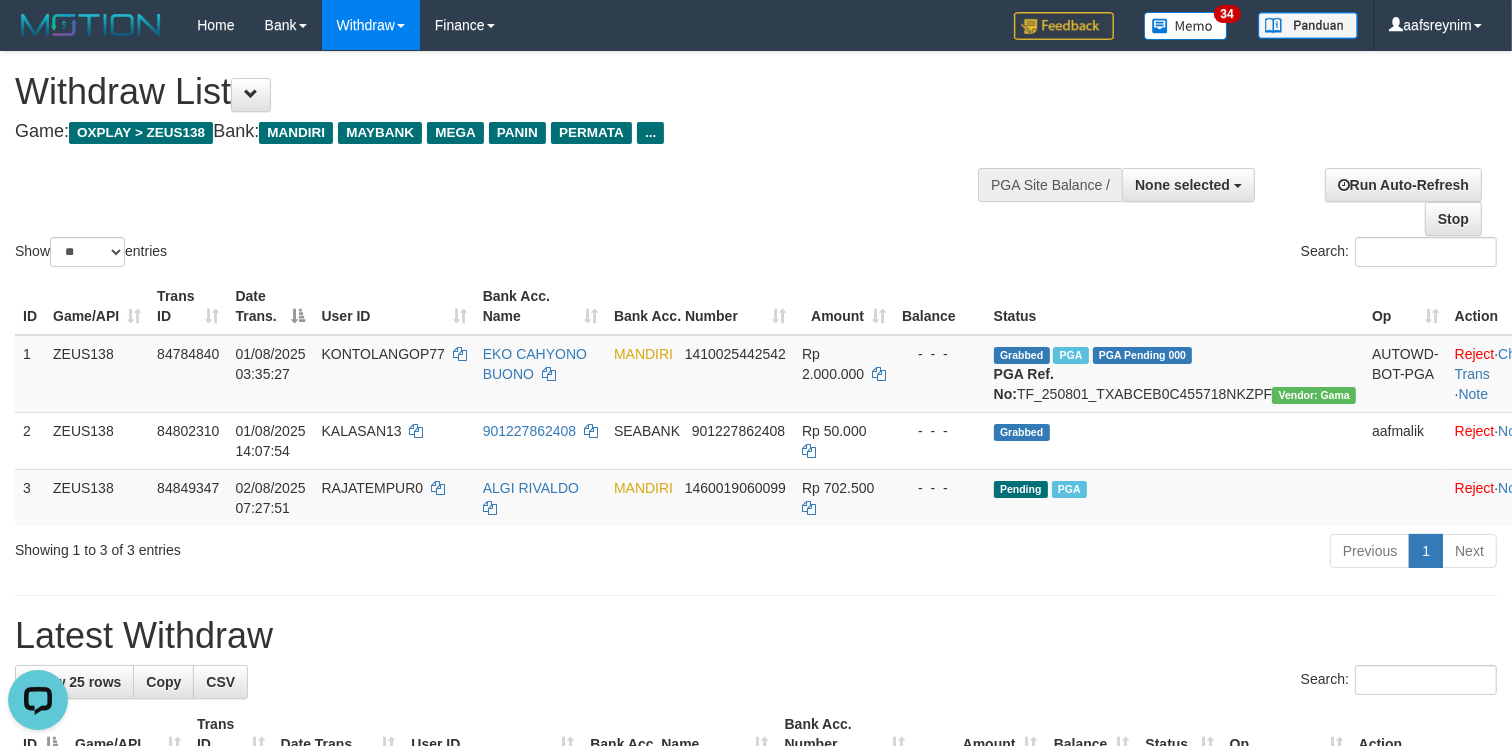 scroll, scrollTop: 0, scrollLeft: 0, axis: both 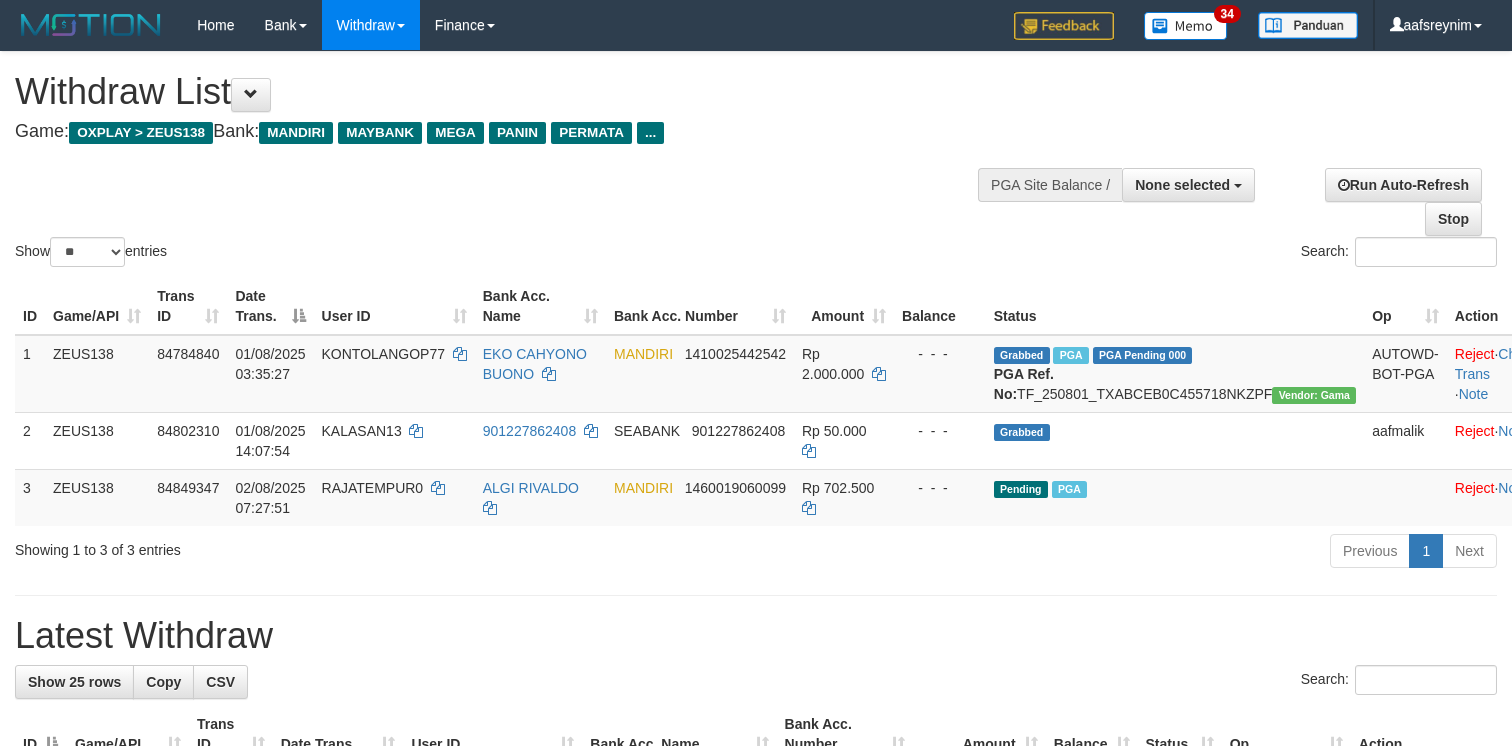 select 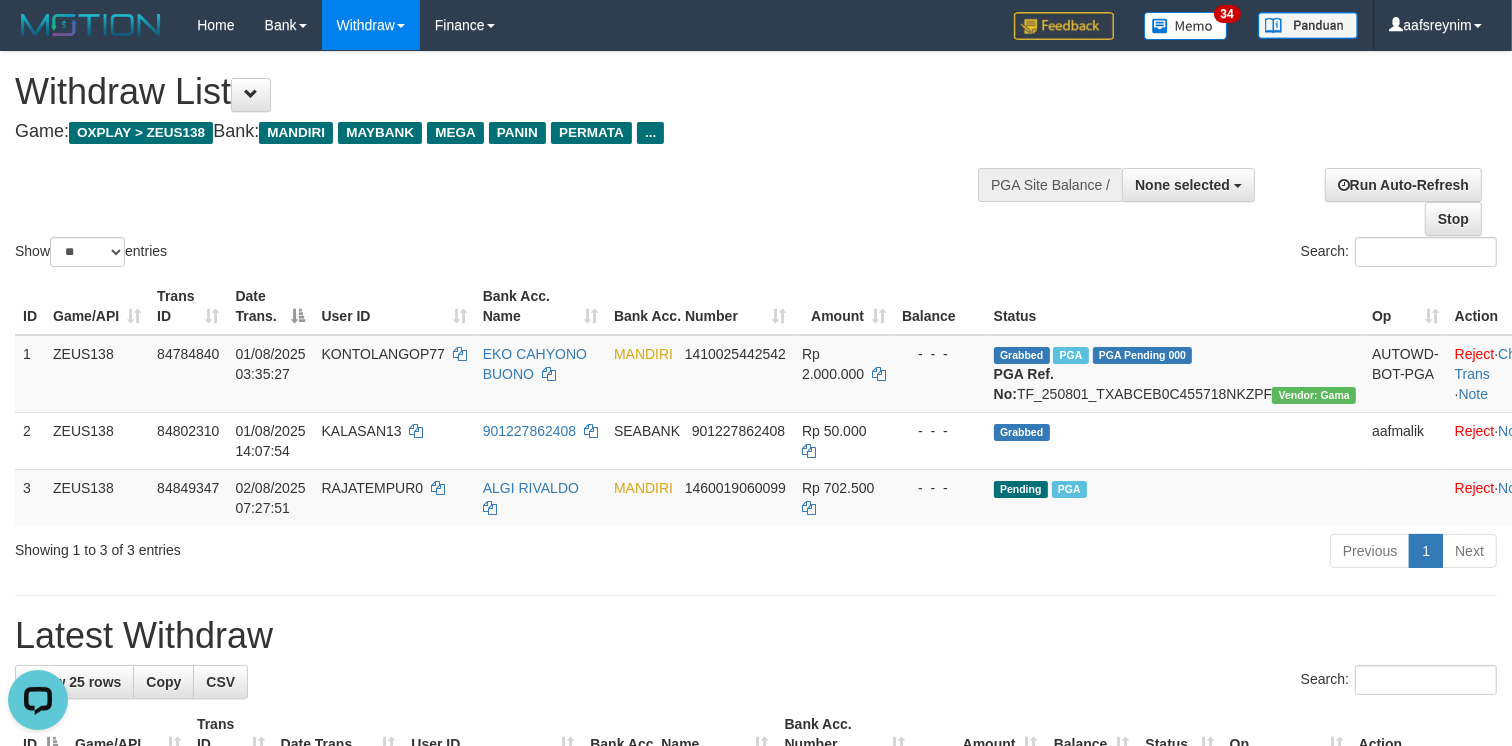 scroll, scrollTop: 0, scrollLeft: 0, axis: both 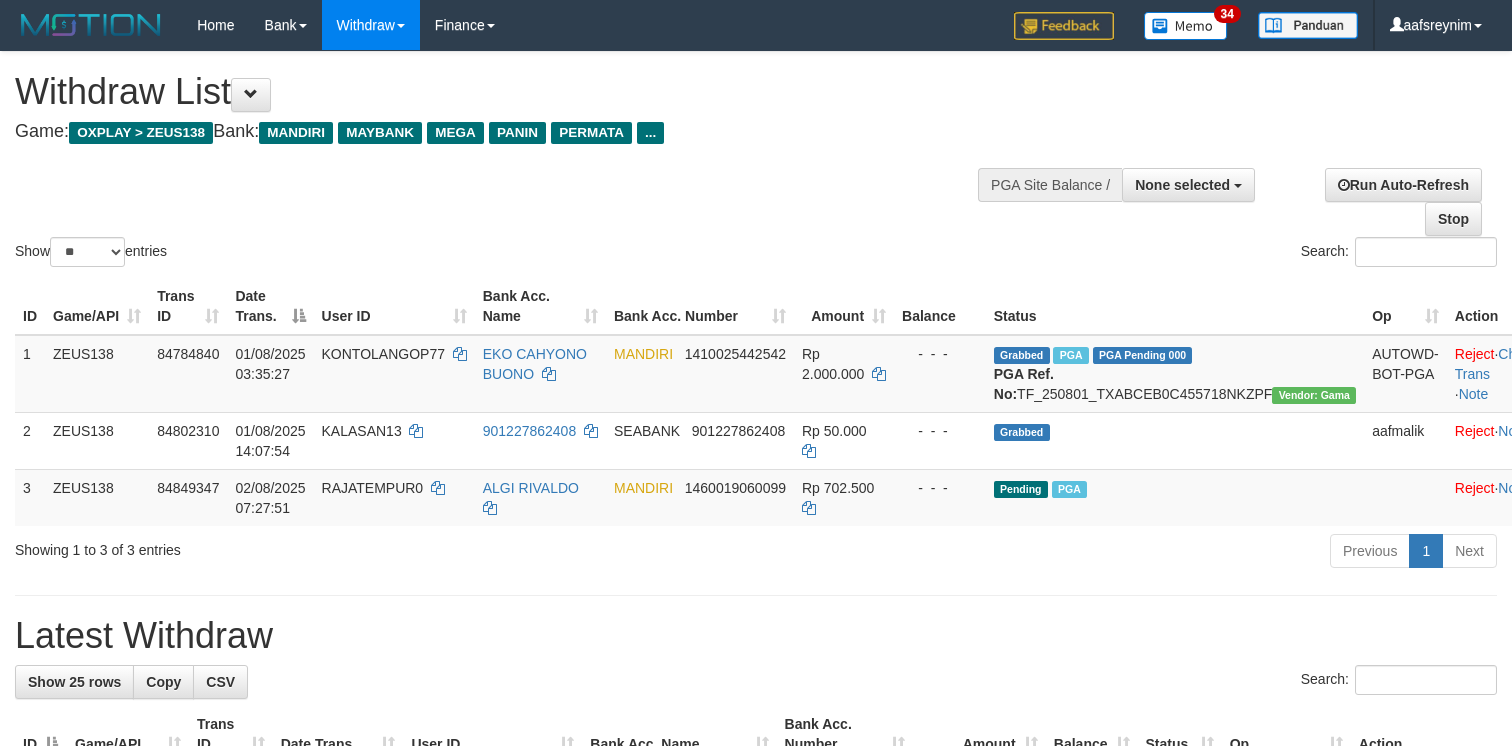 select 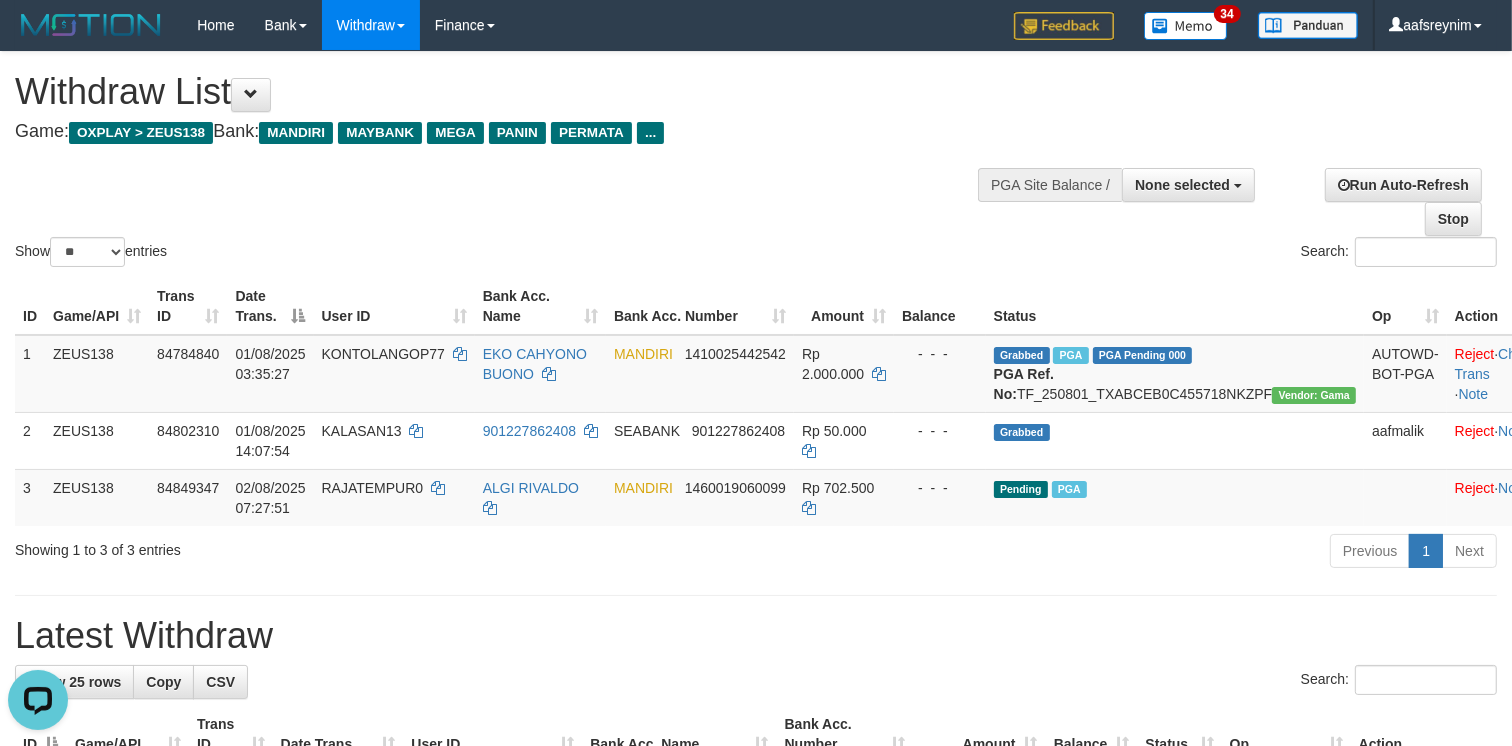 scroll, scrollTop: 0, scrollLeft: 0, axis: both 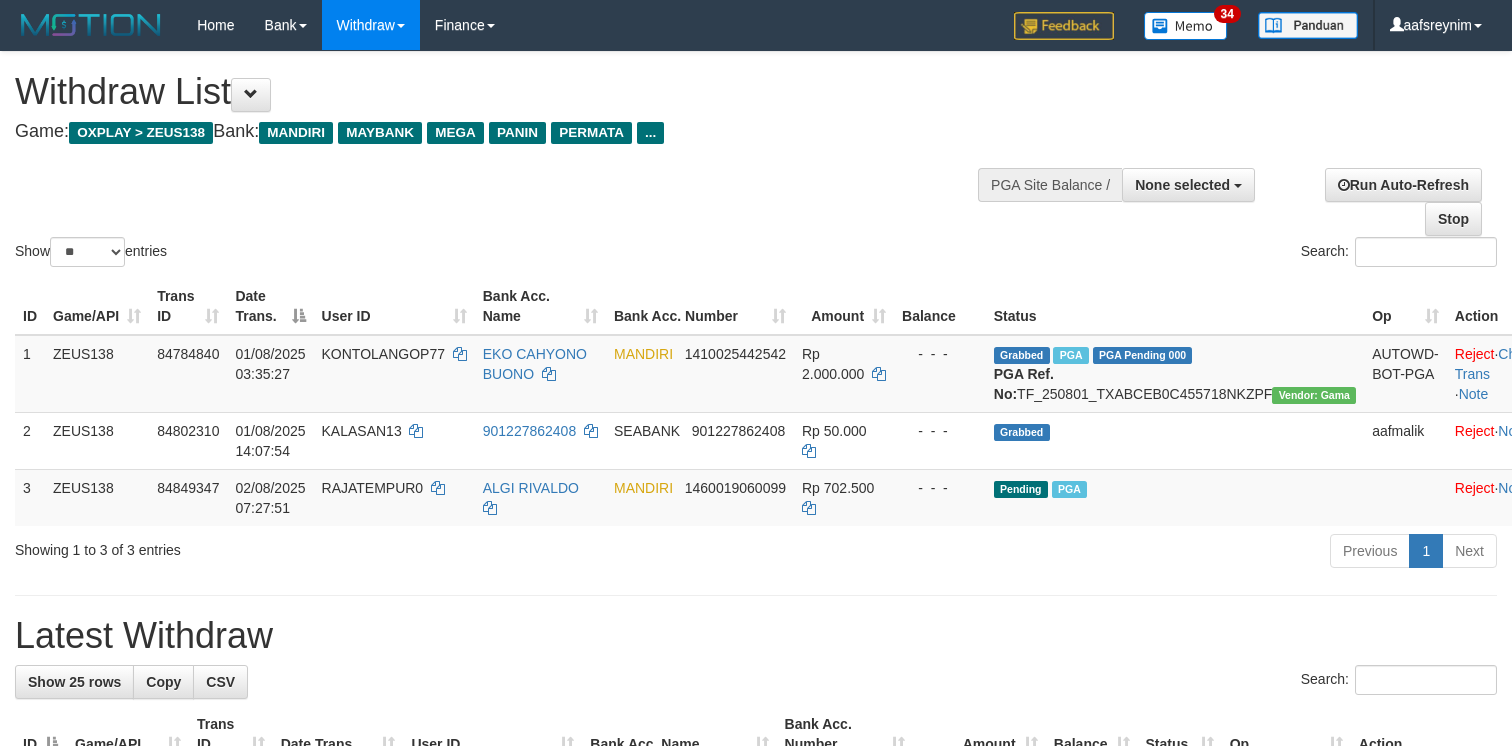 select 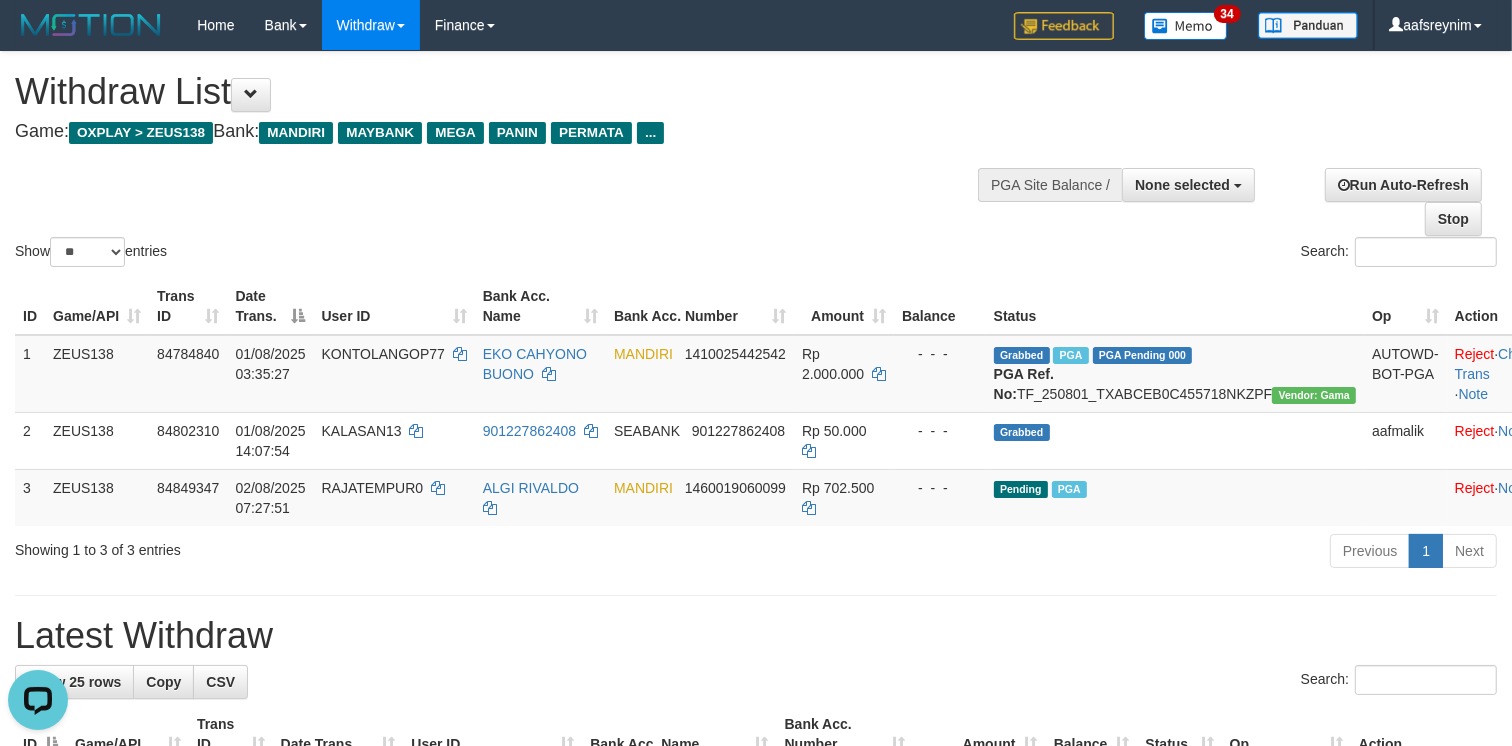 scroll, scrollTop: 0, scrollLeft: 0, axis: both 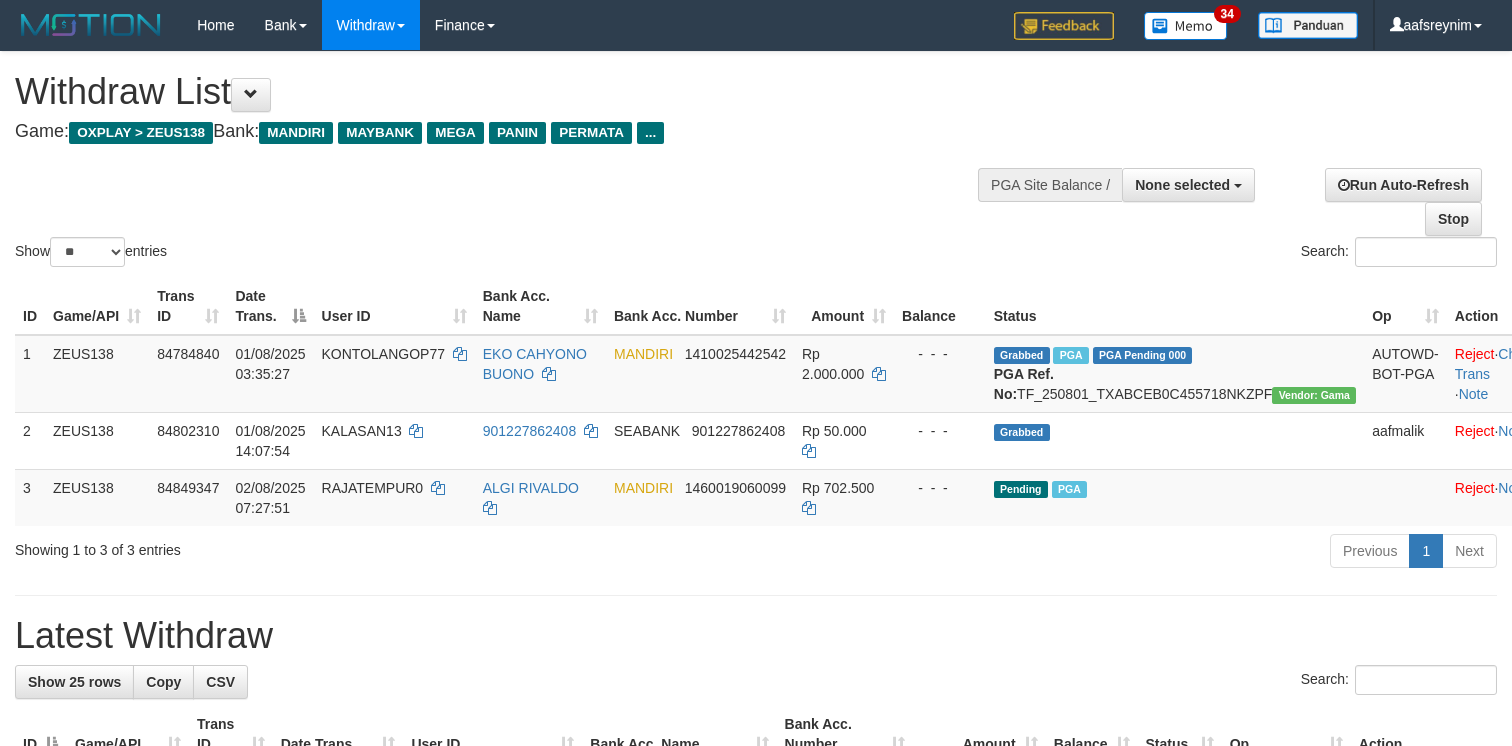 select 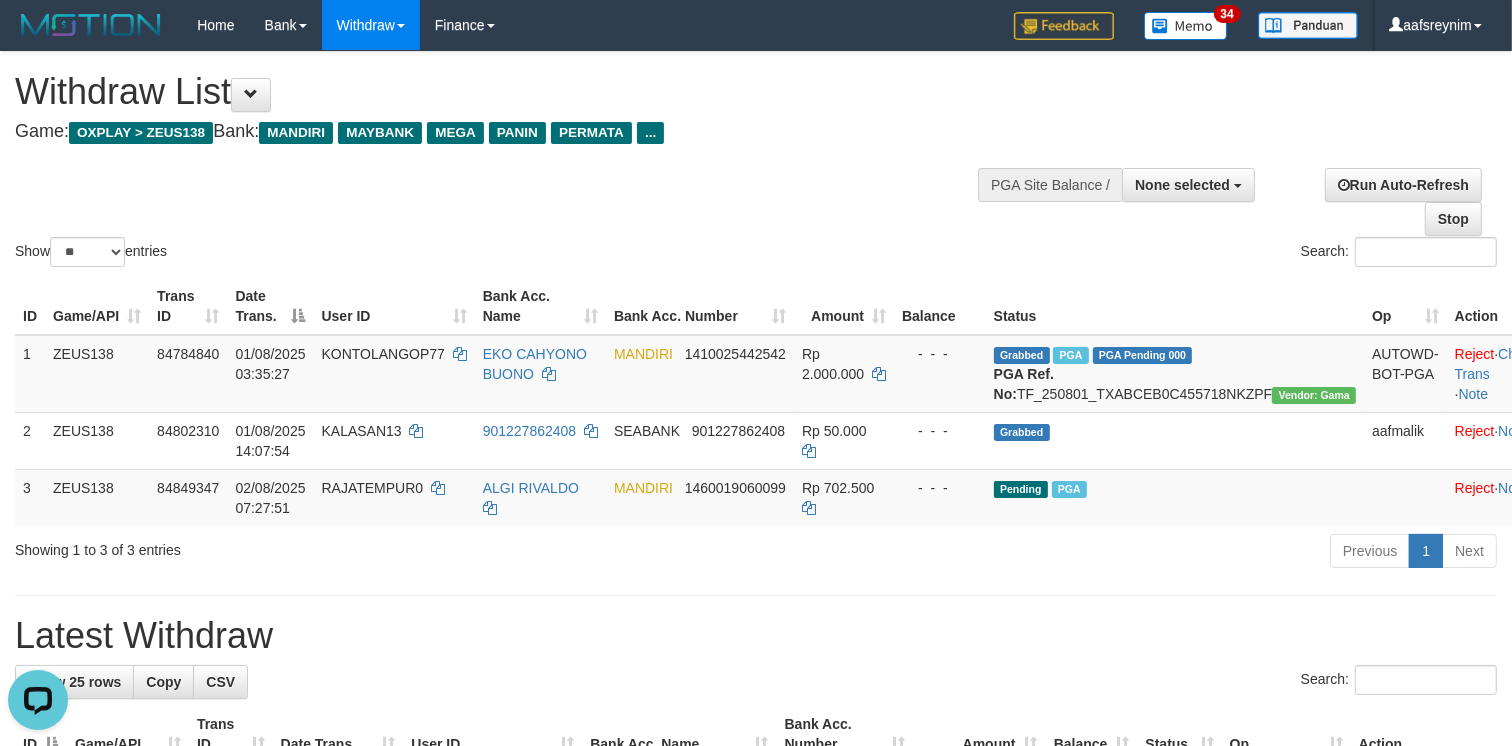 scroll, scrollTop: 0, scrollLeft: 0, axis: both 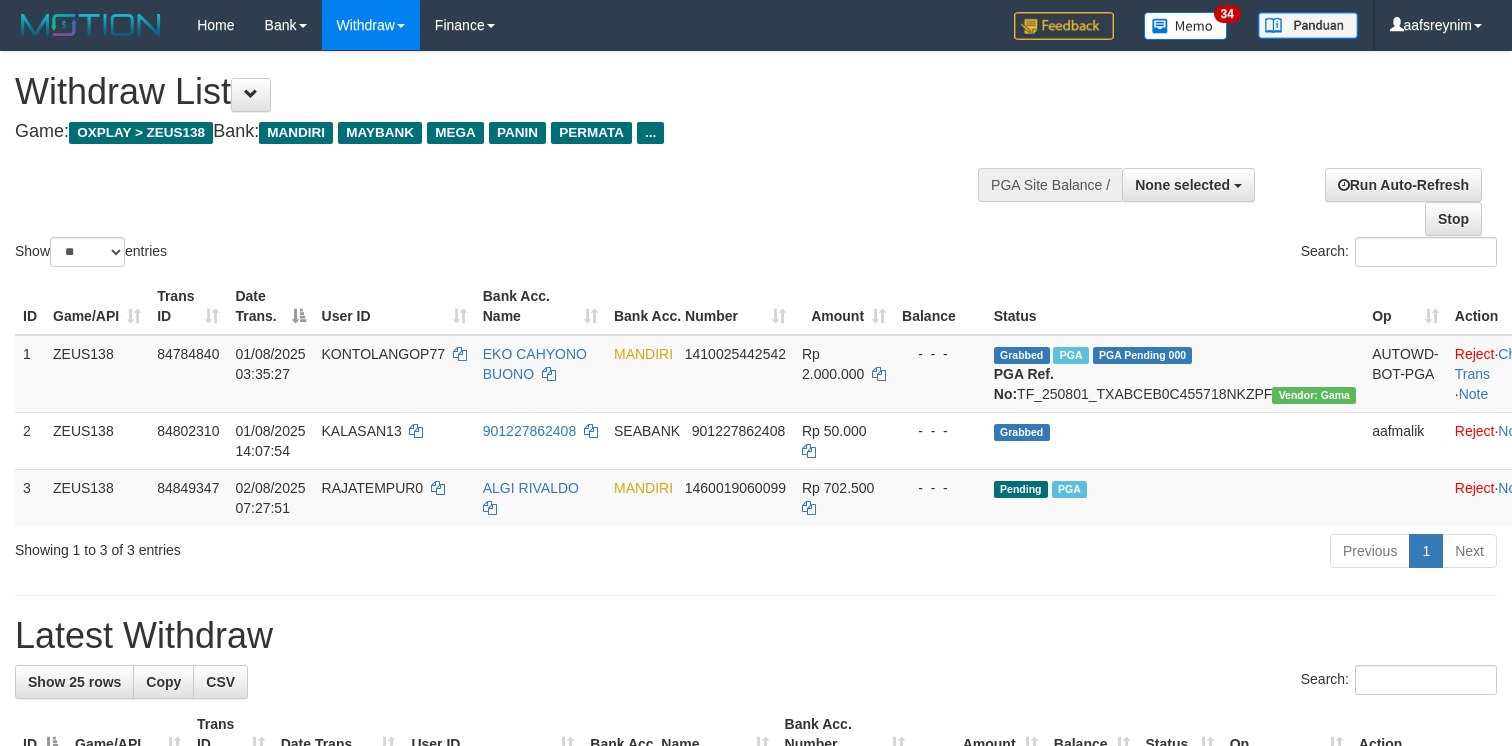 select 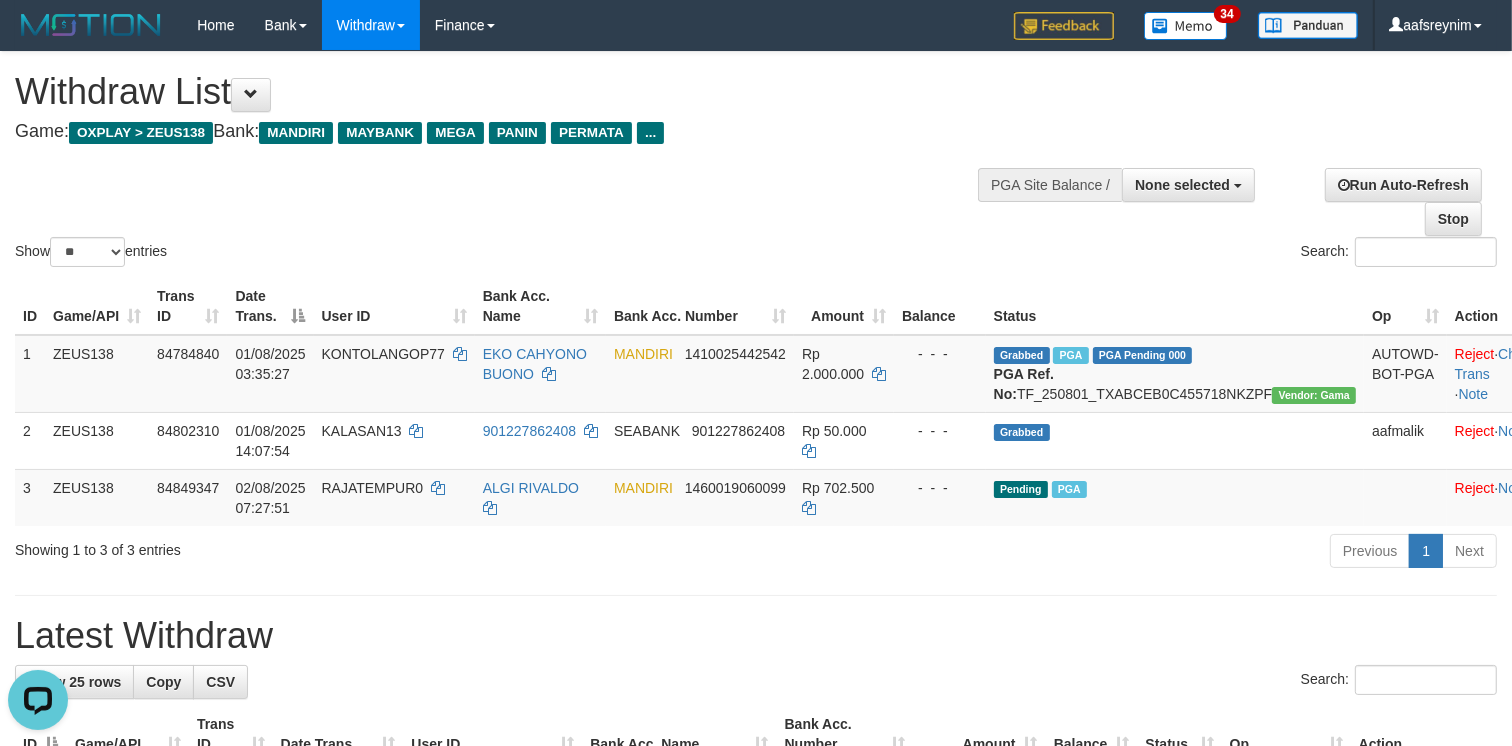 scroll, scrollTop: 0, scrollLeft: 0, axis: both 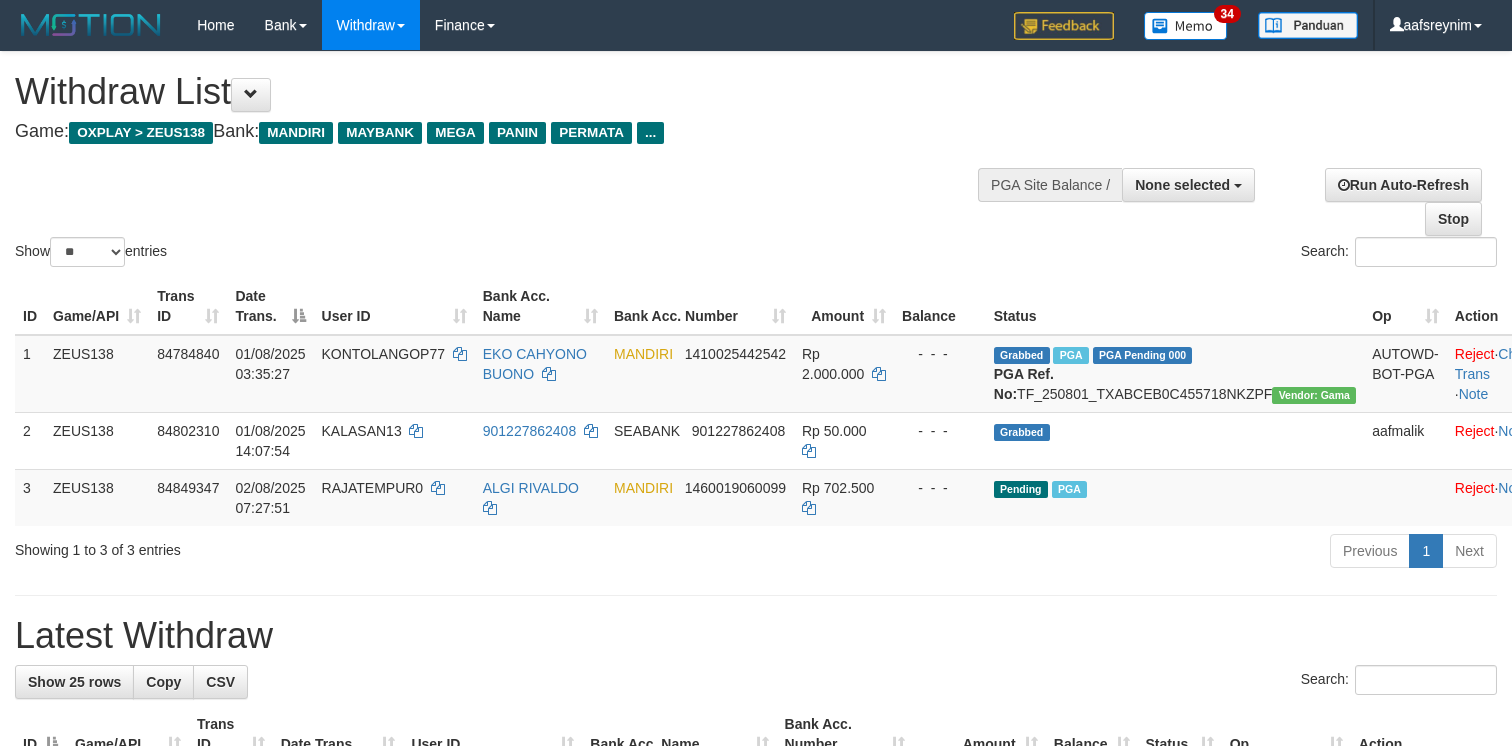 select 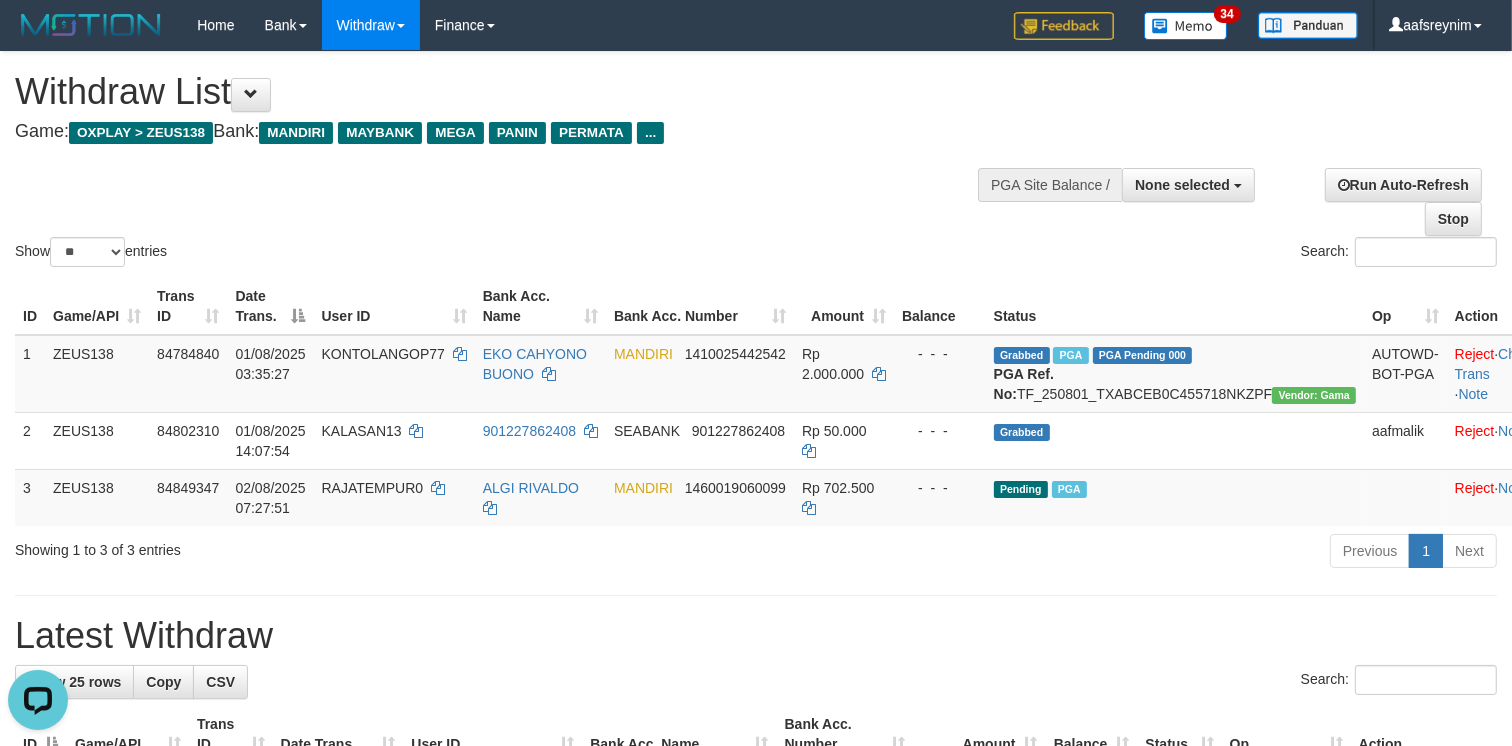 scroll, scrollTop: 0, scrollLeft: 0, axis: both 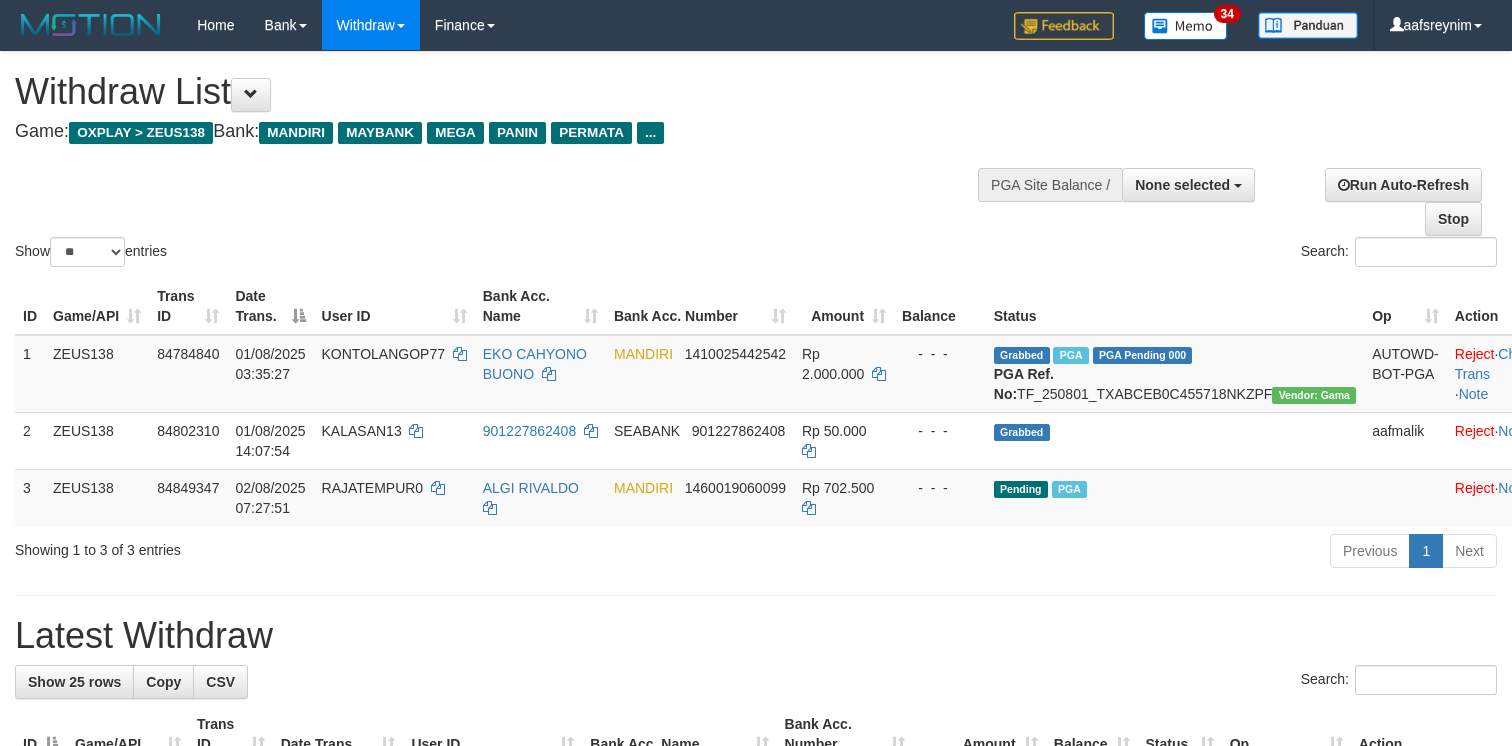 select 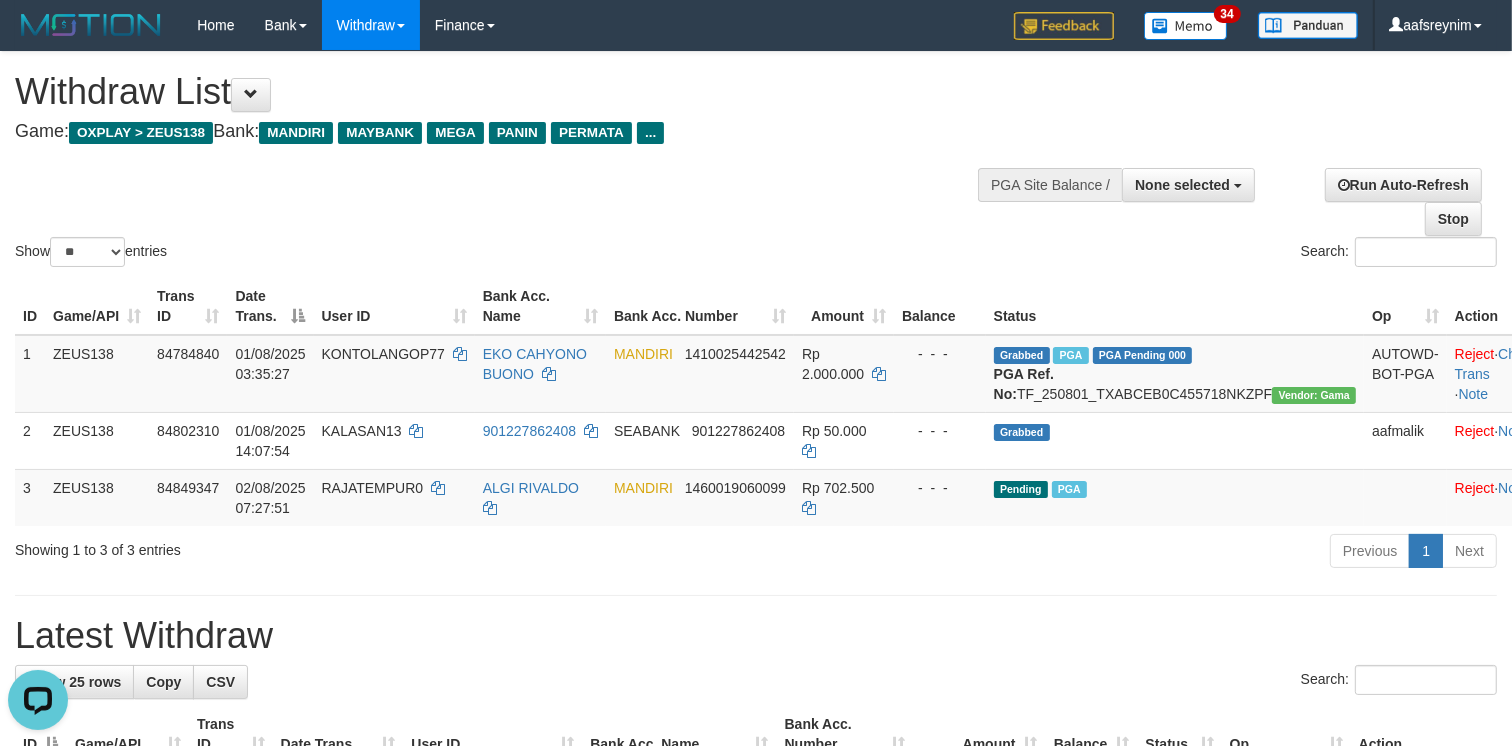 scroll, scrollTop: 0, scrollLeft: 0, axis: both 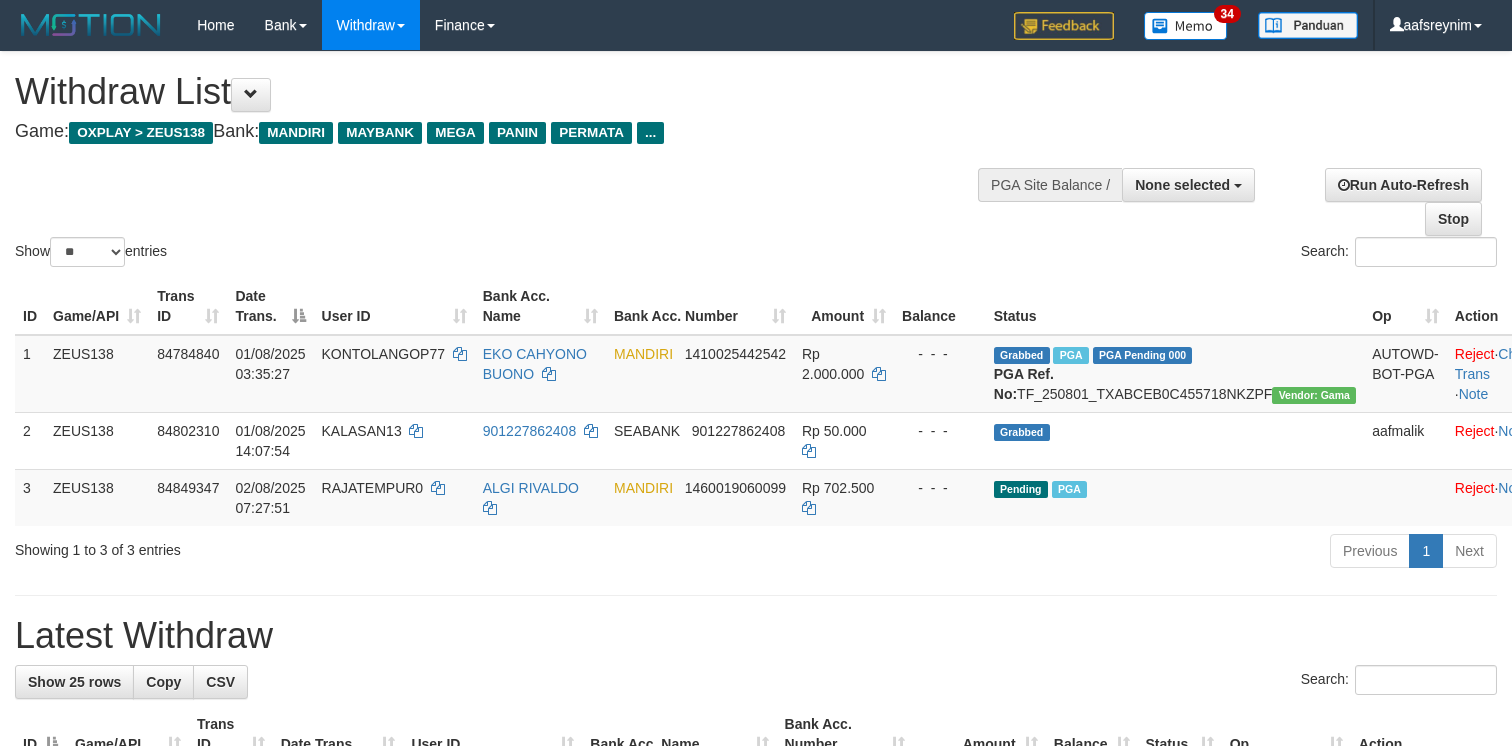 select 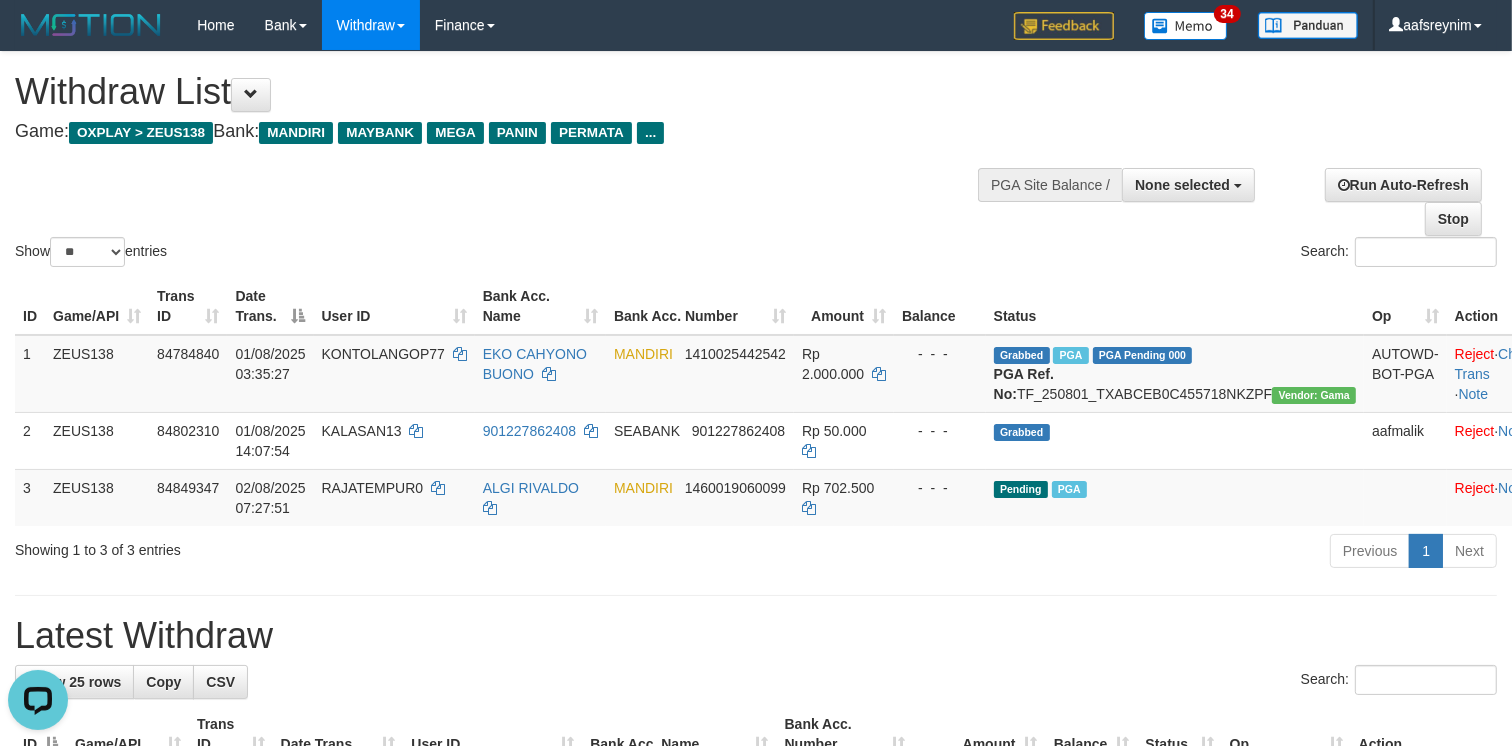 scroll, scrollTop: 0, scrollLeft: 0, axis: both 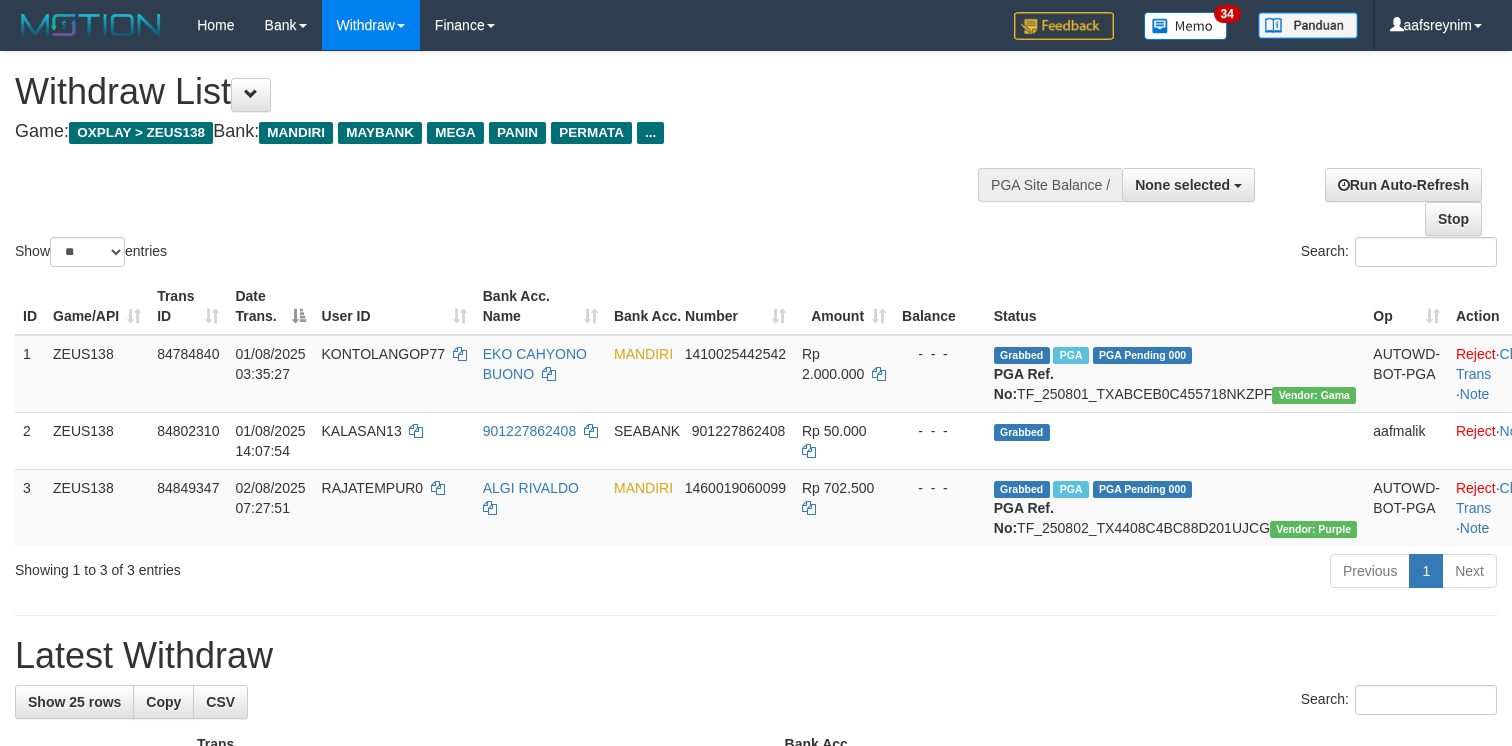 select 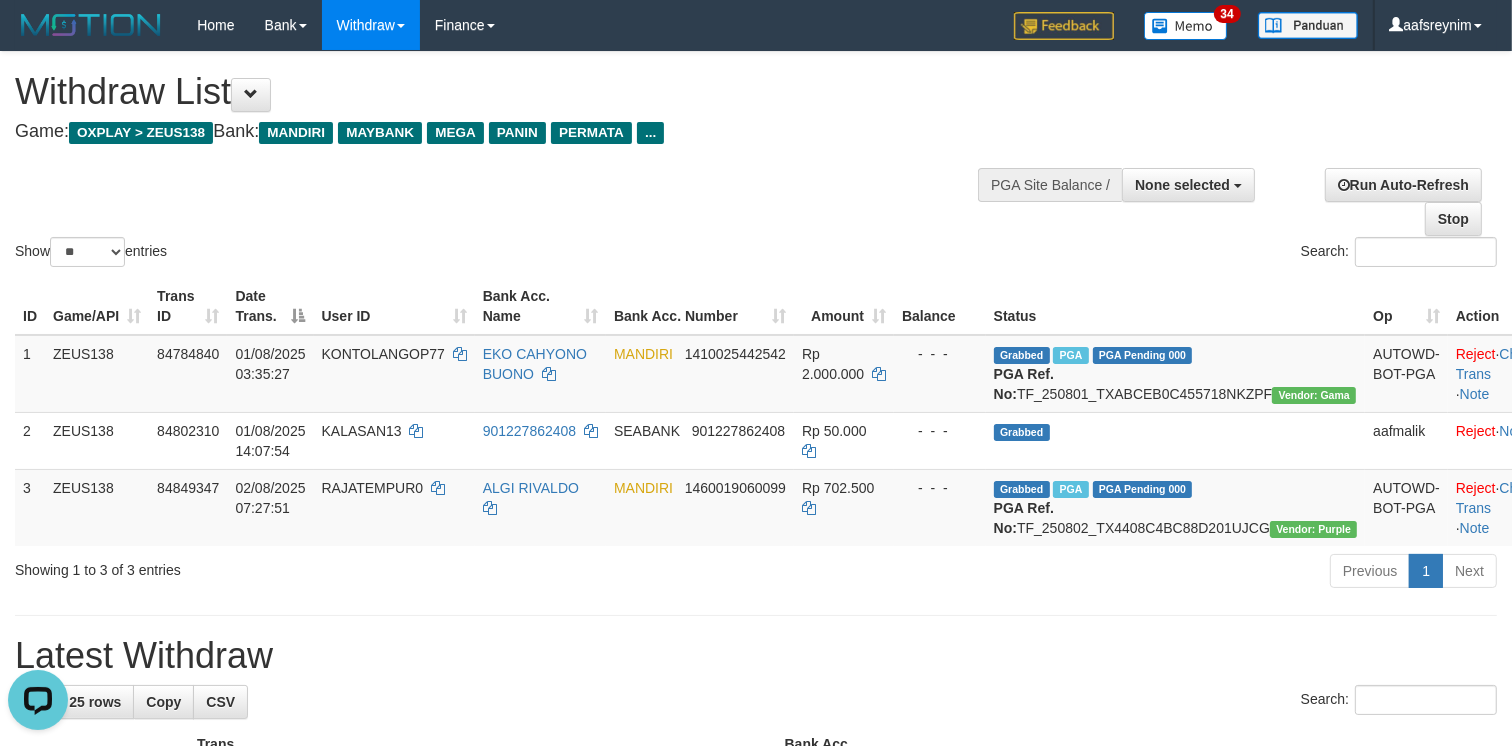 scroll, scrollTop: 0, scrollLeft: 0, axis: both 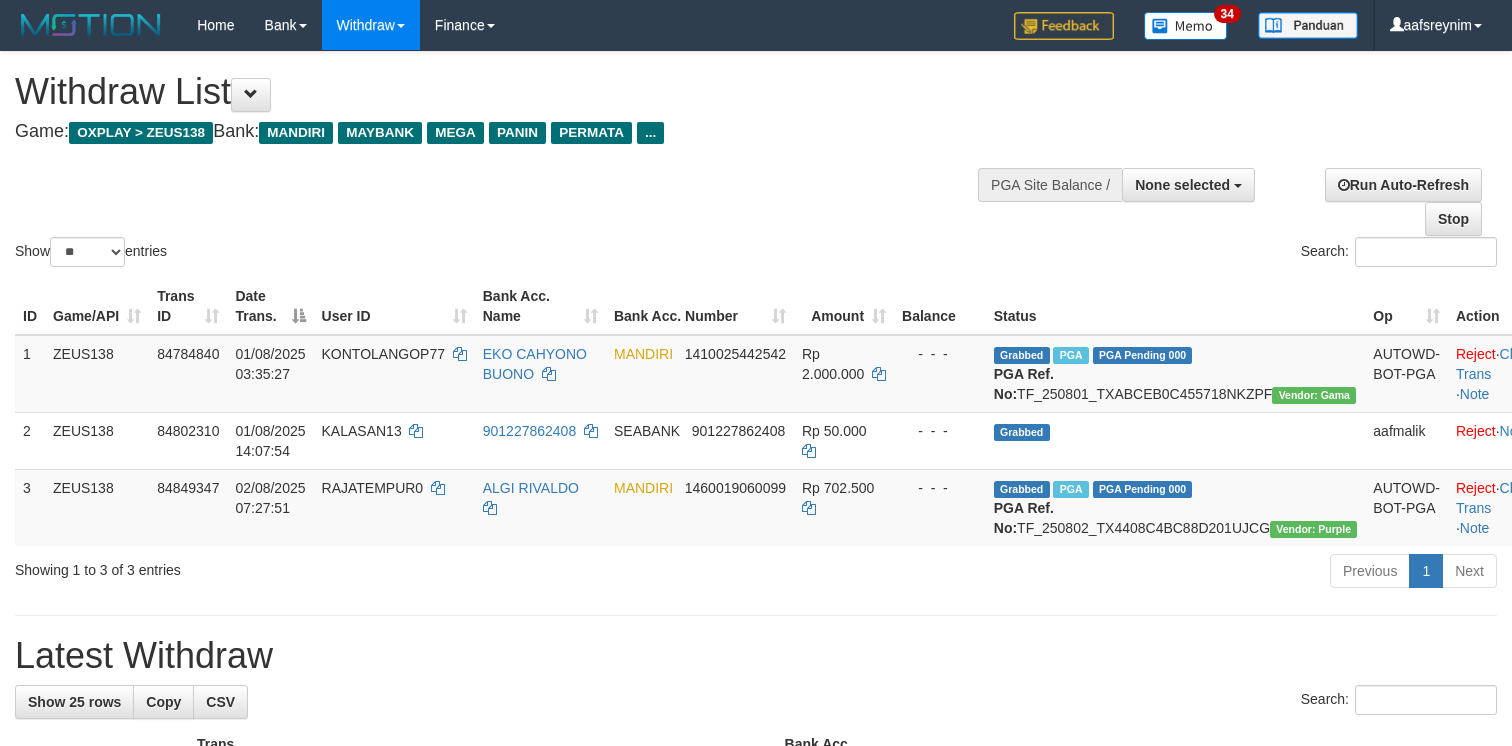 select 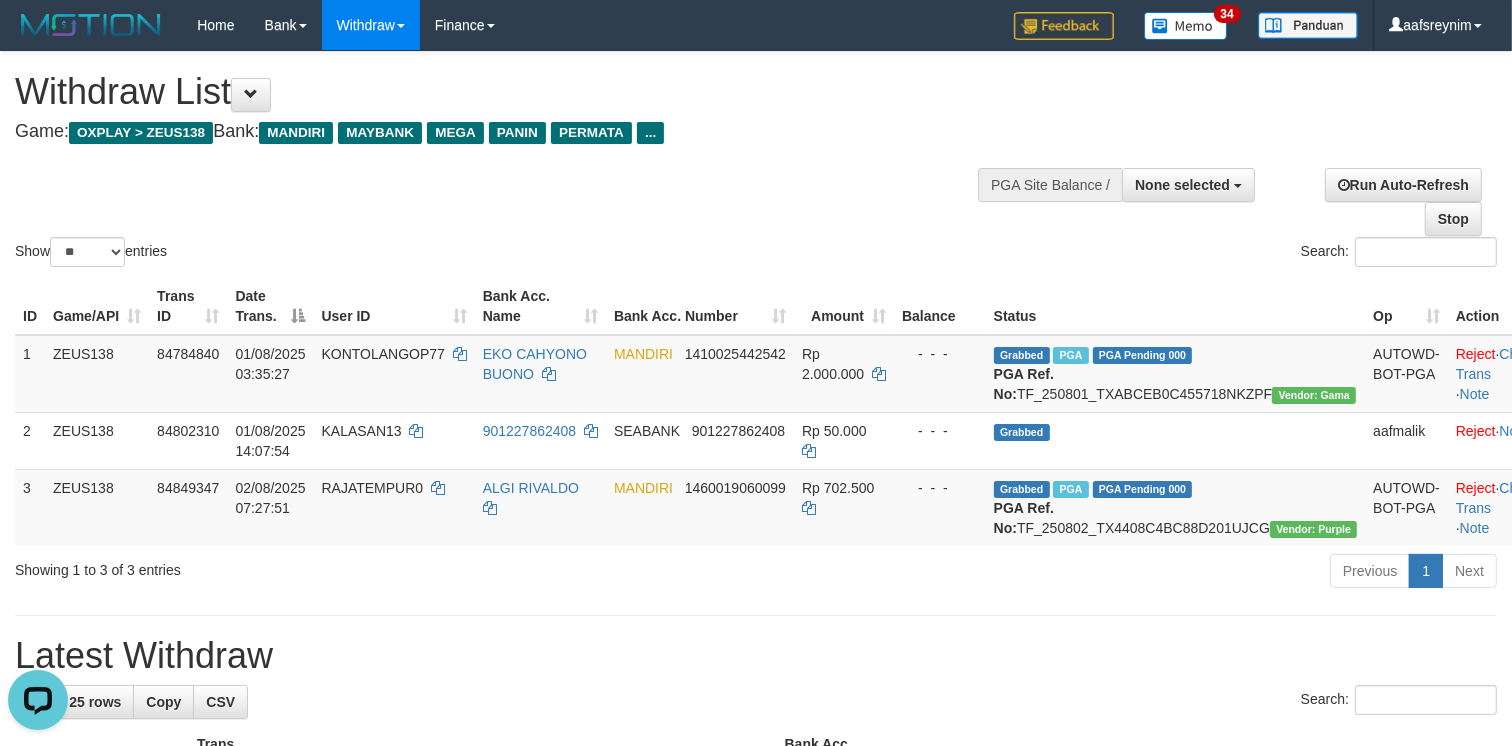 scroll, scrollTop: 0, scrollLeft: 0, axis: both 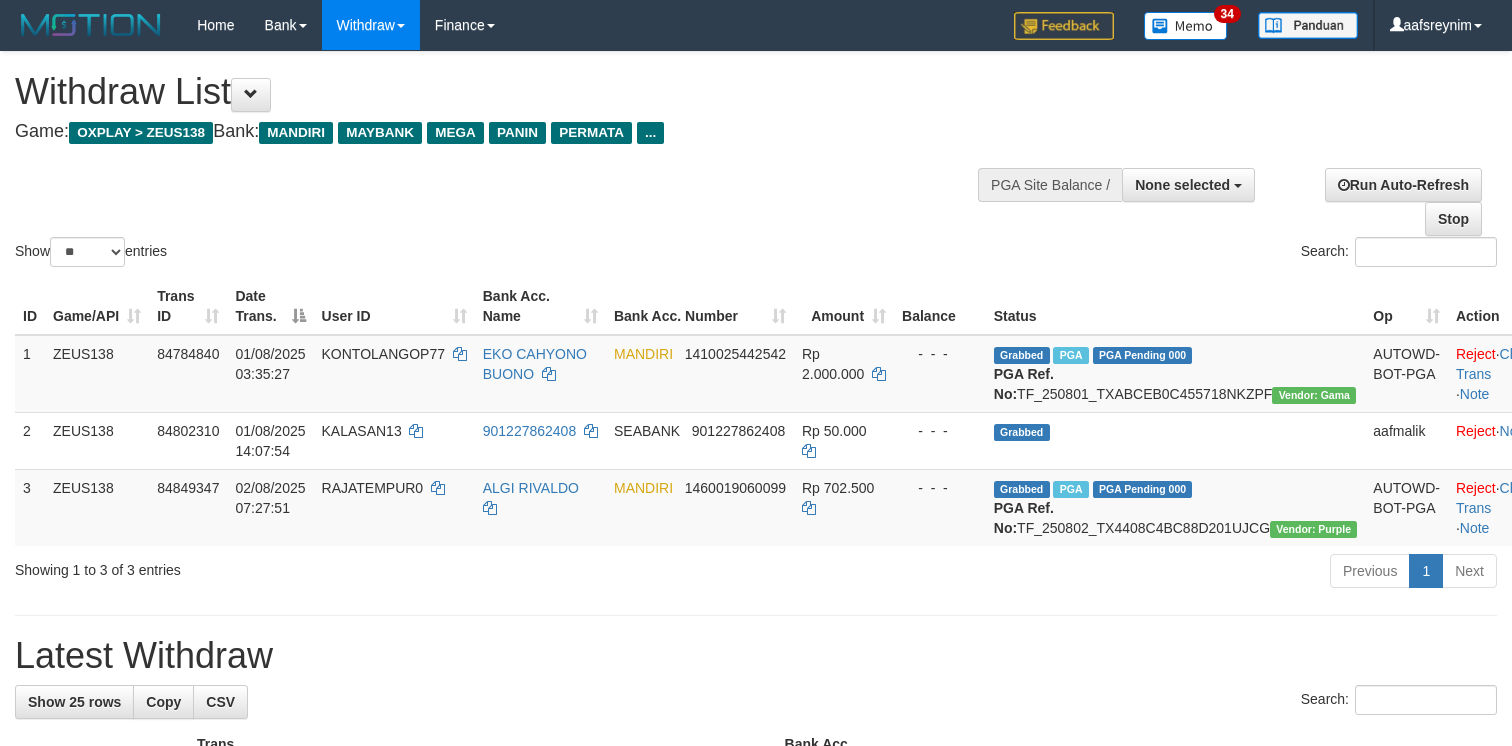 select 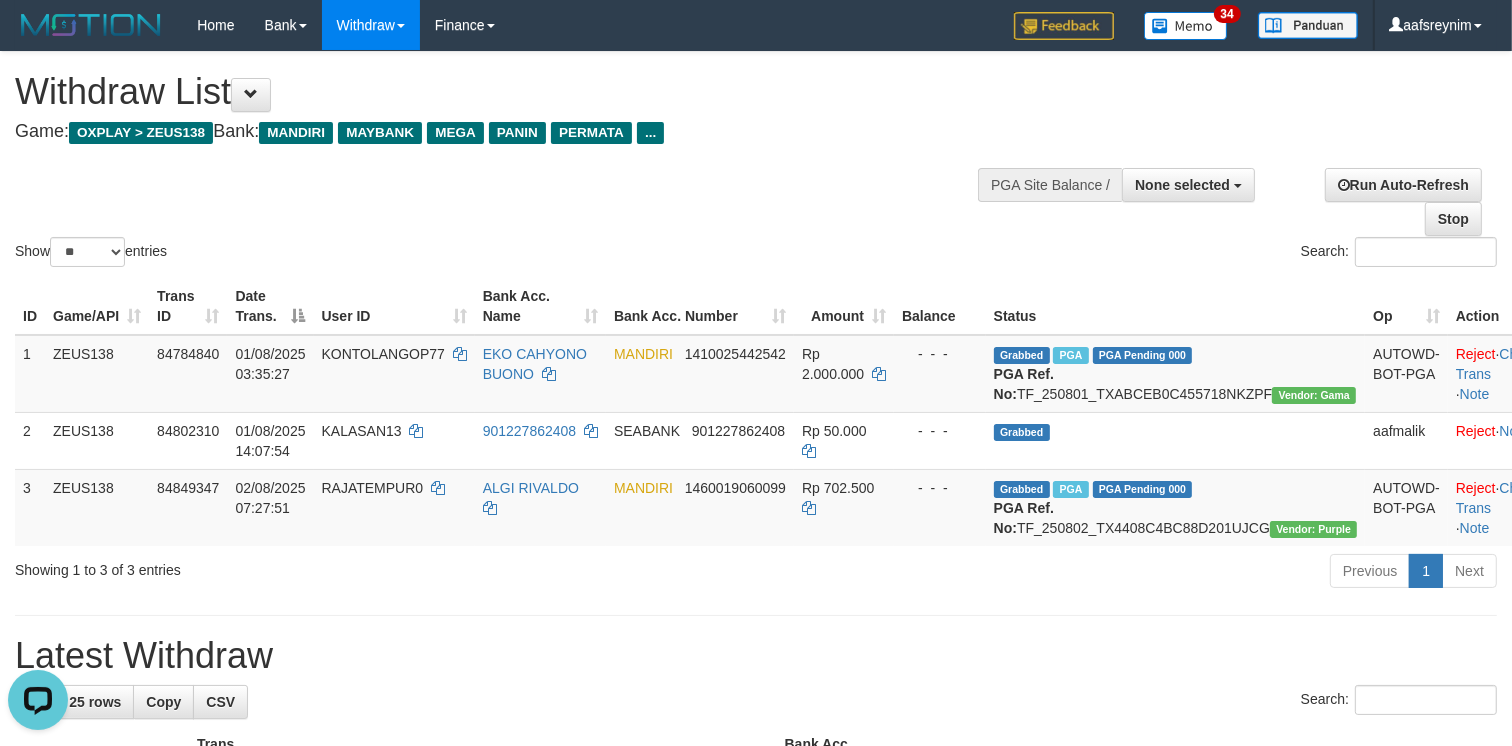 scroll, scrollTop: 0, scrollLeft: 0, axis: both 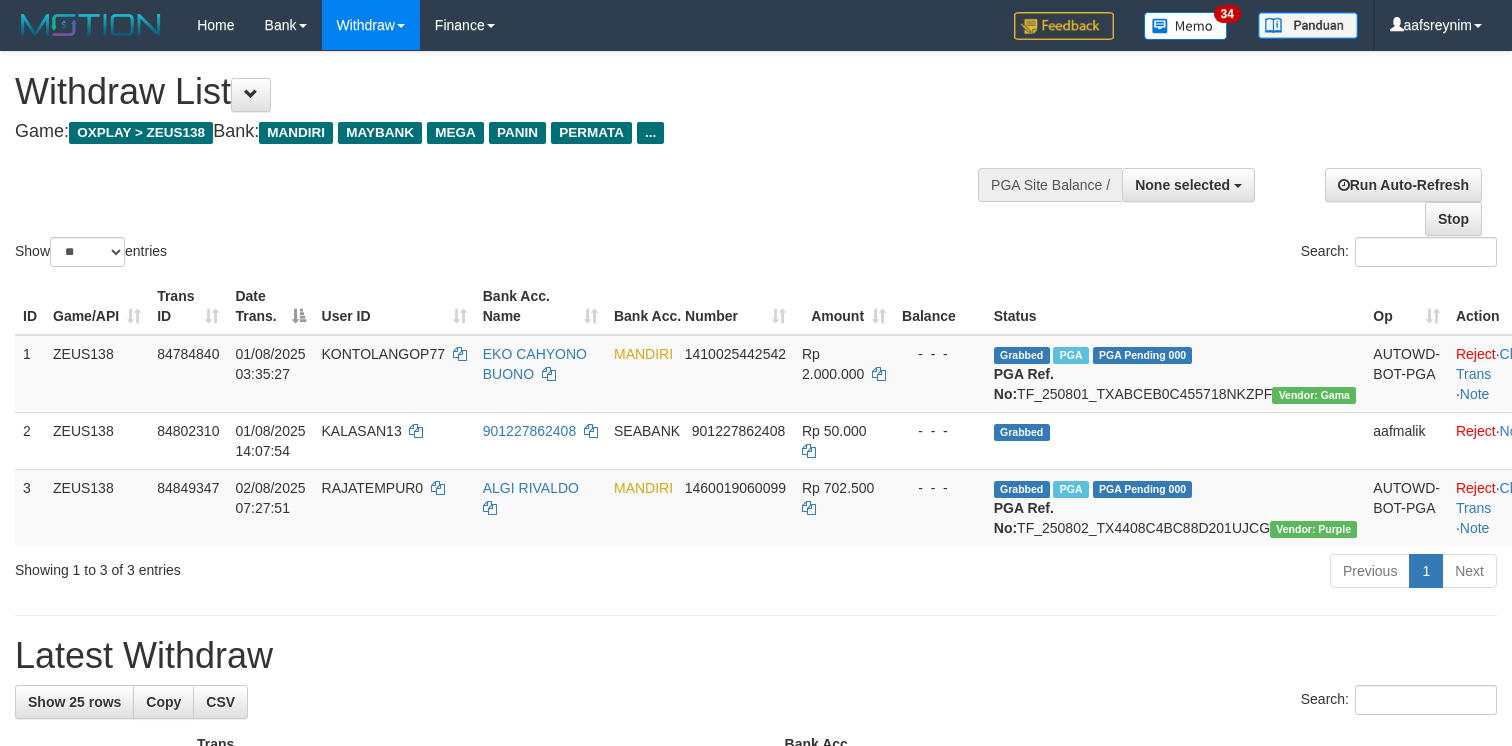 select 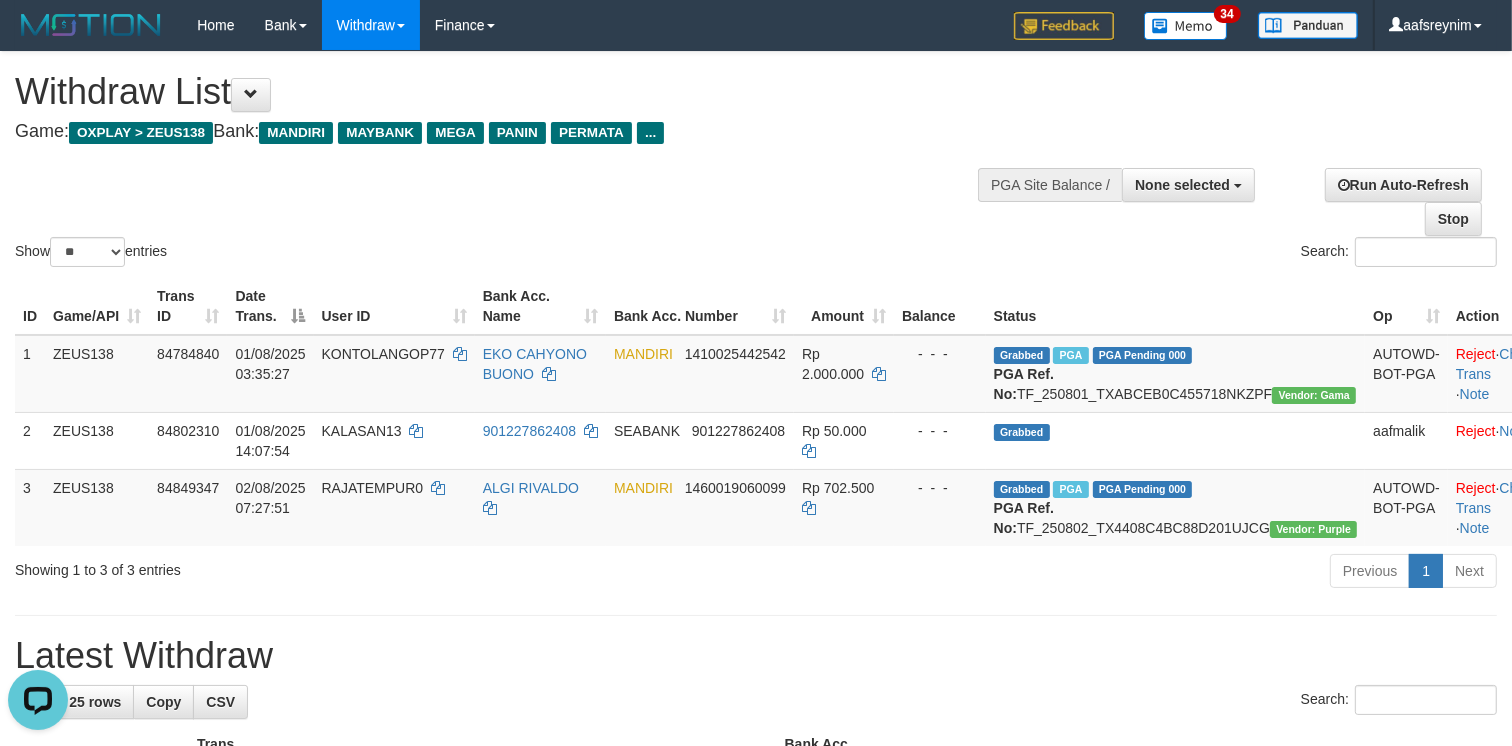 scroll, scrollTop: 0, scrollLeft: 0, axis: both 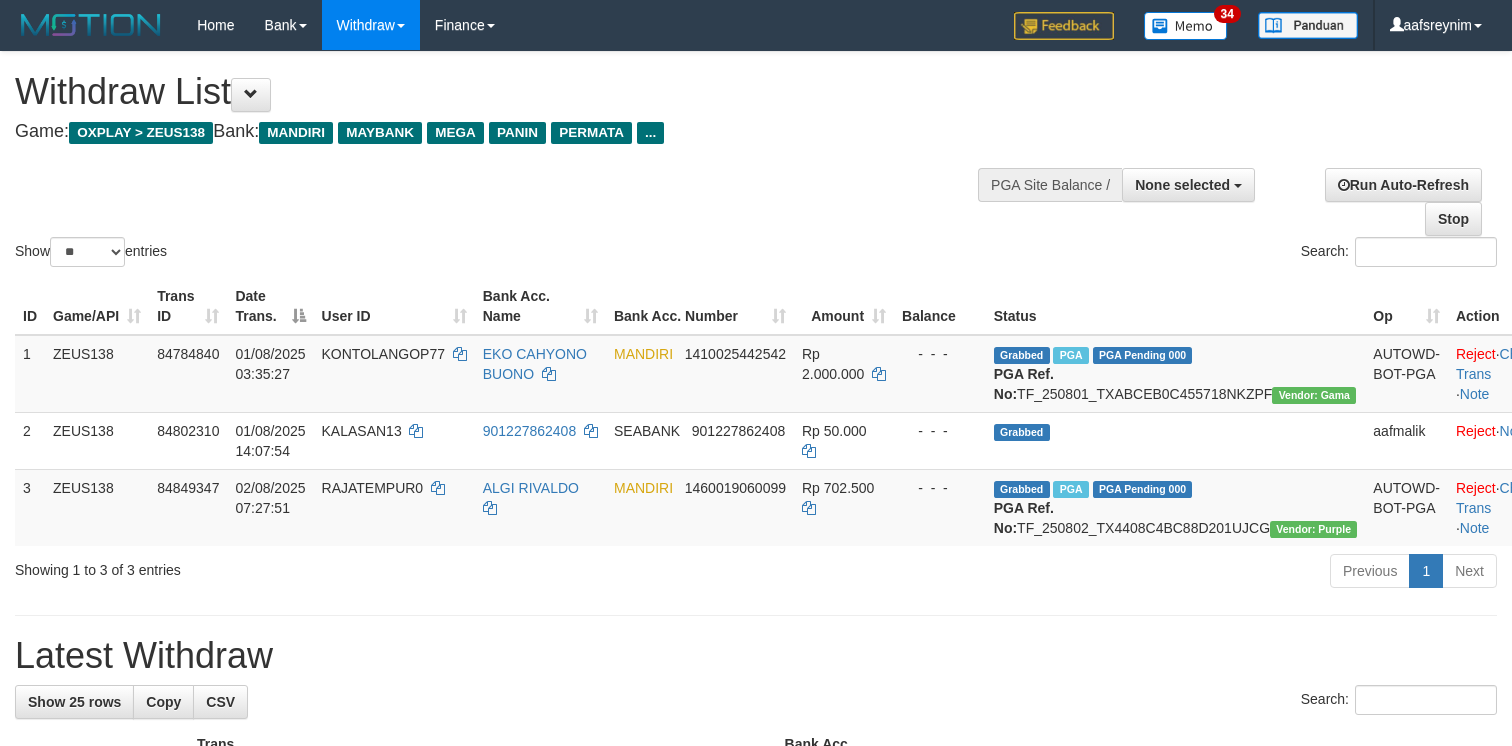select 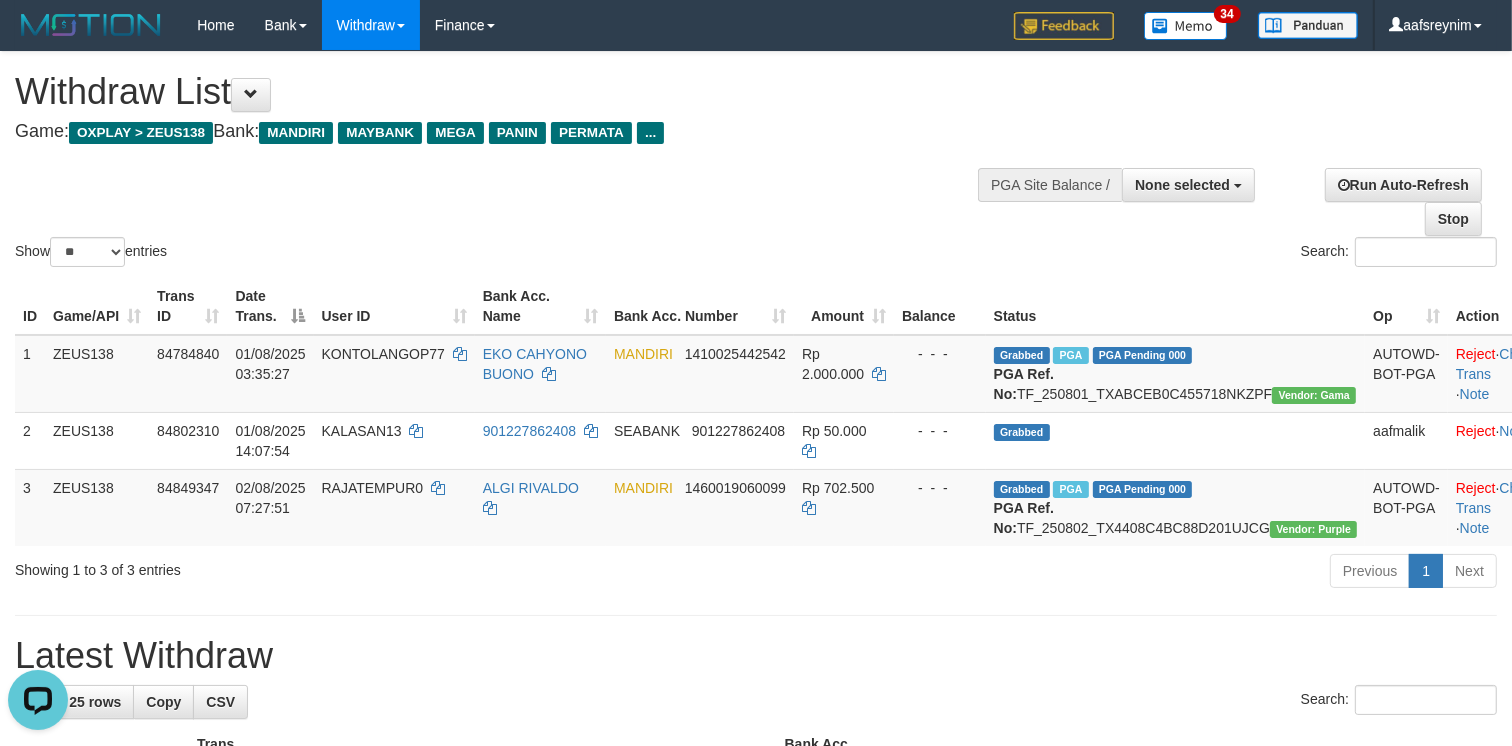 scroll, scrollTop: 0, scrollLeft: 0, axis: both 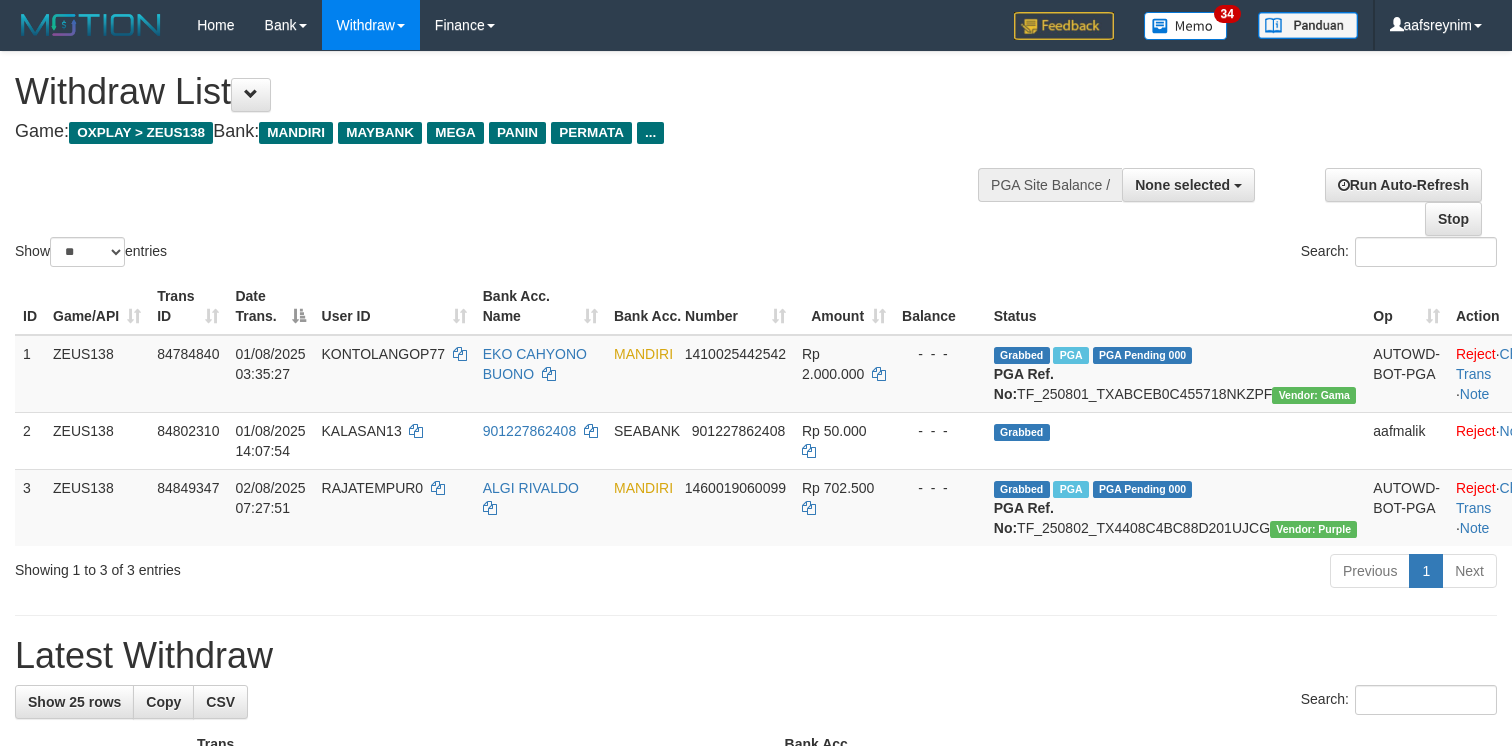 select 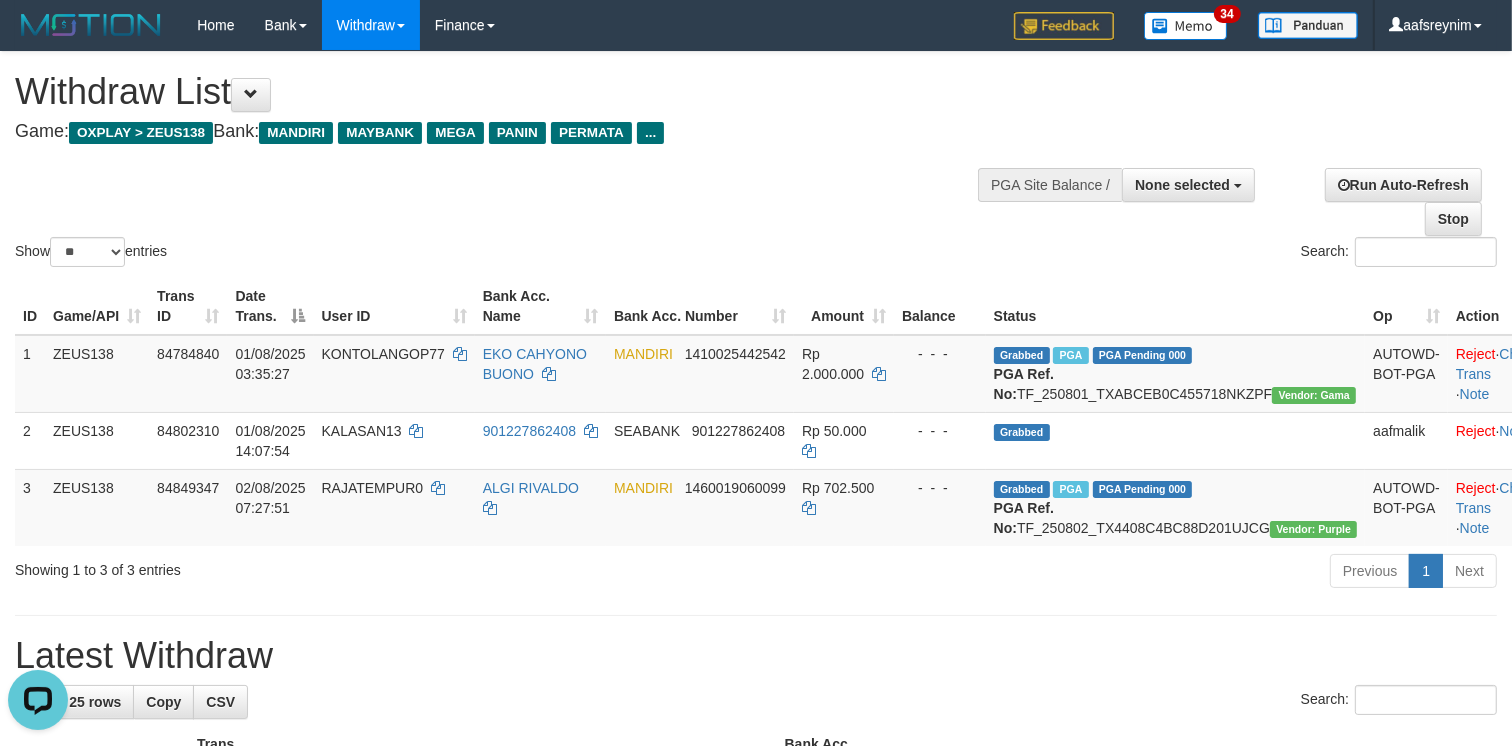 scroll, scrollTop: 0, scrollLeft: 0, axis: both 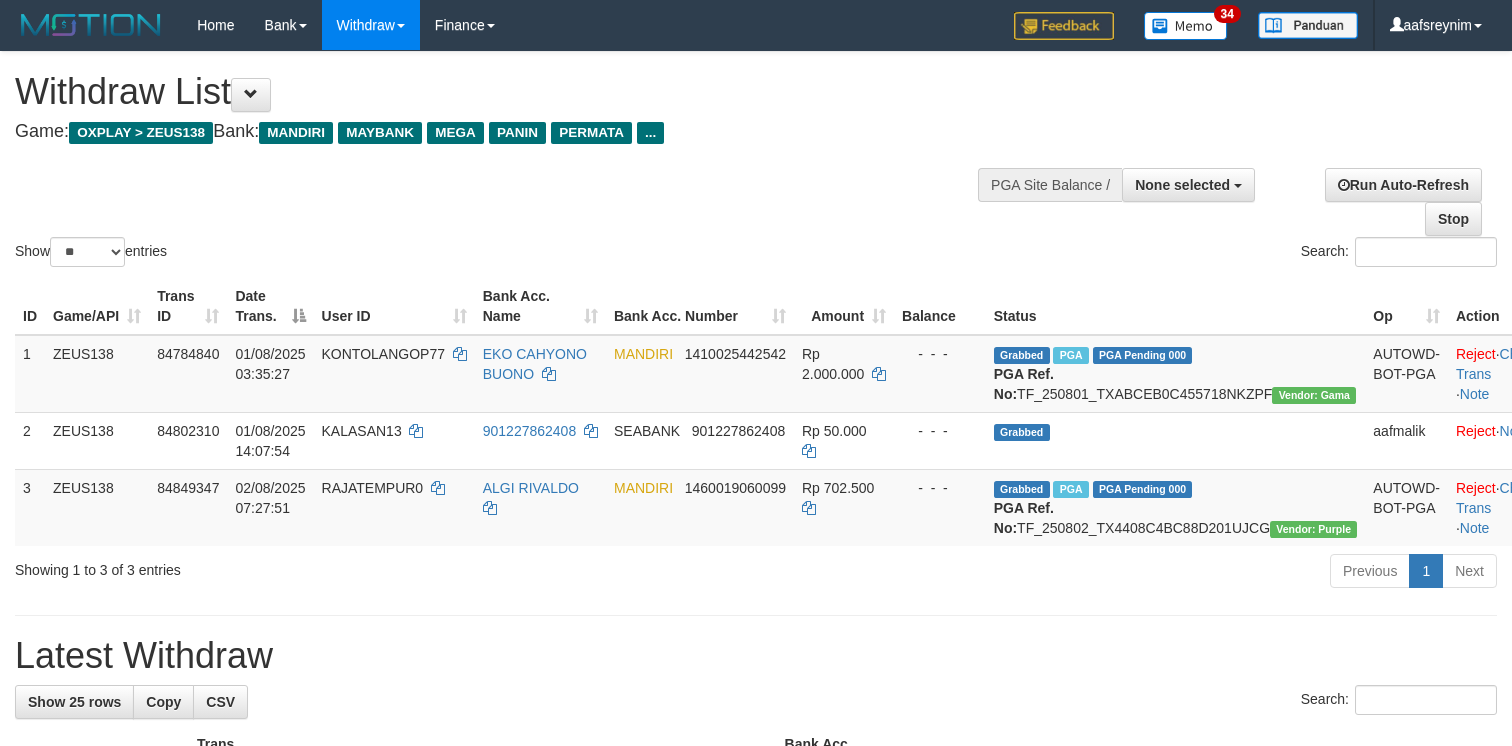 select 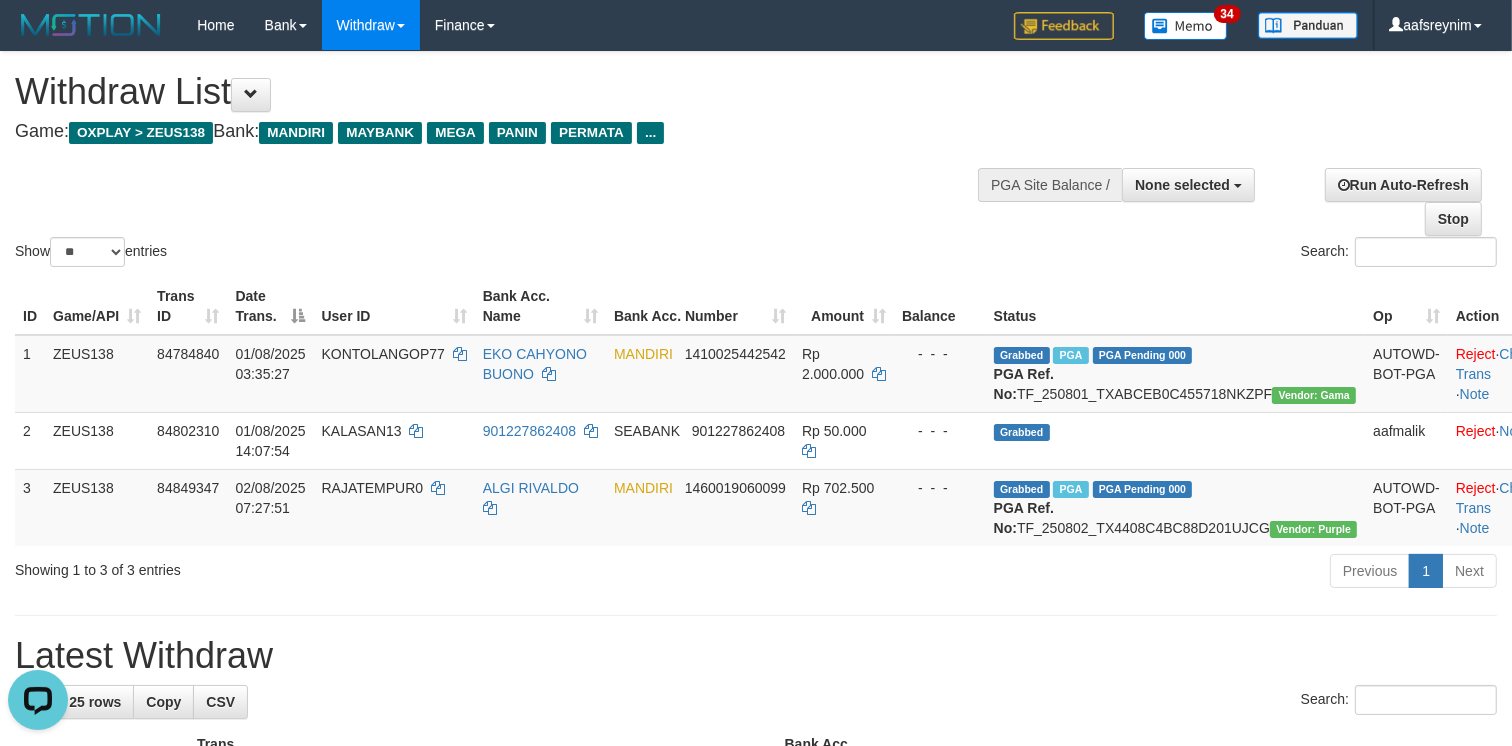 scroll, scrollTop: 0, scrollLeft: 0, axis: both 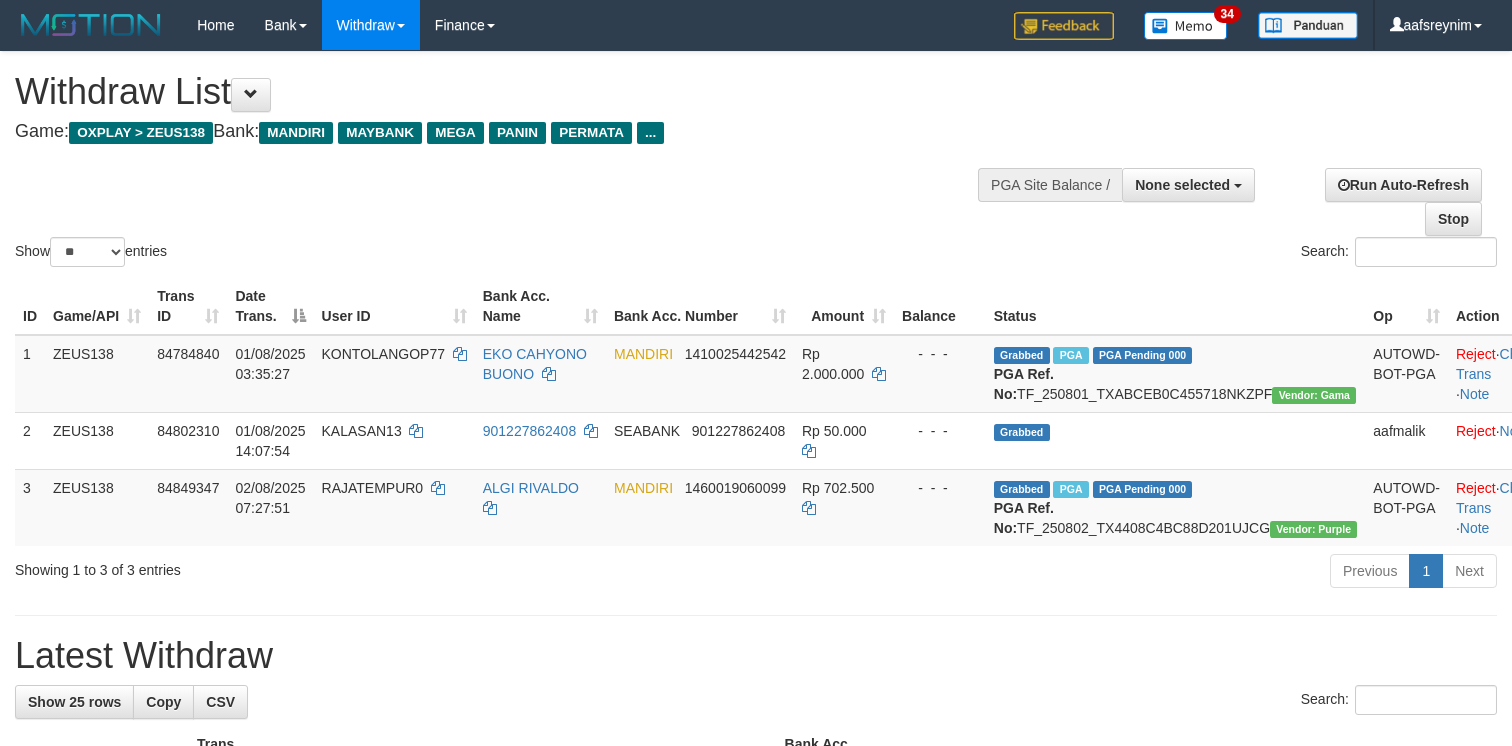 select 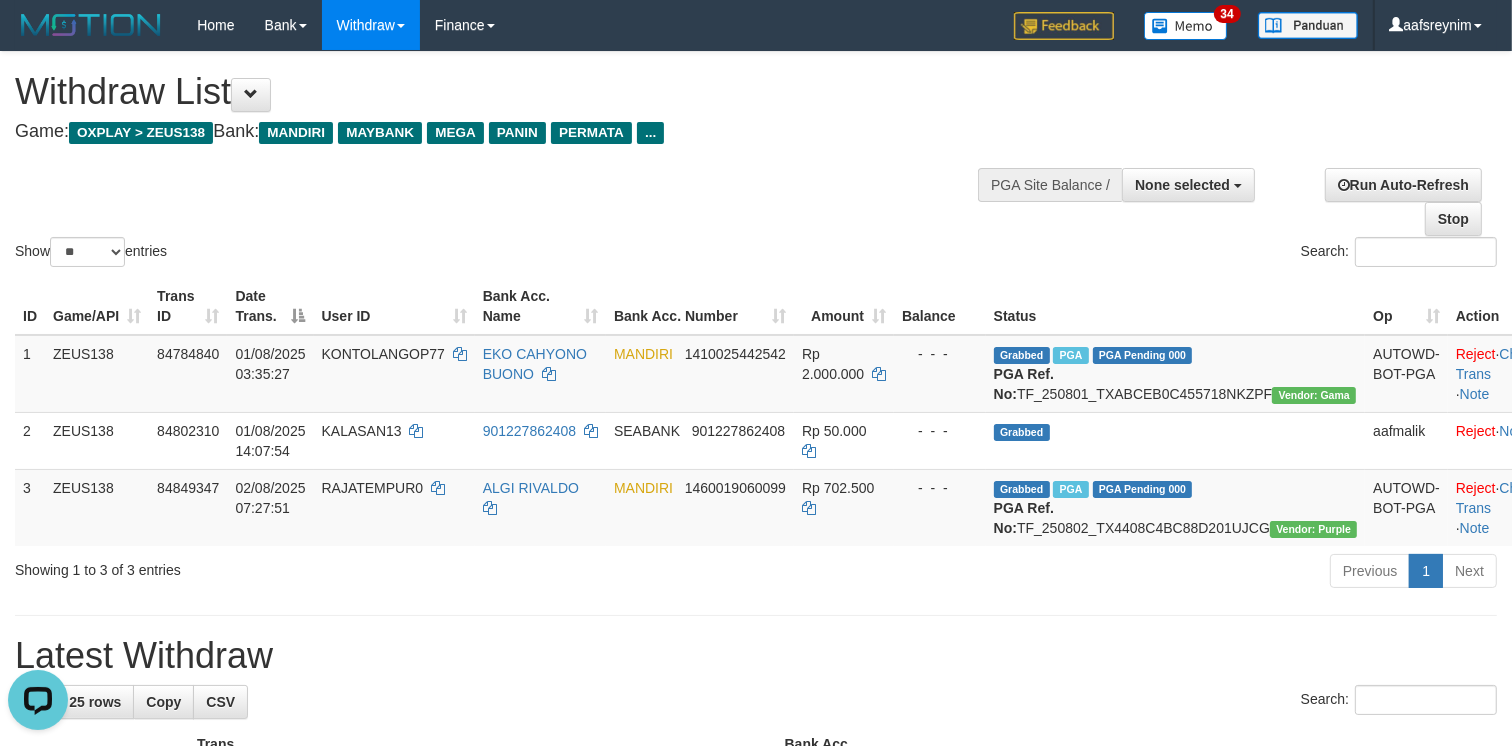 scroll, scrollTop: 0, scrollLeft: 0, axis: both 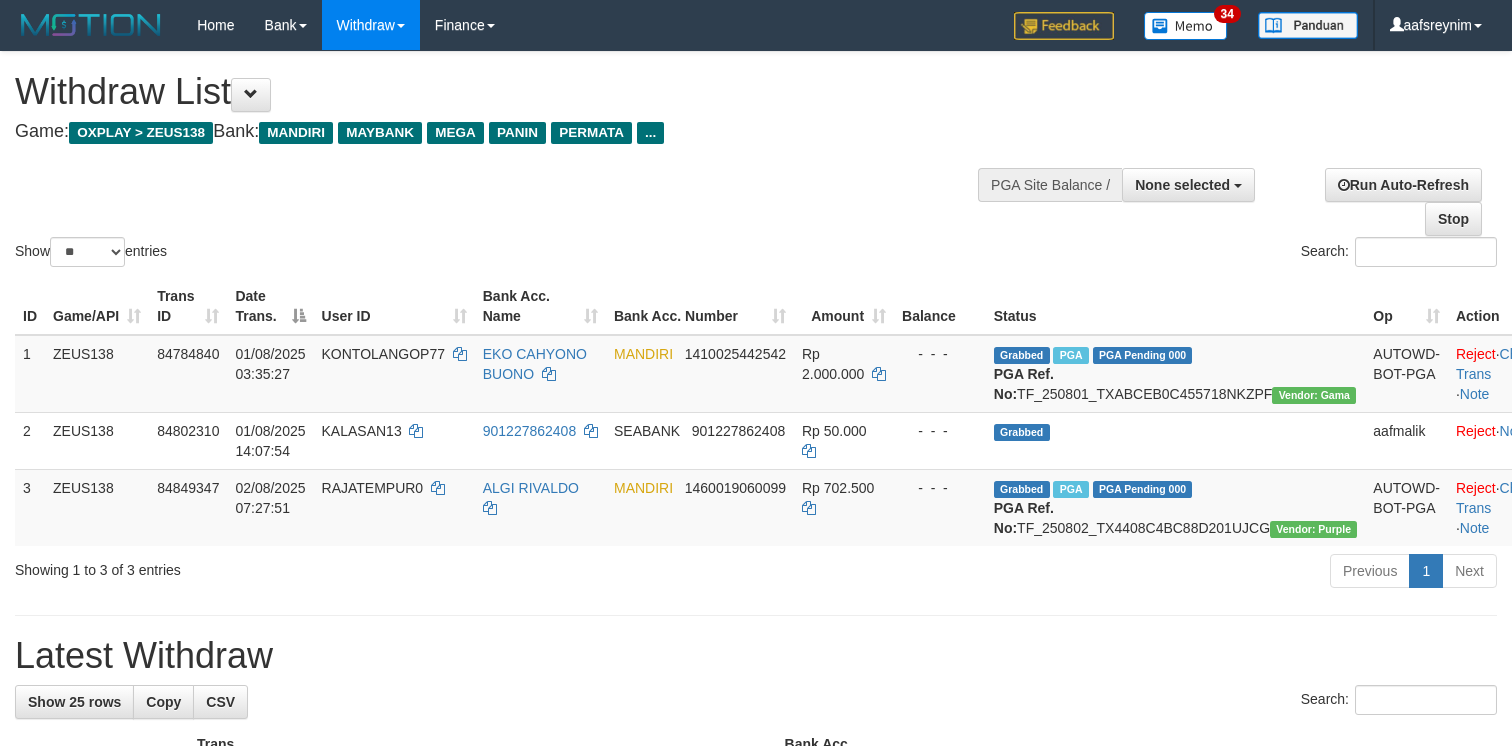 select 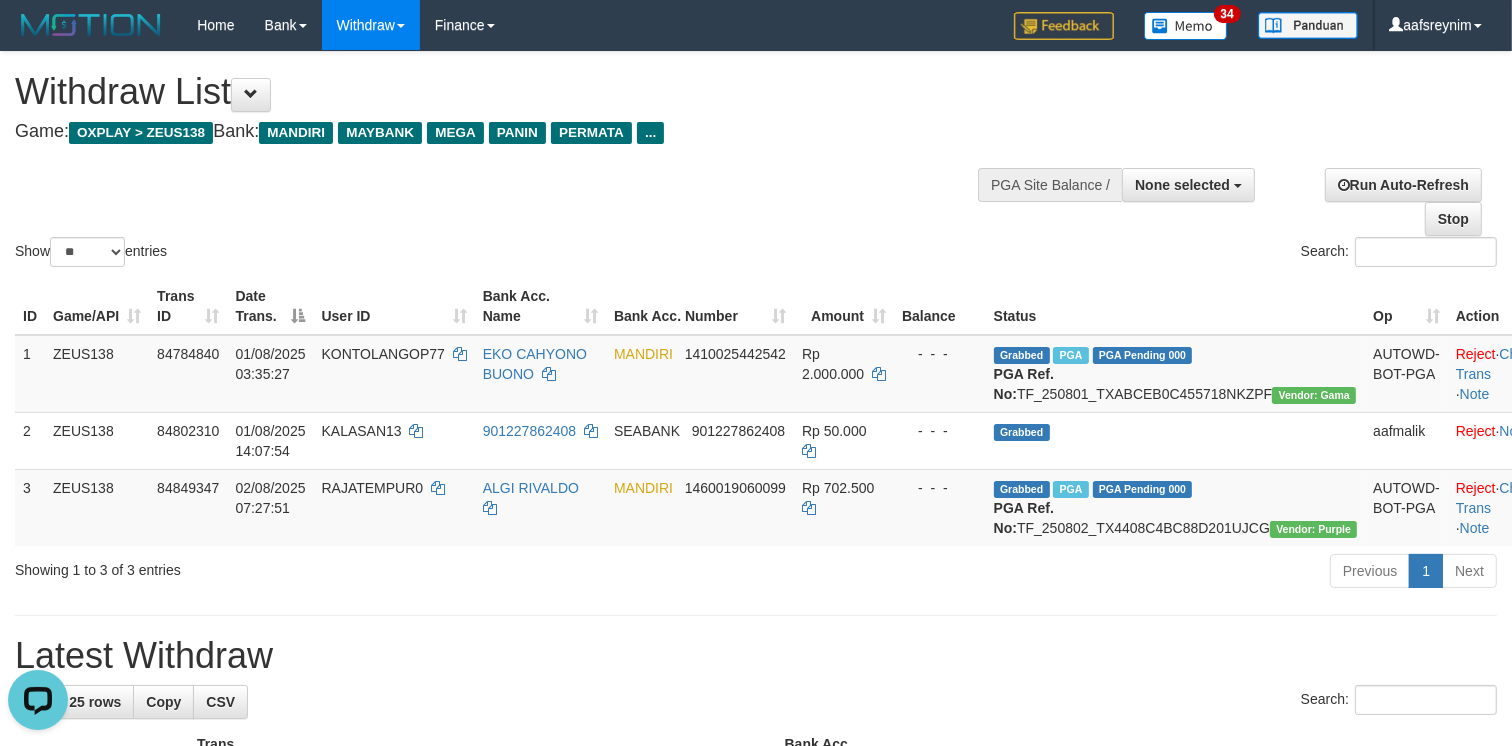 scroll, scrollTop: 0, scrollLeft: 0, axis: both 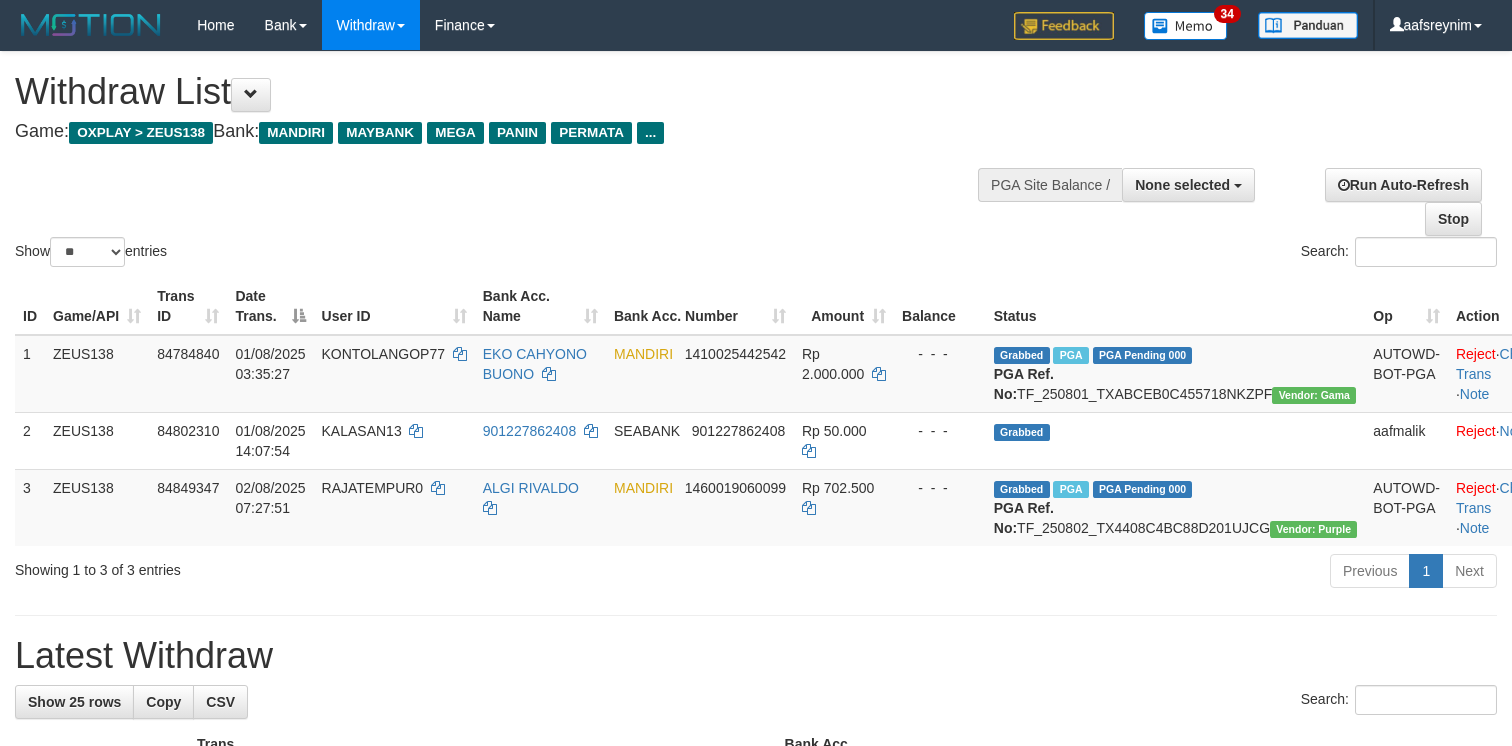 select 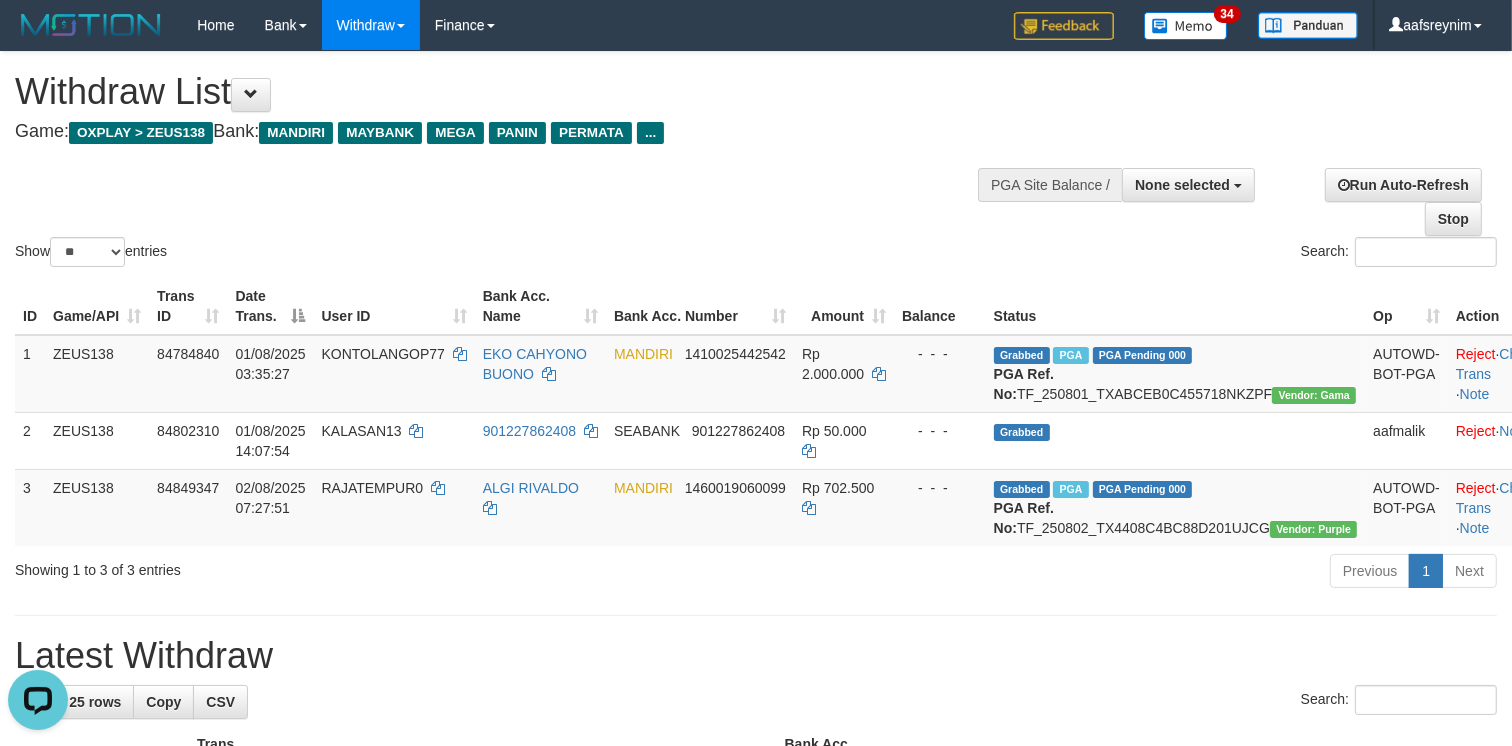 scroll, scrollTop: 0, scrollLeft: 0, axis: both 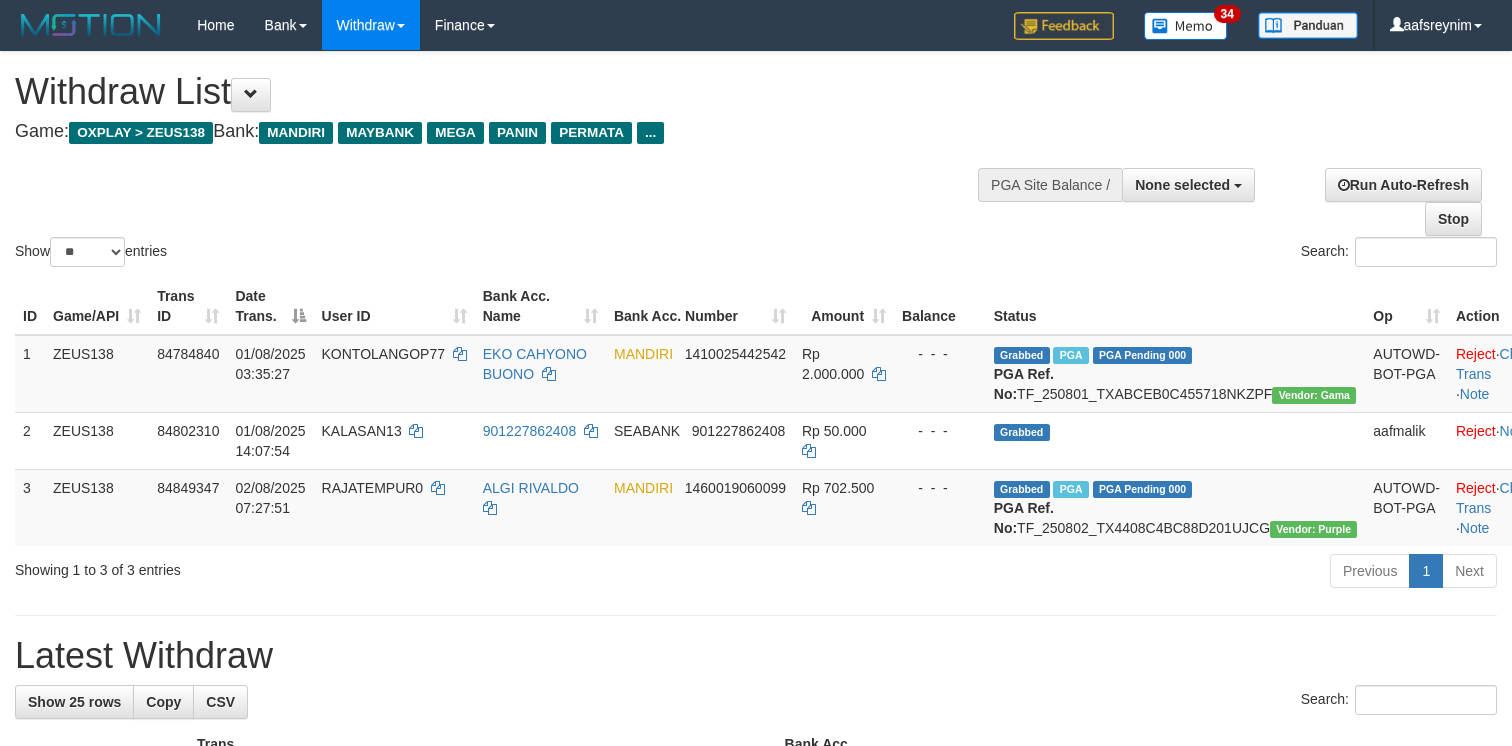 select 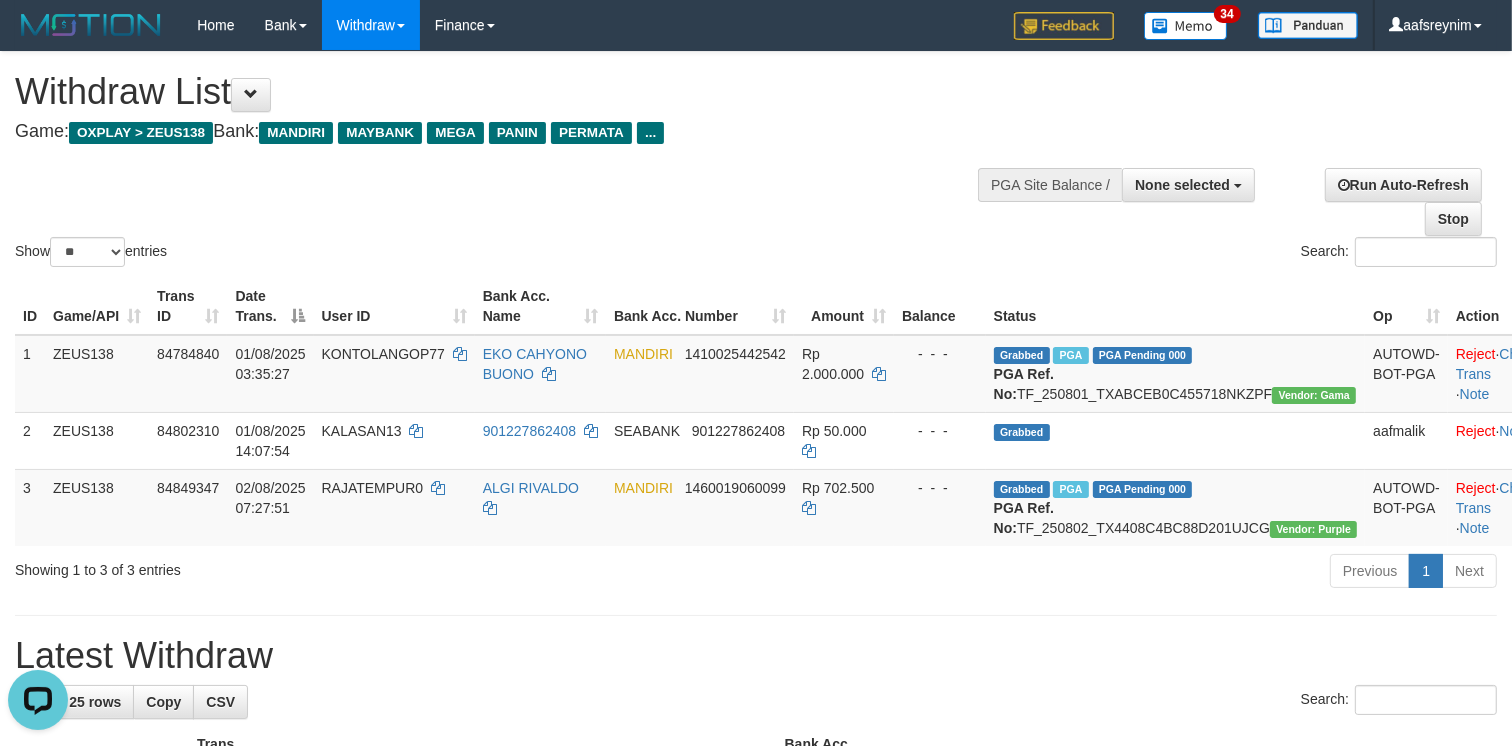 scroll, scrollTop: 0, scrollLeft: 0, axis: both 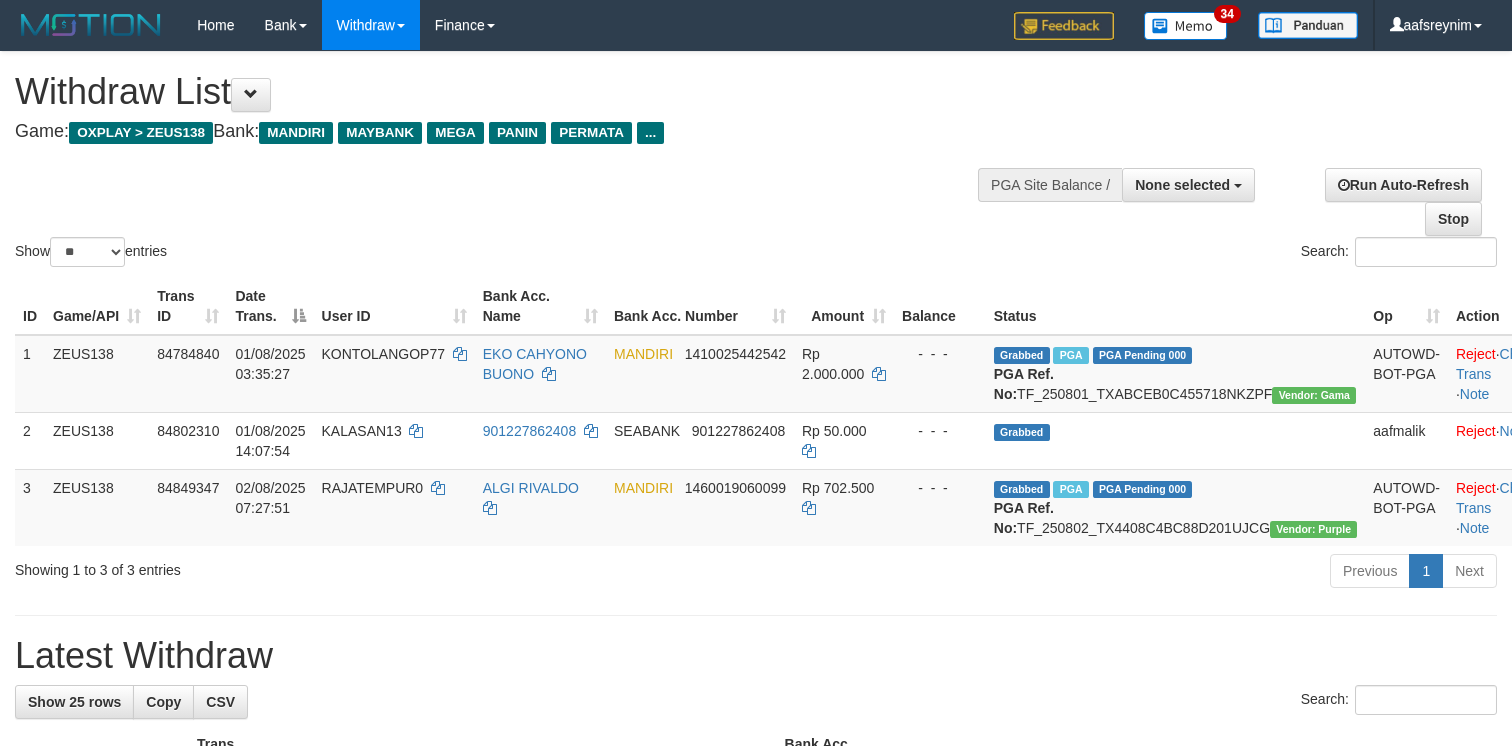select 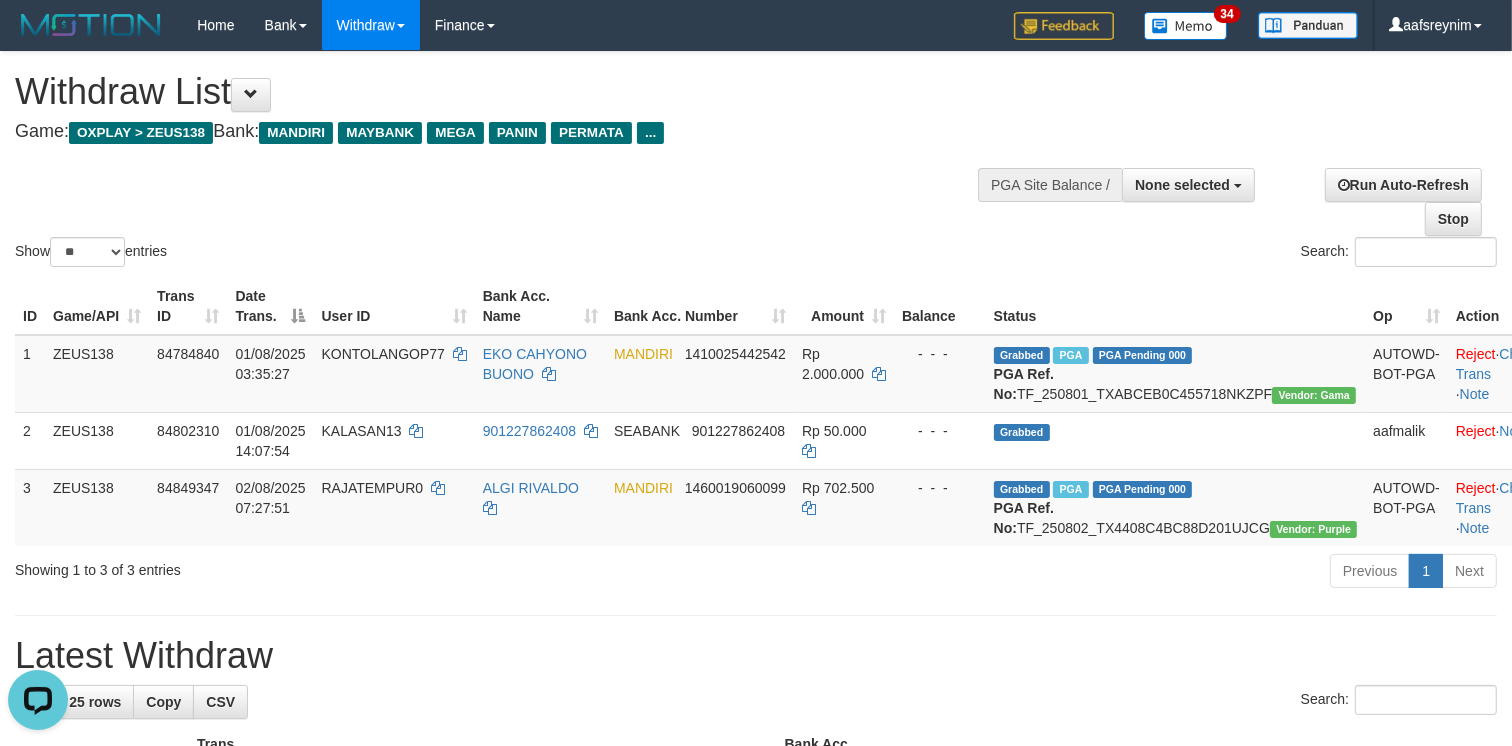 scroll, scrollTop: 0, scrollLeft: 0, axis: both 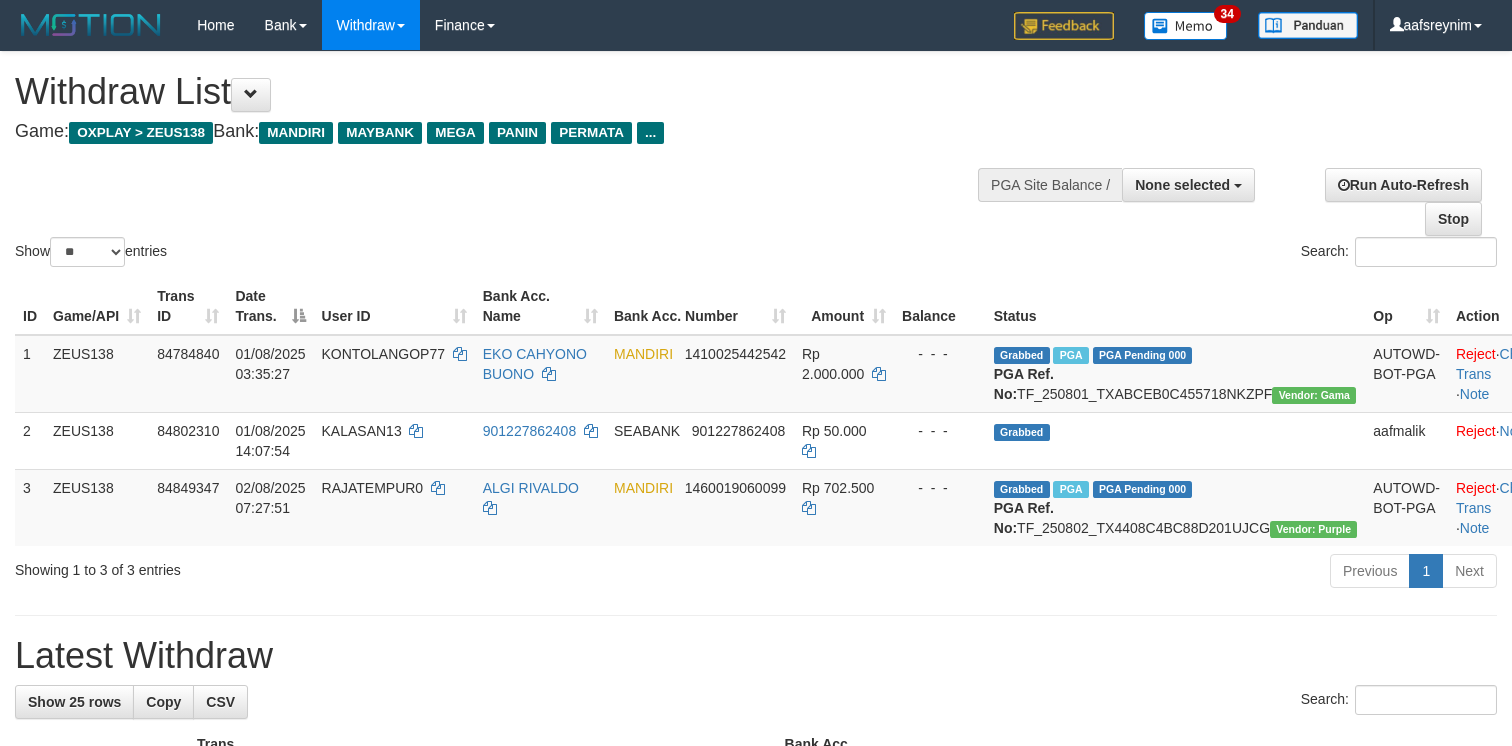 select 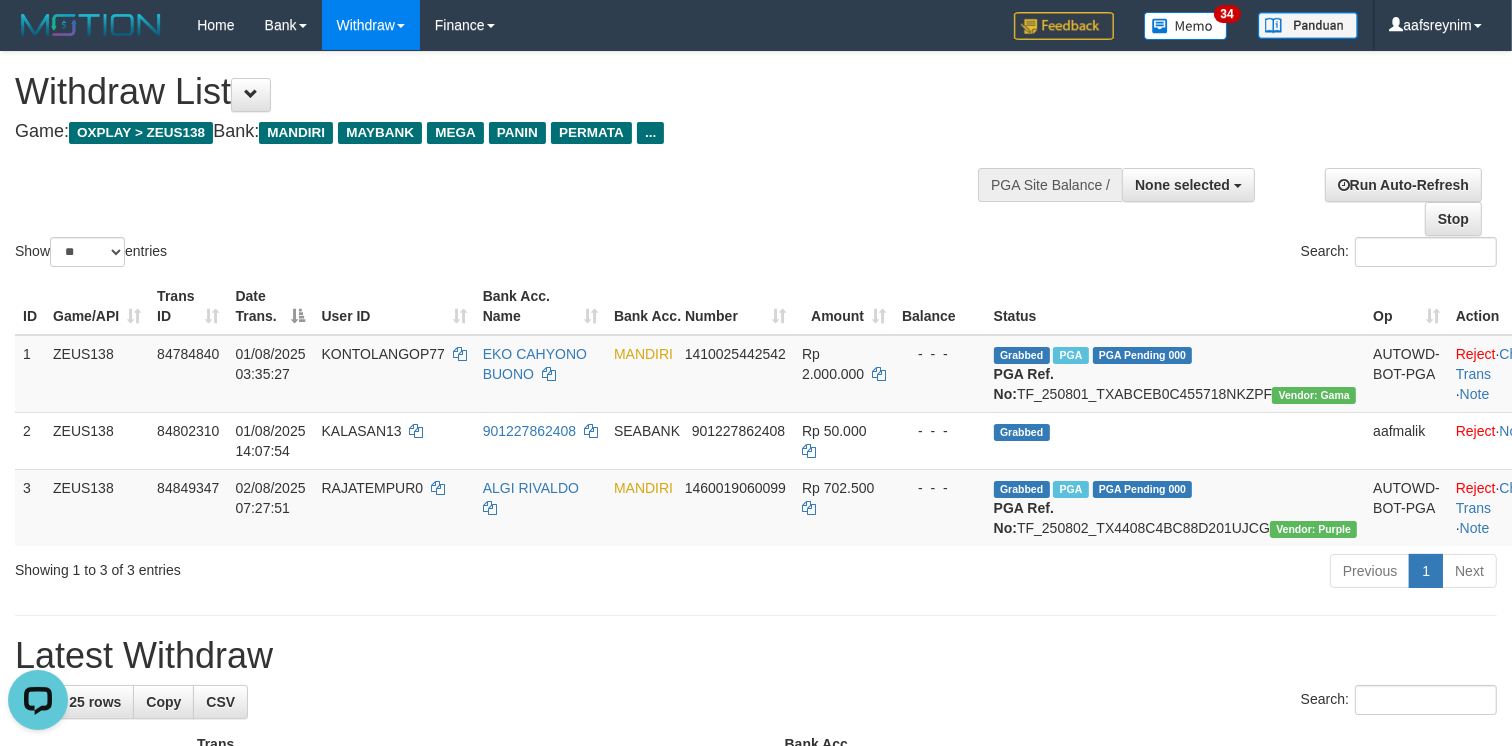 scroll, scrollTop: 0, scrollLeft: 0, axis: both 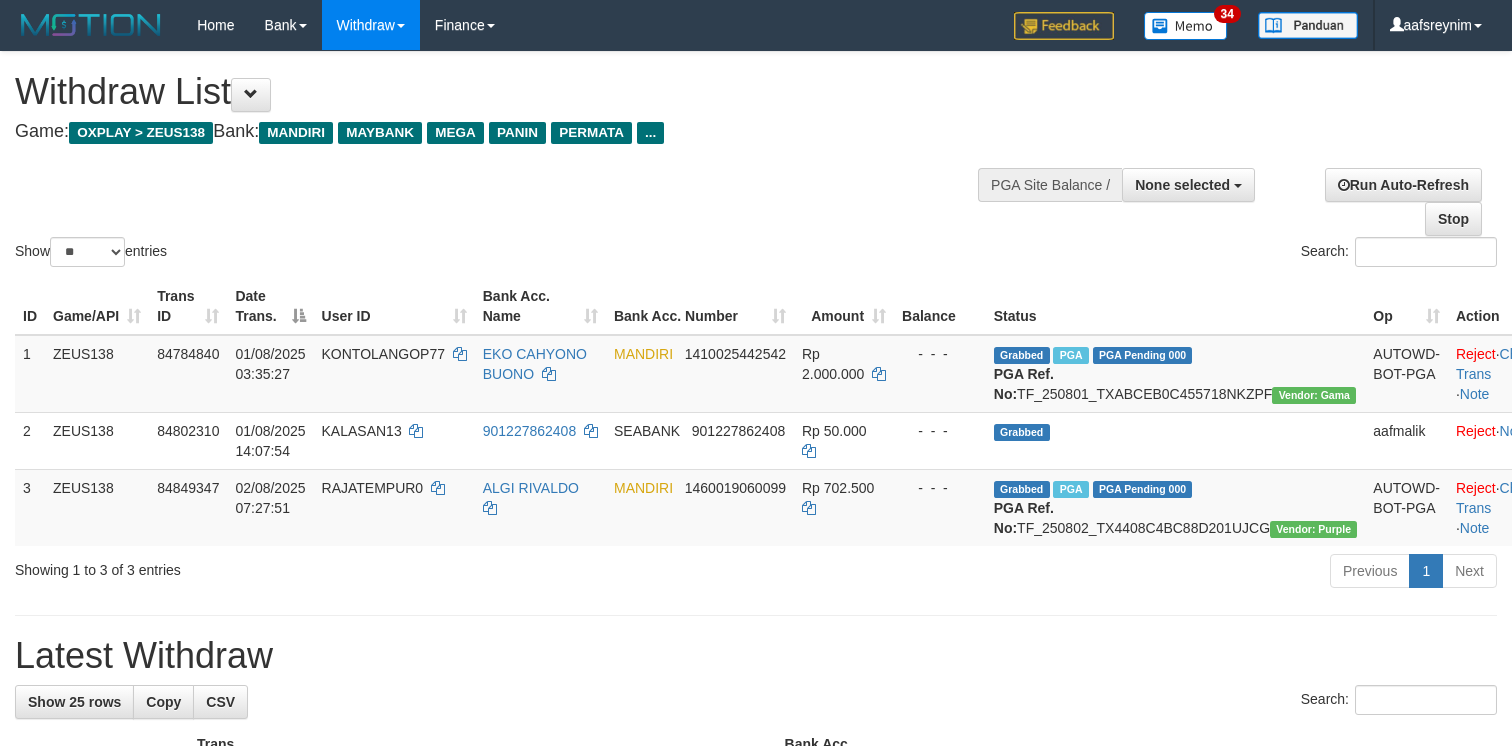 select 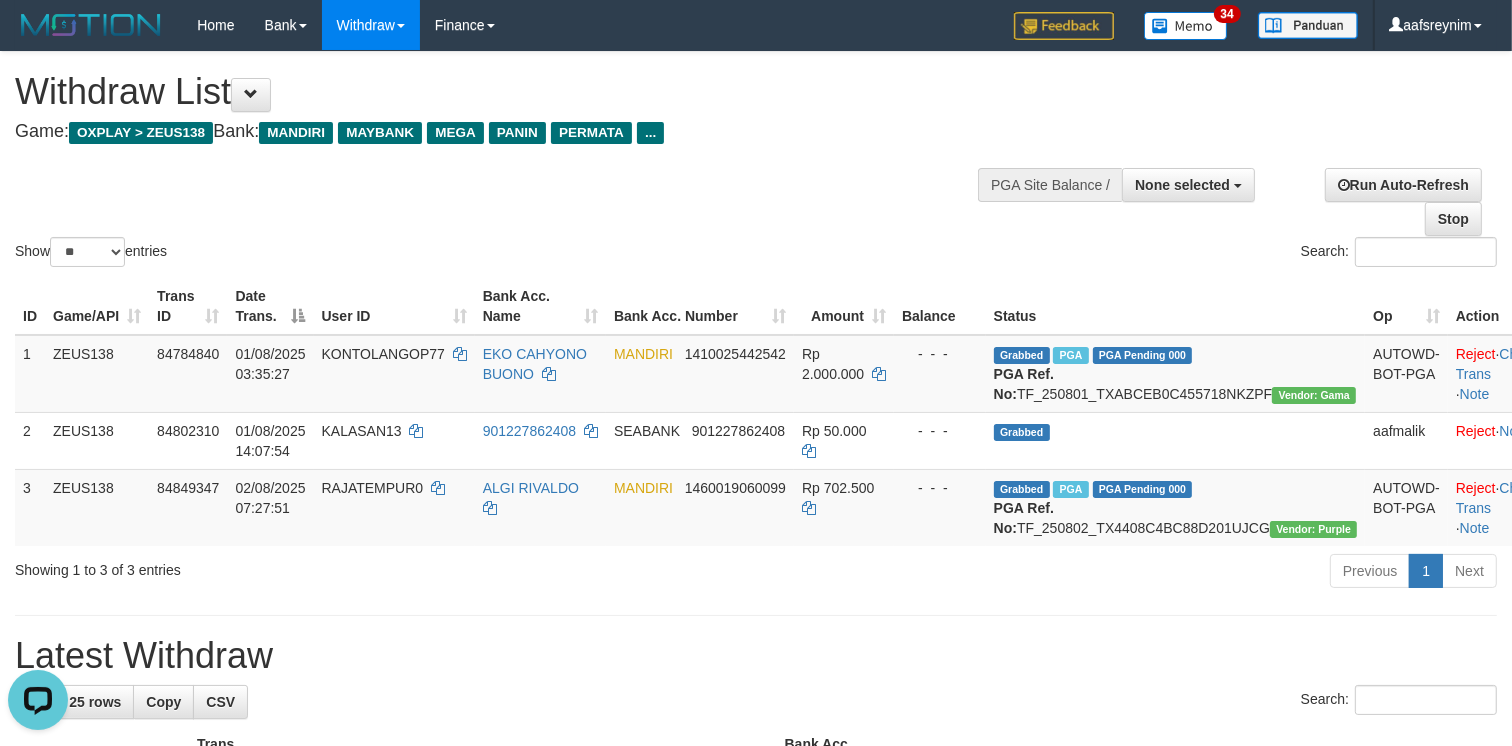scroll, scrollTop: 0, scrollLeft: 0, axis: both 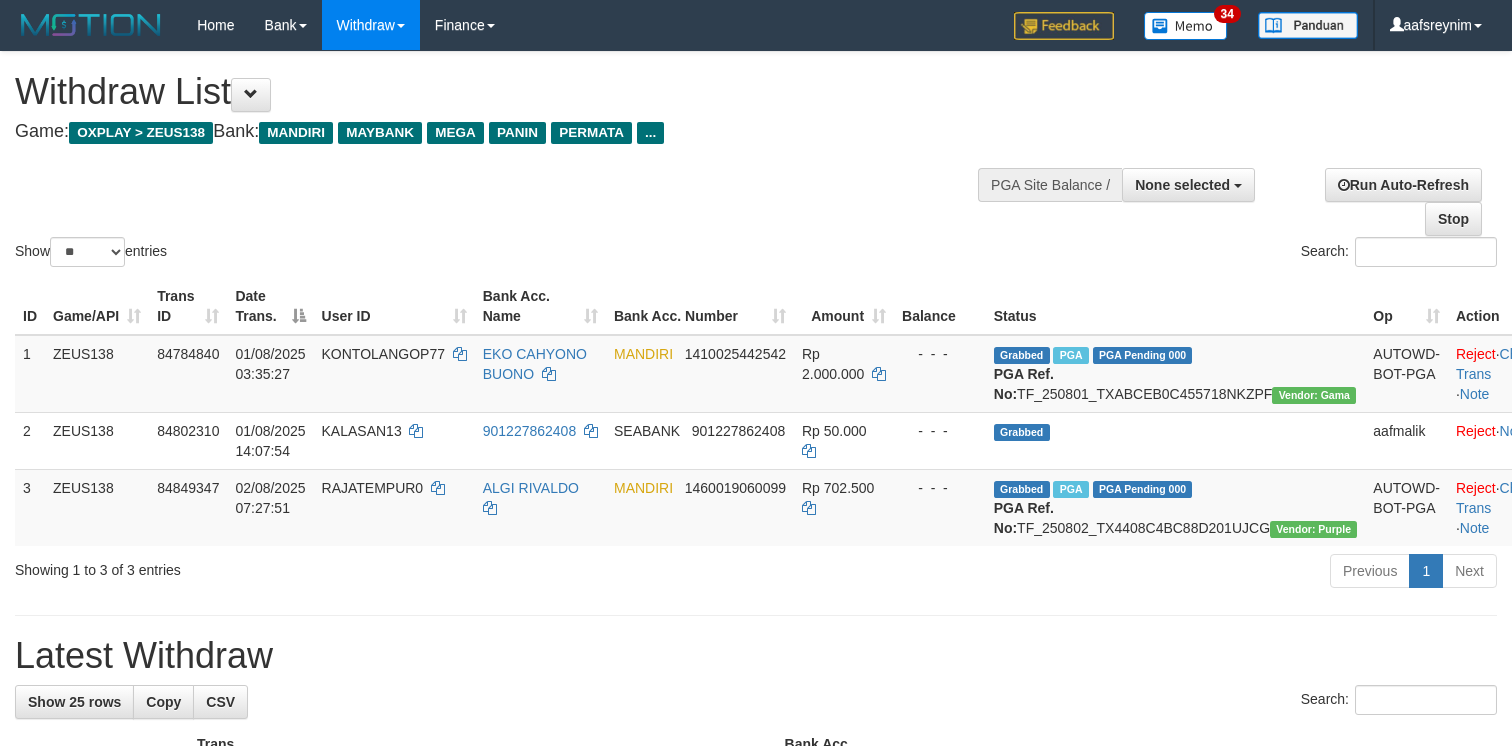 select 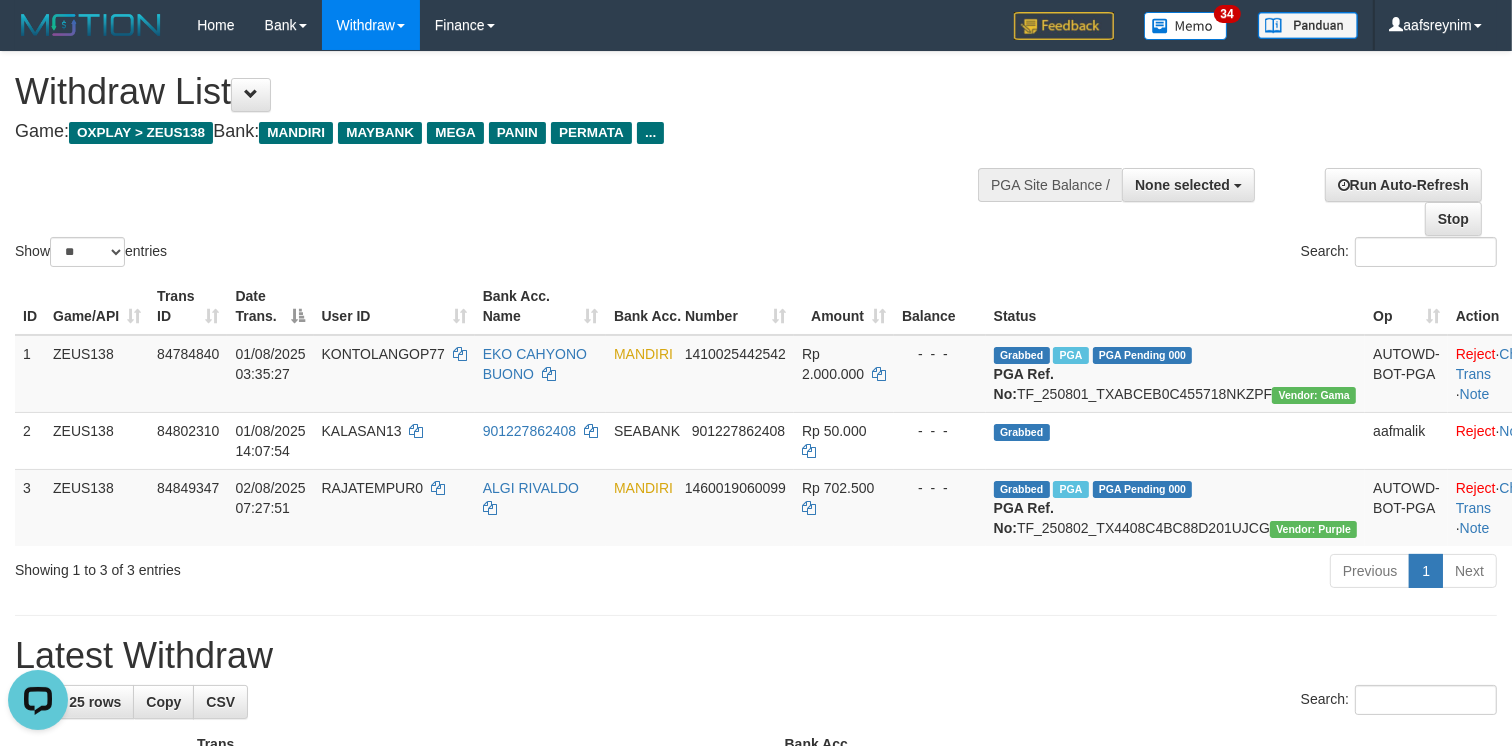 scroll, scrollTop: 0, scrollLeft: 0, axis: both 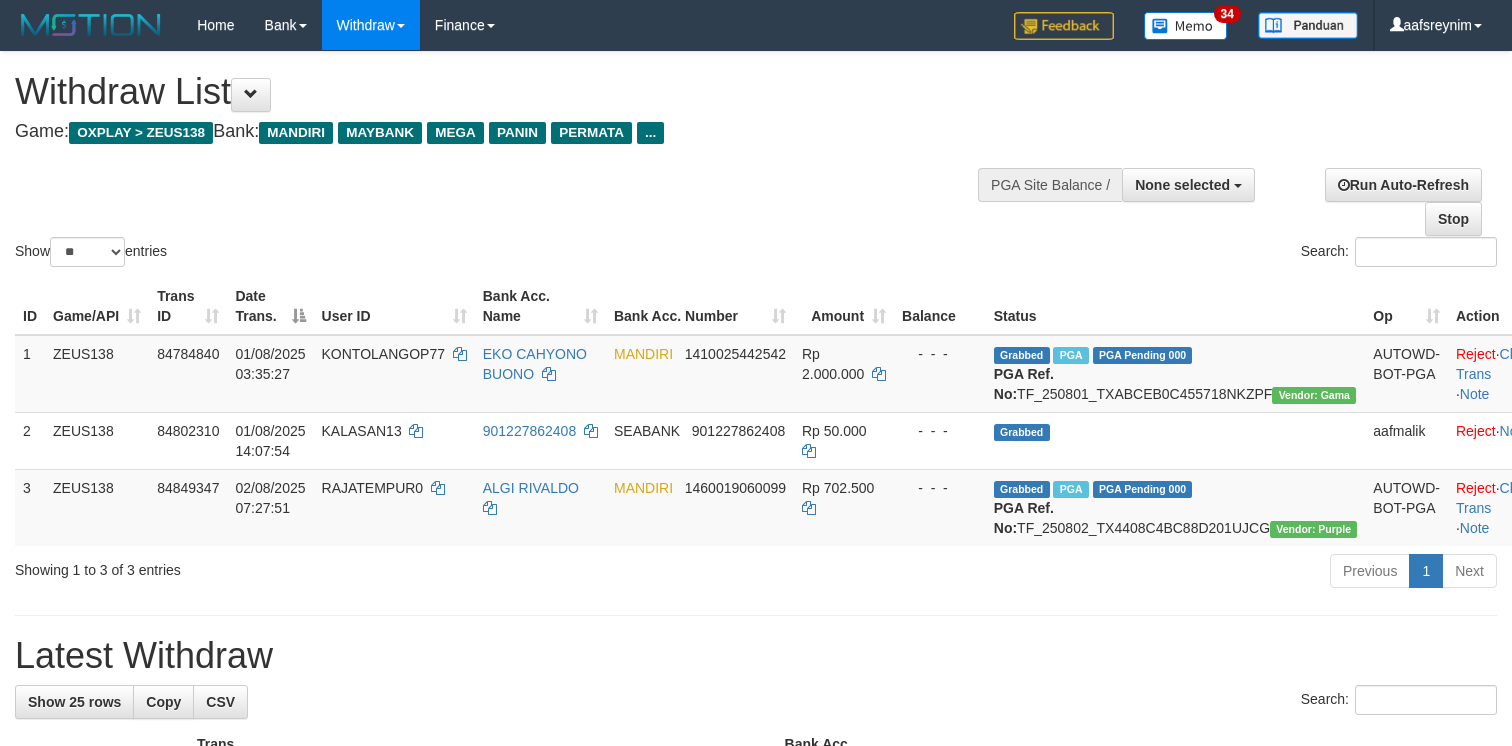 select 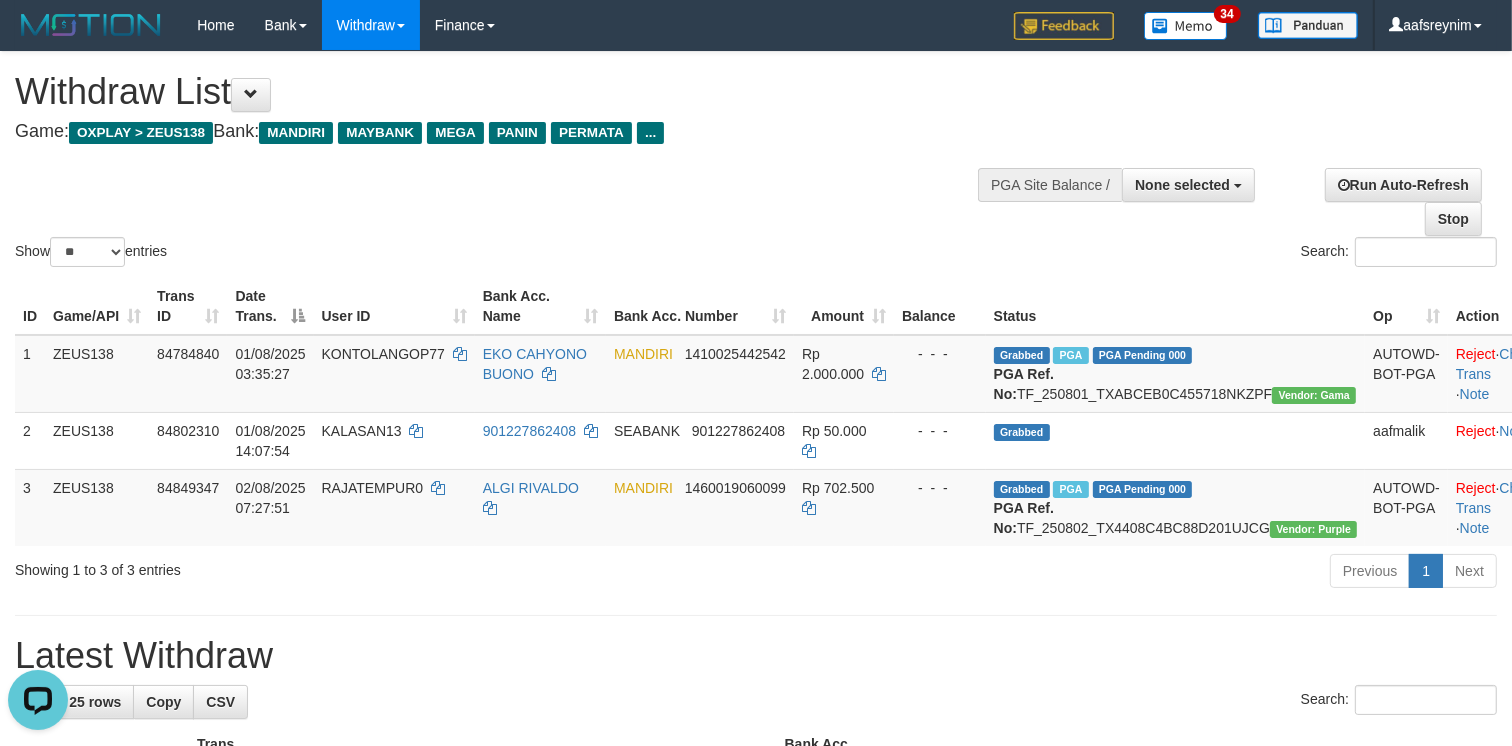 scroll, scrollTop: 0, scrollLeft: 0, axis: both 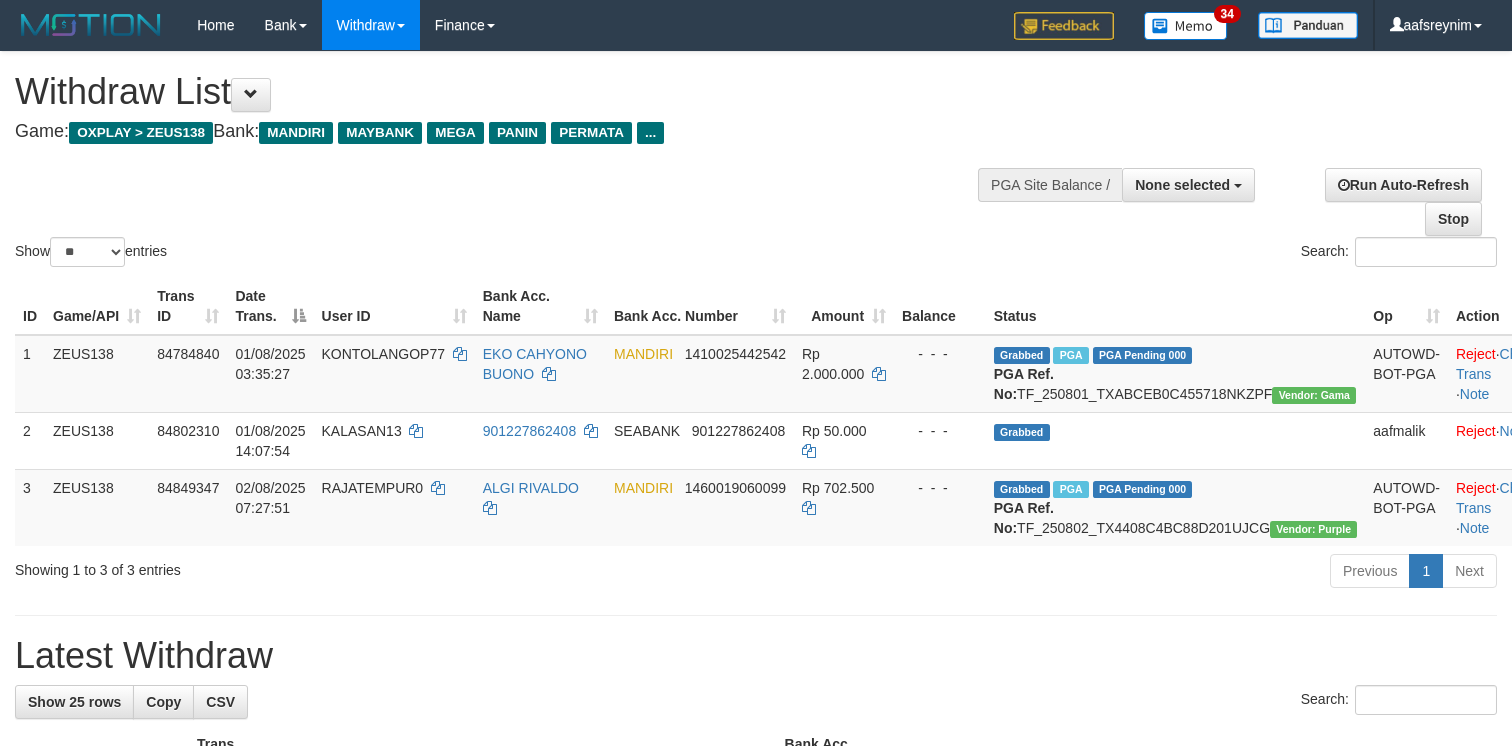 select 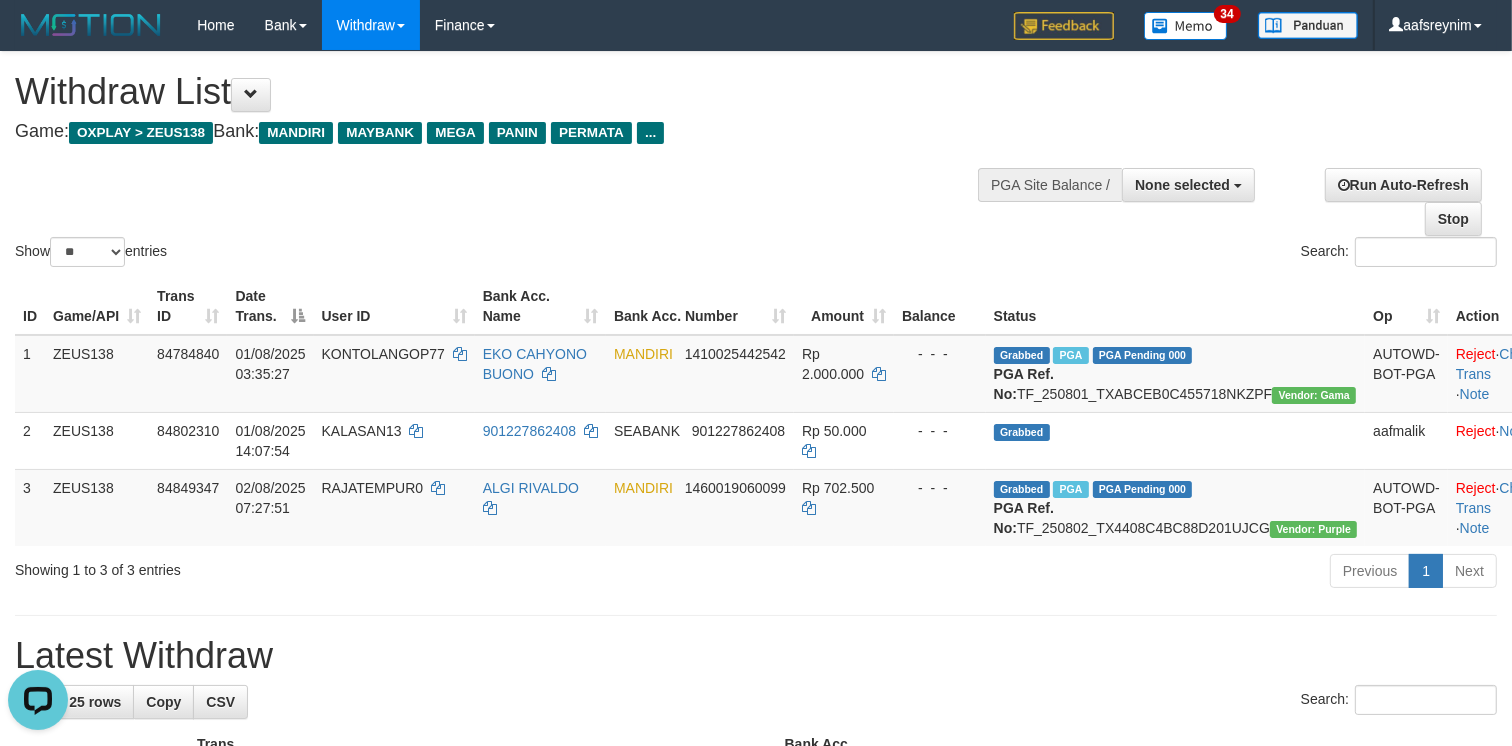 scroll, scrollTop: 0, scrollLeft: 0, axis: both 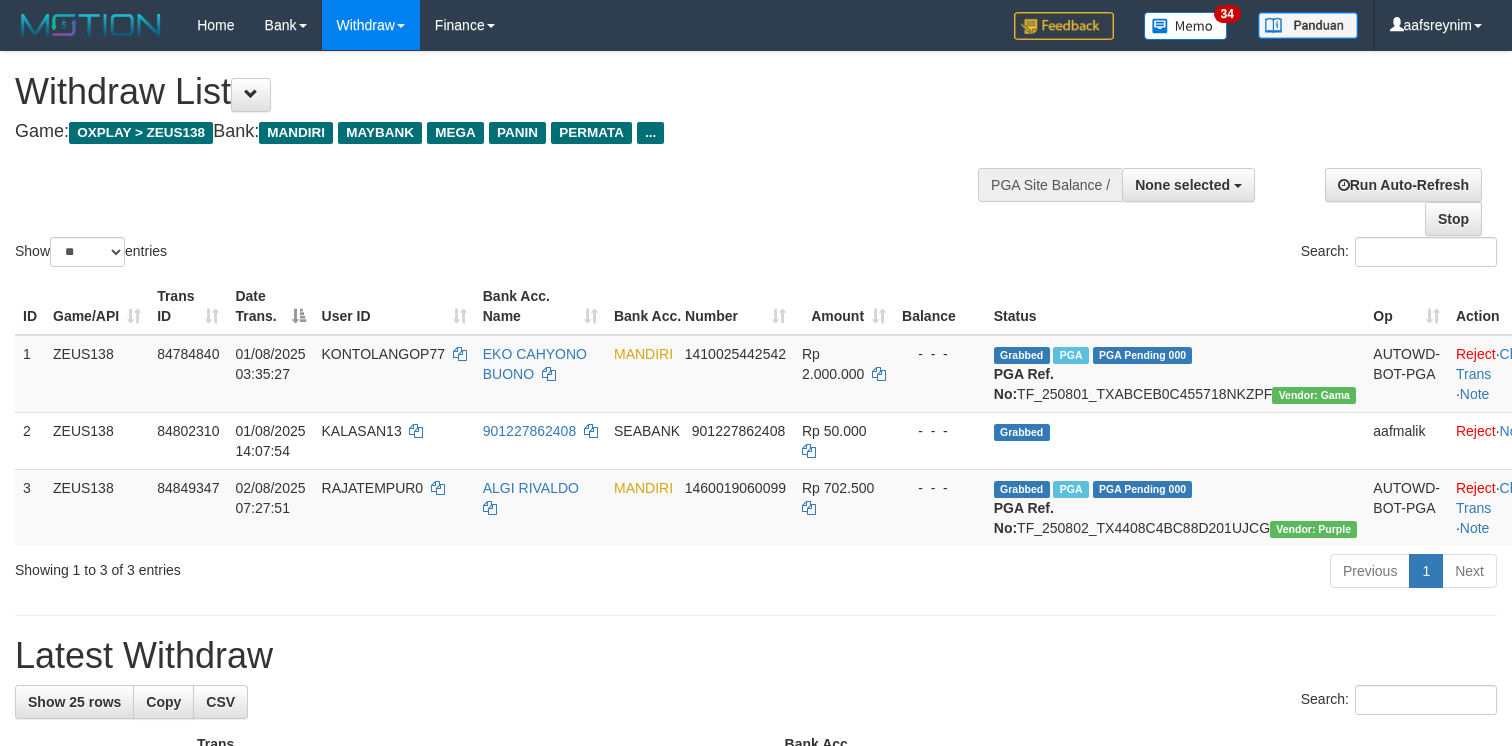 select 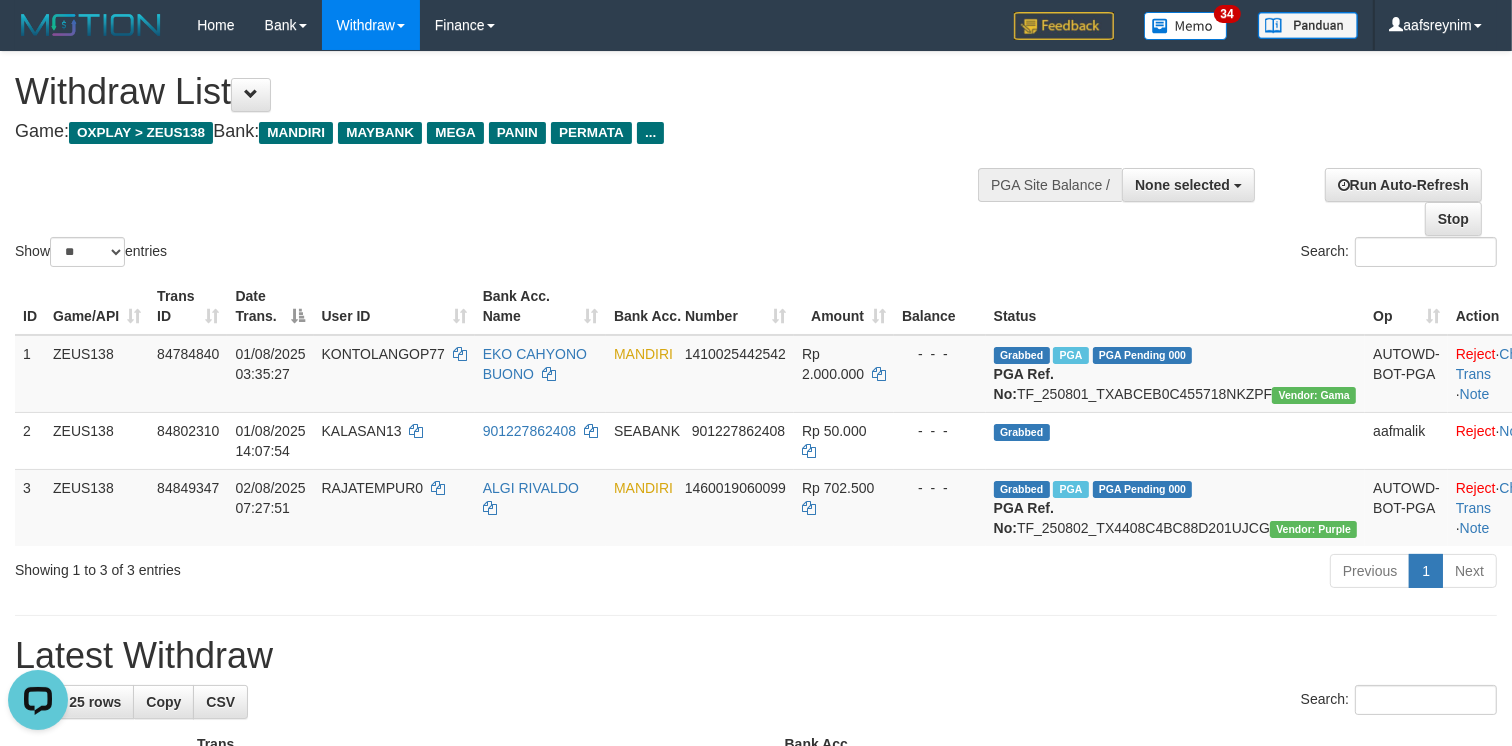 scroll, scrollTop: 0, scrollLeft: 0, axis: both 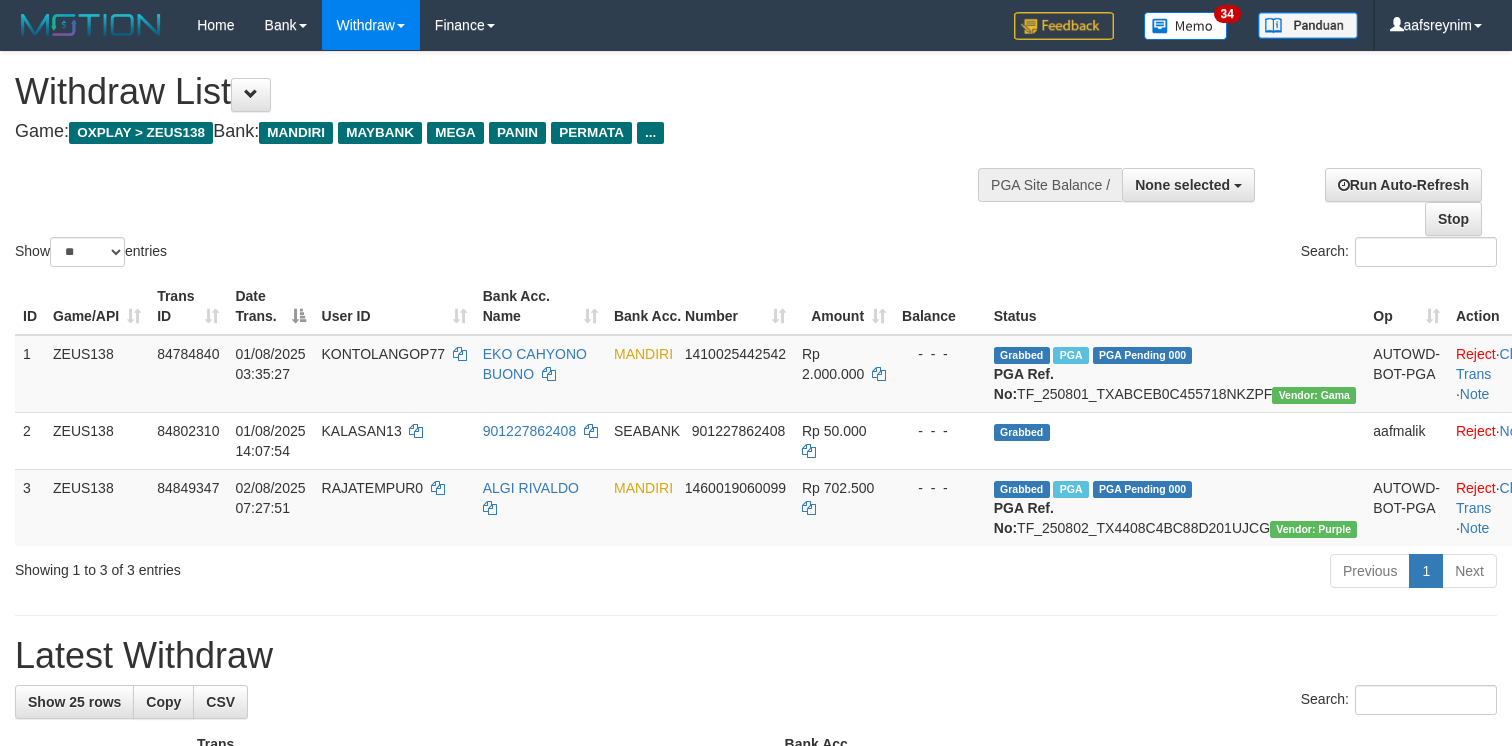 select 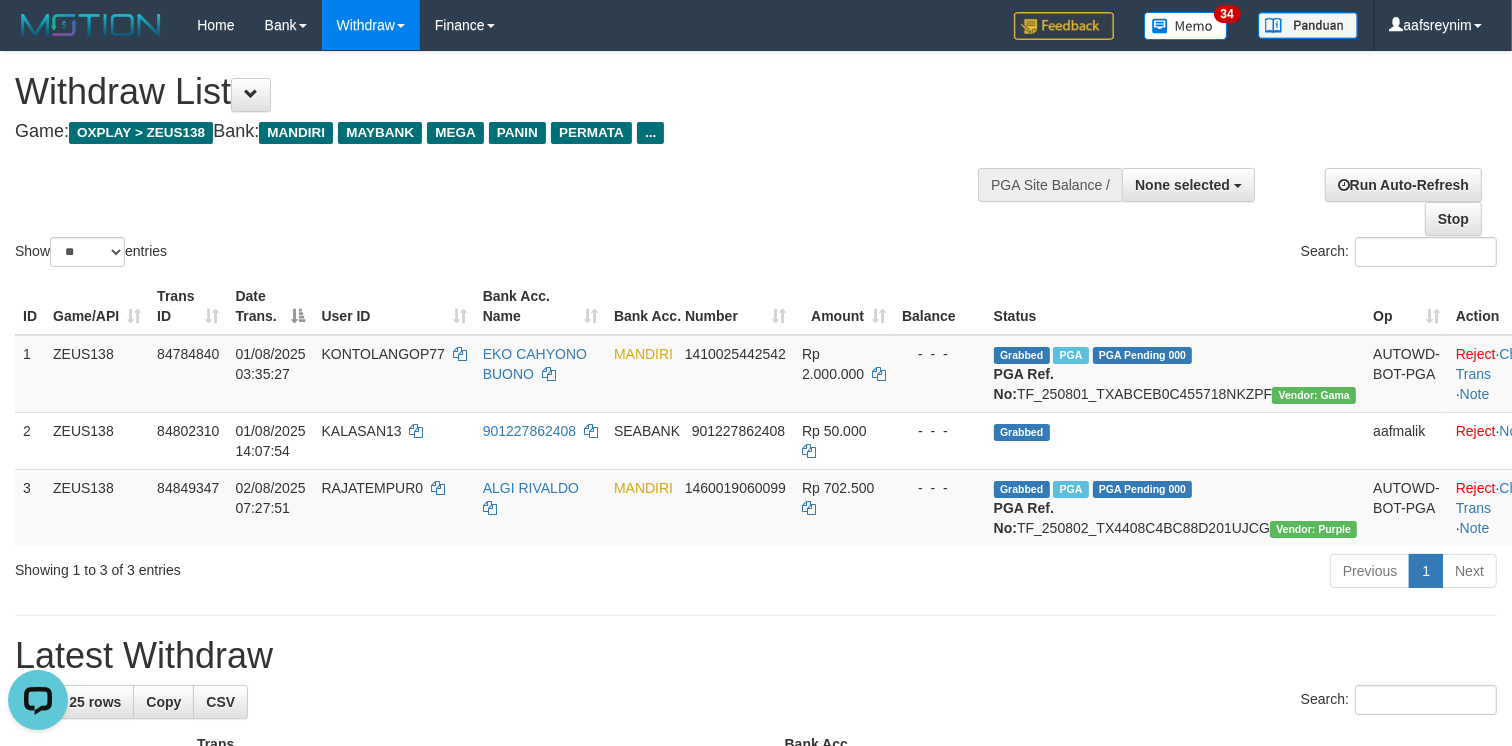scroll, scrollTop: 0, scrollLeft: 0, axis: both 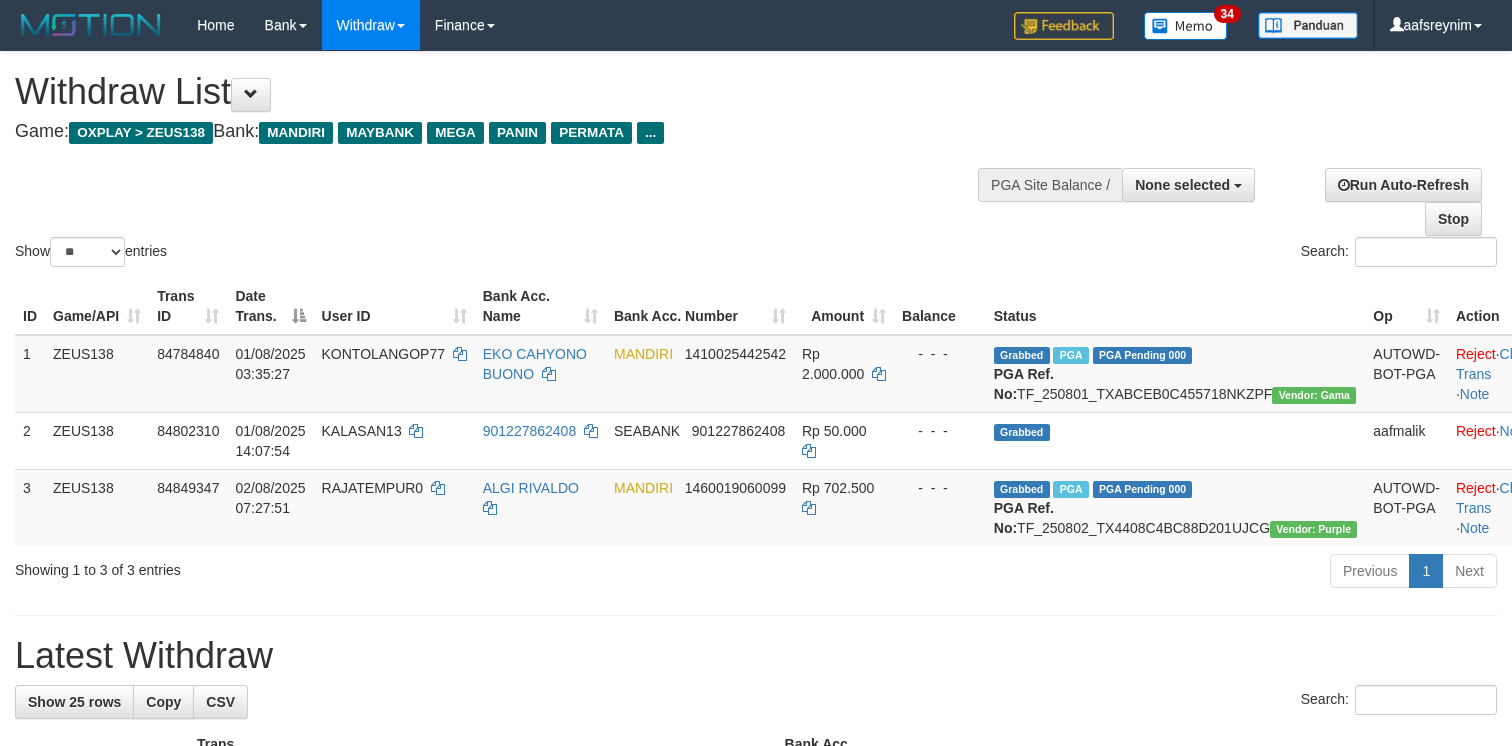 select 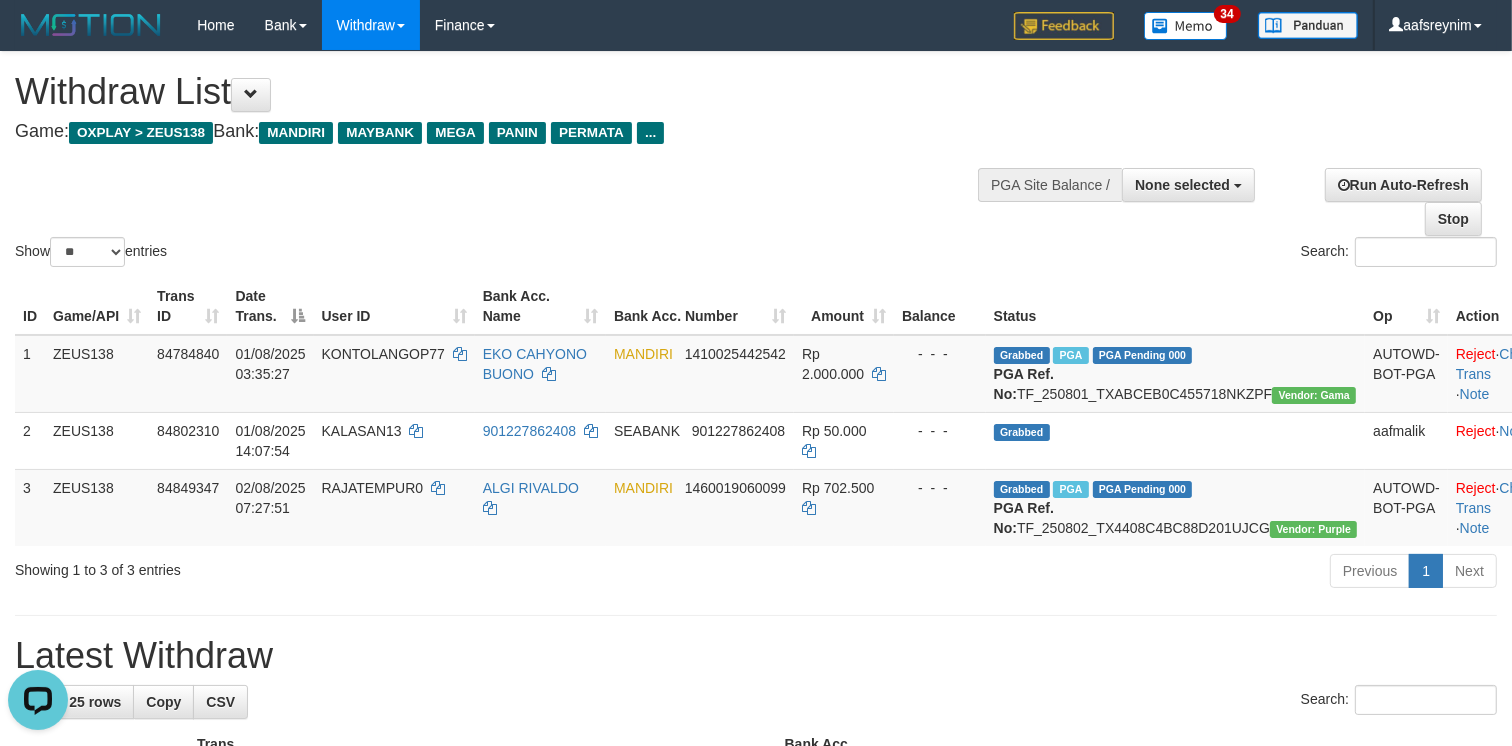 scroll, scrollTop: 0, scrollLeft: 0, axis: both 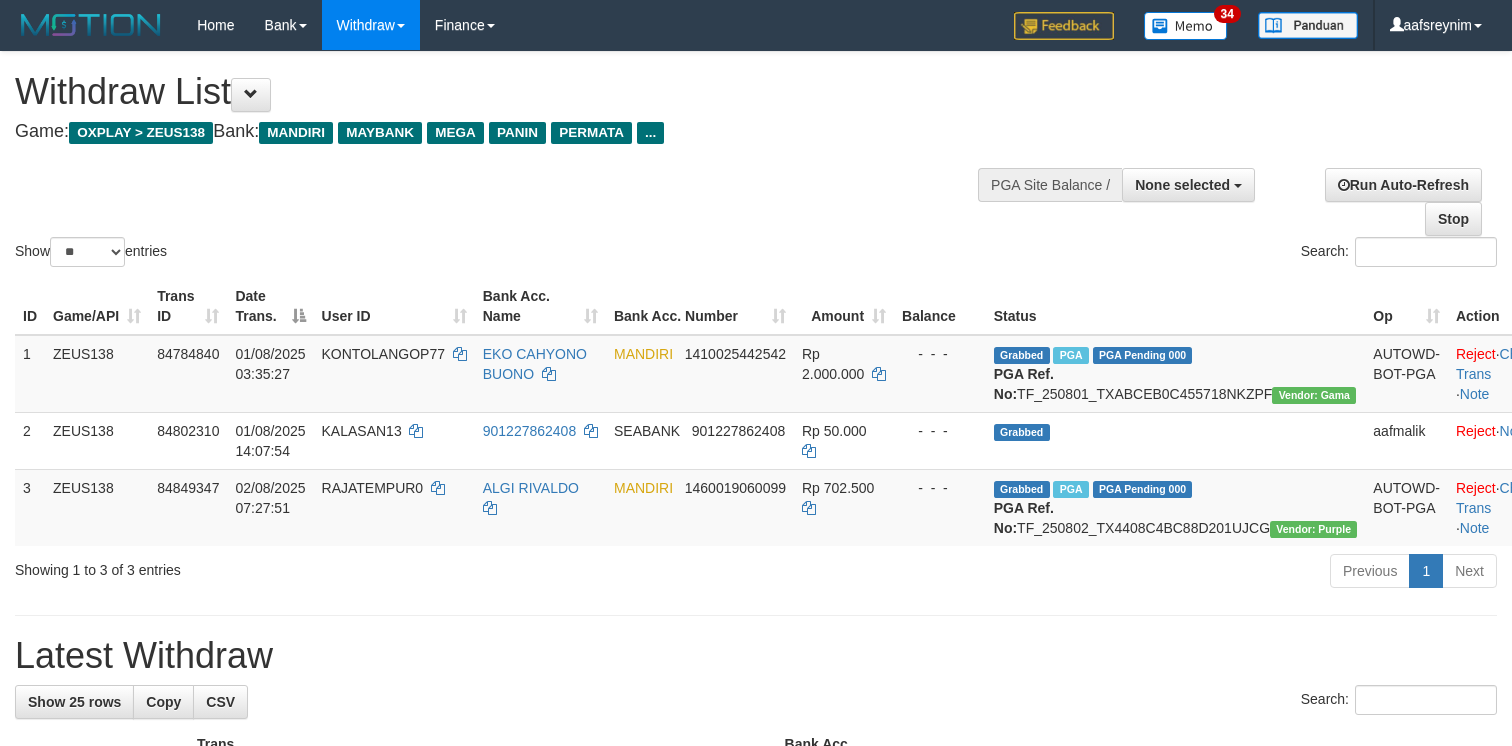 select 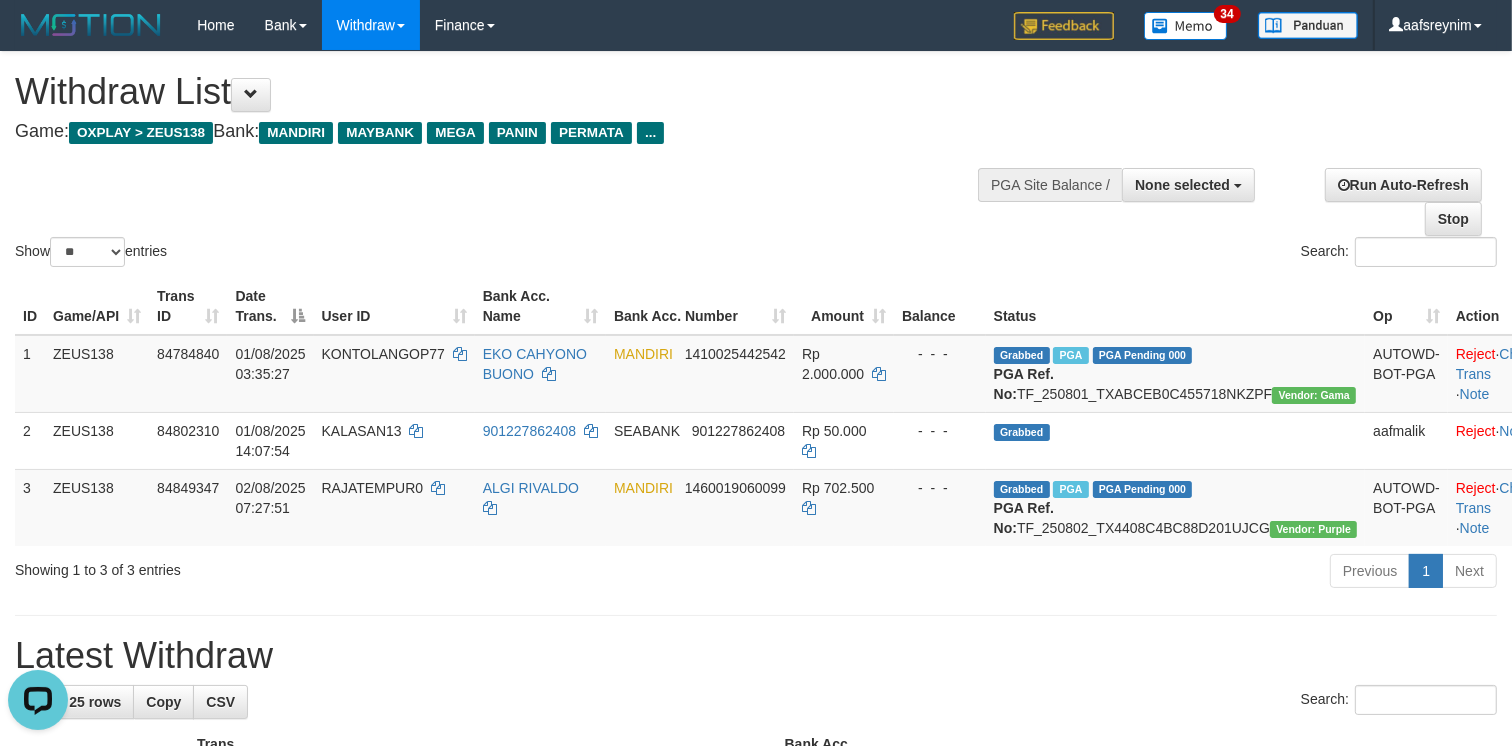 scroll, scrollTop: 0, scrollLeft: 0, axis: both 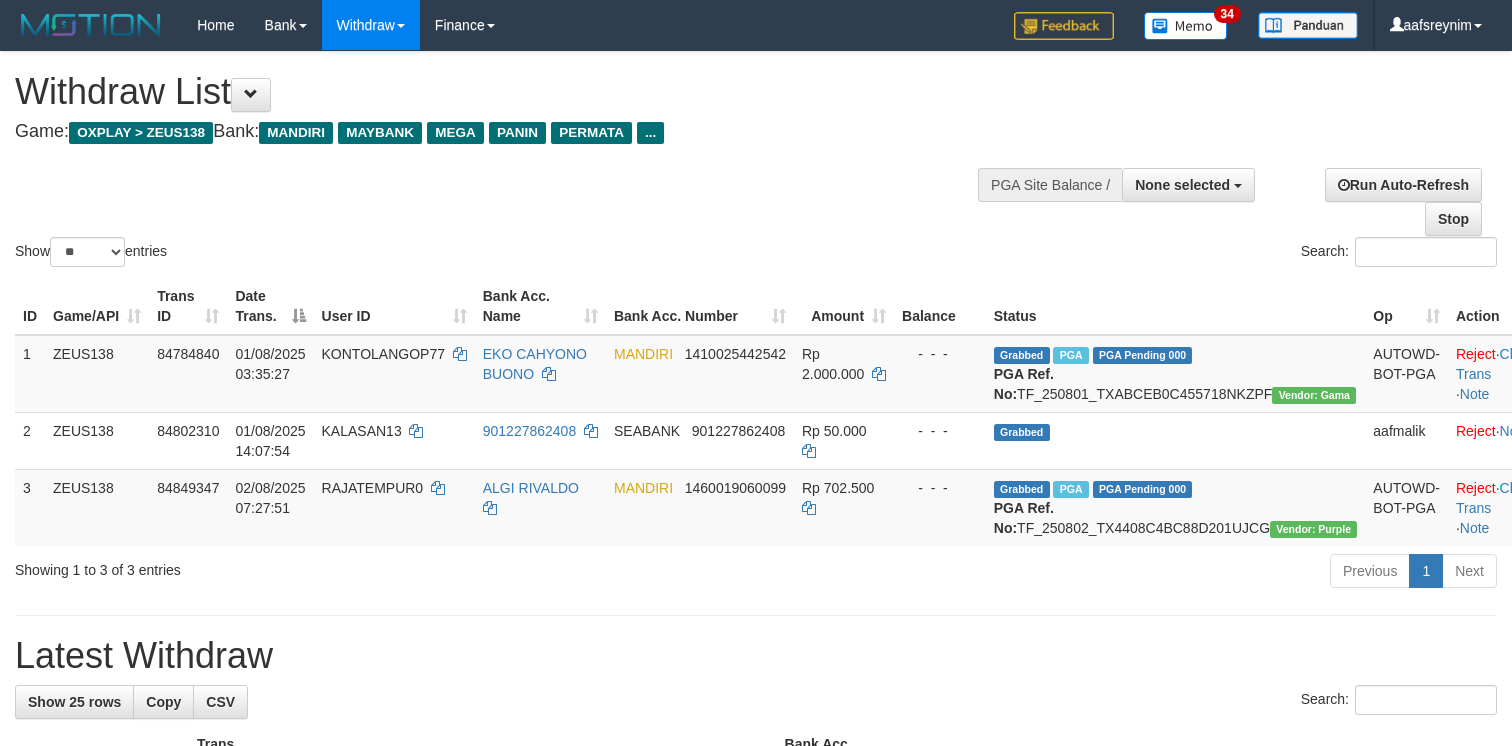 select 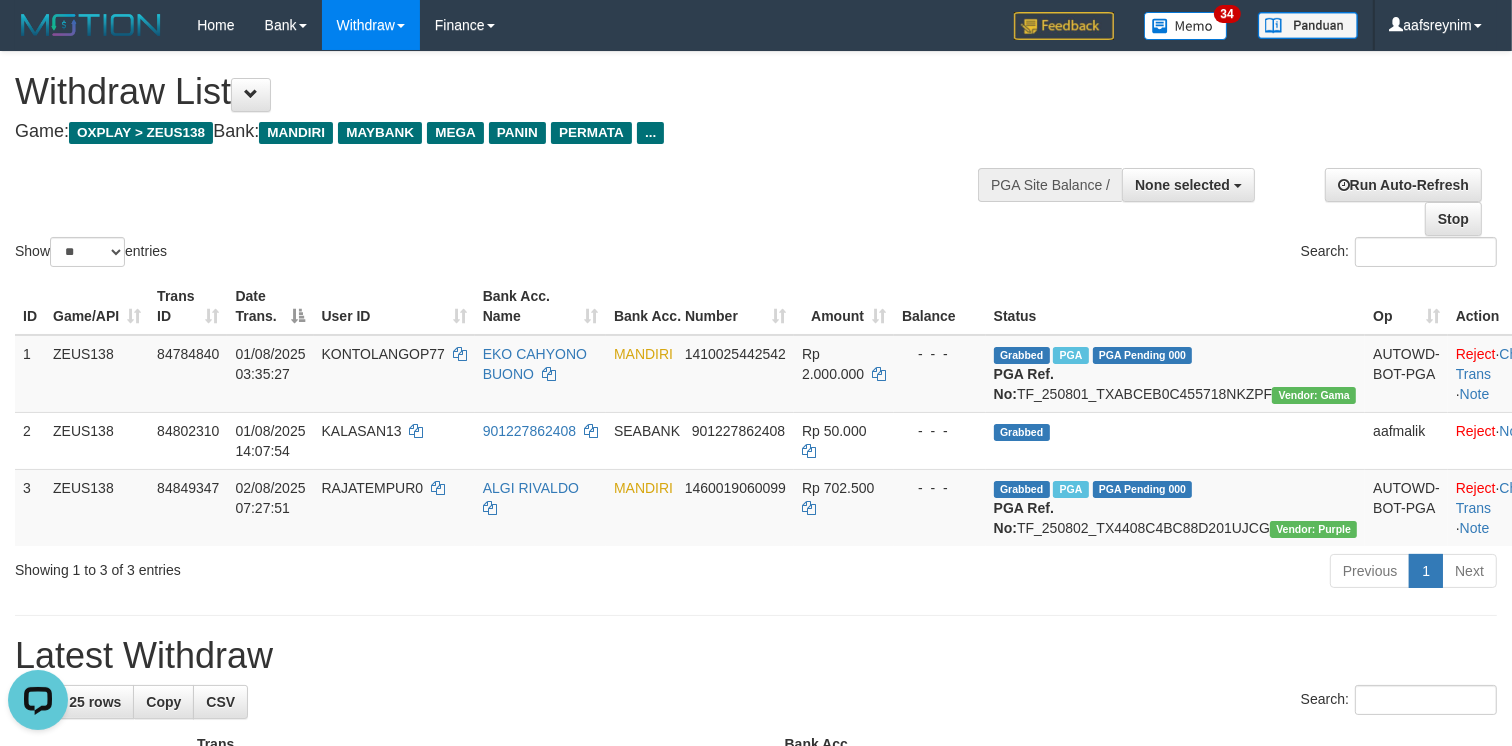 scroll, scrollTop: 0, scrollLeft: 0, axis: both 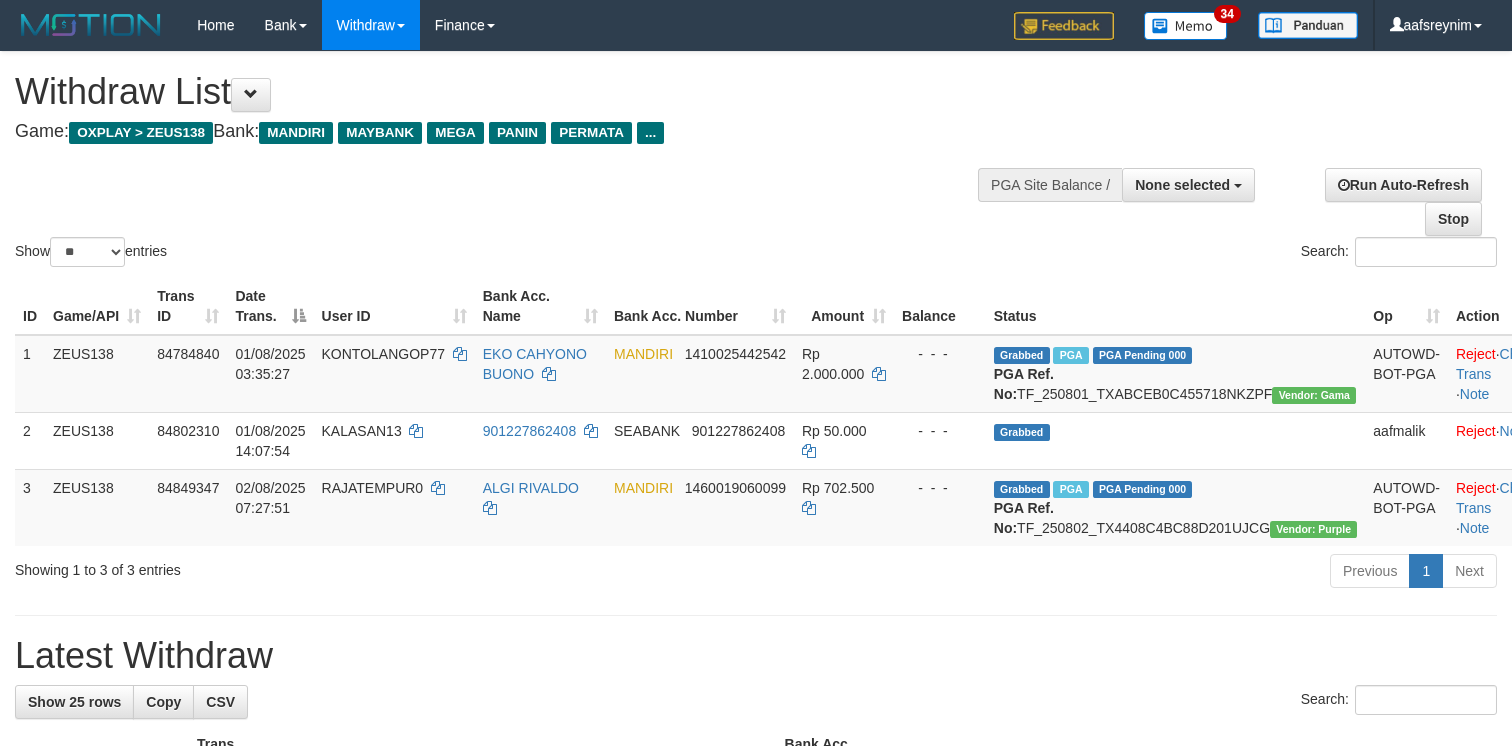 select 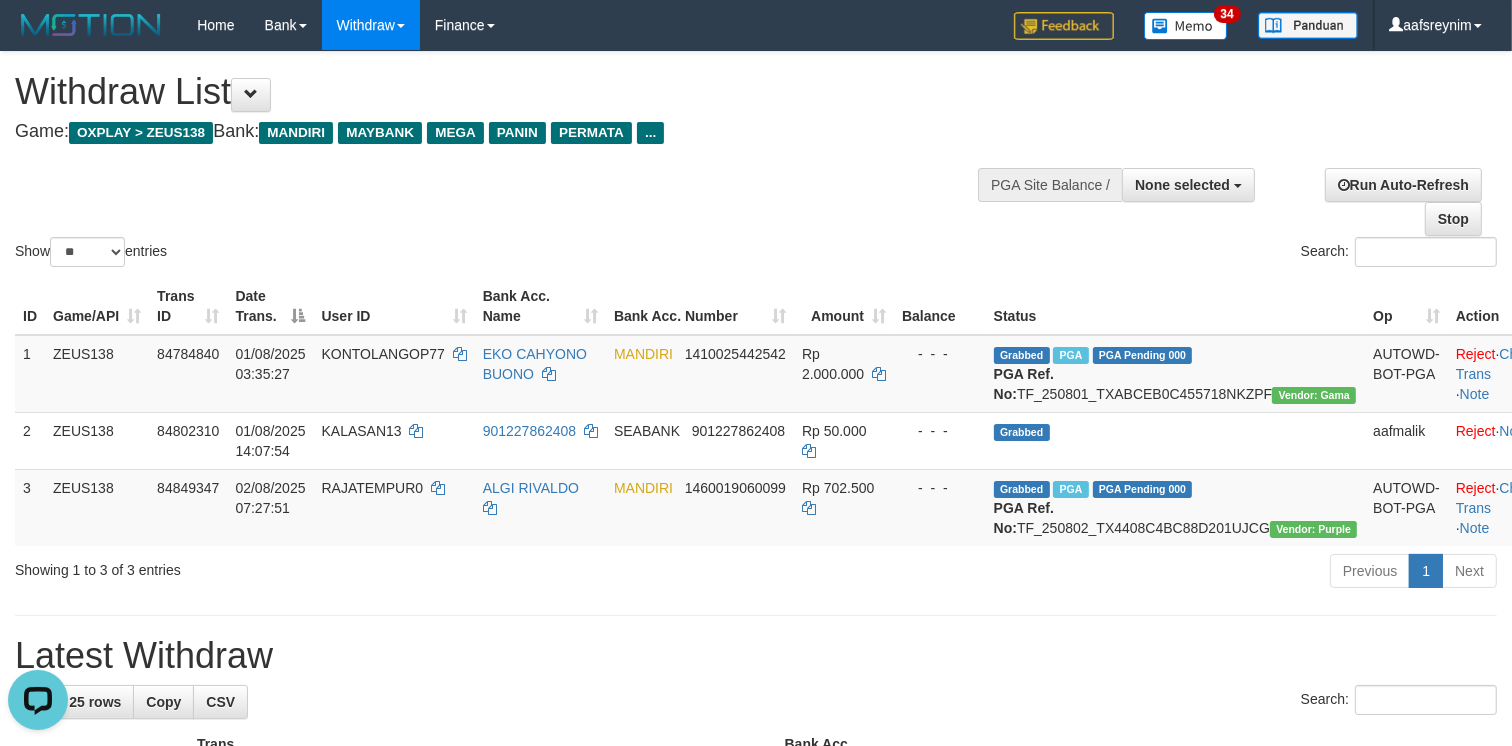 scroll, scrollTop: 0, scrollLeft: 0, axis: both 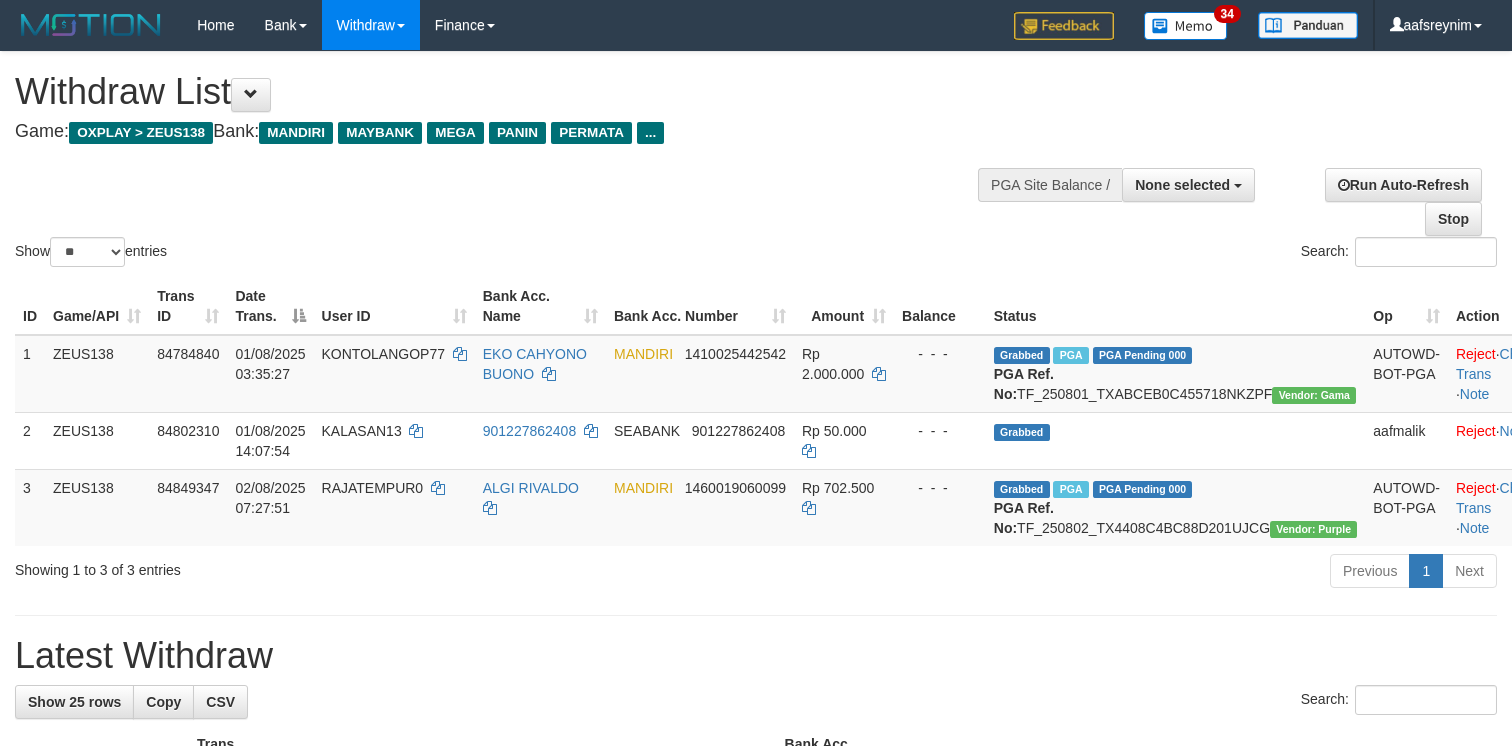 select 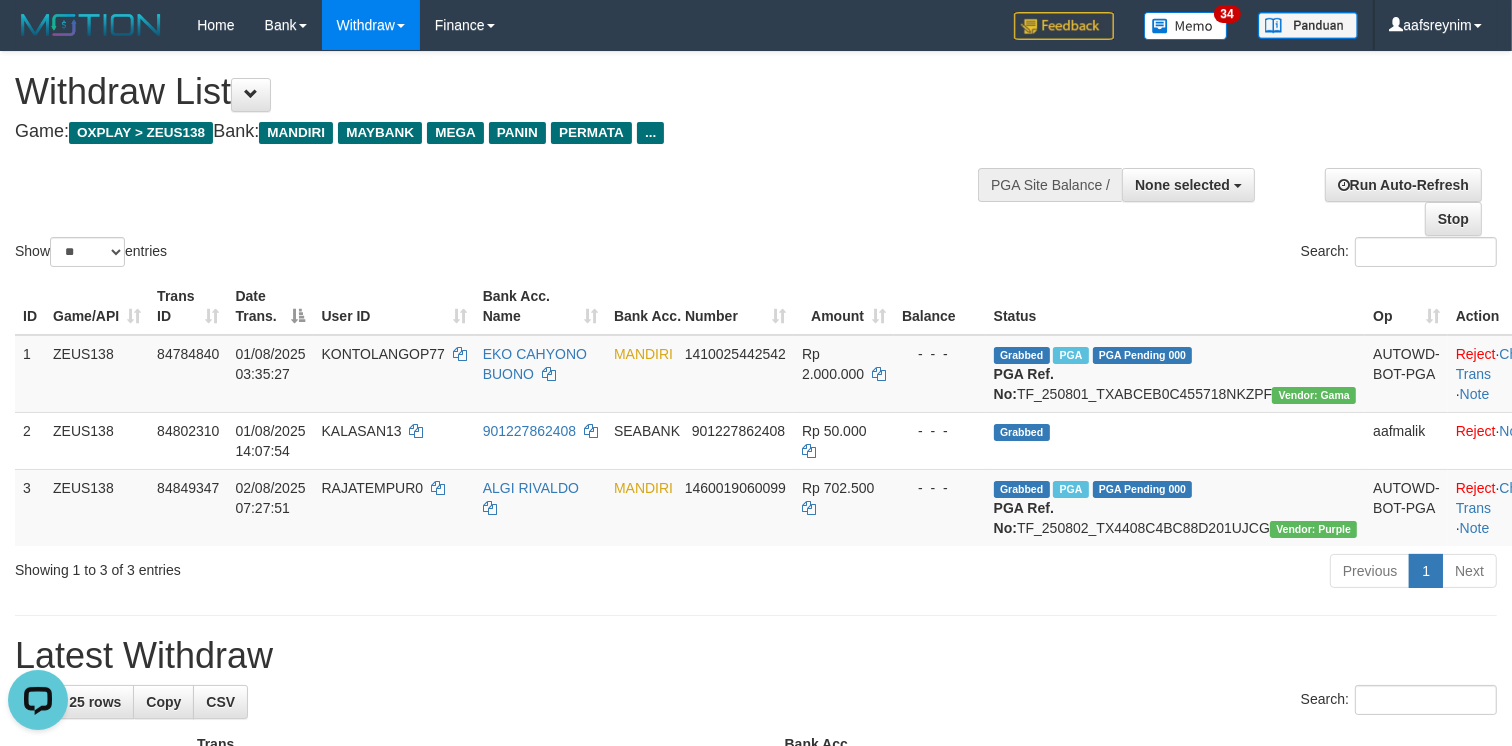 scroll, scrollTop: 0, scrollLeft: 0, axis: both 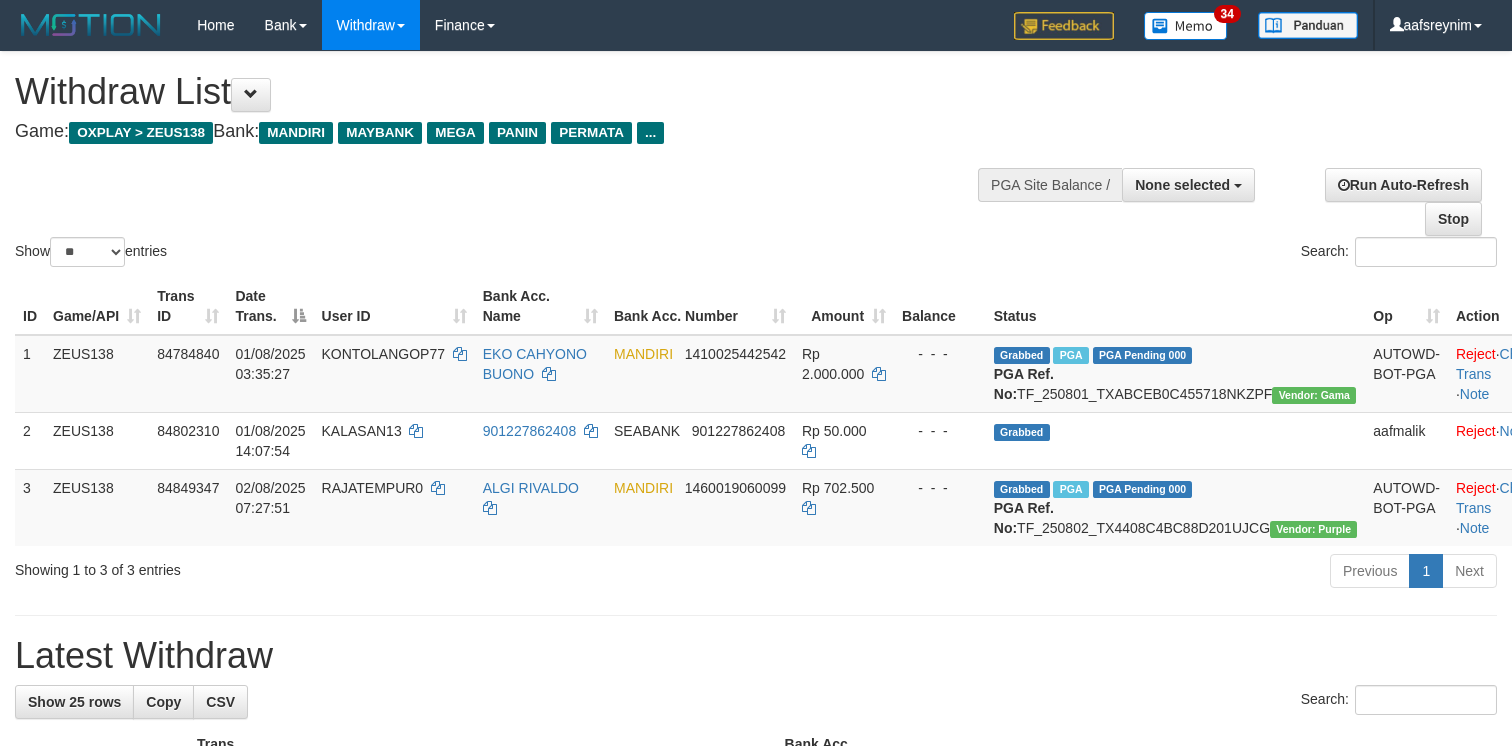 select 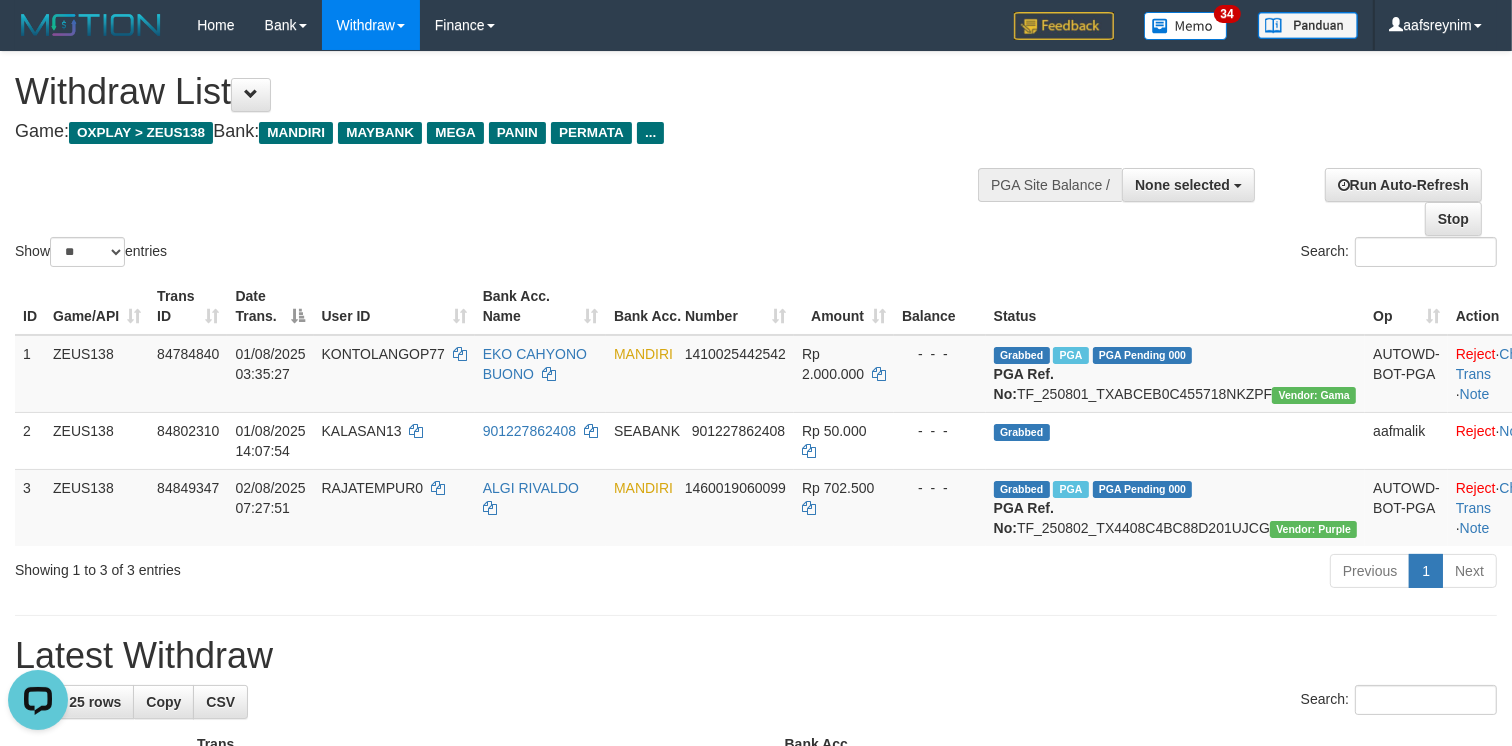 scroll, scrollTop: 0, scrollLeft: 0, axis: both 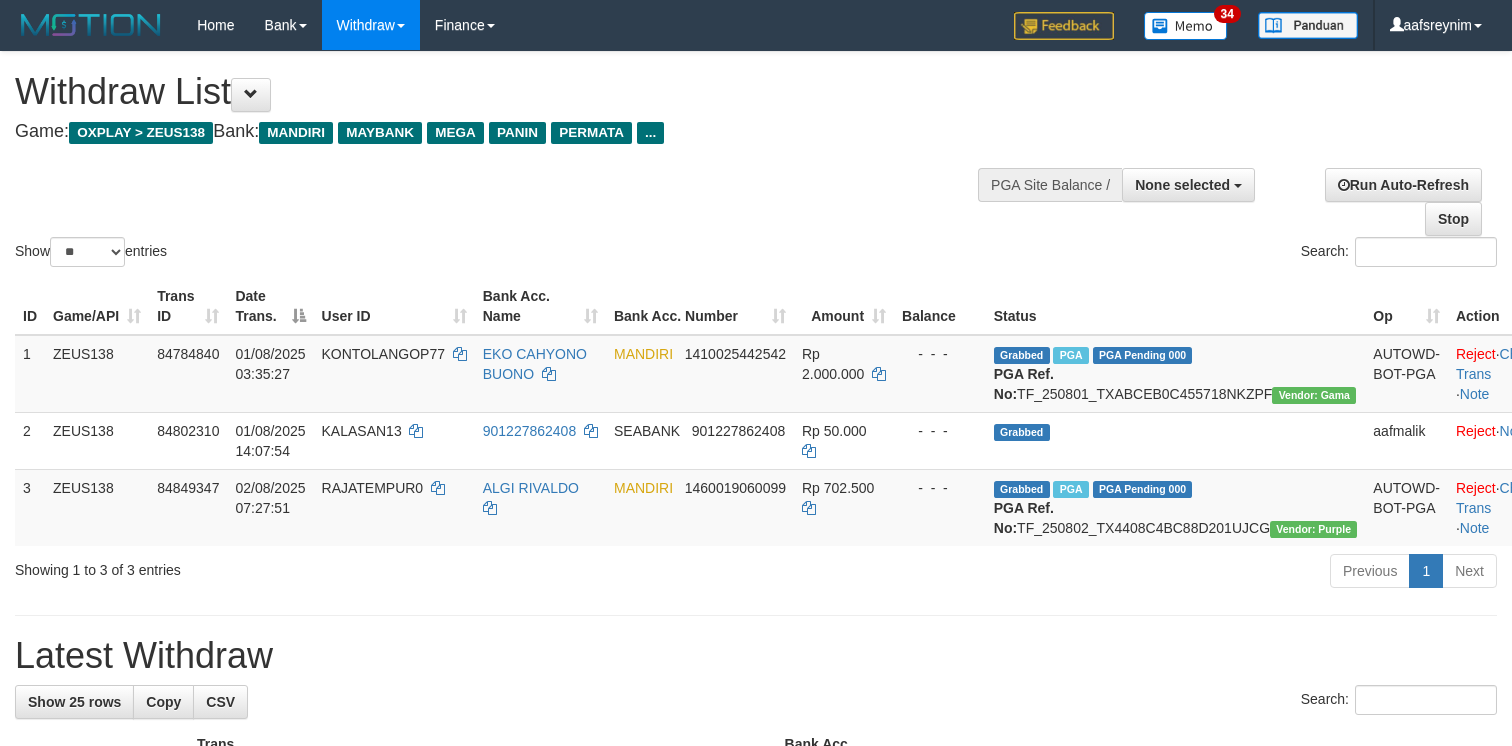 select 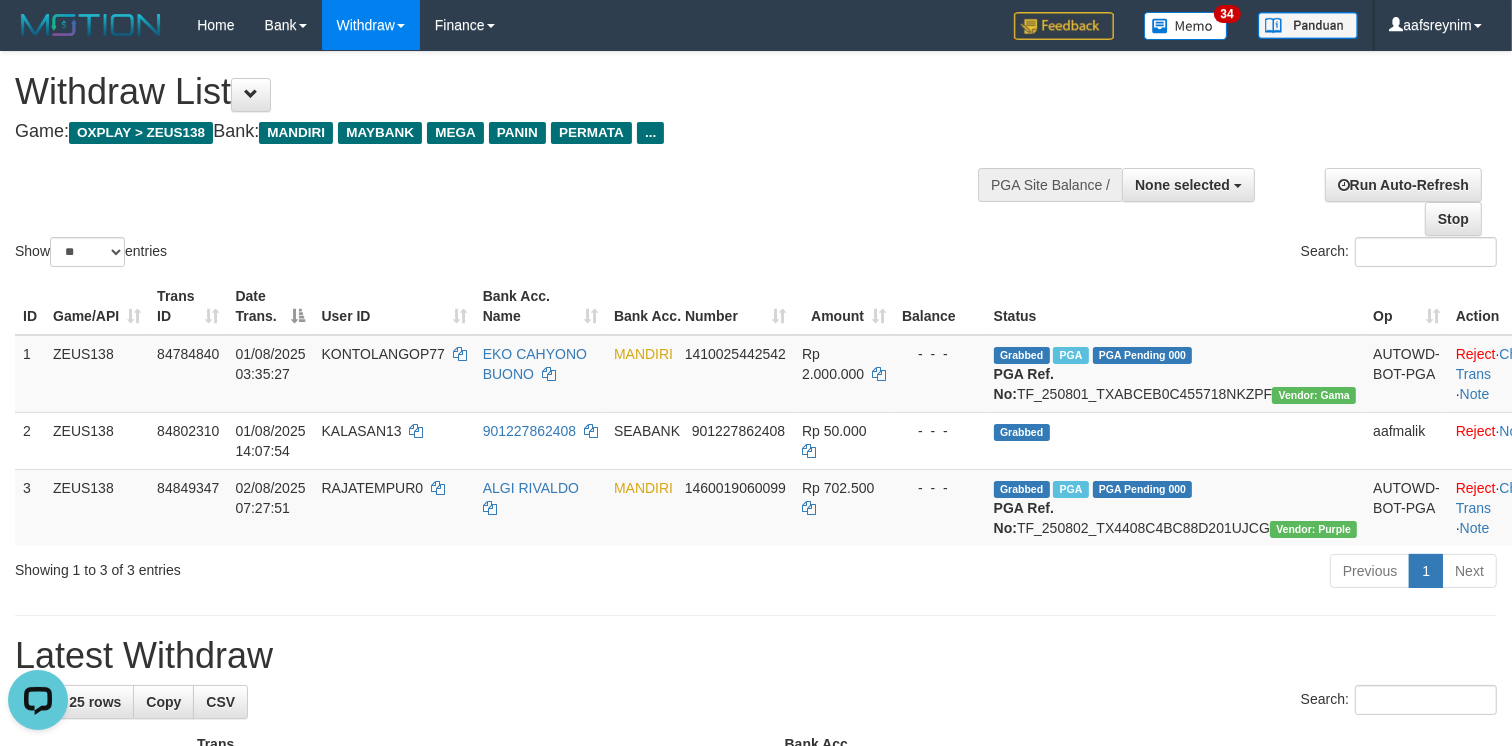 scroll, scrollTop: 0, scrollLeft: 0, axis: both 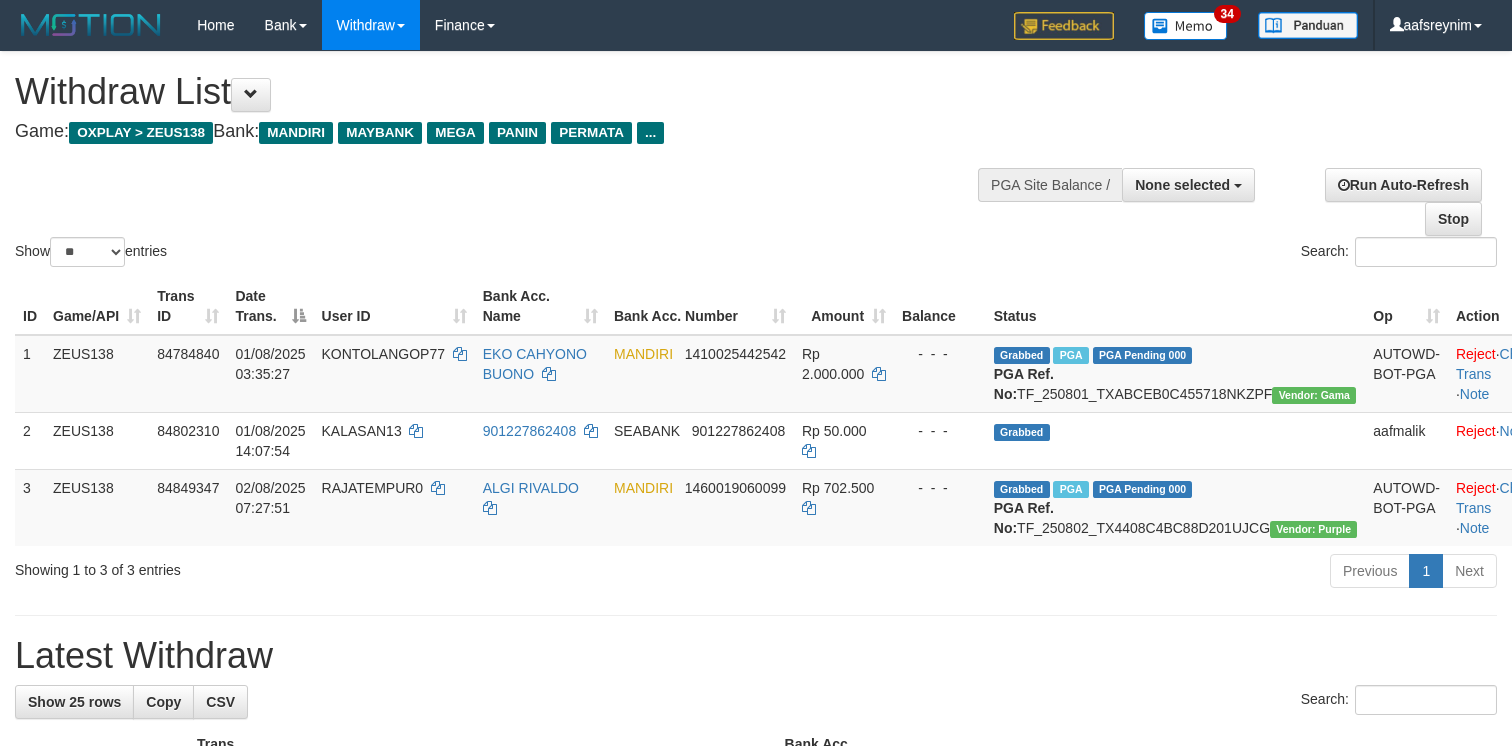 select 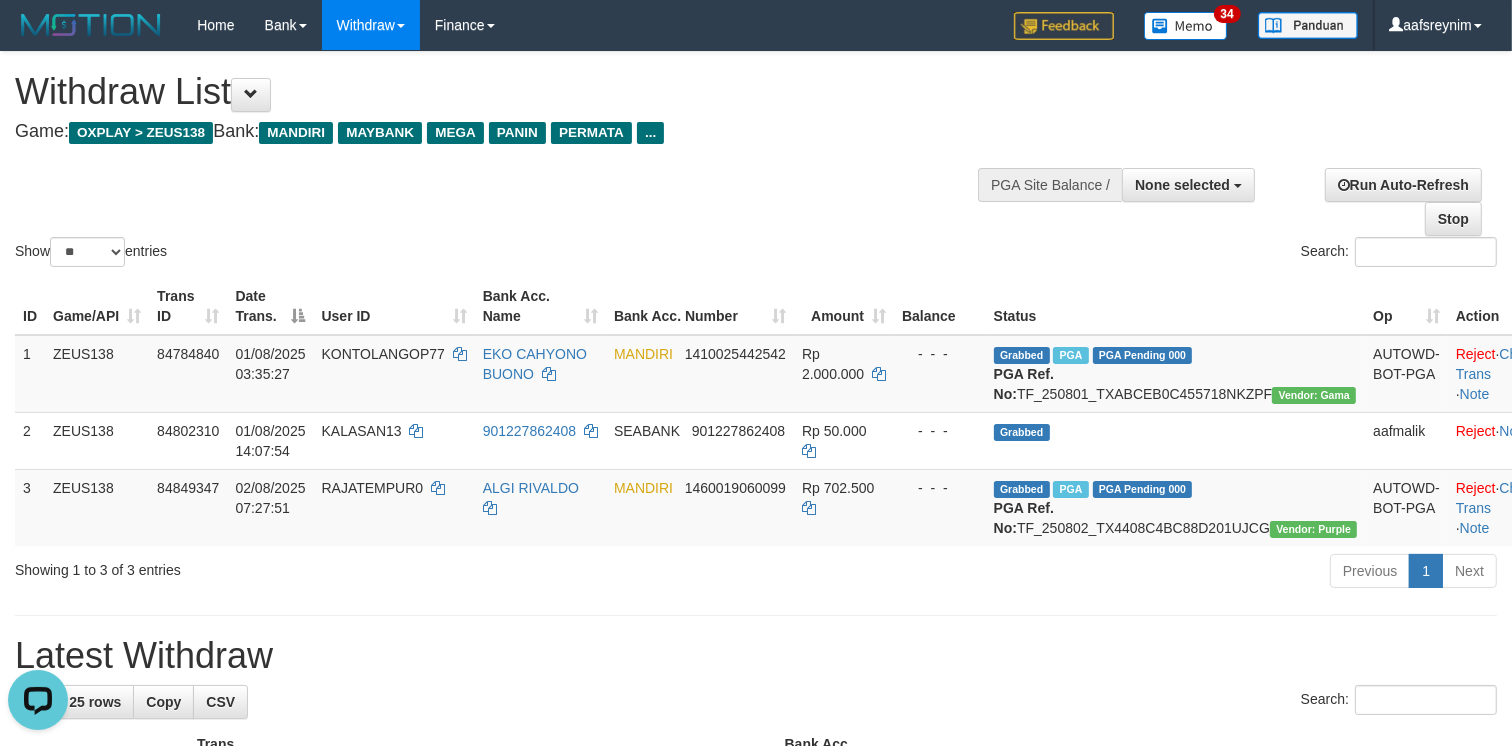 scroll, scrollTop: 0, scrollLeft: 0, axis: both 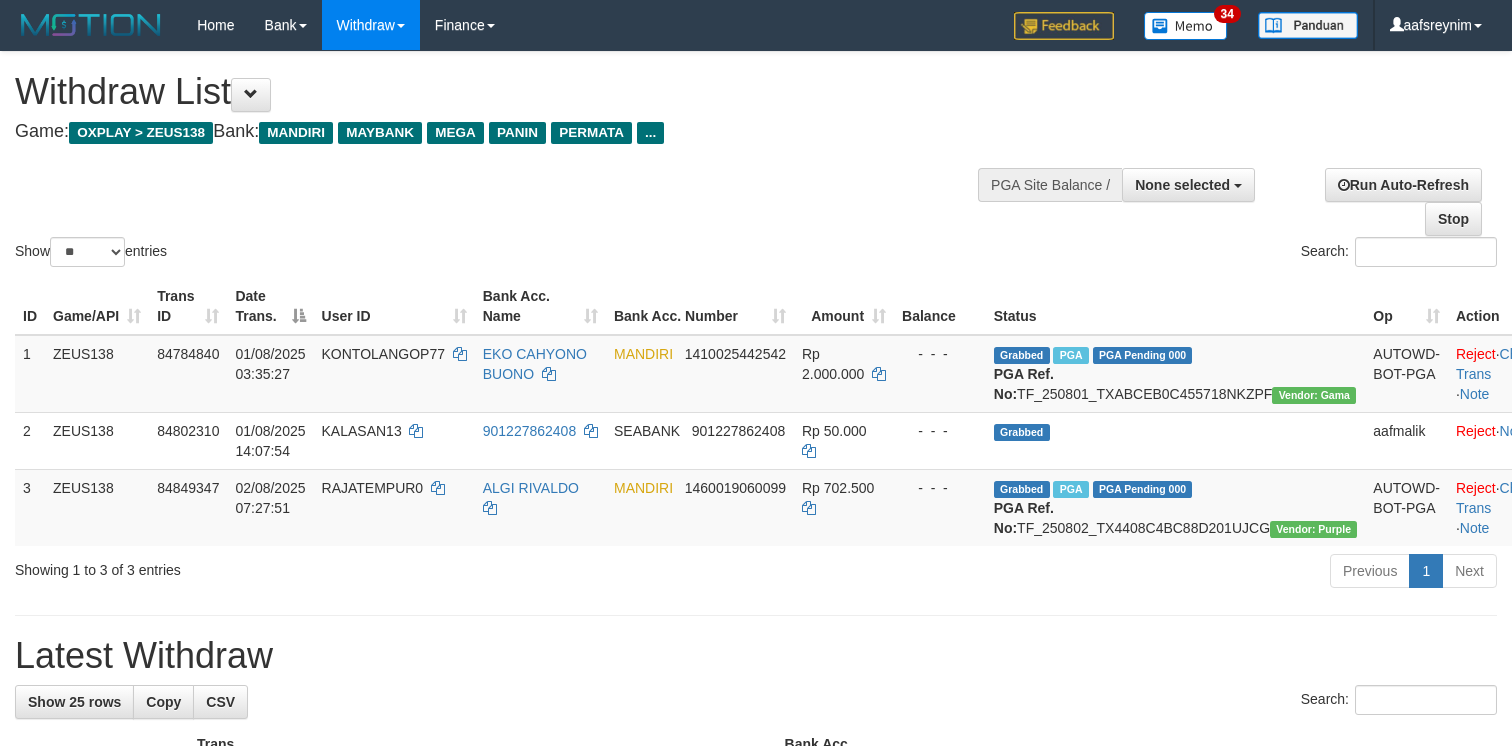 select 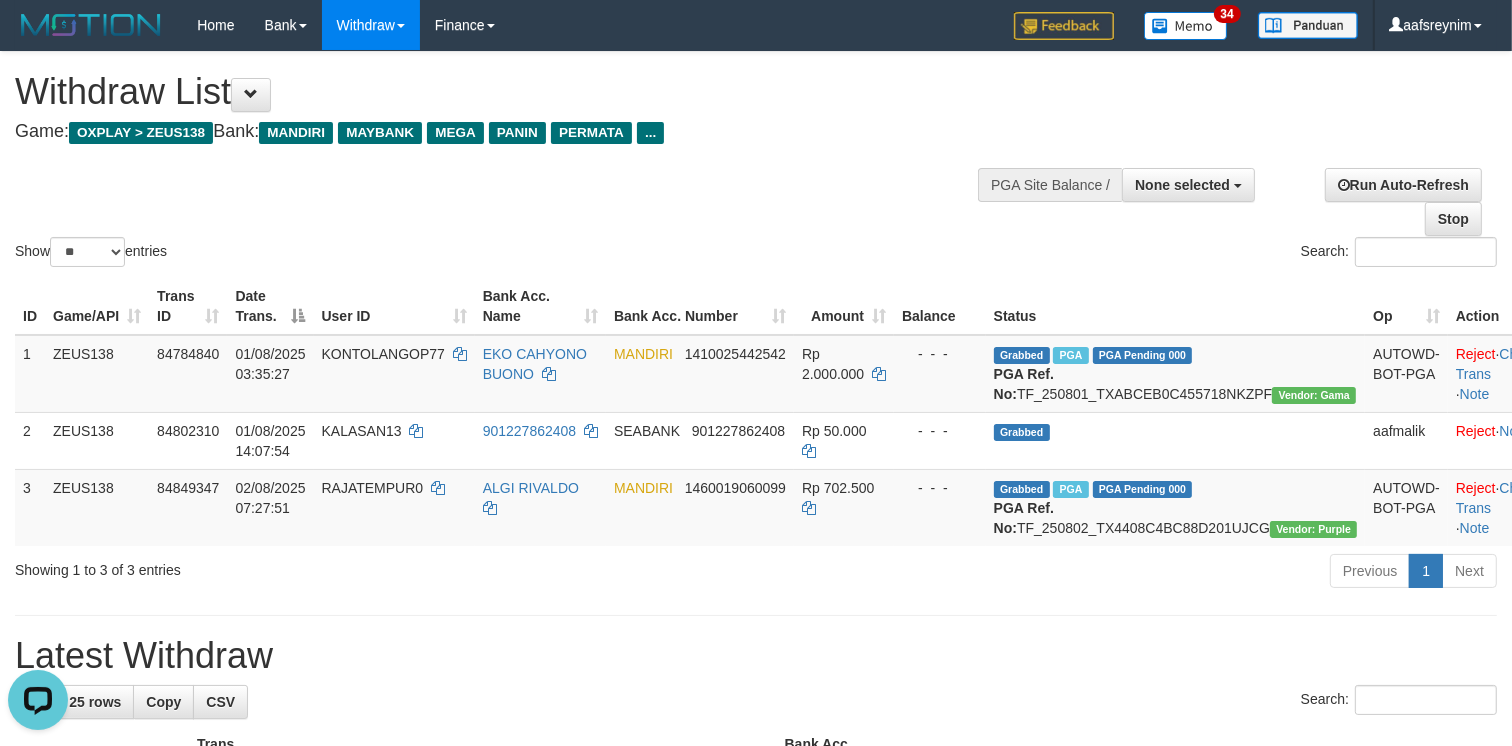 scroll, scrollTop: 0, scrollLeft: 0, axis: both 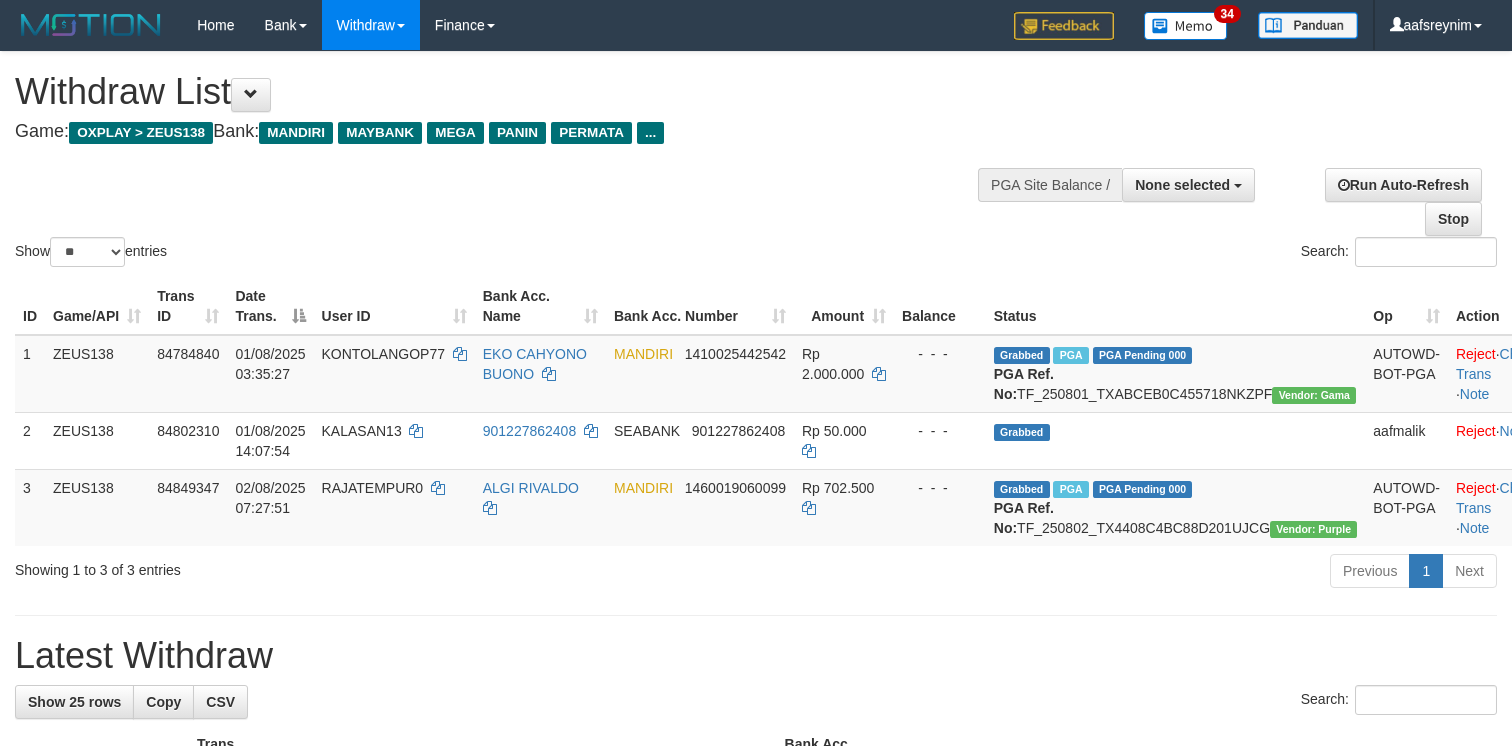 select 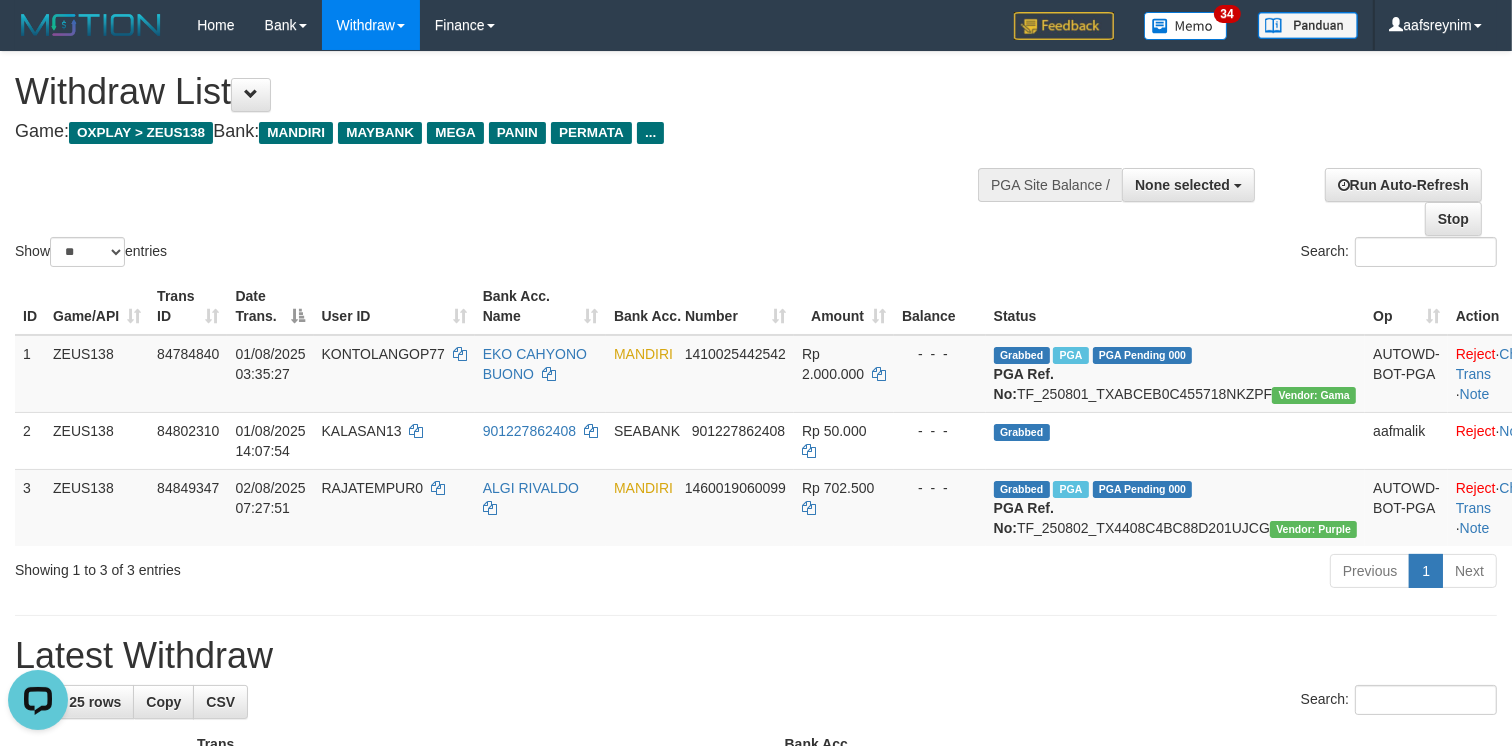 scroll, scrollTop: 0, scrollLeft: 0, axis: both 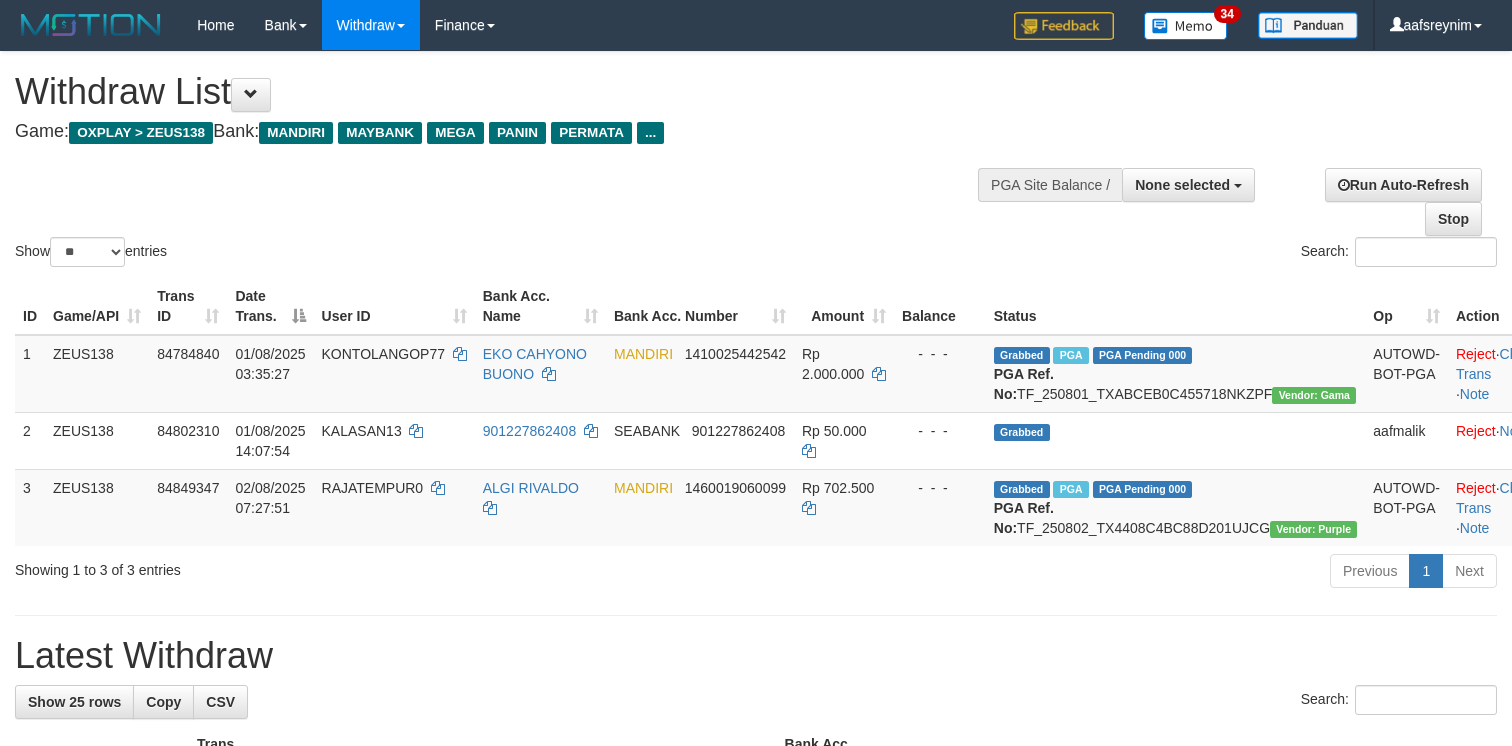 select 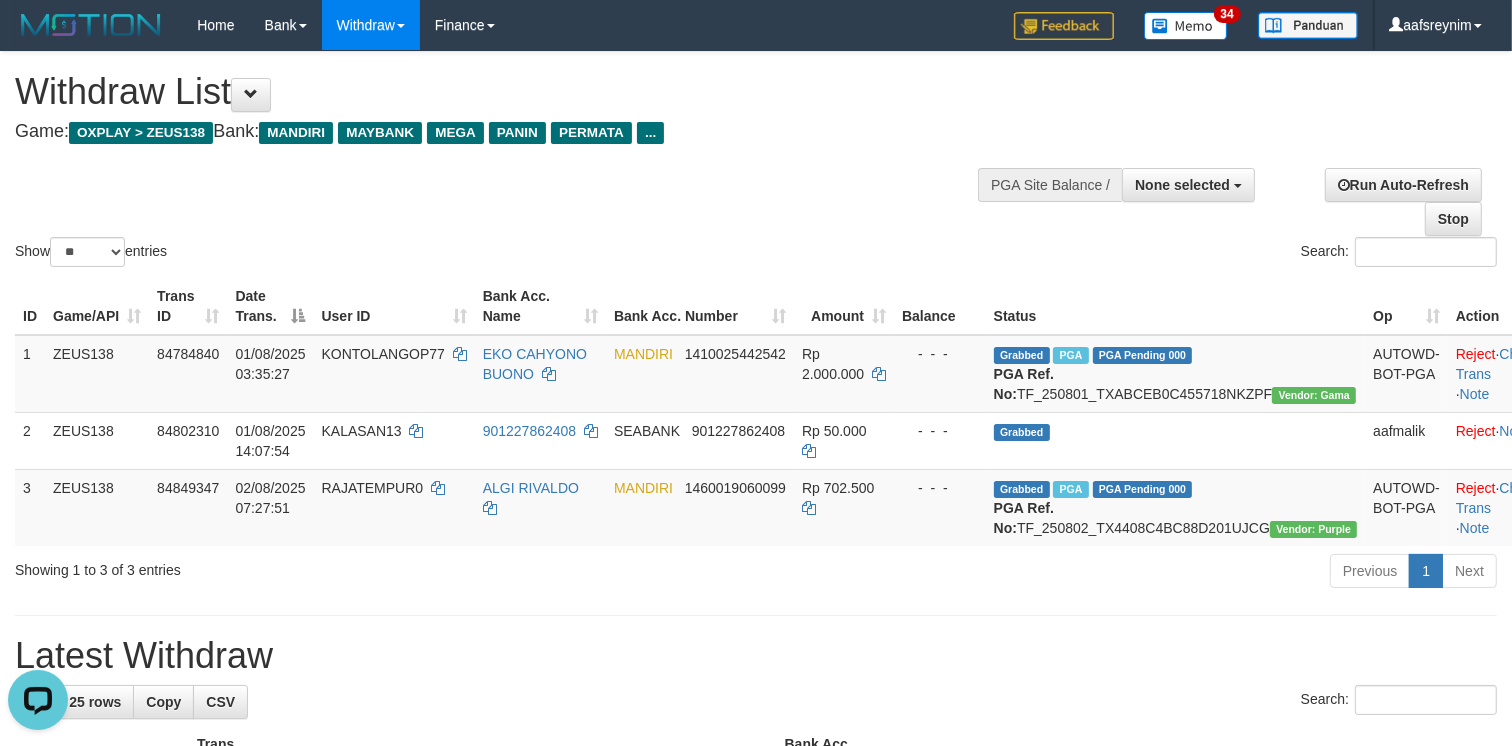 scroll, scrollTop: 0, scrollLeft: 0, axis: both 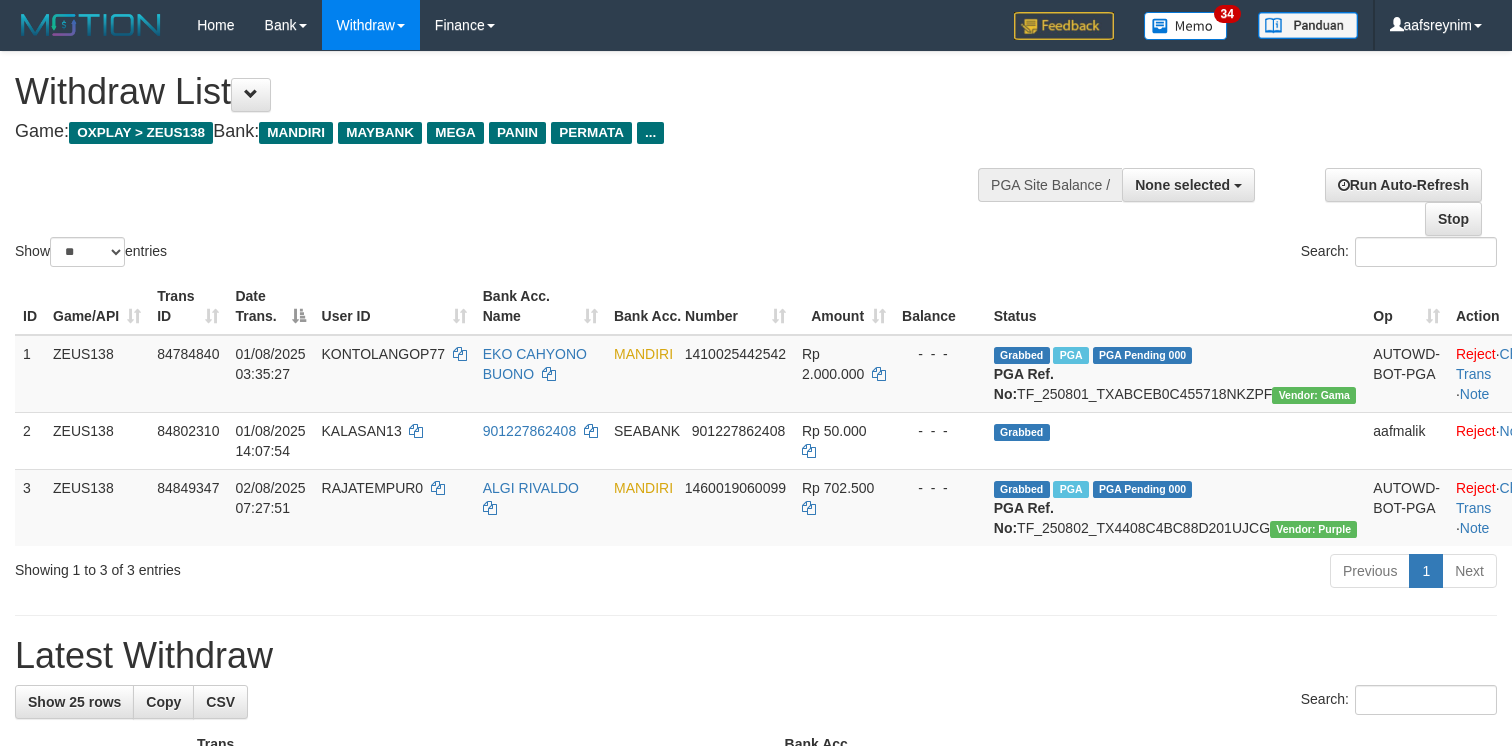 select 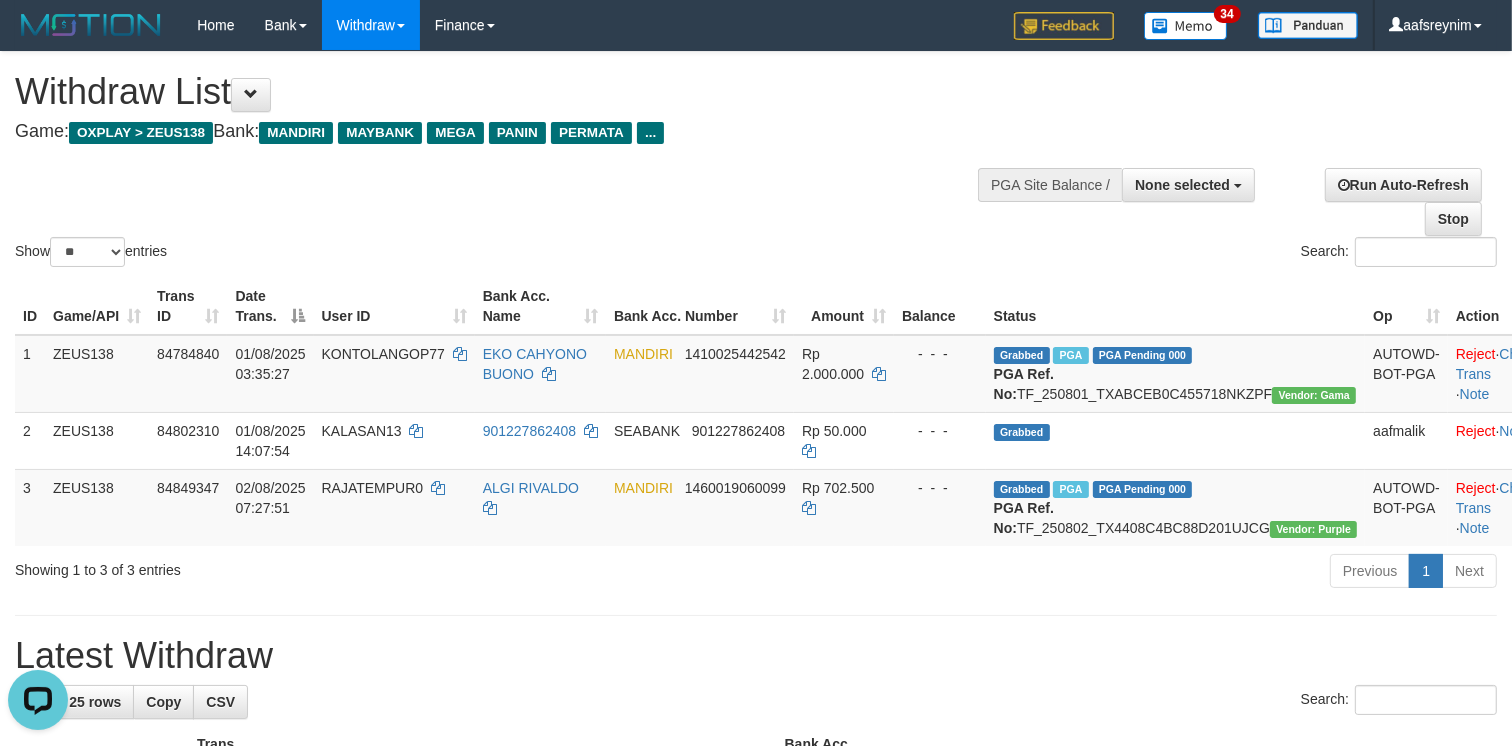 scroll, scrollTop: 0, scrollLeft: 0, axis: both 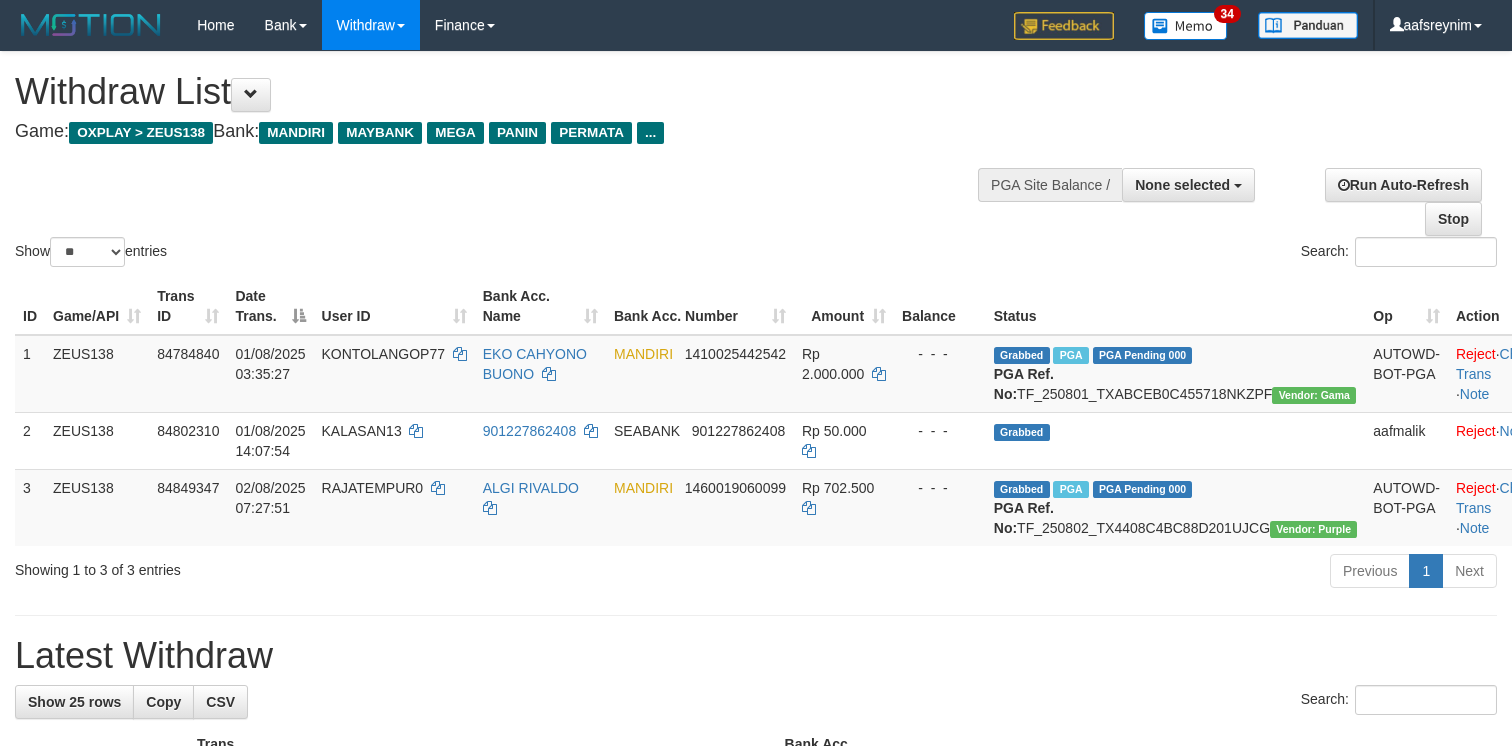 select 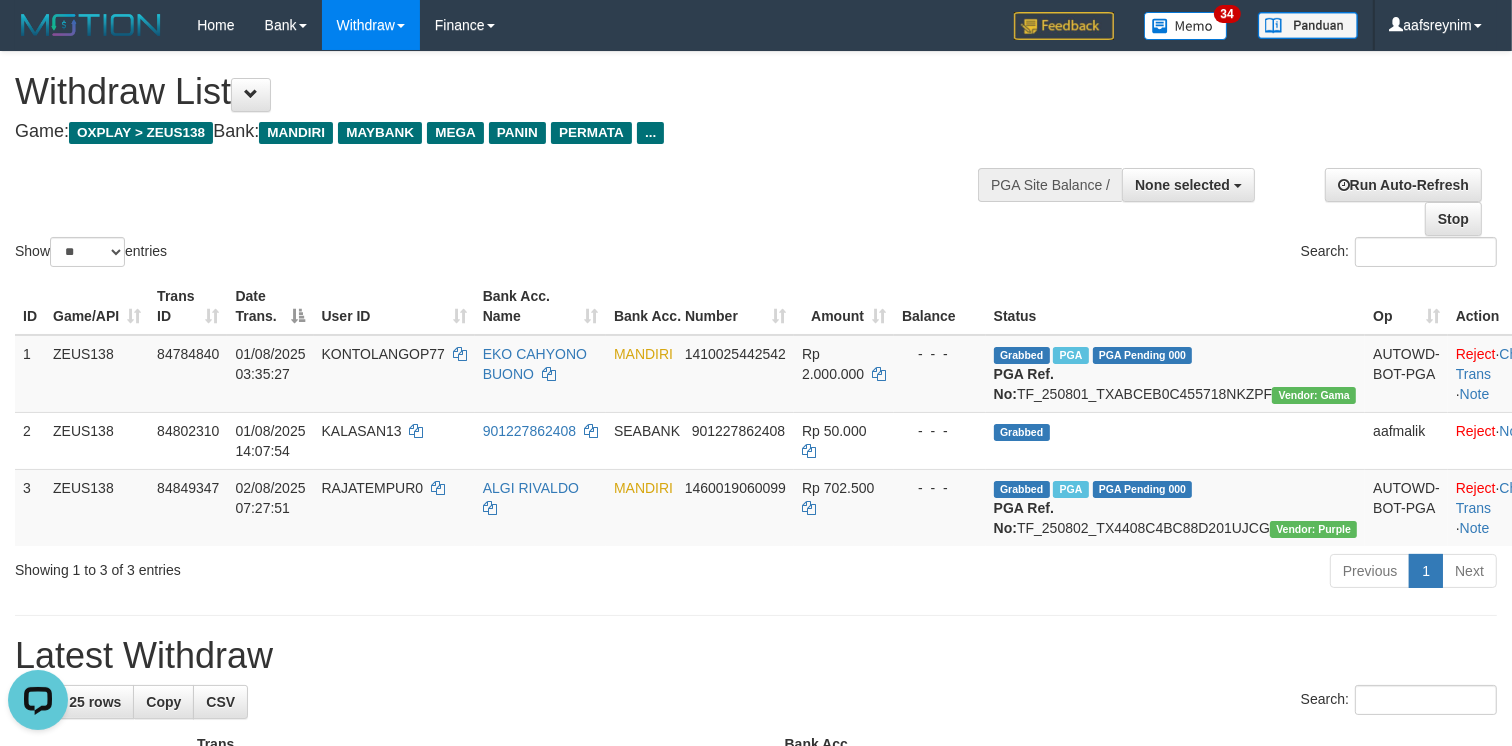 scroll, scrollTop: 0, scrollLeft: 0, axis: both 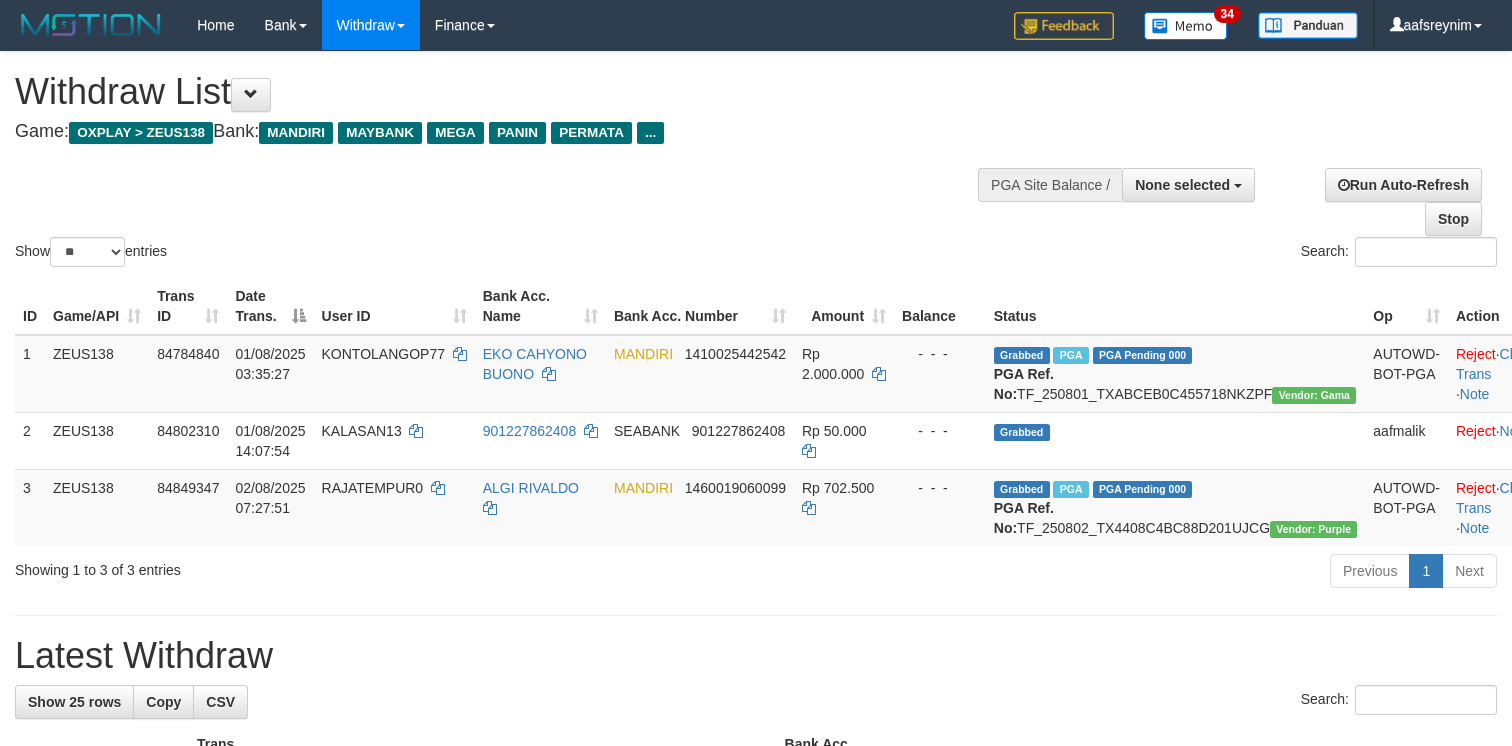 select 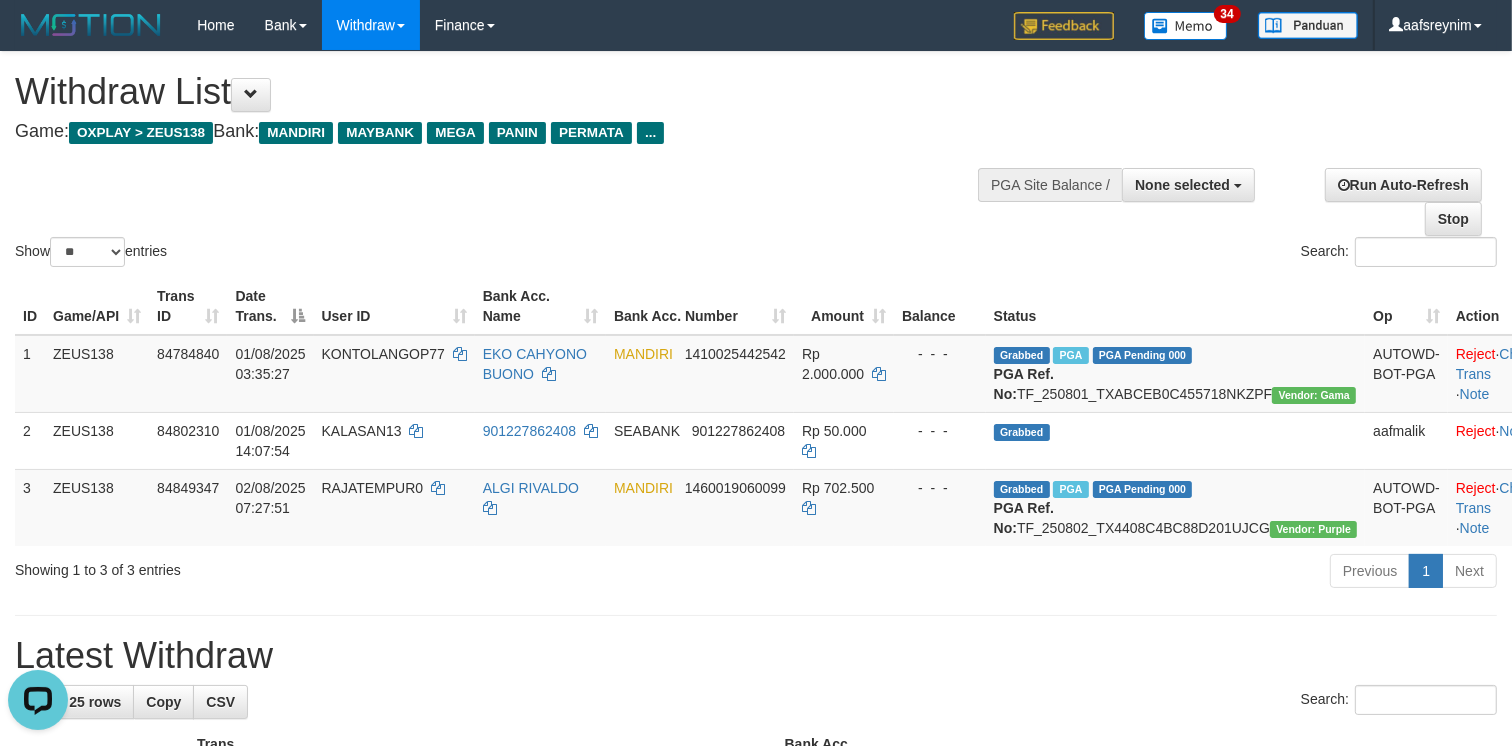 scroll, scrollTop: 0, scrollLeft: 0, axis: both 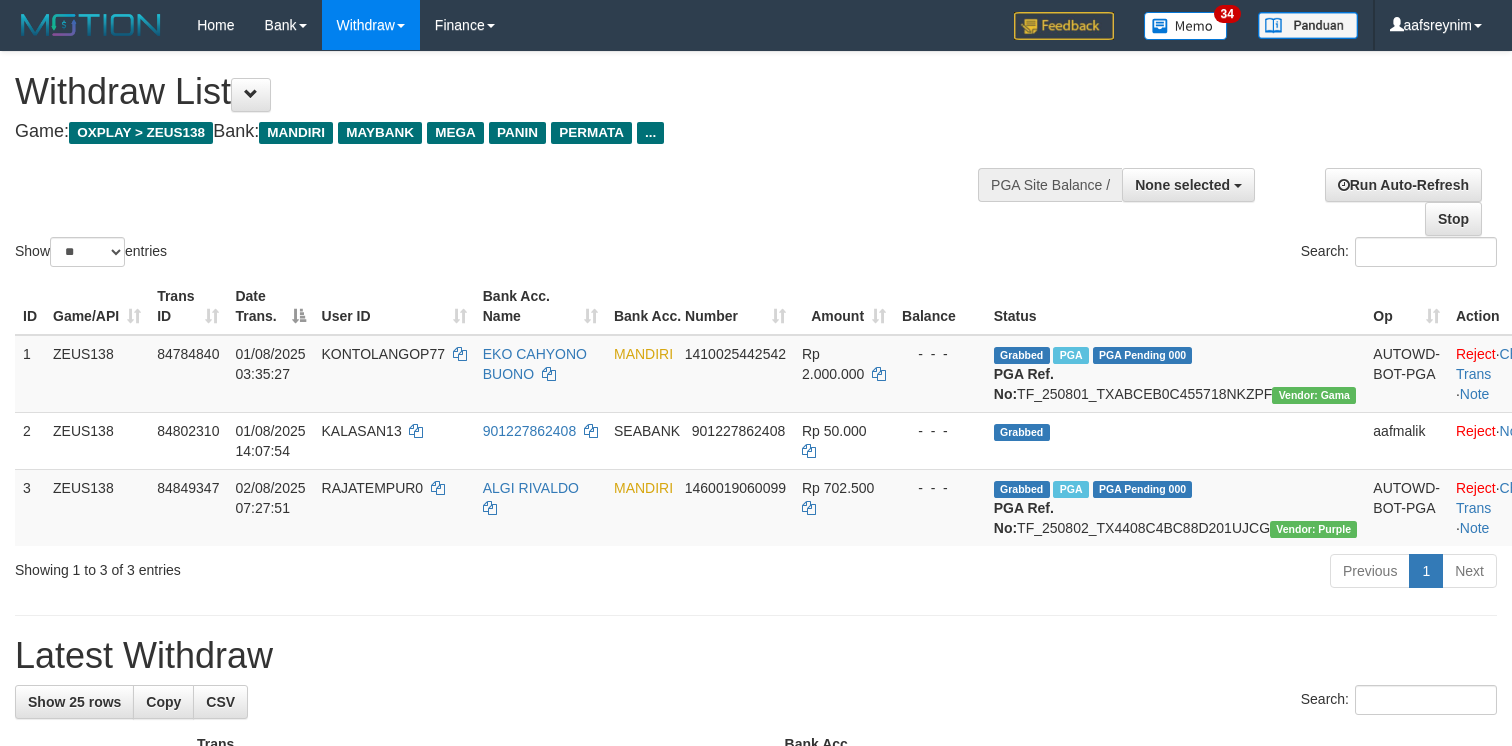 select 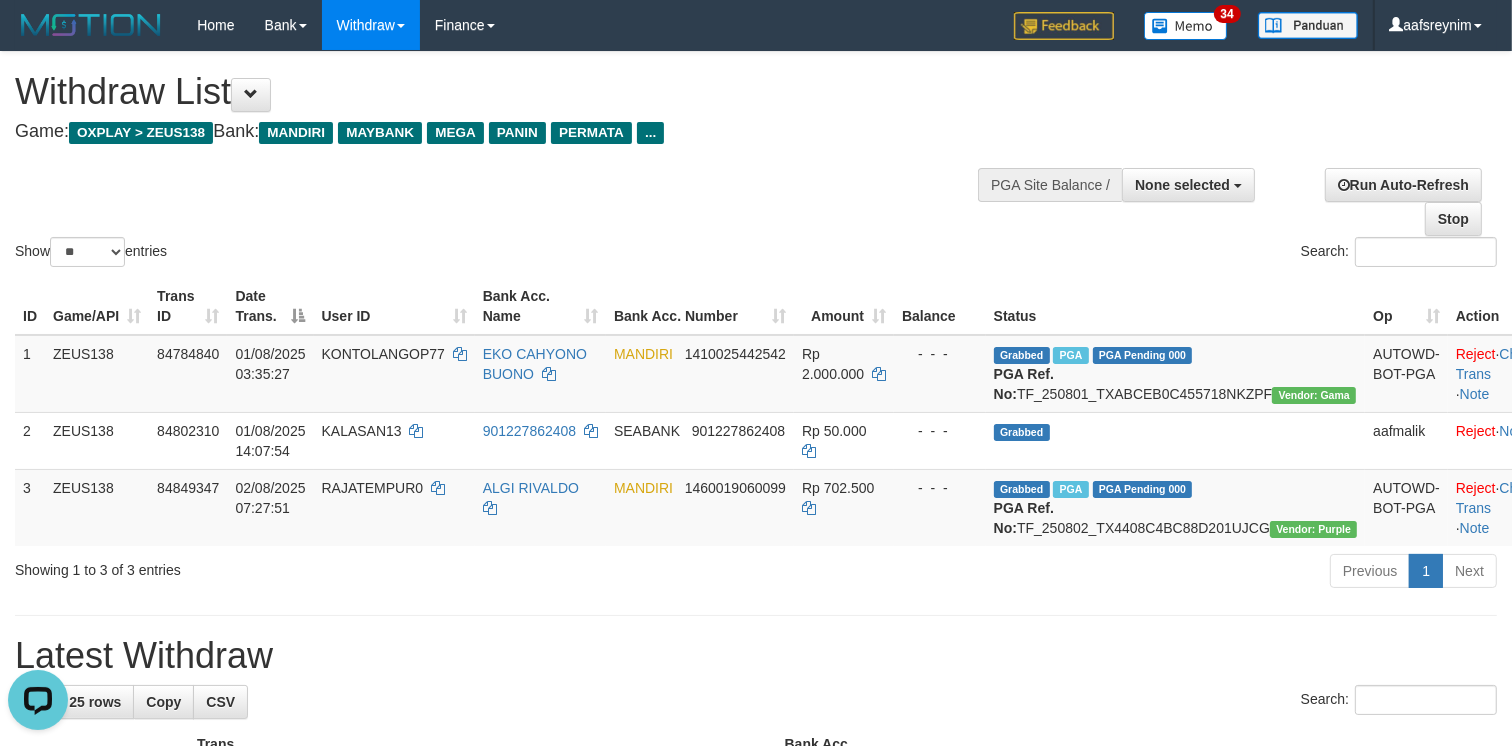 scroll, scrollTop: 0, scrollLeft: 0, axis: both 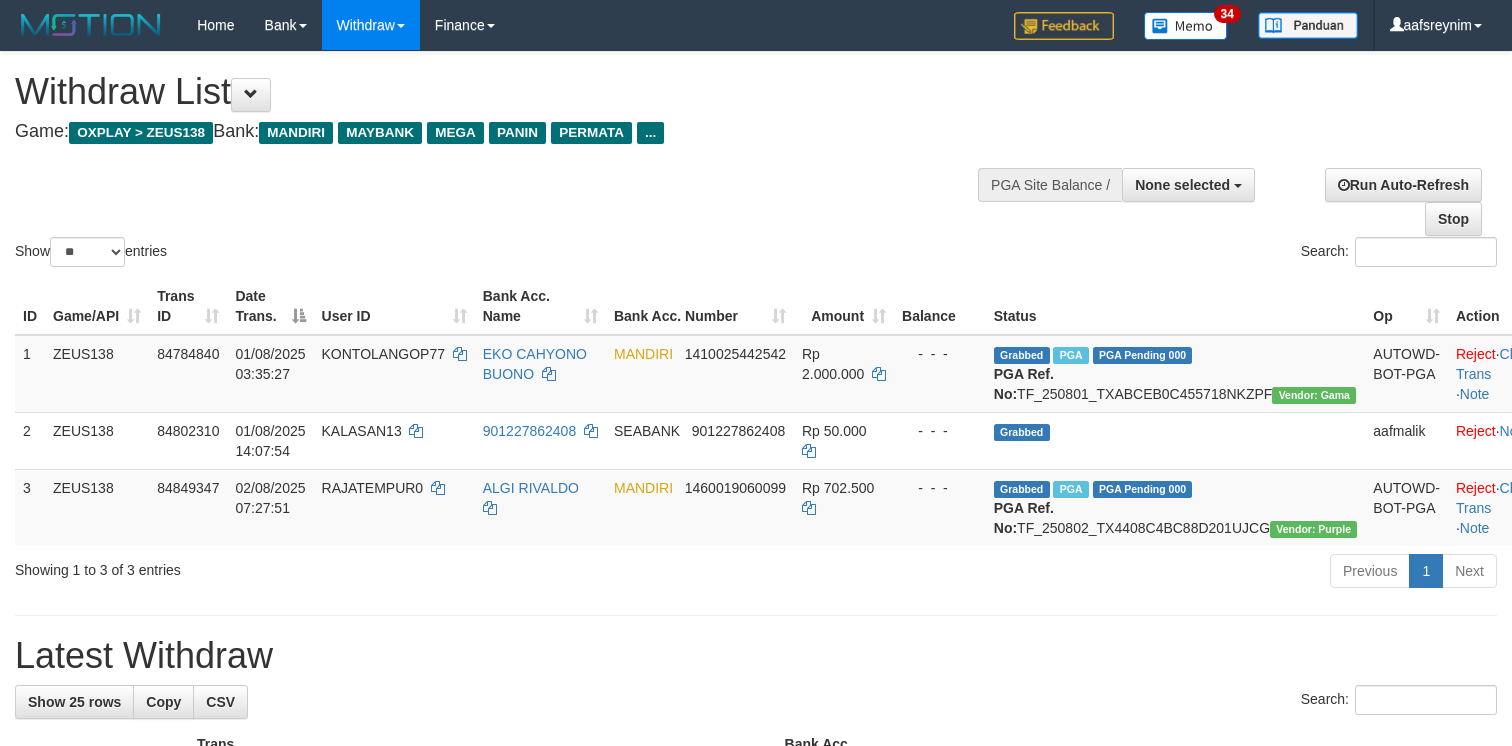 select 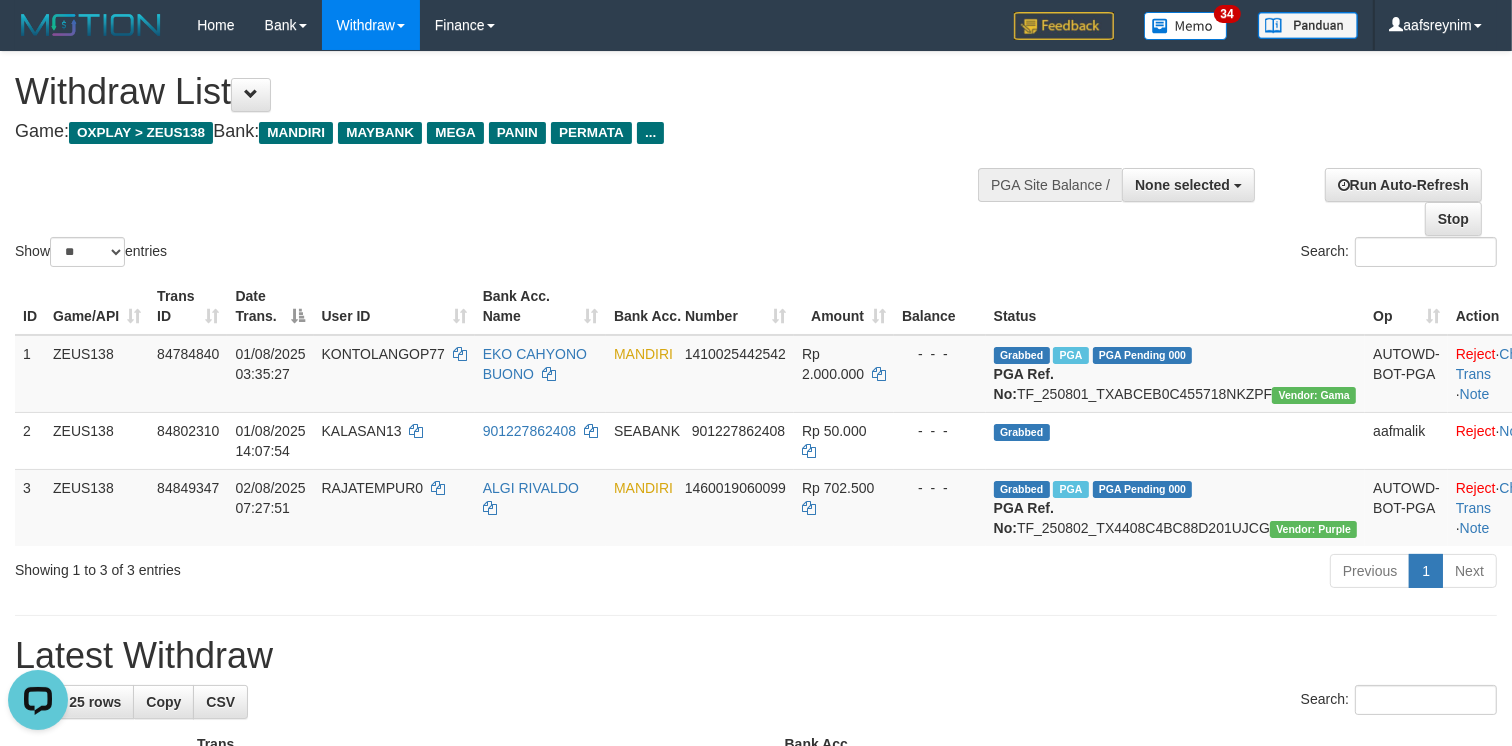 scroll, scrollTop: 0, scrollLeft: 0, axis: both 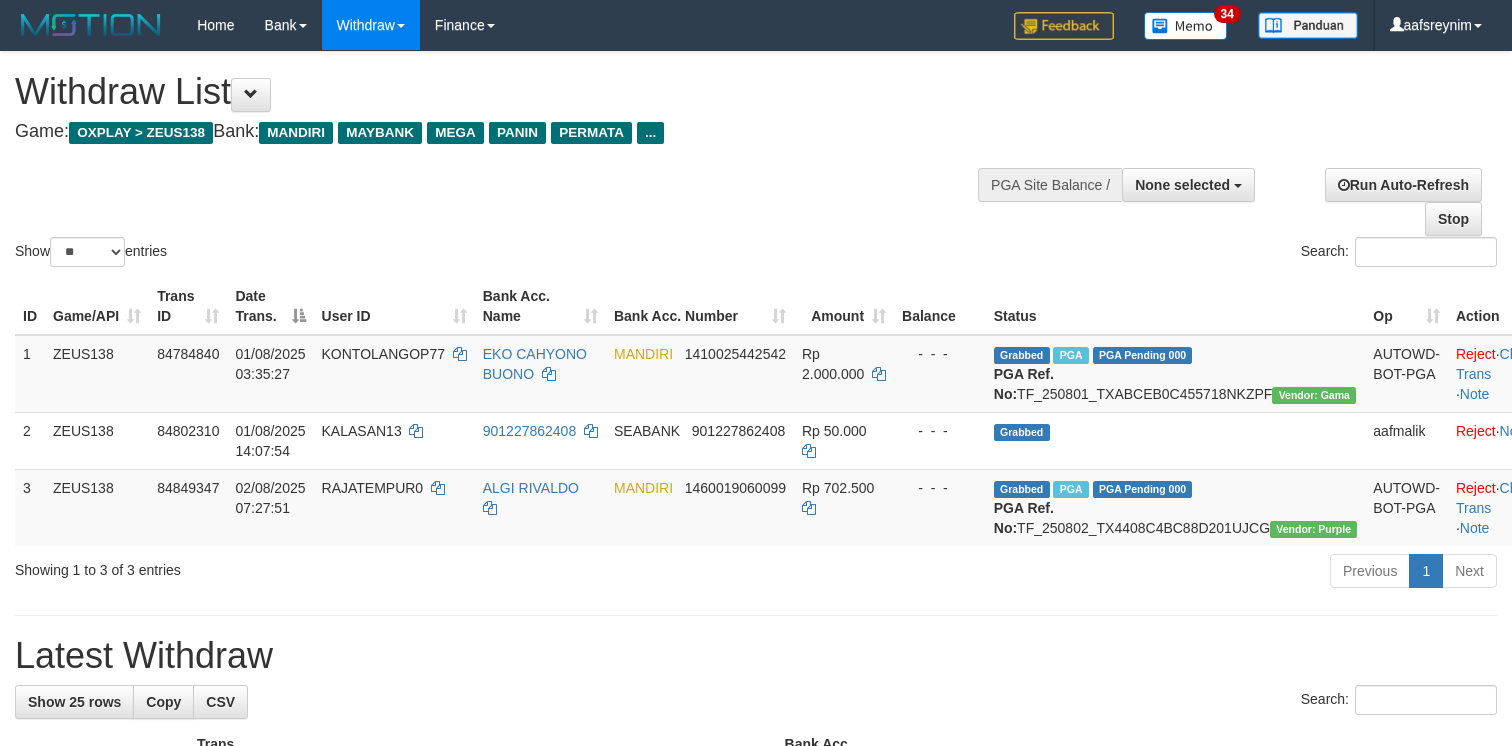 select 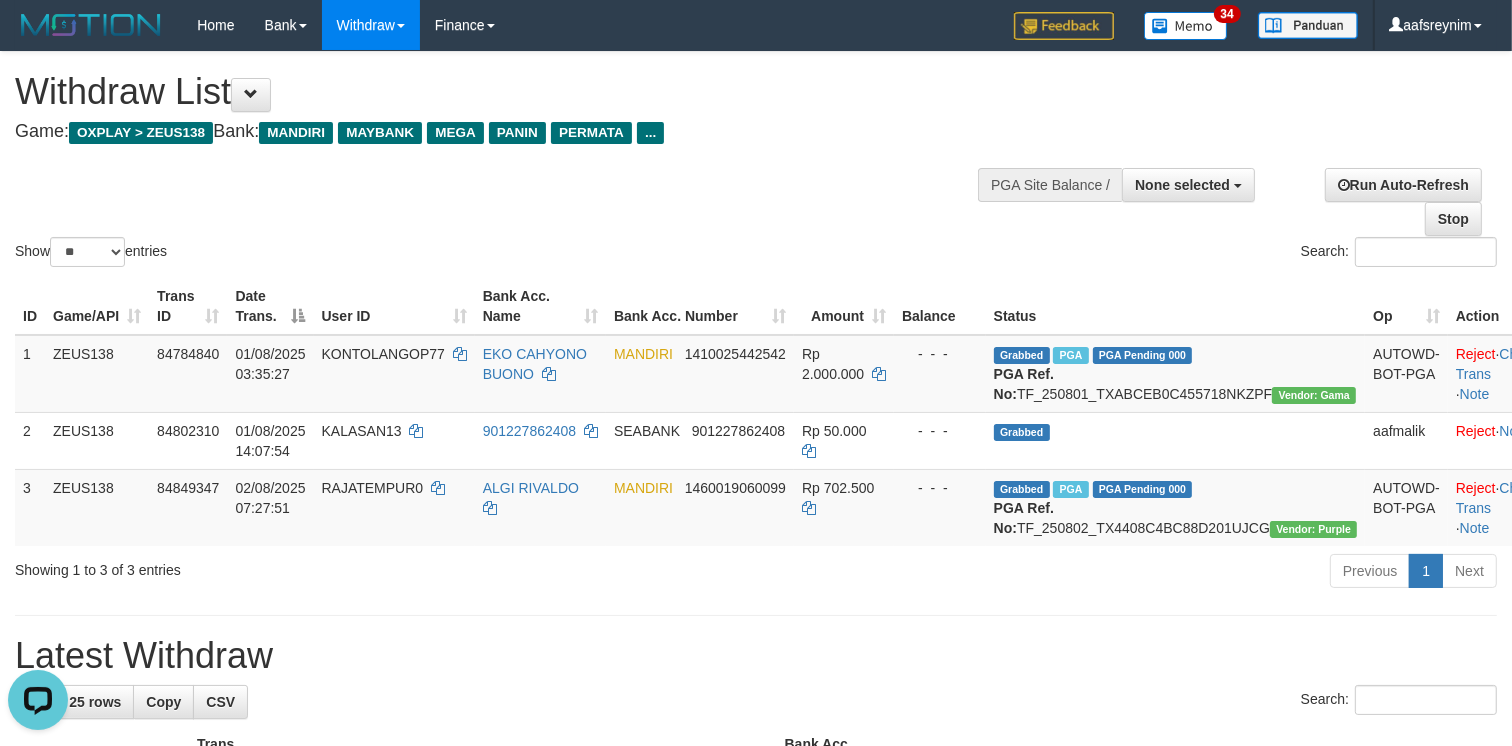 scroll, scrollTop: 0, scrollLeft: 0, axis: both 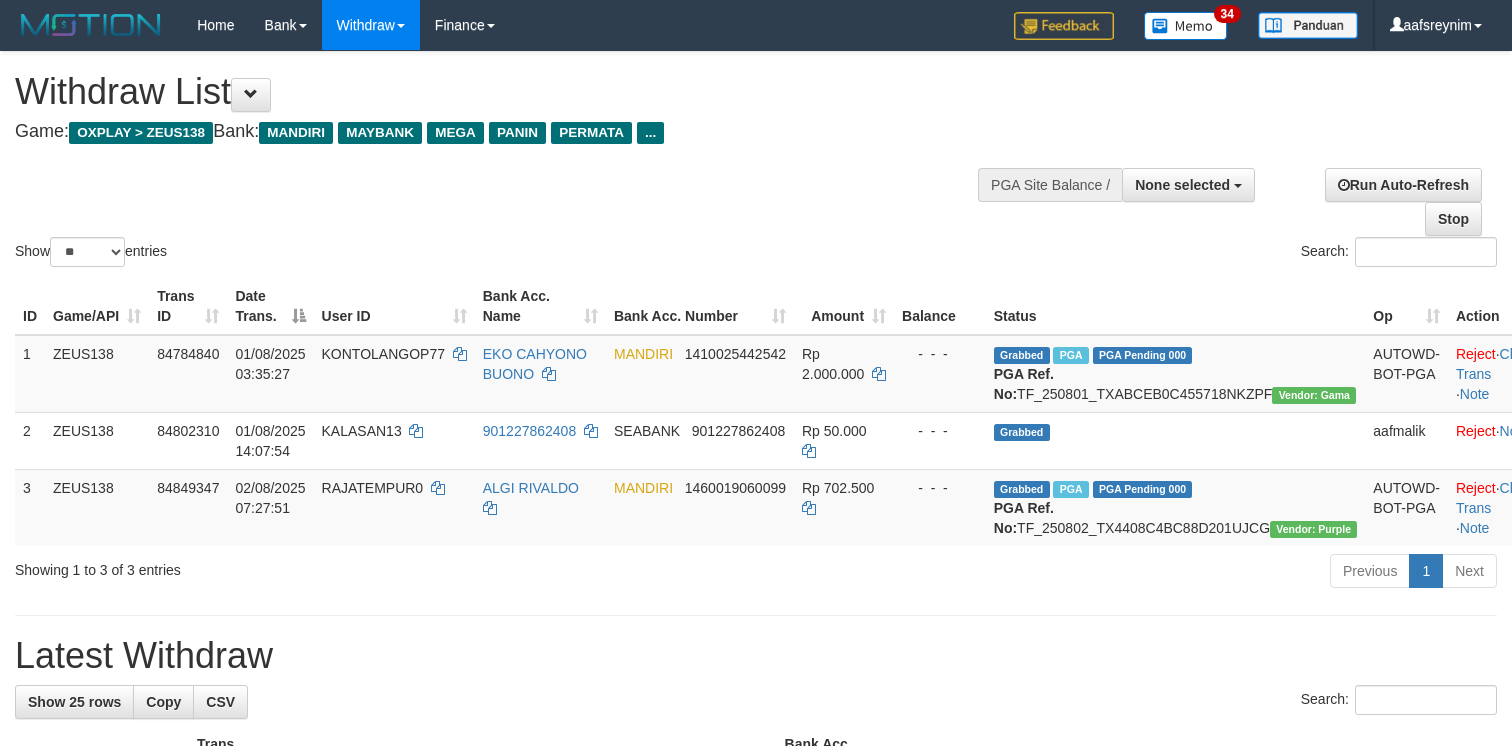 select 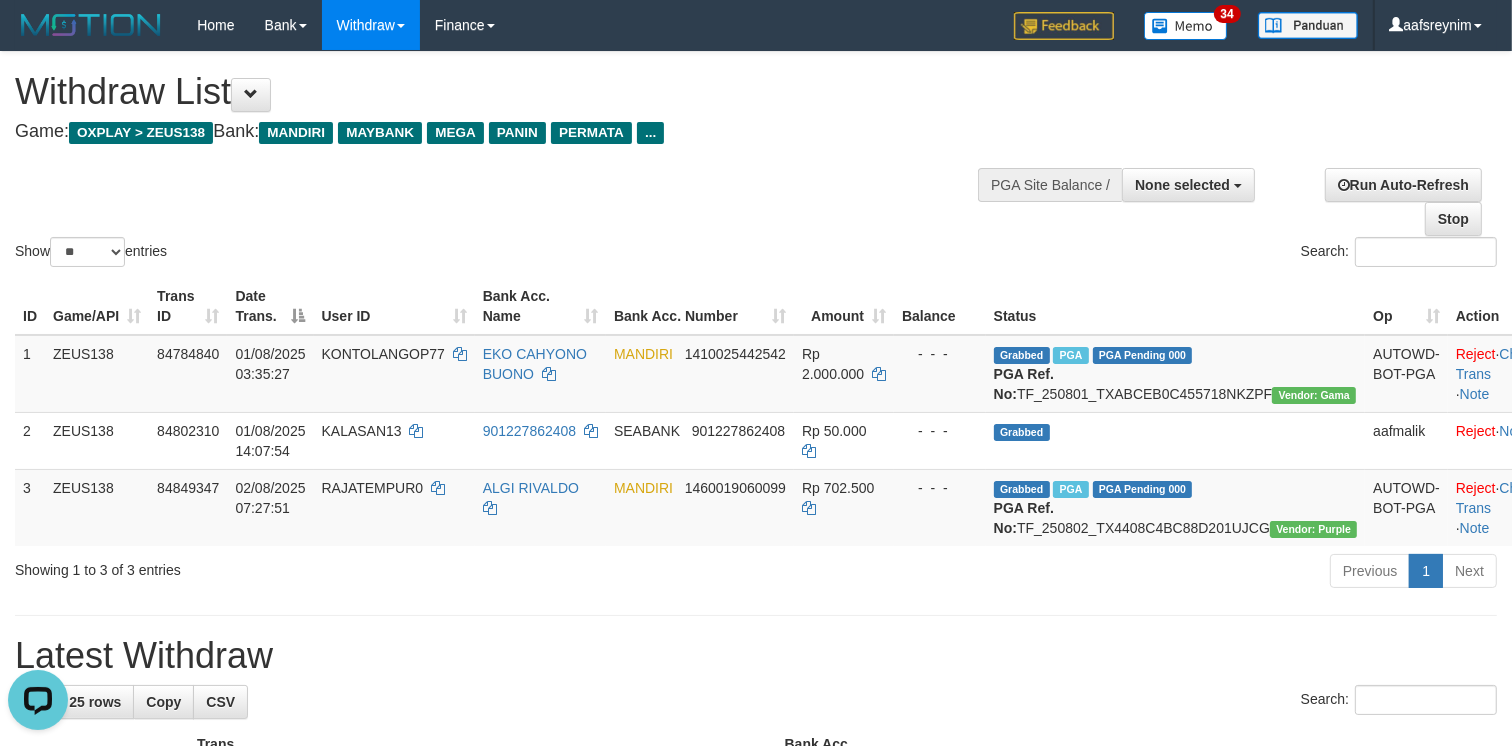 scroll, scrollTop: 0, scrollLeft: 0, axis: both 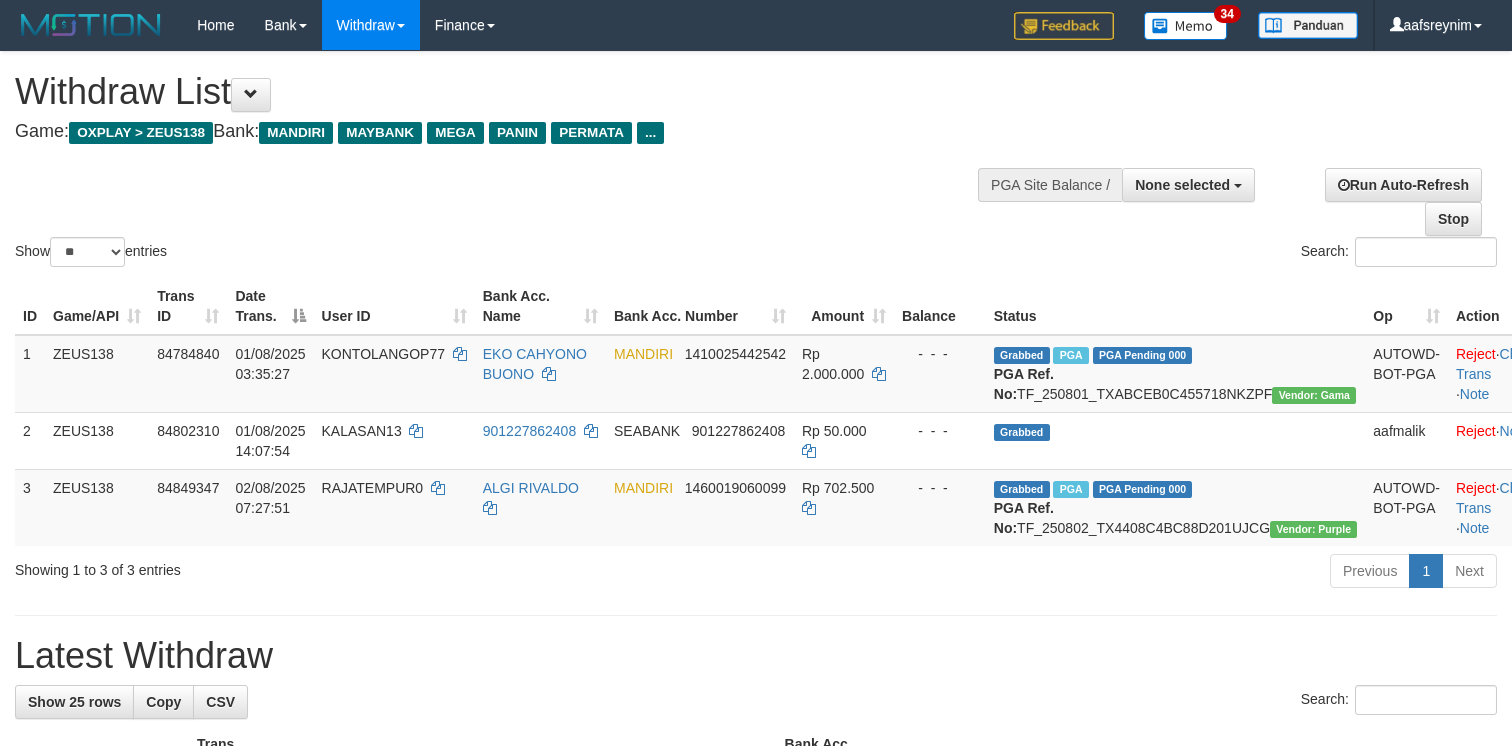 select 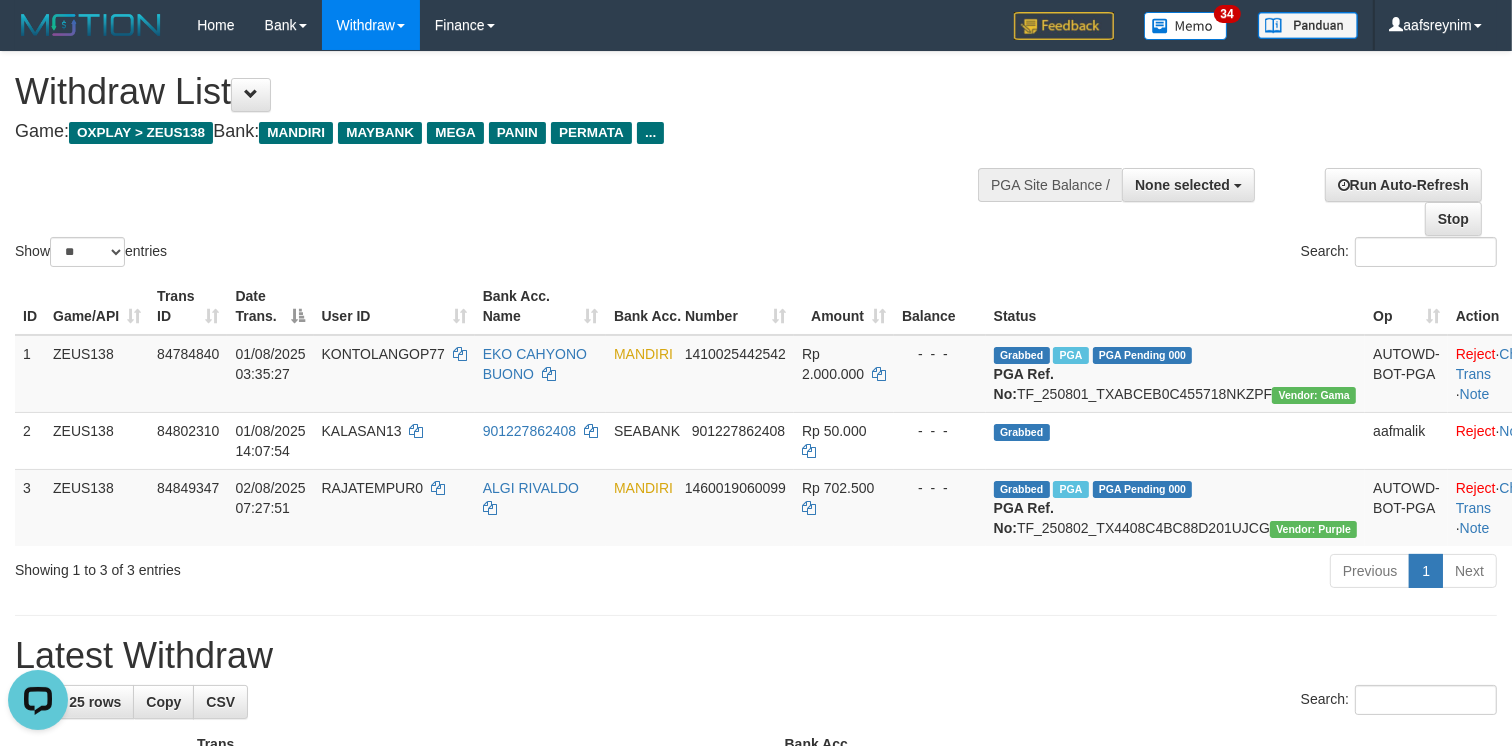 scroll, scrollTop: 0, scrollLeft: 0, axis: both 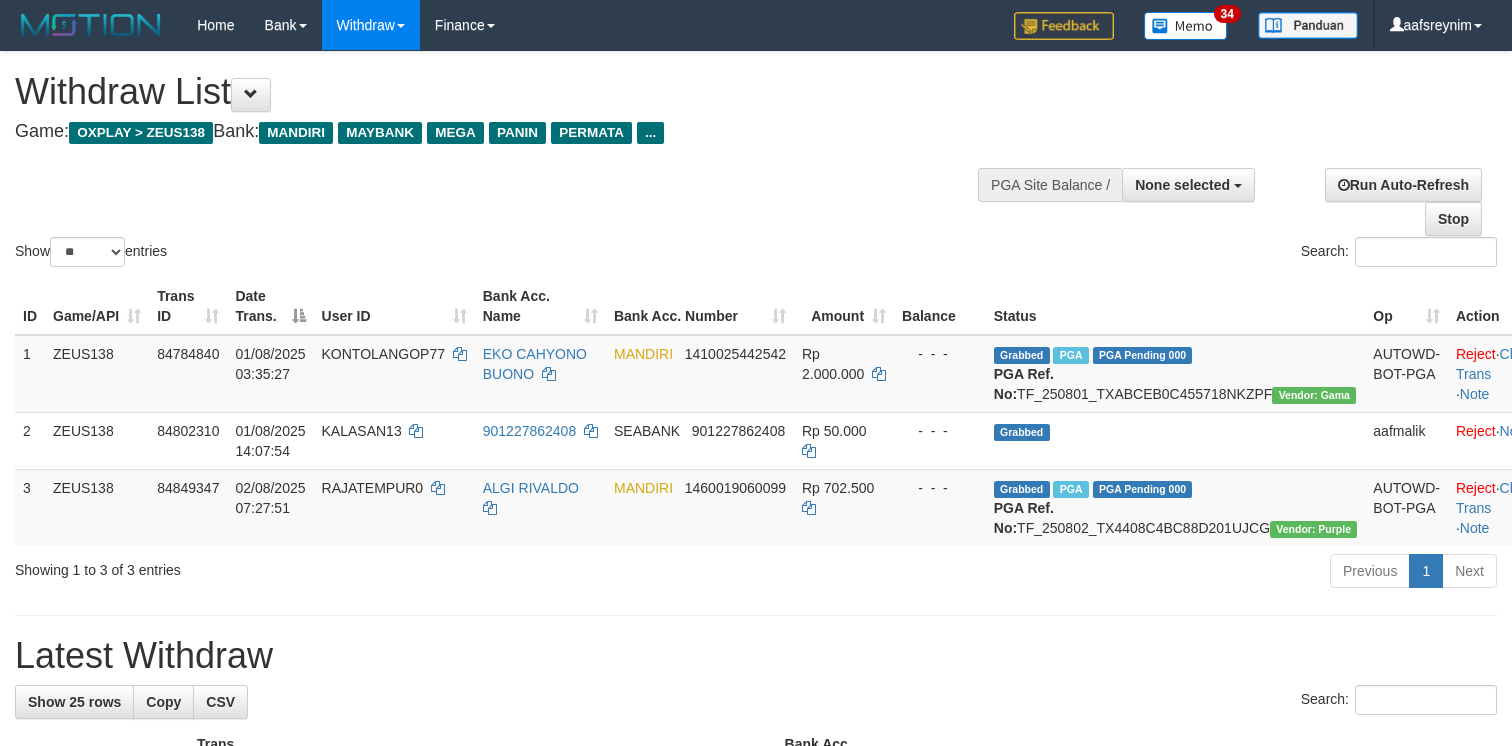 select 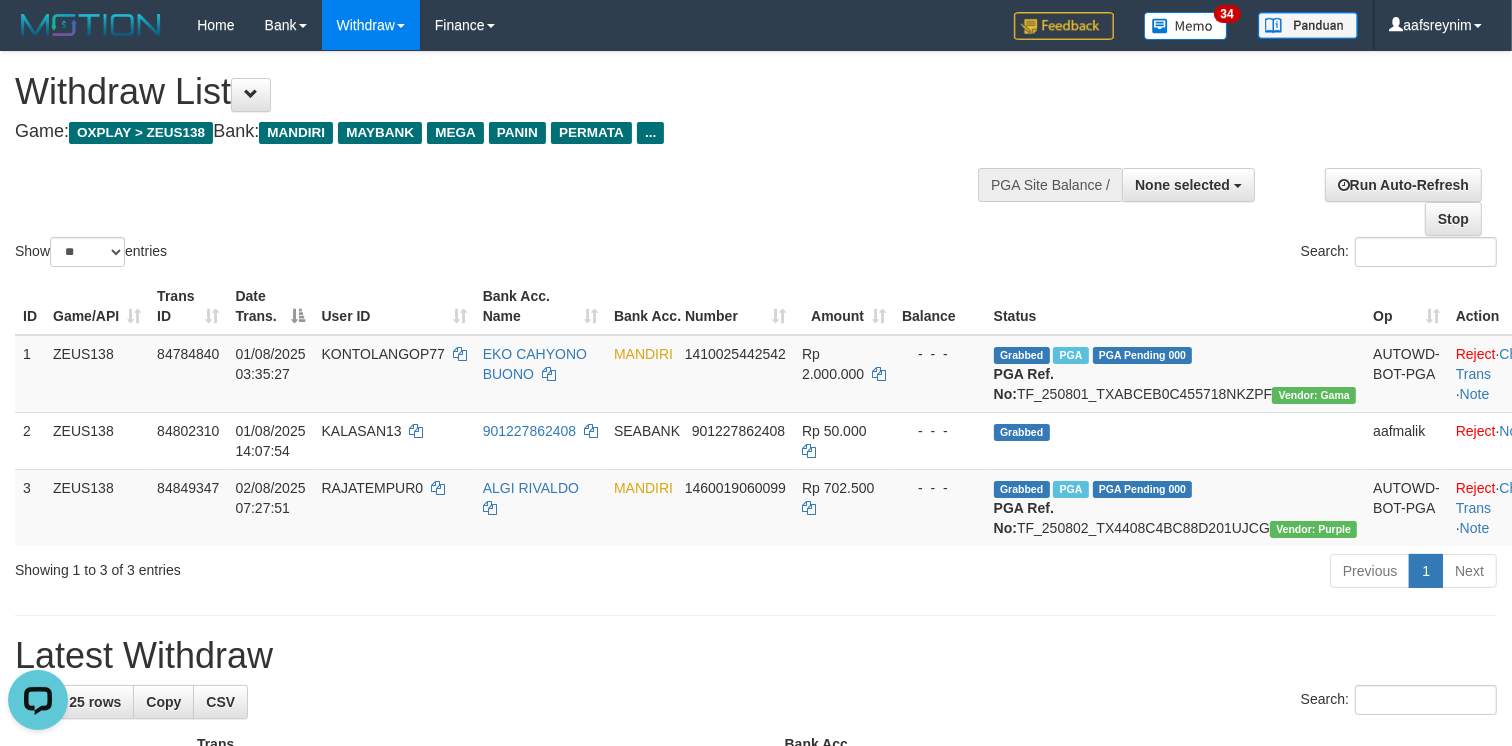 scroll, scrollTop: 0, scrollLeft: 0, axis: both 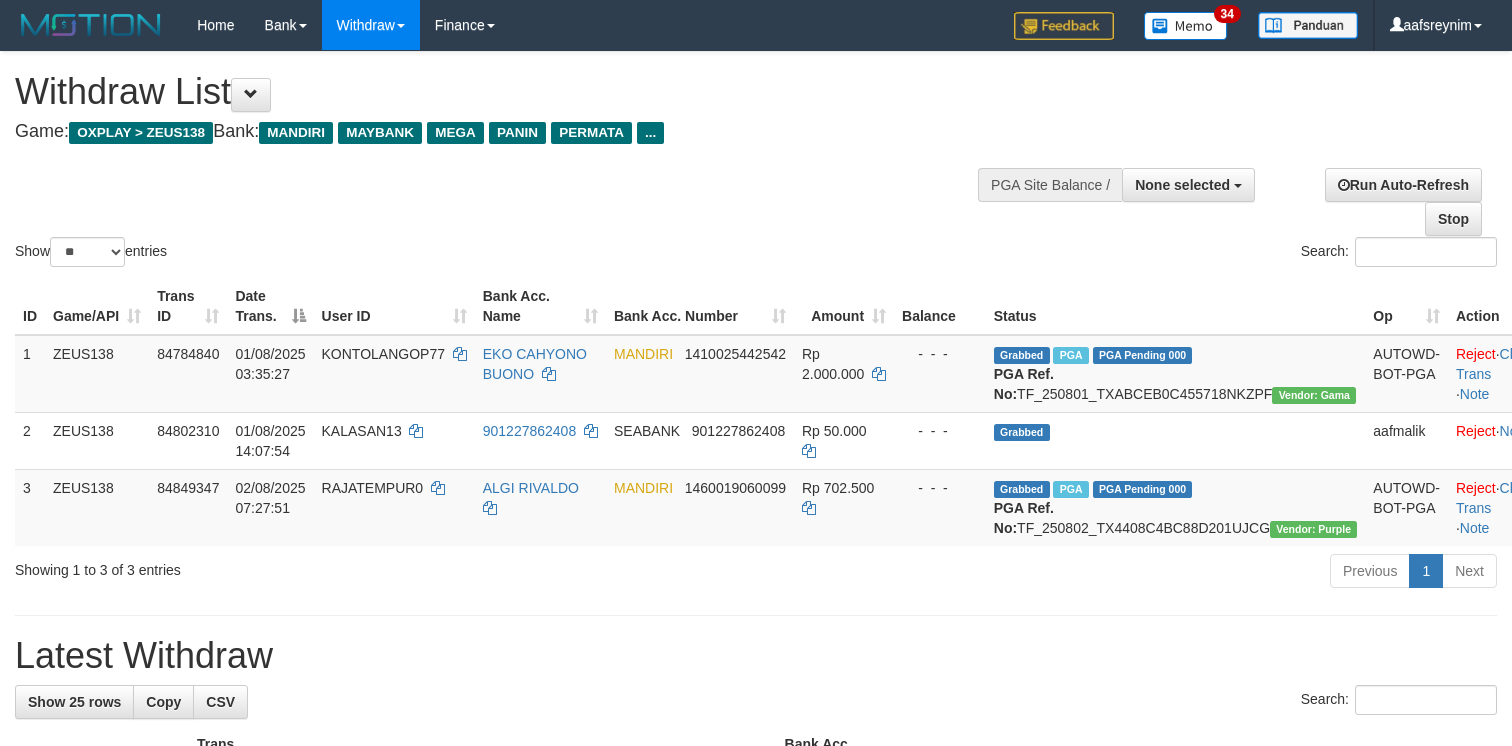 select 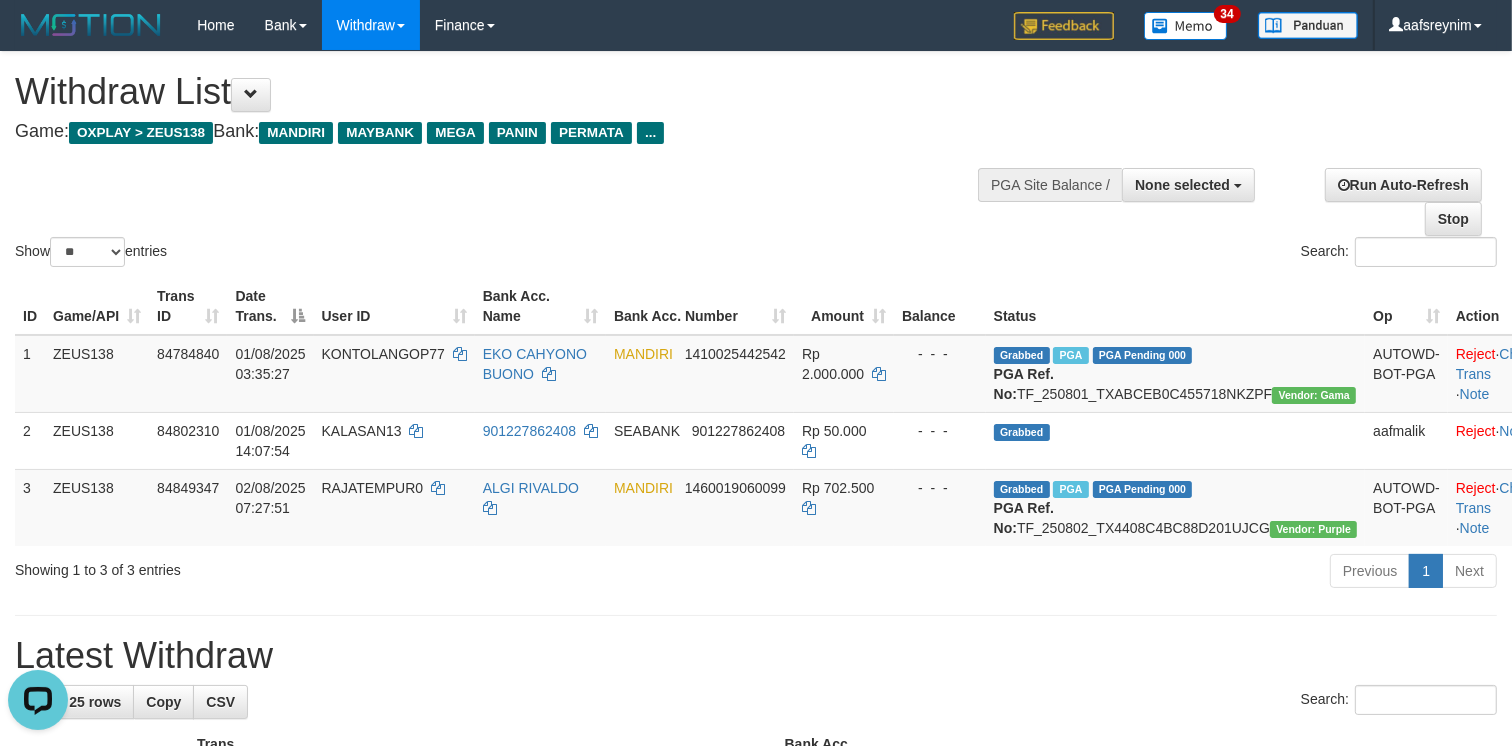 scroll, scrollTop: 0, scrollLeft: 0, axis: both 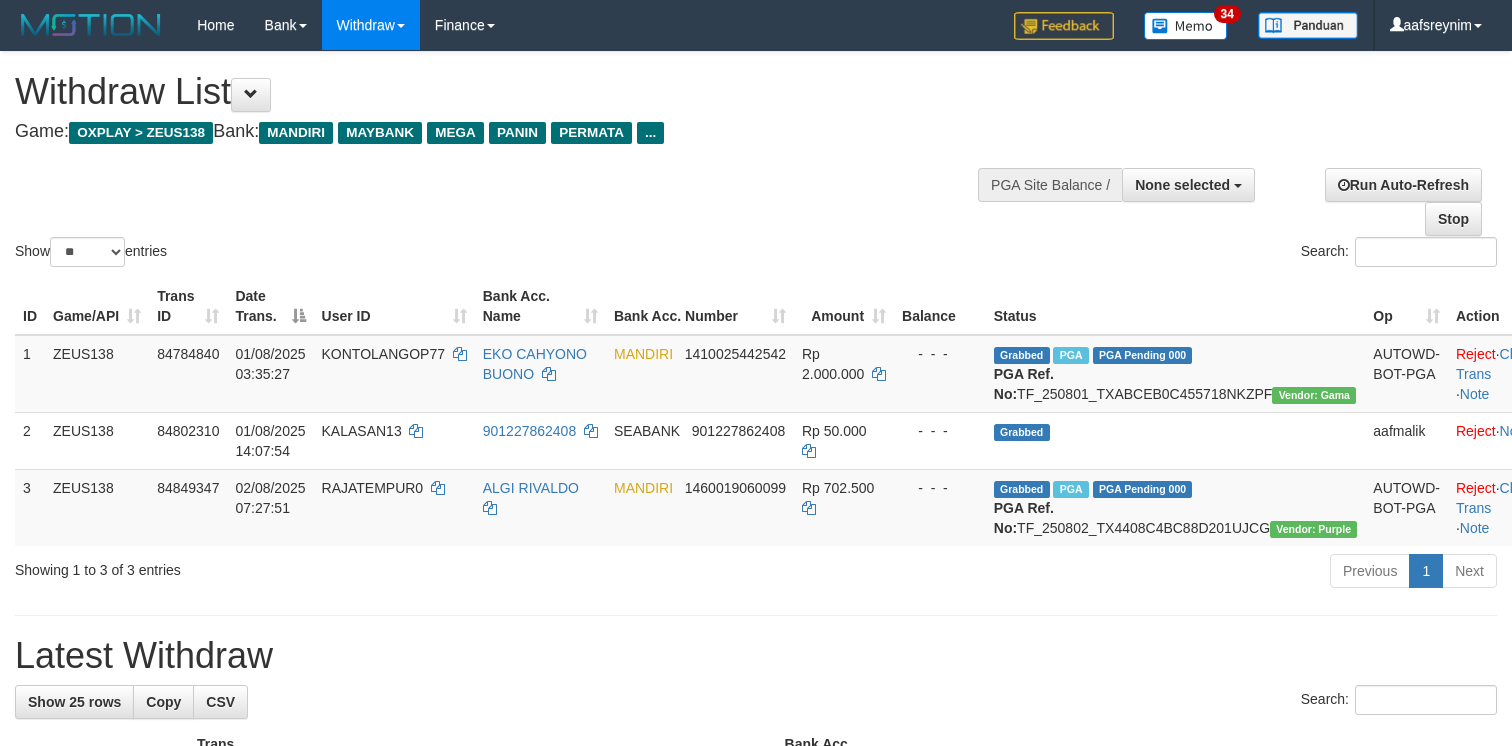 select 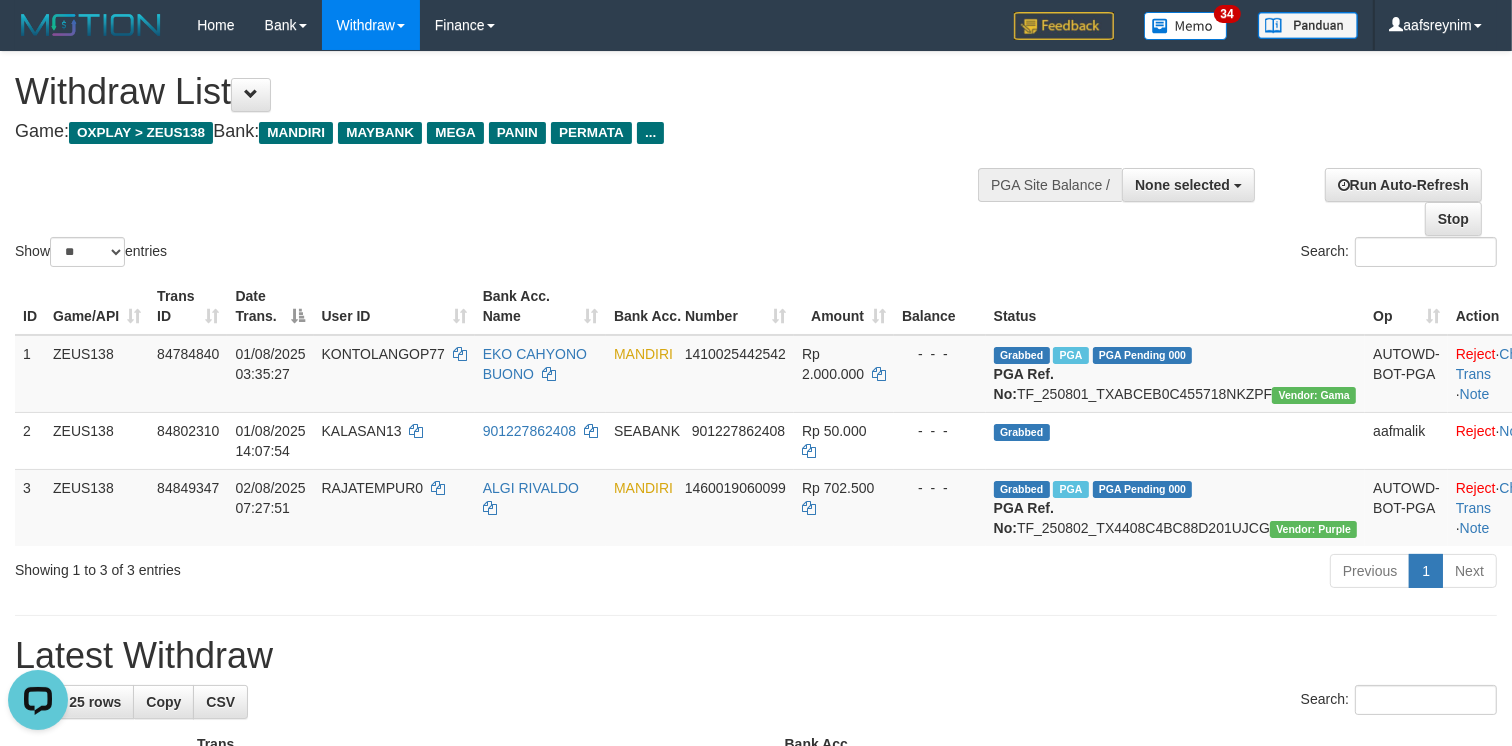 scroll, scrollTop: 0, scrollLeft: 0, axis: both 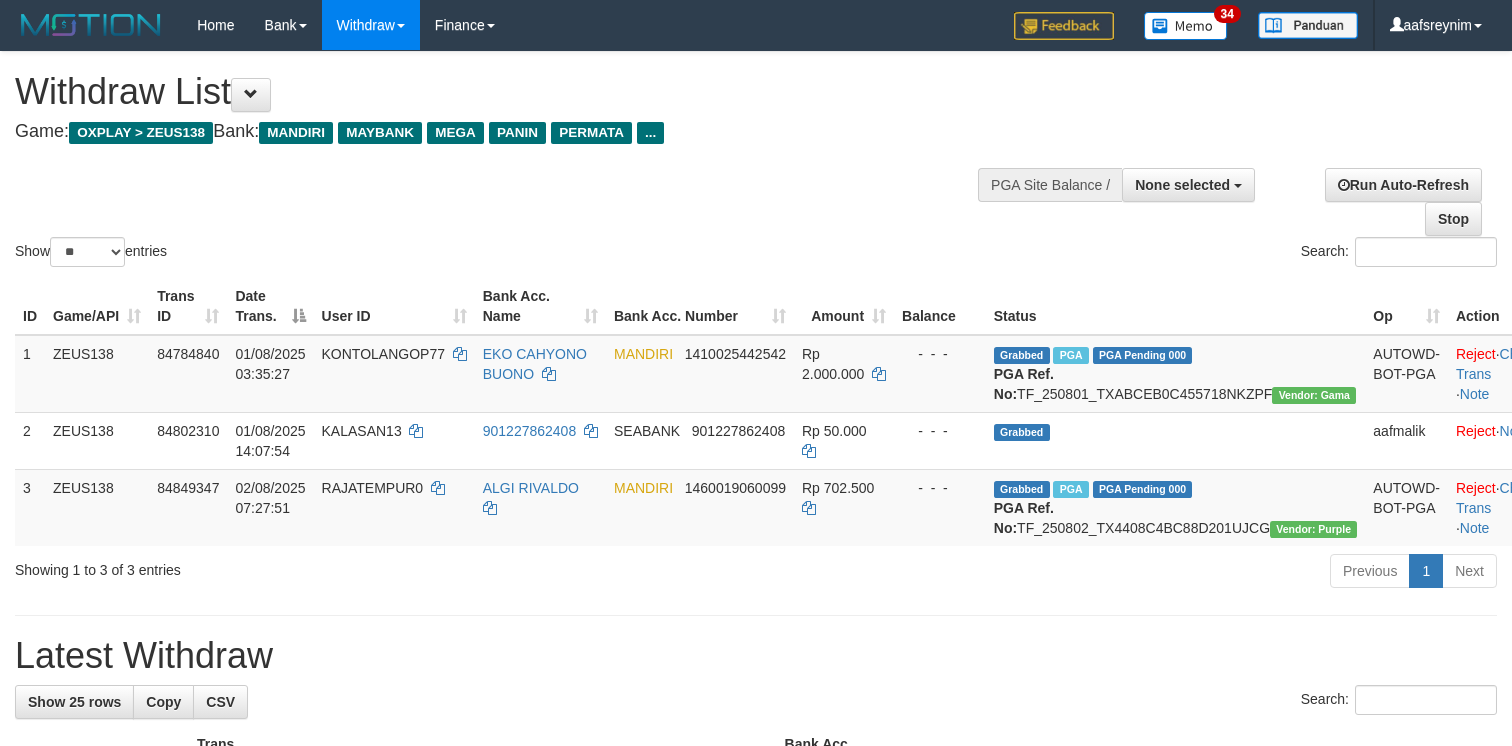 select 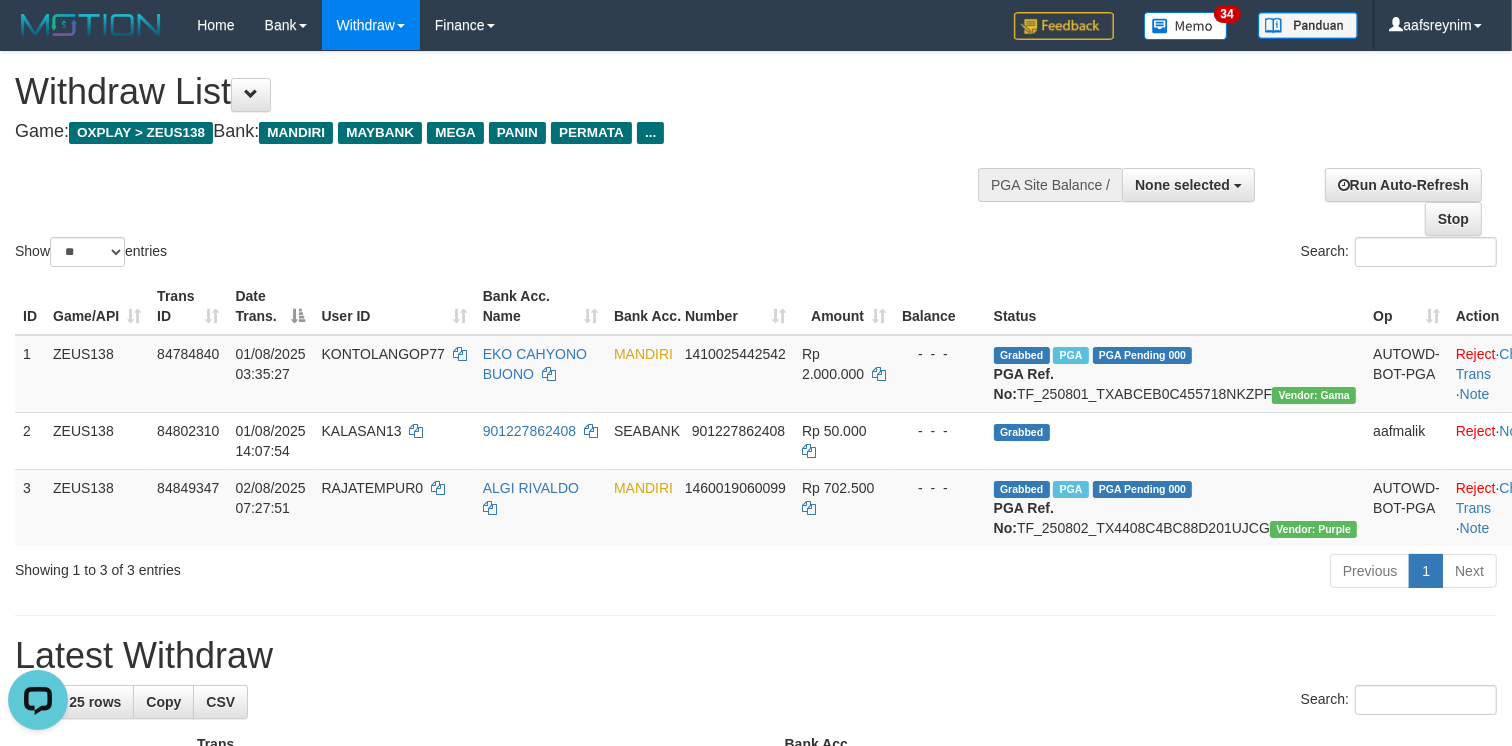 scroll, scrollTop: 0, scrollLeft: 0, axis: both 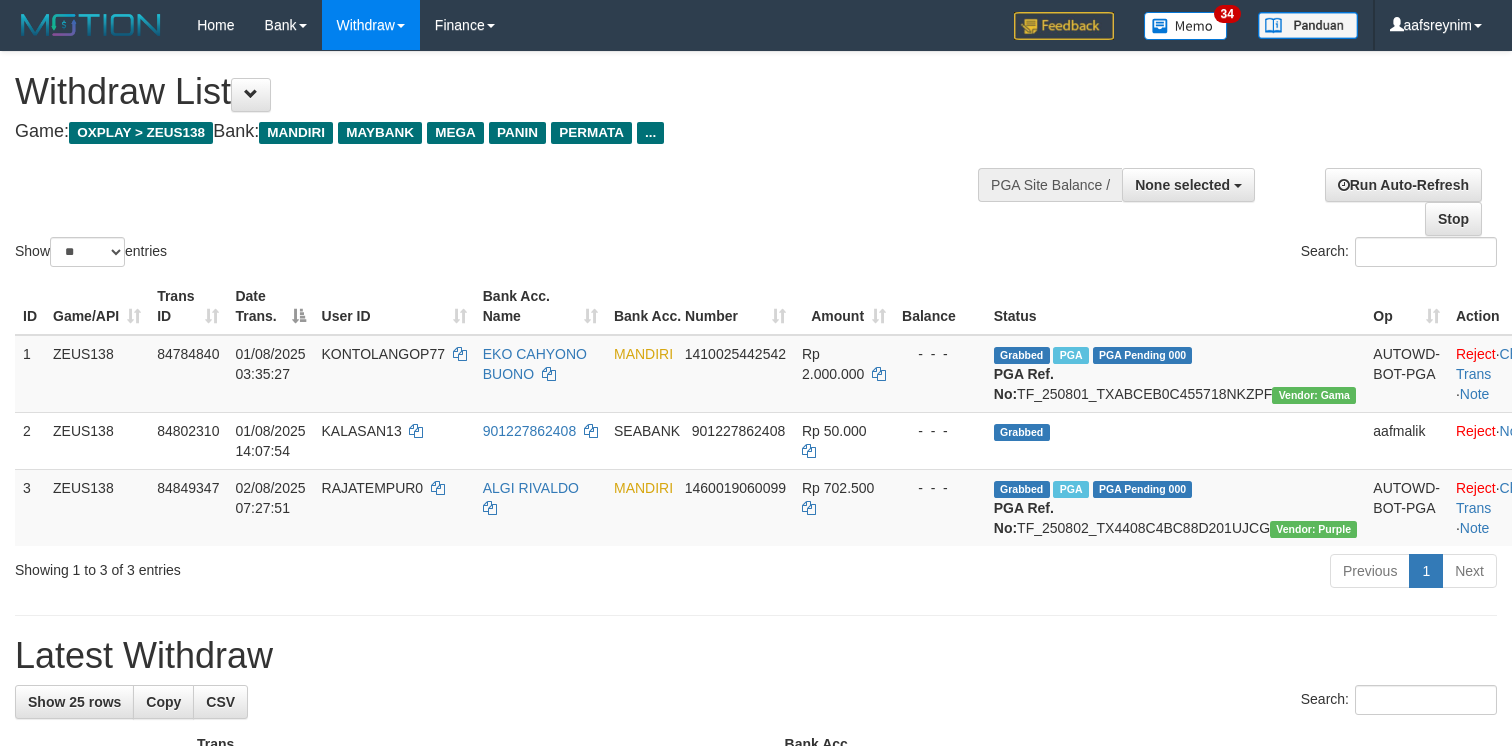 select 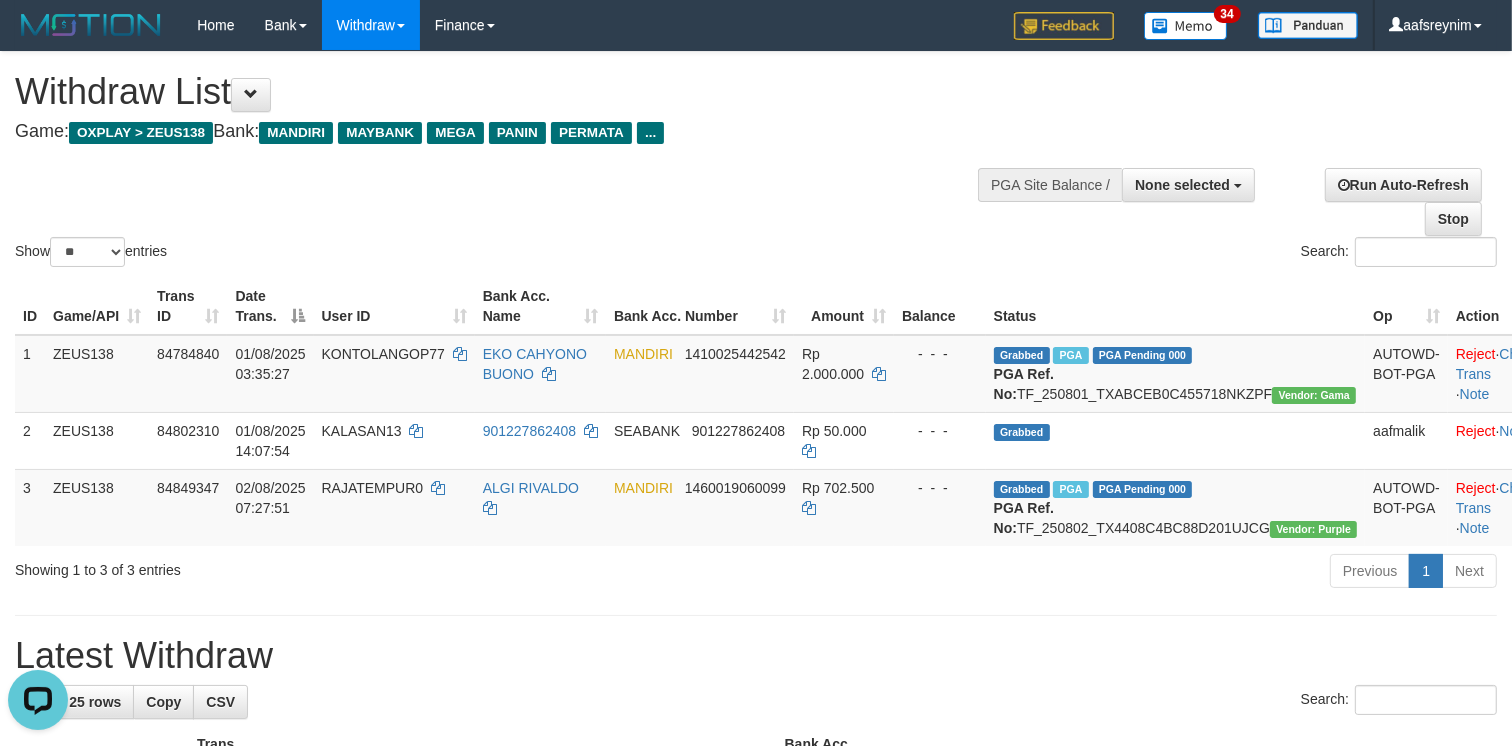 scroll, scrollTop: 0, scrollLeft: 0, axis: both 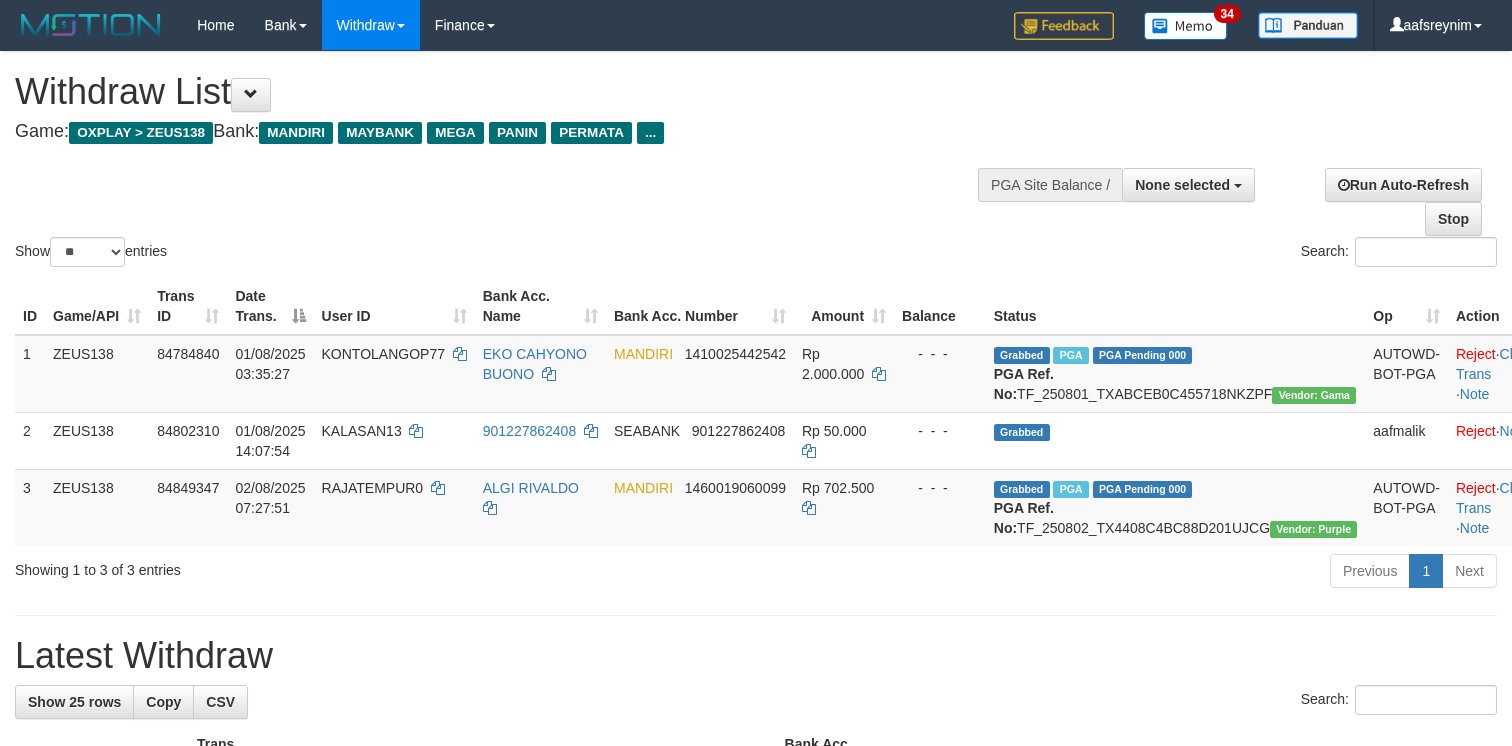 select 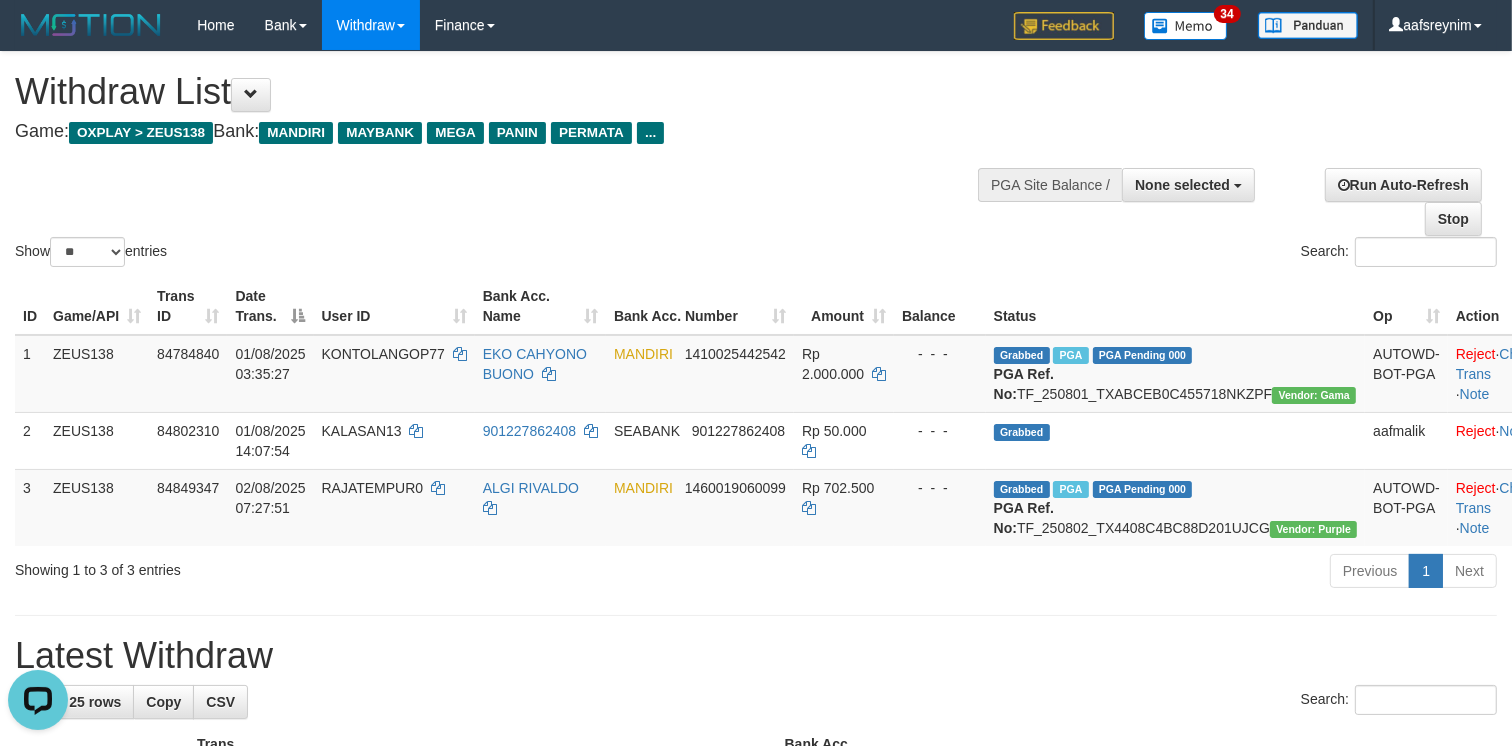 scroll, scrollTop: 0, scrollLeft: 0, axis: both 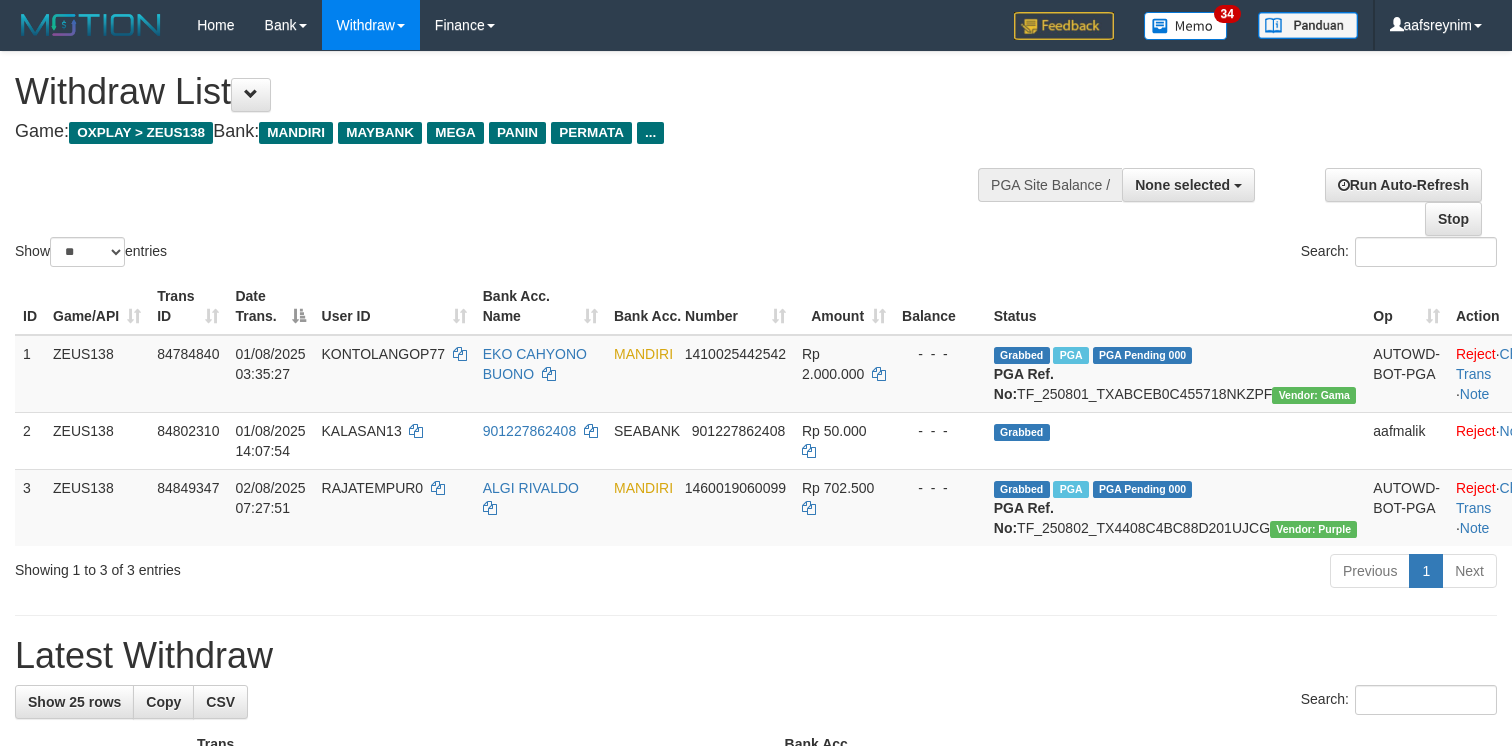 select 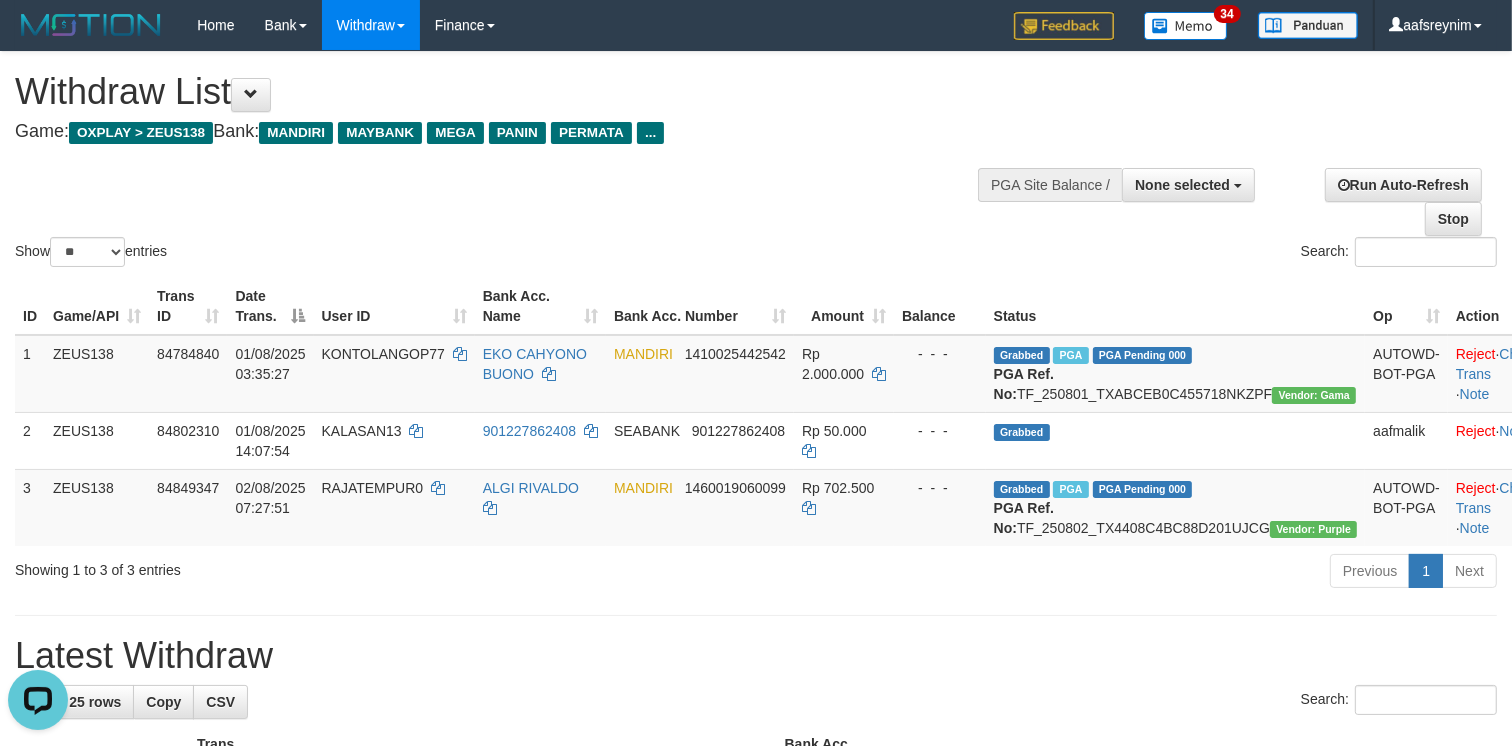 scroll, scrollTop: 0, scrollLeft: 0, axis: both 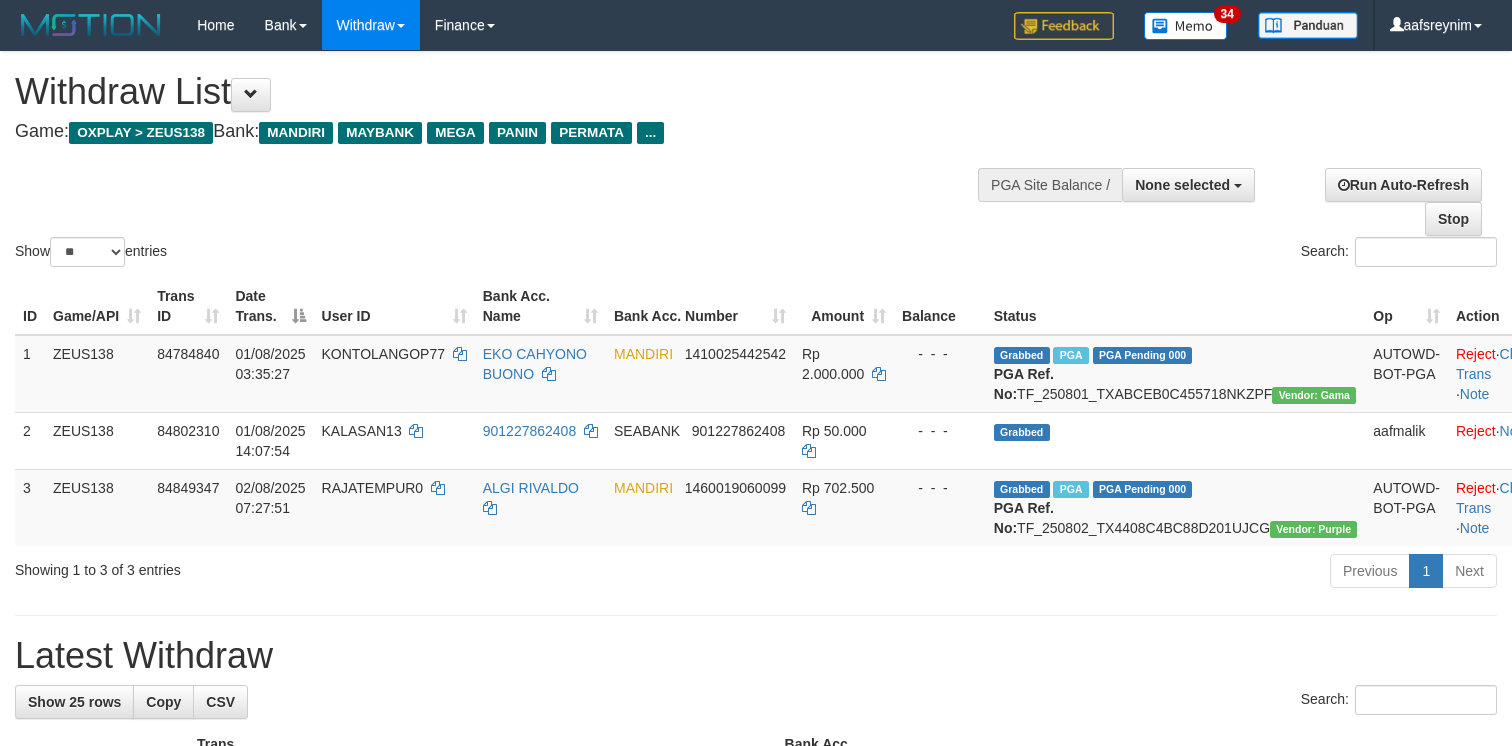 select 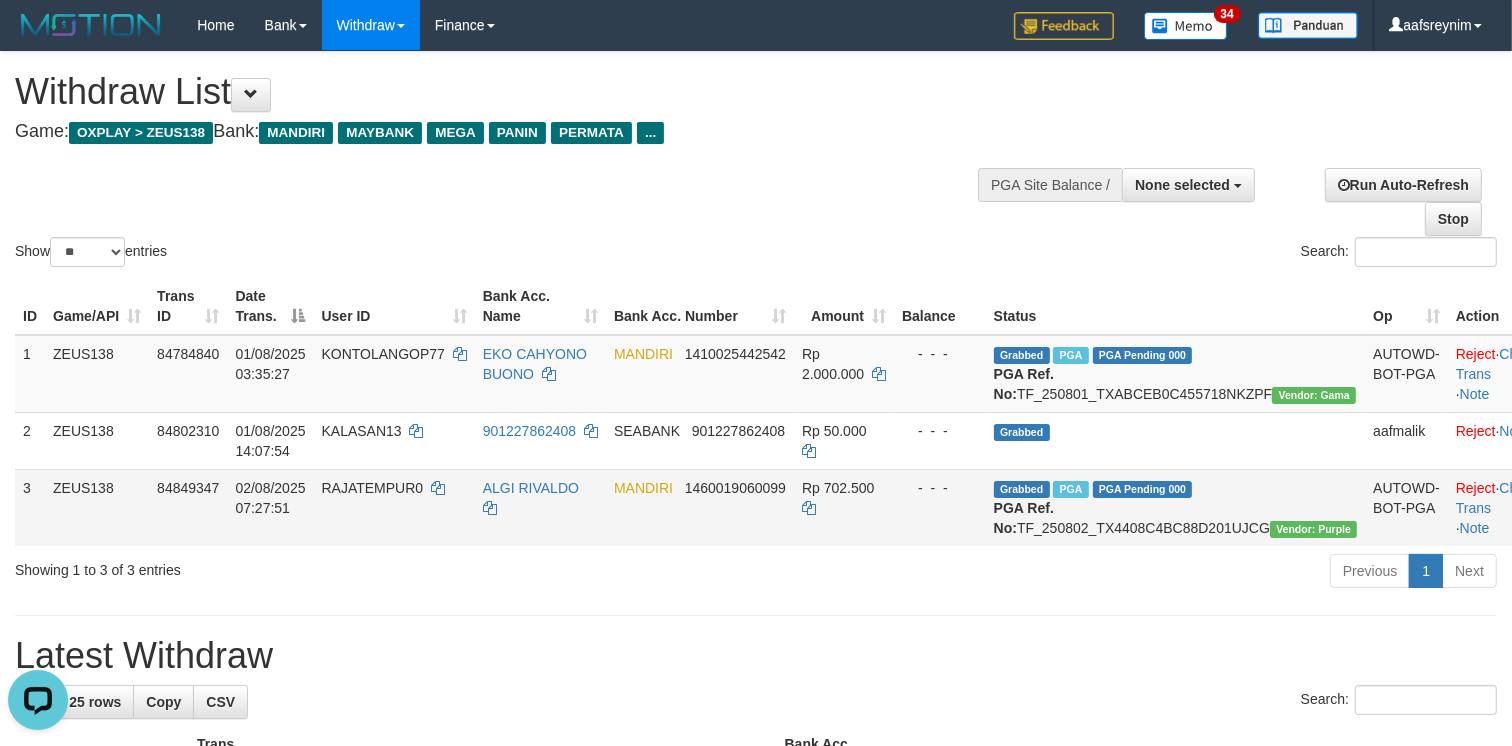 scroll, scrollTop: 0, scrollLeft: 0, axis: both 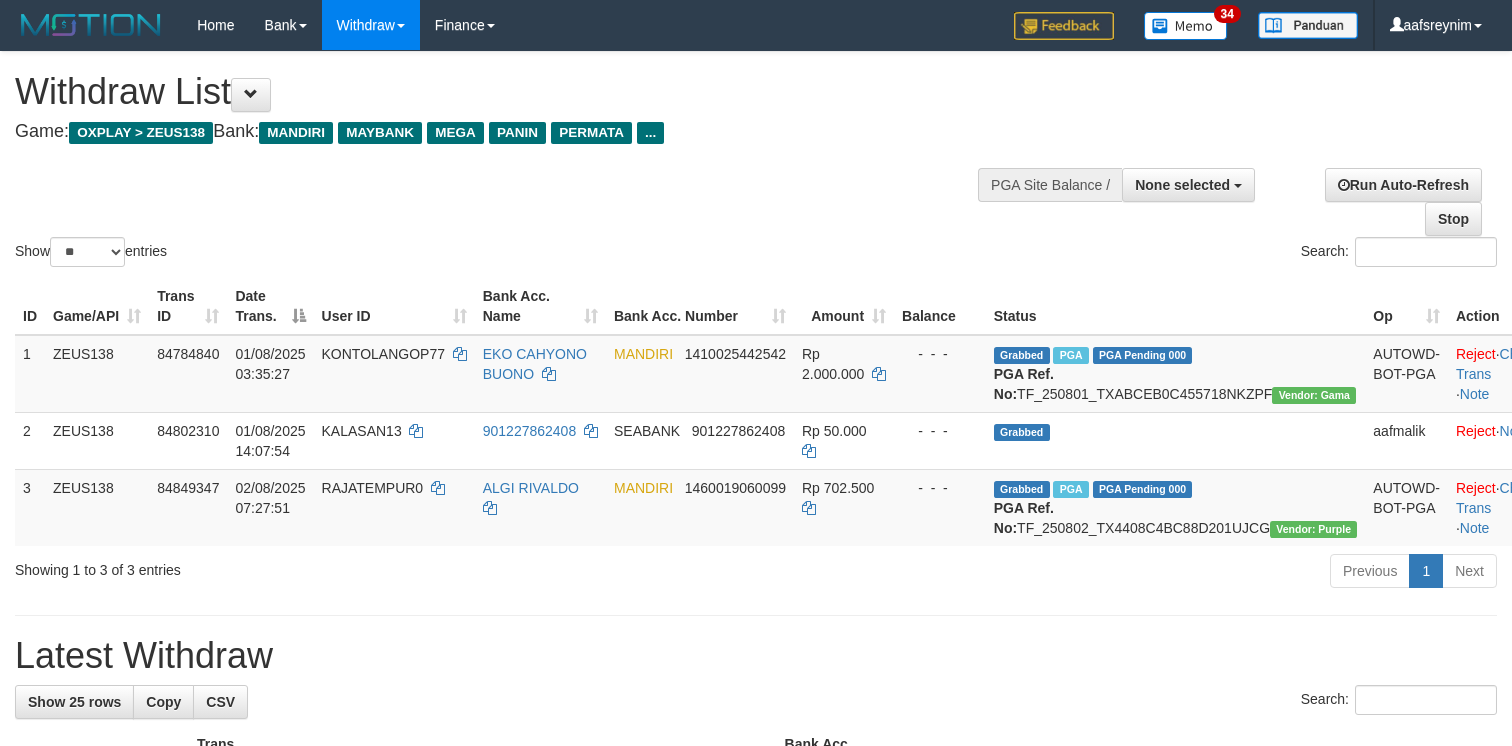 select 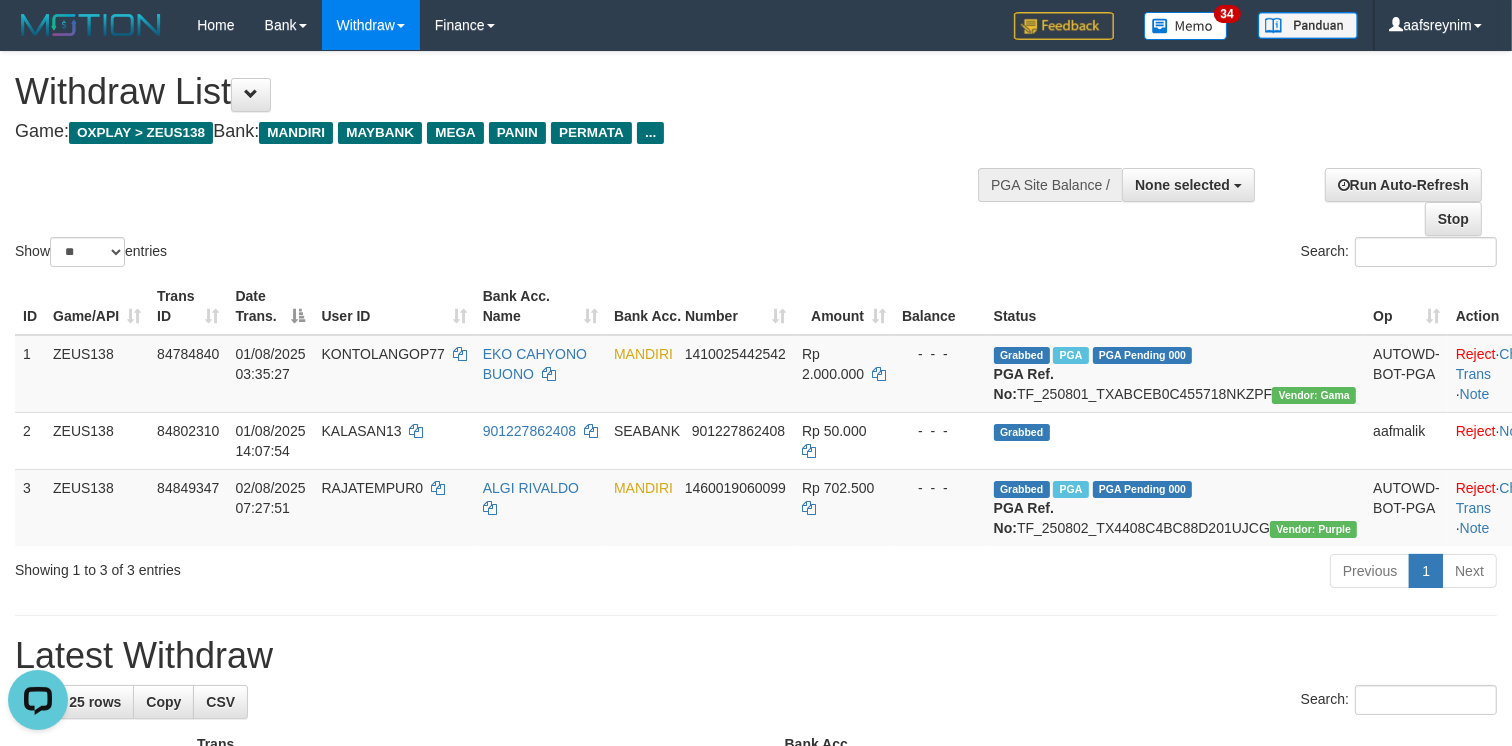 scroll, scrollTop: 0, scrollLeft: 0, axis: both 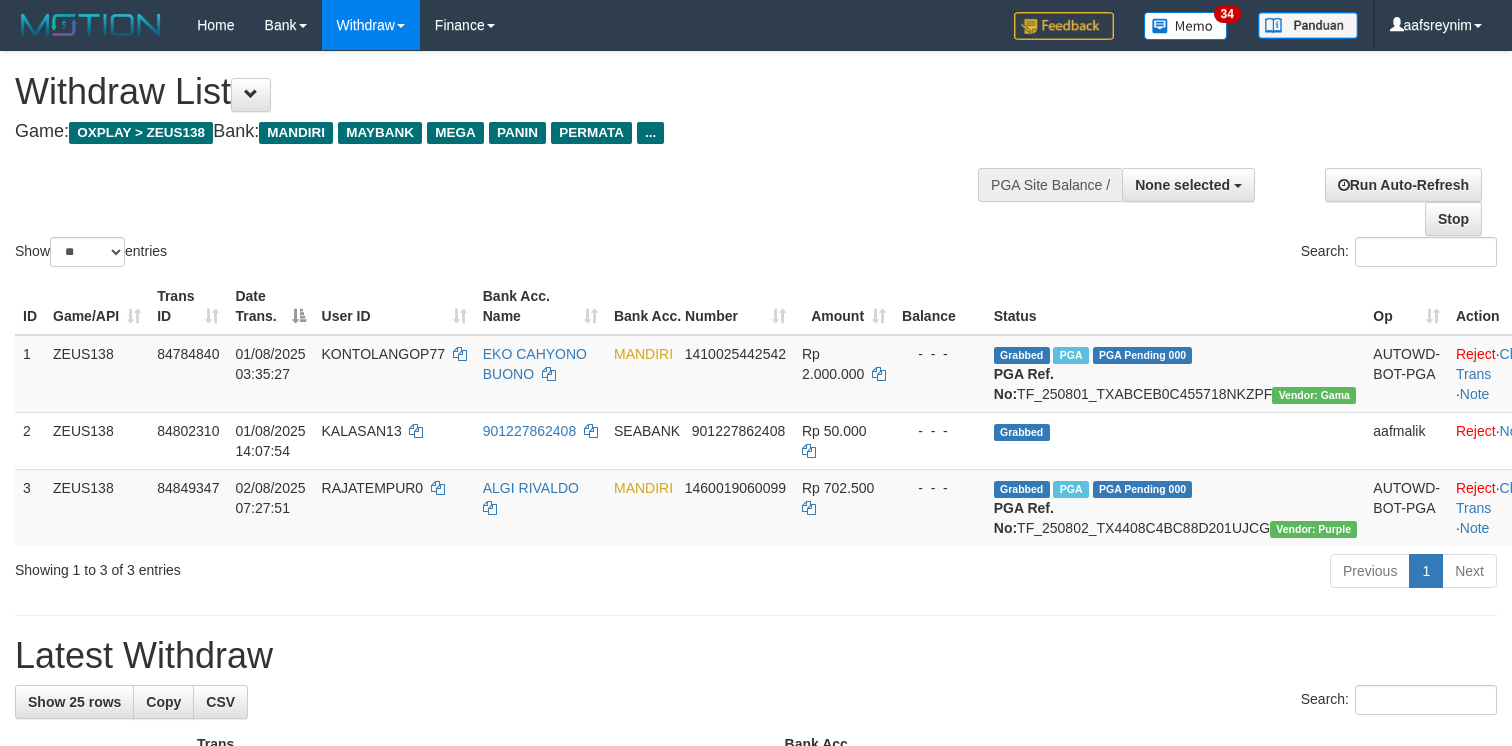 select 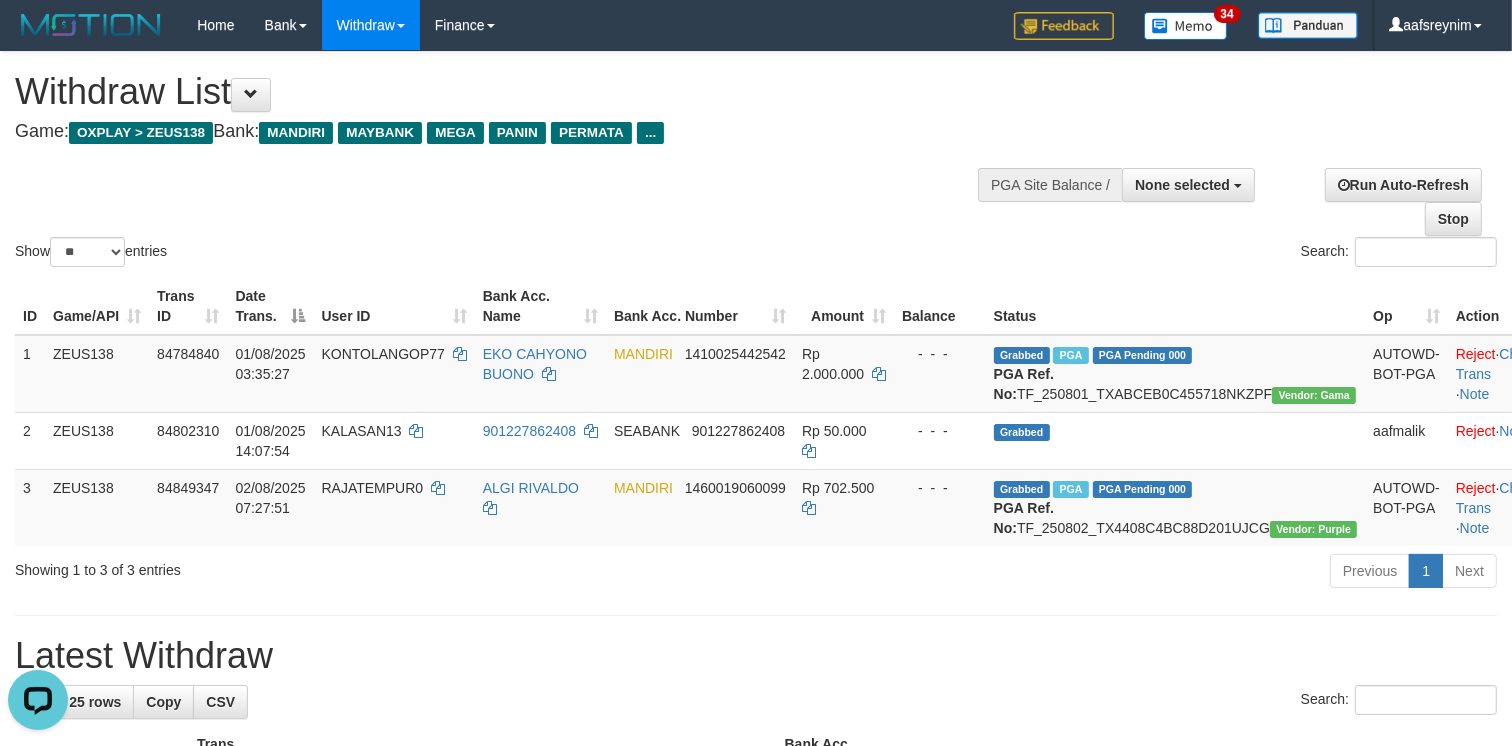 scroll, scrollTop: 0, scrollLeft: 0, axis: both 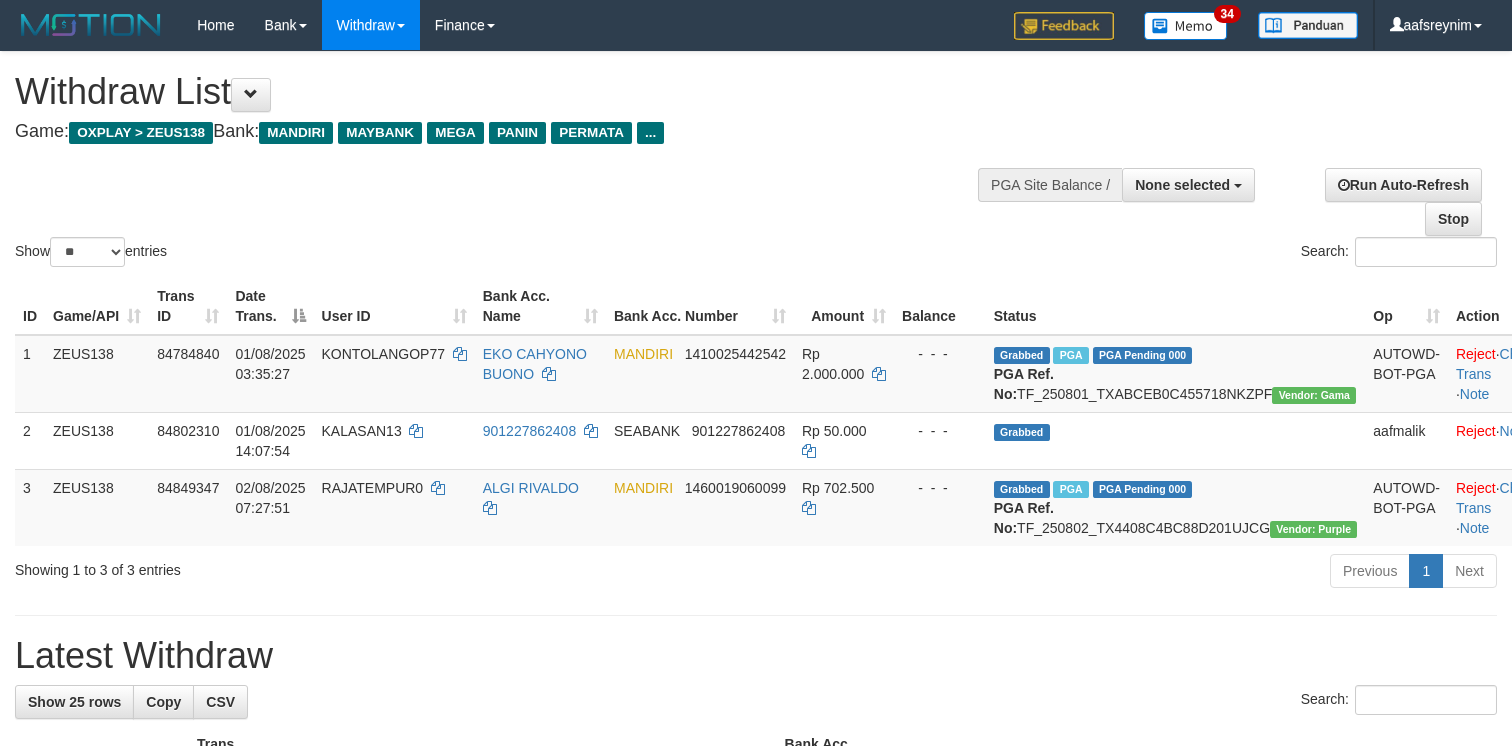 select 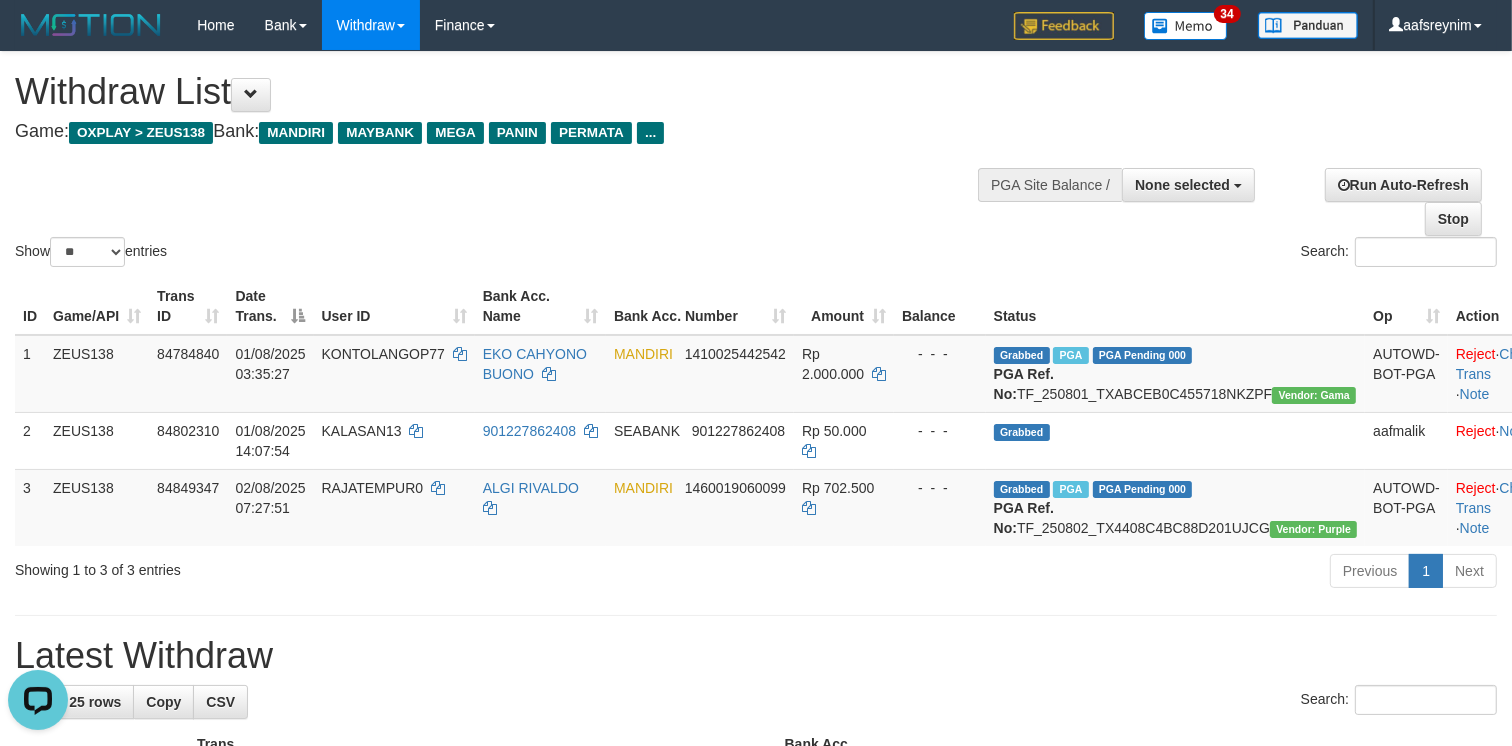 scroll, scrollTop: 0, scrollLeft: 0, axis: both 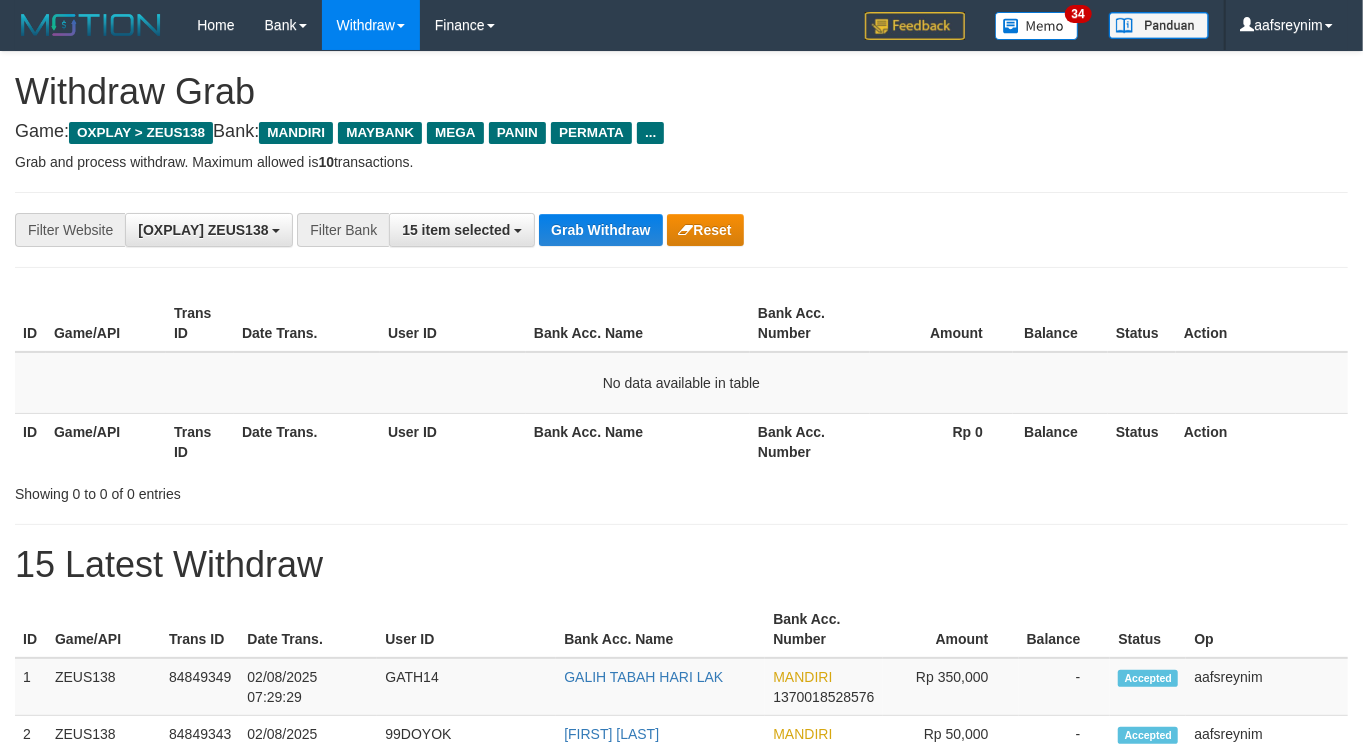click on "Grab Withdraw" at bounding box center [600, 230] 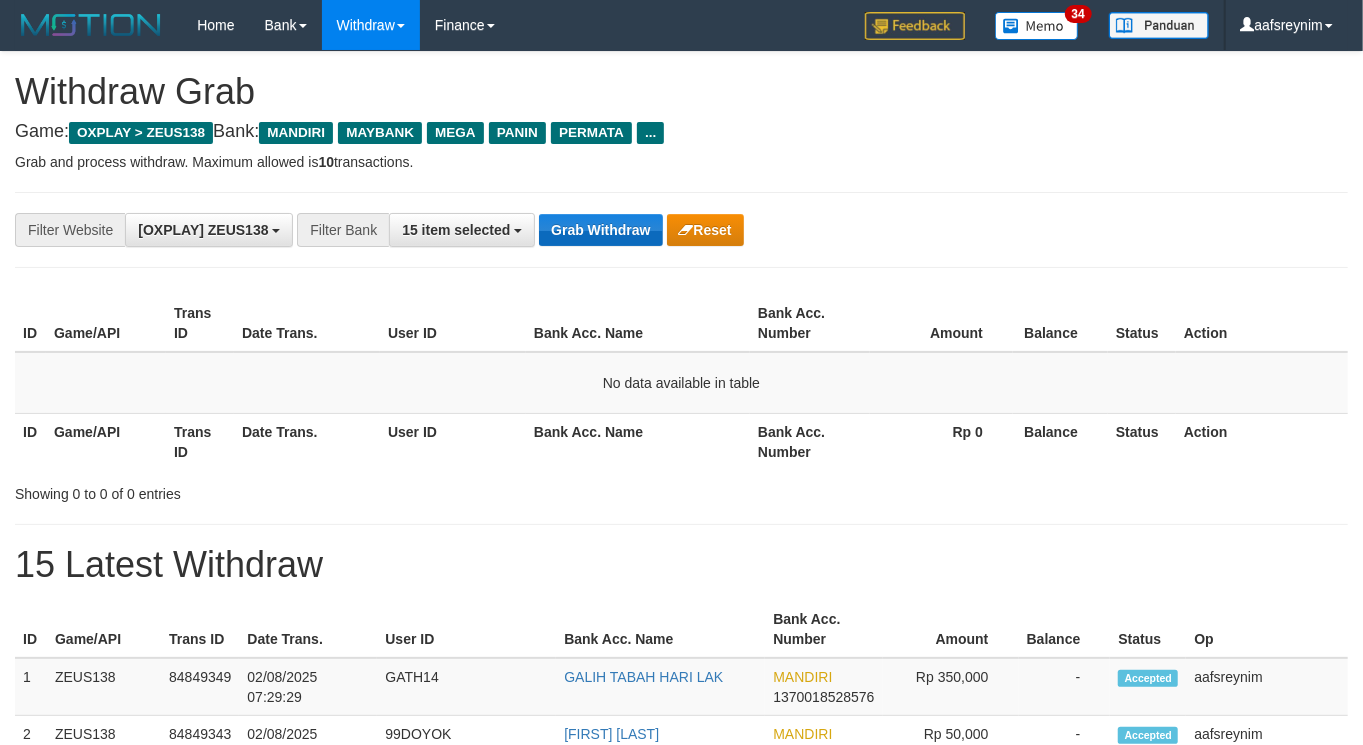 drag, startPoint x: 0, startPoint y: 0, endPoint x: 571, endPoint y: 230, distance: 615.58185 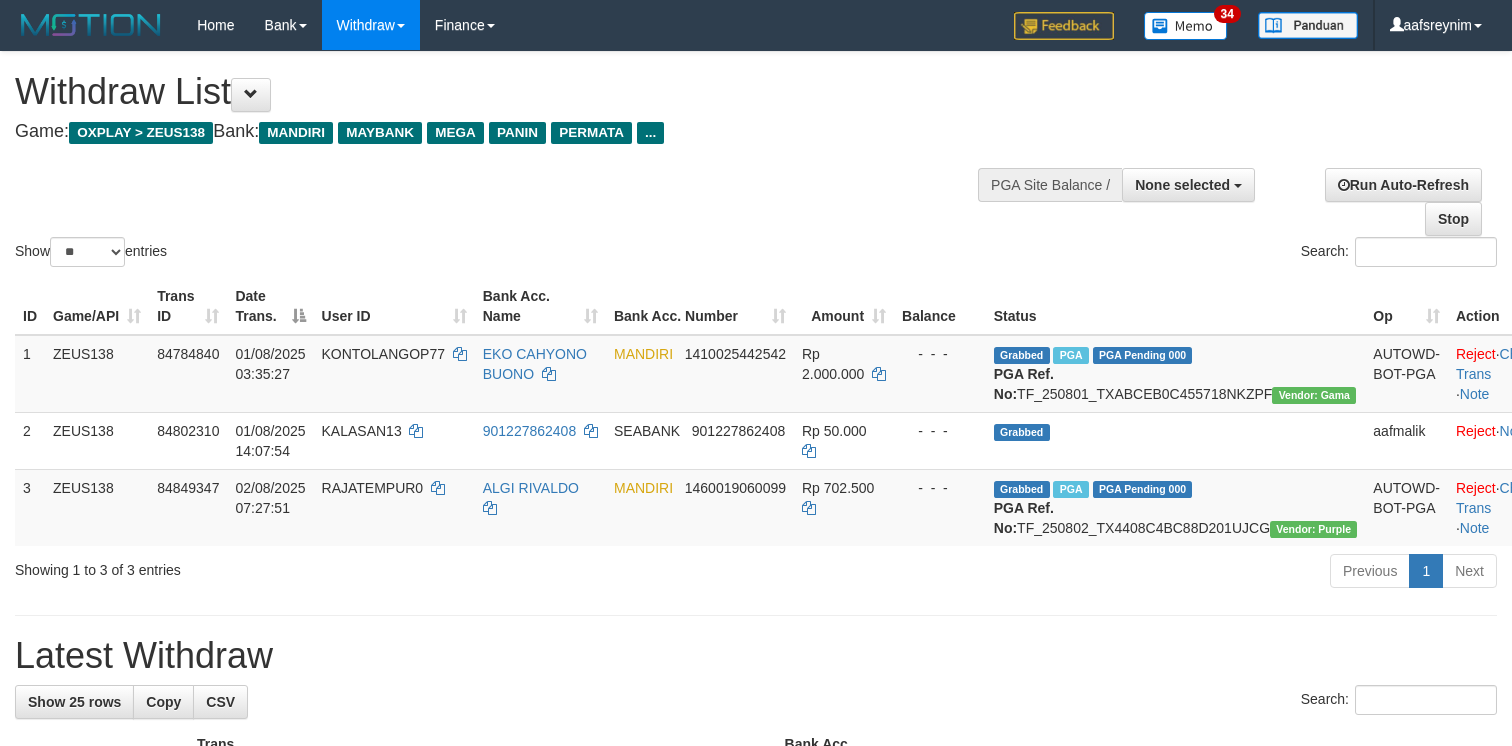 select 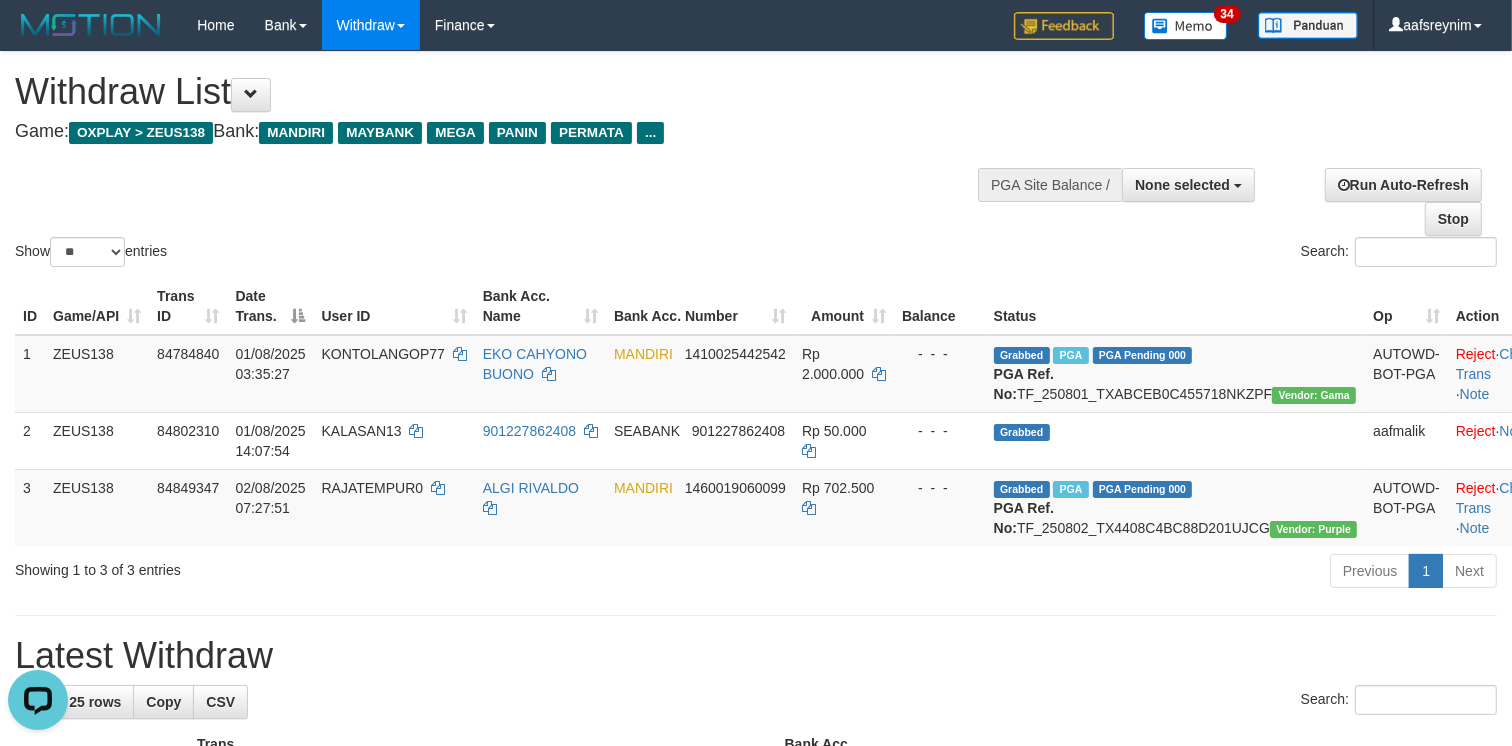 scroll, scrollTop: 0, scrollLeft: 0, axis: both 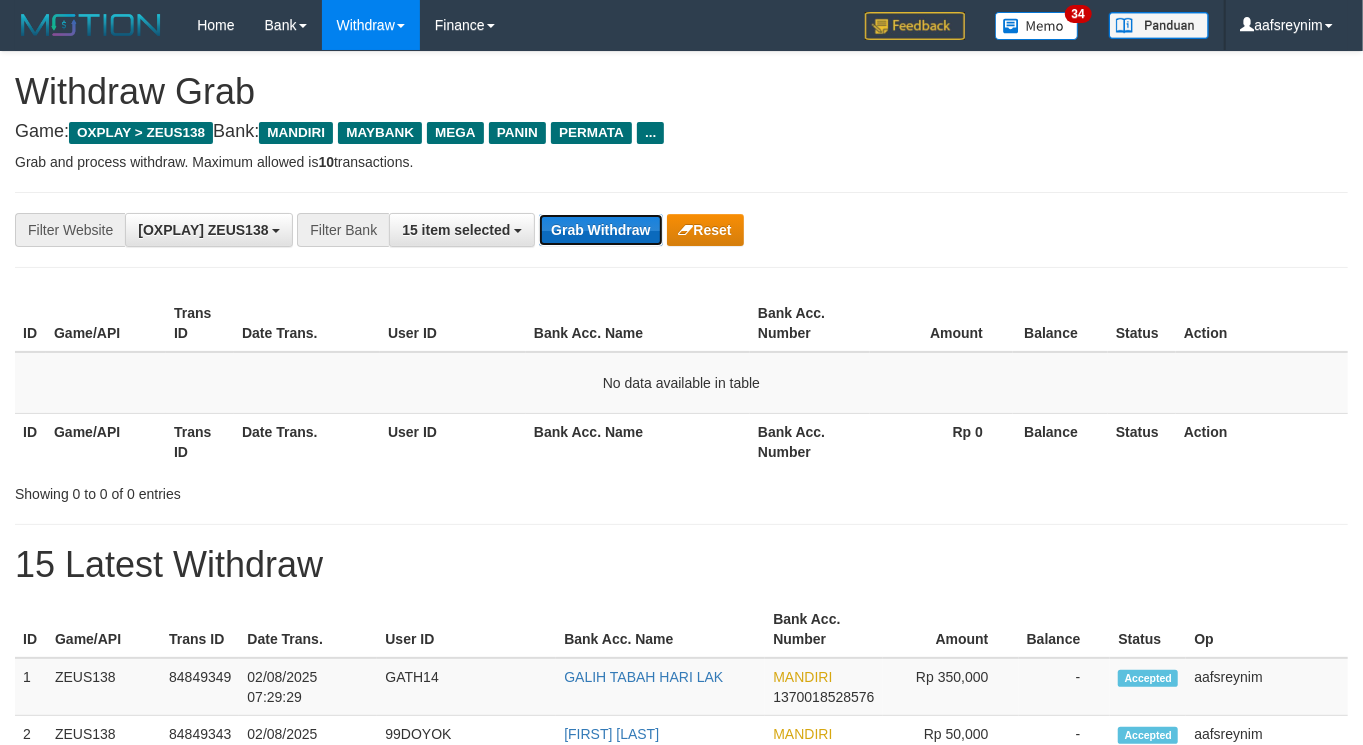 drag, startPoint x: 0, startPoint y: 0, endPoint x: 583, endPoint y: 235, distance: 628.58093 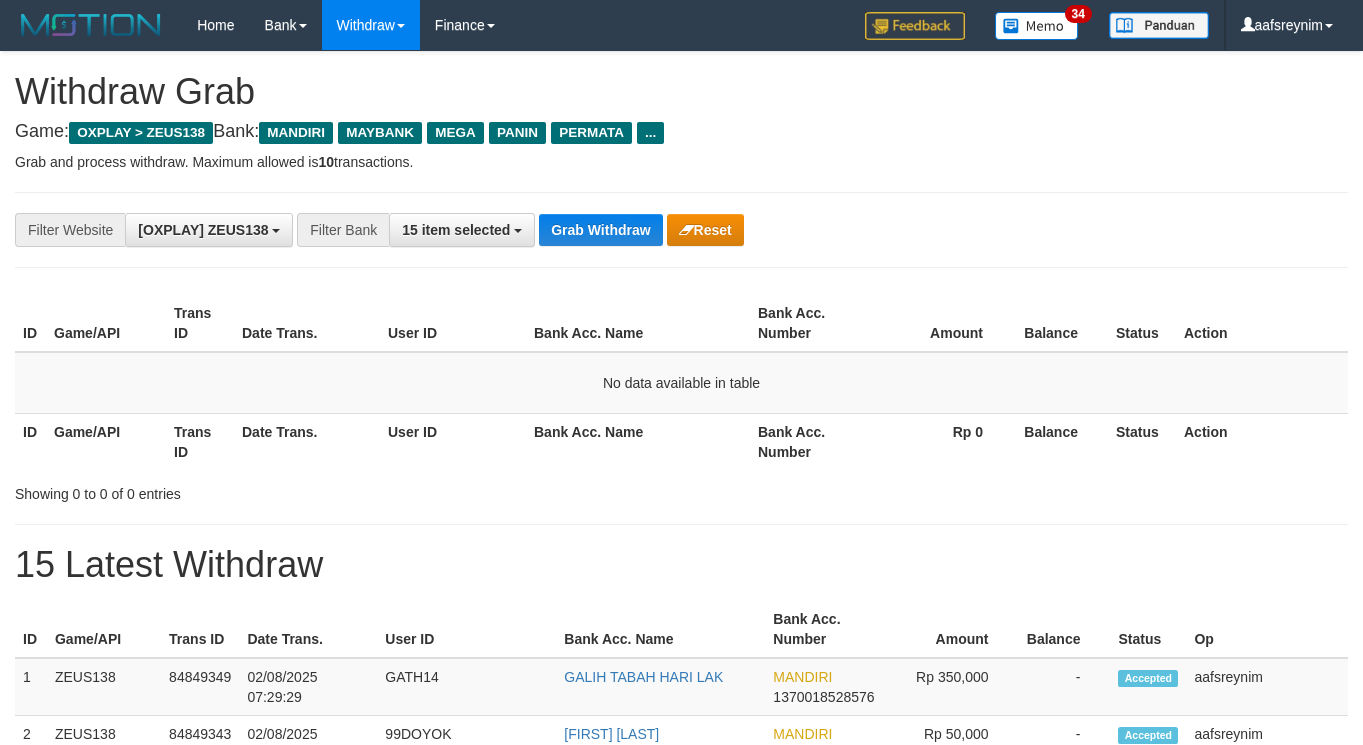 scroll, scrollTop: 0, scrollLeft: 0, axis: both 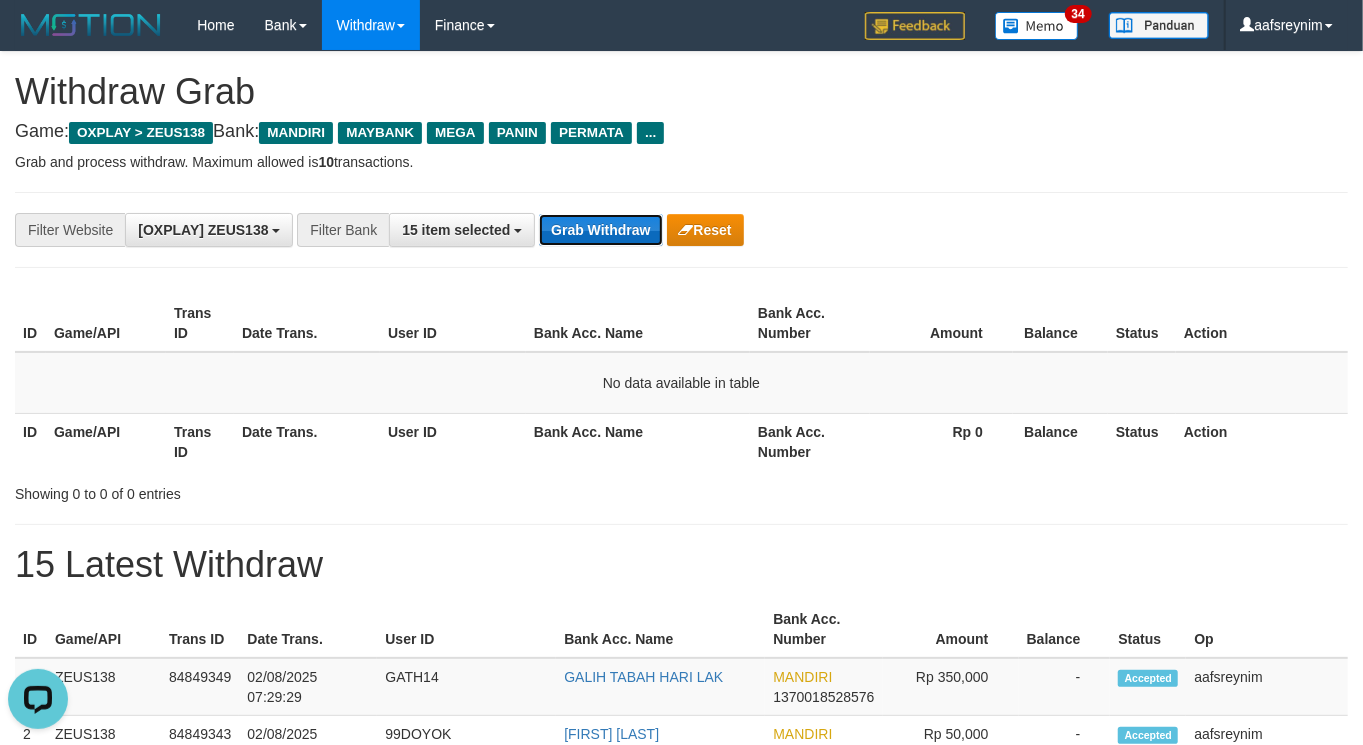 drag, startPoint x: 620, startPoint y: 216, endPoint x: 615, endPoint y: 230, distance: 14.866069 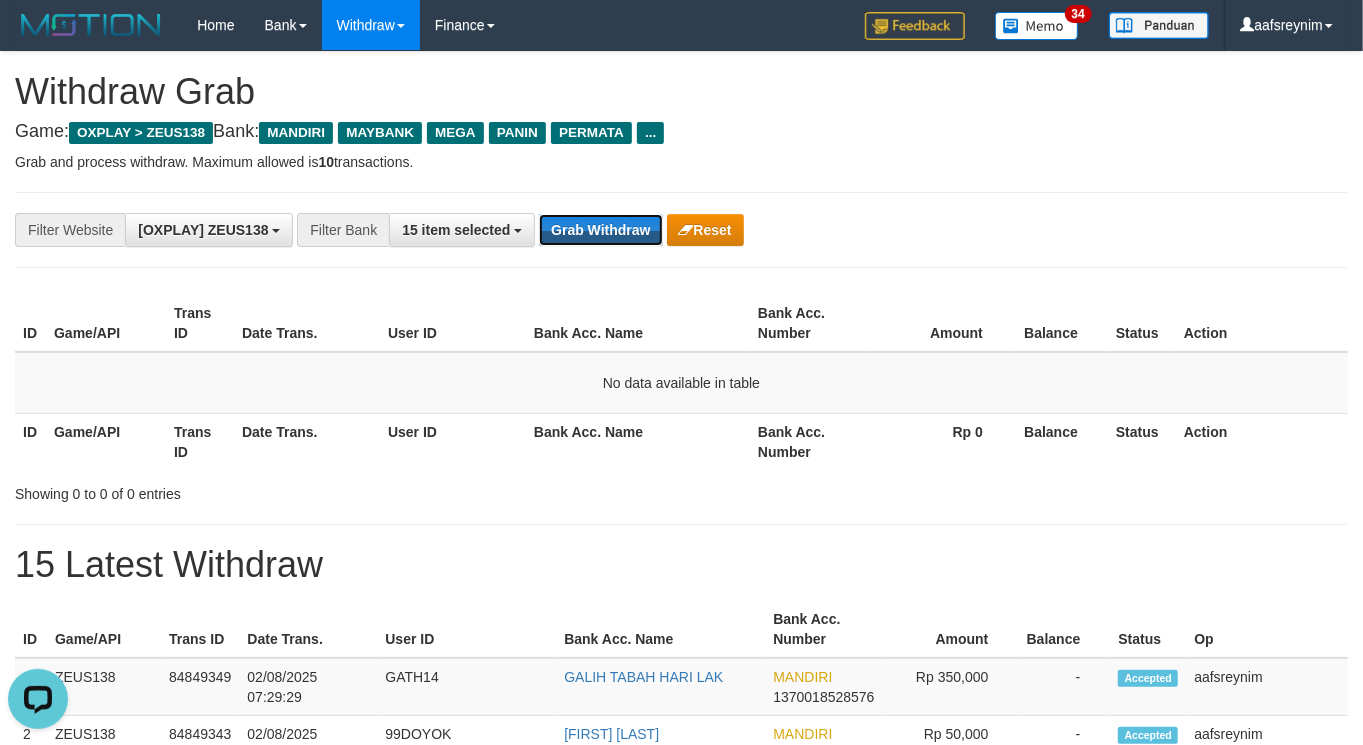 drag, startPoint x: 613, startPoint y: 233, endPoint x: 633, endPoint y: 258, distance: 32.01562 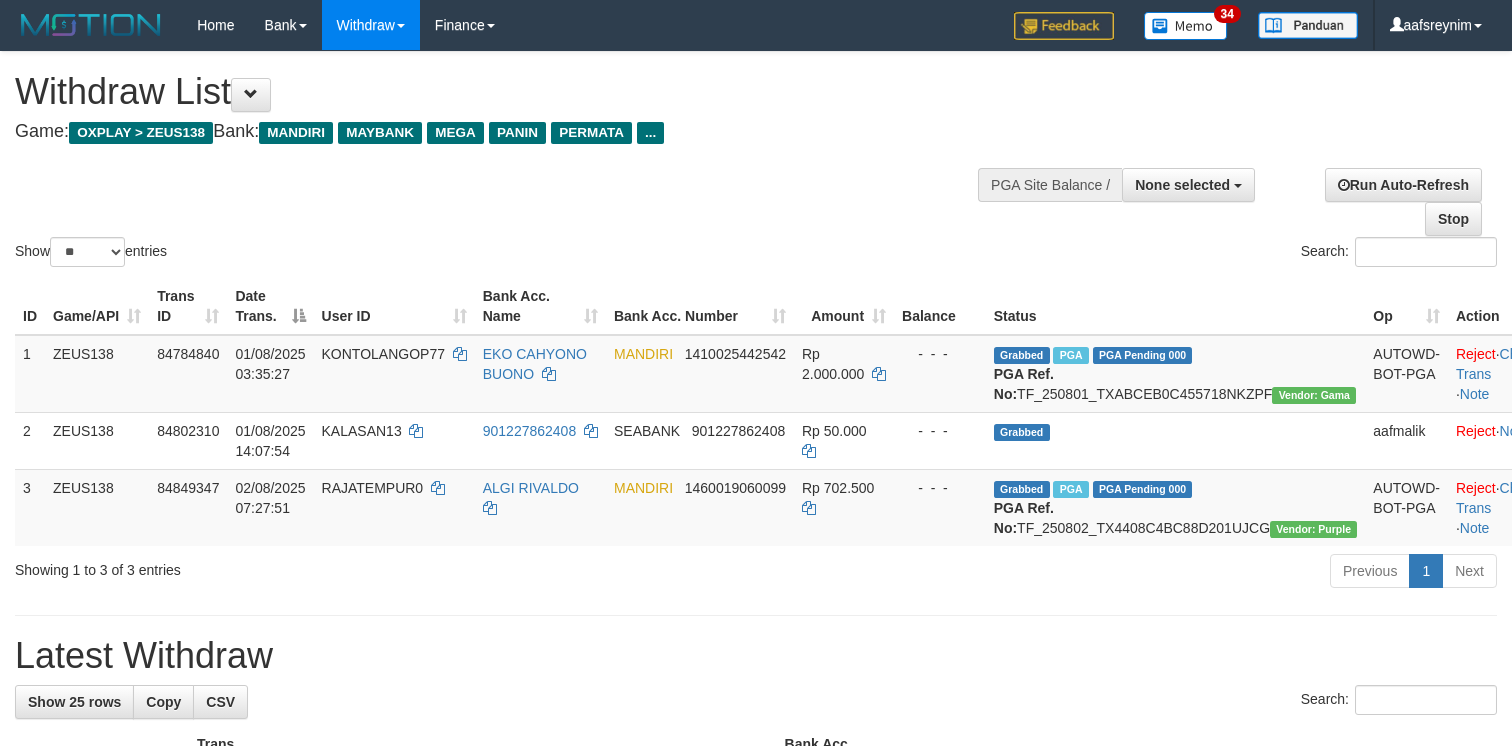 select 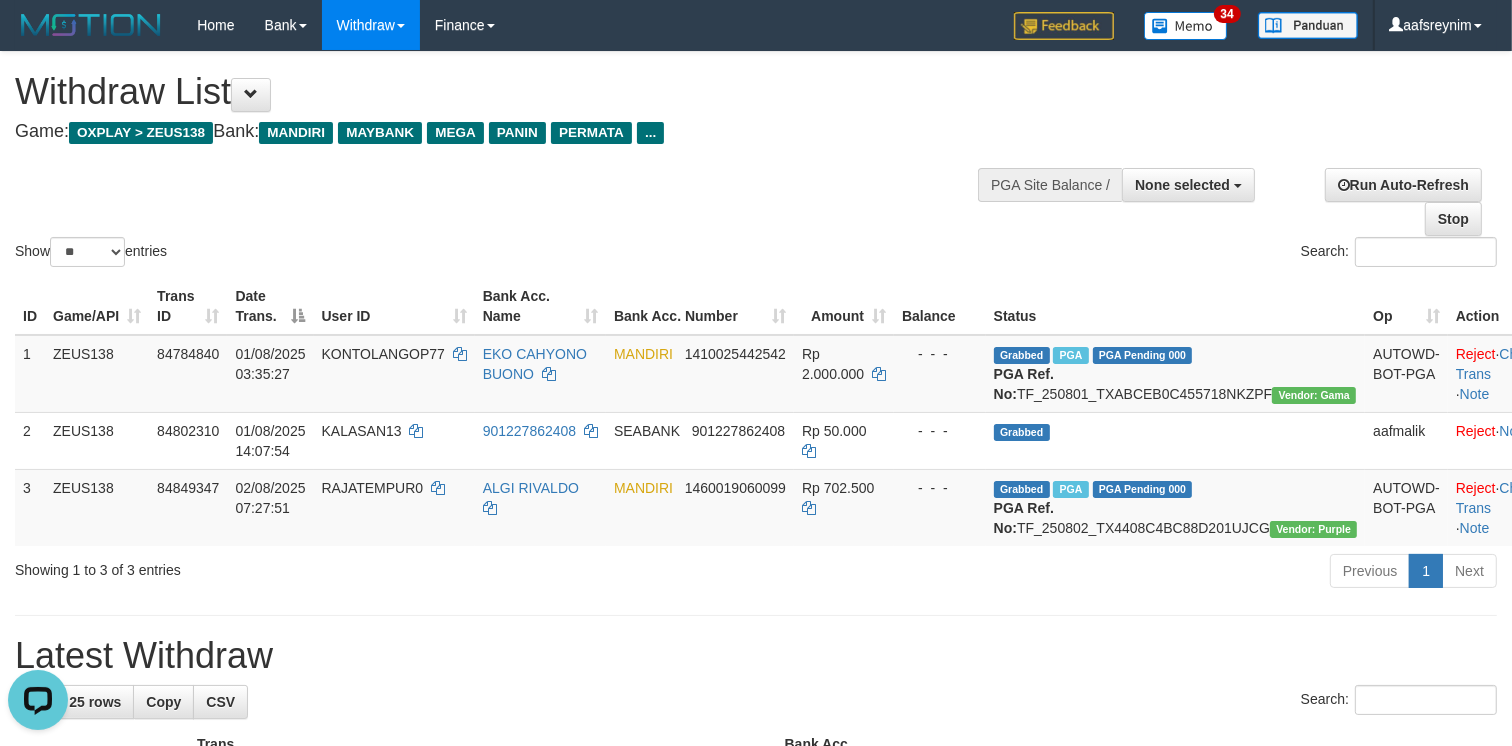 scroll, scrollTop: 0, scrollLeft: 0, axis: both 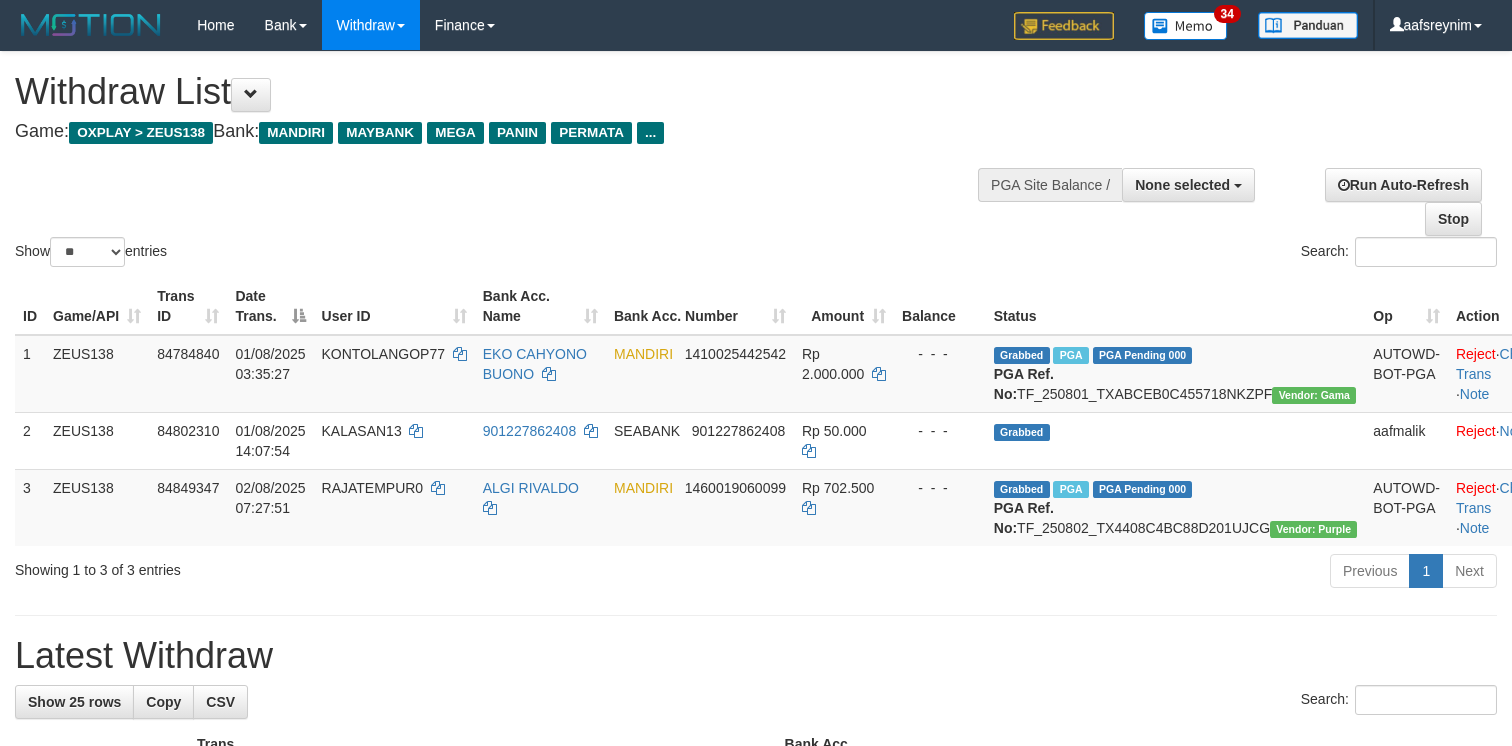 select 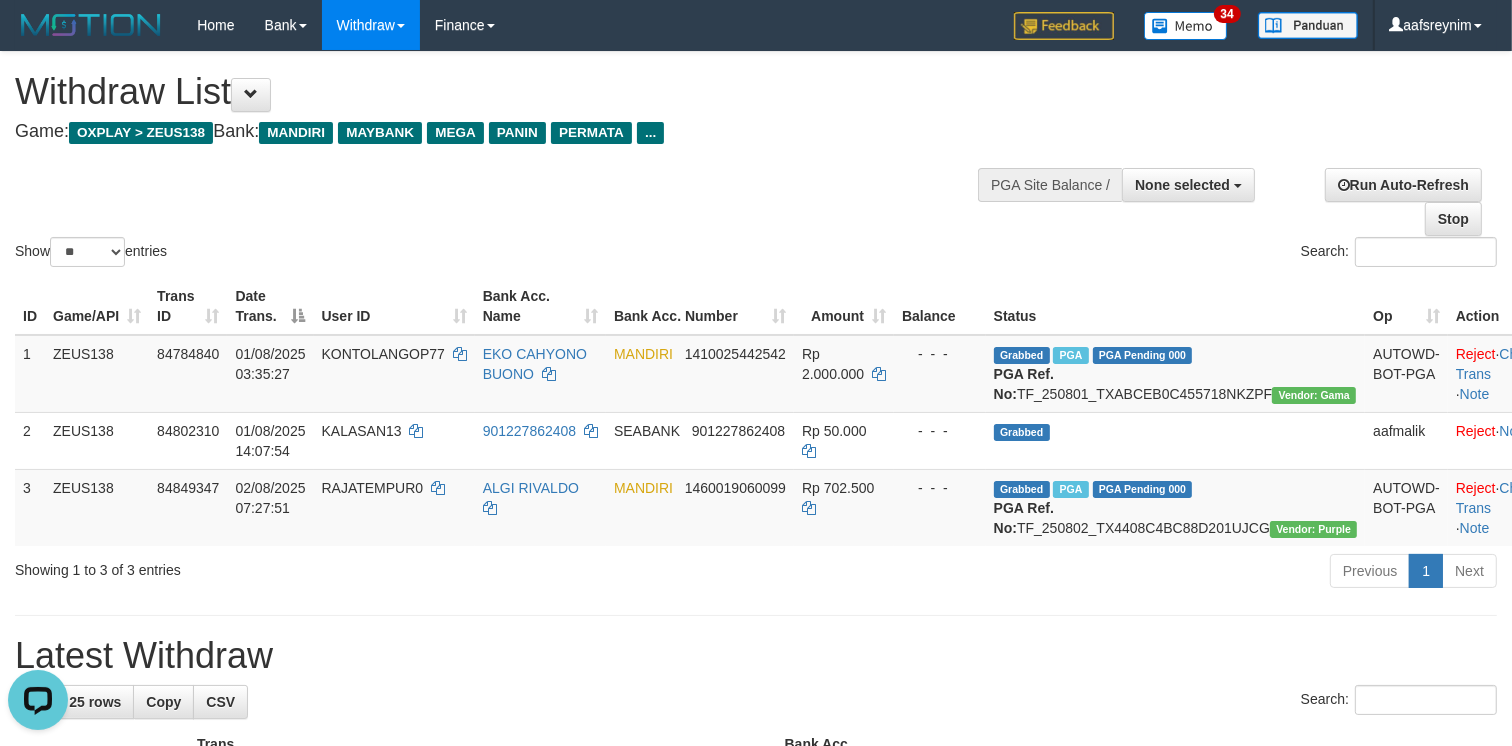 scroll, scrollTop: 0, scrollLeft: 0, axis: both 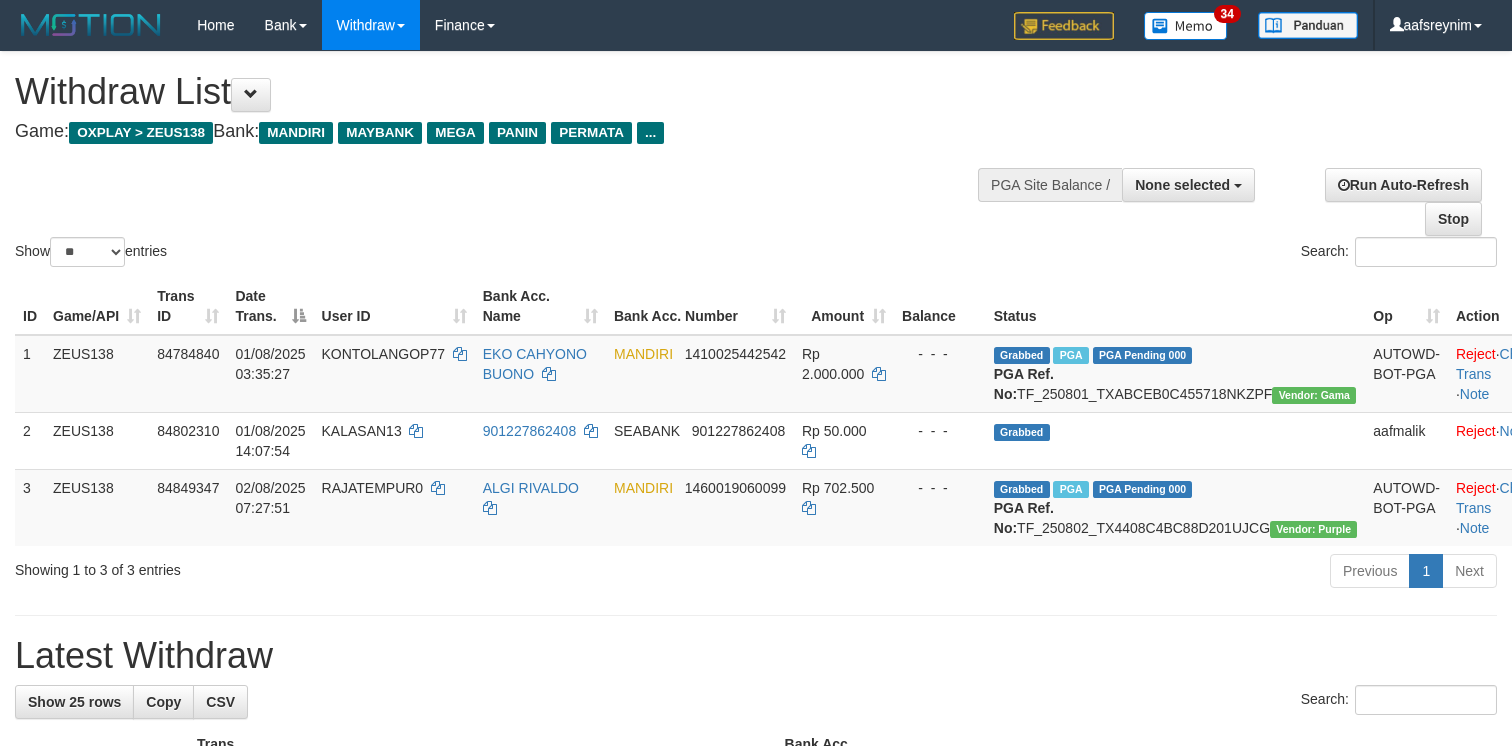 select 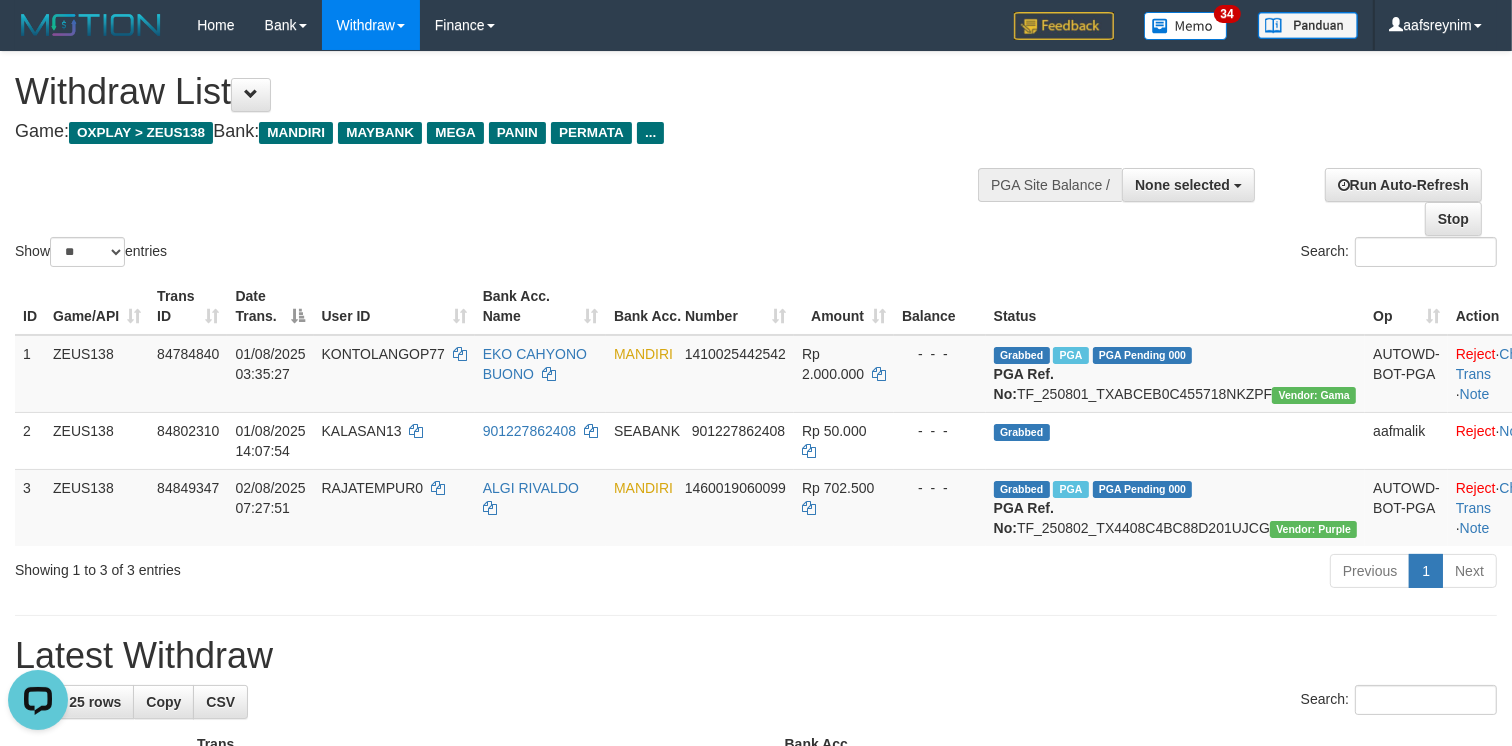 scroll, scrollTop: 0, scrollLeft: 0, axis: both 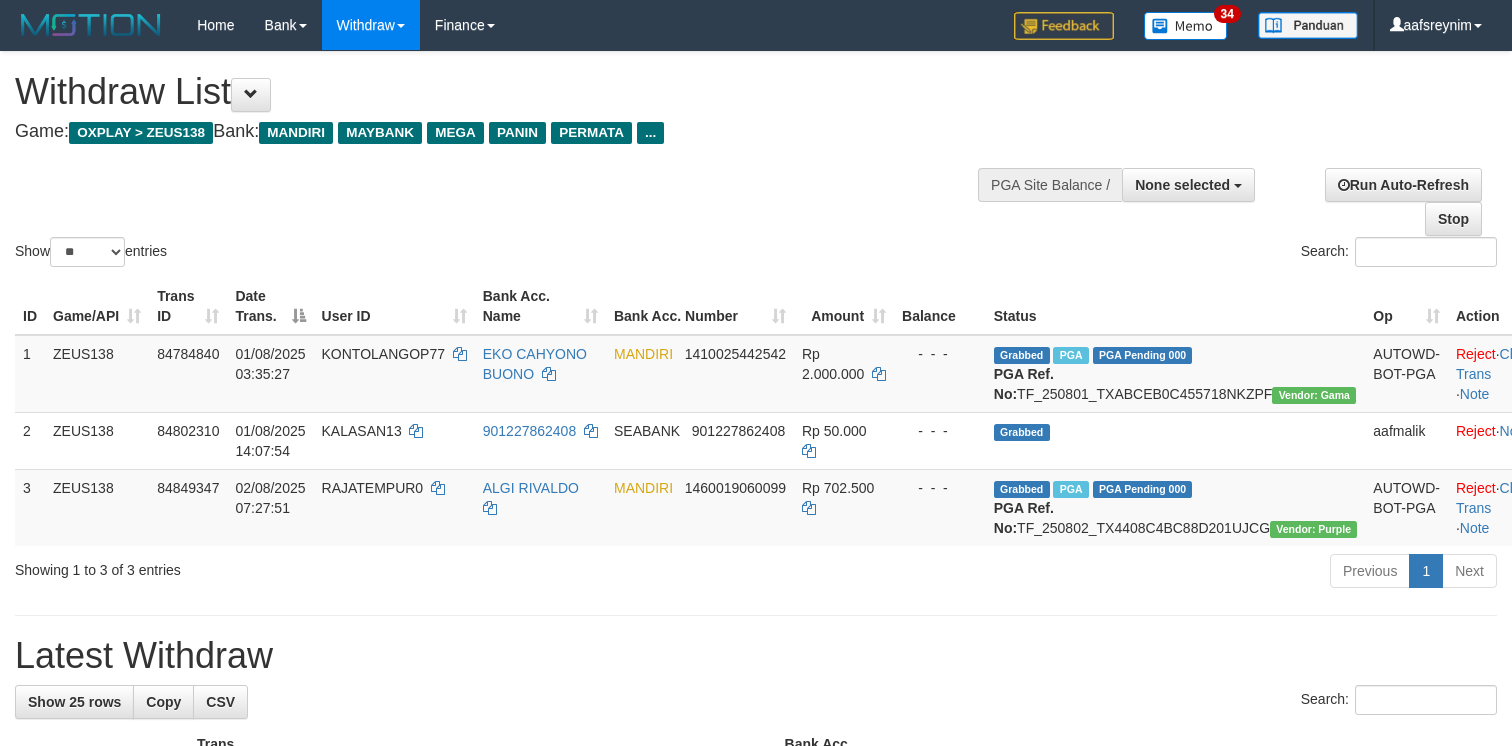 select 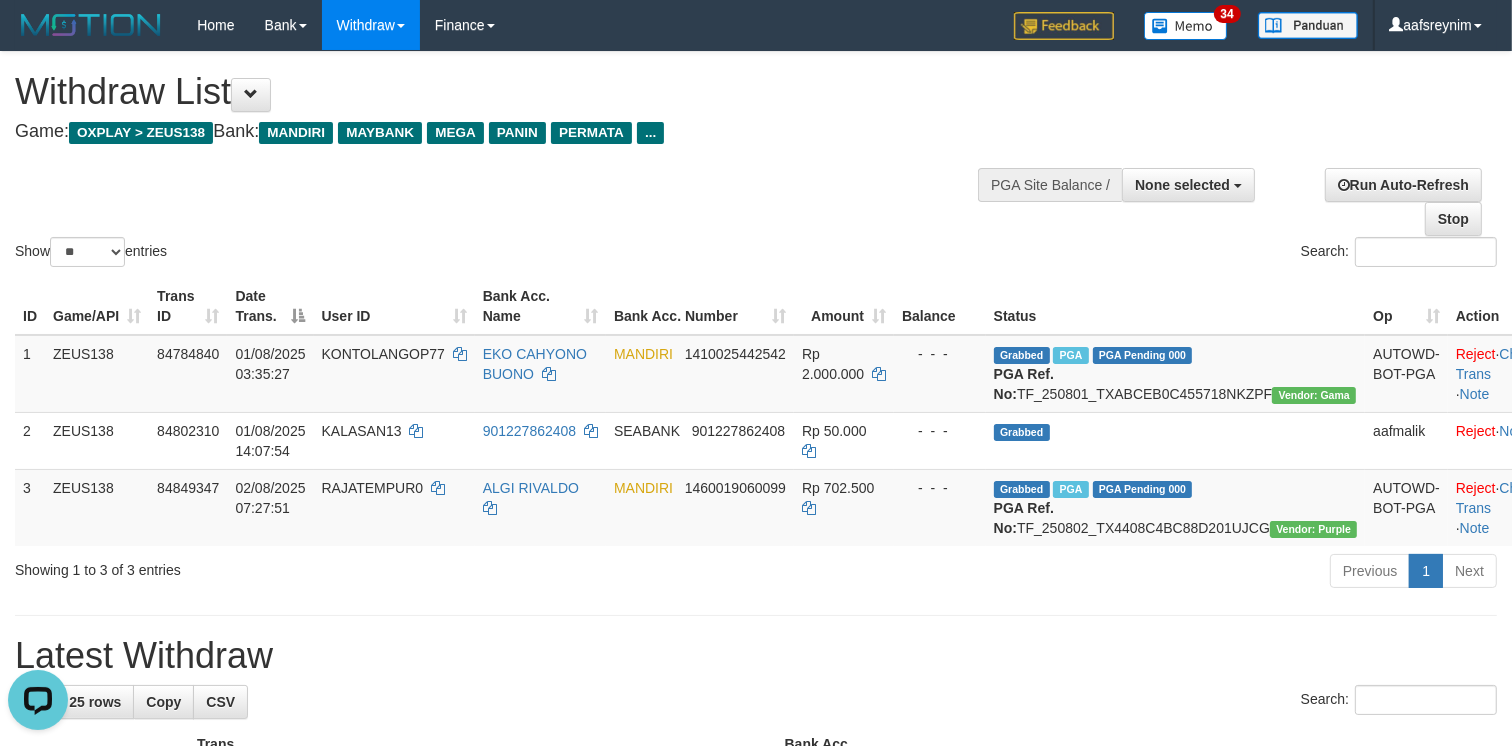 scroll, scrollTop: 0, scrollLeft: 0, axis: both 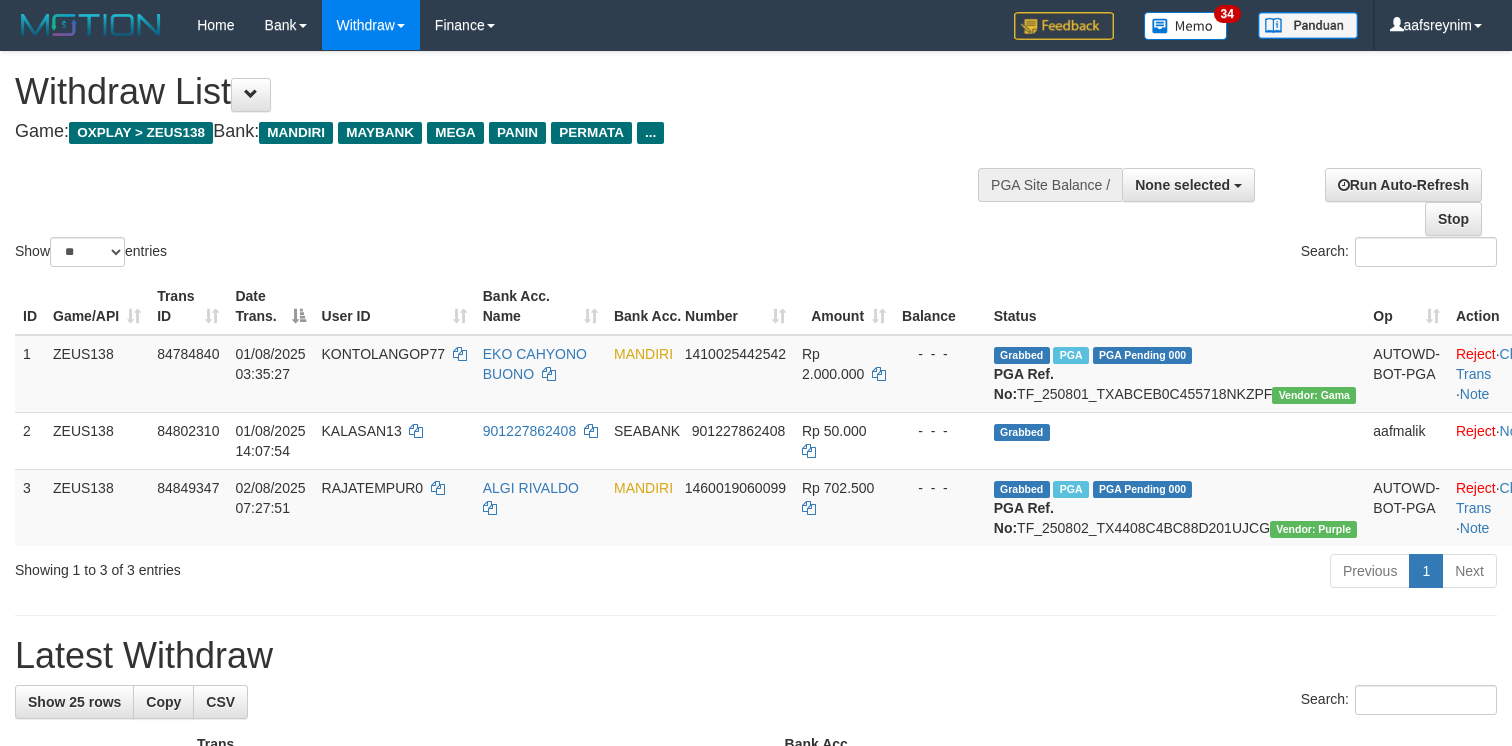 select 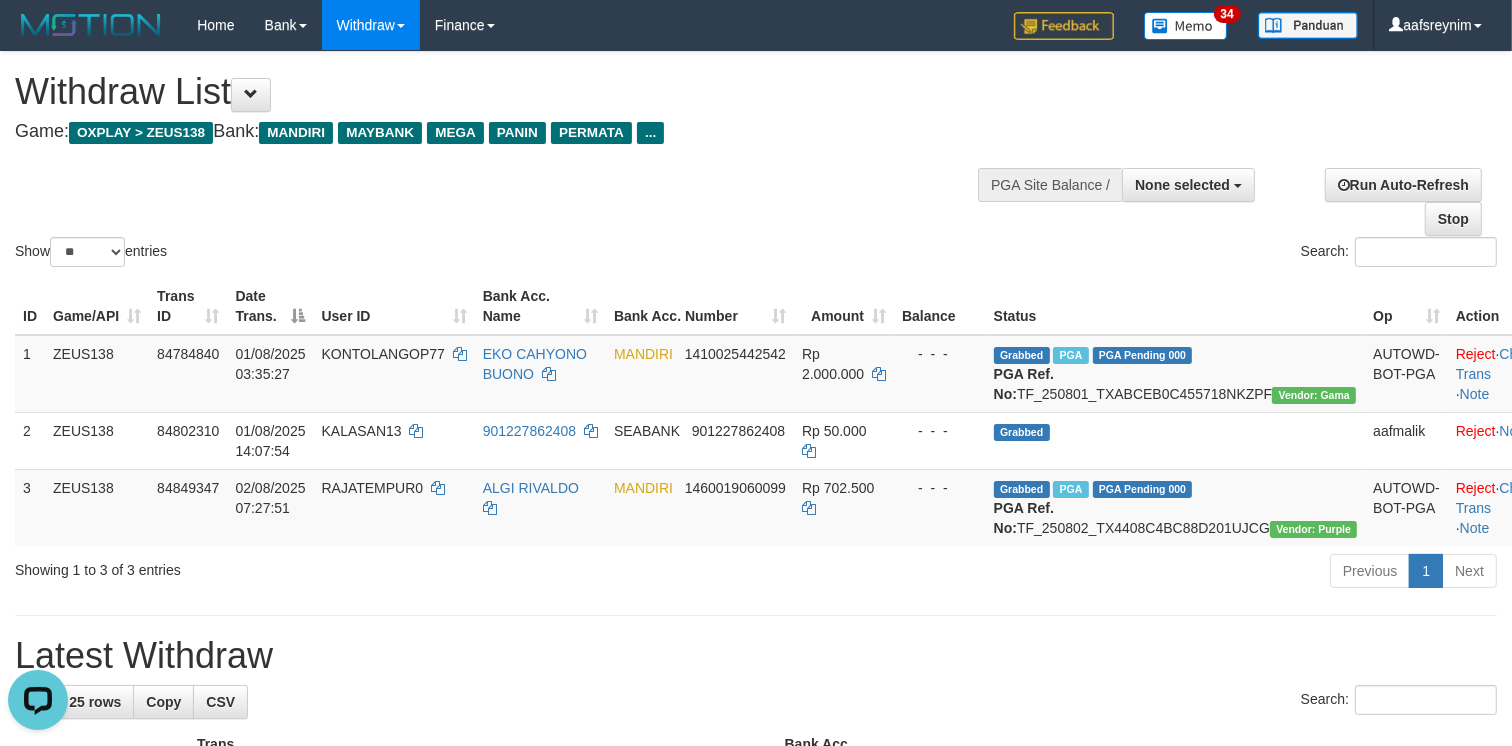 scroll, scrollTop: 0, scrollLeft: 0, axis: both 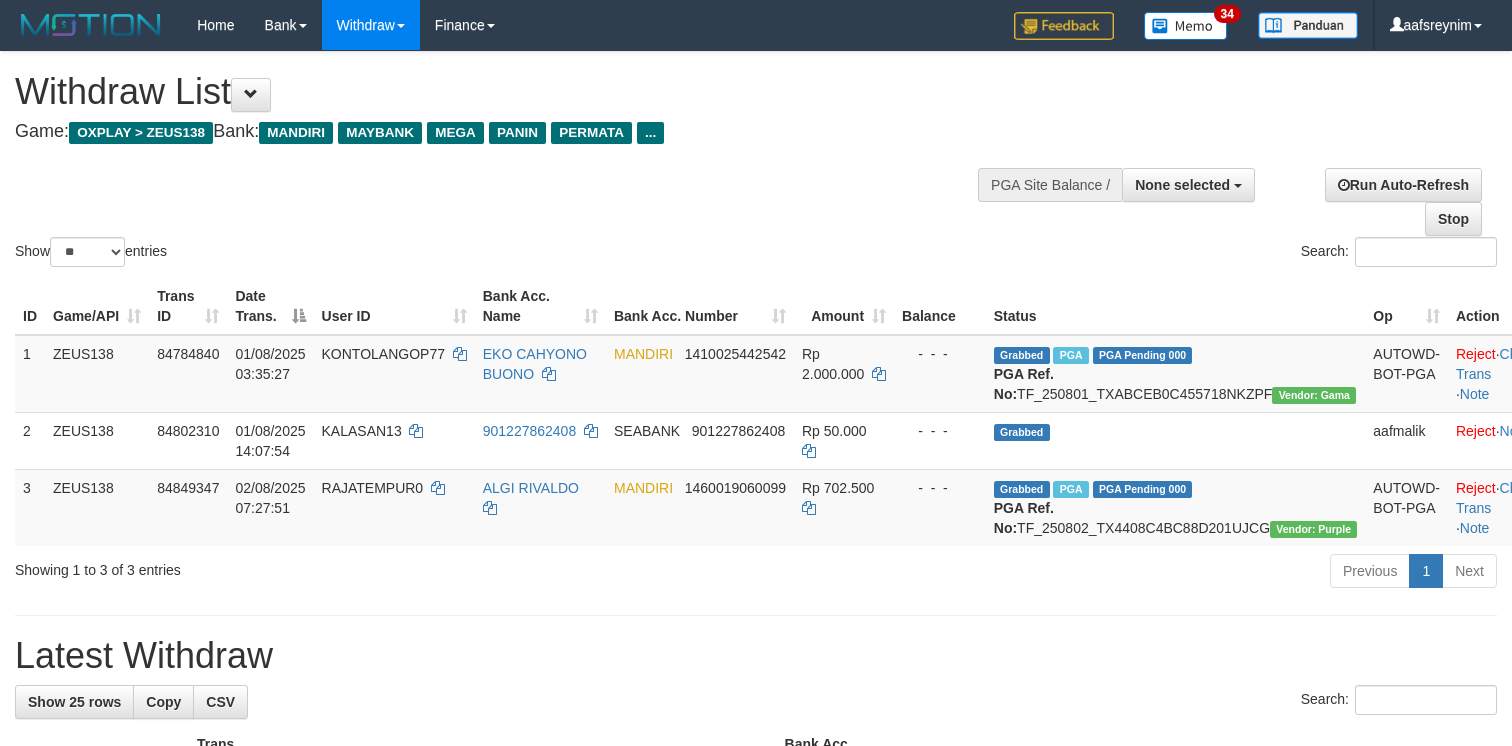 select 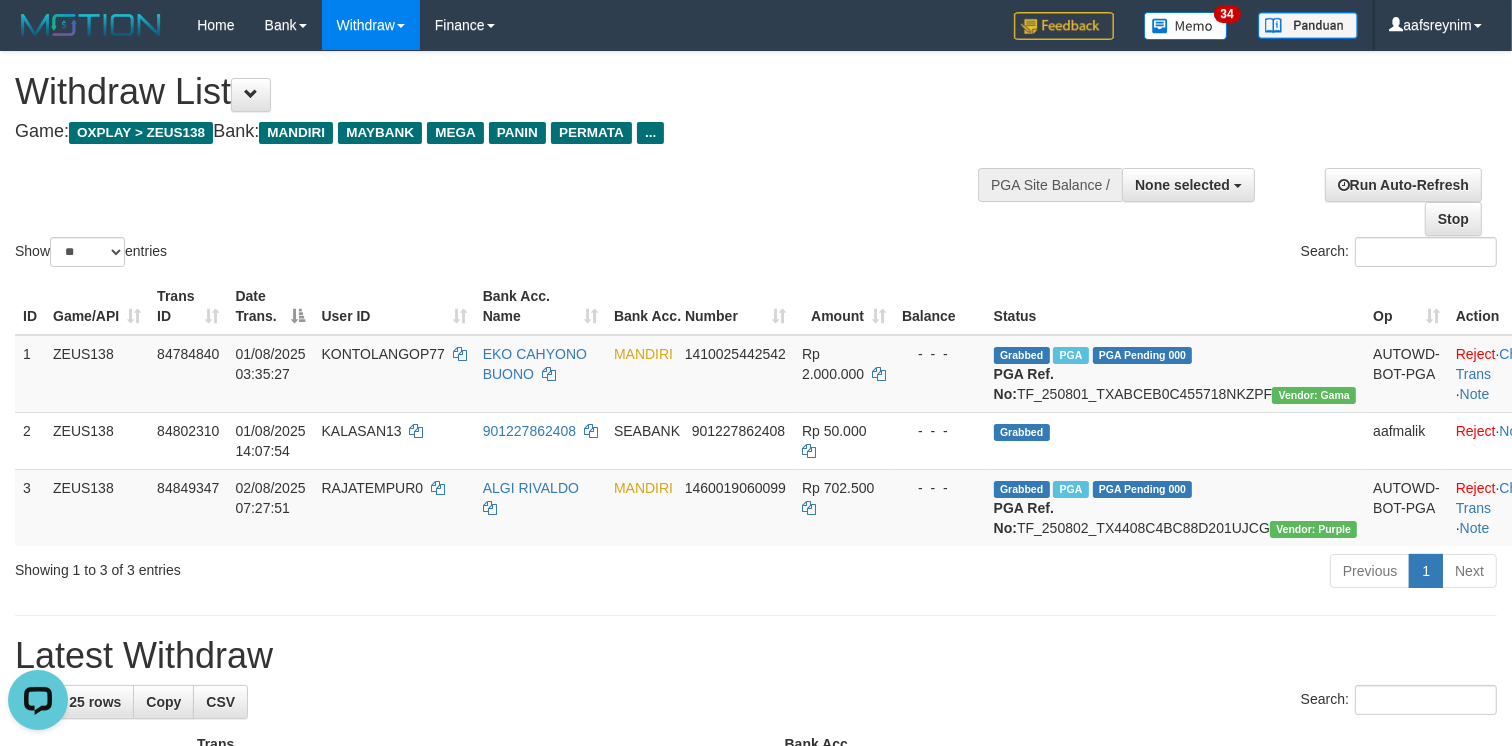scroll, scrollTop: 0, scrollLeft: 0, axis: both 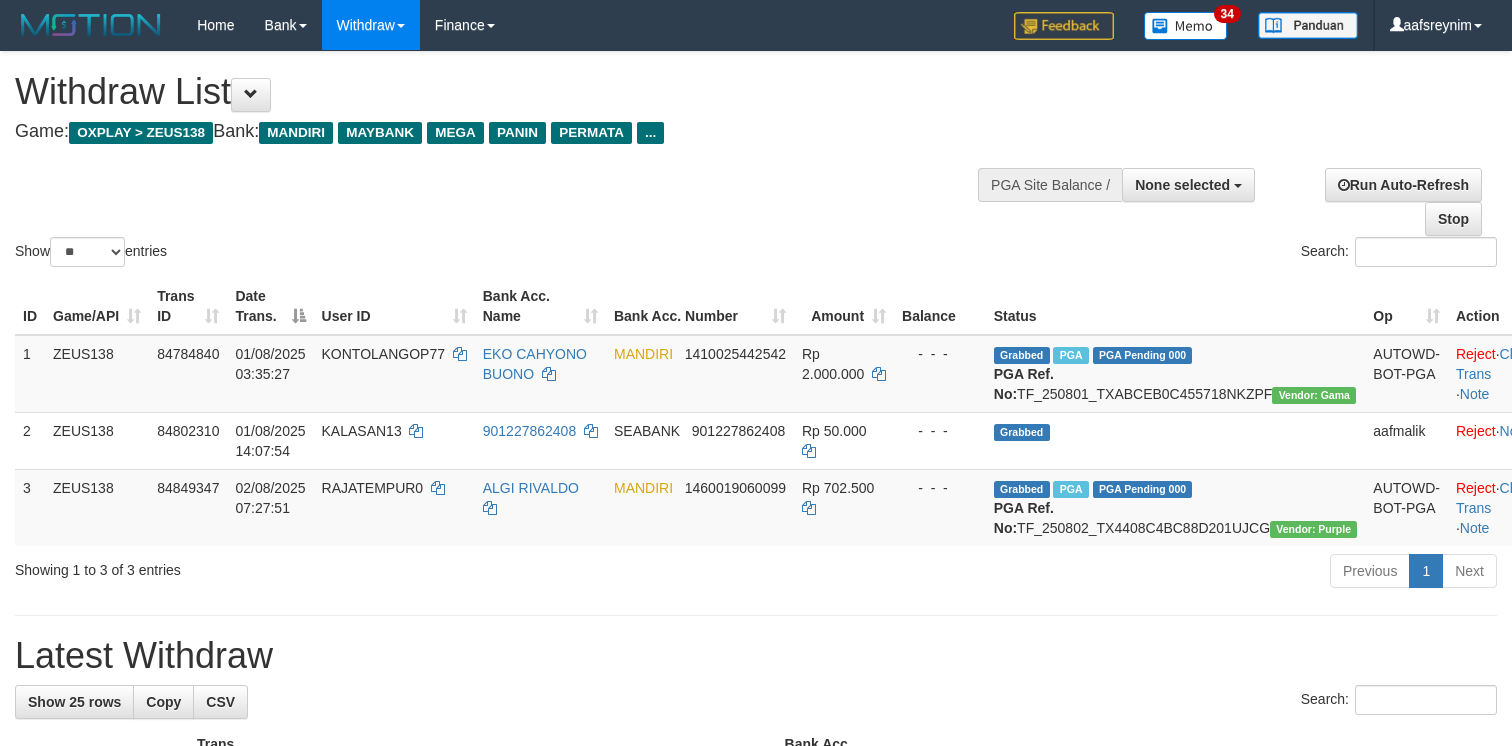select 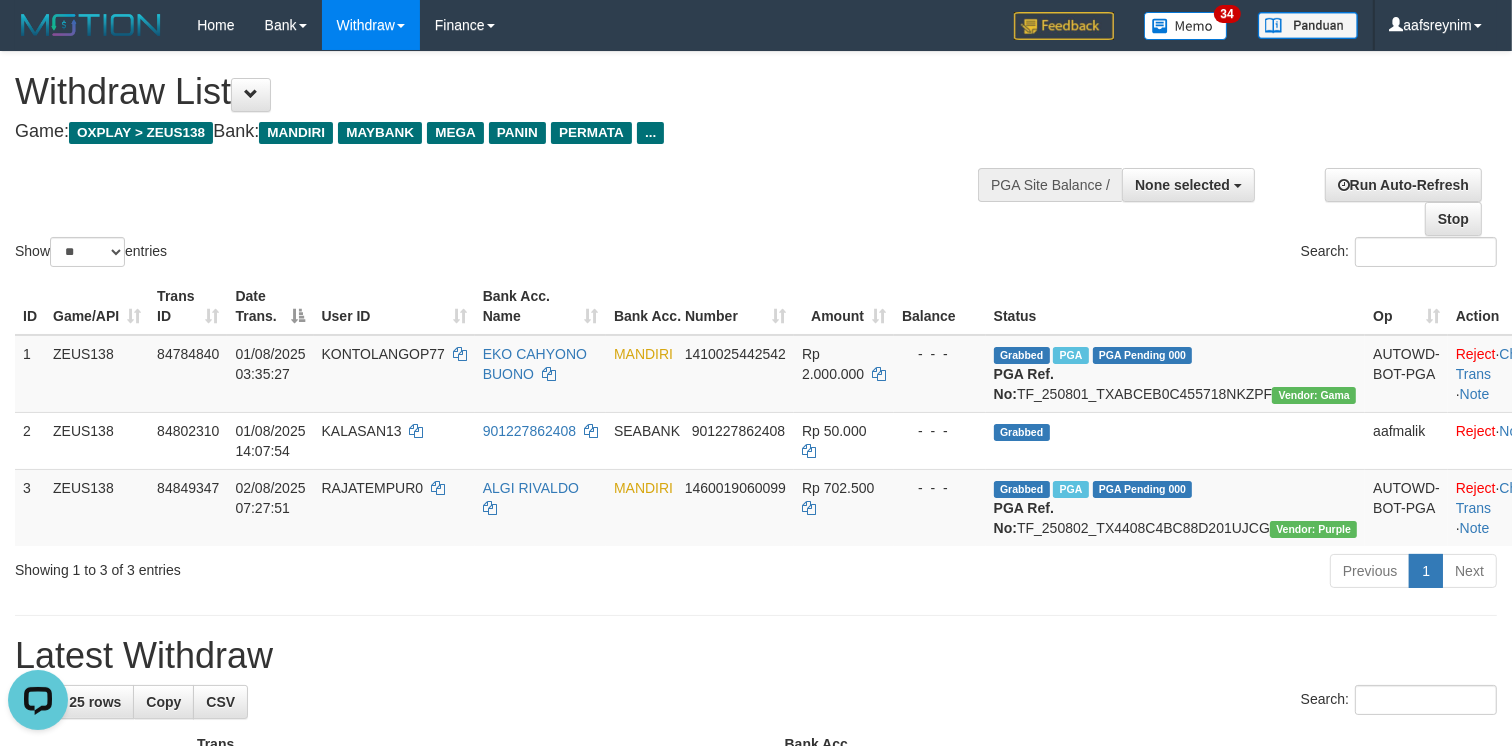 scroll, scrollTop: 0, scrollLeft: 0, axis: both 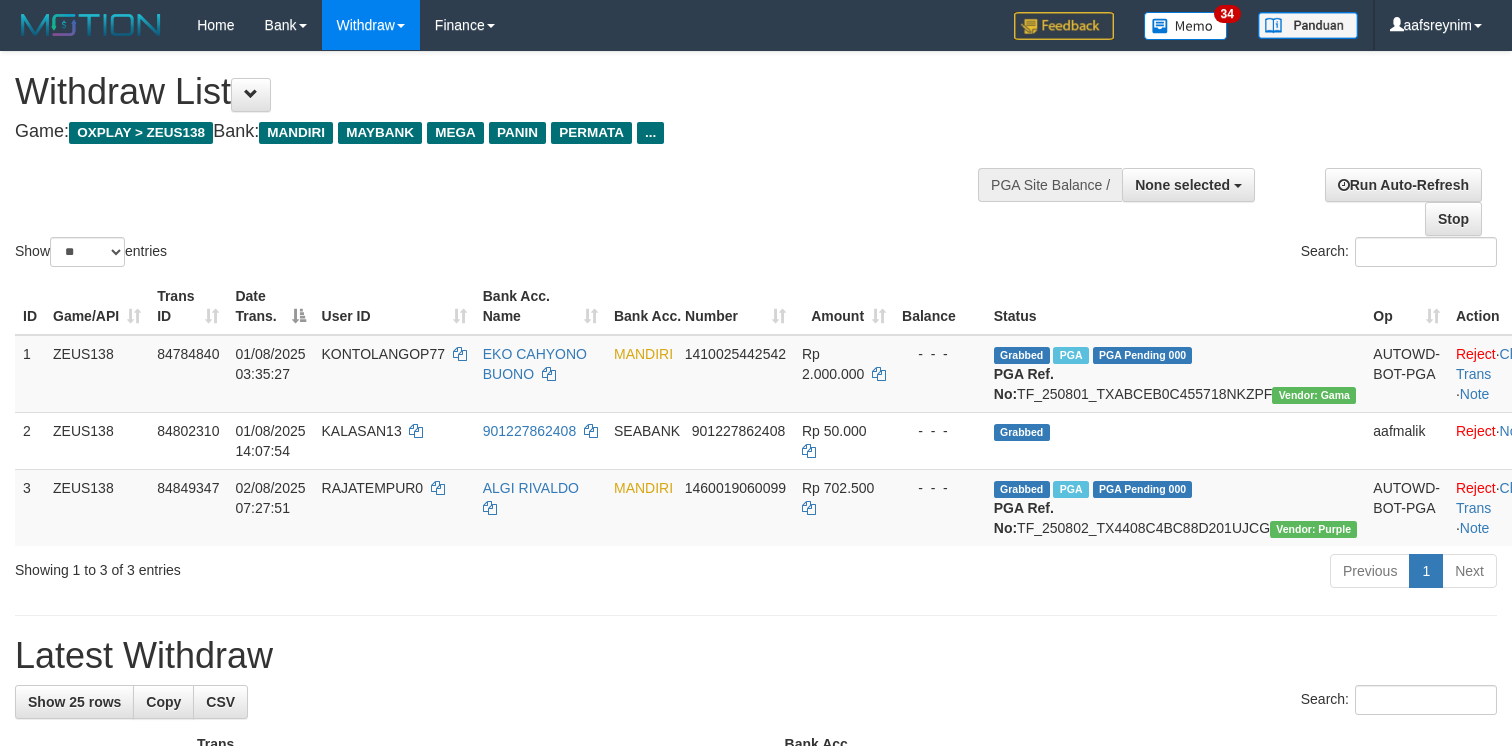 select 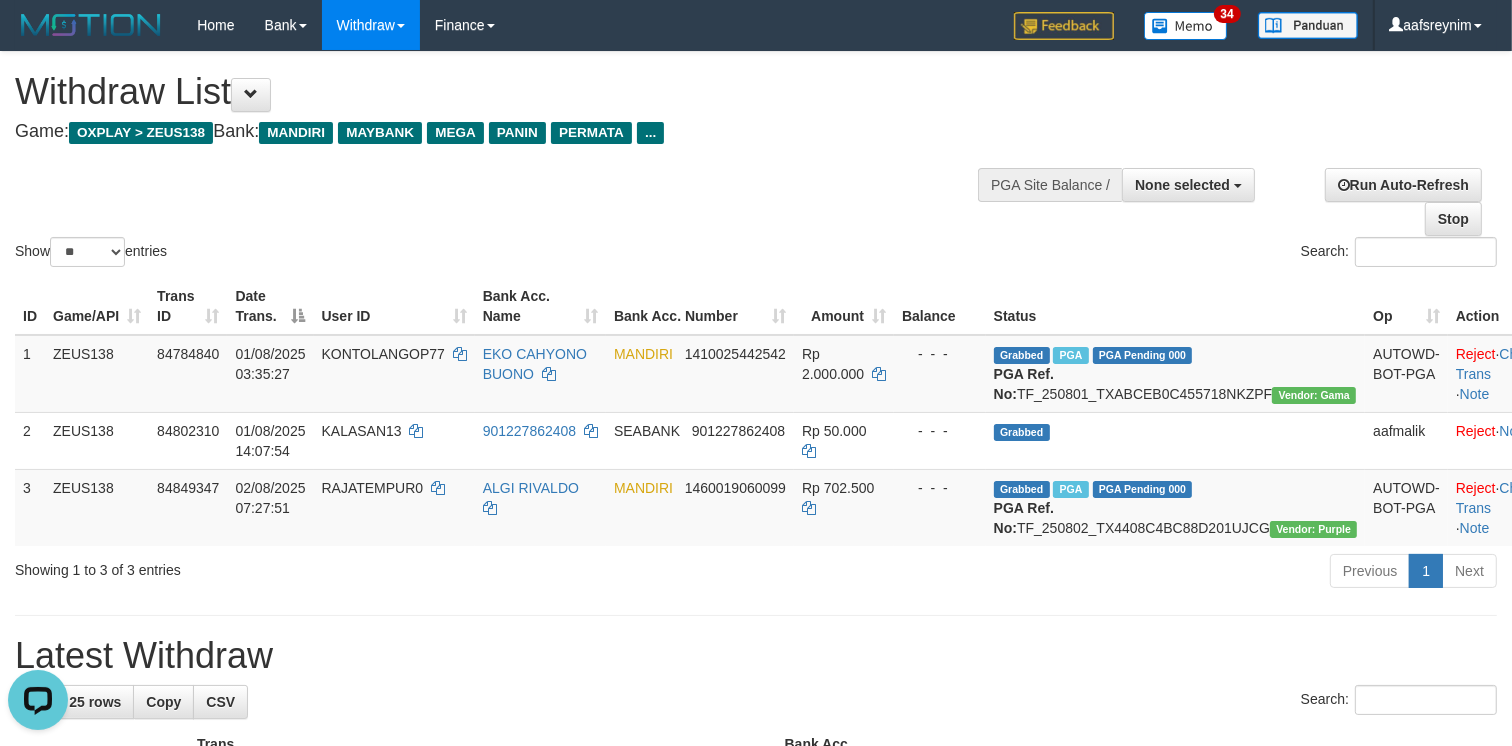 scroll, scrollTop: 0, scrollLeft: 0, axis: both 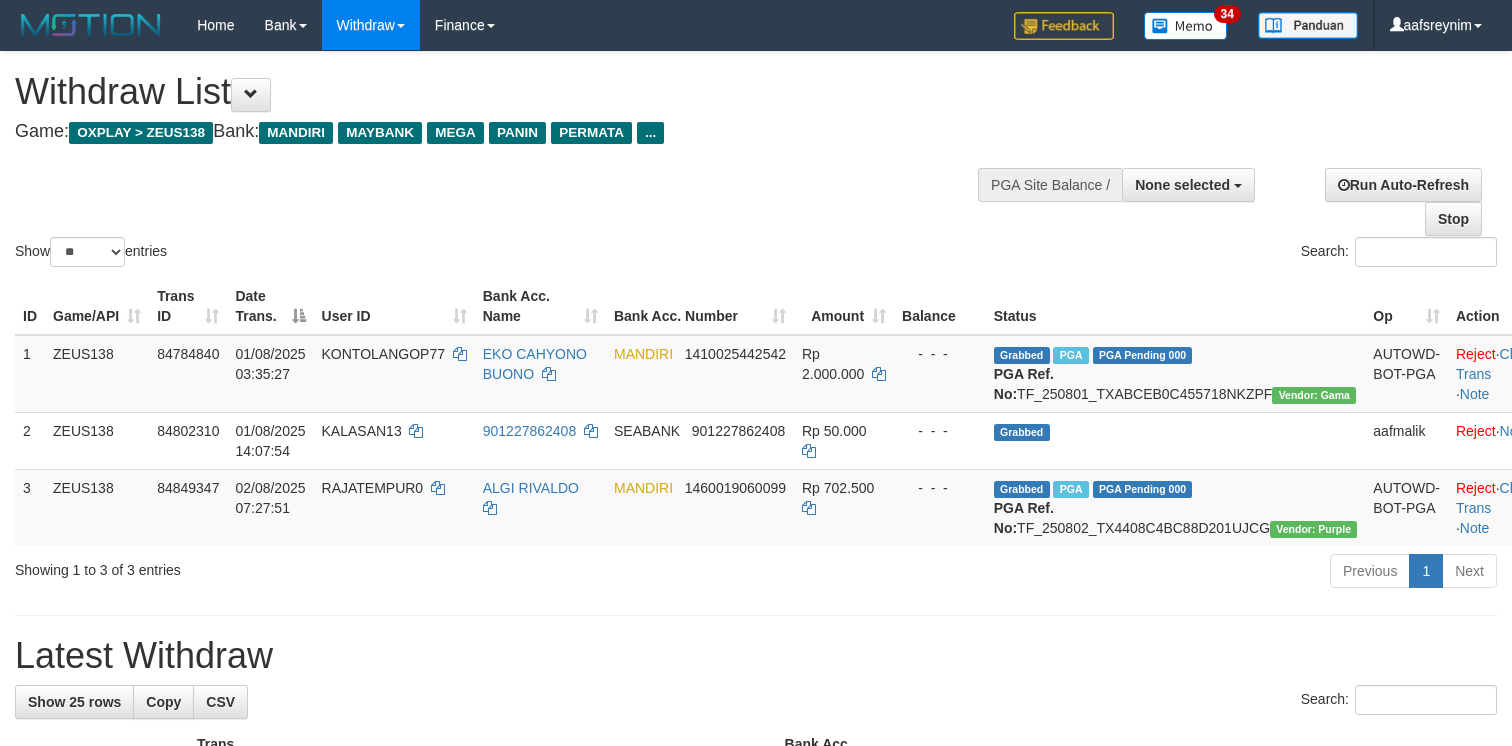 select 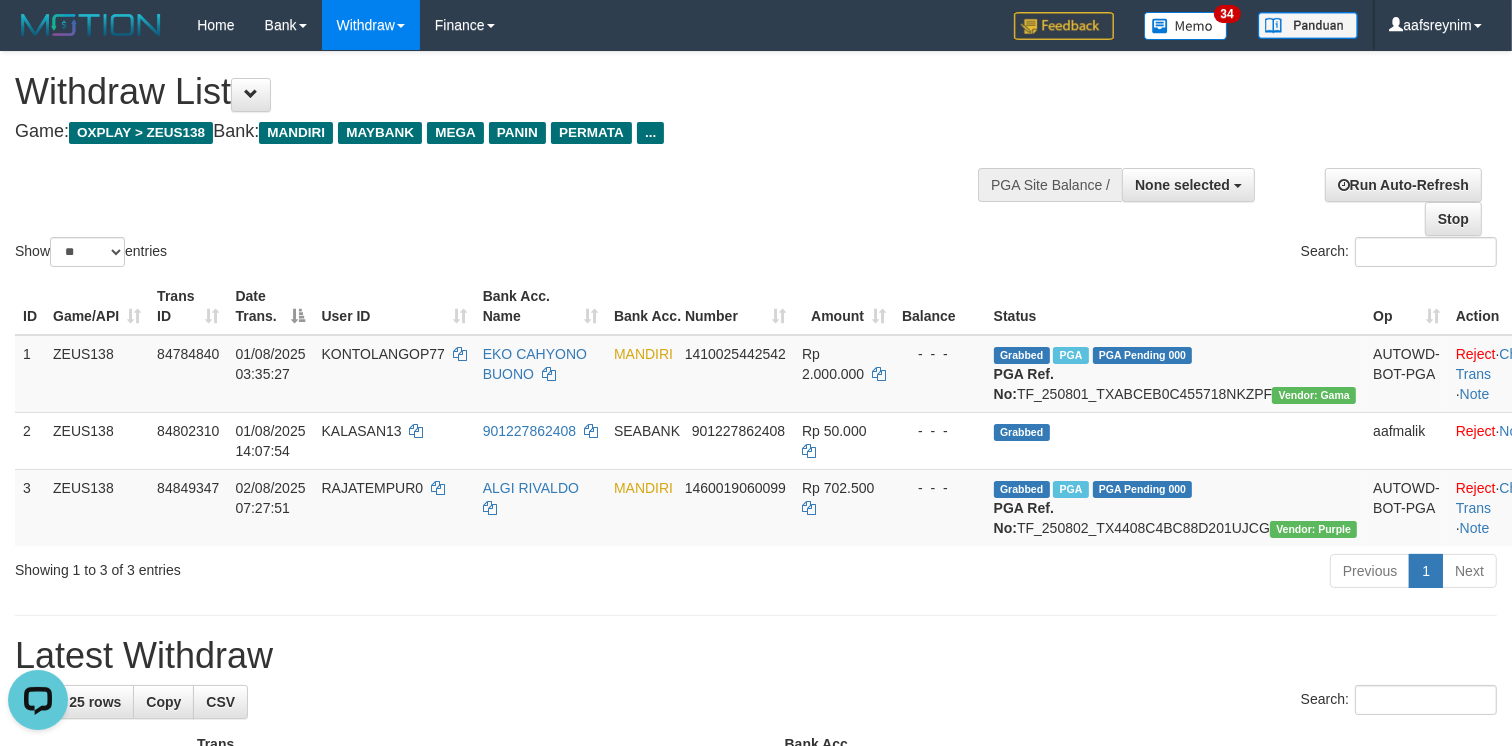 scroll, scrollTop: 0, scrollLeft: 0, axis: both 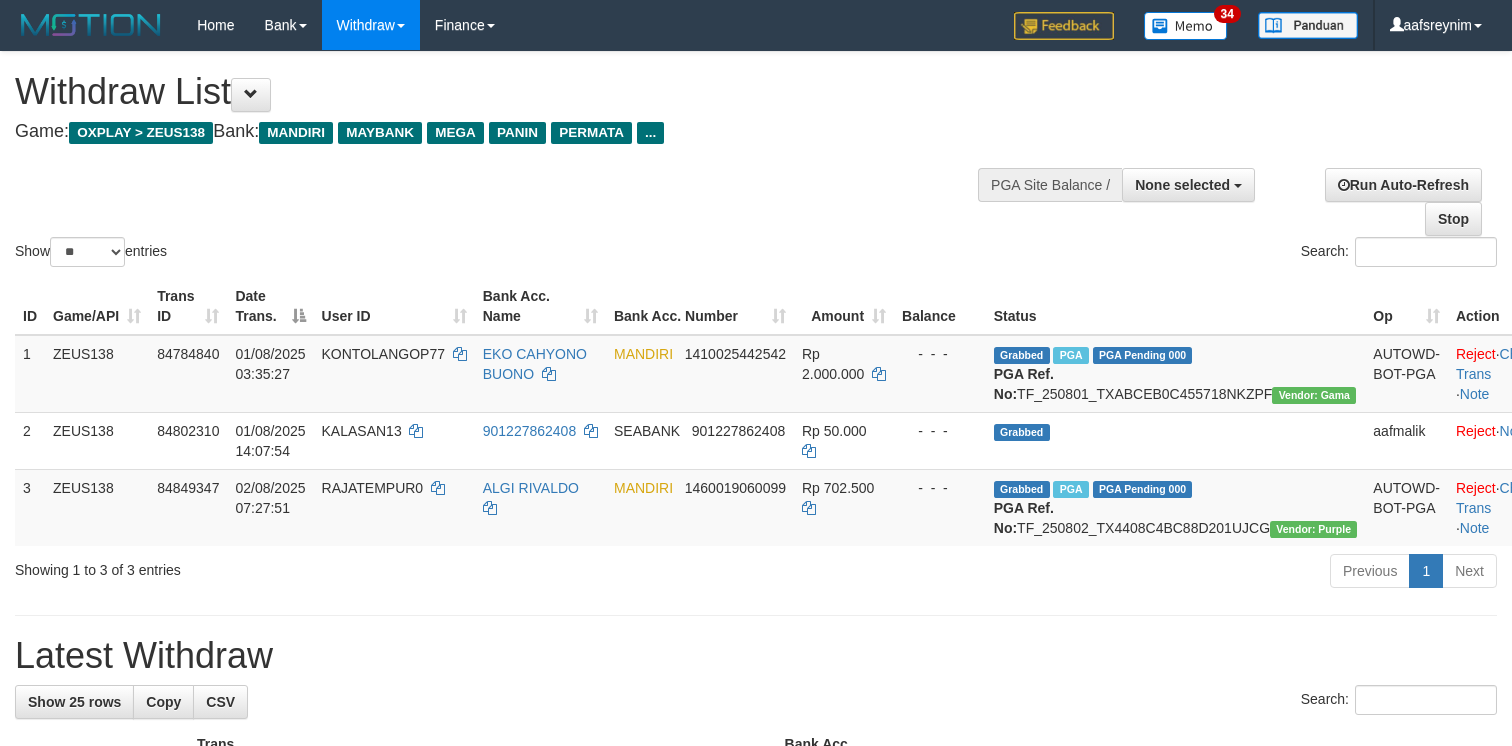 select 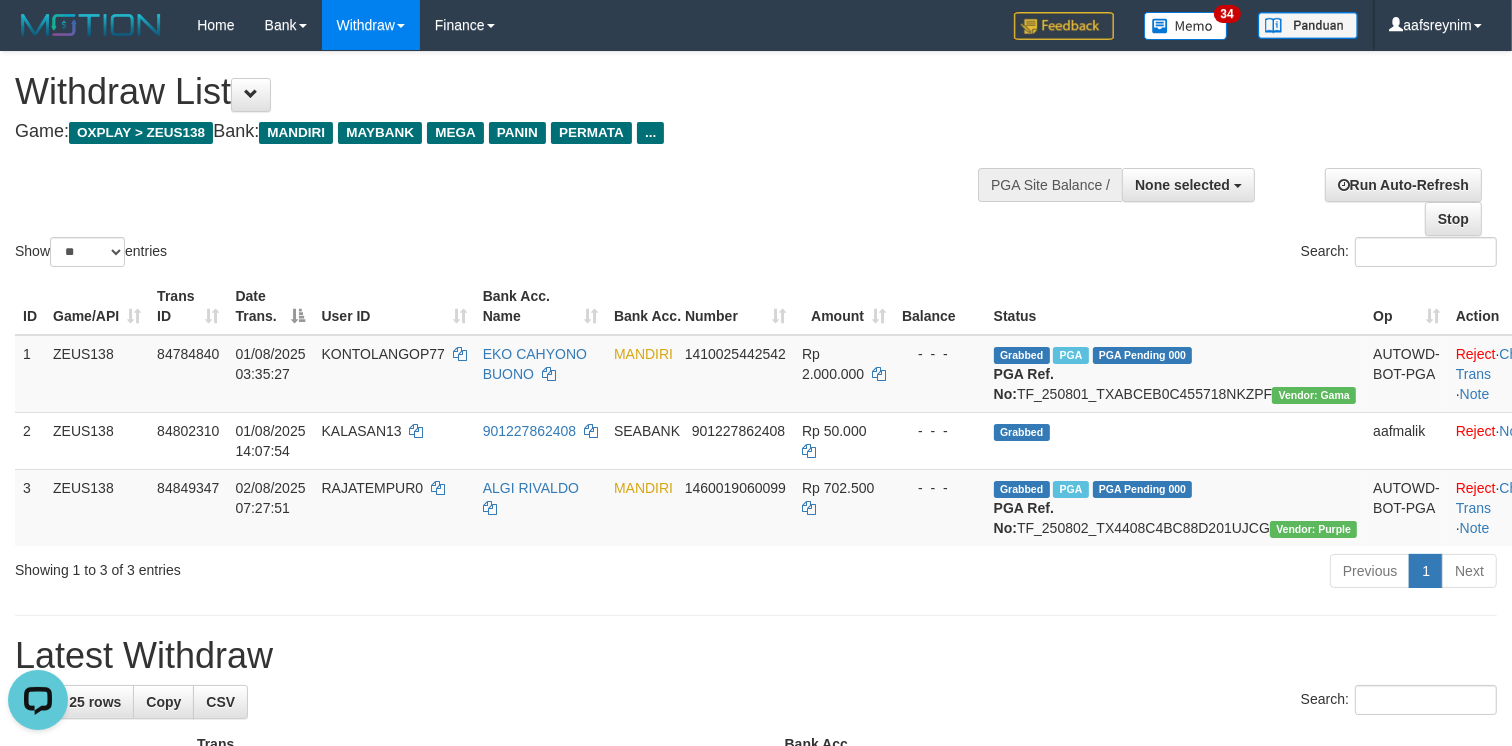 scroll, scrollTop: 0, scrollLeft: 0, axis: both 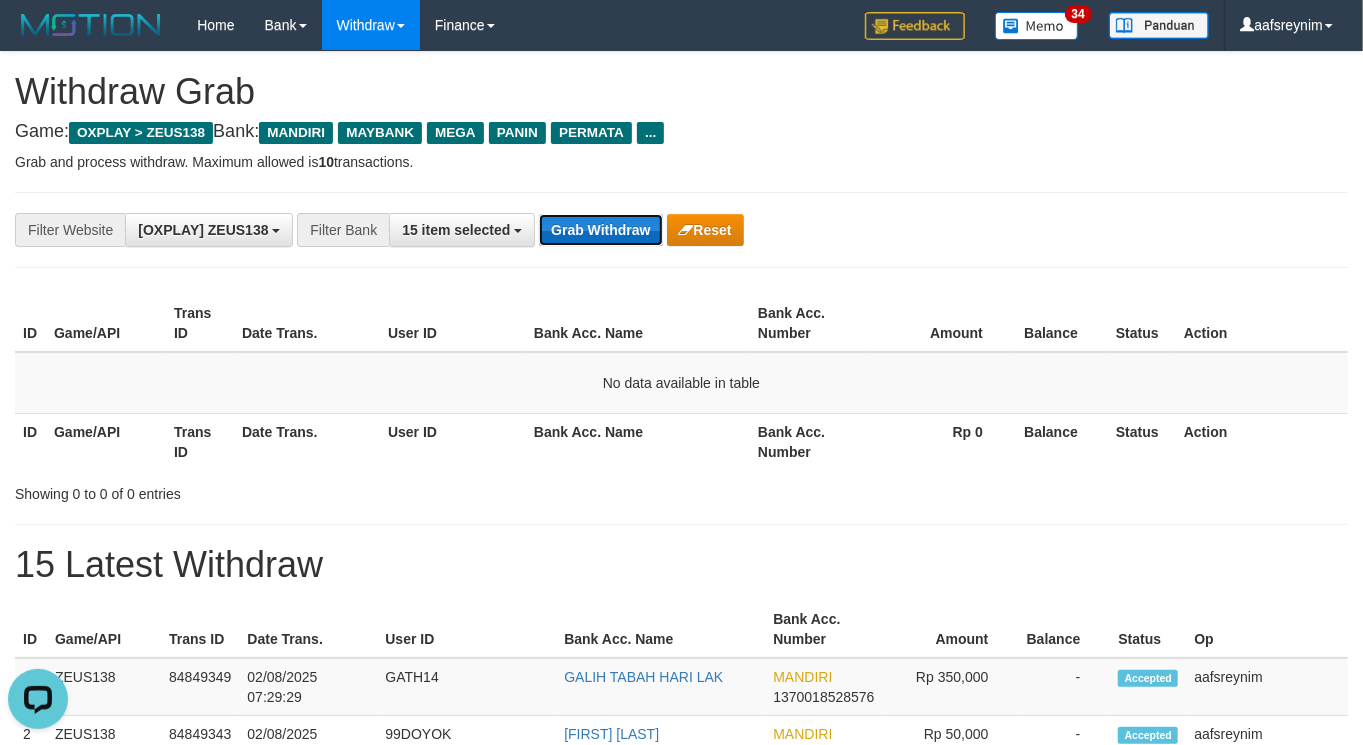 click on "Grab Withdraw" at bounding box center (600, 230) 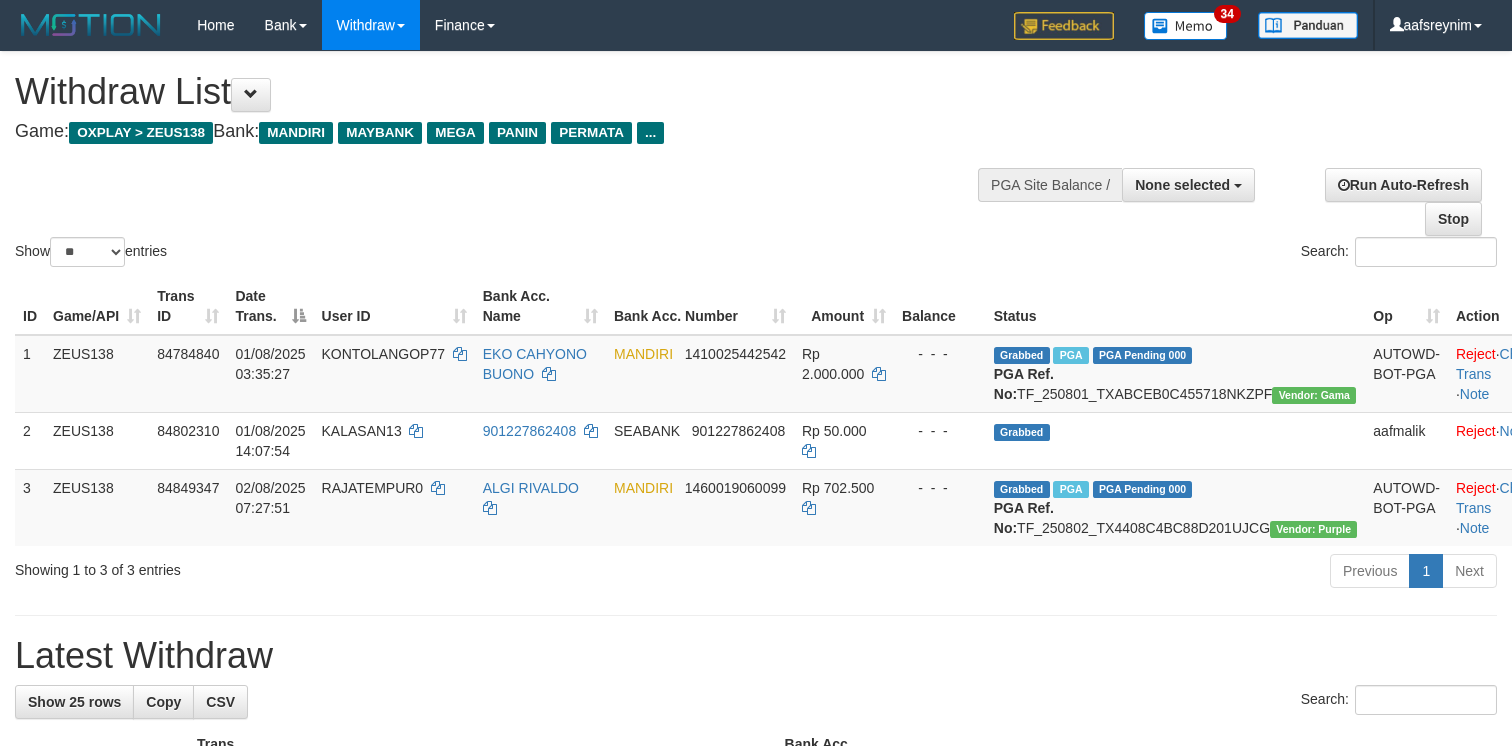 select 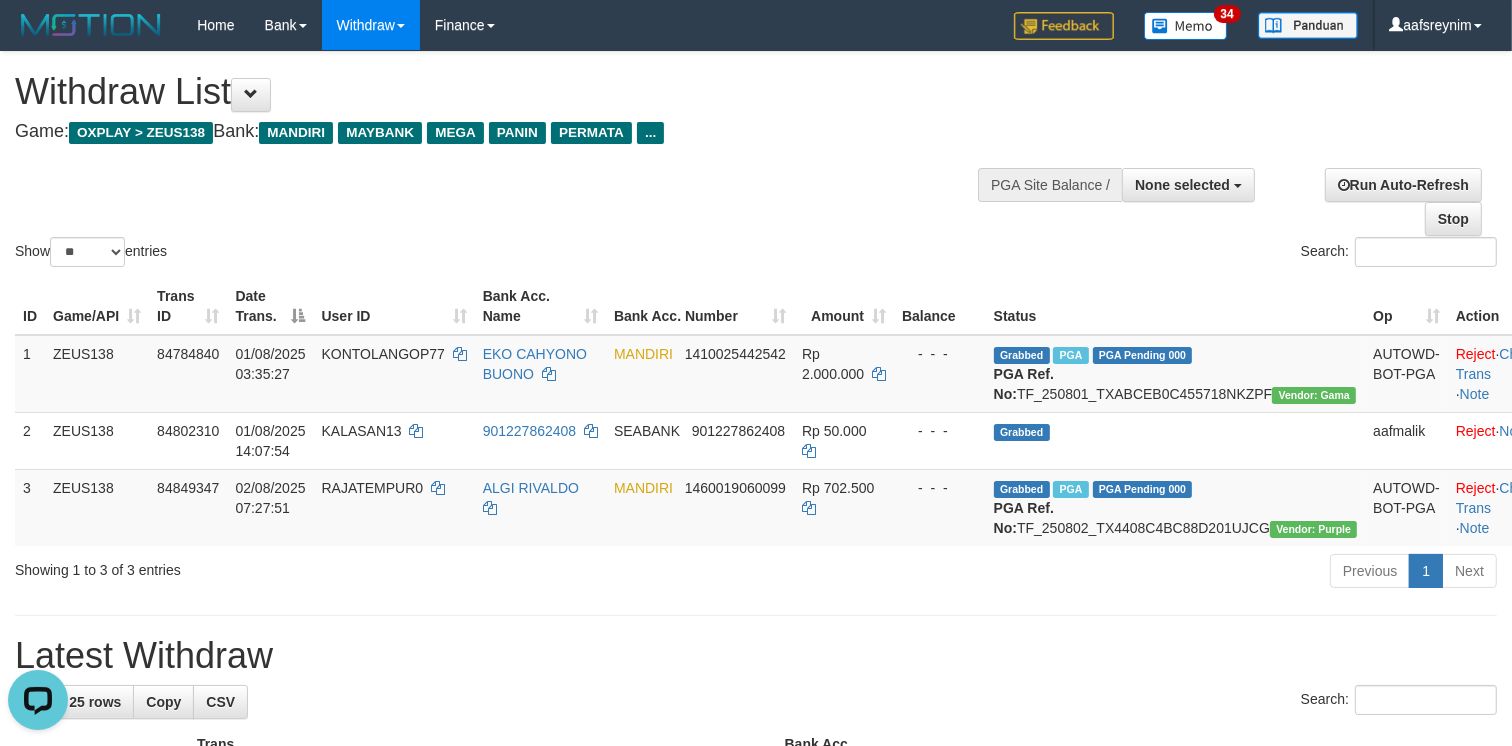 scroll, scrollTop: 0, scrollLeft: 0, axis: both 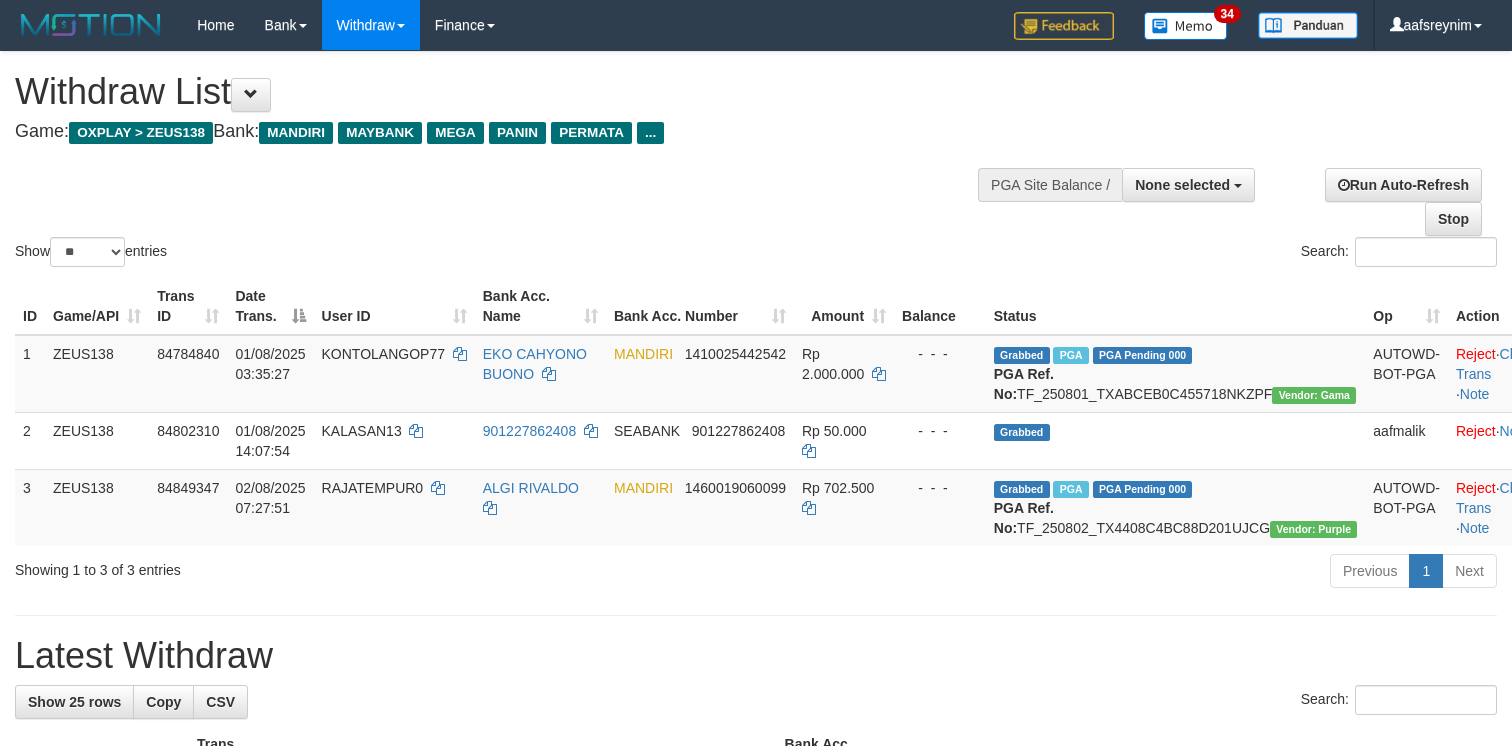 select 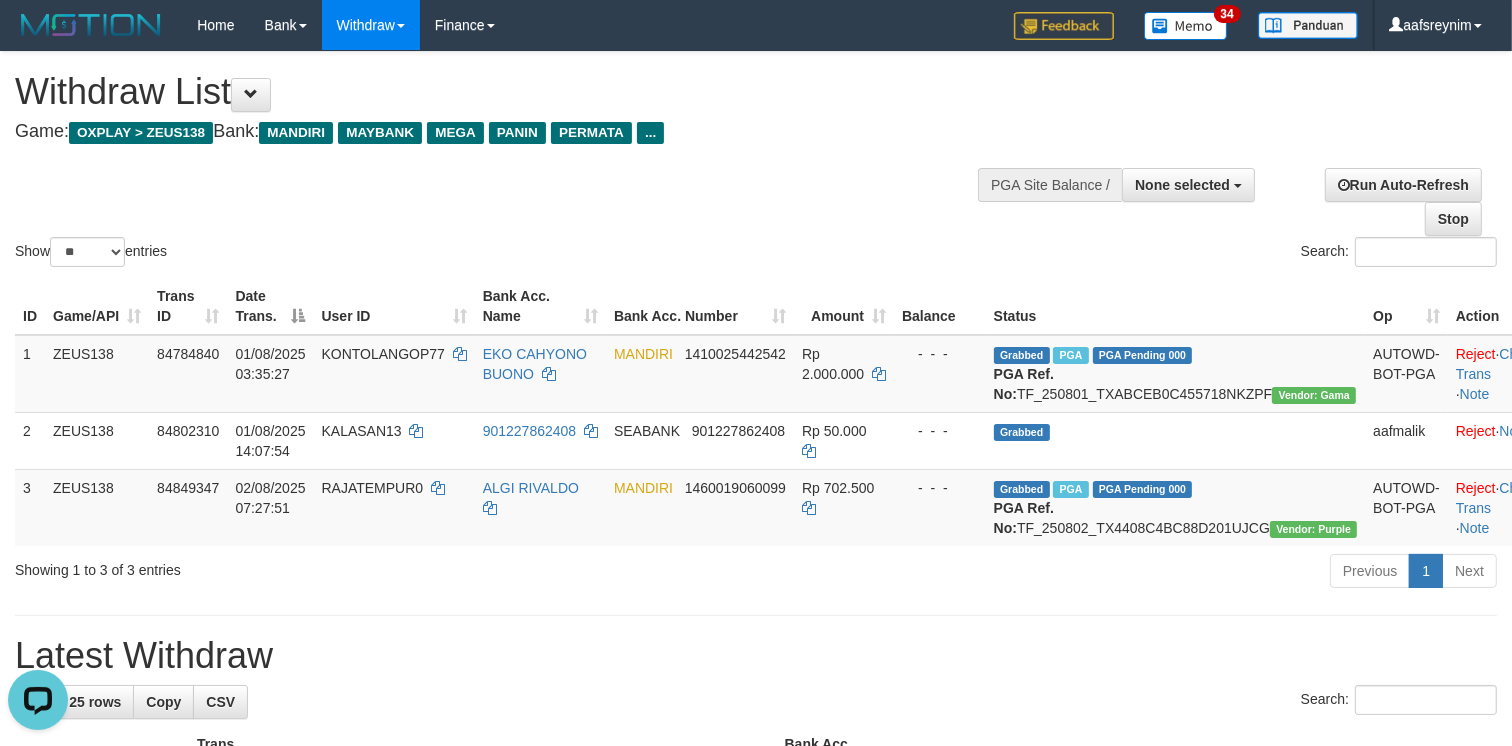 scroll, scrollTop: 0, scrollLeft: 0, axis: both 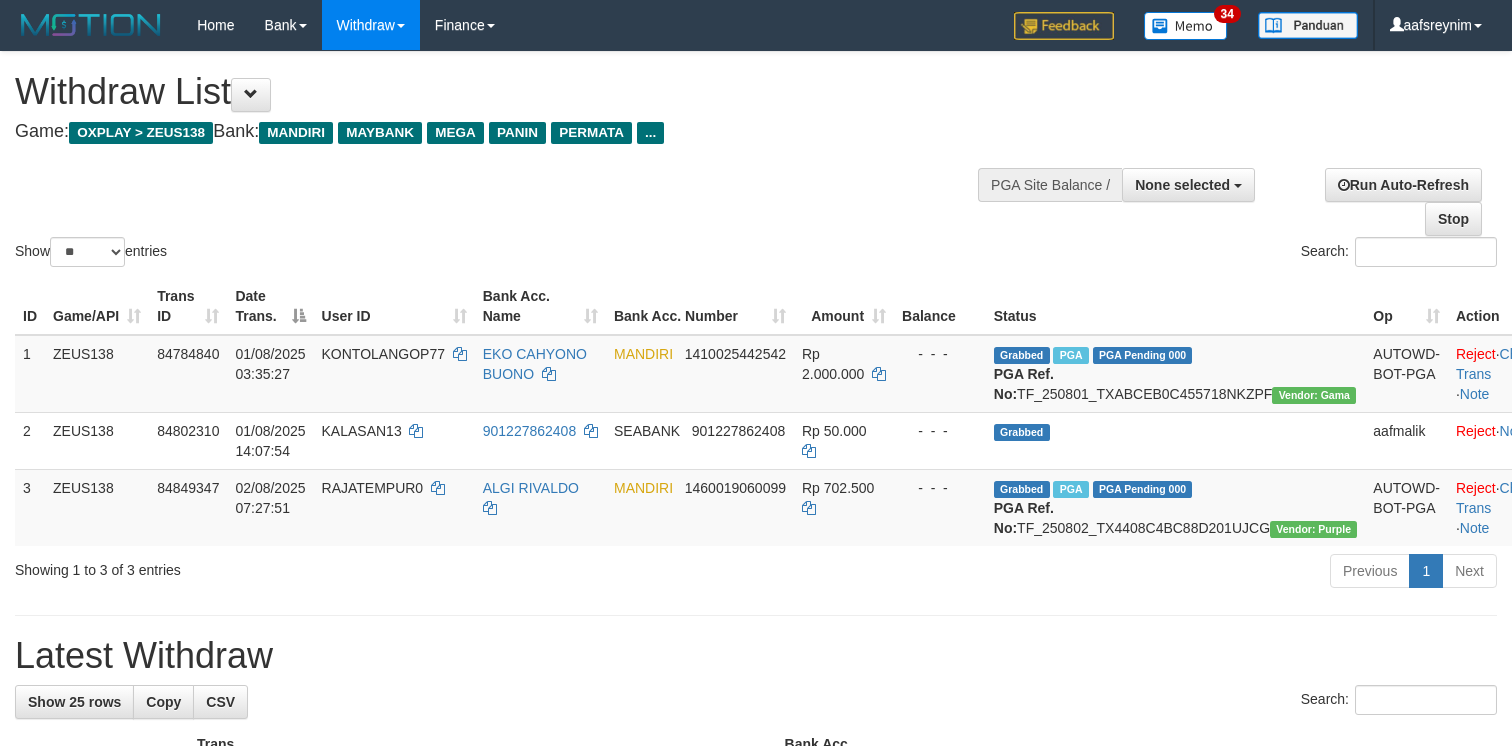 select 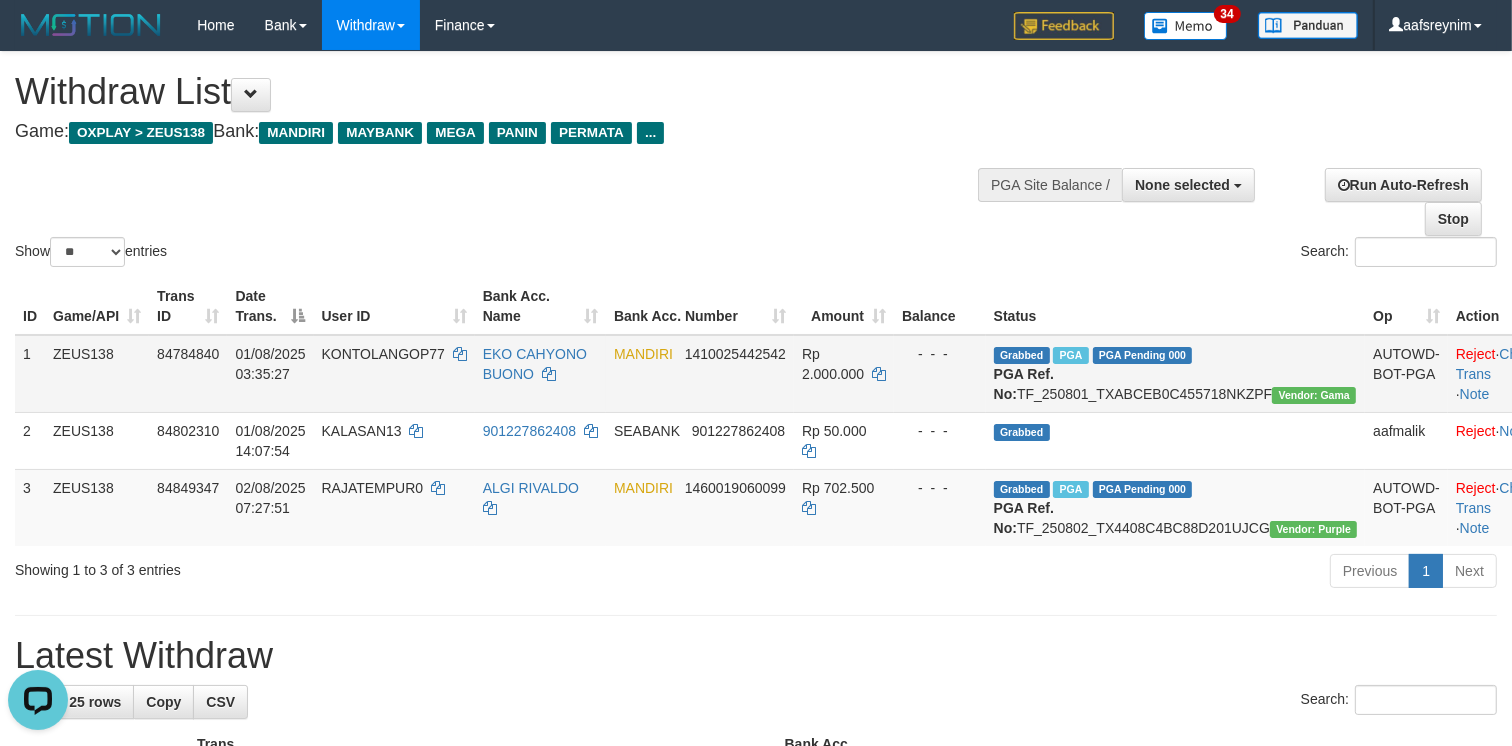 scroll, scrollTop: 0, scrollLeft: 0, axis: both 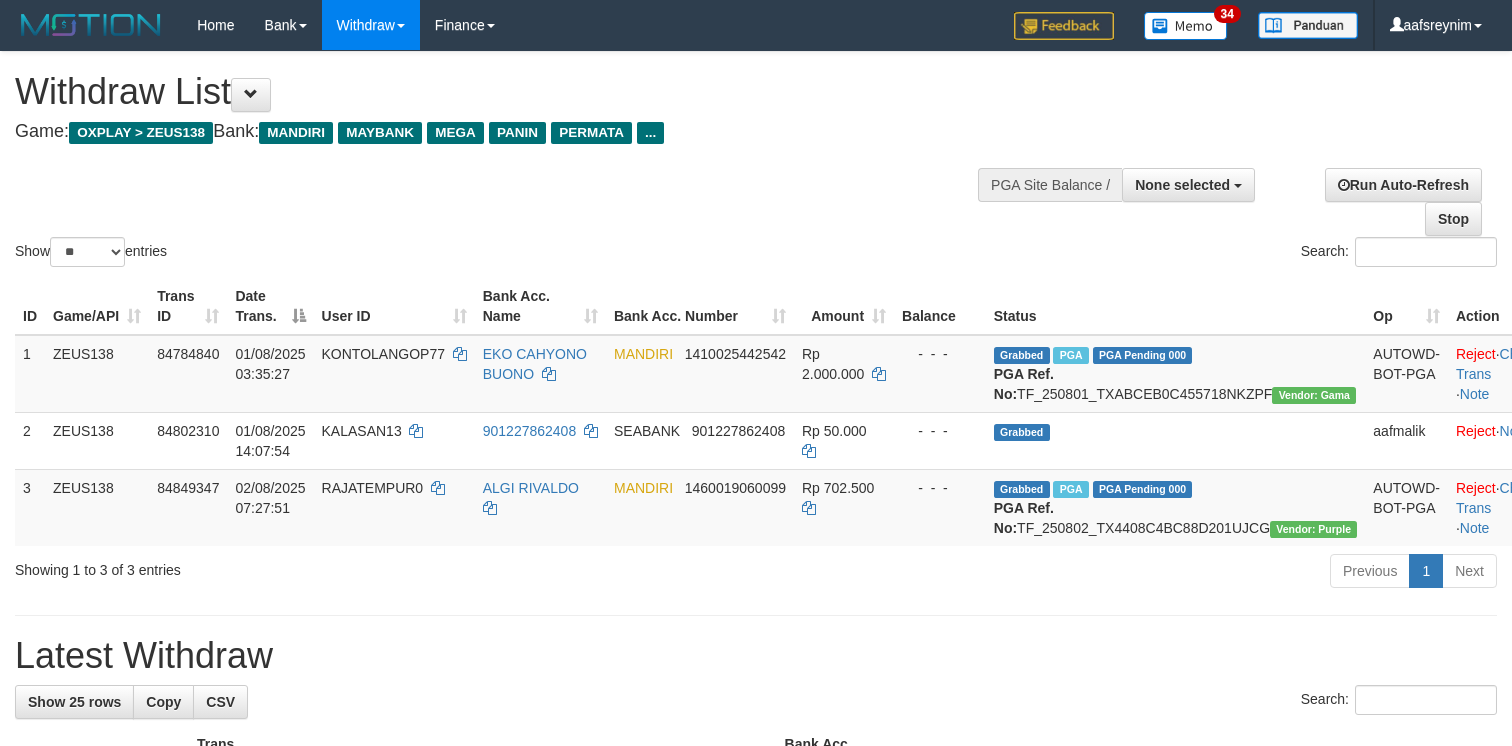 select 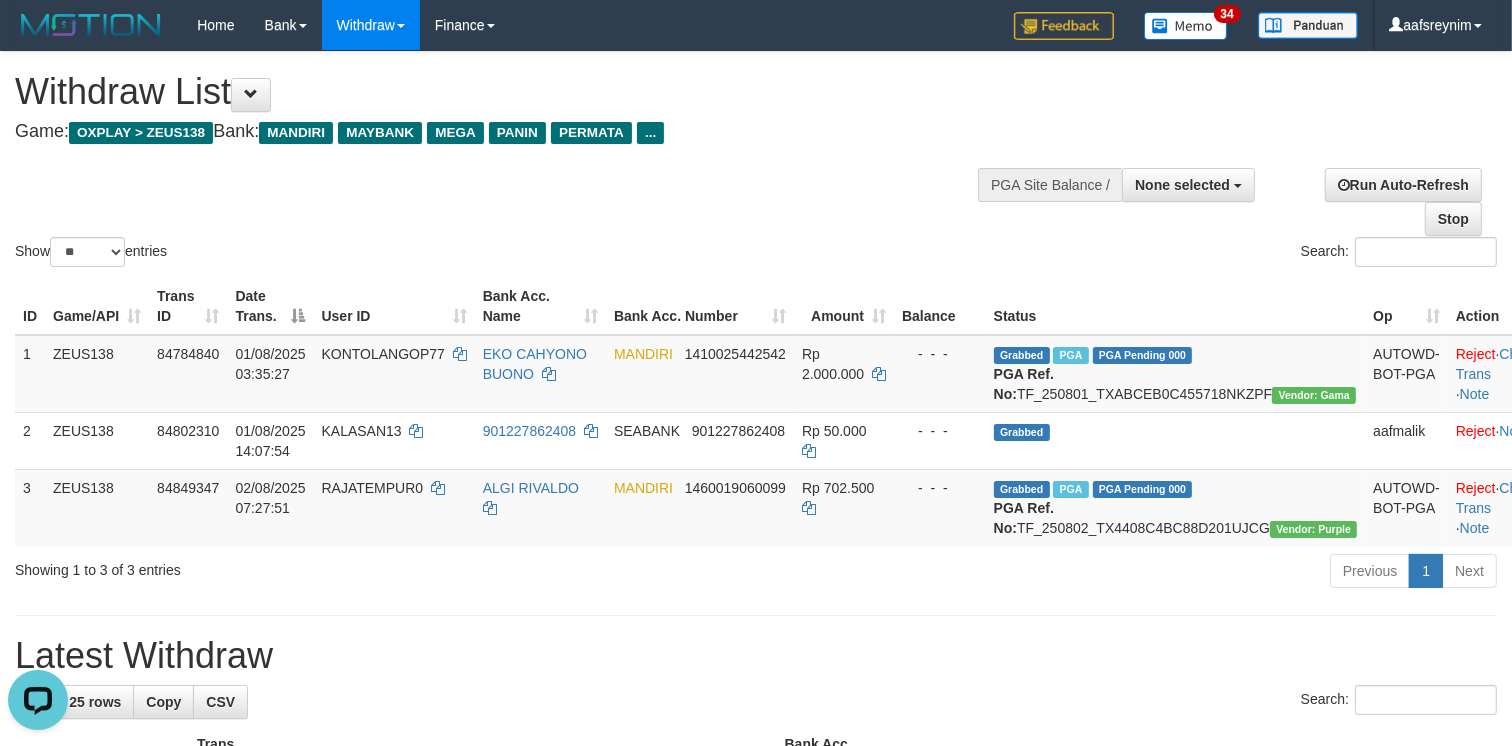 scroll, scrollTop: 0, scrollLeft: 0, axis: both 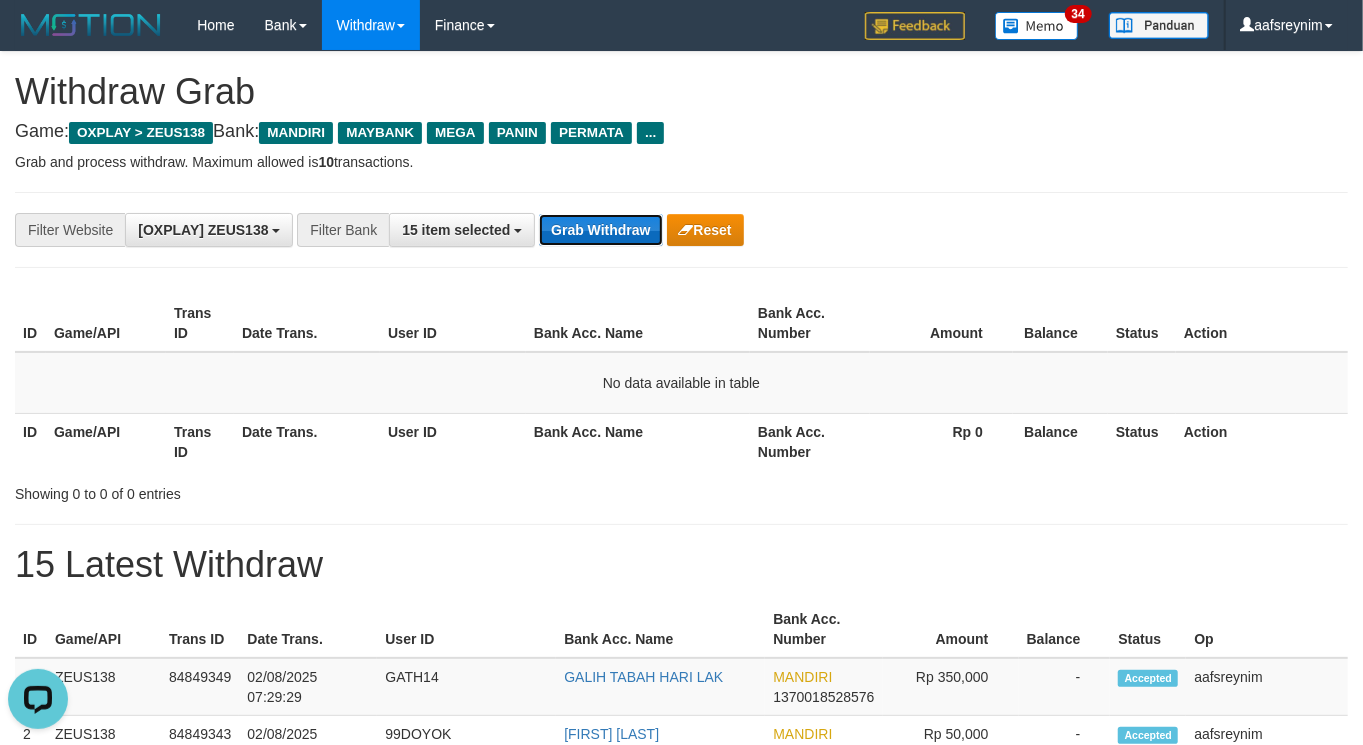 click on "Grab Withdraw" at bounding box center (600, 230) 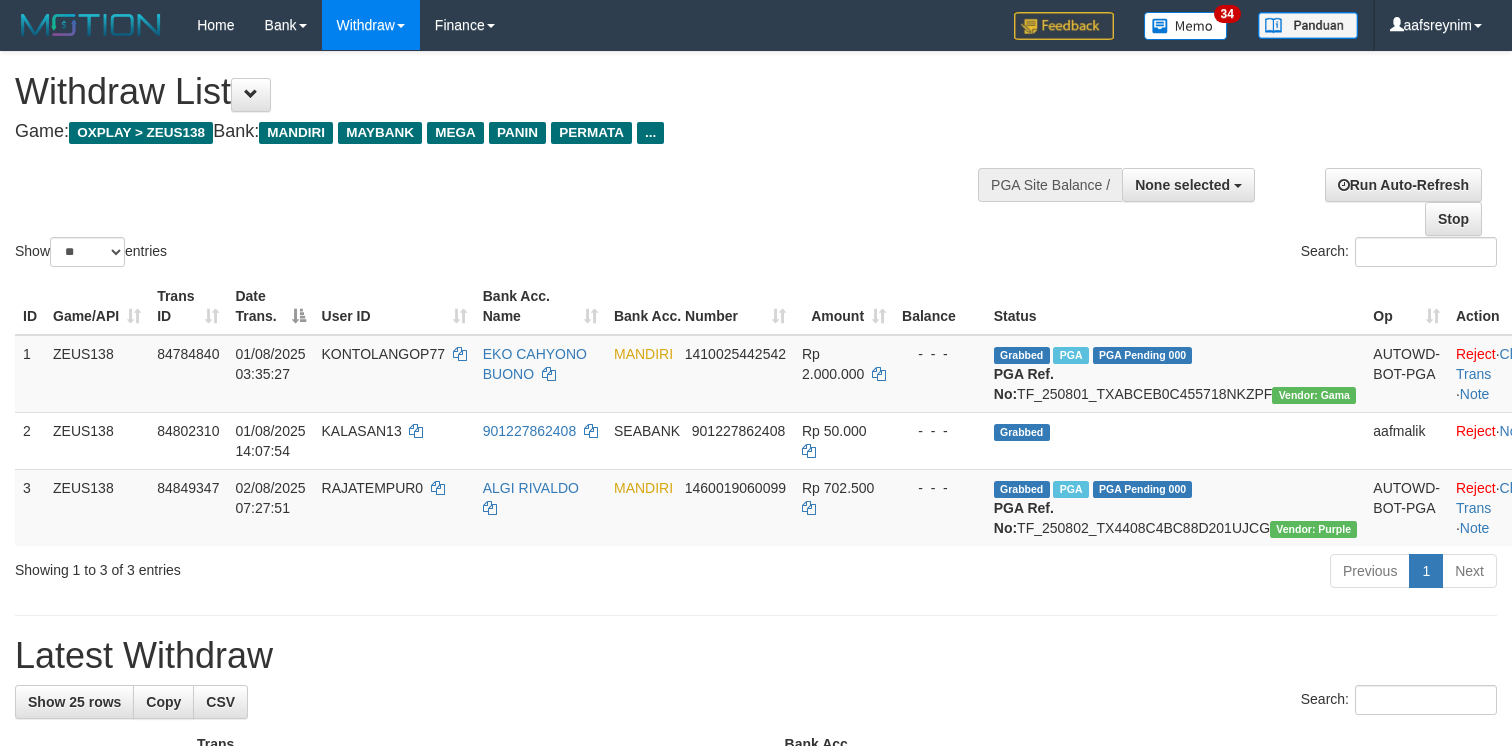 select 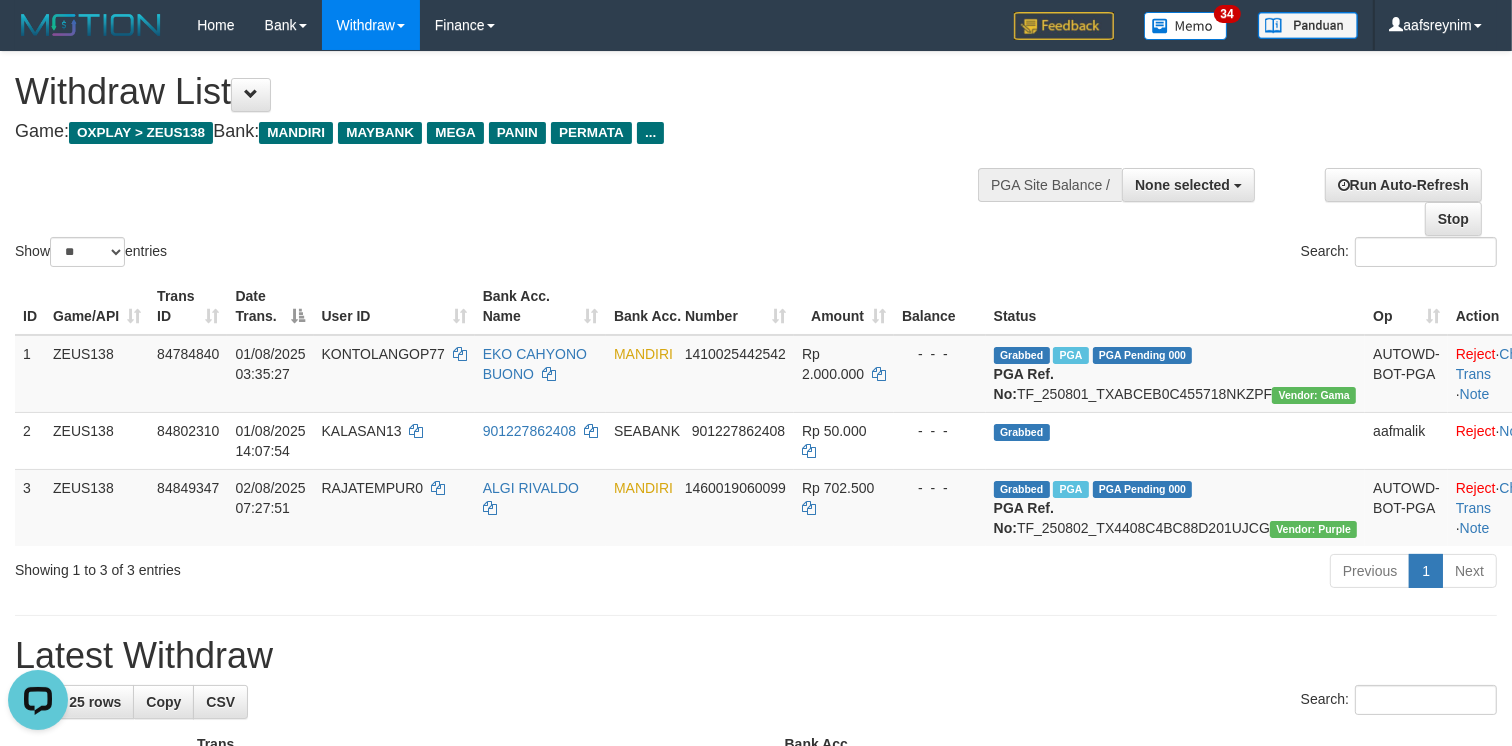 scroll, scrollTop: 0, scrollLeft: 0, axis: both 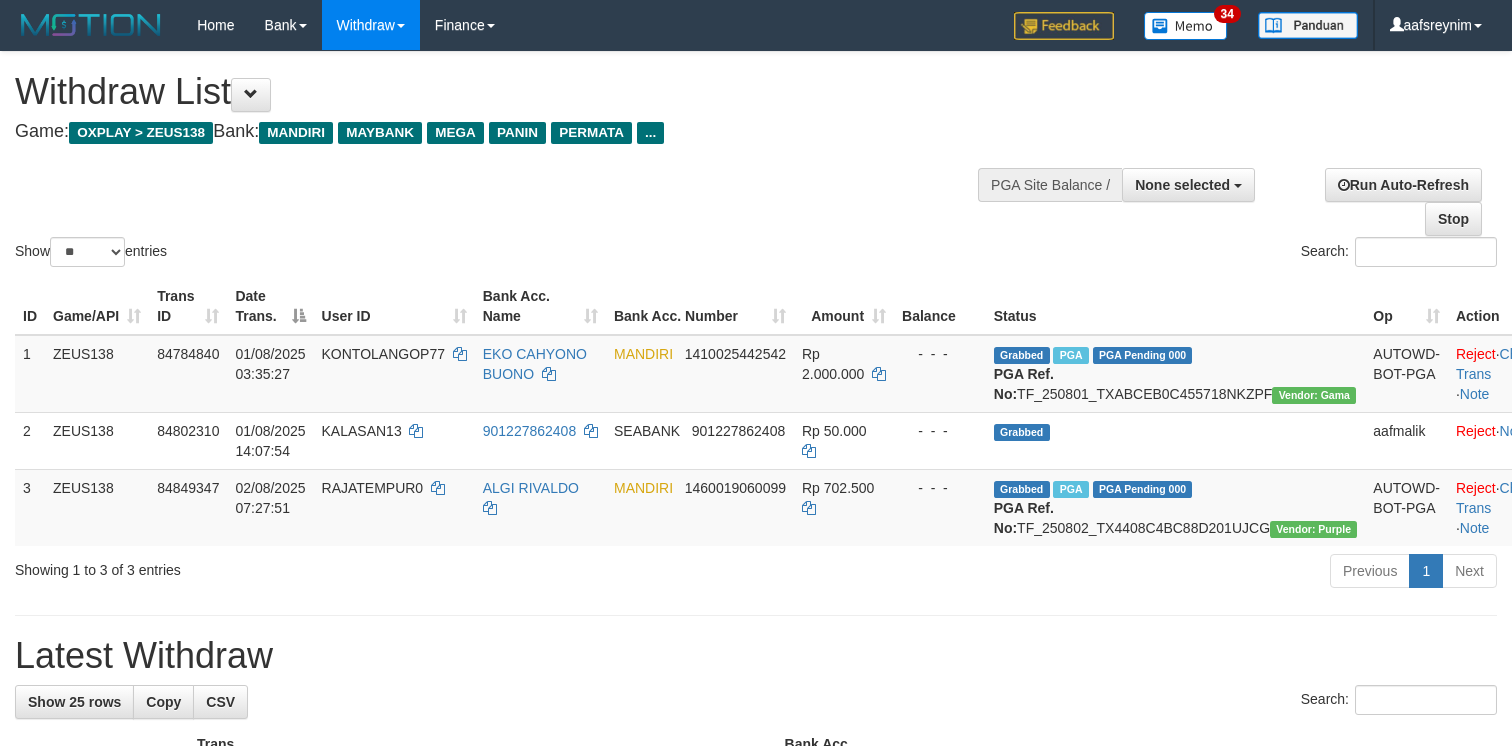 select 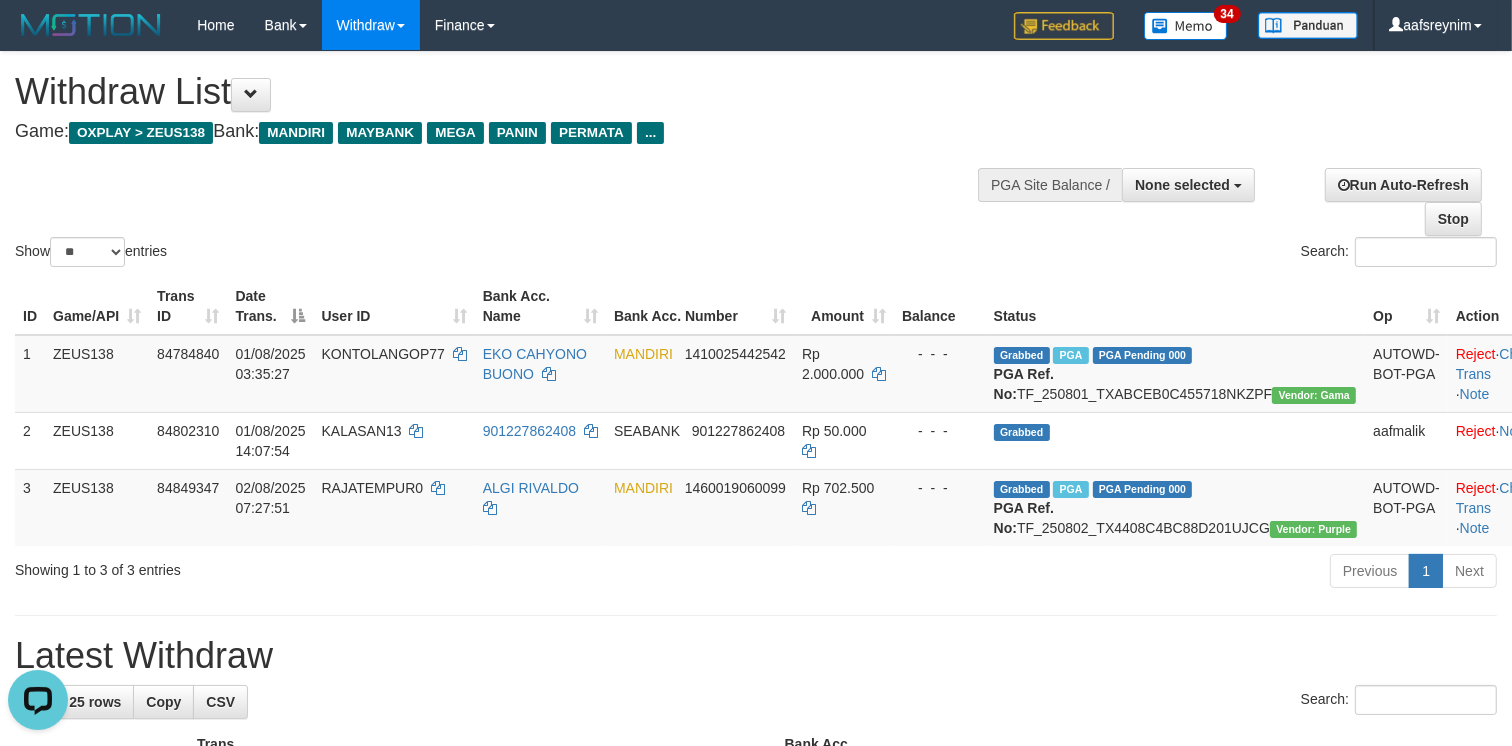 scroll, scrollTop: 0, scrollLeft: 0, axis: both 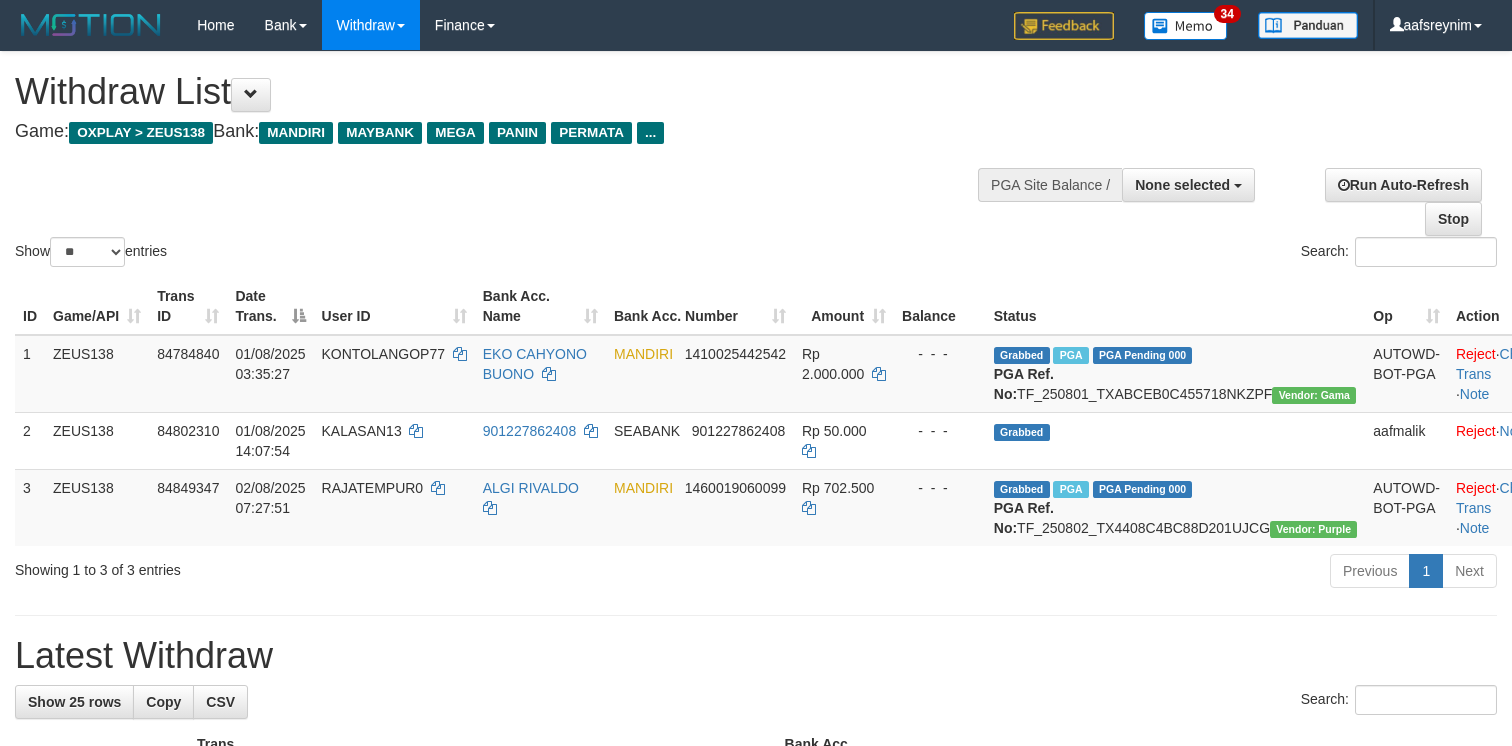 select 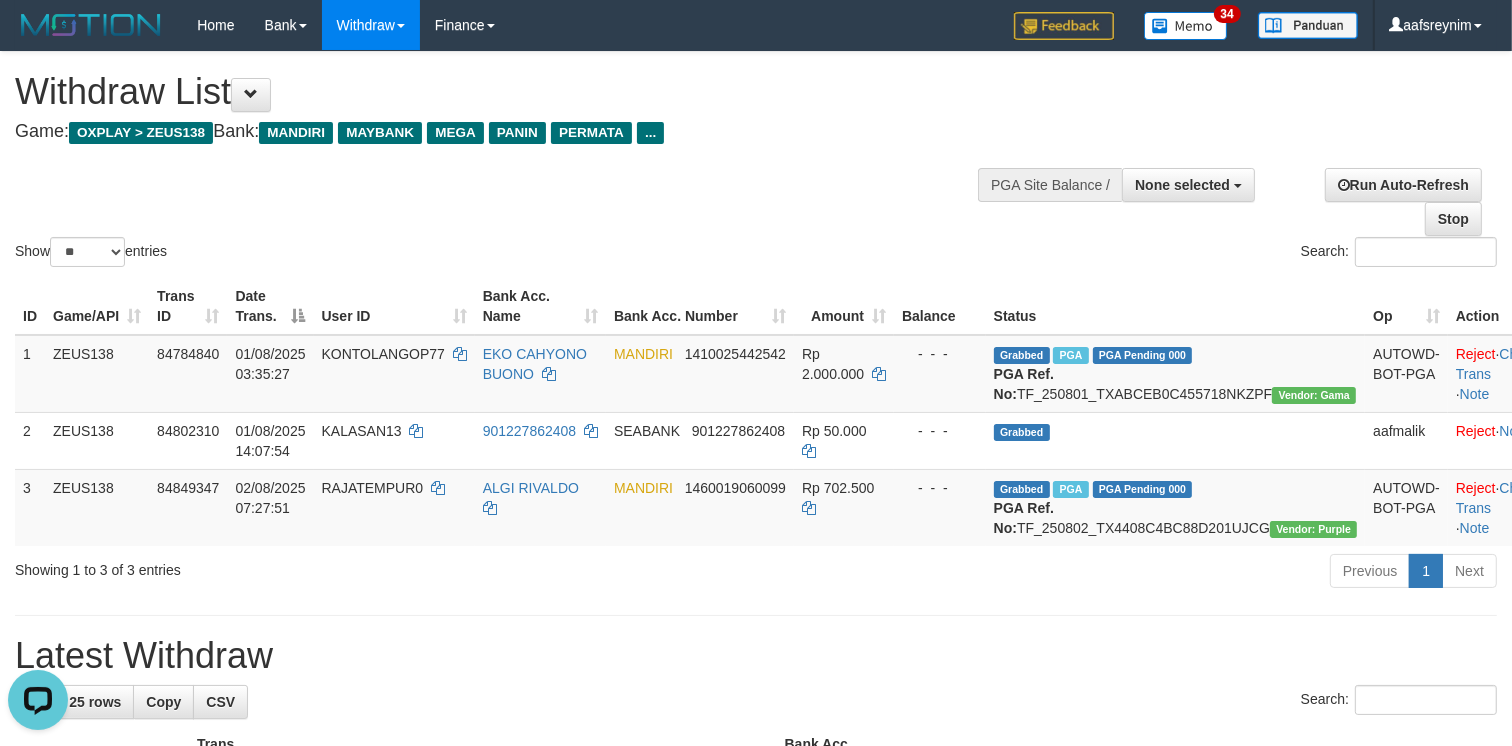 scroll, scrollTop: 0, scrollLeft: 0, axis: both 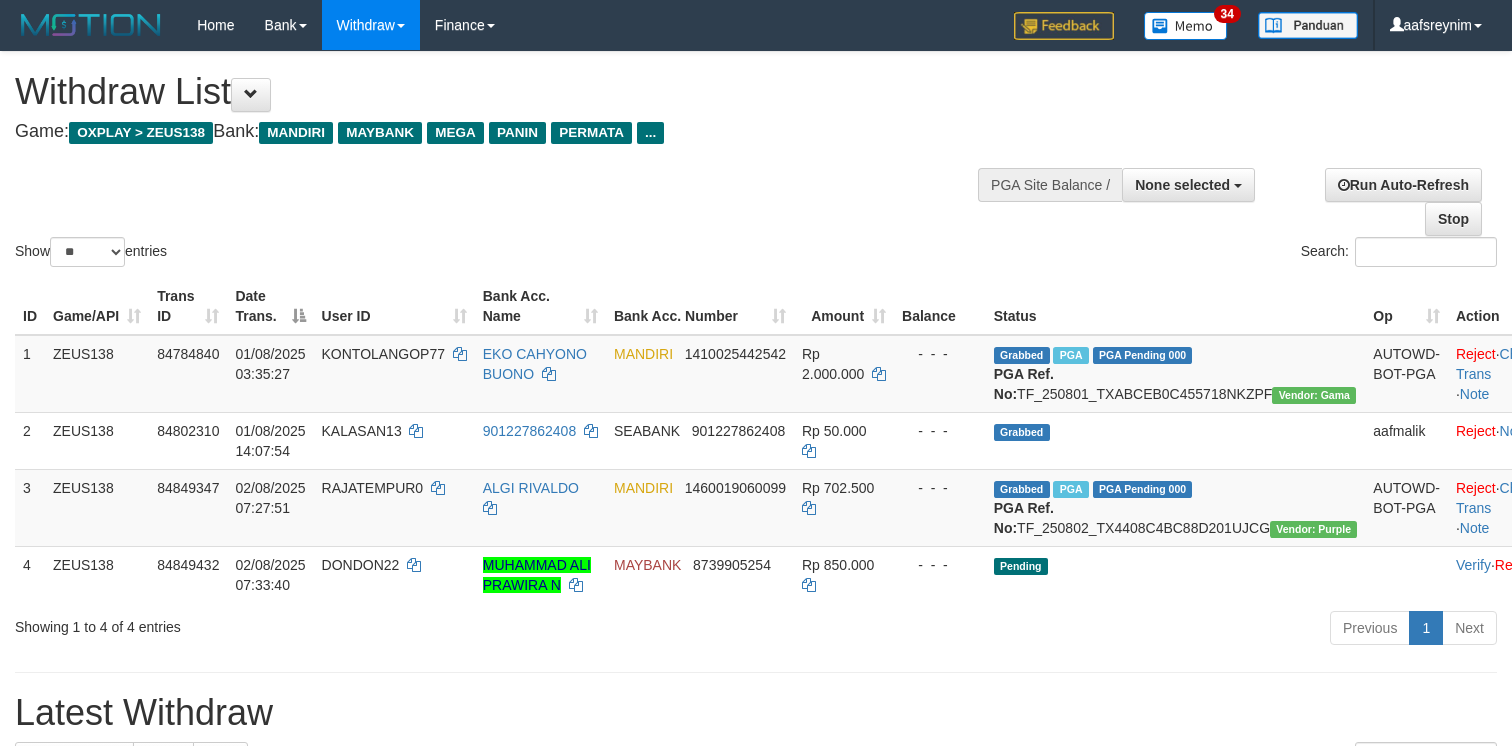 select 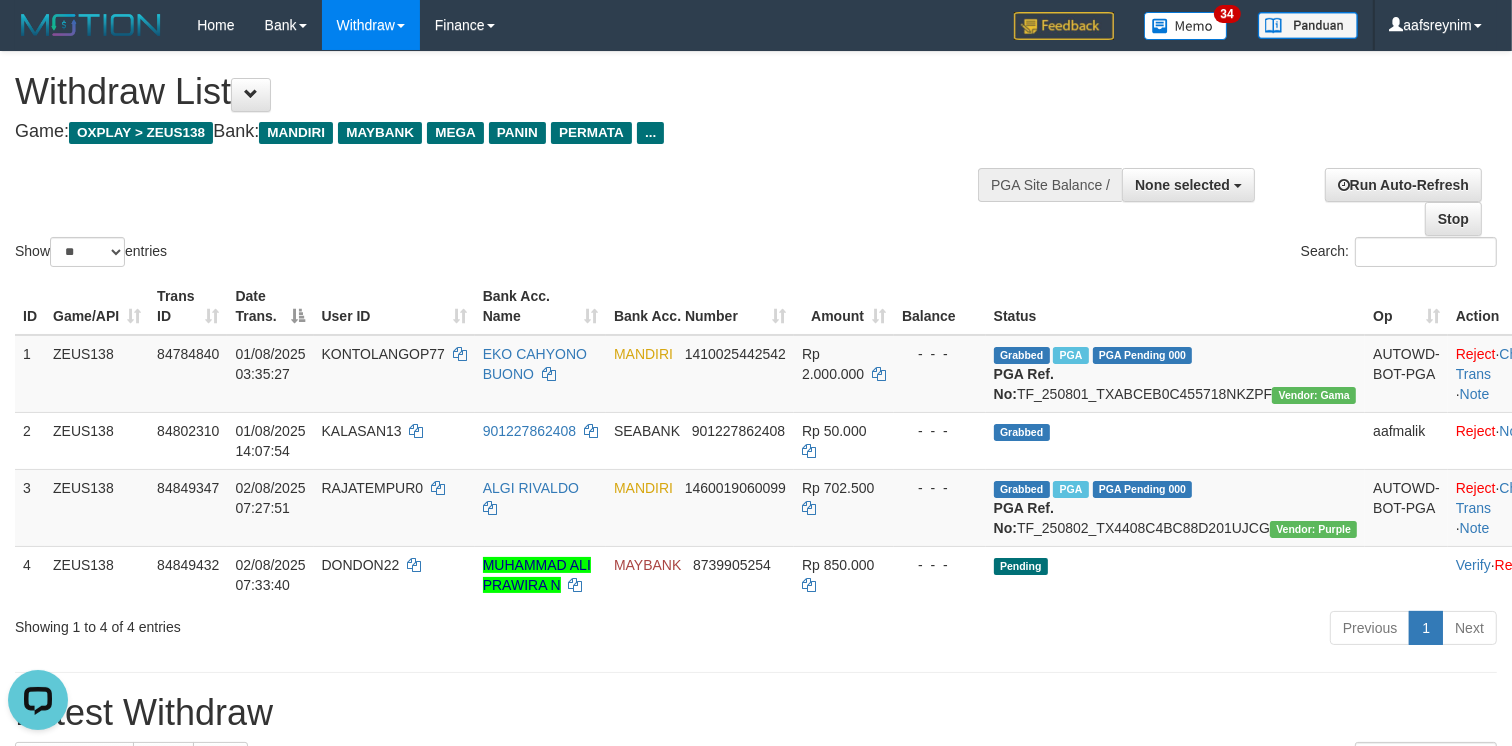 scroll, scrollTop: 0, scrollLeft: 0, axis: both 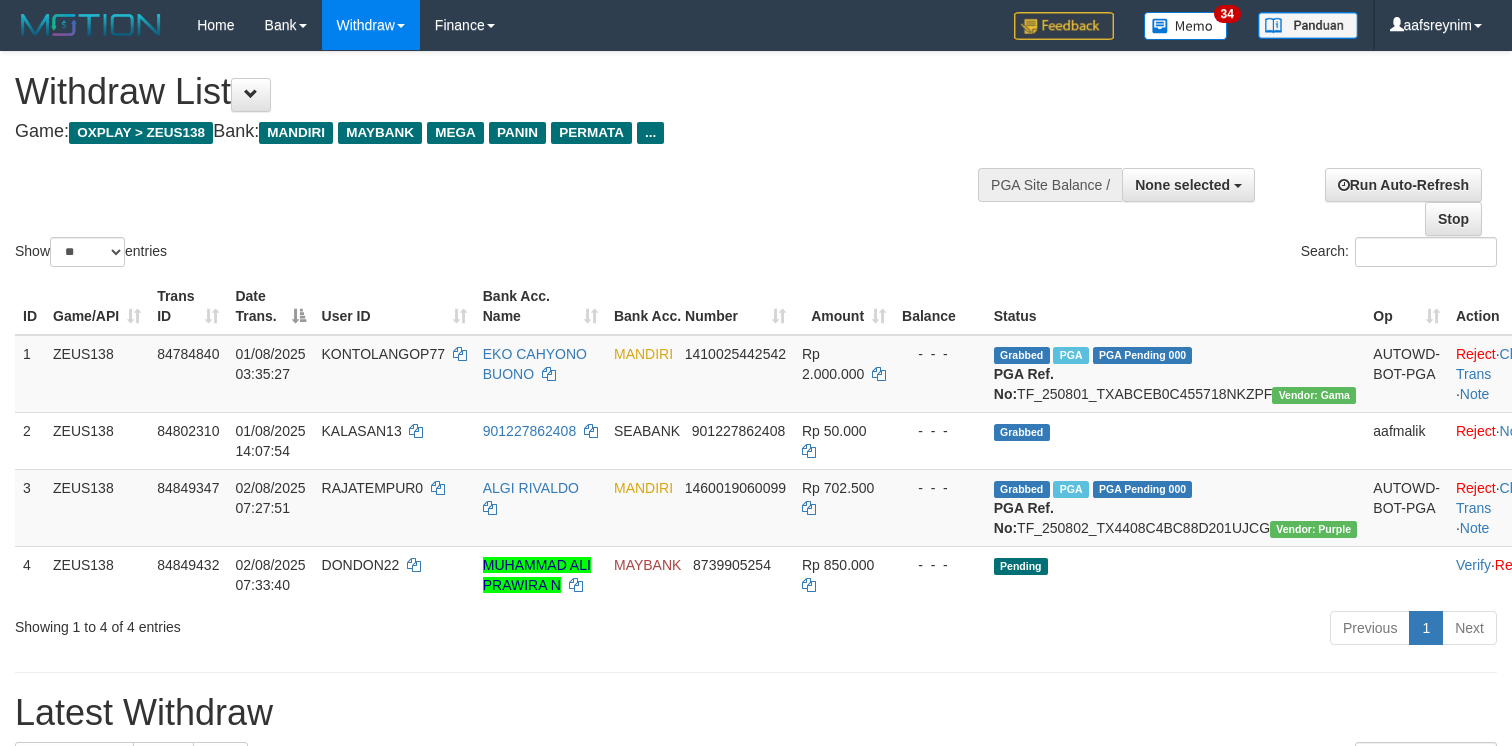select 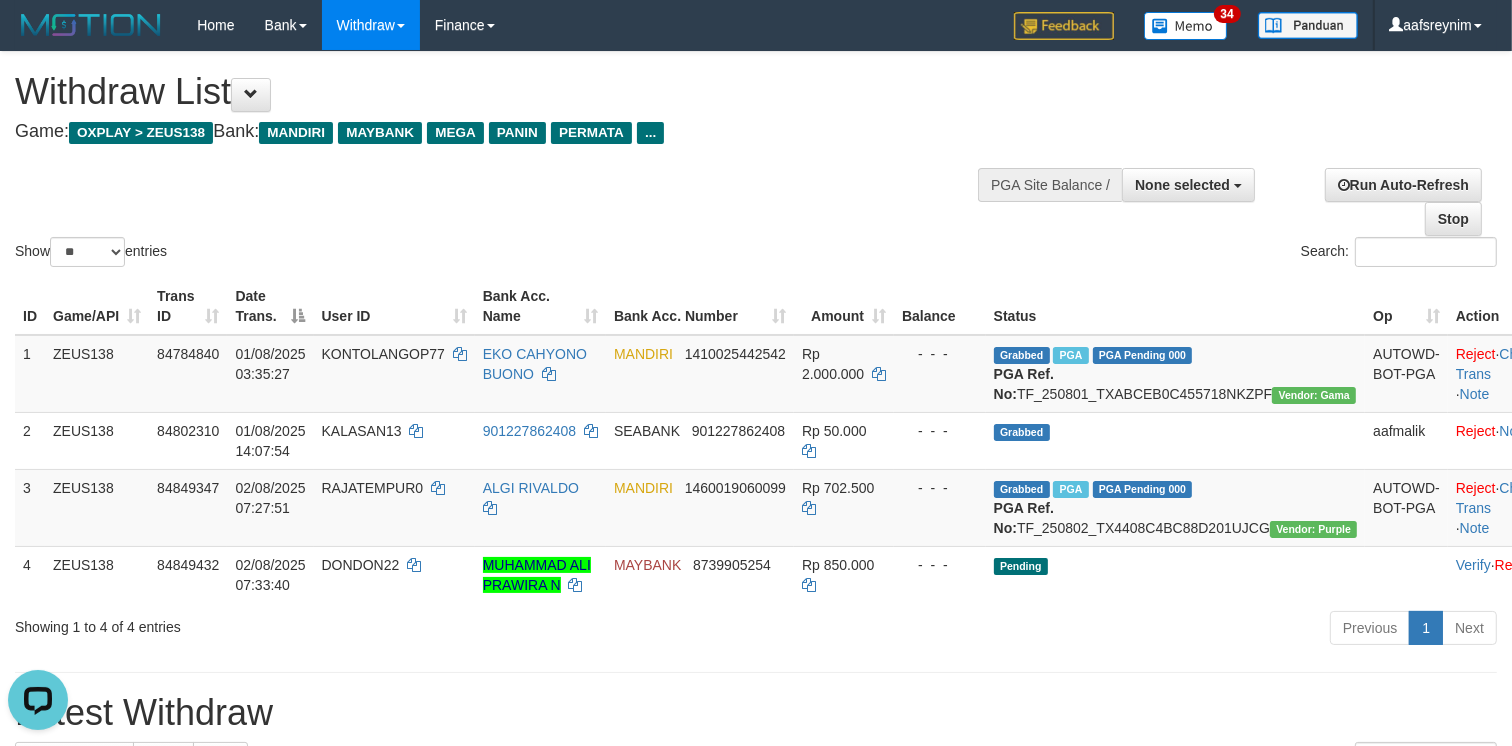scroll, scrollTop: 0, scrollLeft: 0, axis: both 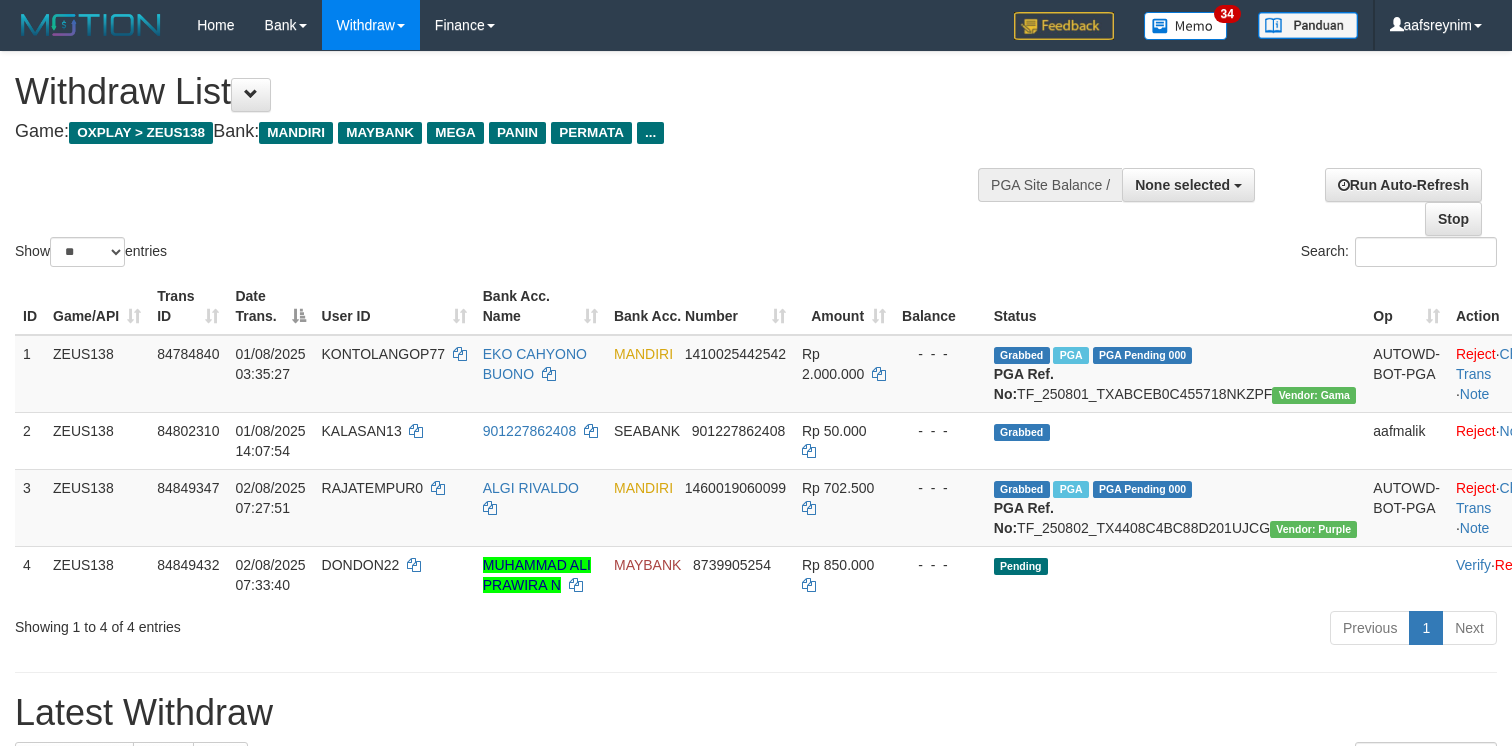 select 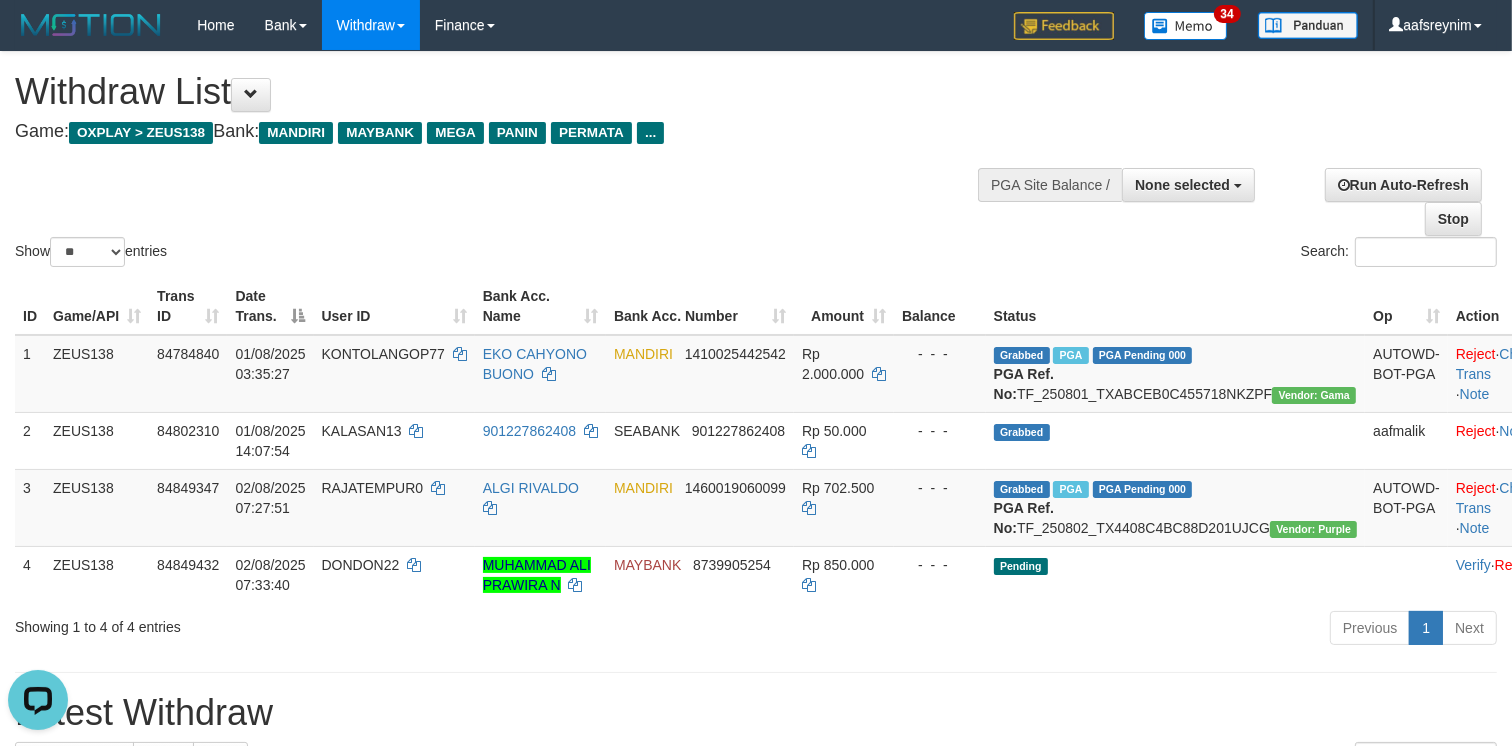 scroll, scrollTop: 0, scrollLeft: 0, axis: both 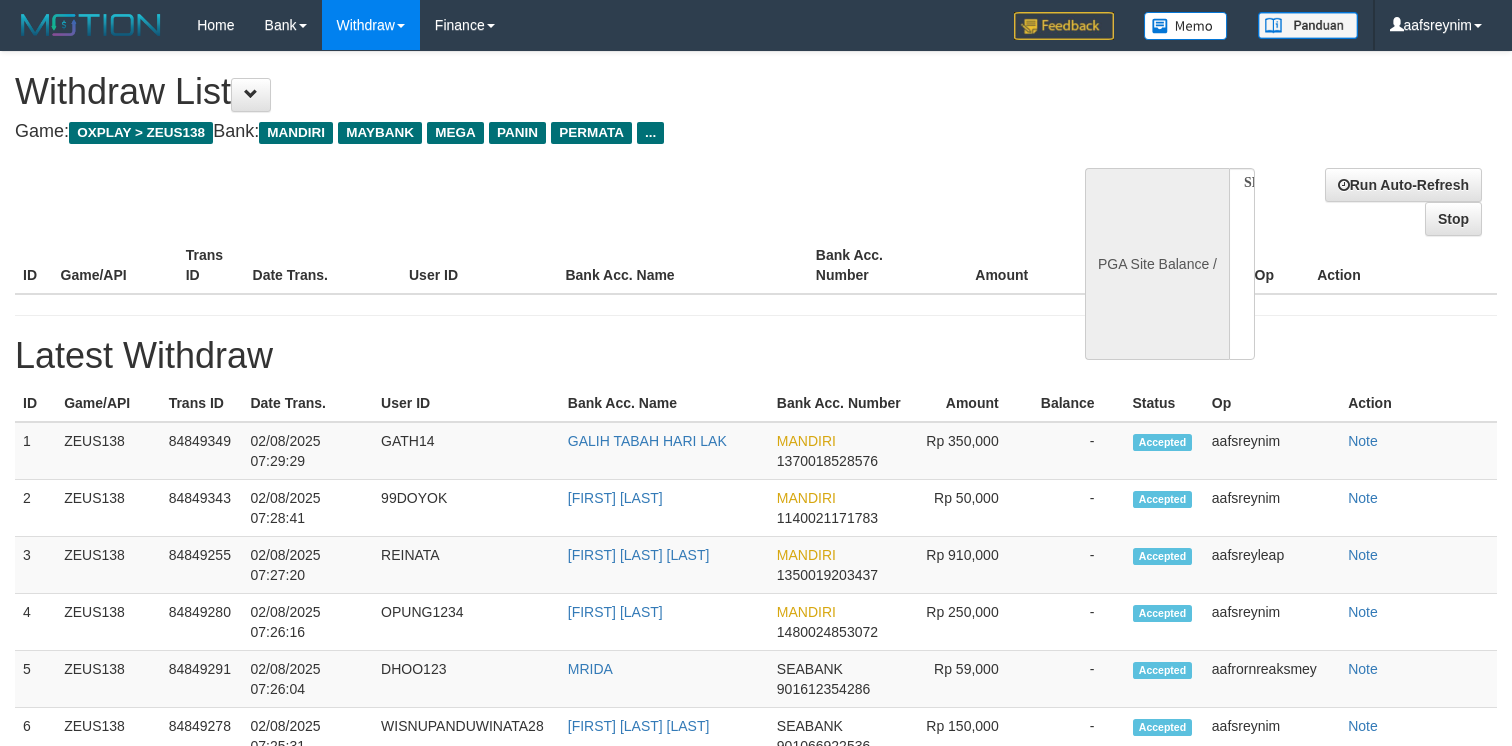 select 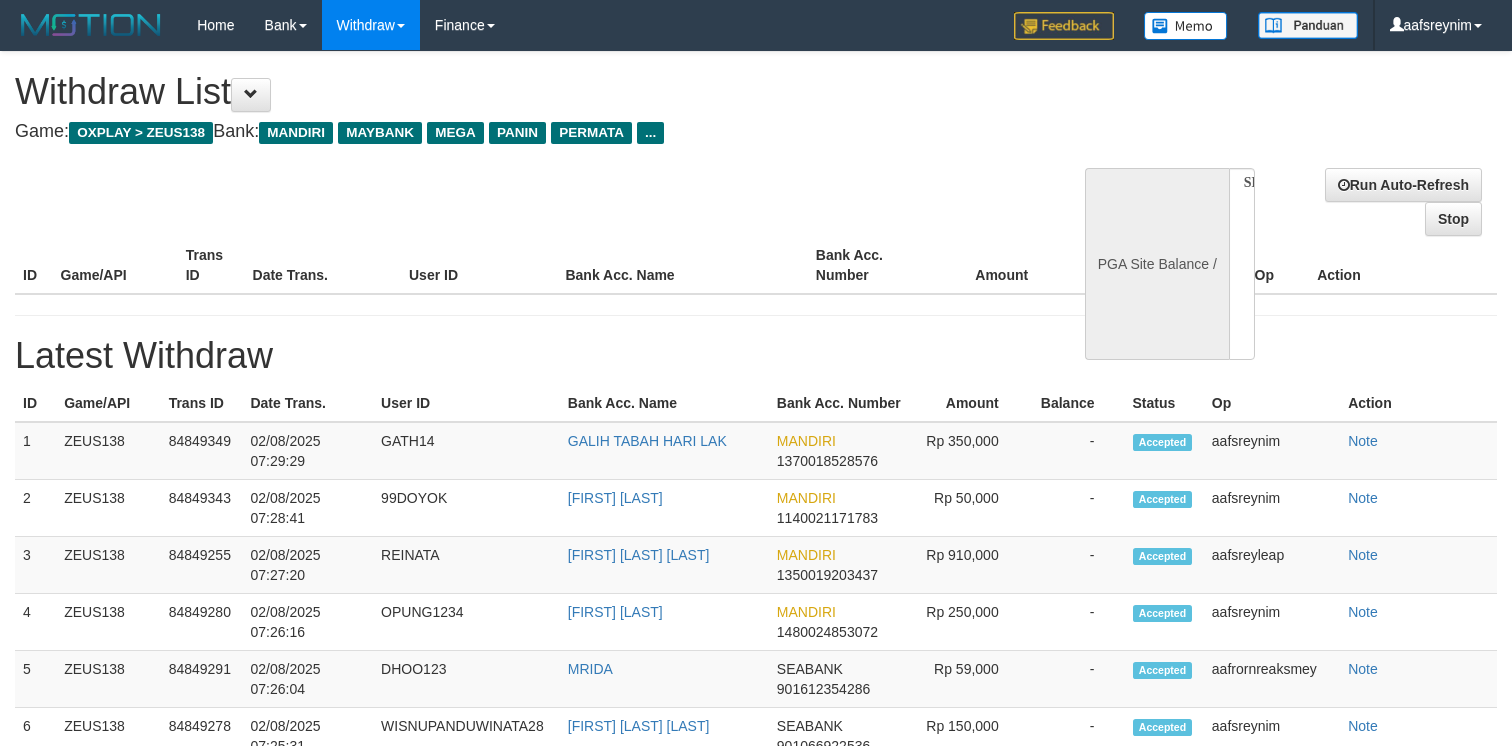 scroll, scrollTop: 0, scrollLeft: 0, axis: both 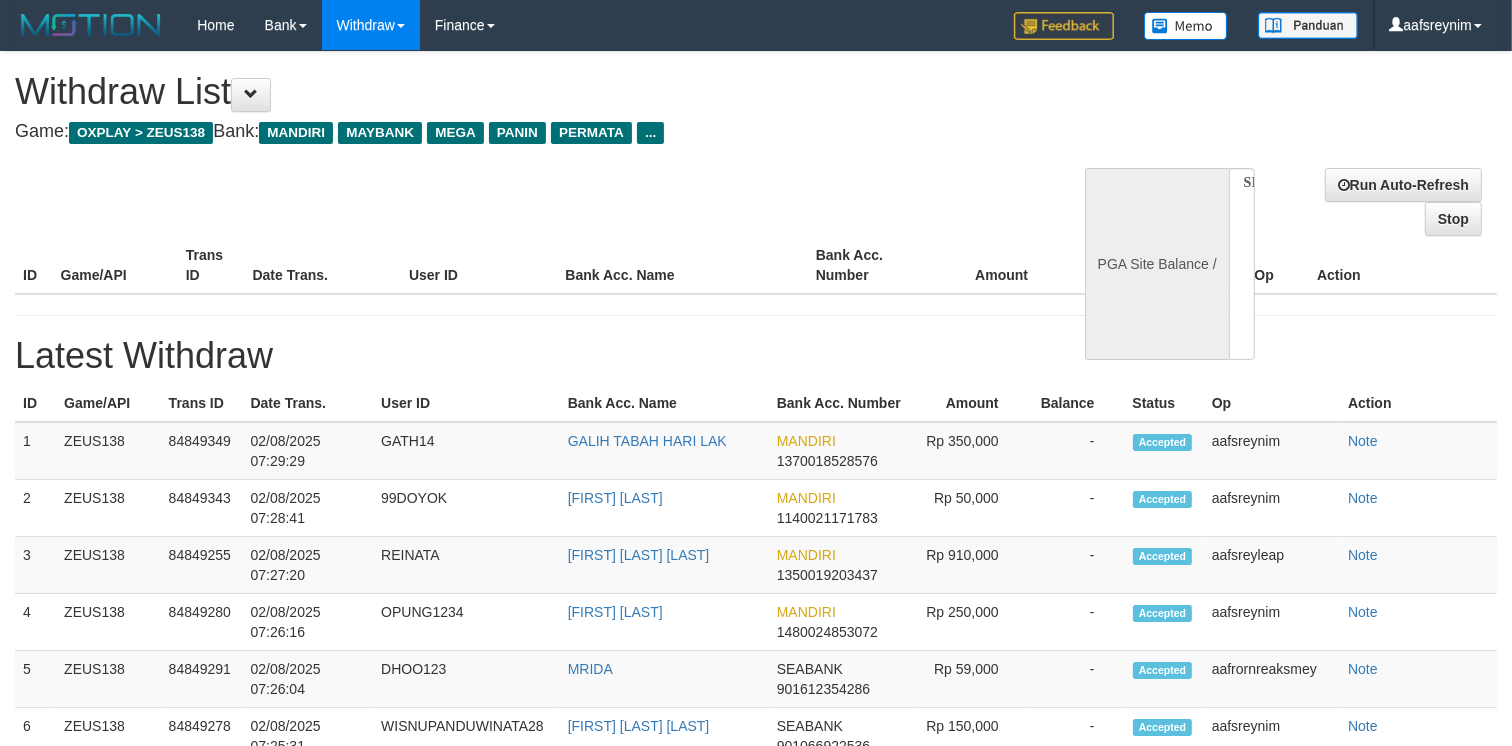 select on "**" 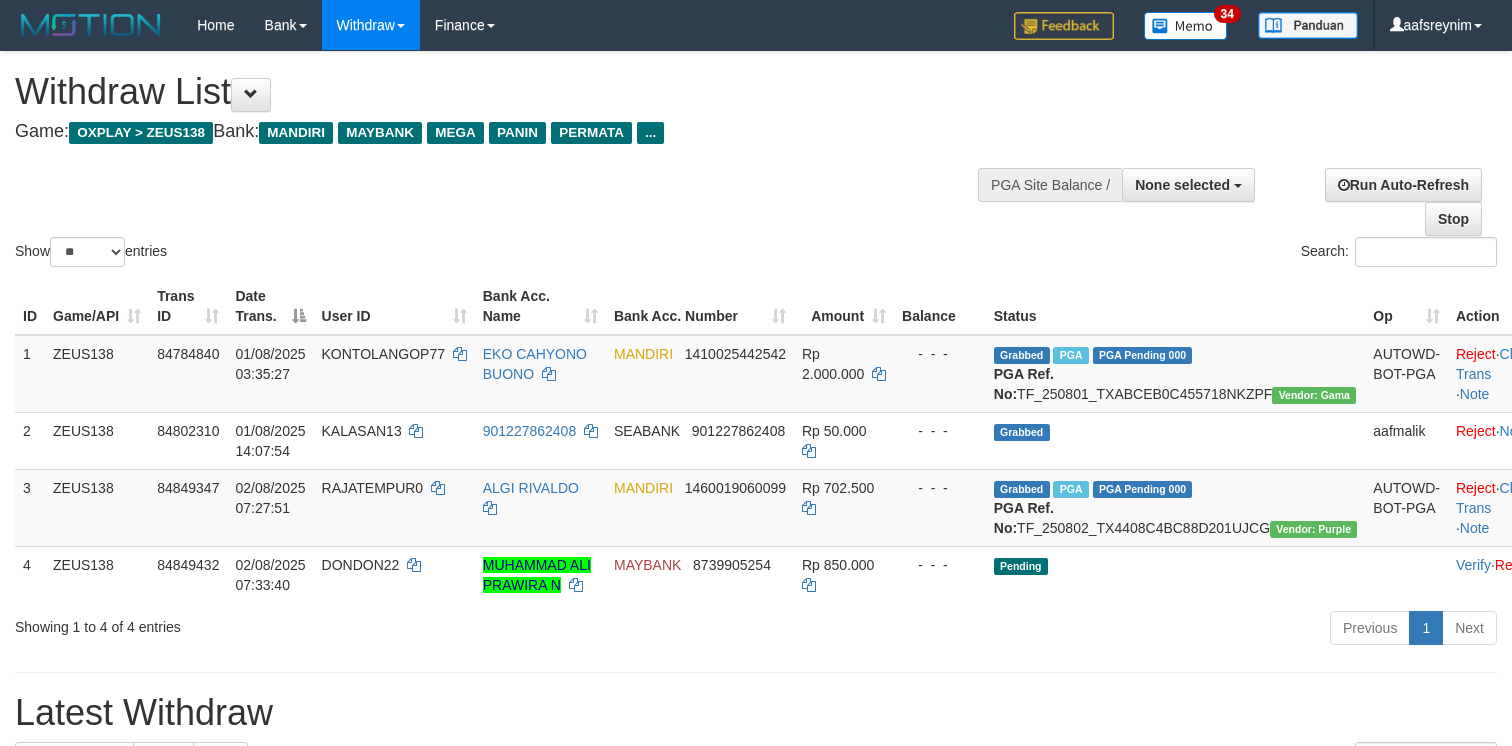 select 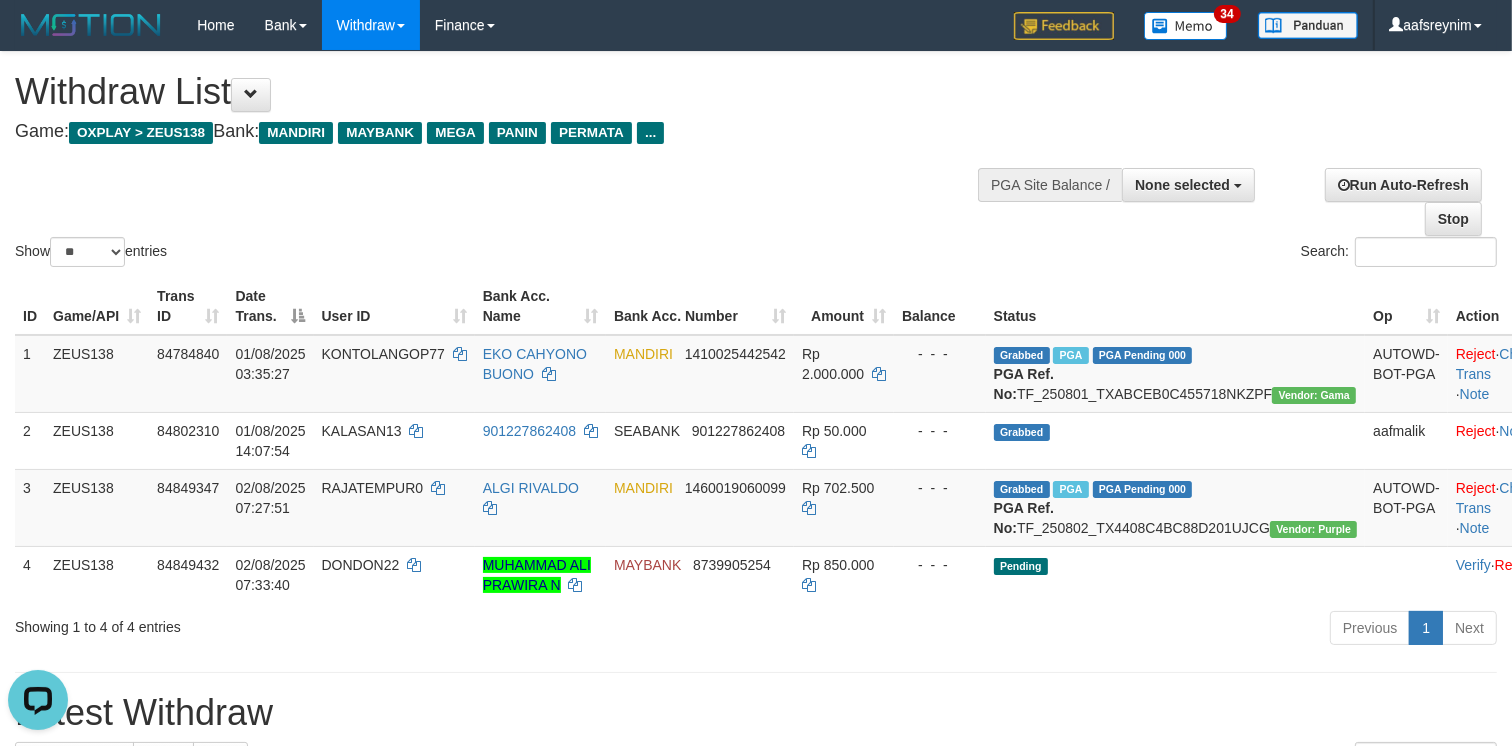 scroll, scrollTop: 0, scrollLeft: 0, axis: both 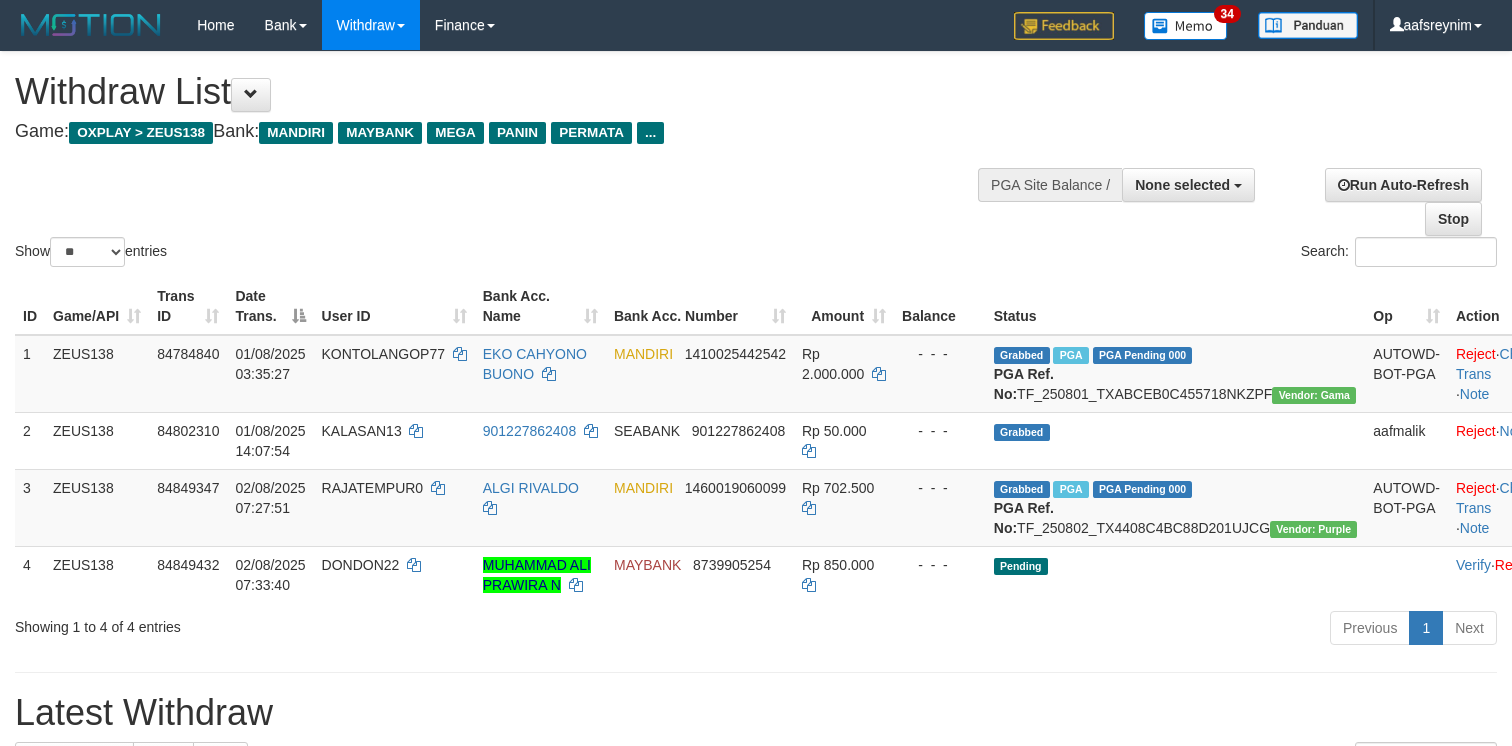 select 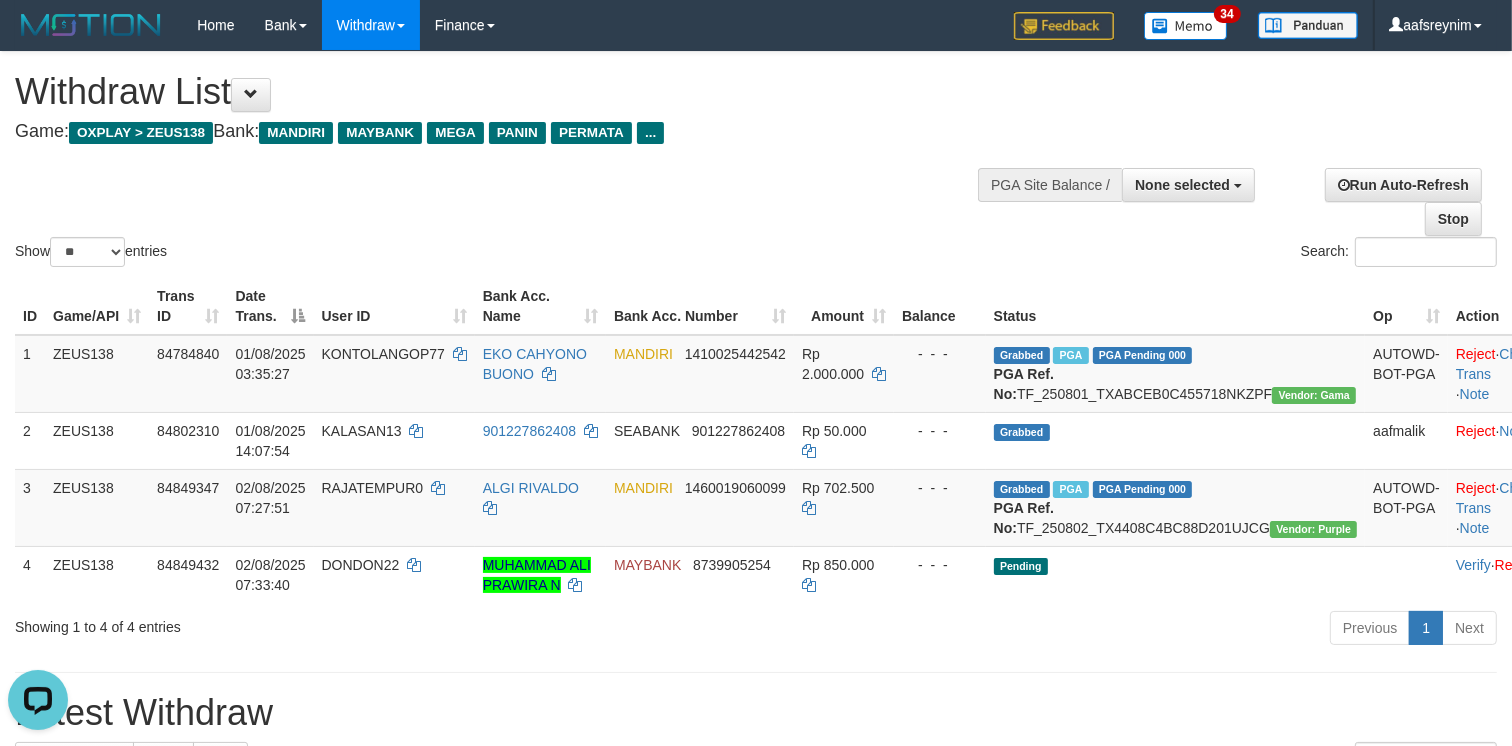 scroll, scrollTop: 0, scrollLeft: 0, axis: both 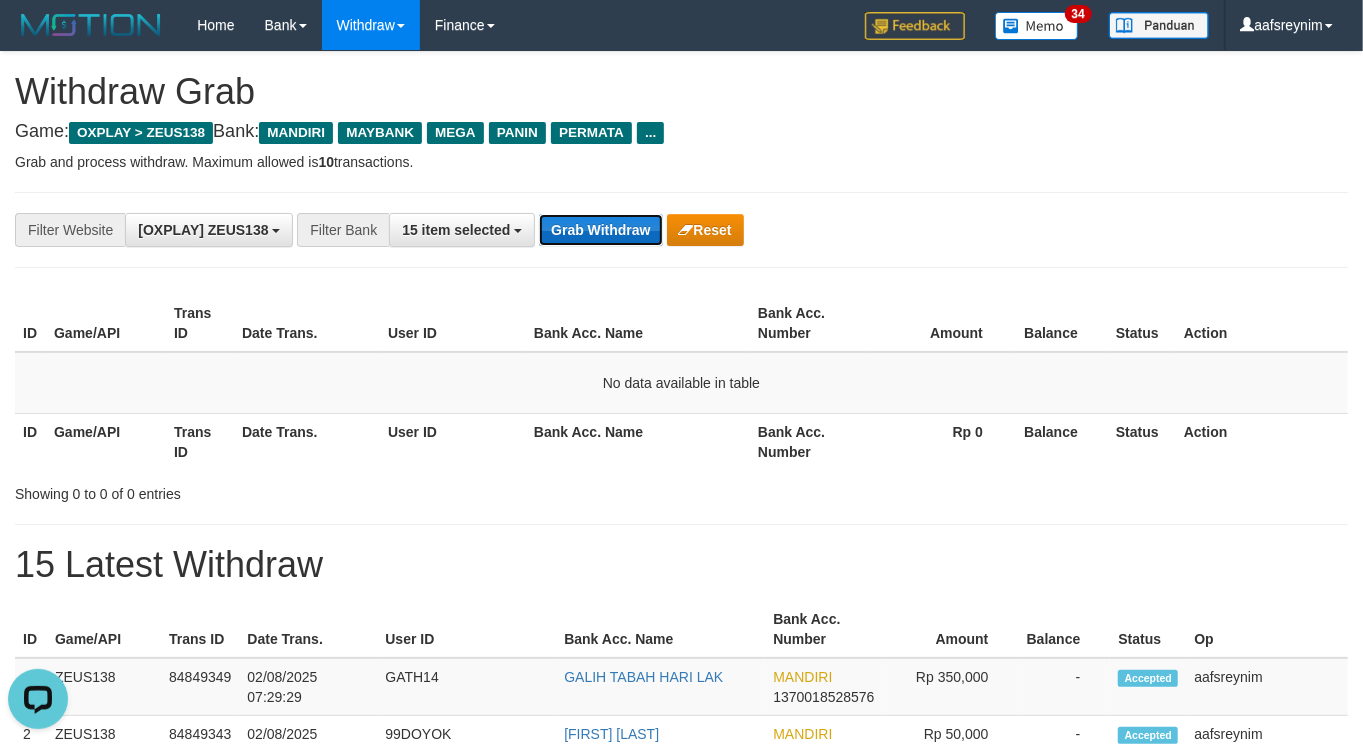 click on "Grab Withdraw" at bounding box center [600, 230] 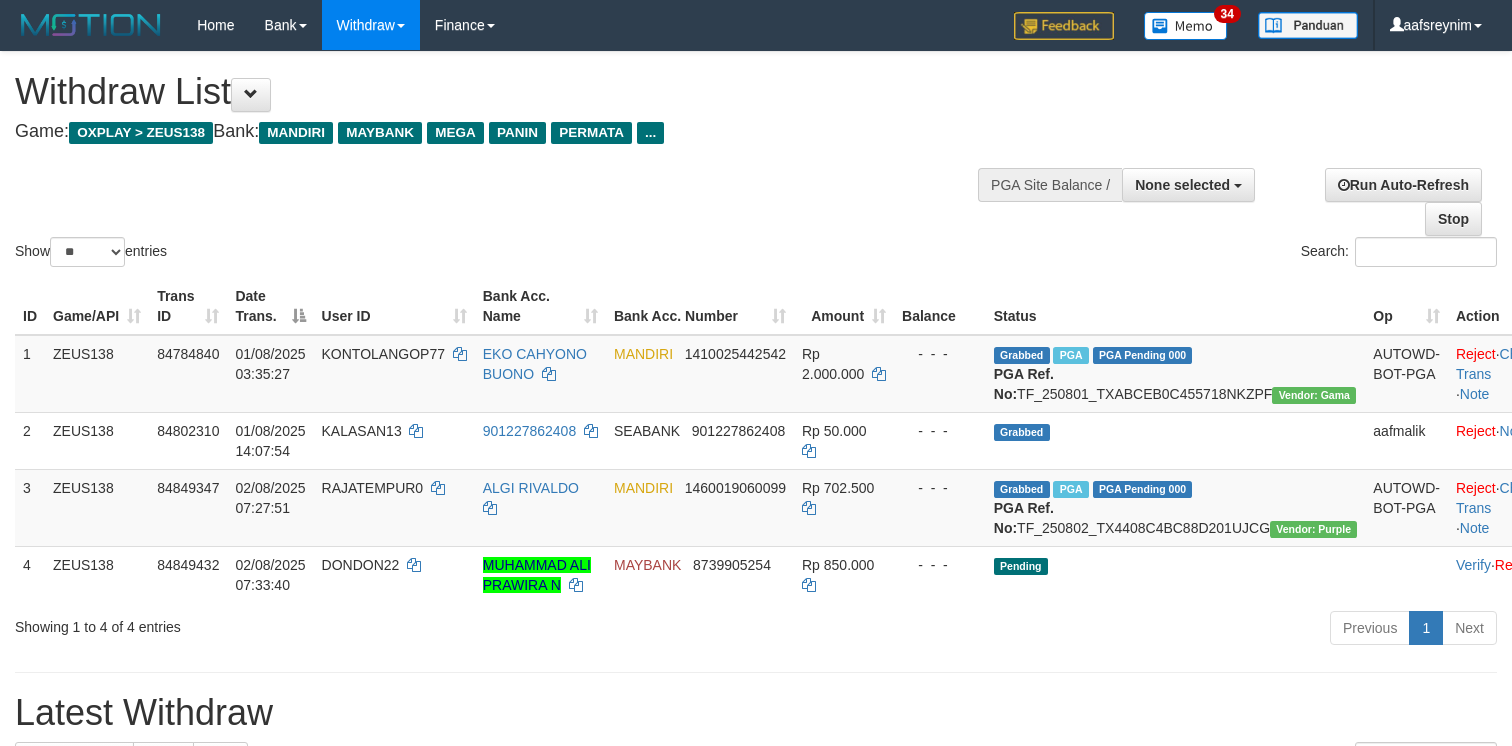 select 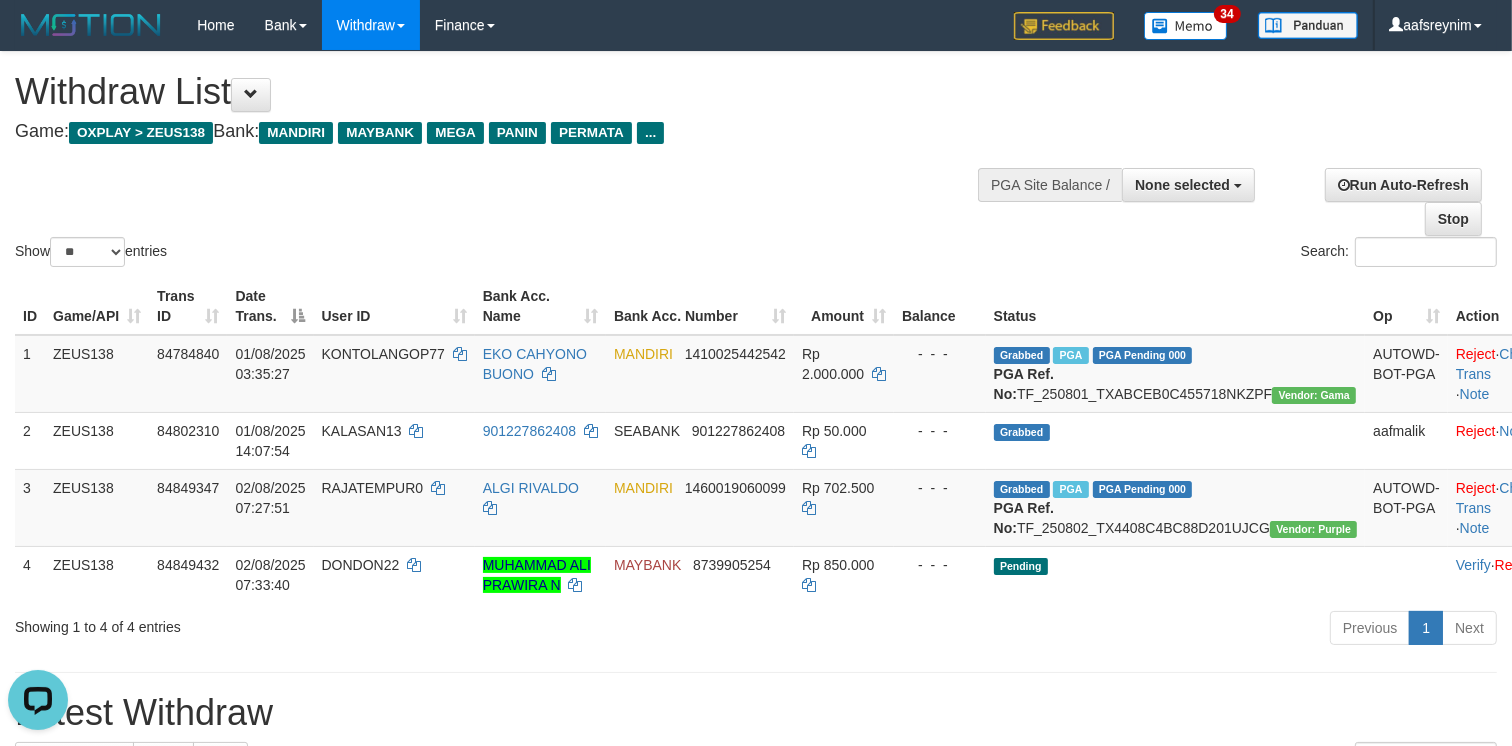 scroll, scrollTop: 0, scrollLeft: 0, axis: both 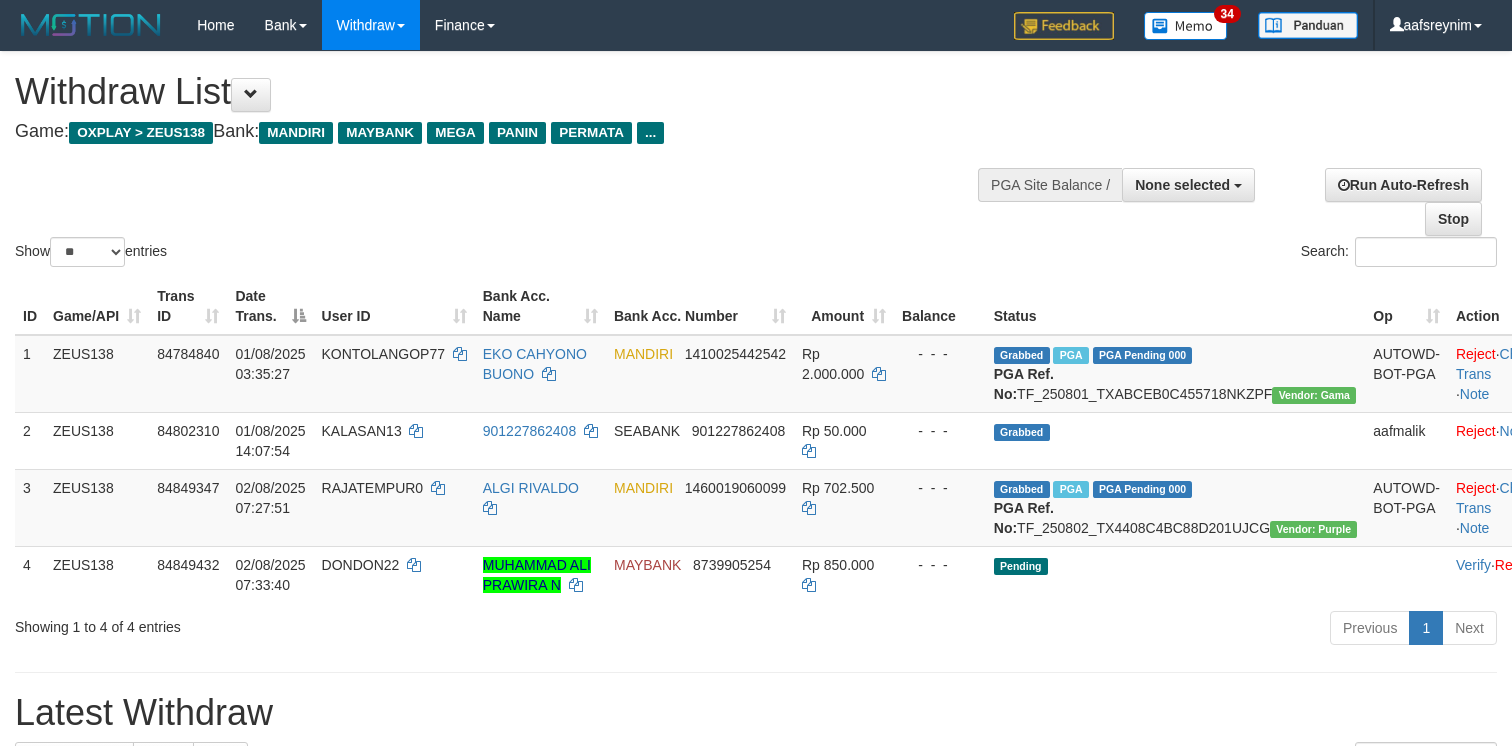 select 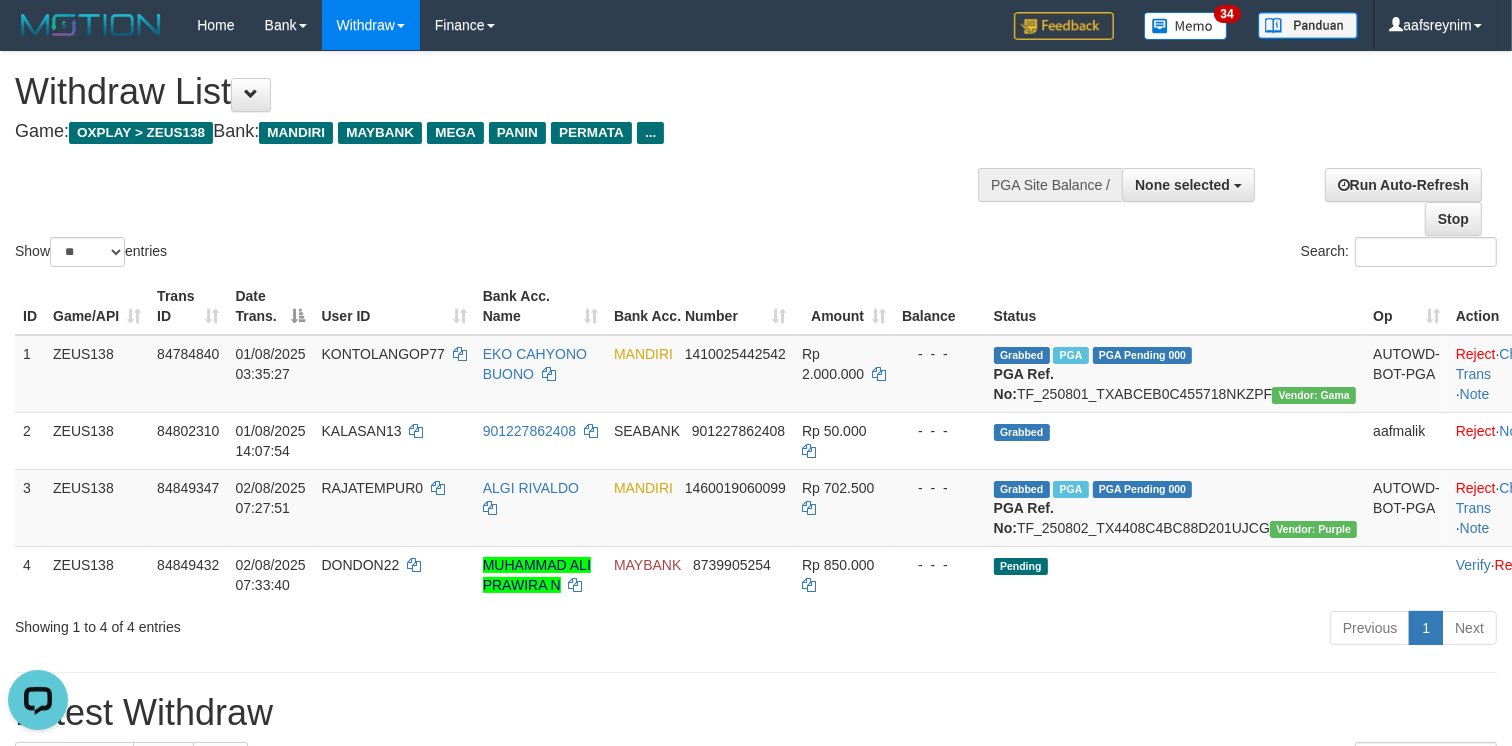 scroll, scrollTop: 0, scrollLeft: 0, axis: both 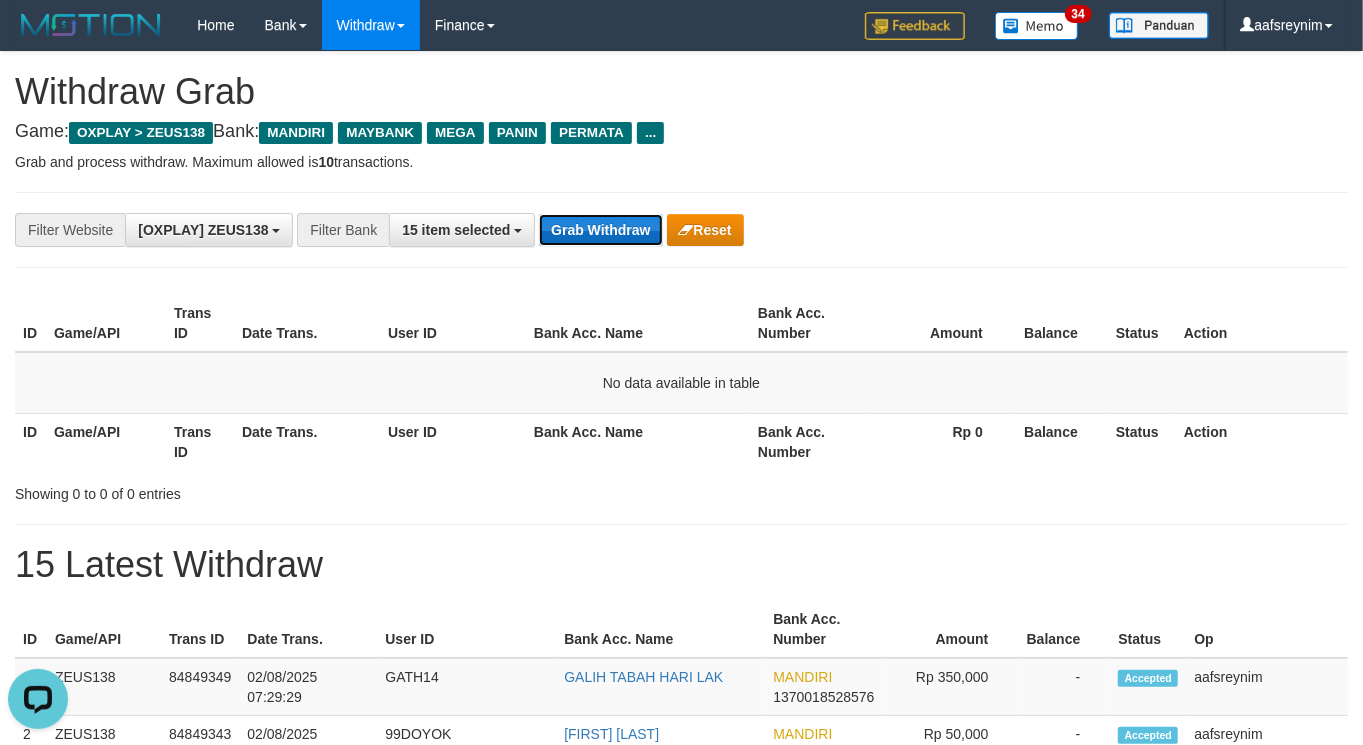 click on "Grab Withdraw" at bounding box center [600, 230] 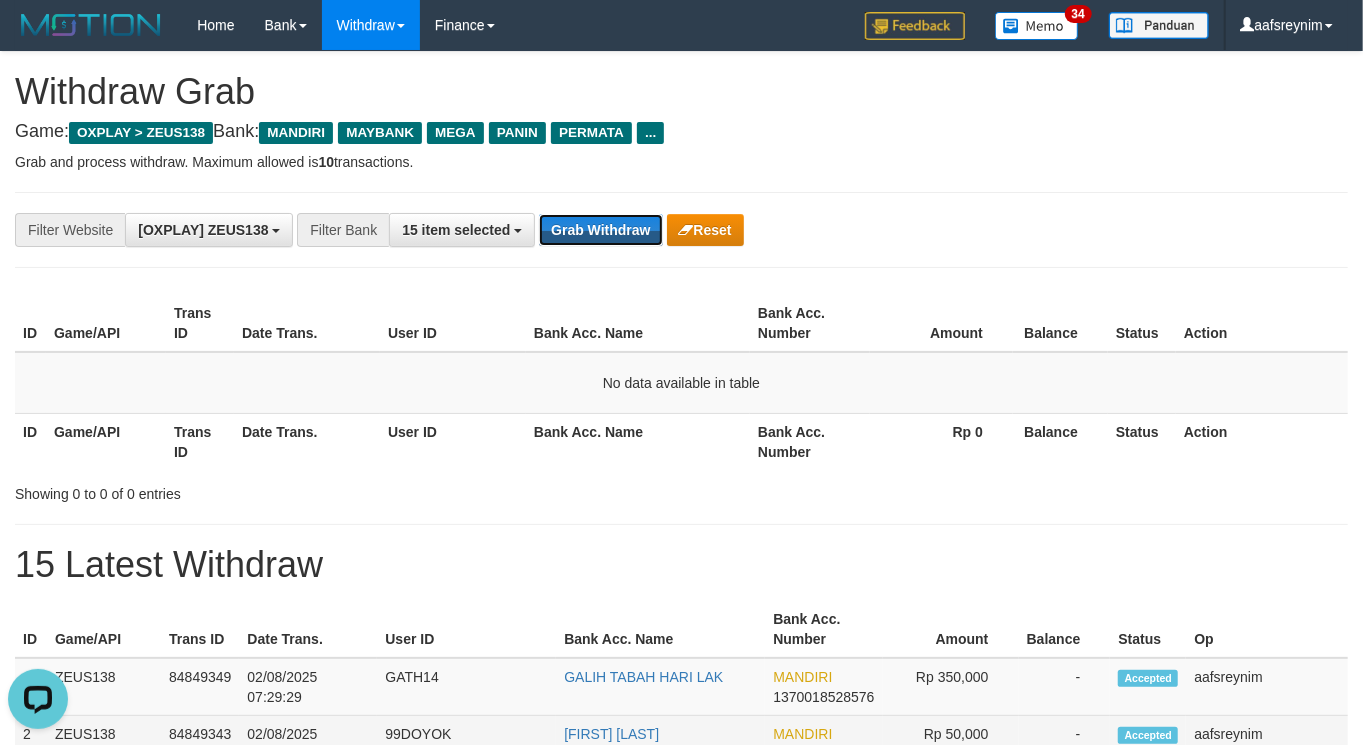 drag, startPoint x: 641, startPoint y: 236, endPoint x: 1340, endPoint y: 743, distance: 863.51025 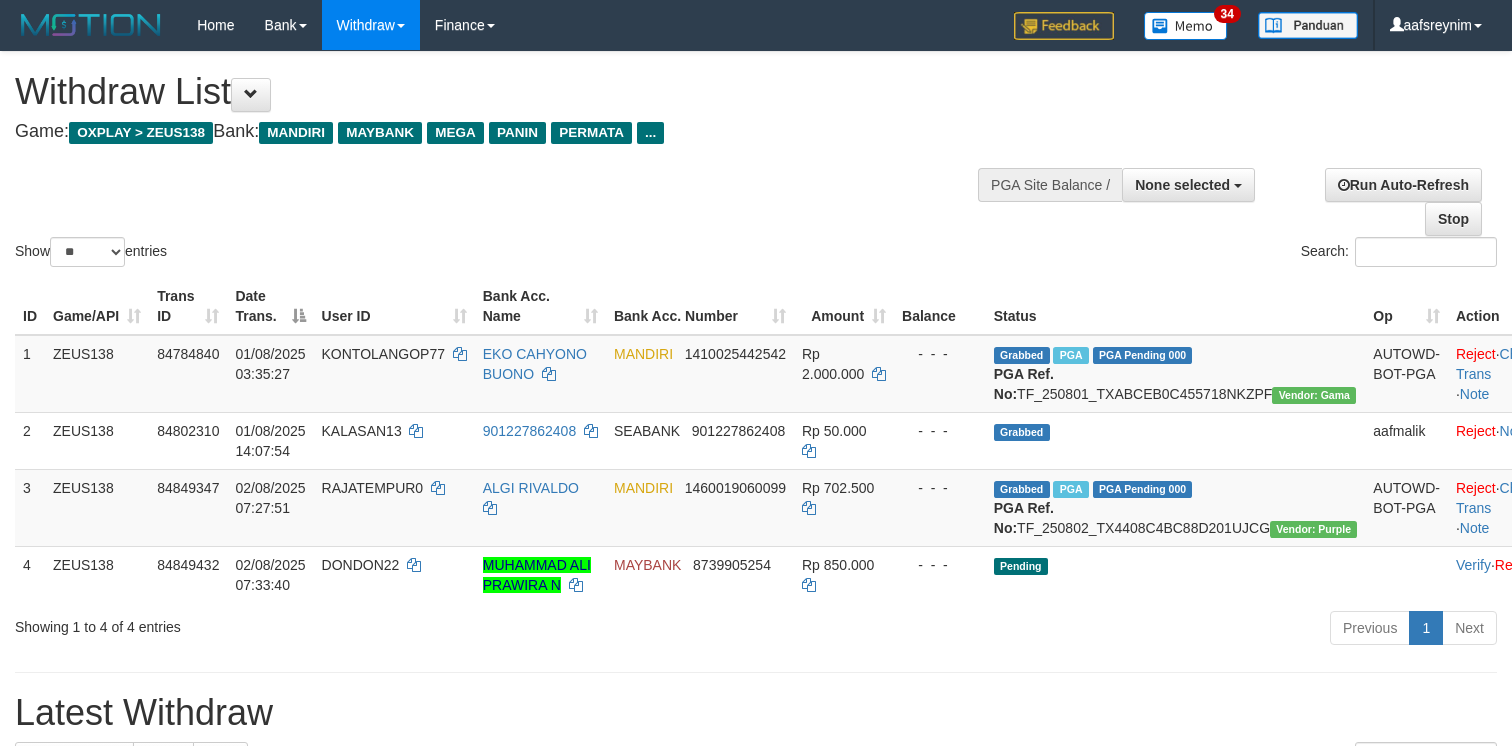 select 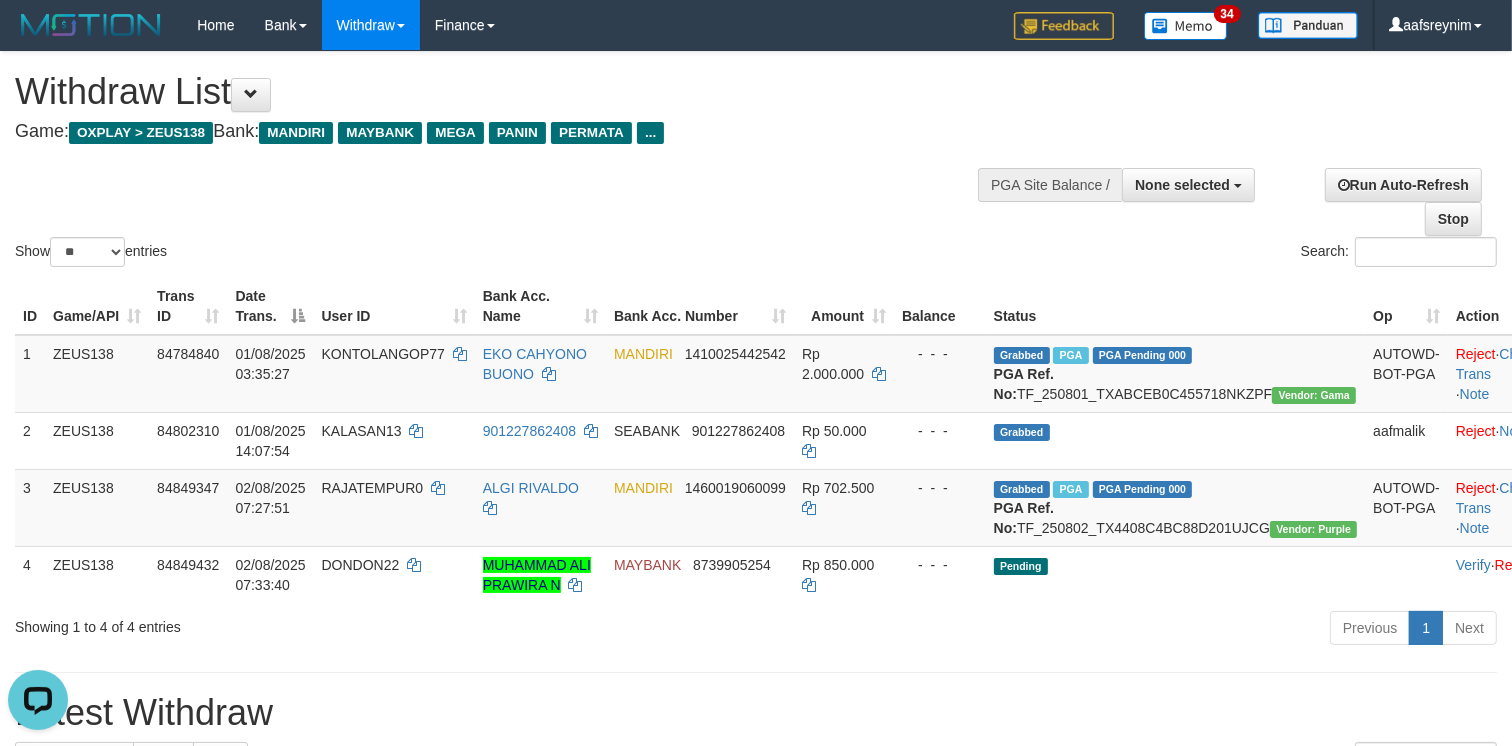 scroll, scrollTop: 0, scrollLeft: 0, axis: both 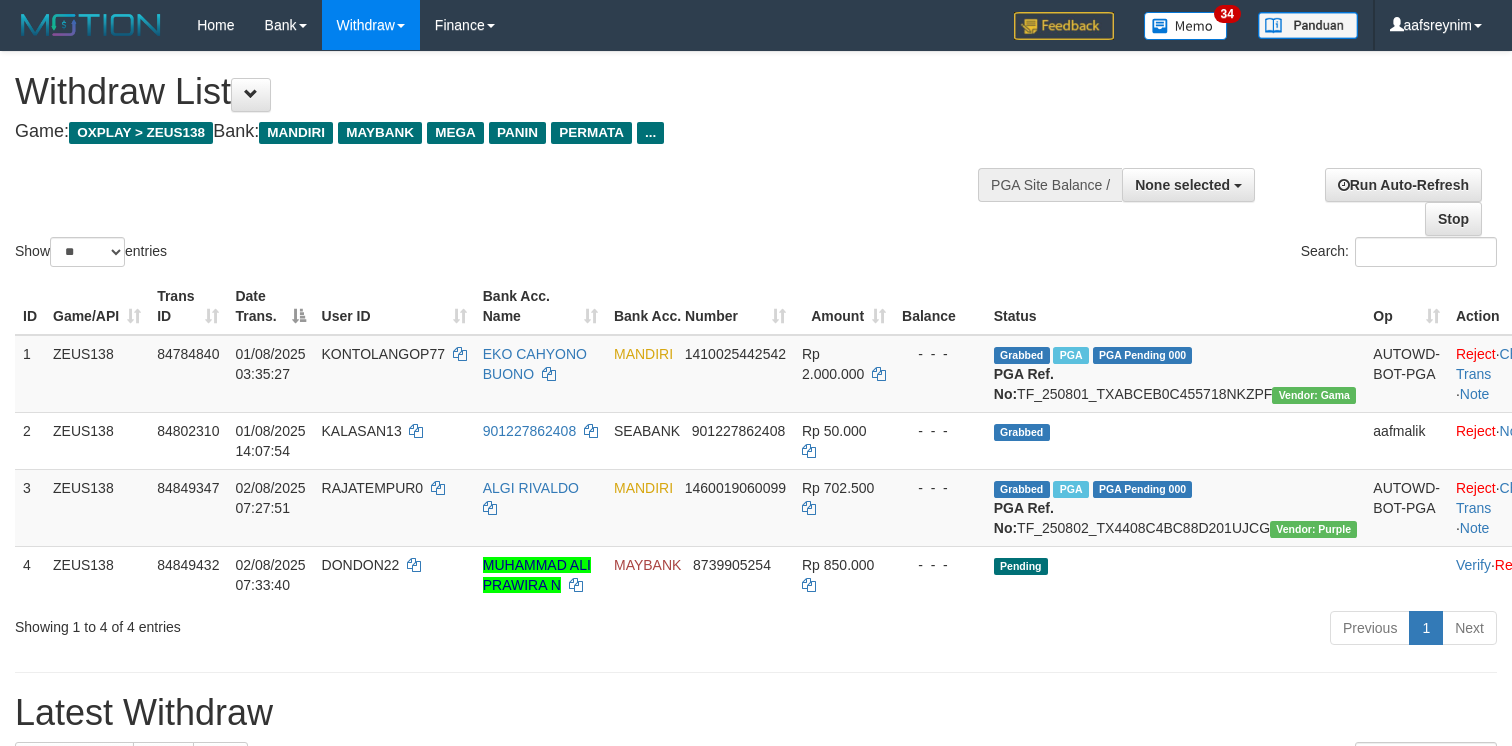 select 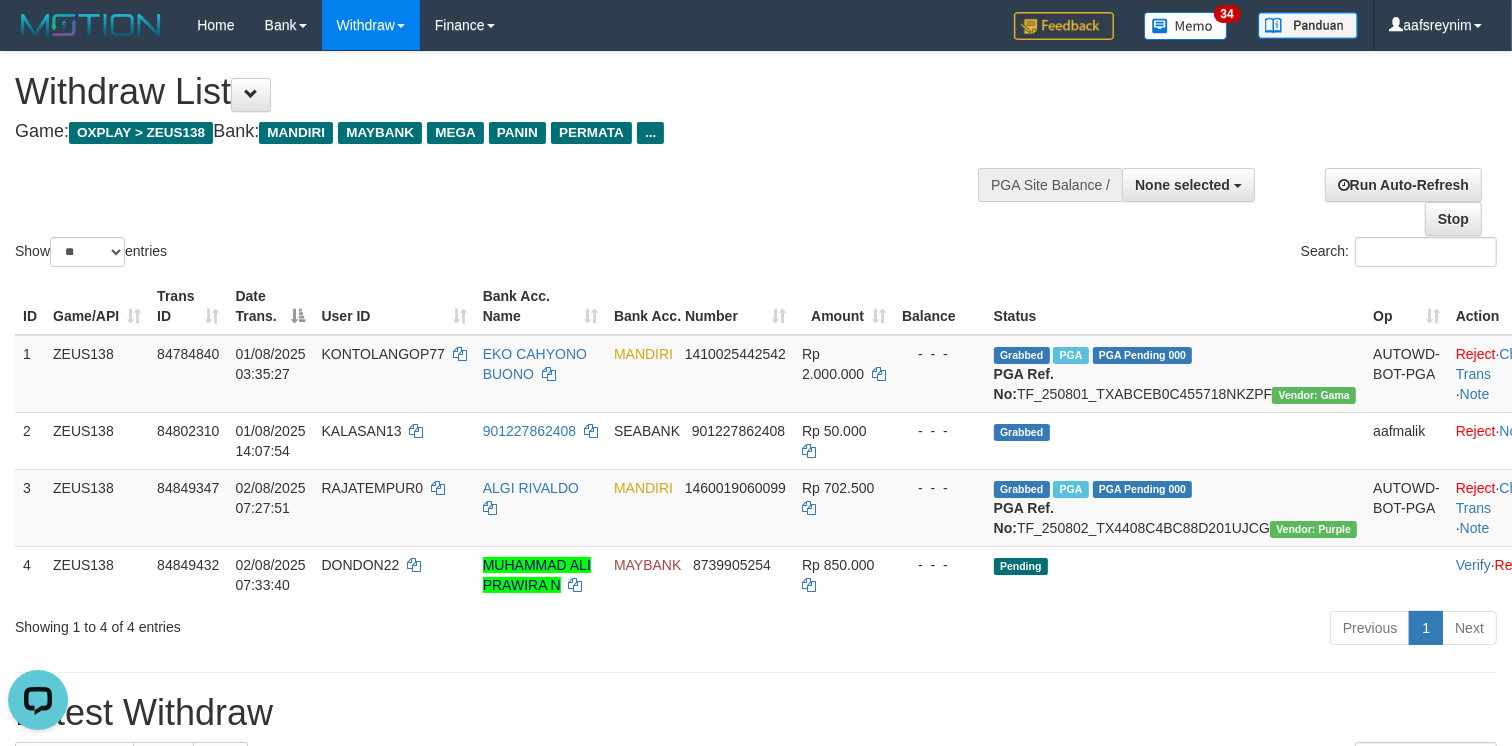 scroll, scrollTop: 0, scrollLeft: 0, axis: both 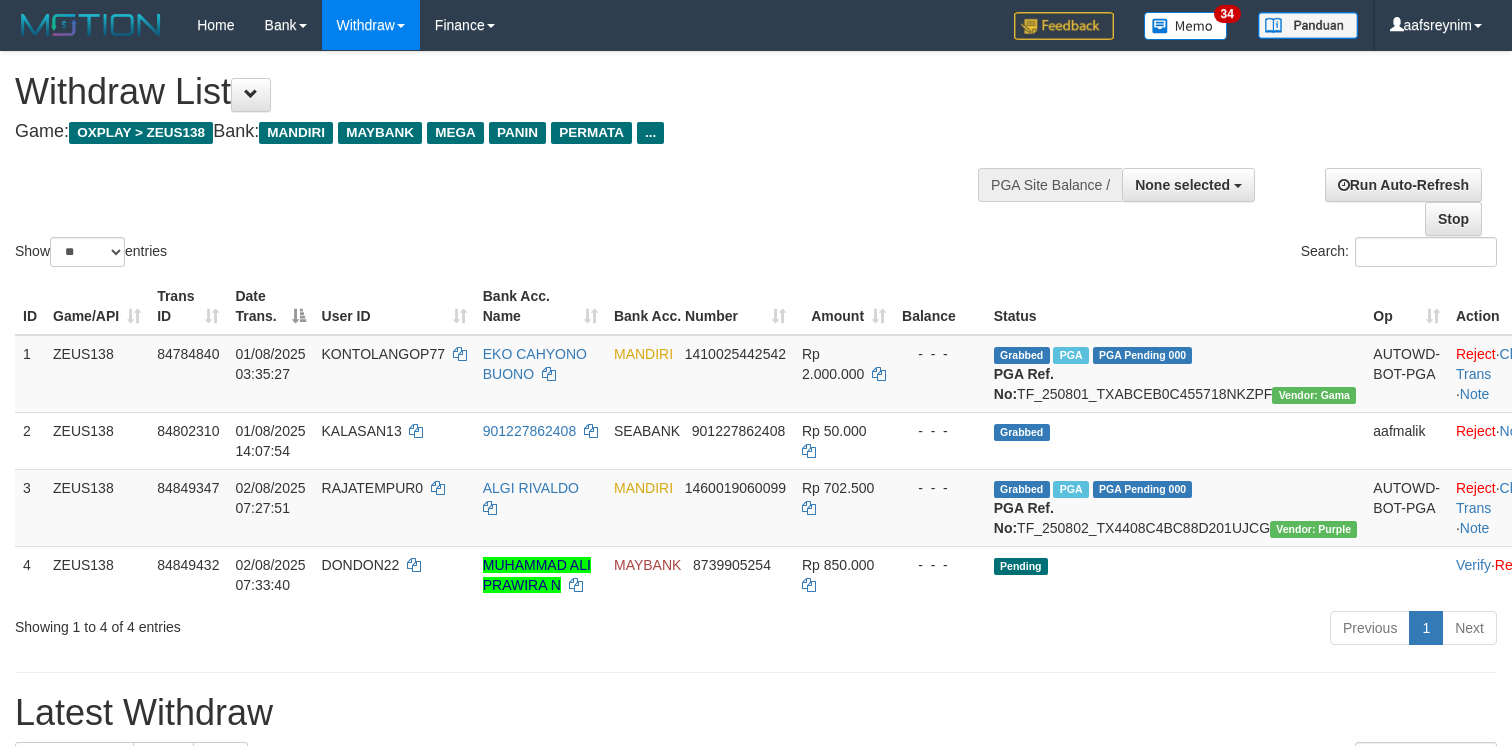 select 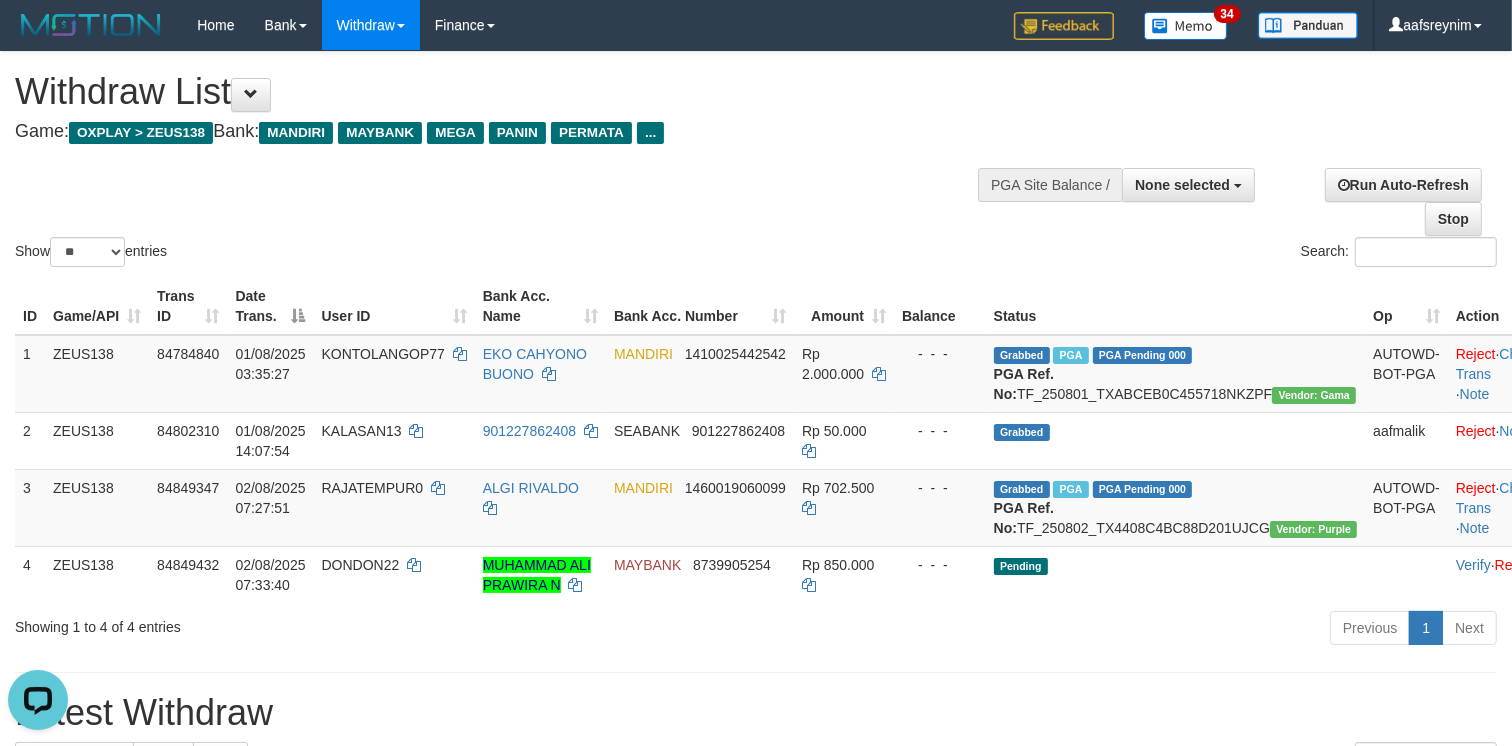 scroll, scrollTop: 0, scrollLeft: 0, axis: both 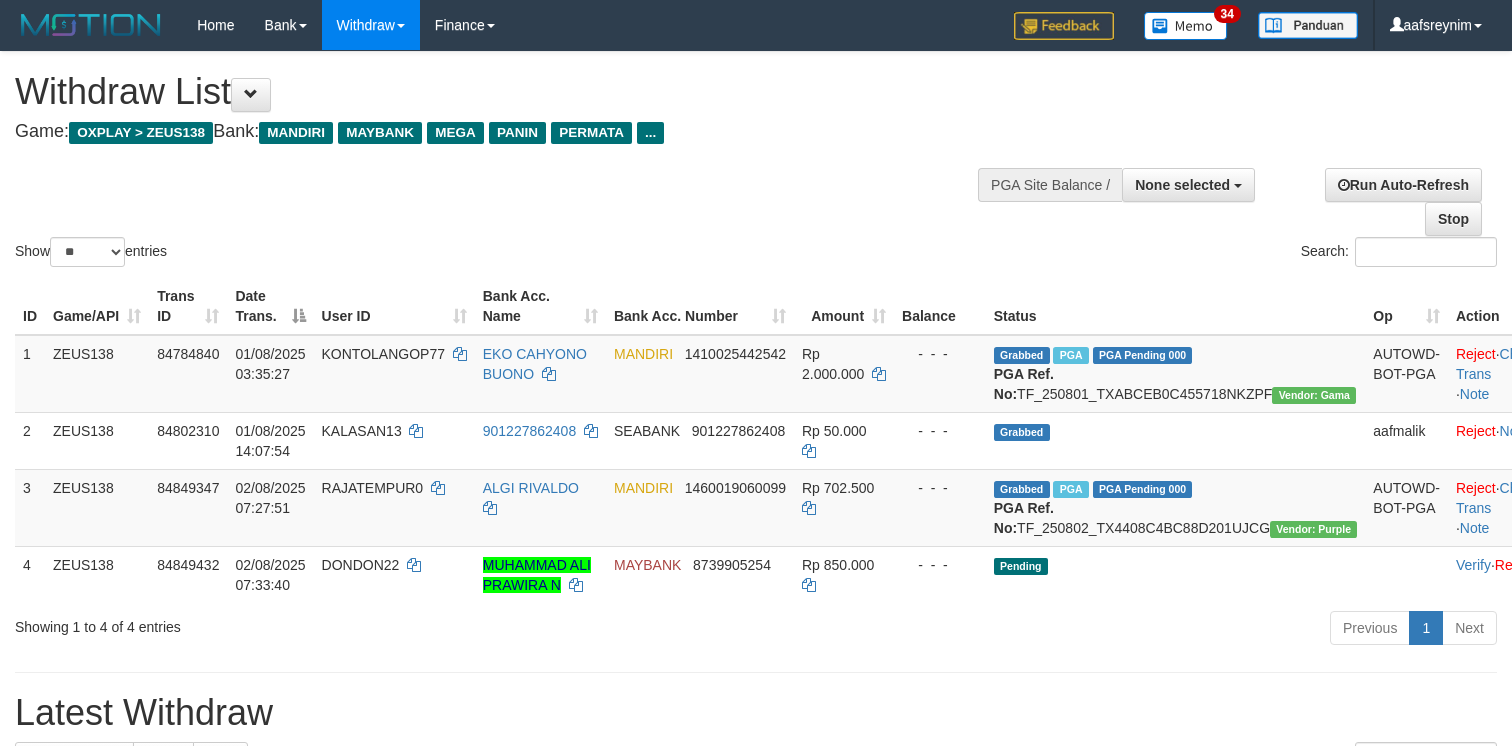 select 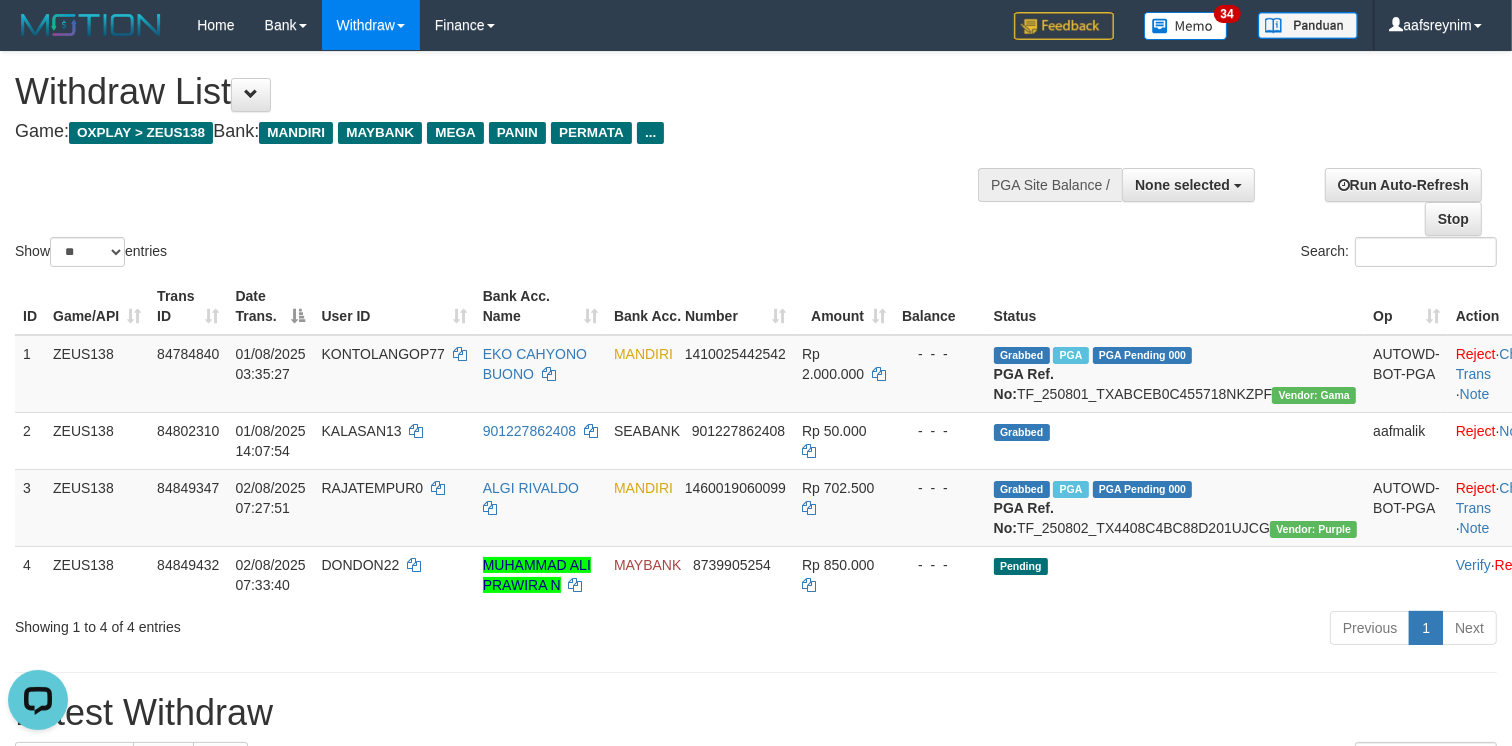 scroll, scrollTop: 0, scrollLeft: 0, axis: both 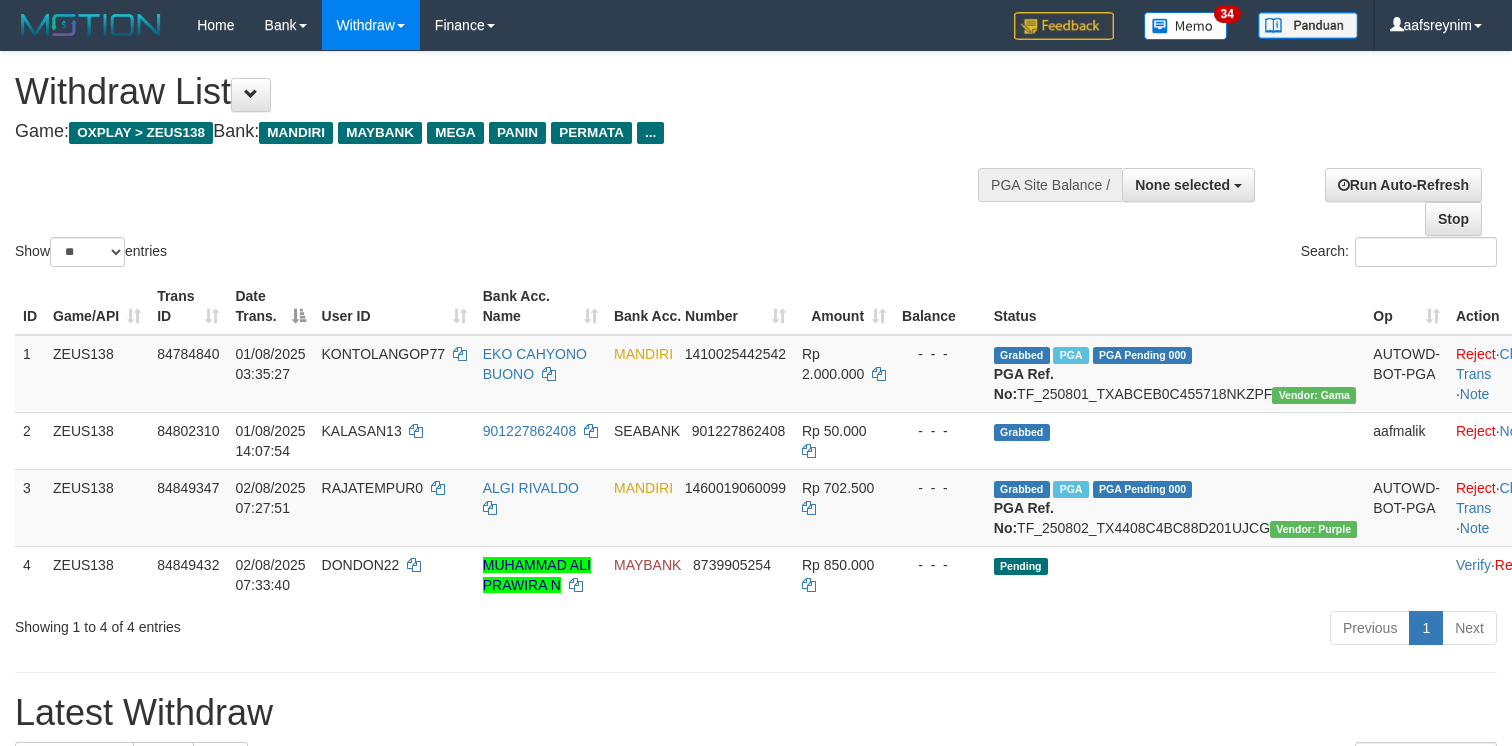 select 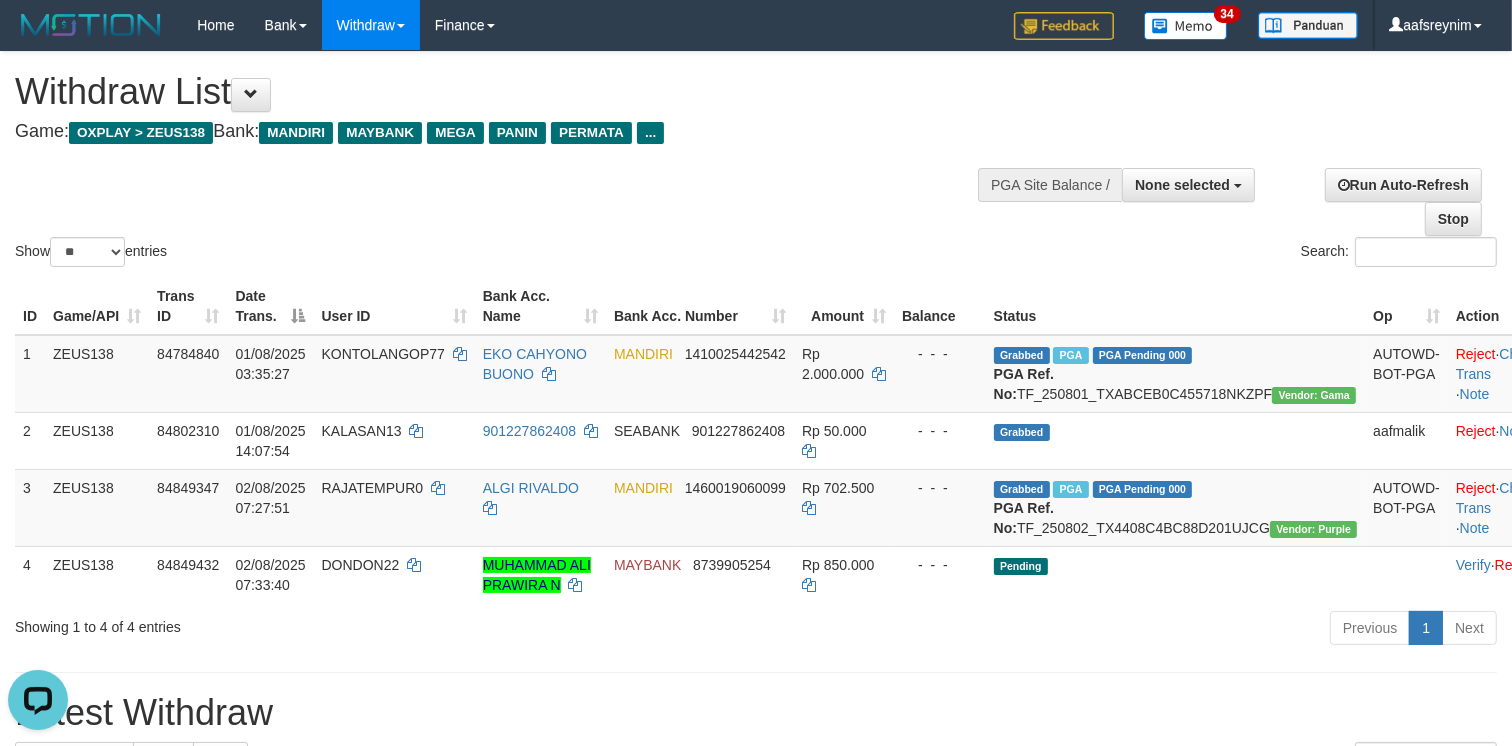 scroll, scrollTop: 0, scrollLeft: 0, axis: both 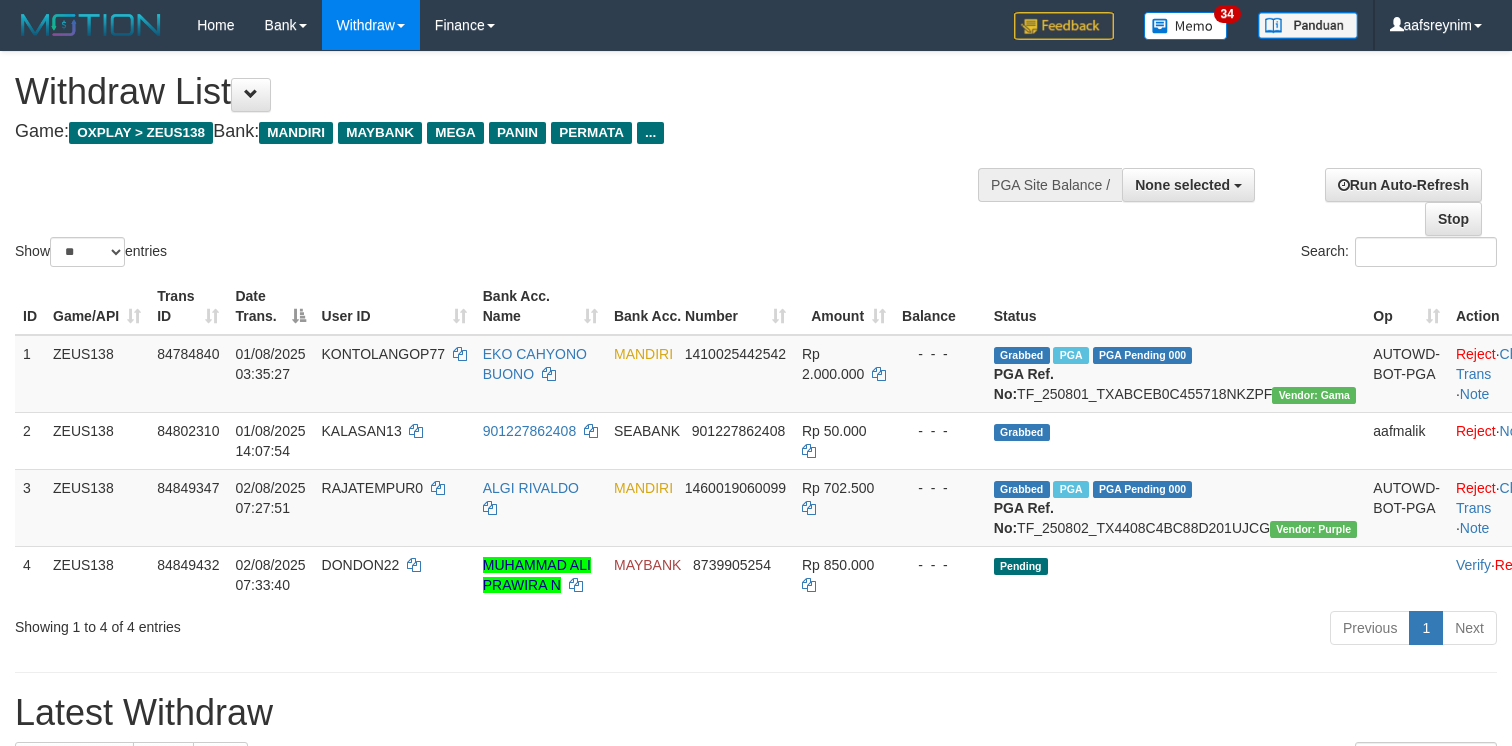 select 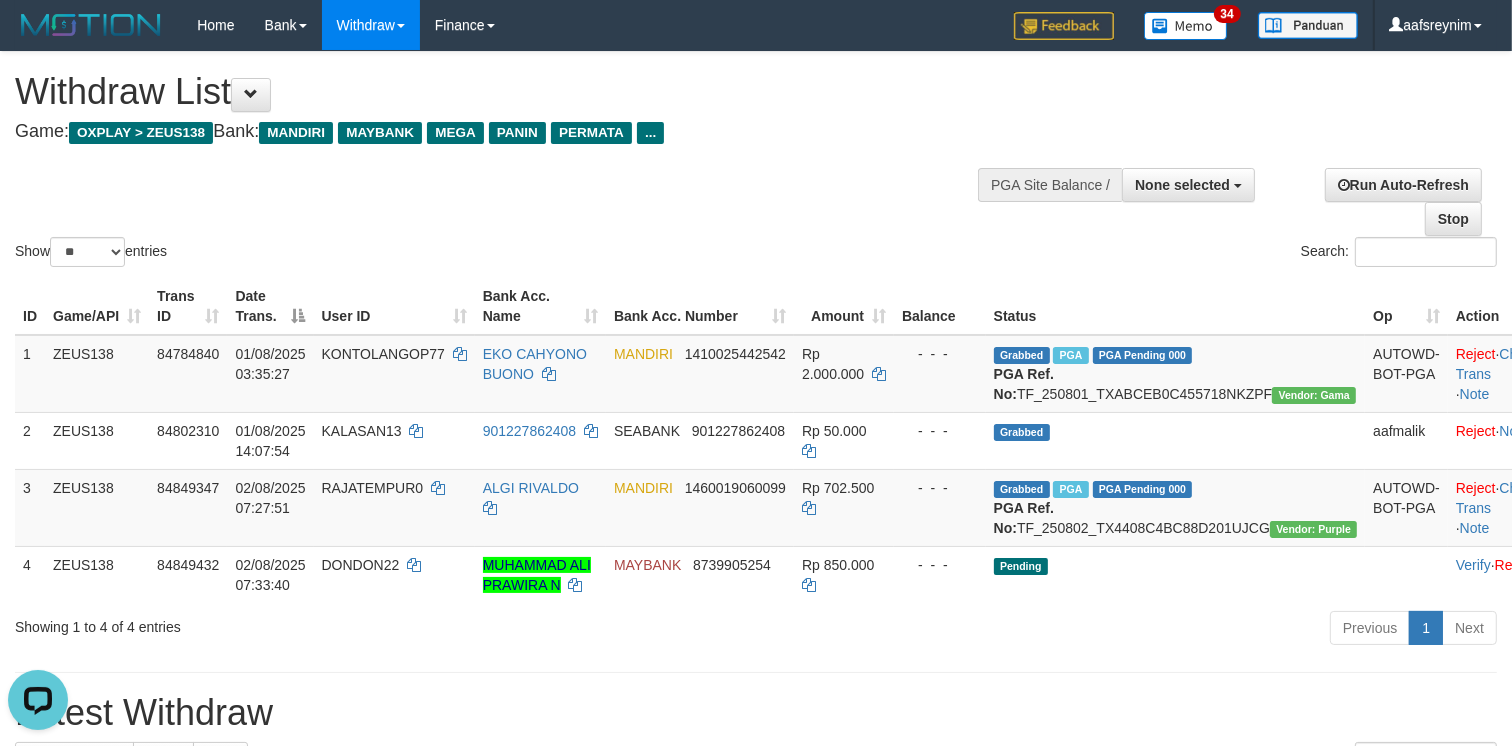 scroll, scrollTop: 0, scrollLeft: 0, axis: both 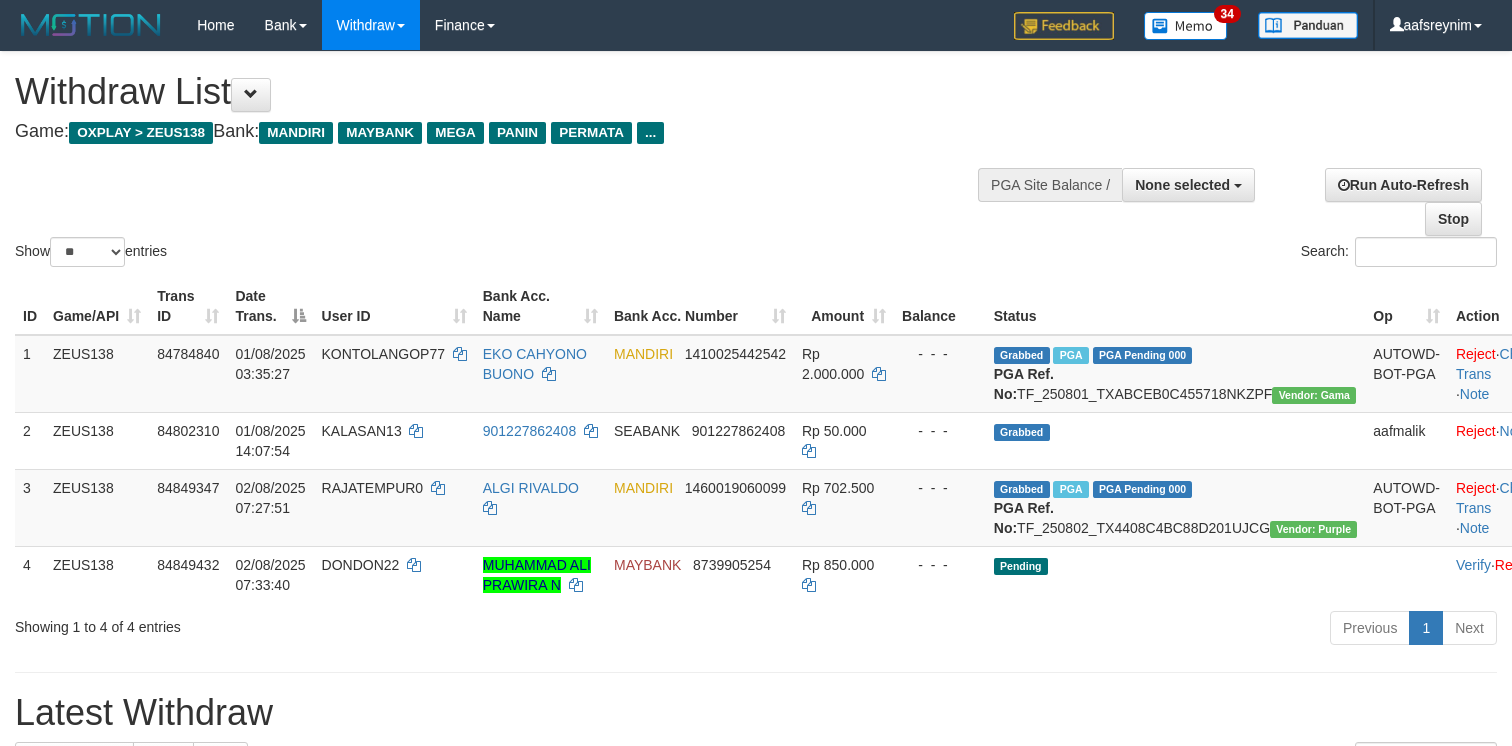 select 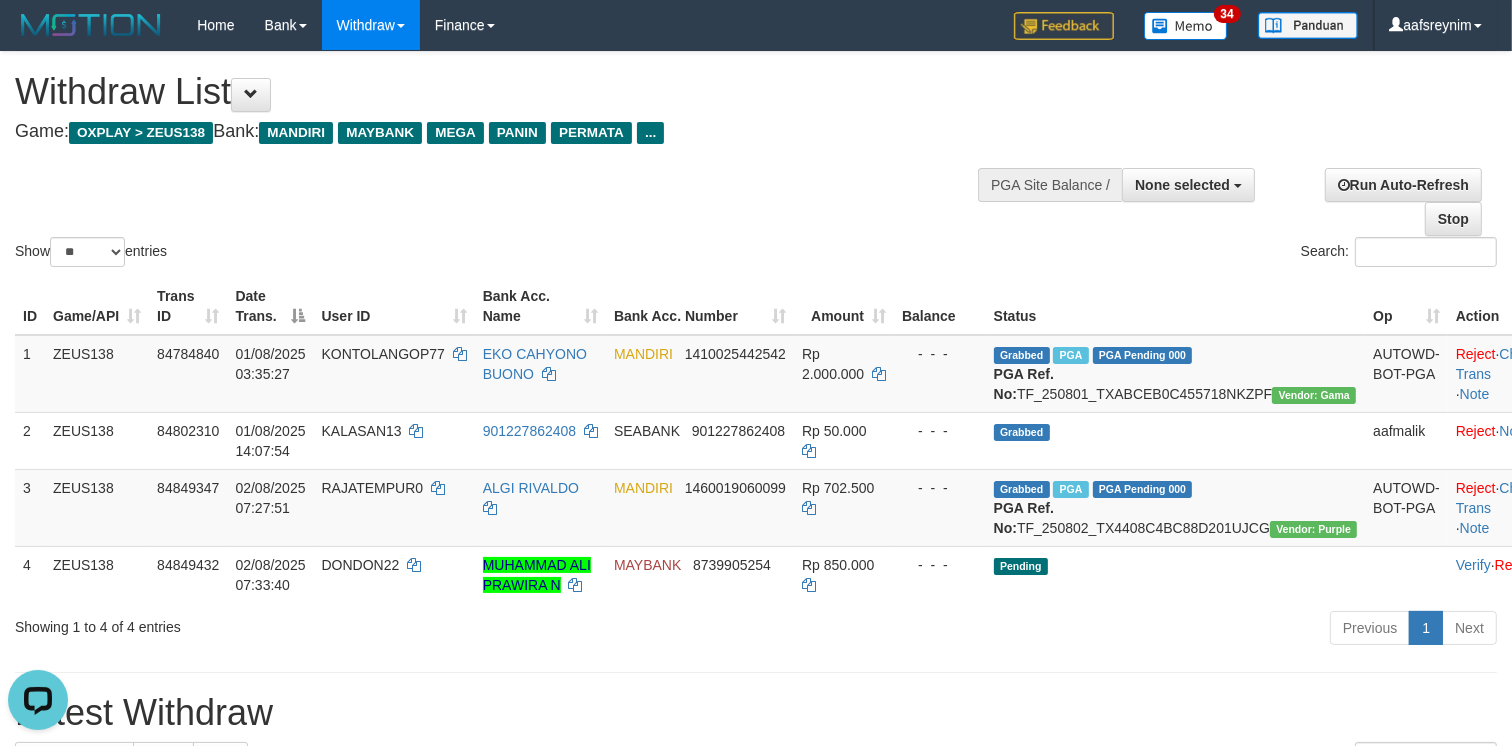 scroll, scrollTop: 0, scrollLeft: 0, axis: both 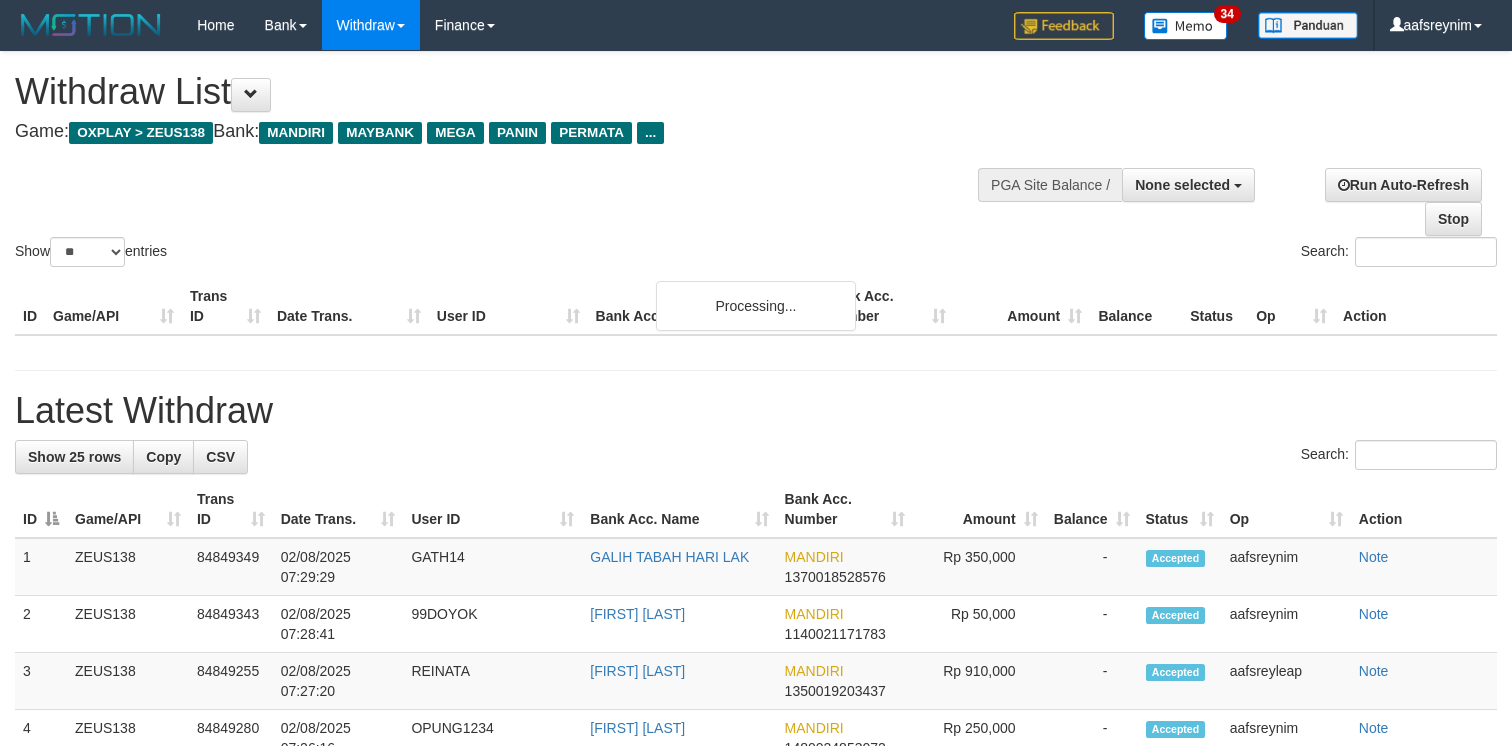 select 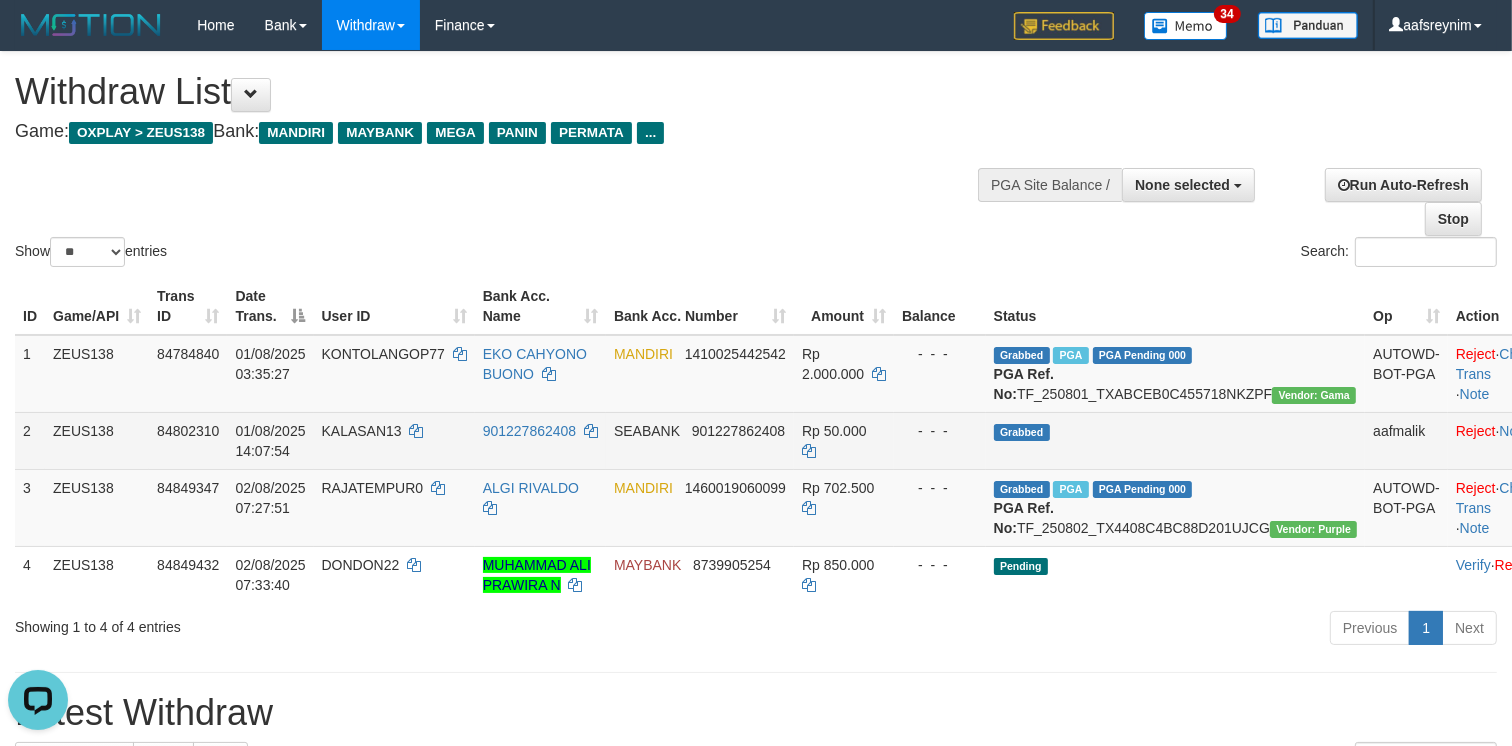 scroll, scrollTop: 0, scrollLeft: 0, axis: both 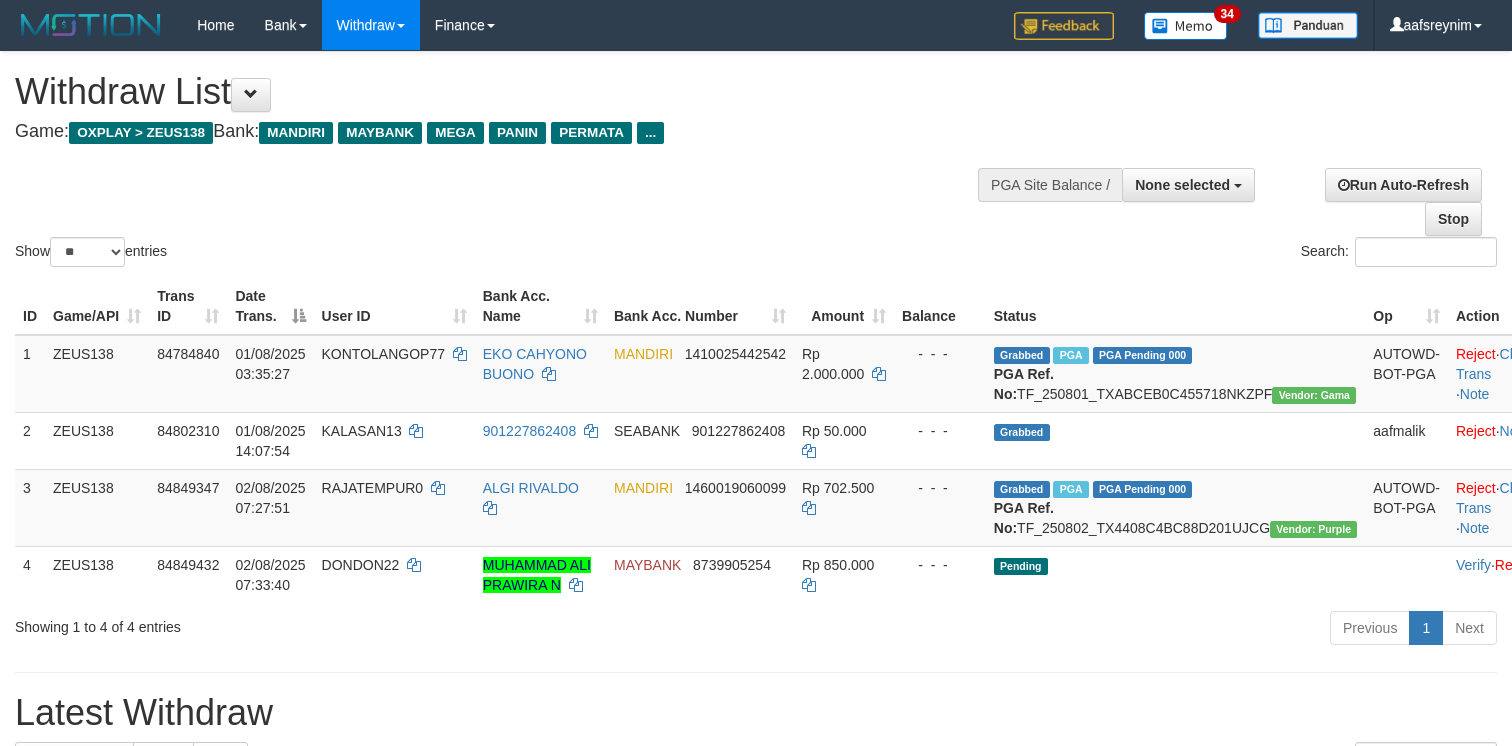 select 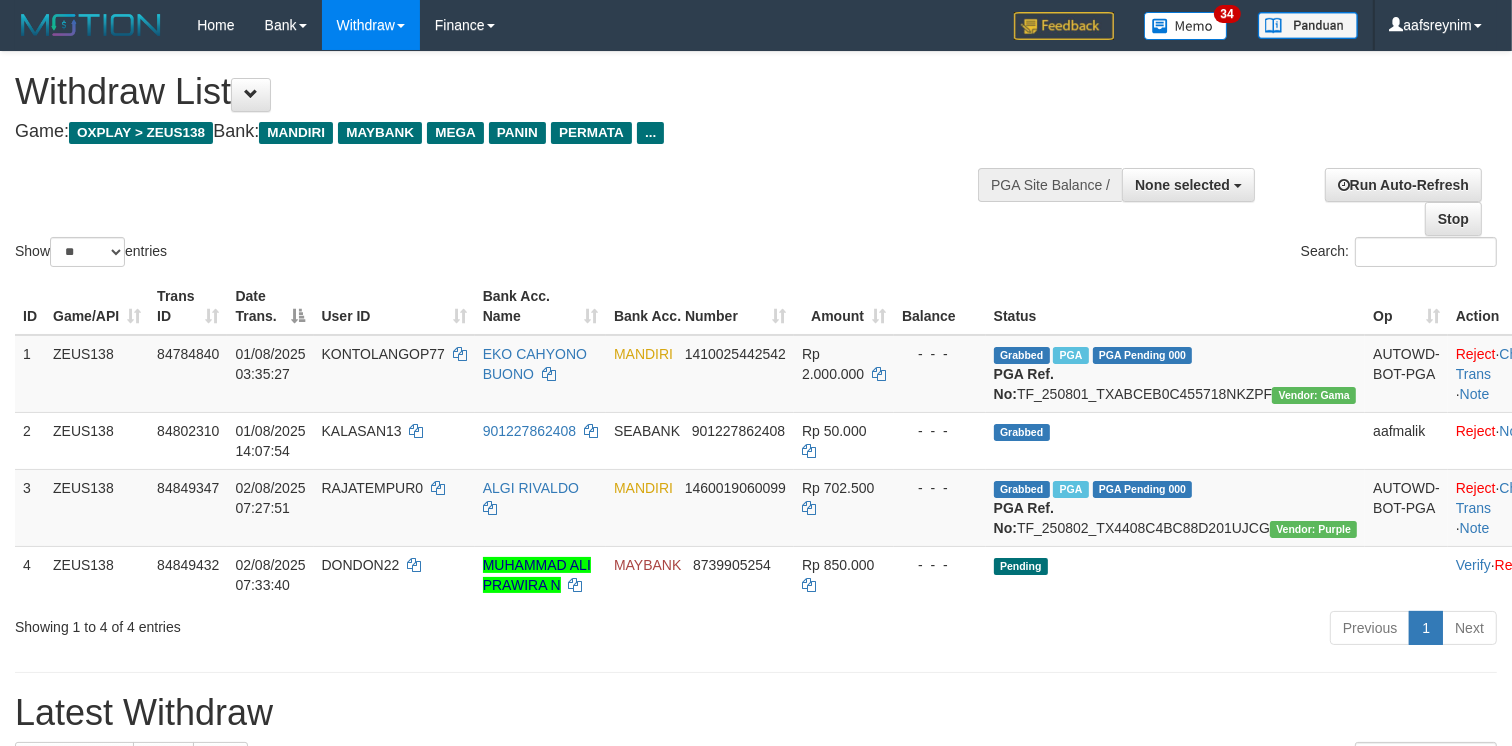 click on "**********" at bounding box center (756, 1225) 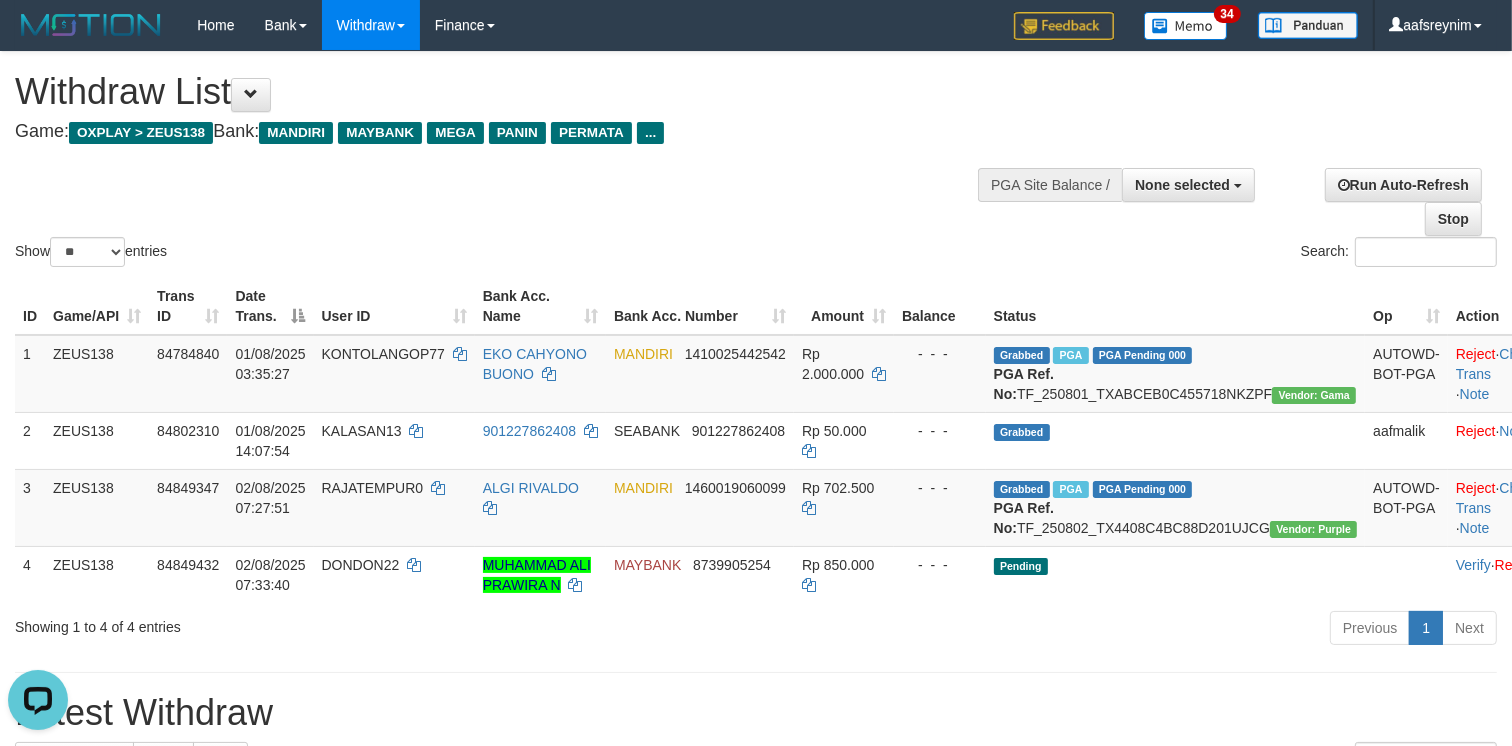 scroll, scrollTop: 0, scrollLeft: 0, axis: both 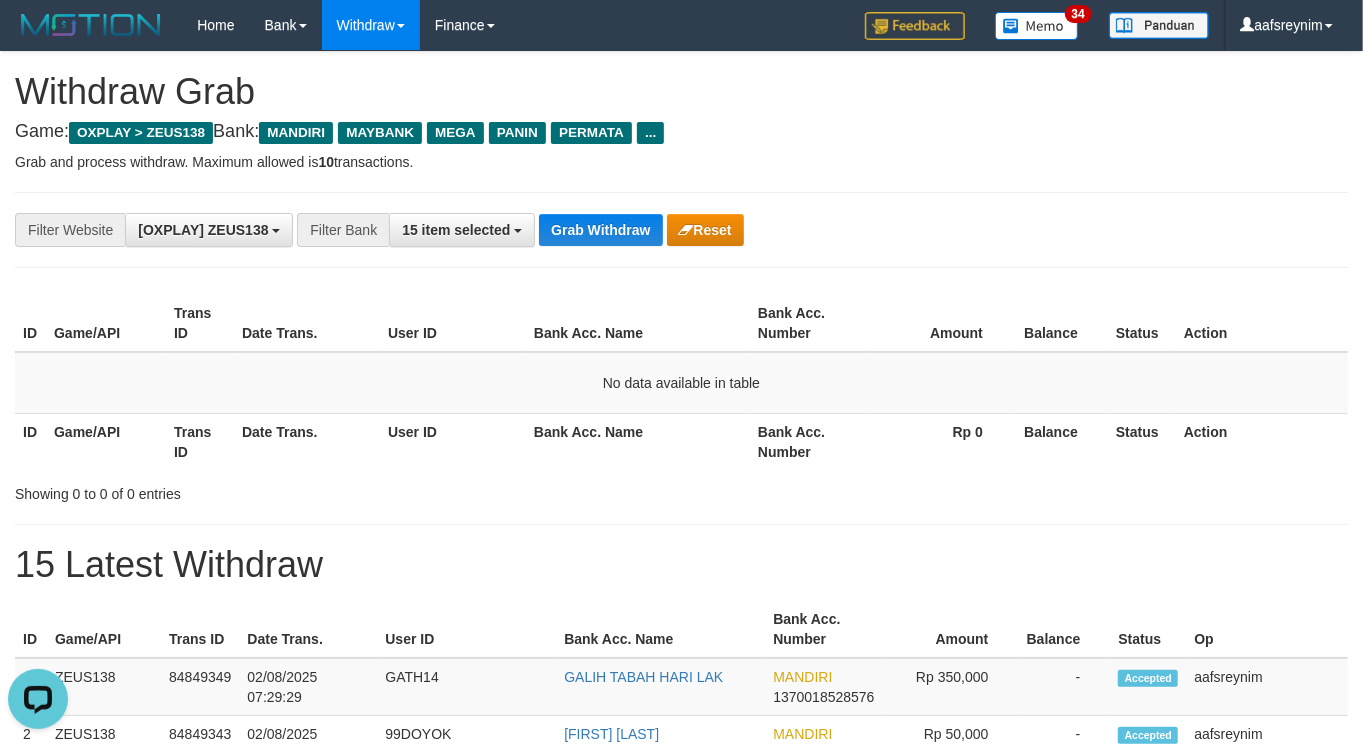 click on "**********" at bounding box center [681, 1113] 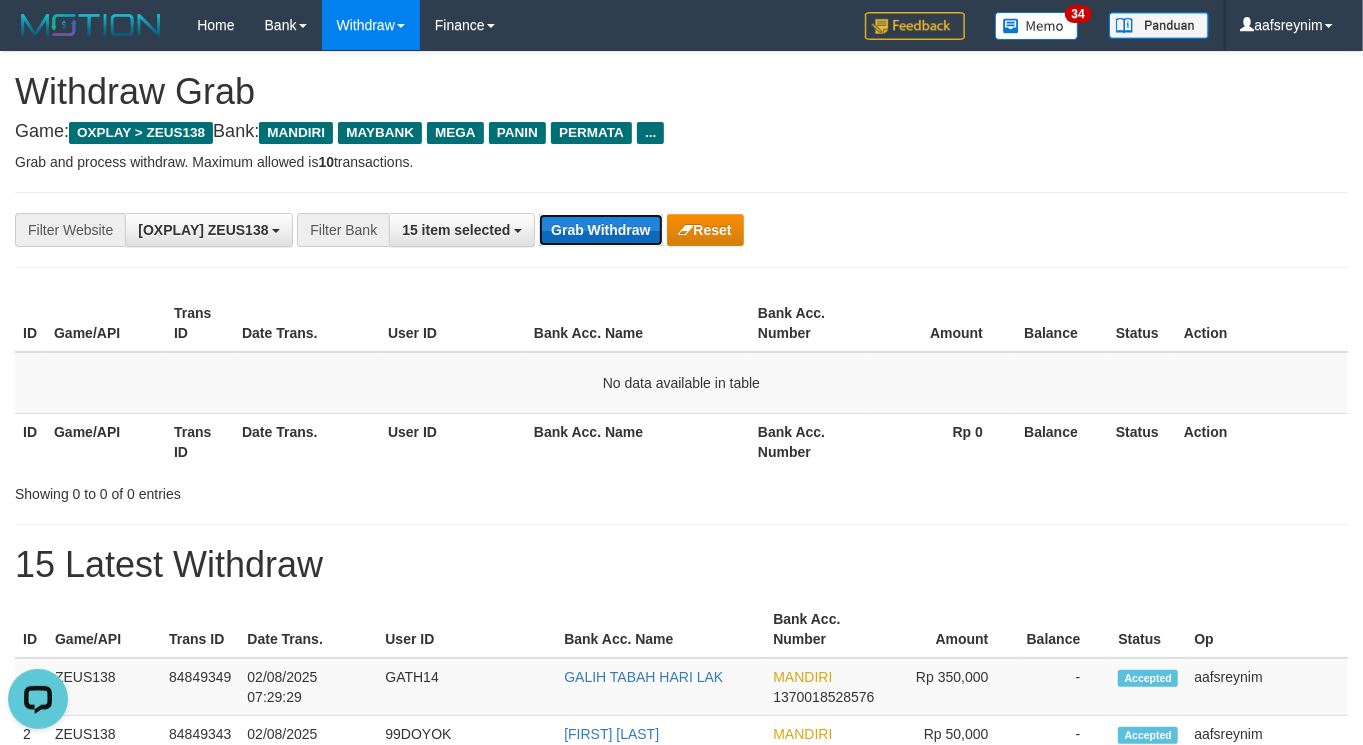 click on "Grab Withdraw" at bounding box center [600, 230] 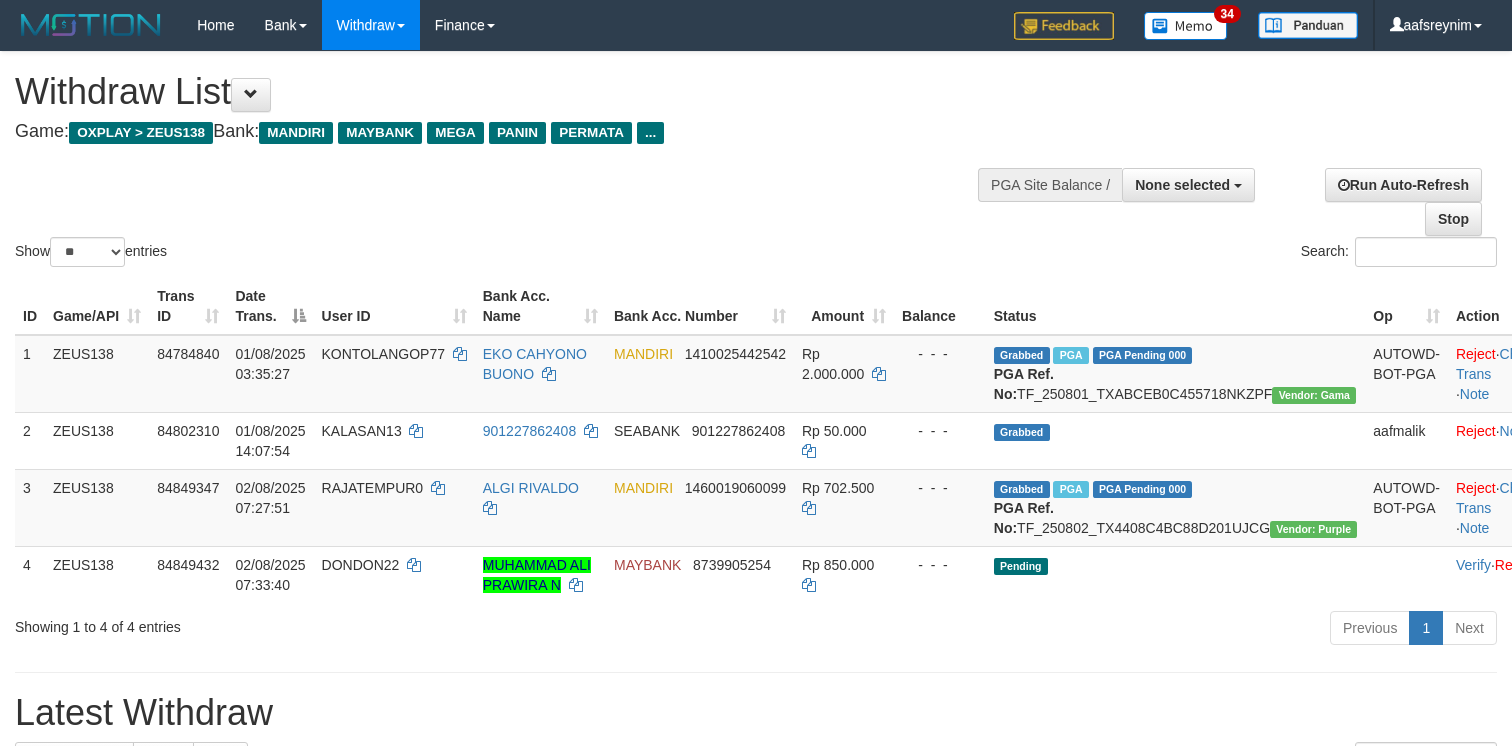 select 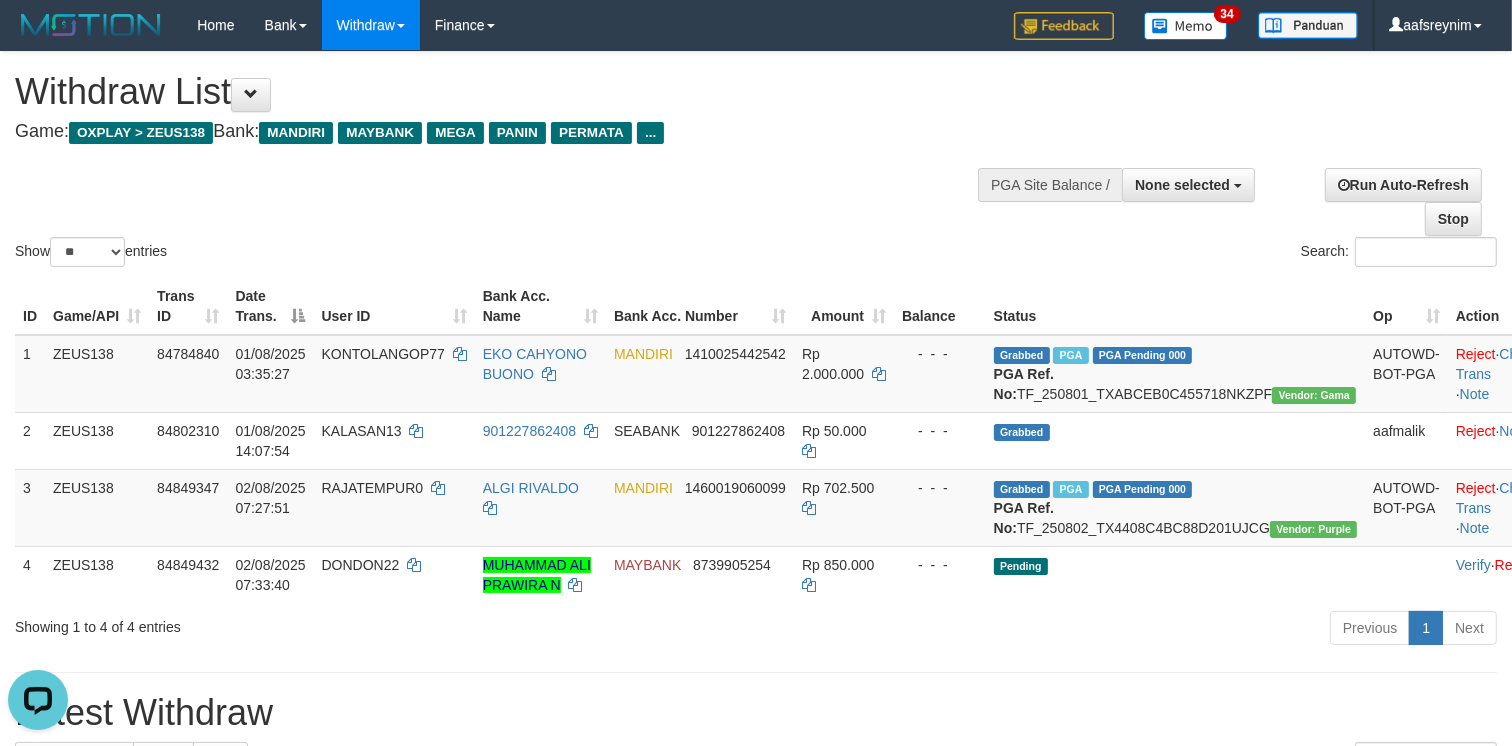 scroll, scrollTop: 0, scrollLeft: 0, axis: both 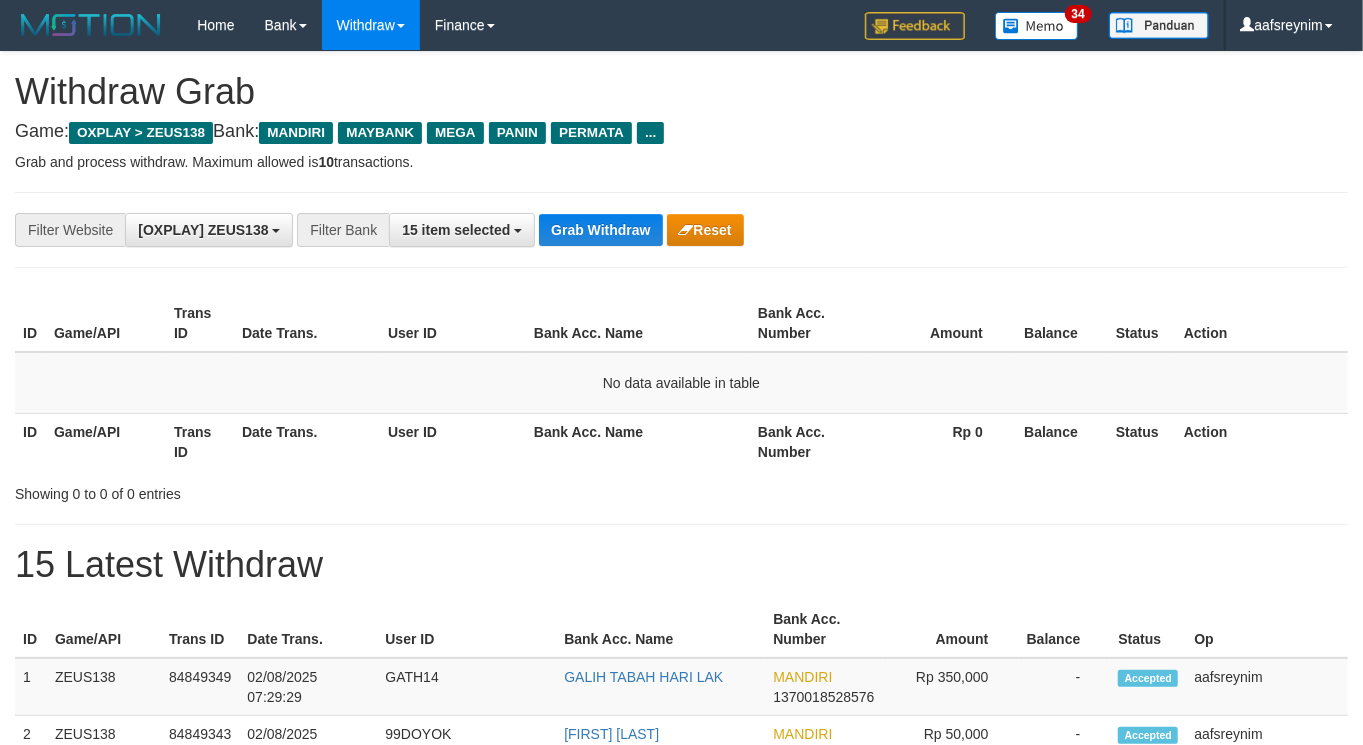 click on "Grab Withdraw" at bounding box center [600, 230] 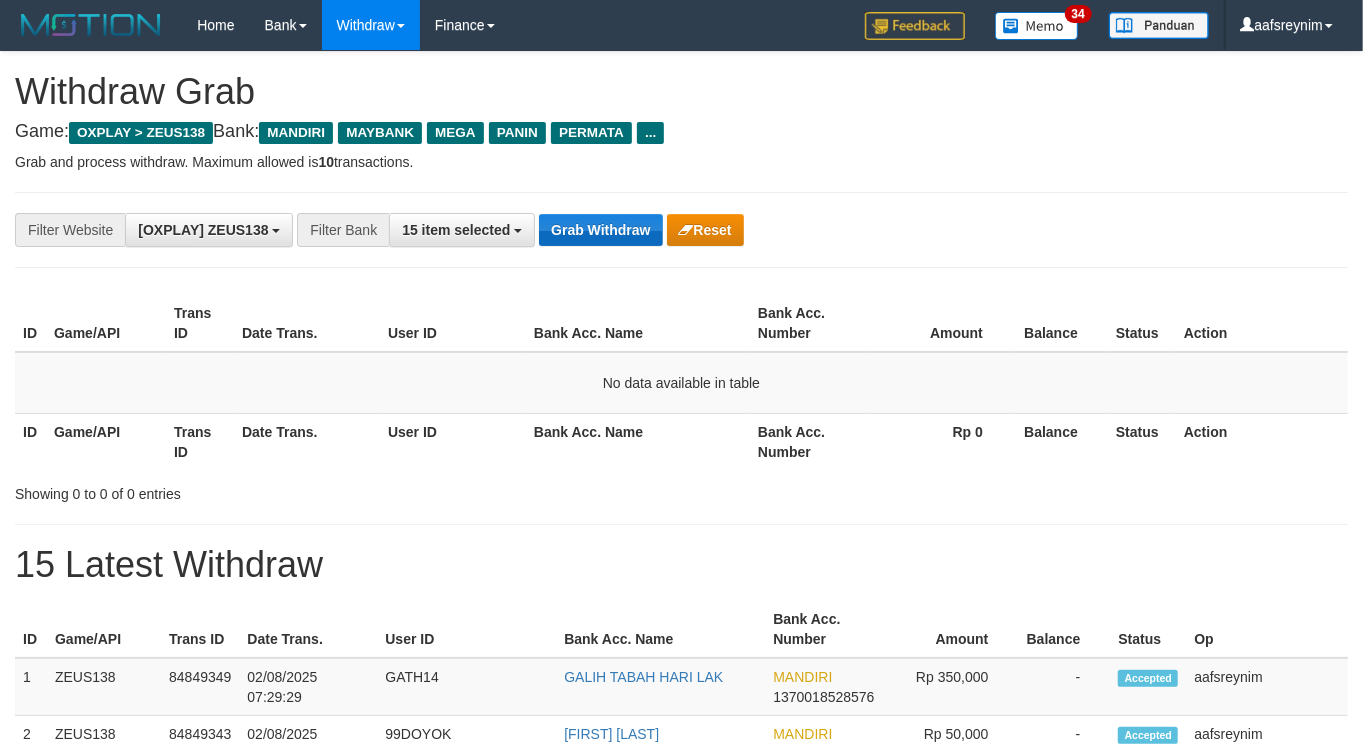 drag, startPoint x: 0, startPoint y: 0, endPoint x: 615, endPoint y: 218, distance: 652.49445 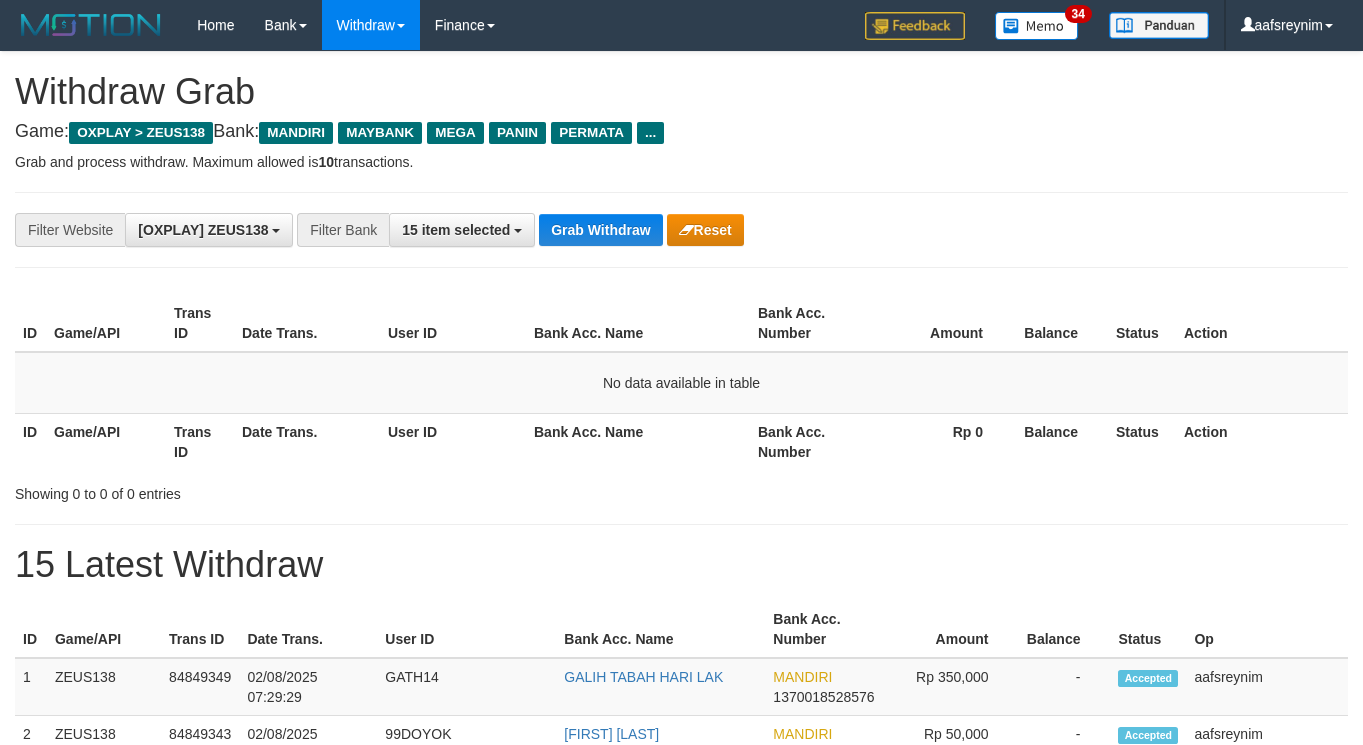 scroll, scrollTop: 0, scrollLeft: 0, axis: both 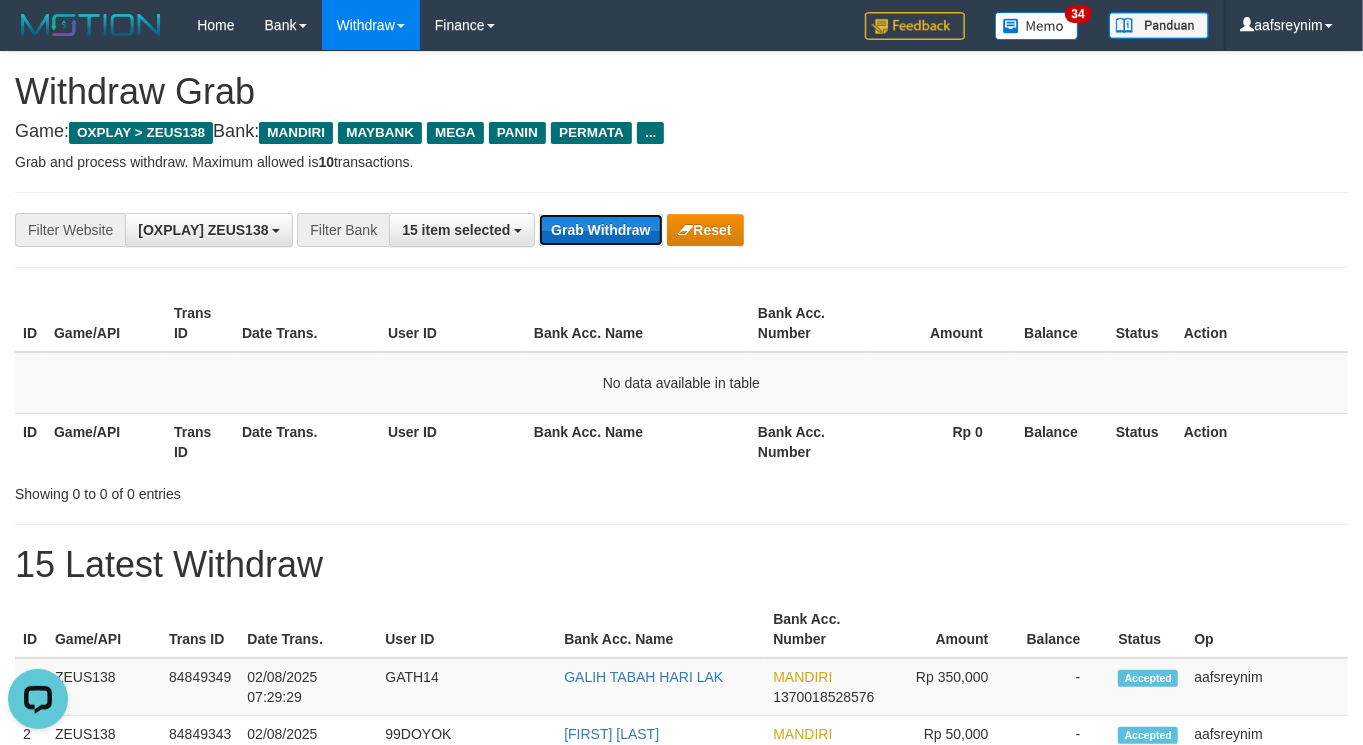 click on "Grab Withdraw" at bounding box center [600, 230] 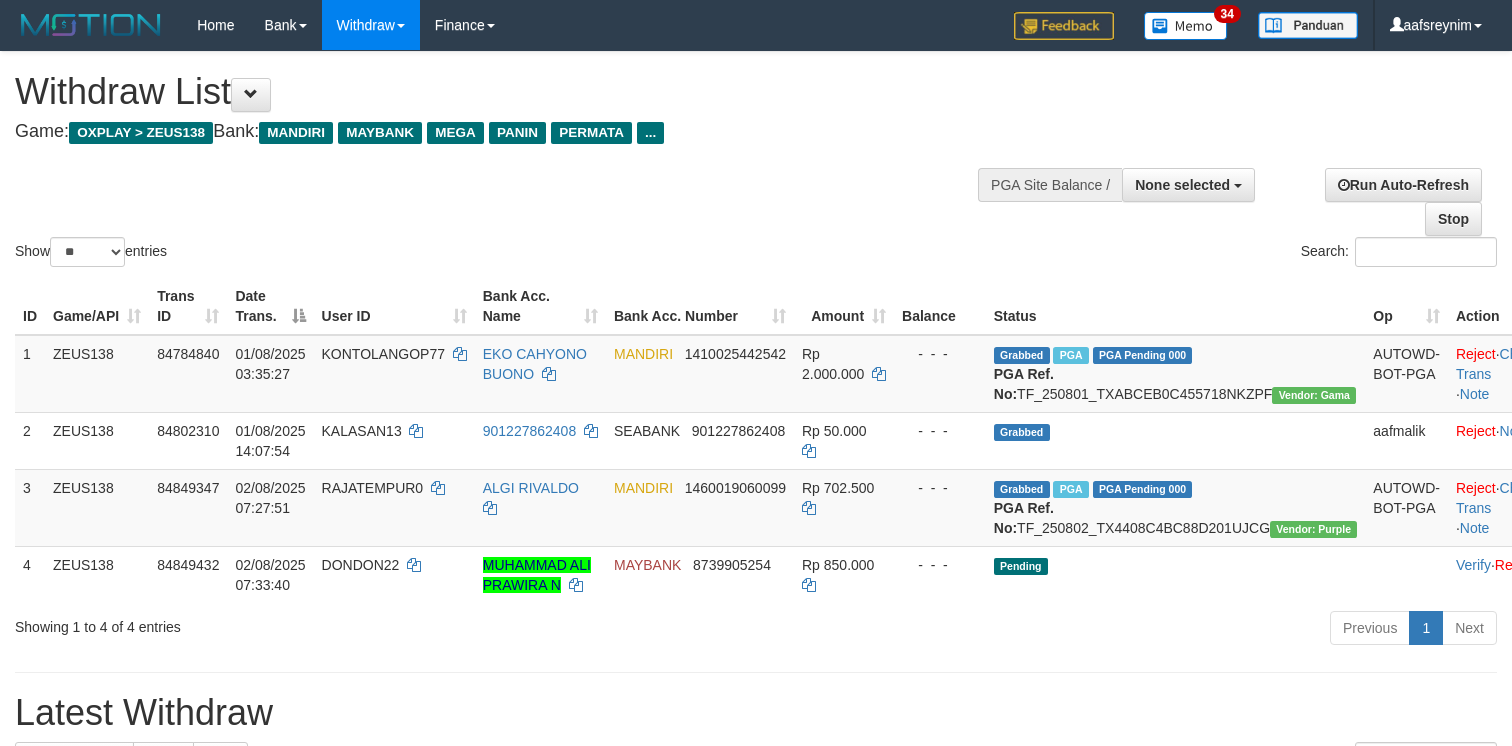 select 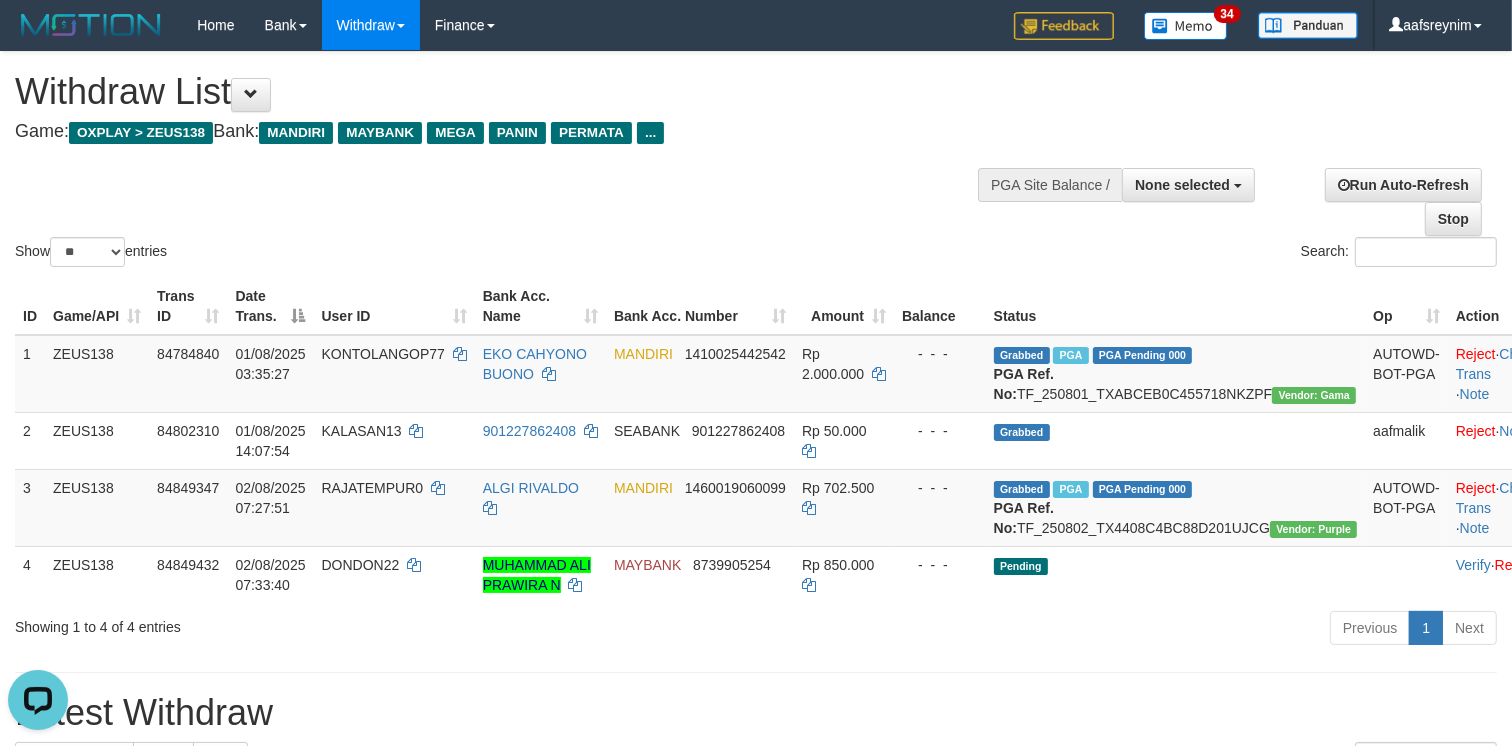 scroll, scrollTop: 0, scrollLeft: 0, axis: both 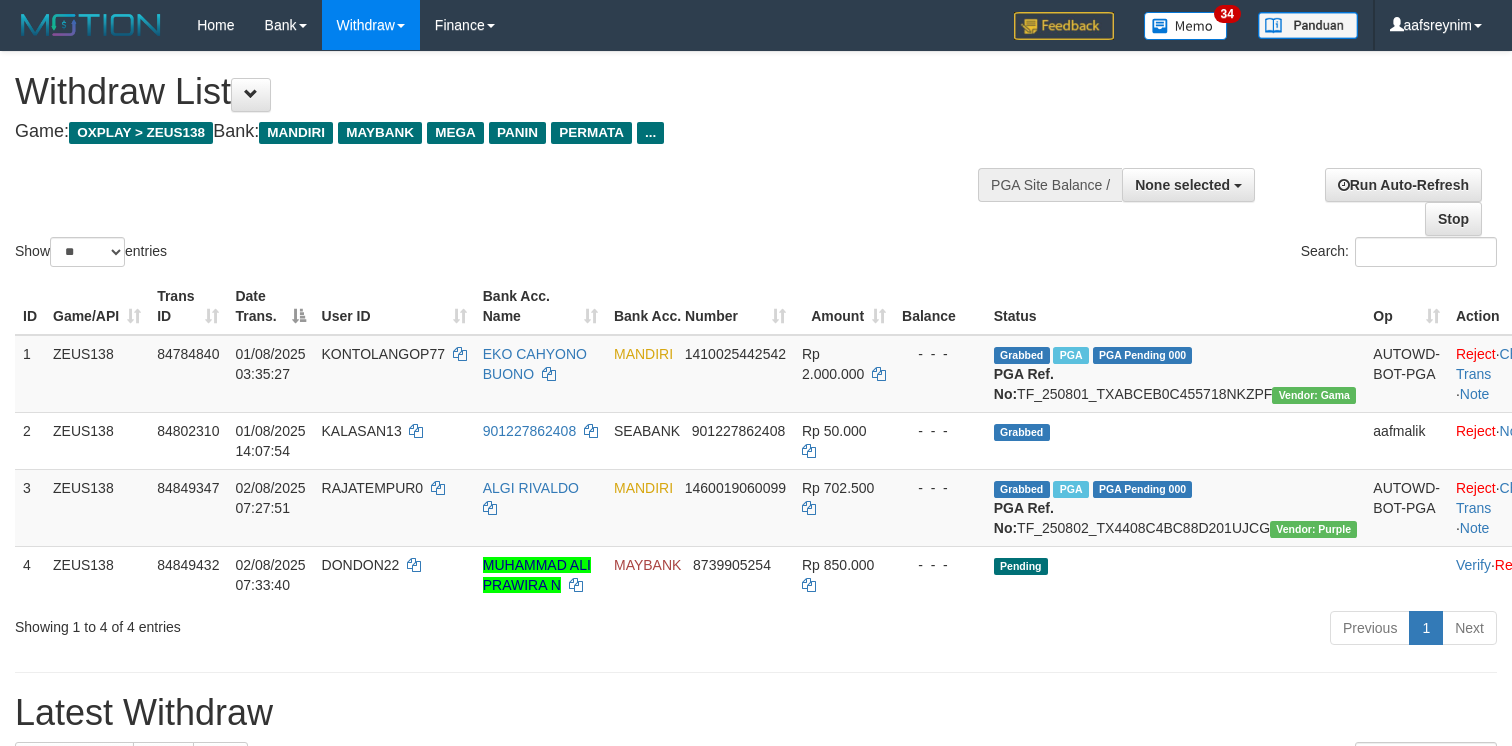 select 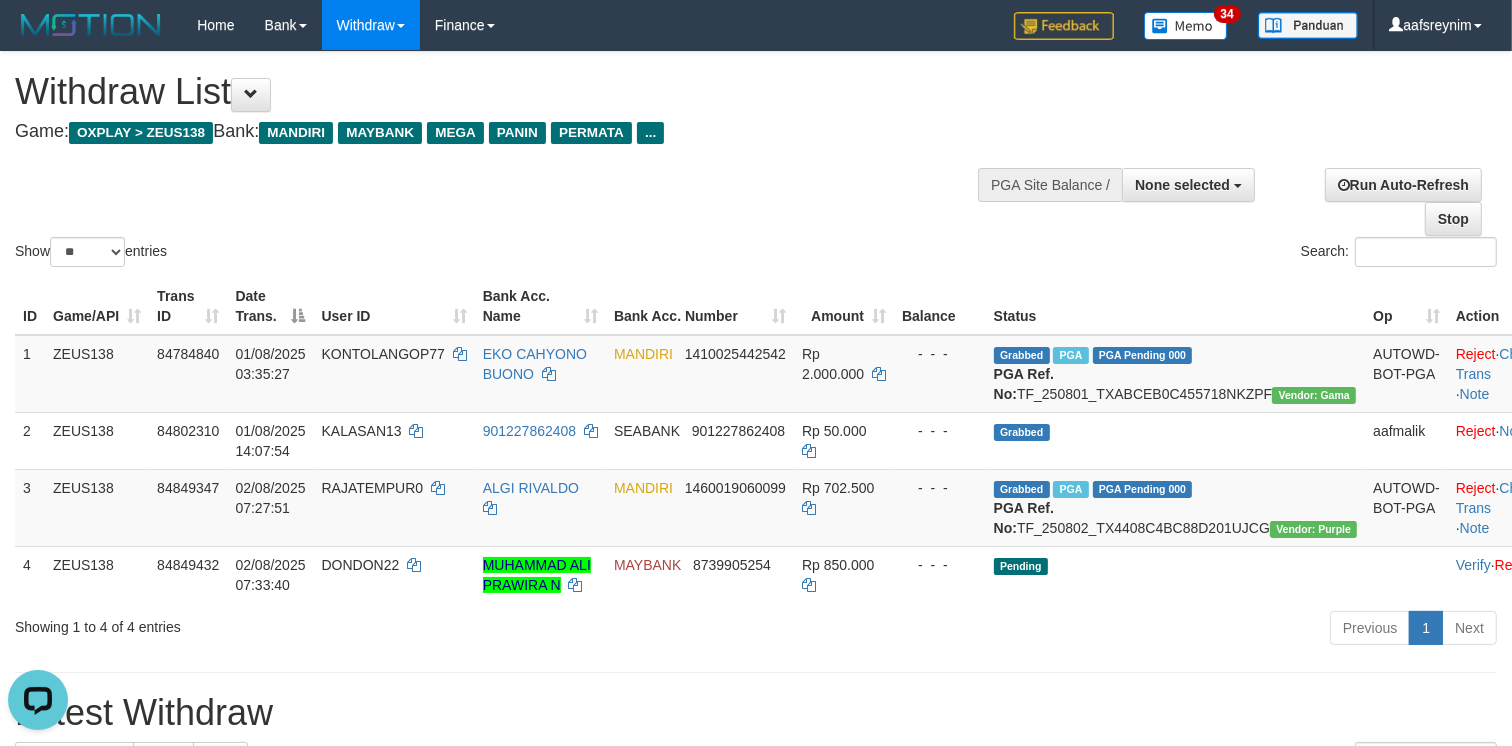 scroll, scrollTop: 0, scrollLeft: 0, axis: both 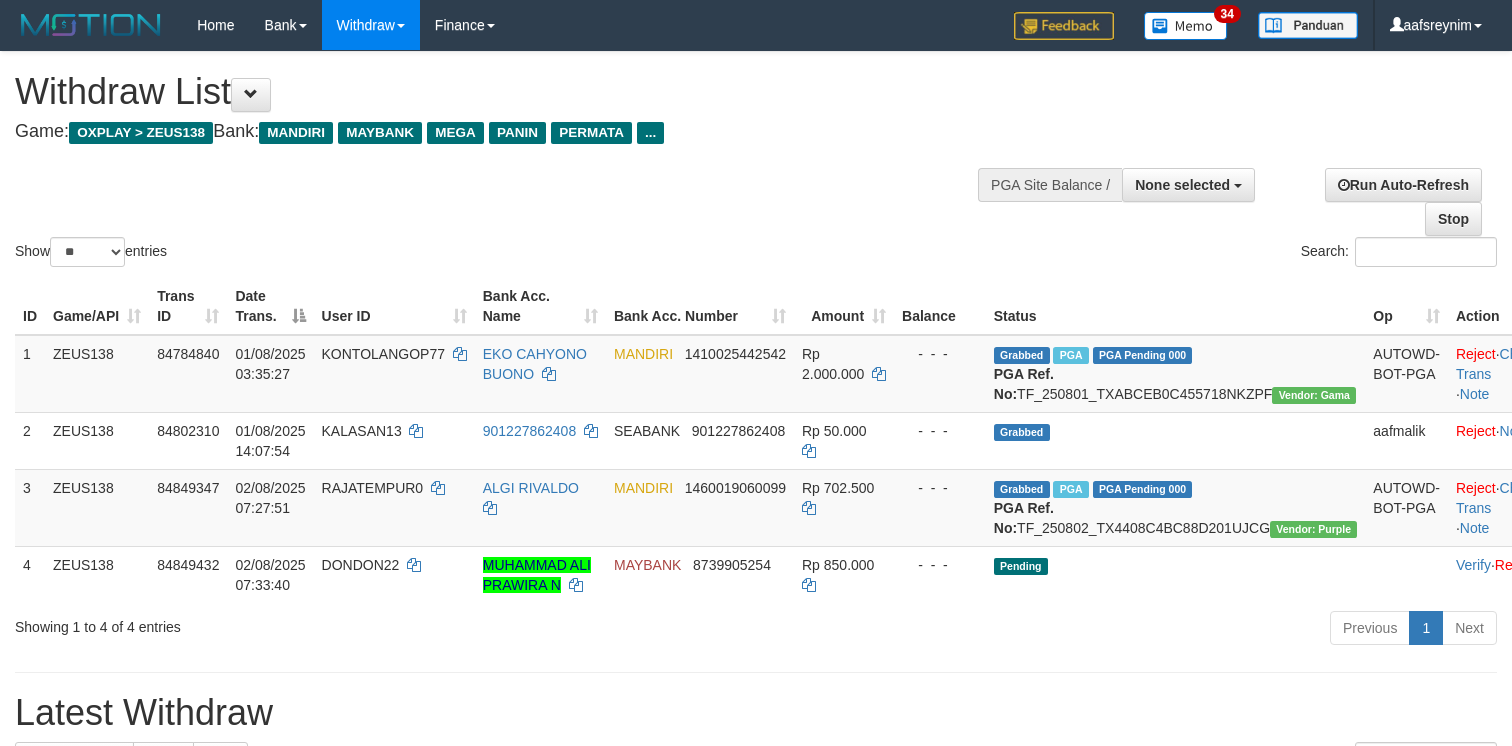 select 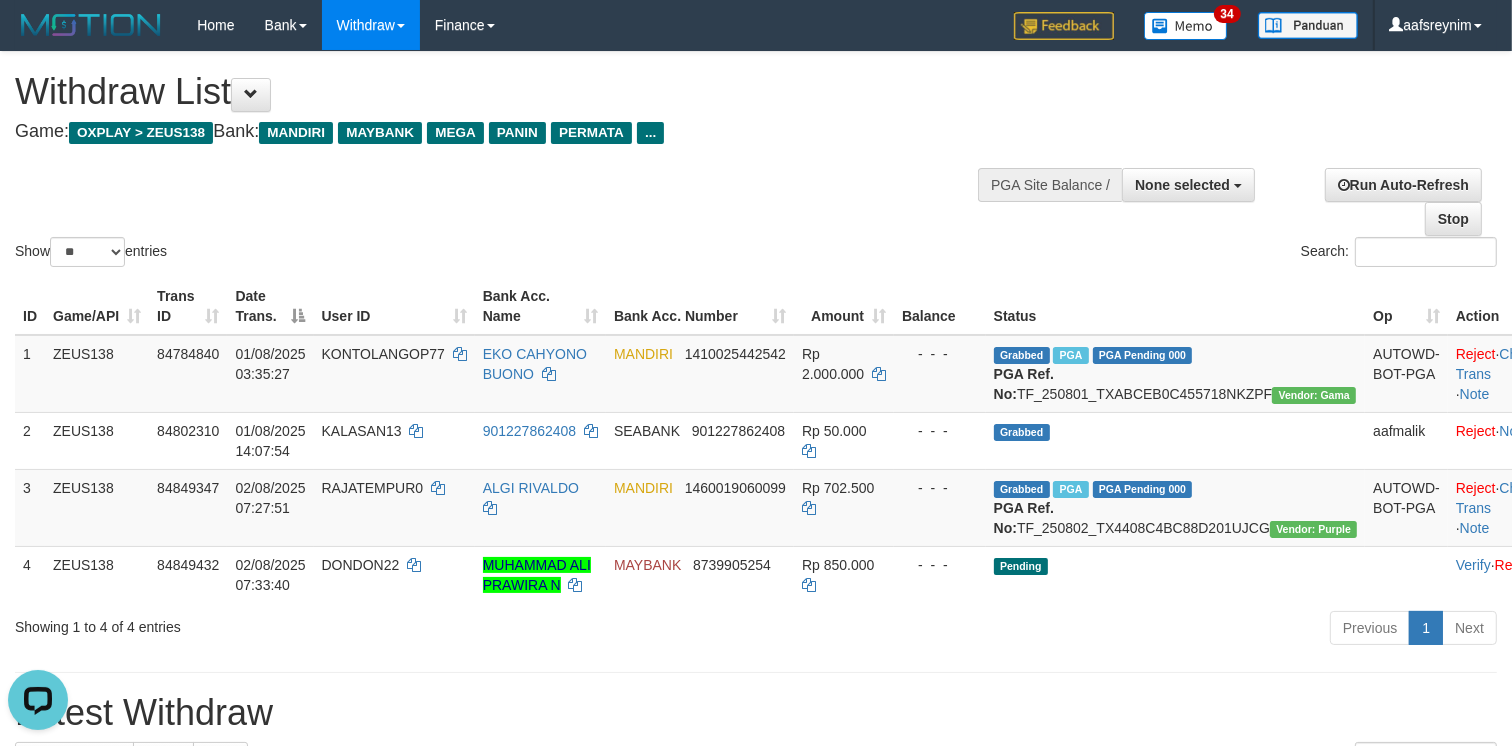 scroll, scrollTop: 0, scrollLeft: 0, axis: both 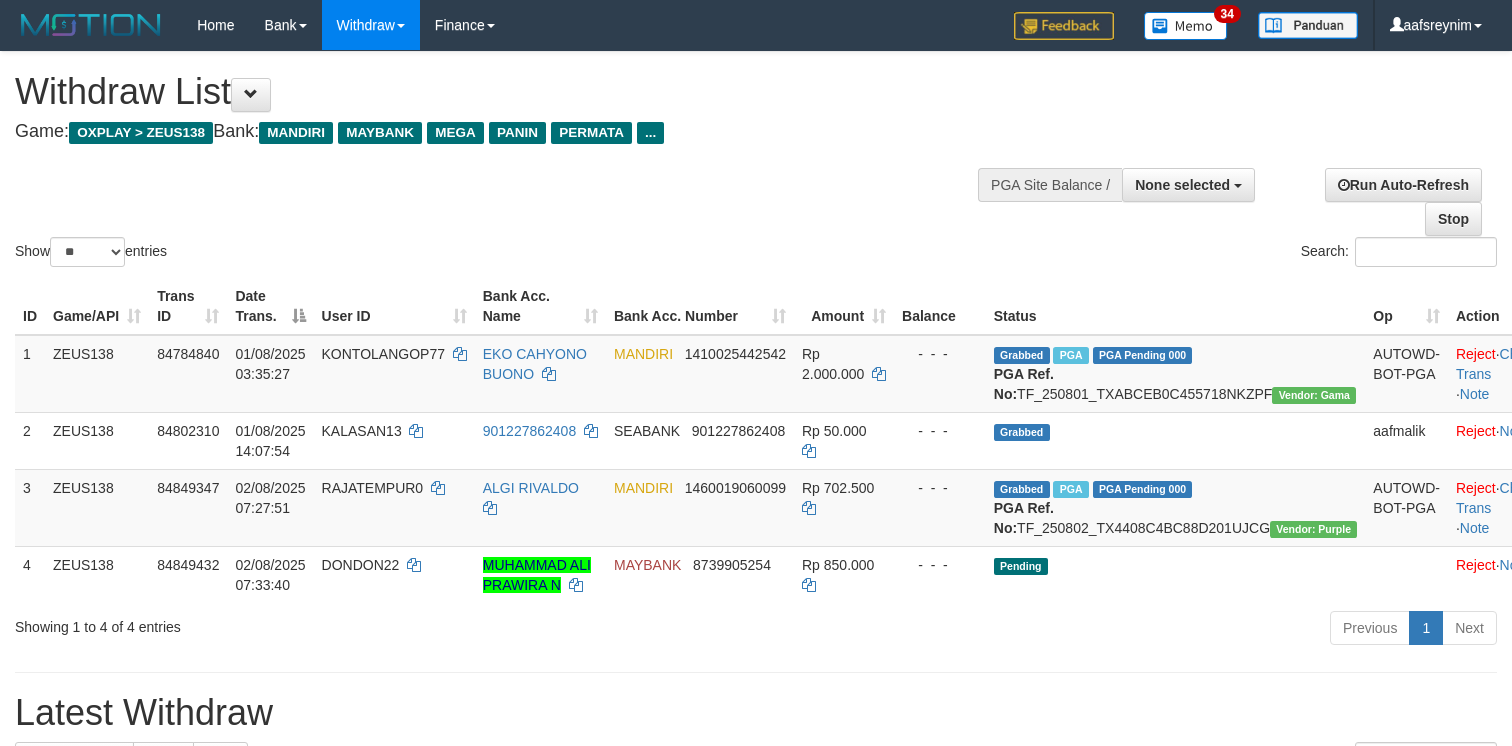 select 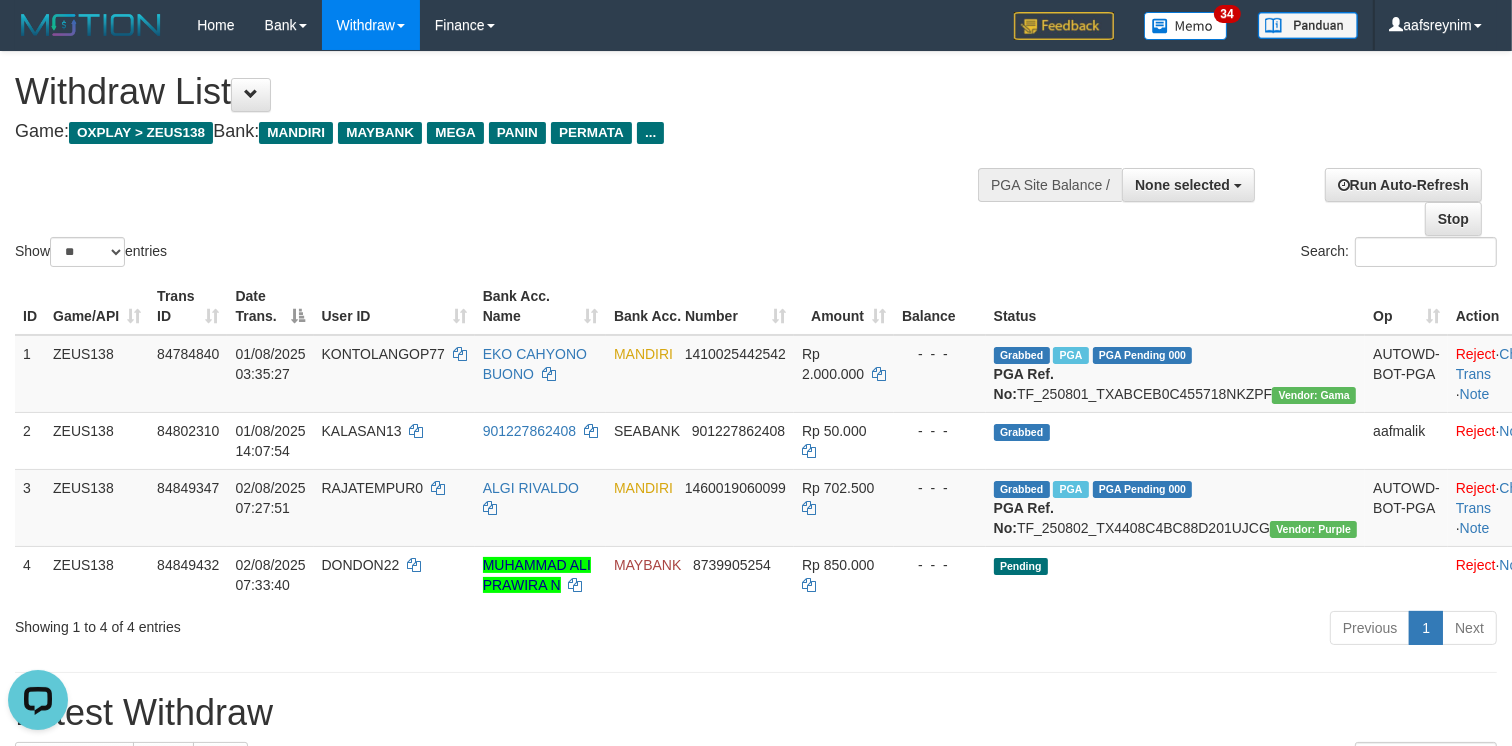 scroll, scrollTop: 0, scrollLeft: 0, axis: both 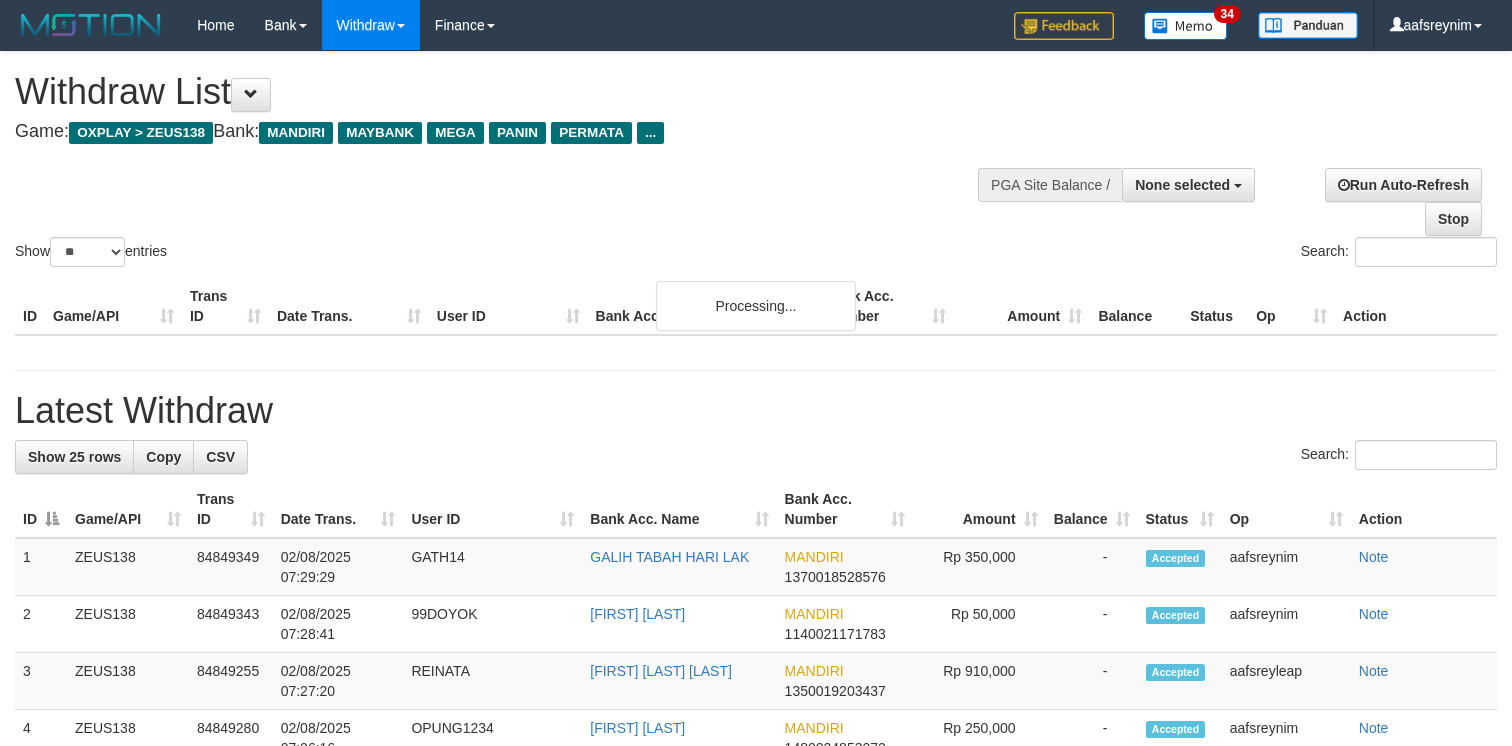 select 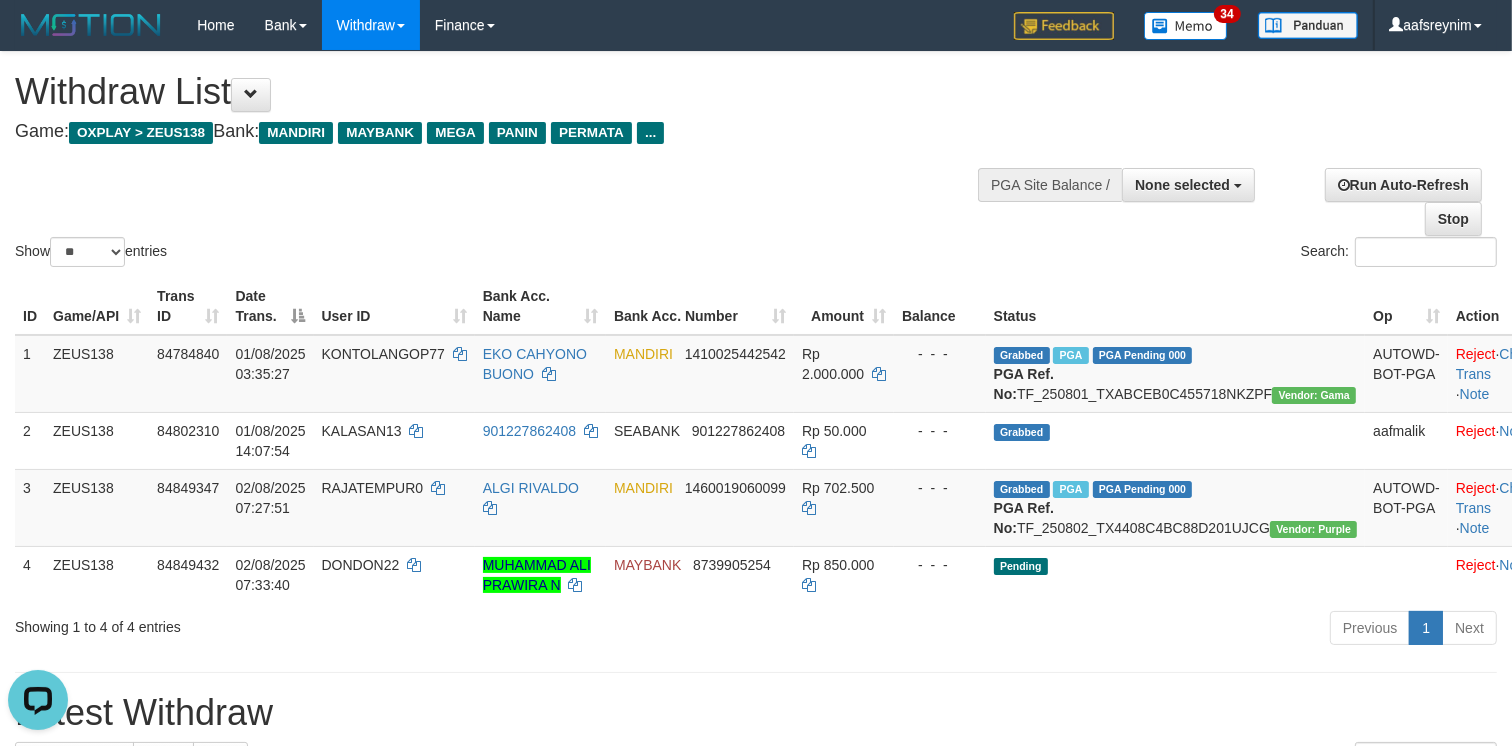 scroll, scrollTop: 0, scrollLeft: 0, axis: both 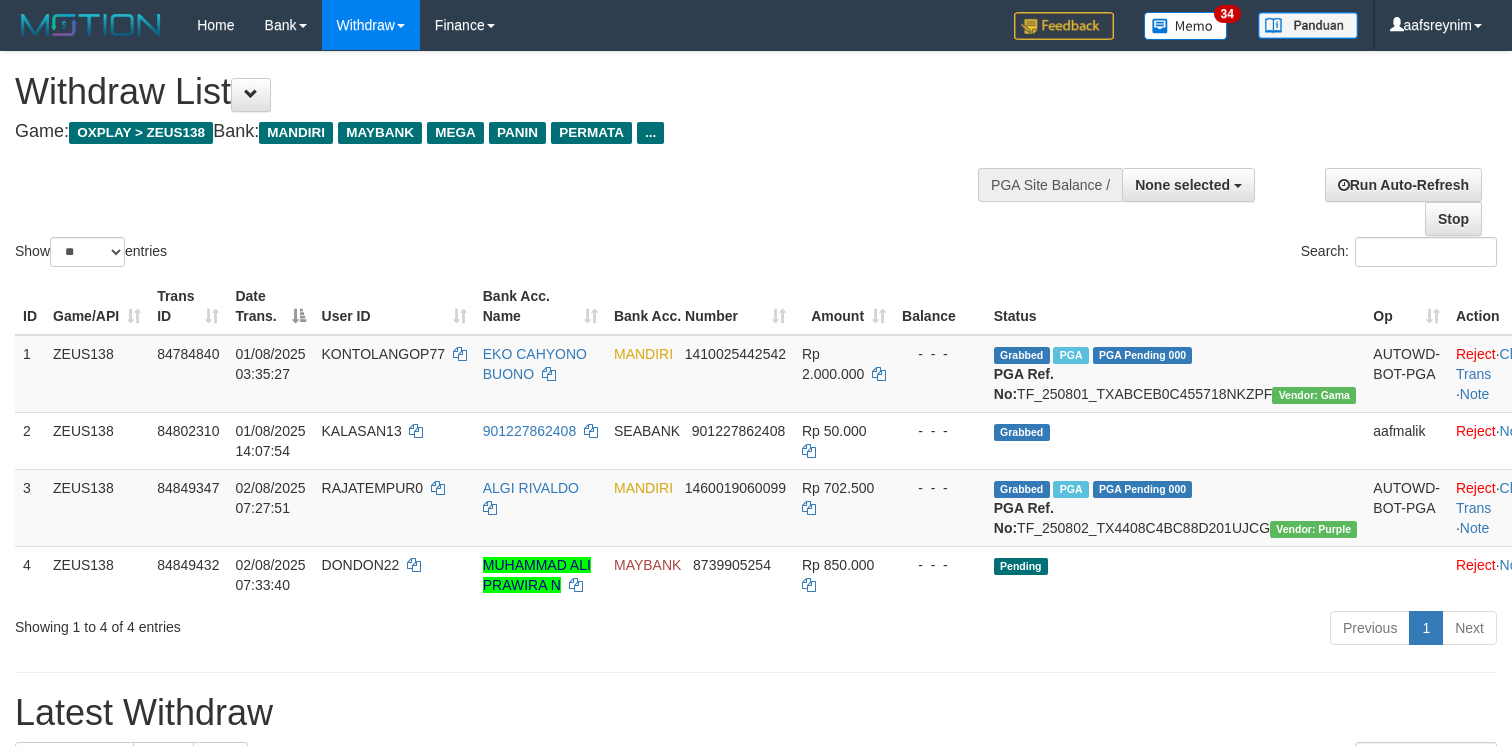 select 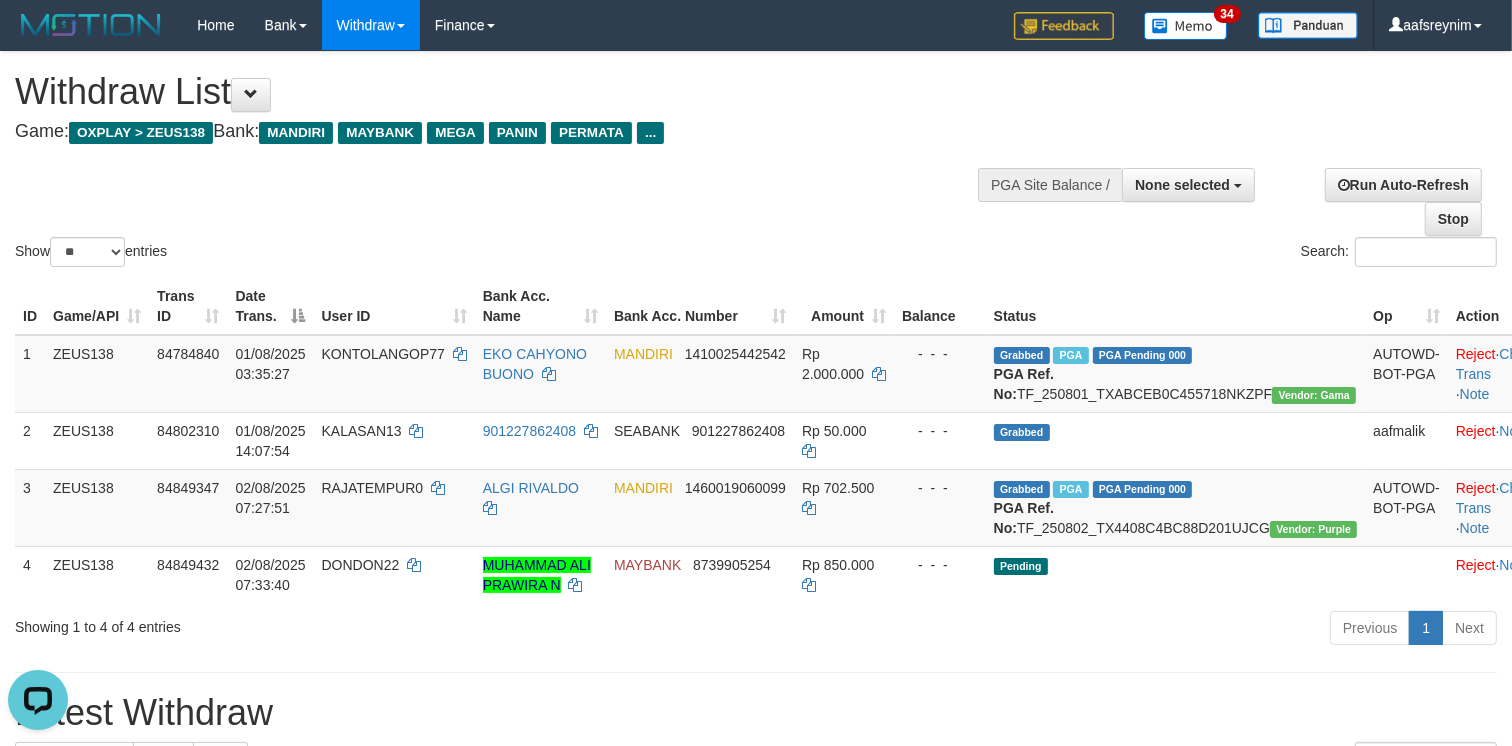 scroll, scrollTop: 0, scrollLeft: 0, axis: both 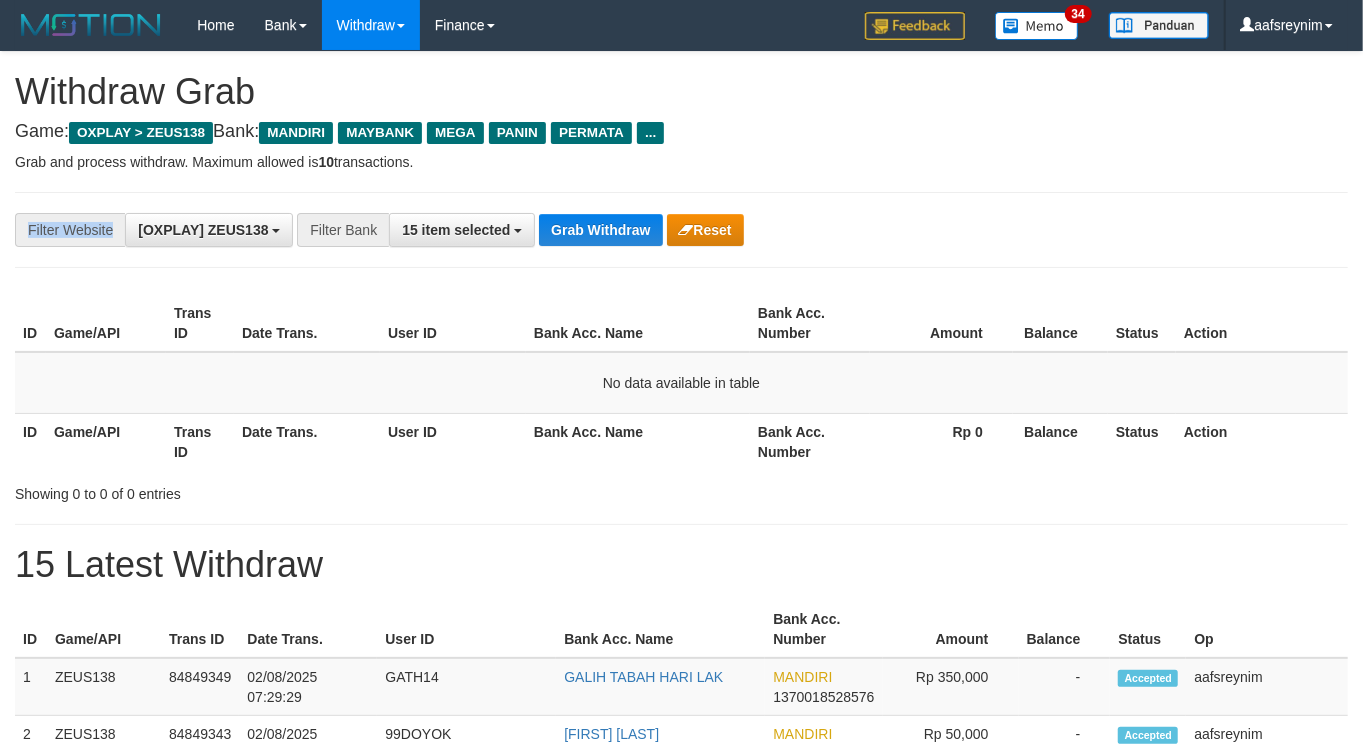 click on "**********" at bounding box center (681, 230) 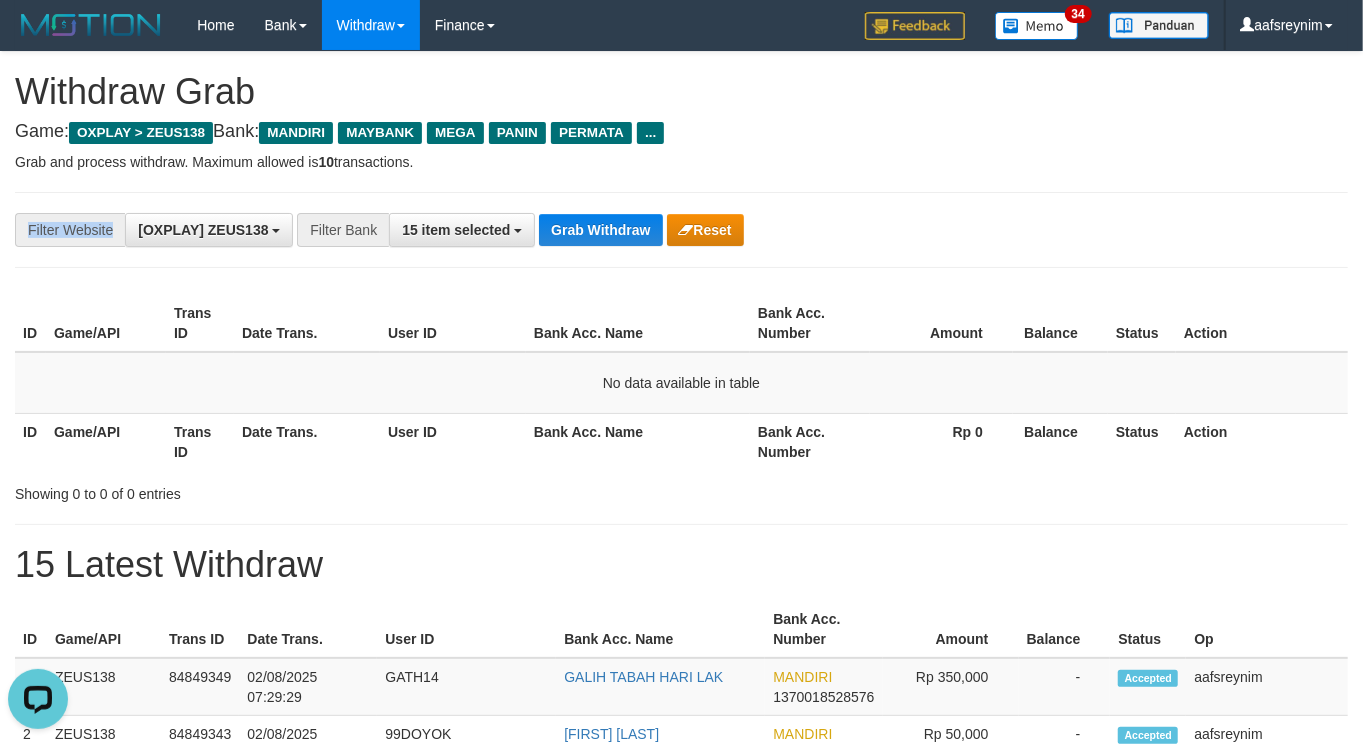 scroll, scrollTop: 0, scrollLeft: 0, axis: both 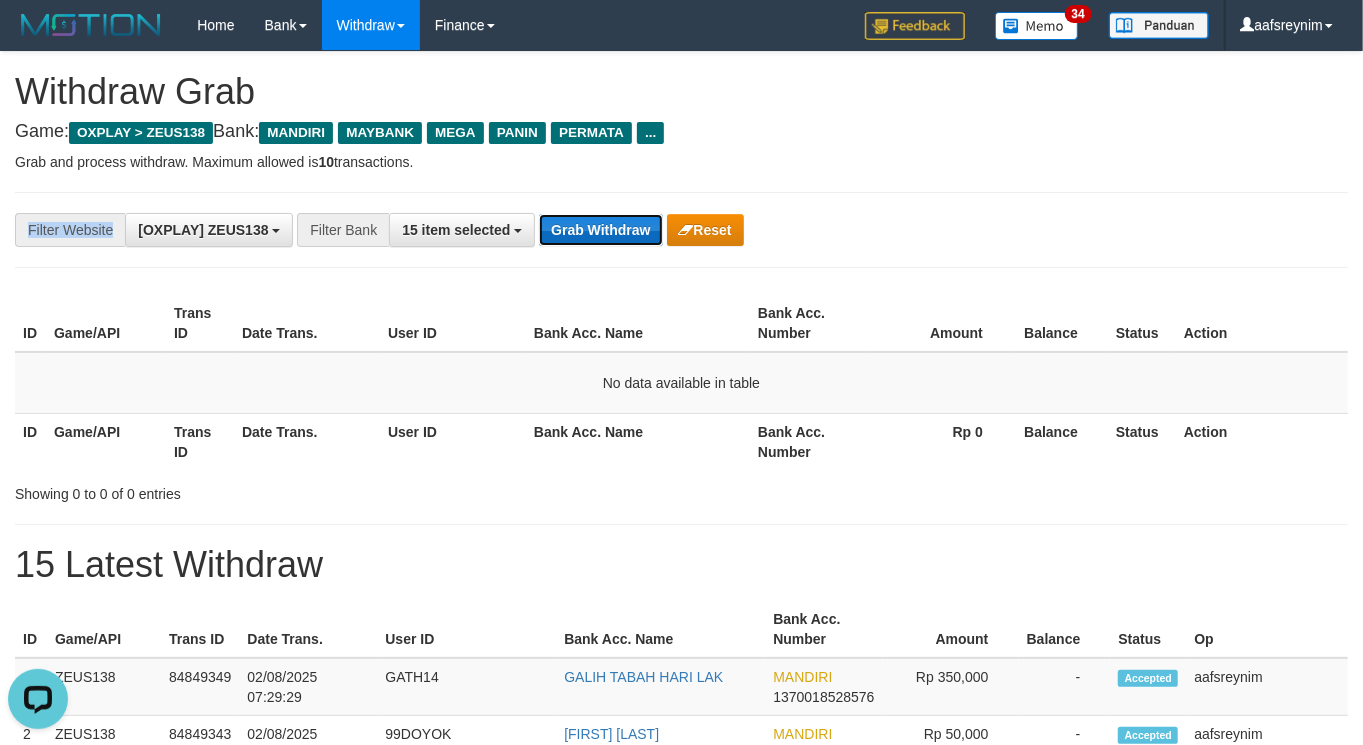 click on "Grab Withdraw" at bounding box center [600, 230] 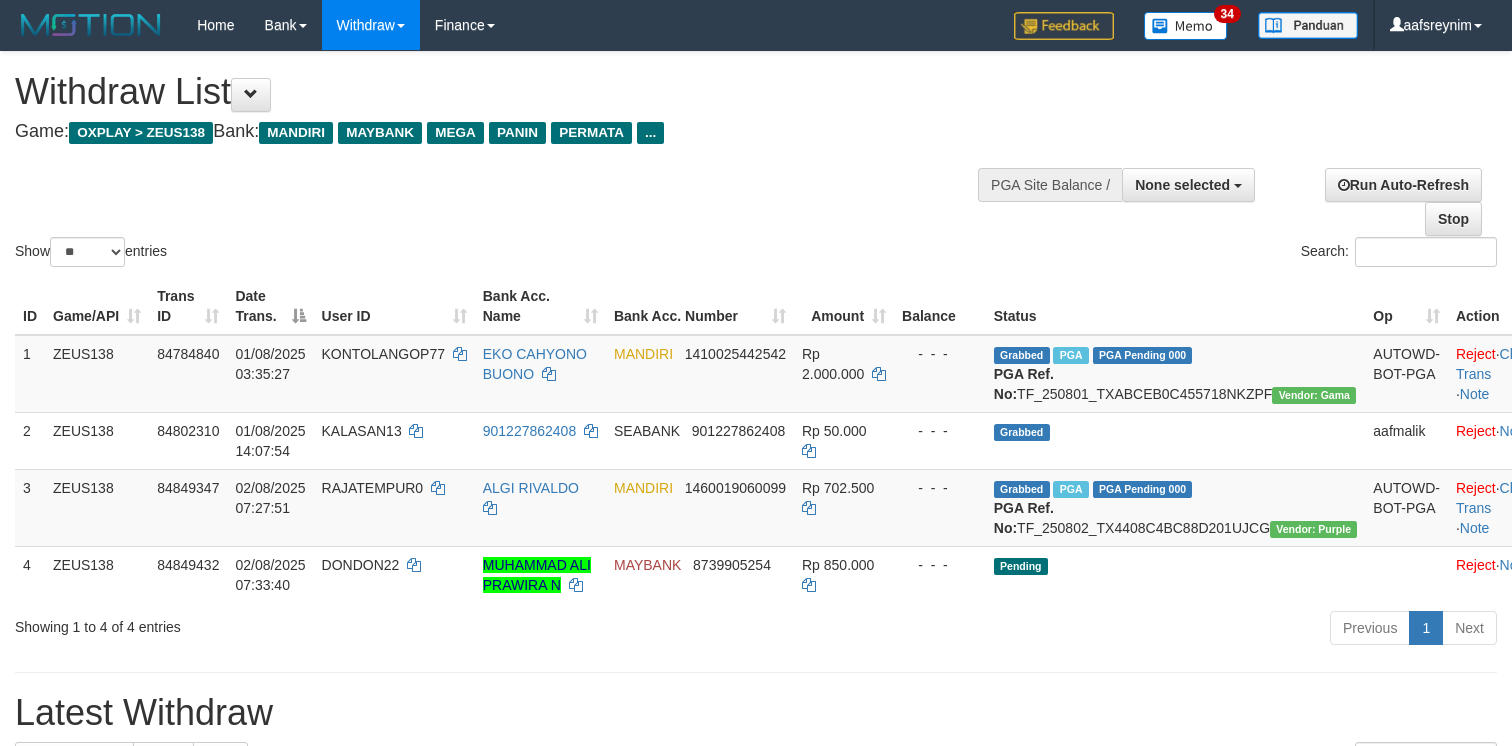 select 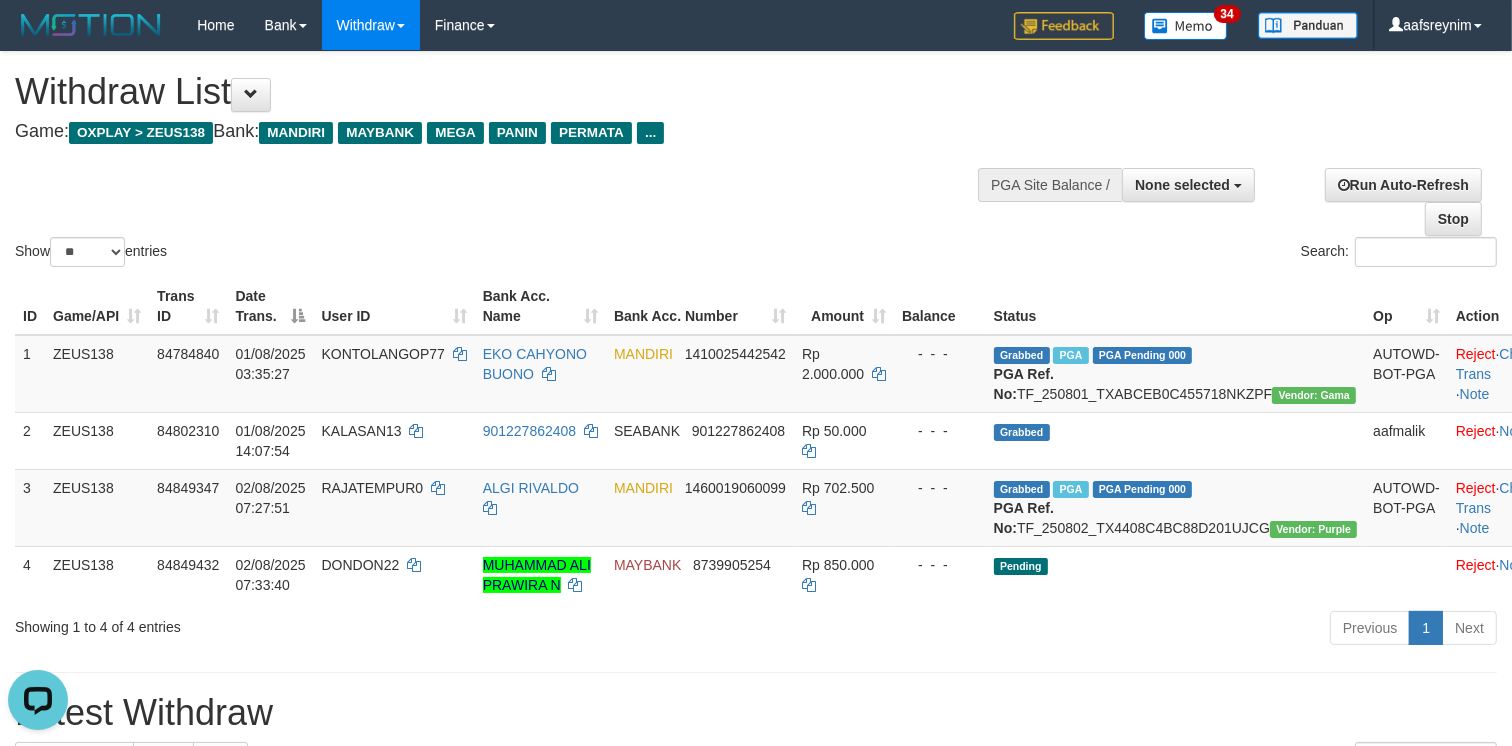 scroll, scrollTop: 0, scrollLeft: 0, axis: both 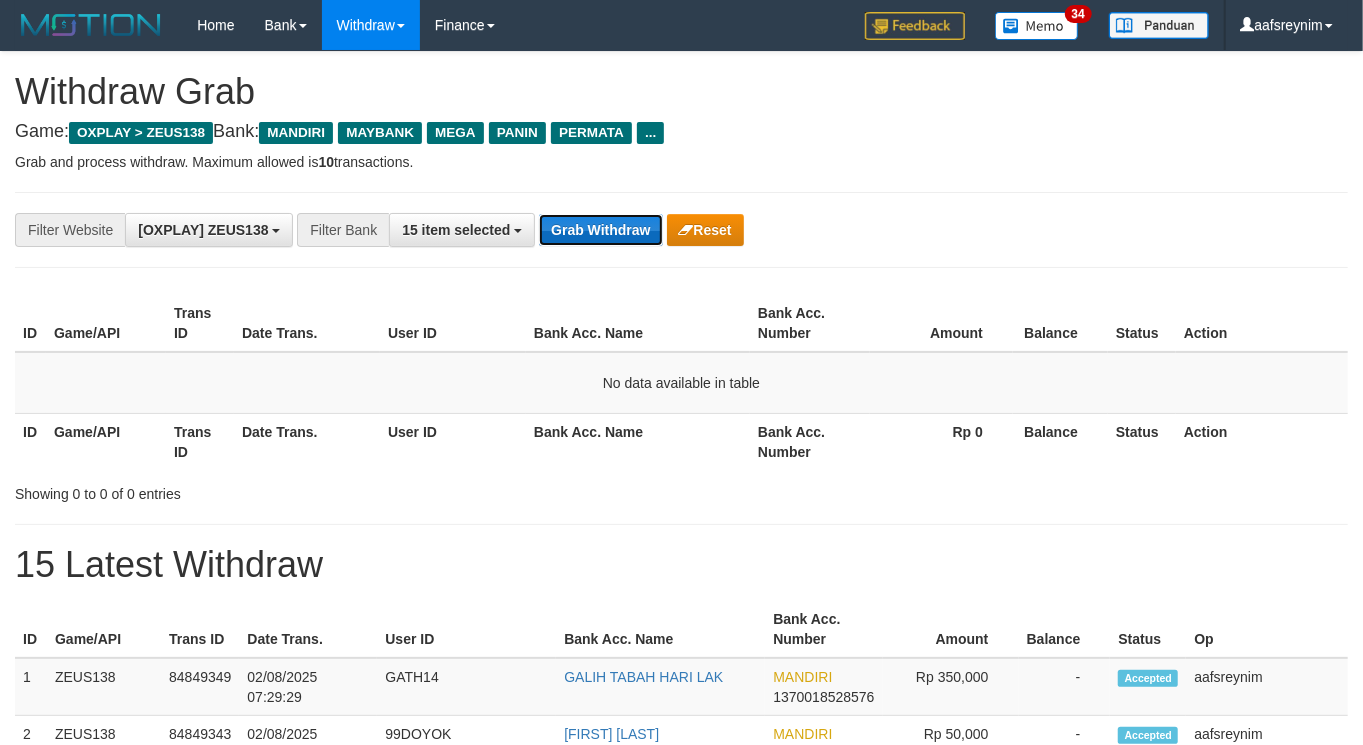 click on "Grab Withdraw" at bounding box center (600, 230) 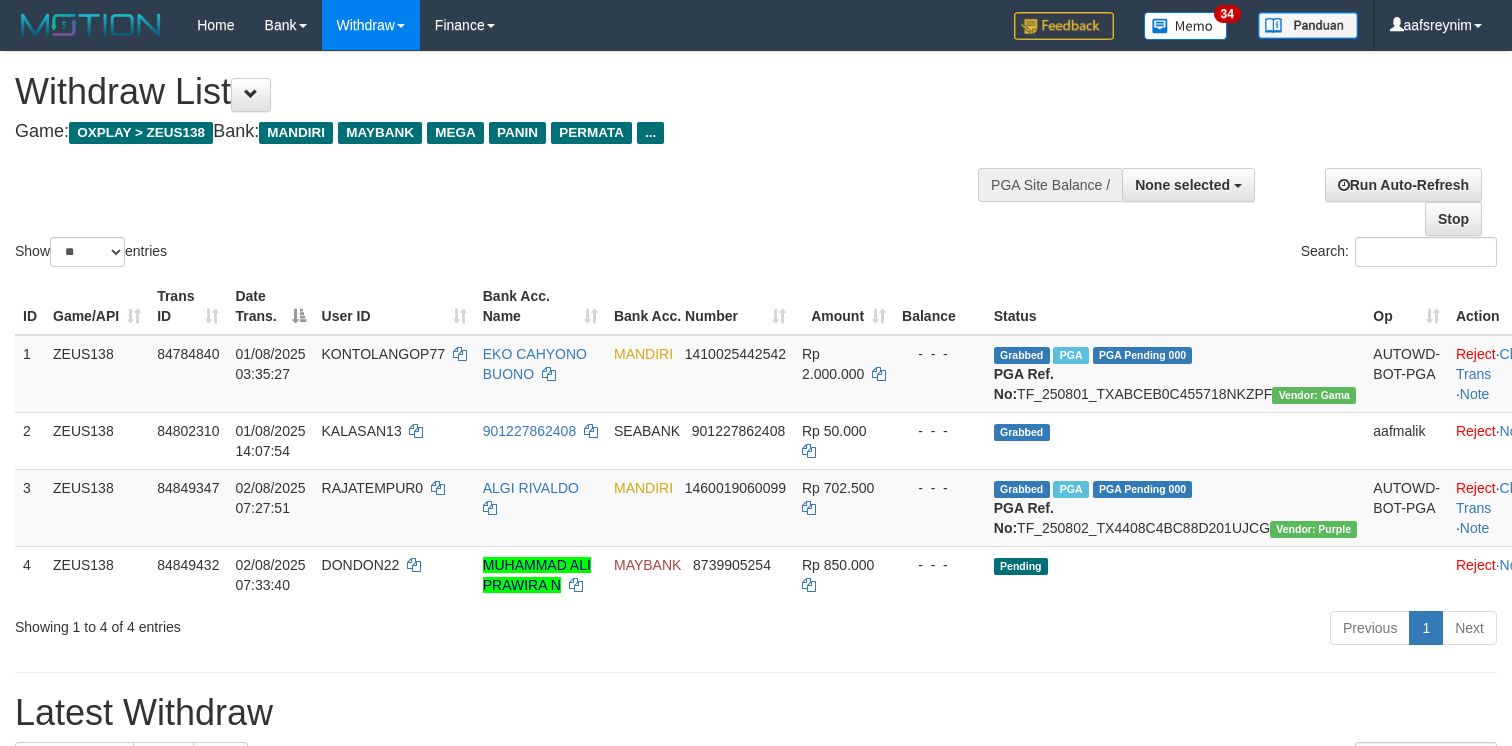 select 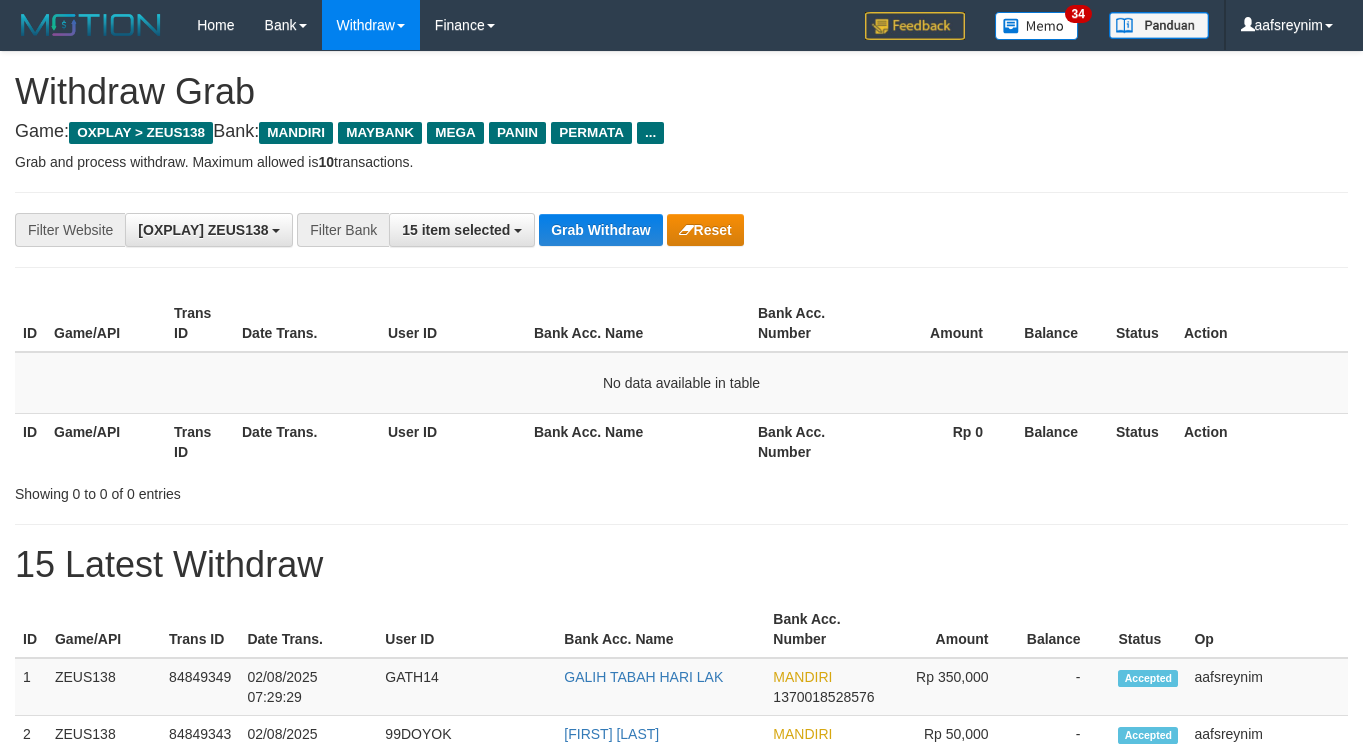 click on "Grab Withdraw" at bounding box center [600, 230] 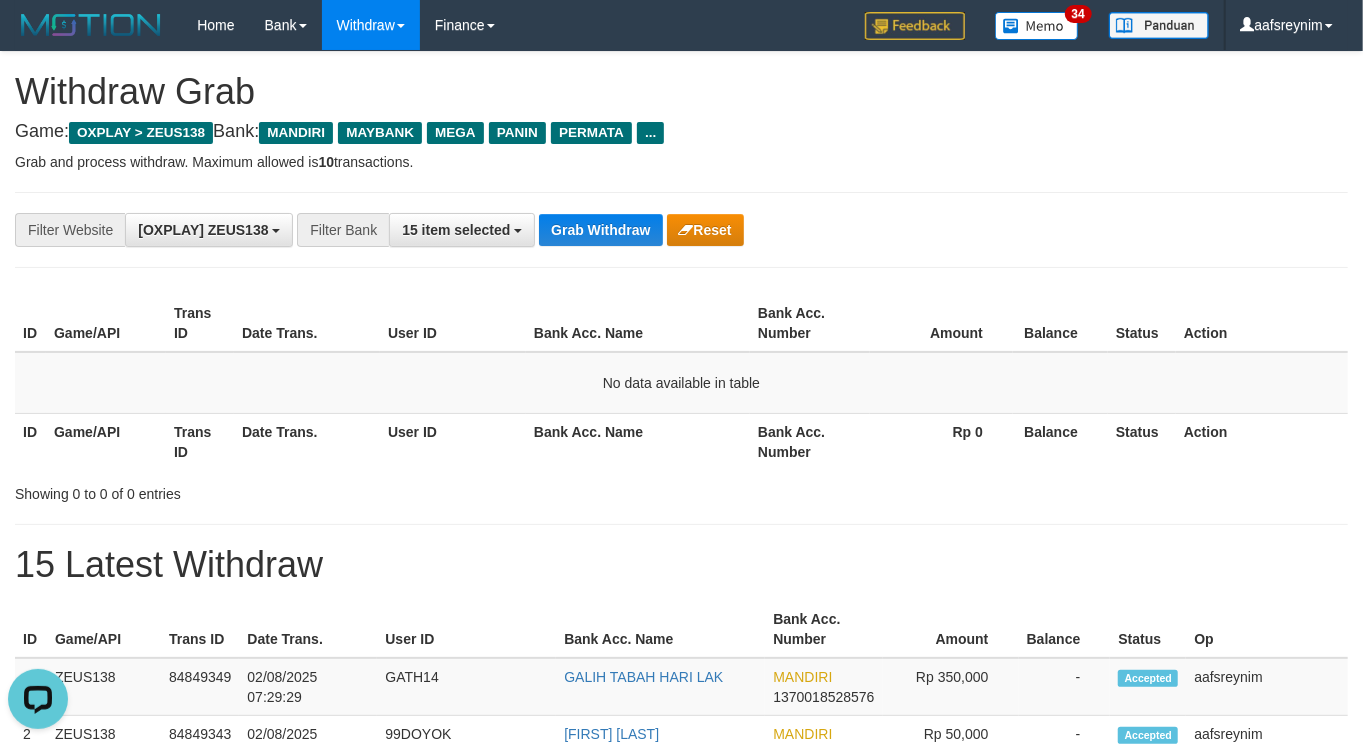 scroll, scrollTop: 0, scrollLeft: 0, axis: both 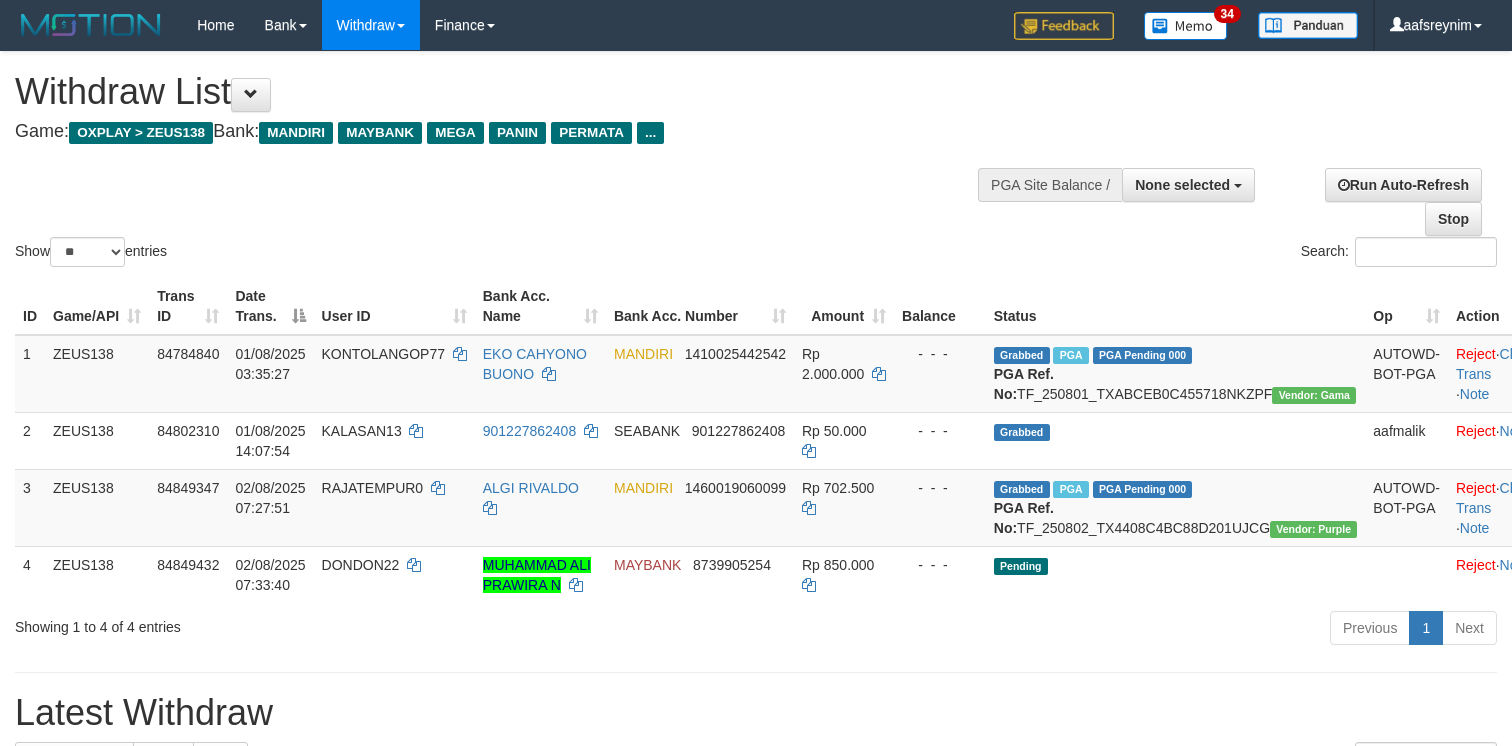 select 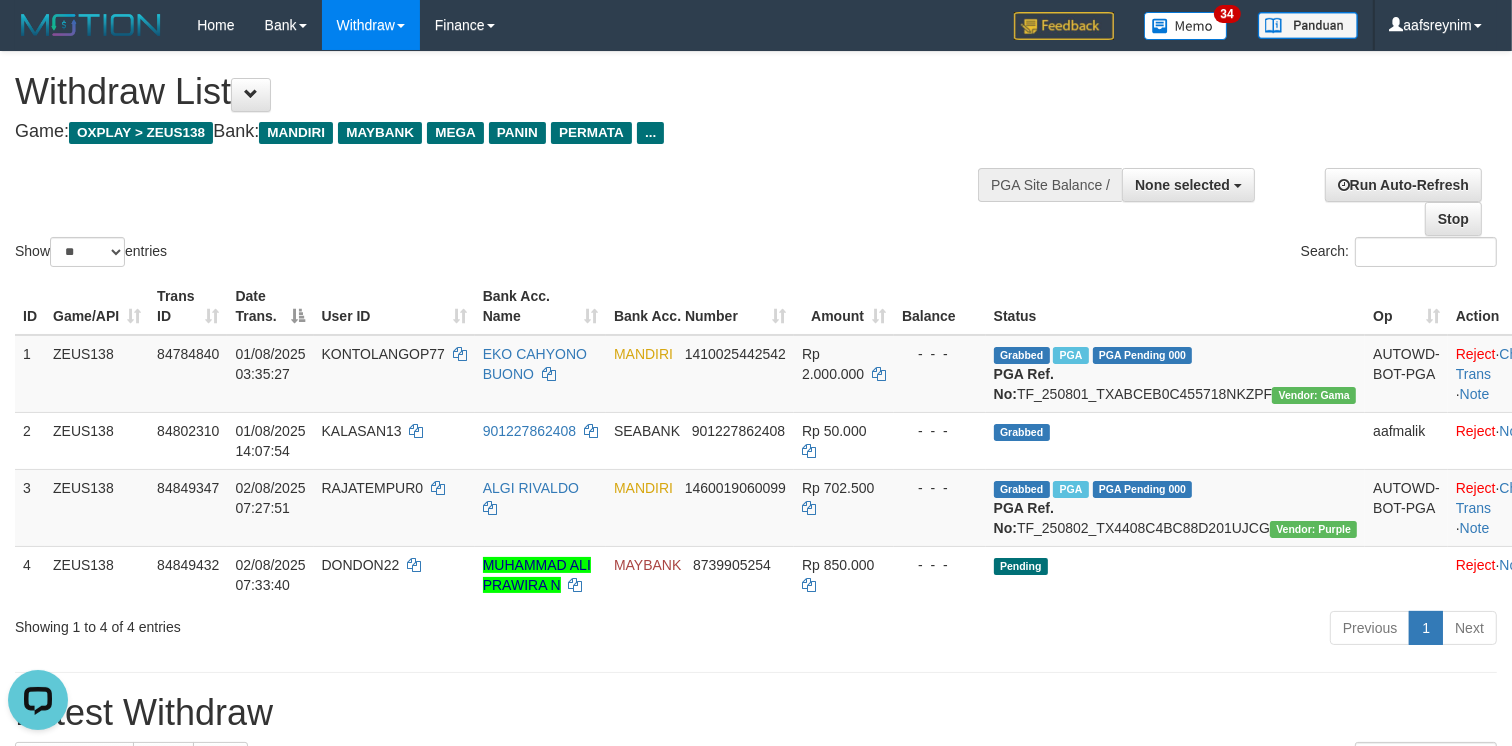scroll, scrollTop: 0, scrollLeft: 0, axis: both 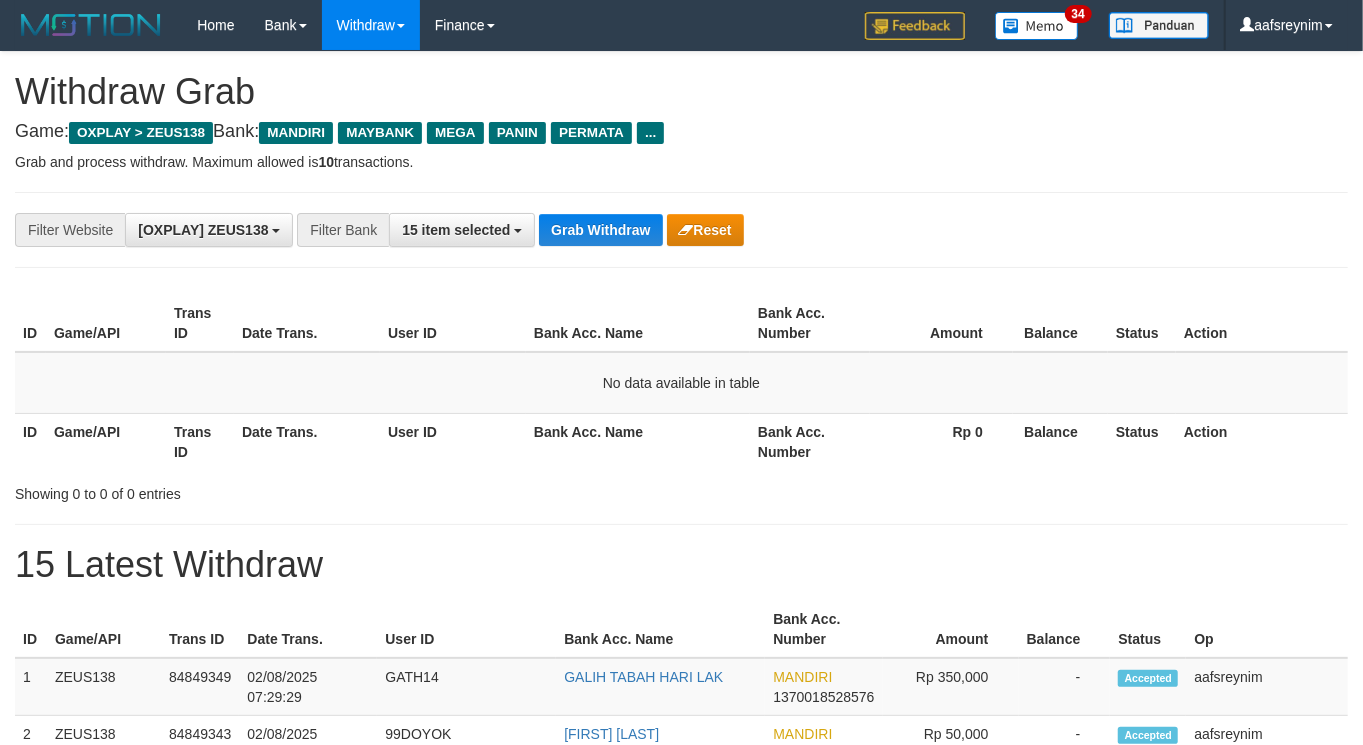 click on "**********" at bounding box center [681, 230] 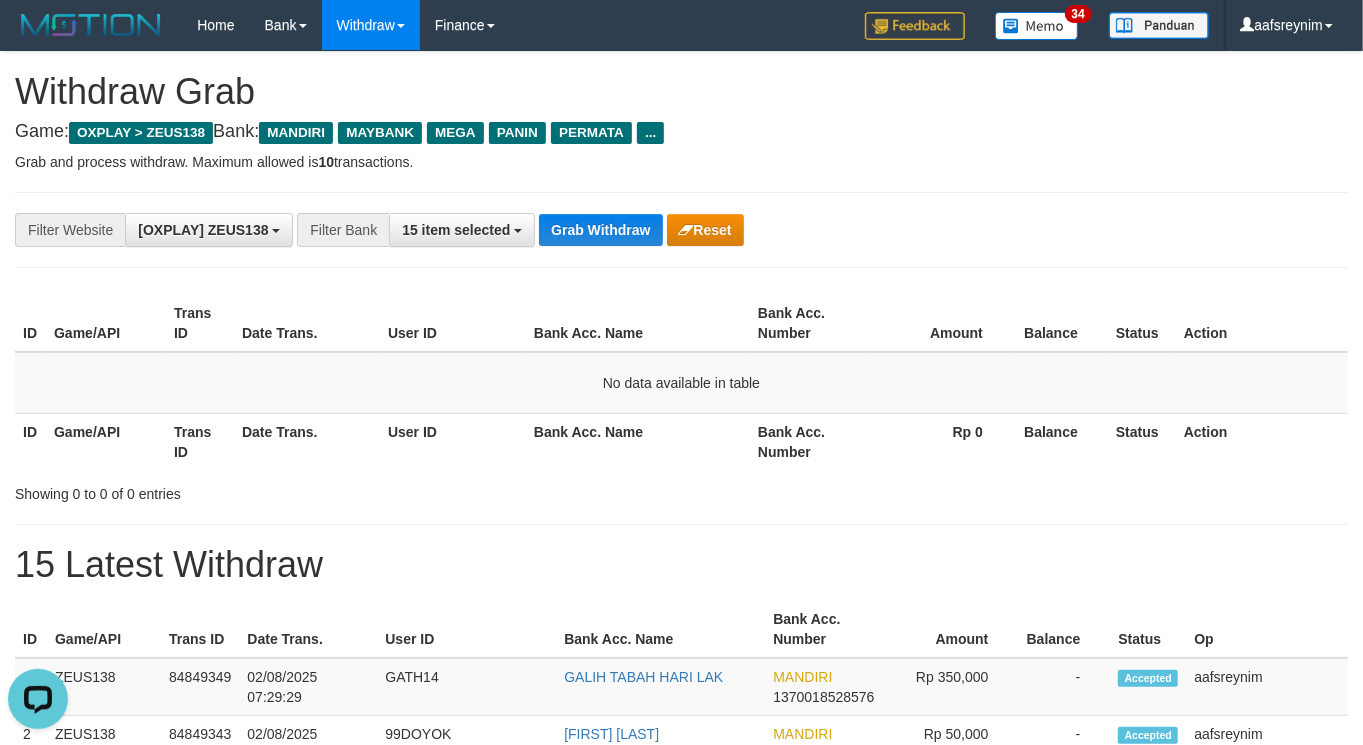 scroll, scrollTop: 0, scrollLeft: 0, axis: both 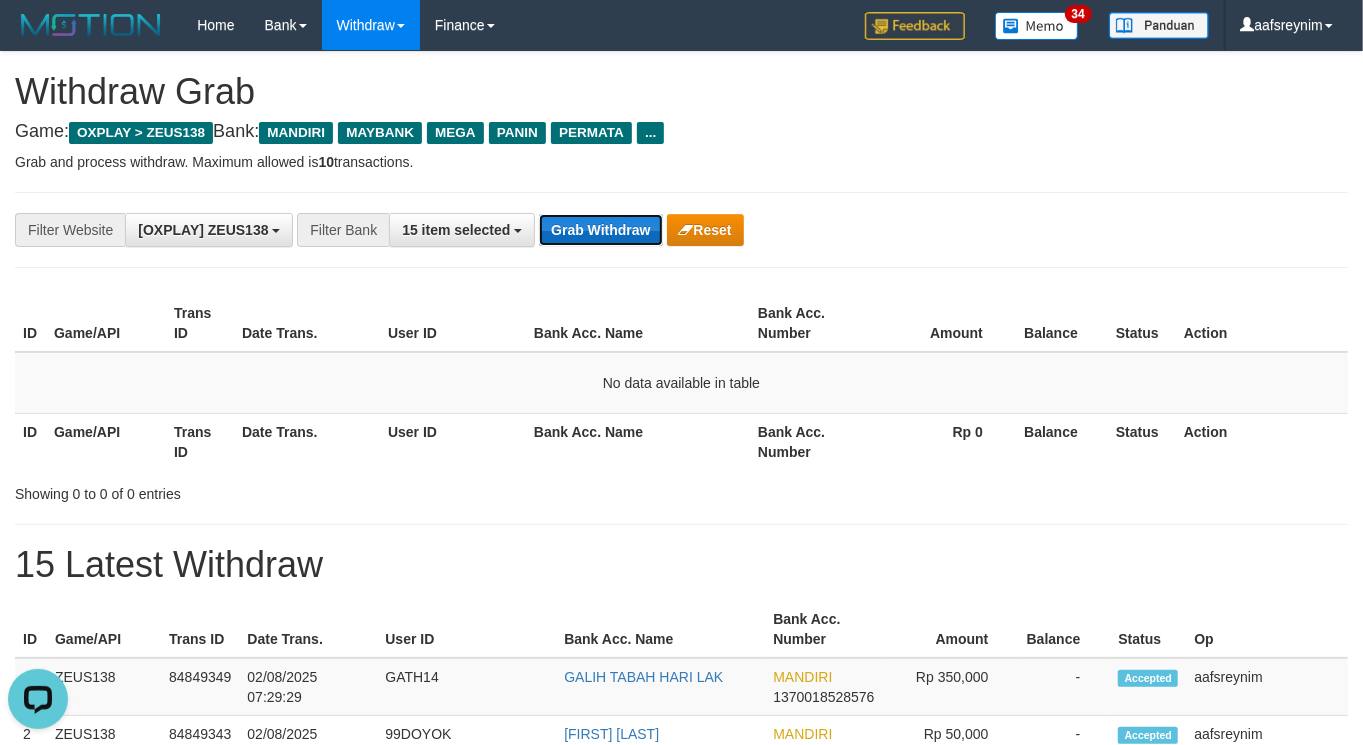click on "Grab Withdraw" at bounding box center (600, 230) 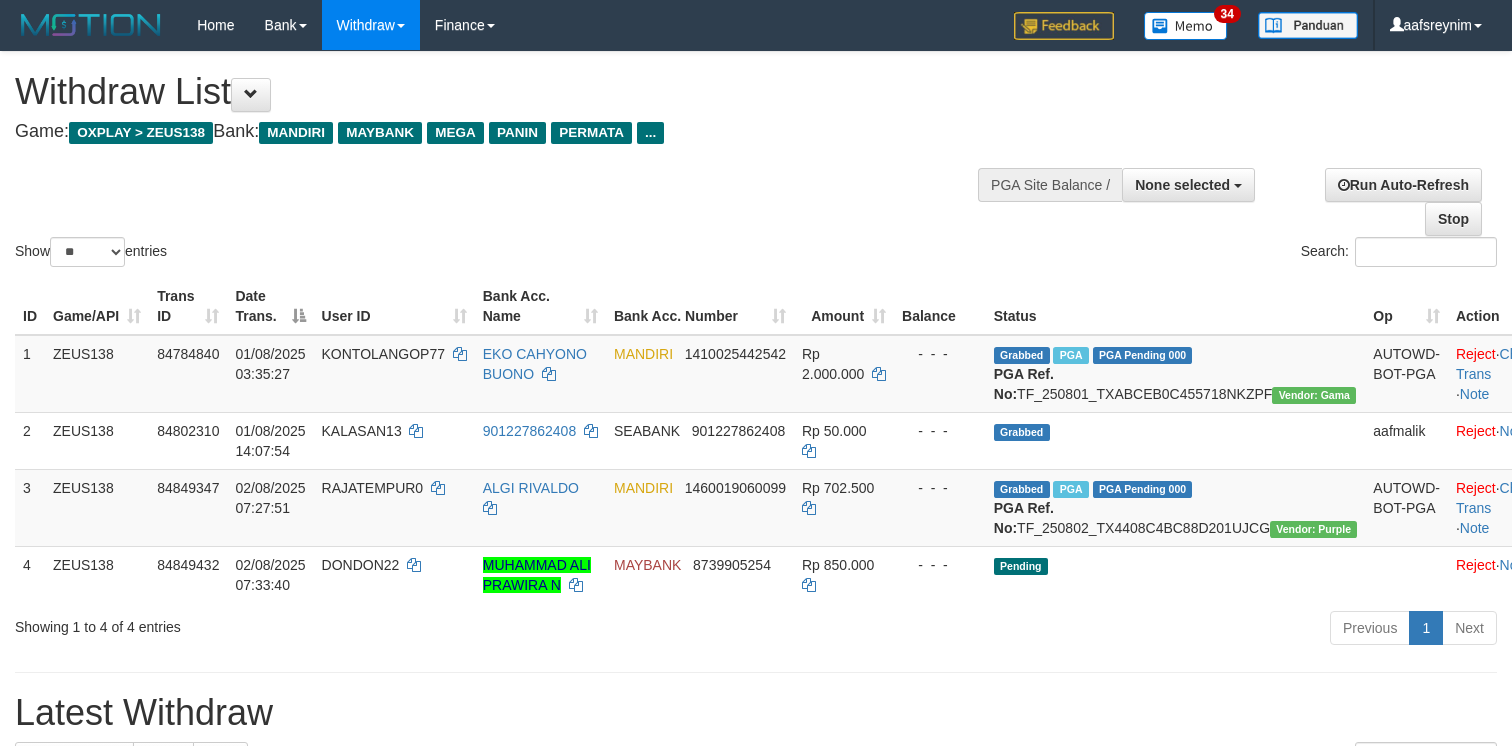 select 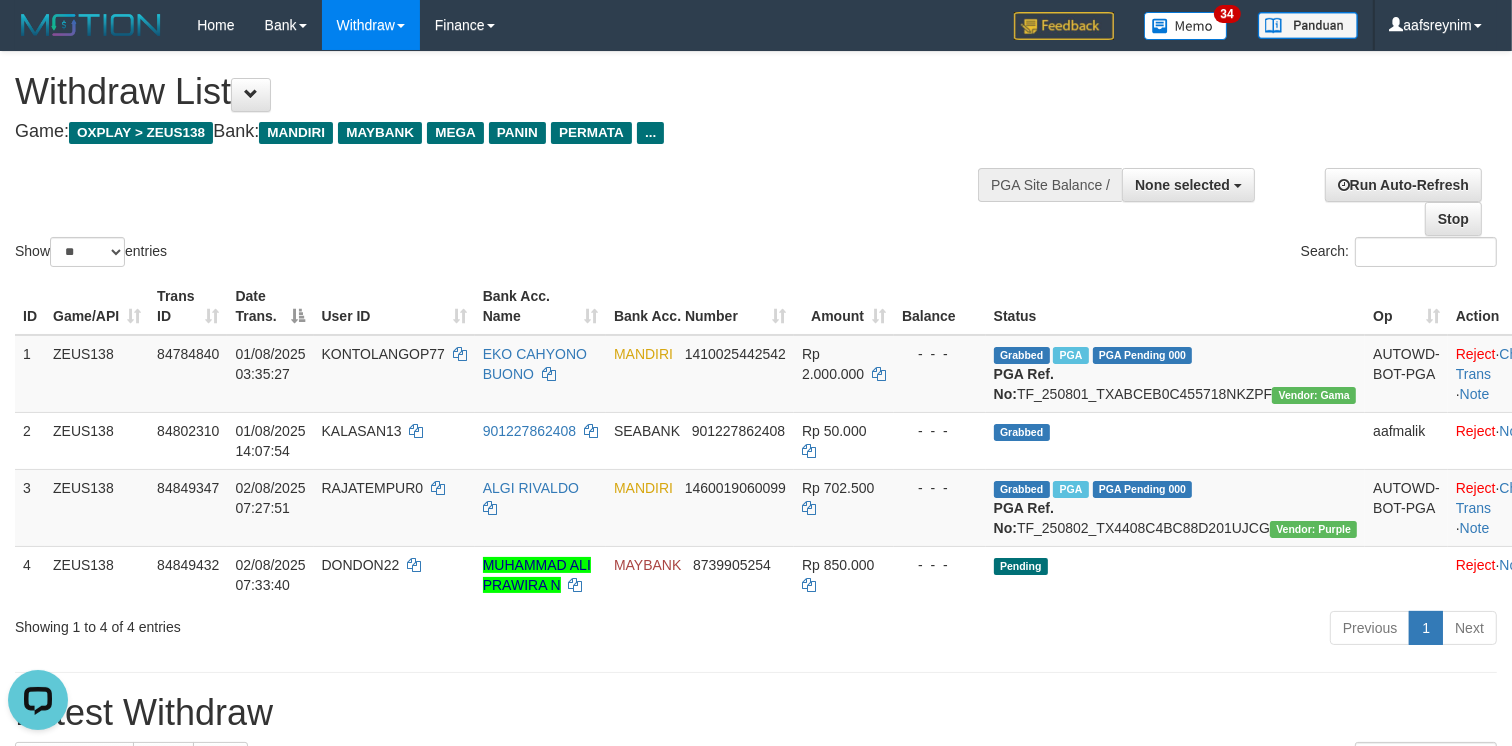 scroll, scrollTop: 0, scrollLeft: 0, axis: both 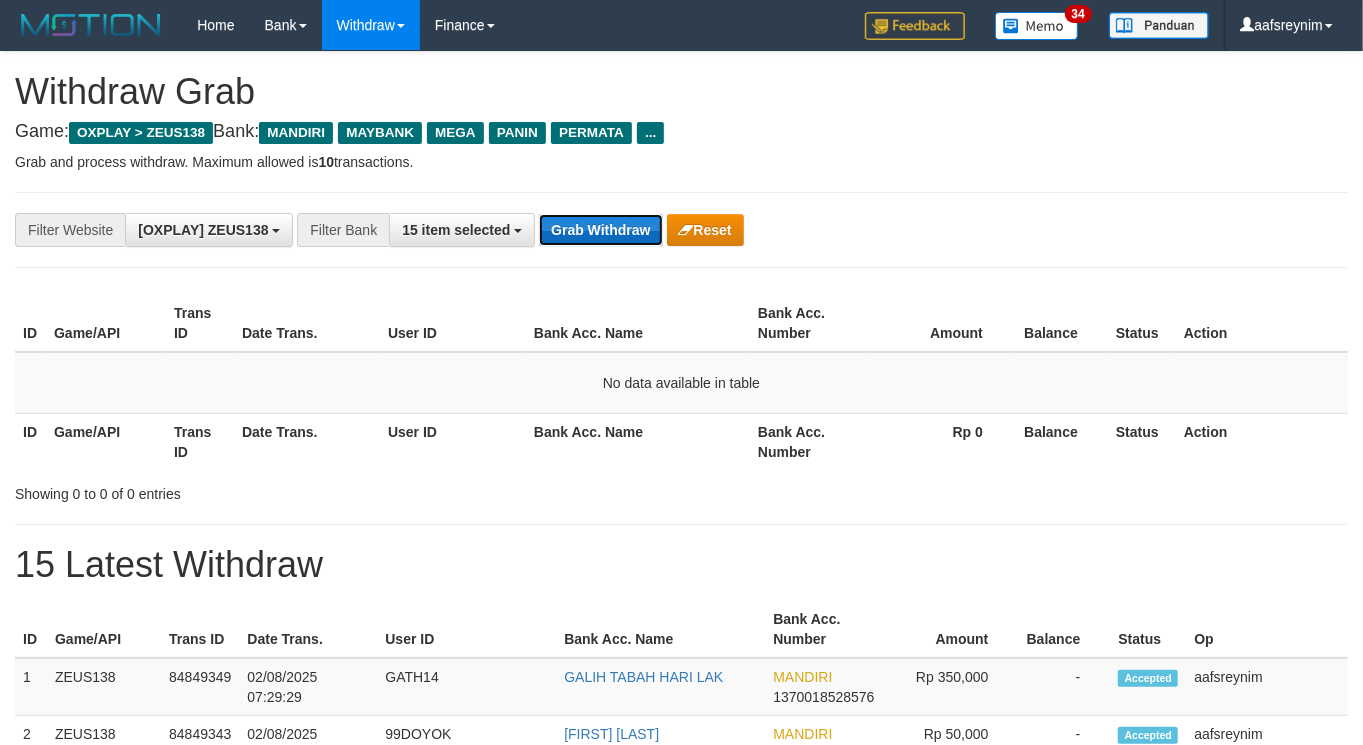 click on "Grab Withdraw" at bounding box center [600, 230] 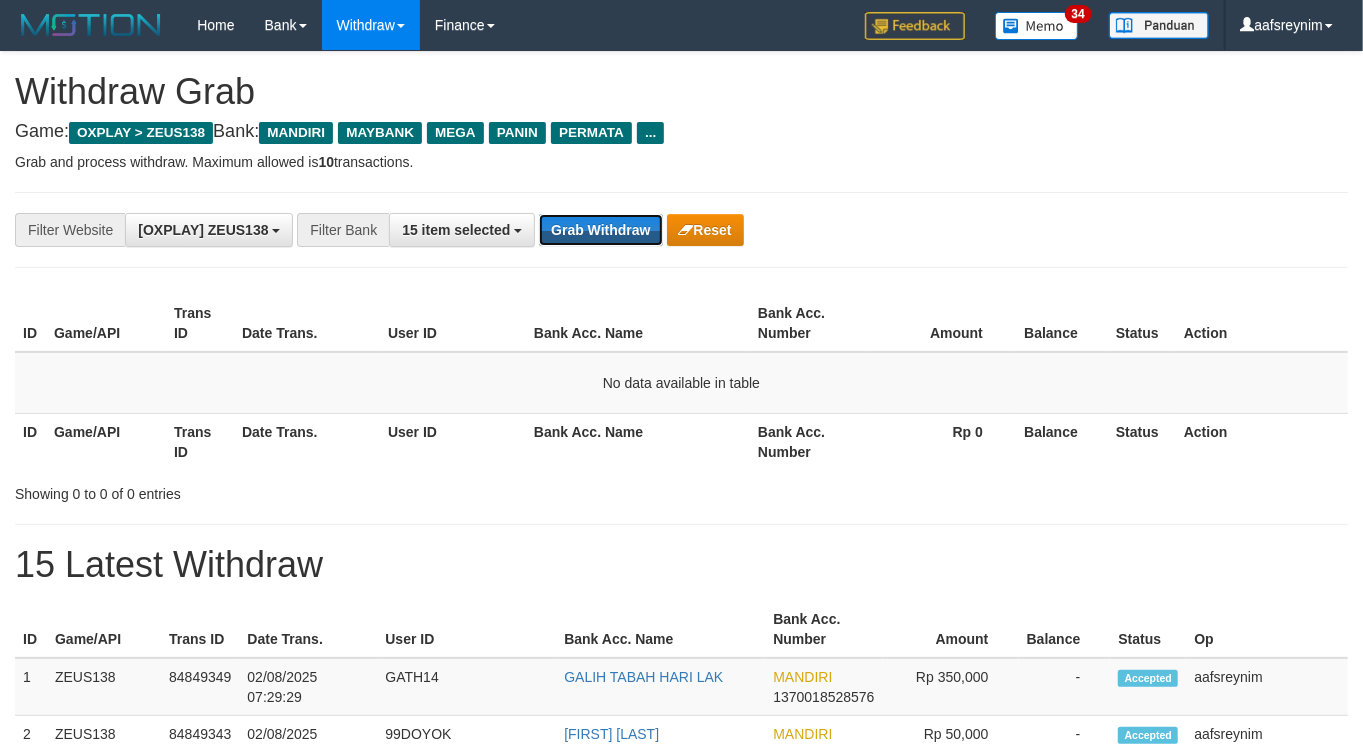 click on "**********" at bounding box center (568, 230) 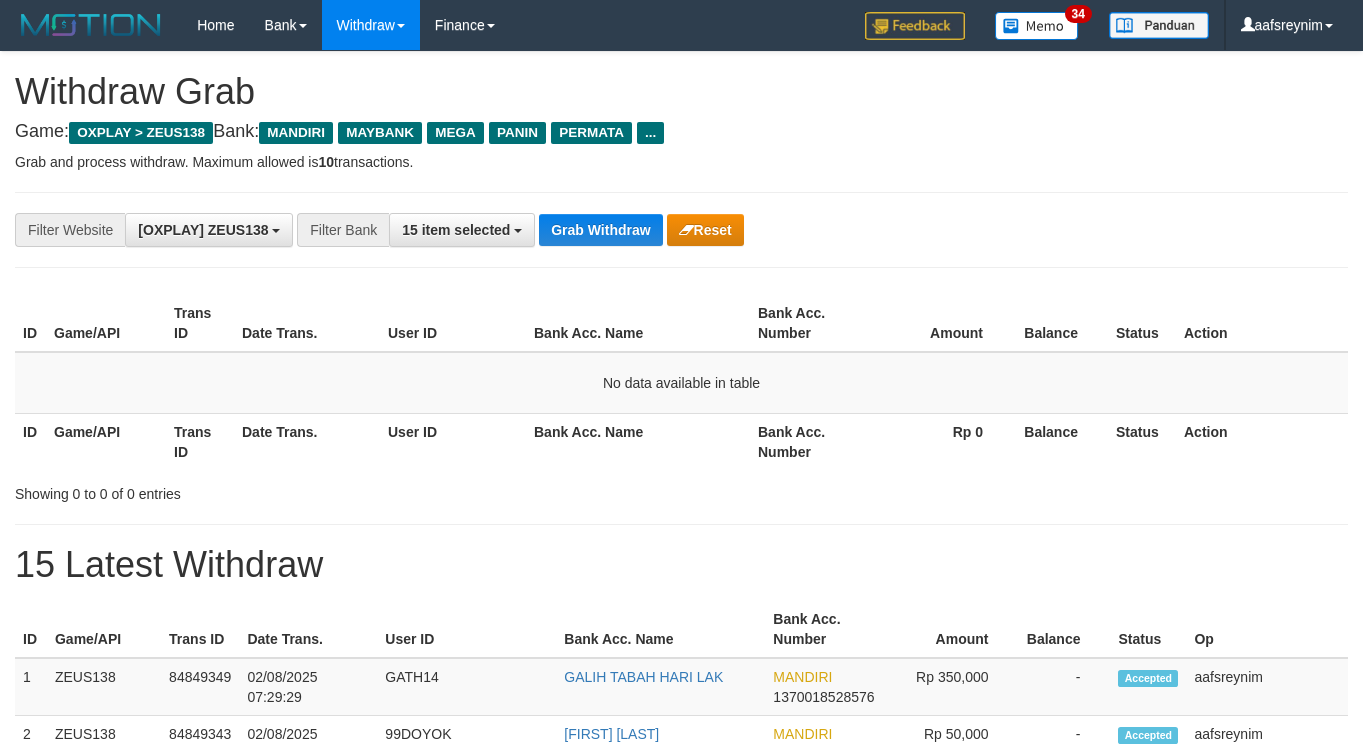 scroll, scrollTop: 0, scrollLeft: 0, axis: both 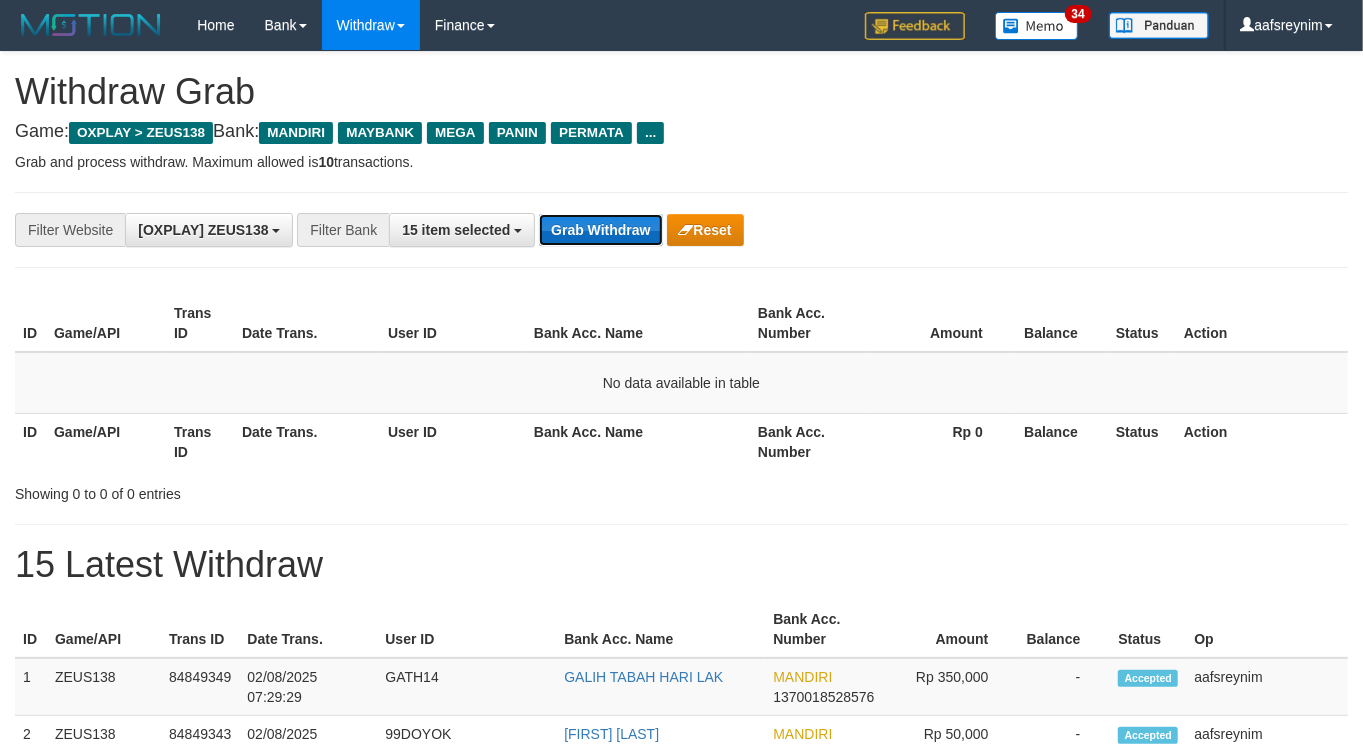 click on "Grab Withdraw" at bounding box center [600, 230] 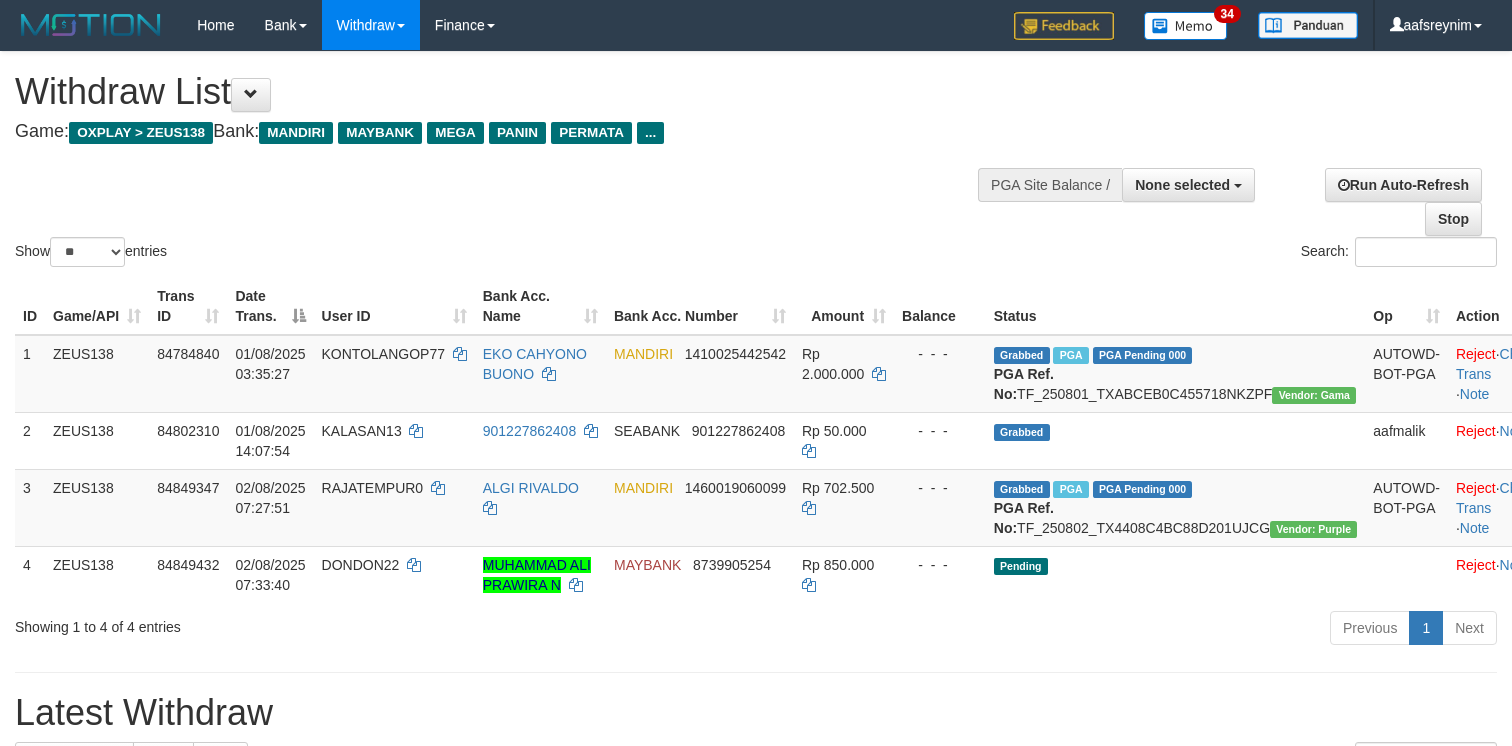 select 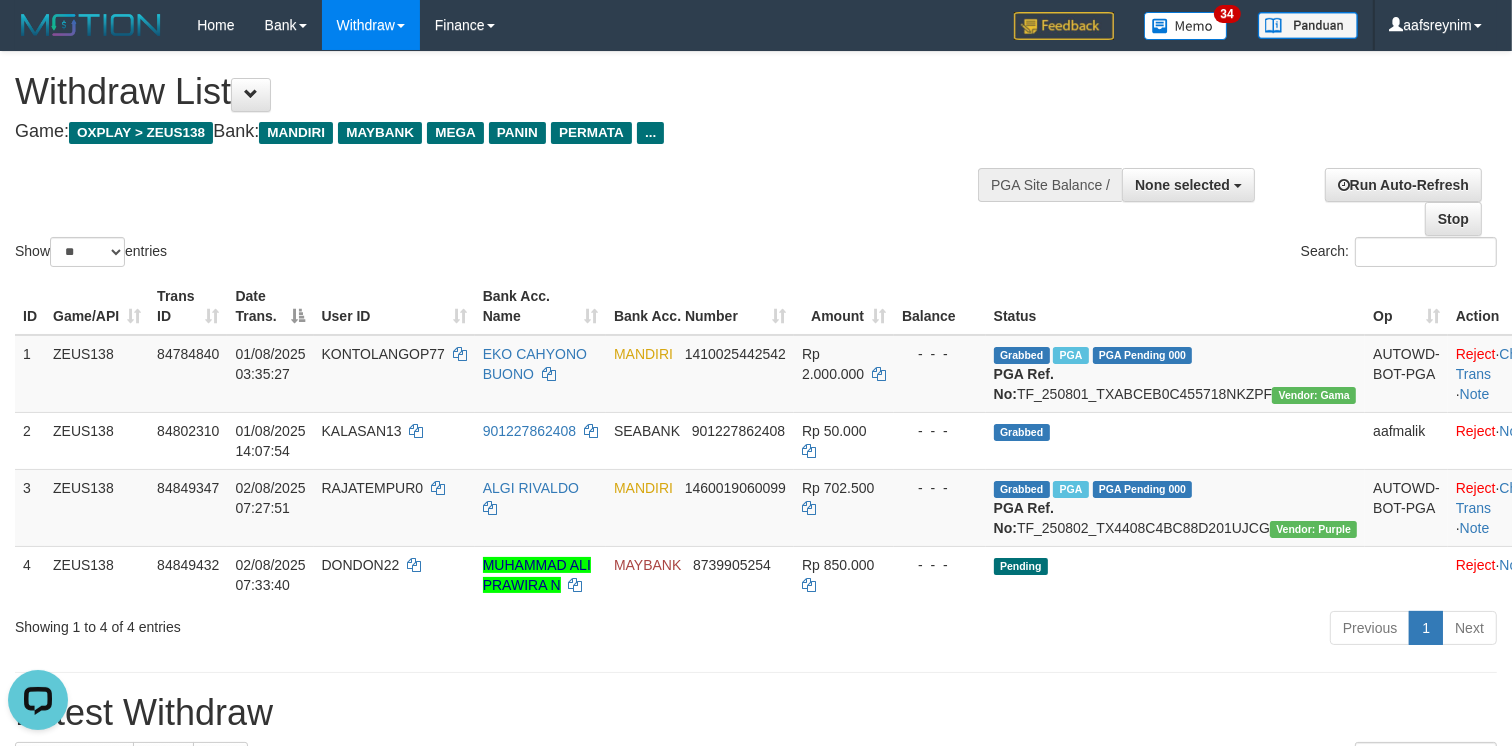 scroll, scrollTop: 0, scrollLeft: 0, axis: both 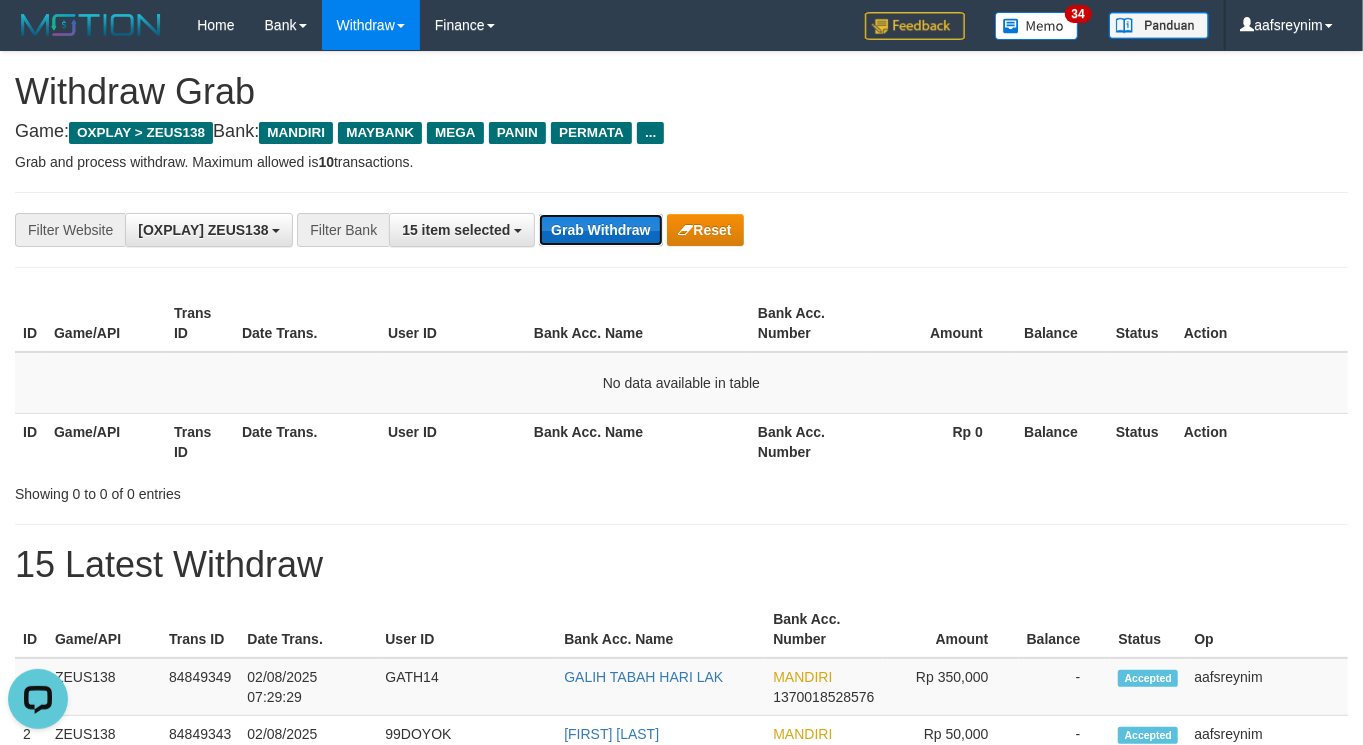 click on "Grab Withdraw" at bounding box center (600, 230) 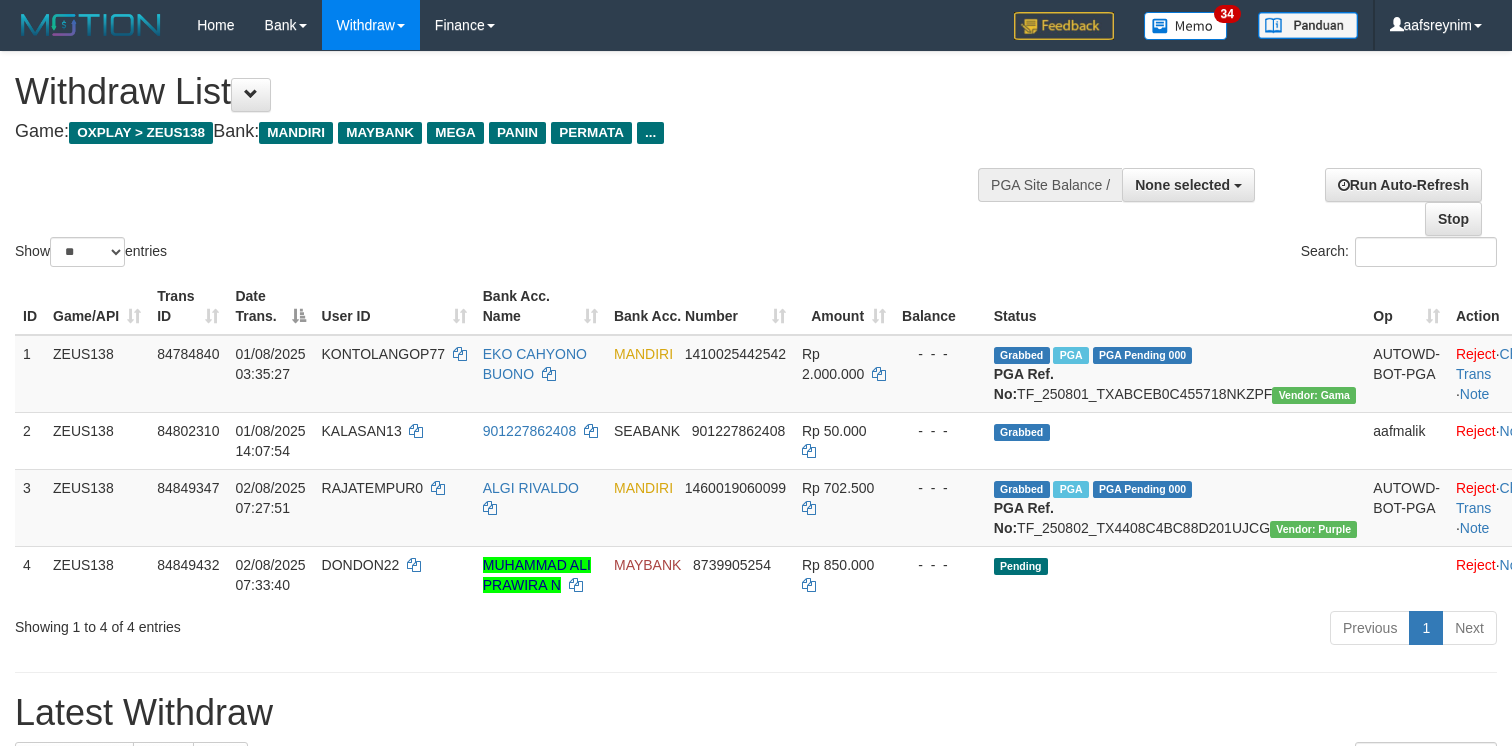 select 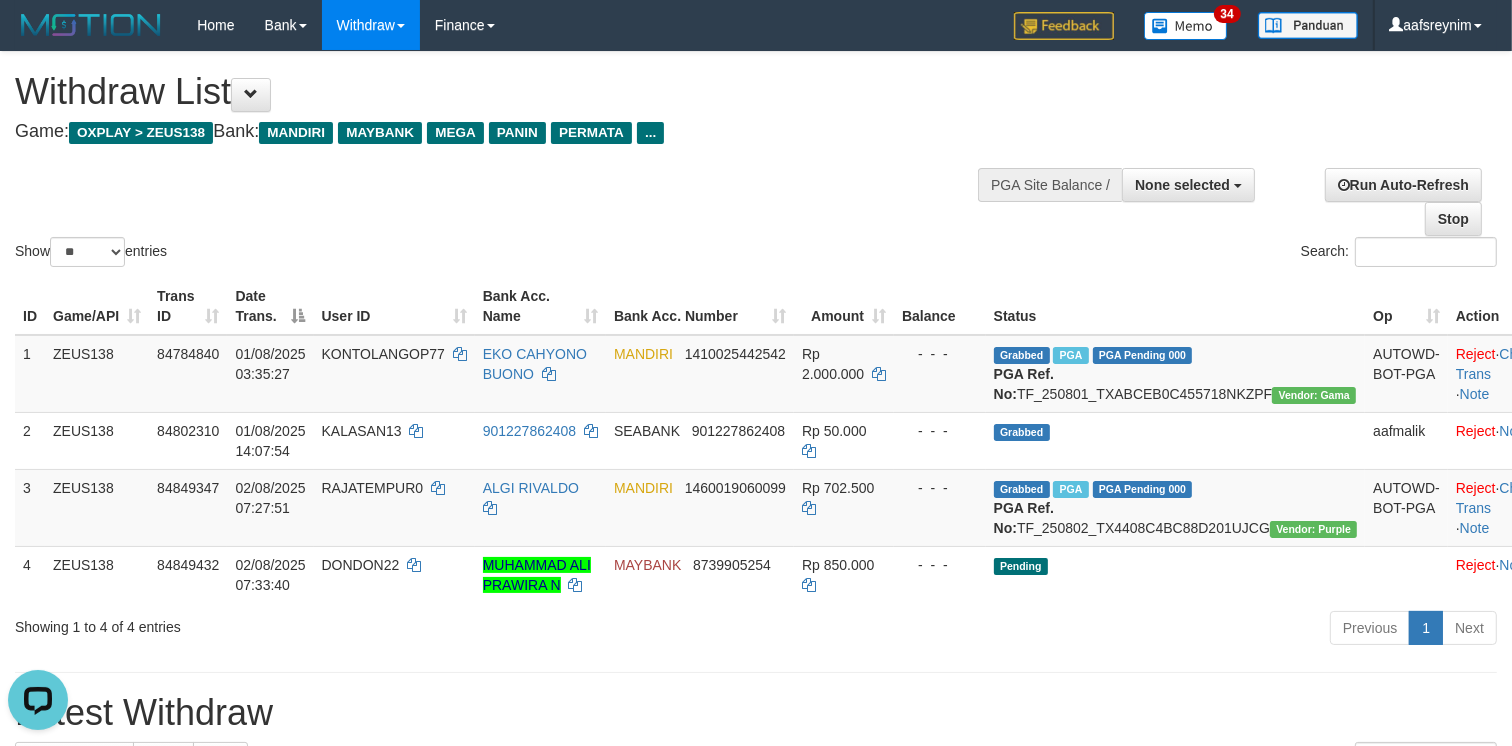 scroll, scrollTop: 0, scrollLeft: 0, axis: both 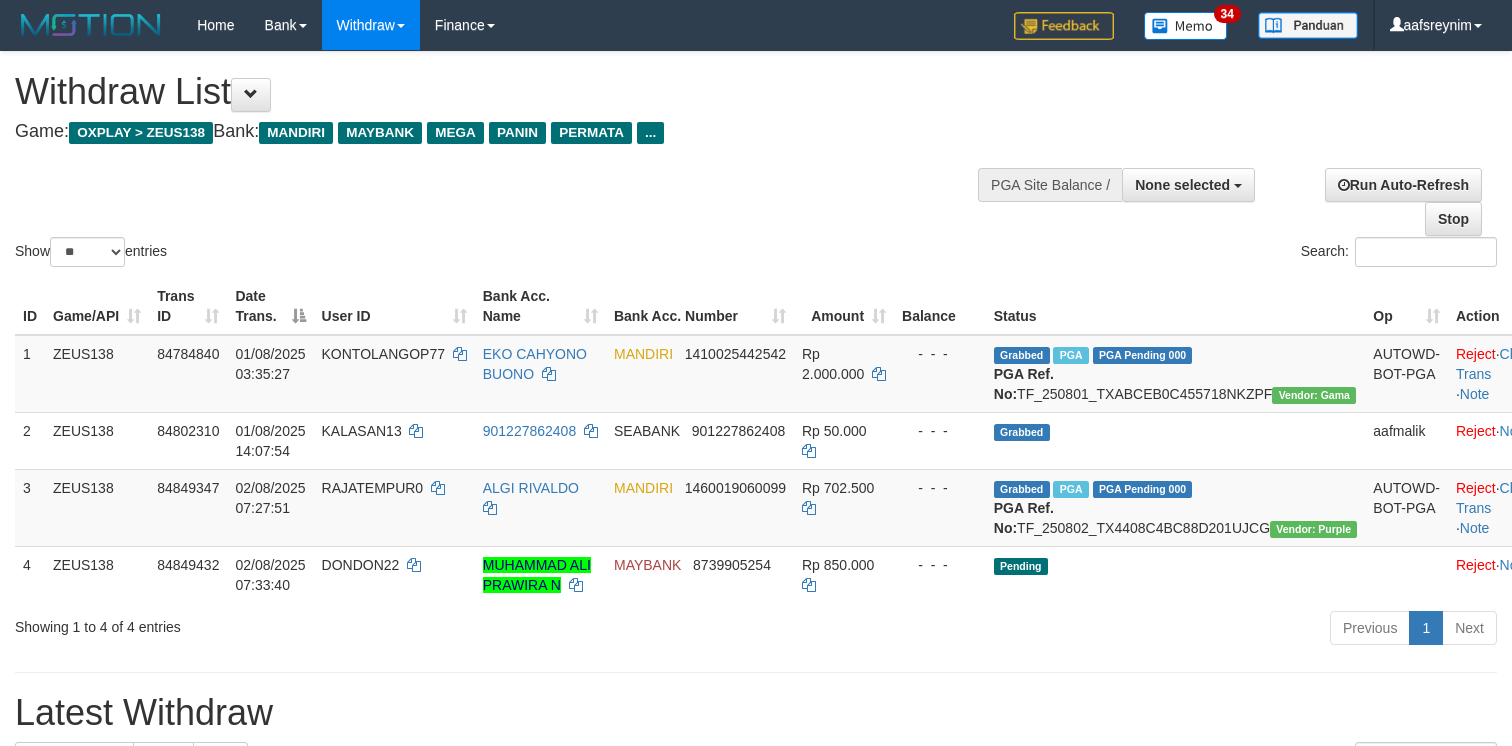 select 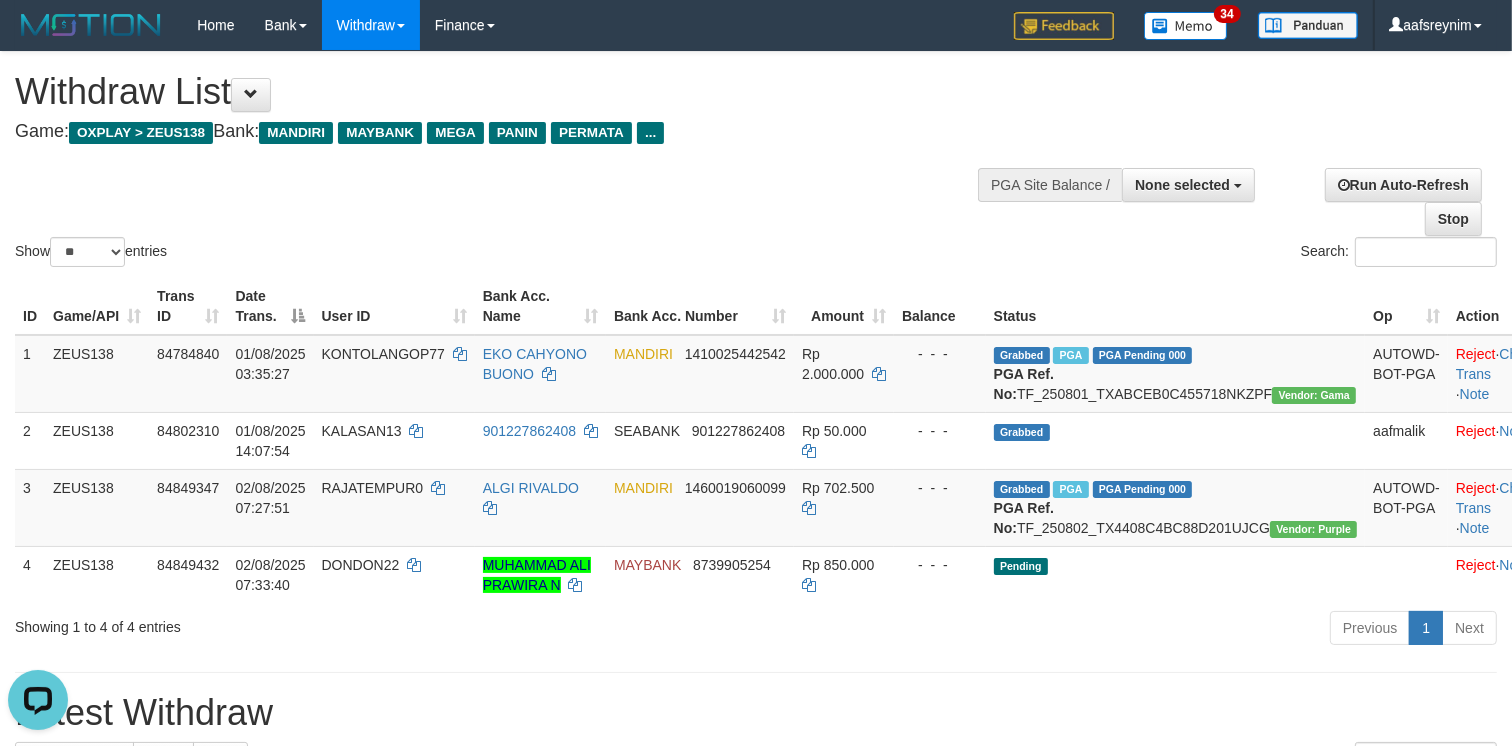 scroll, scrollTop: 0, scrollLeft: 0, axis: both 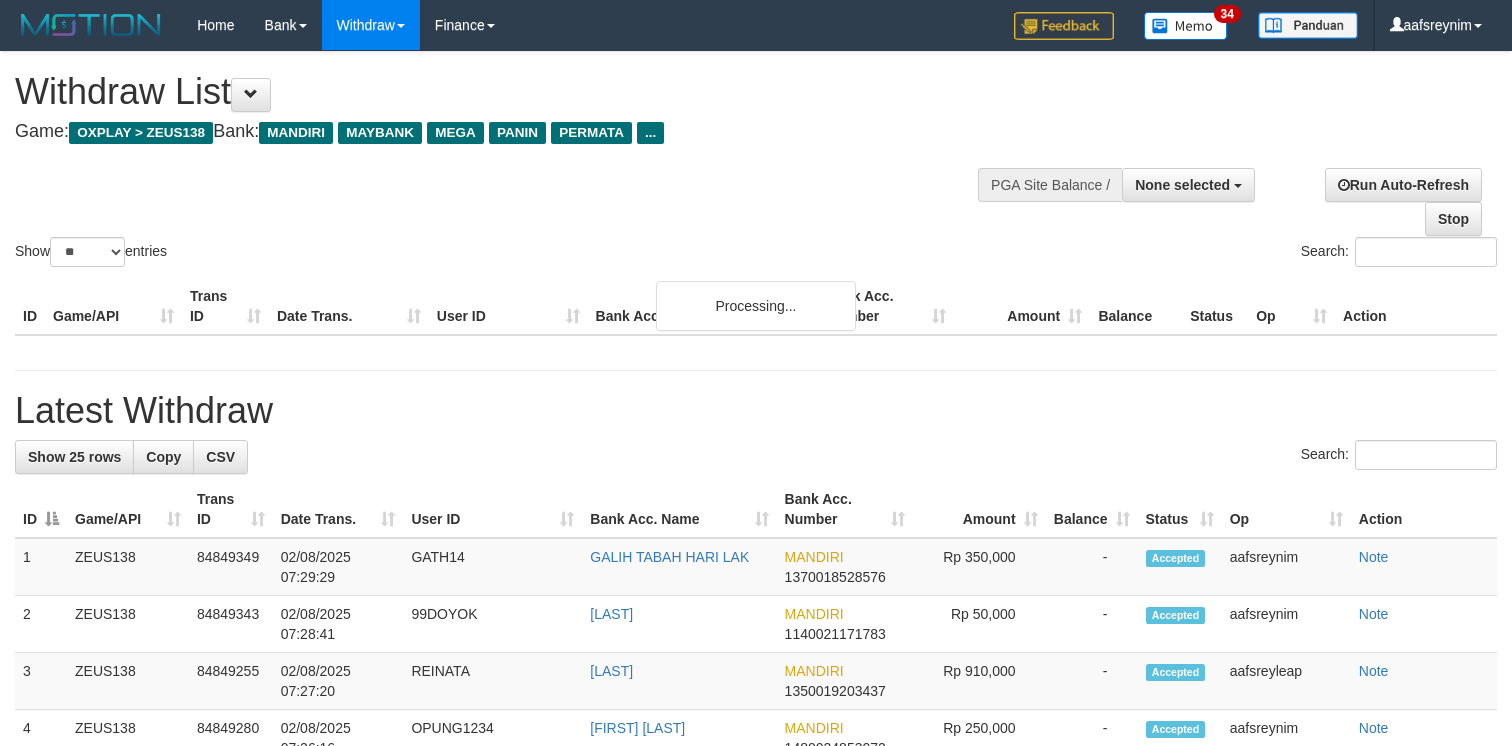 select 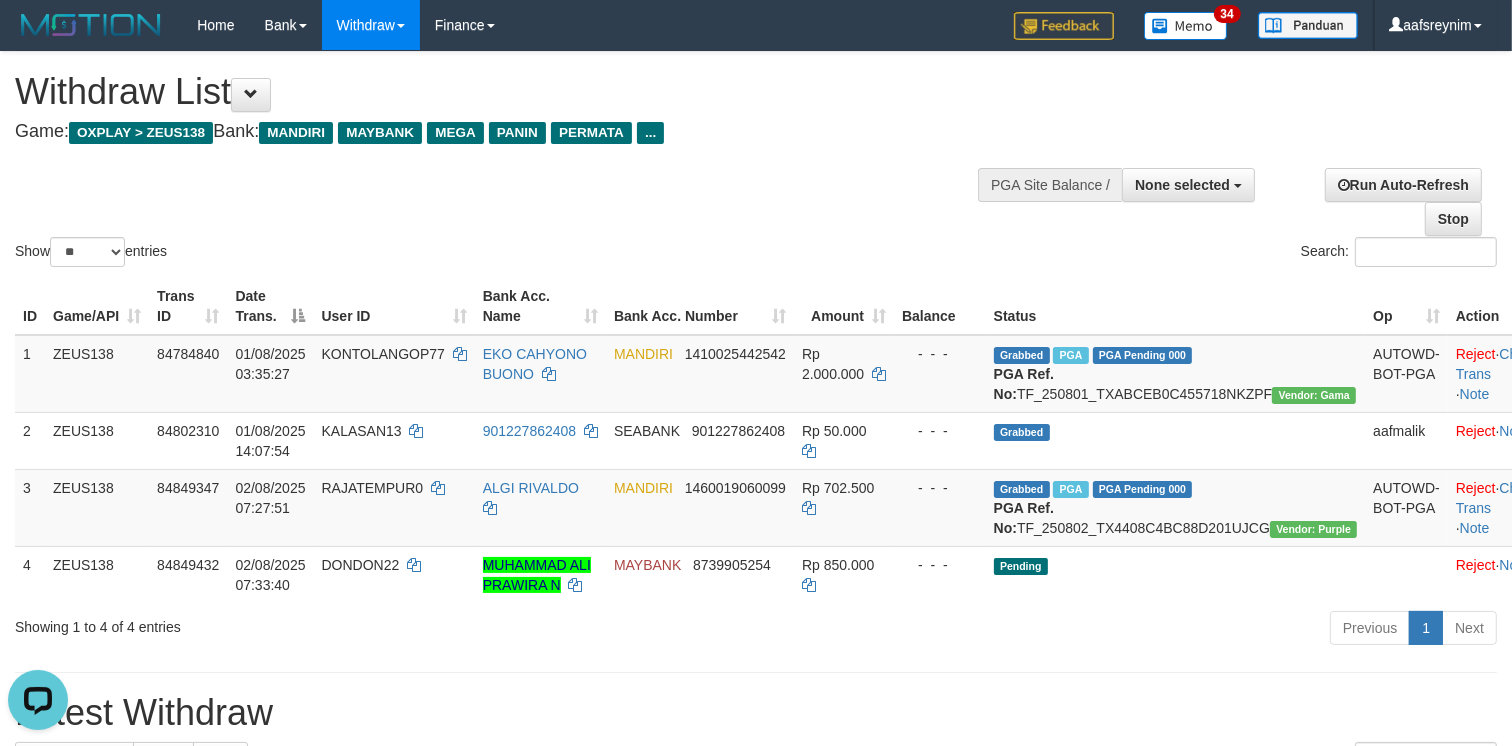 scroll, scrollTop: 0, scrollLeft: 0, axis: both 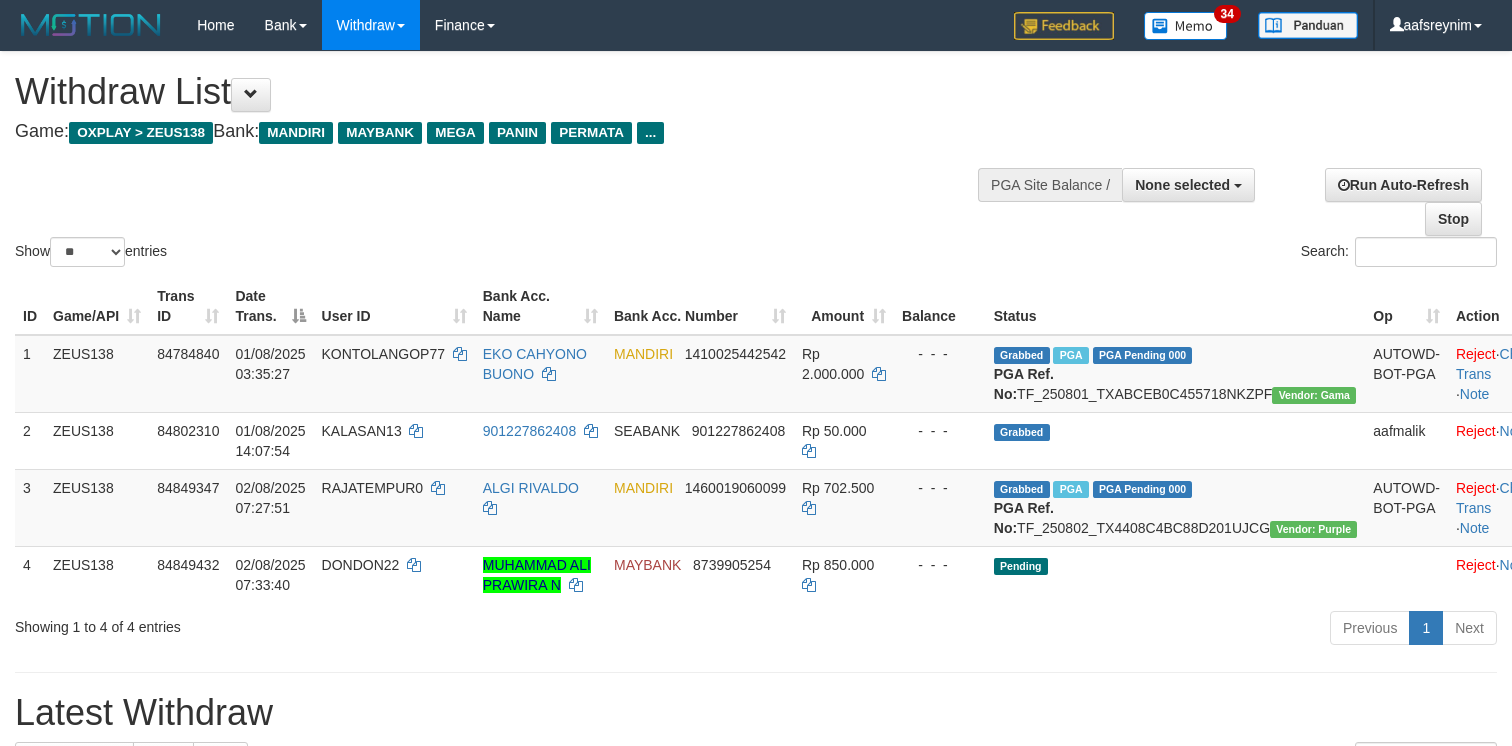 select 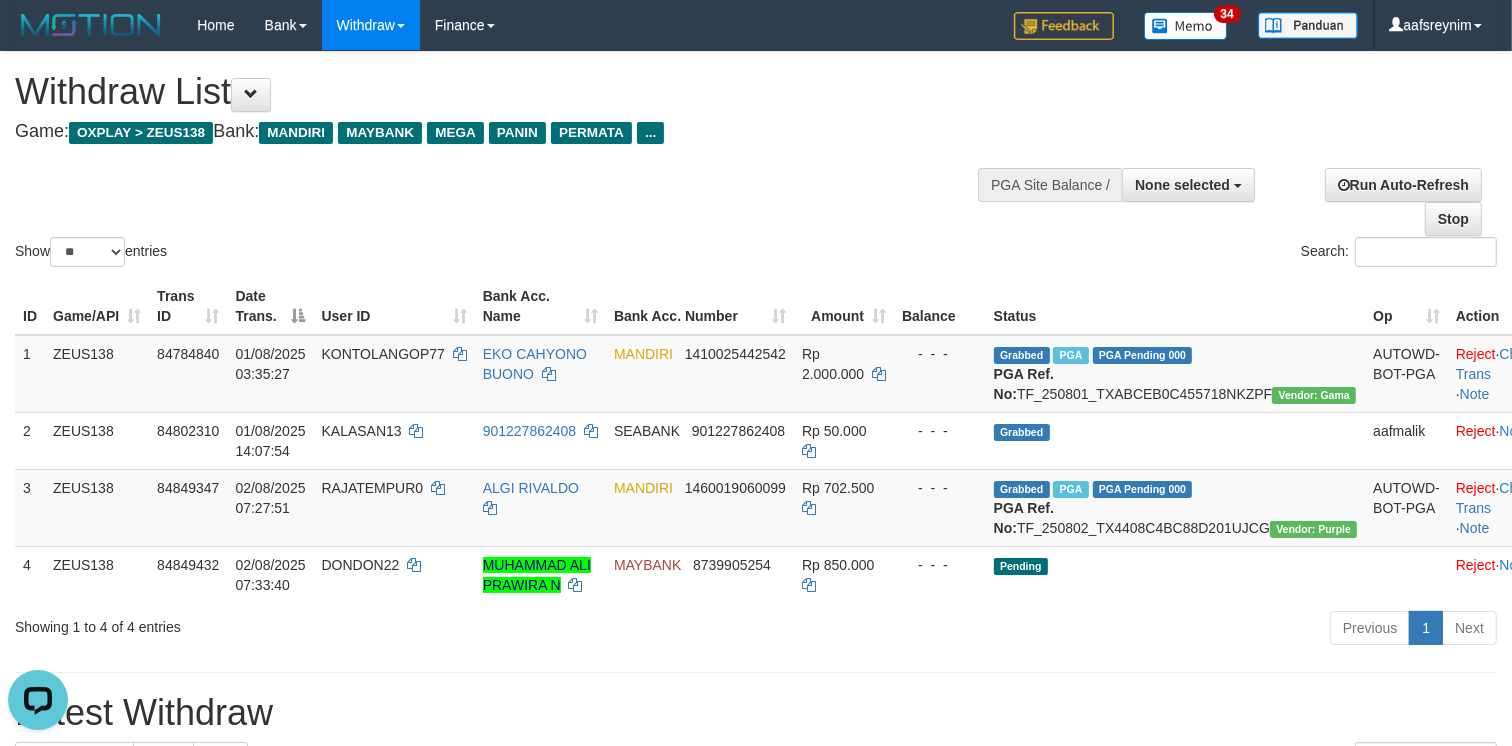 scroll, scrollTop: 0, scrollLeft: 0, axis: both 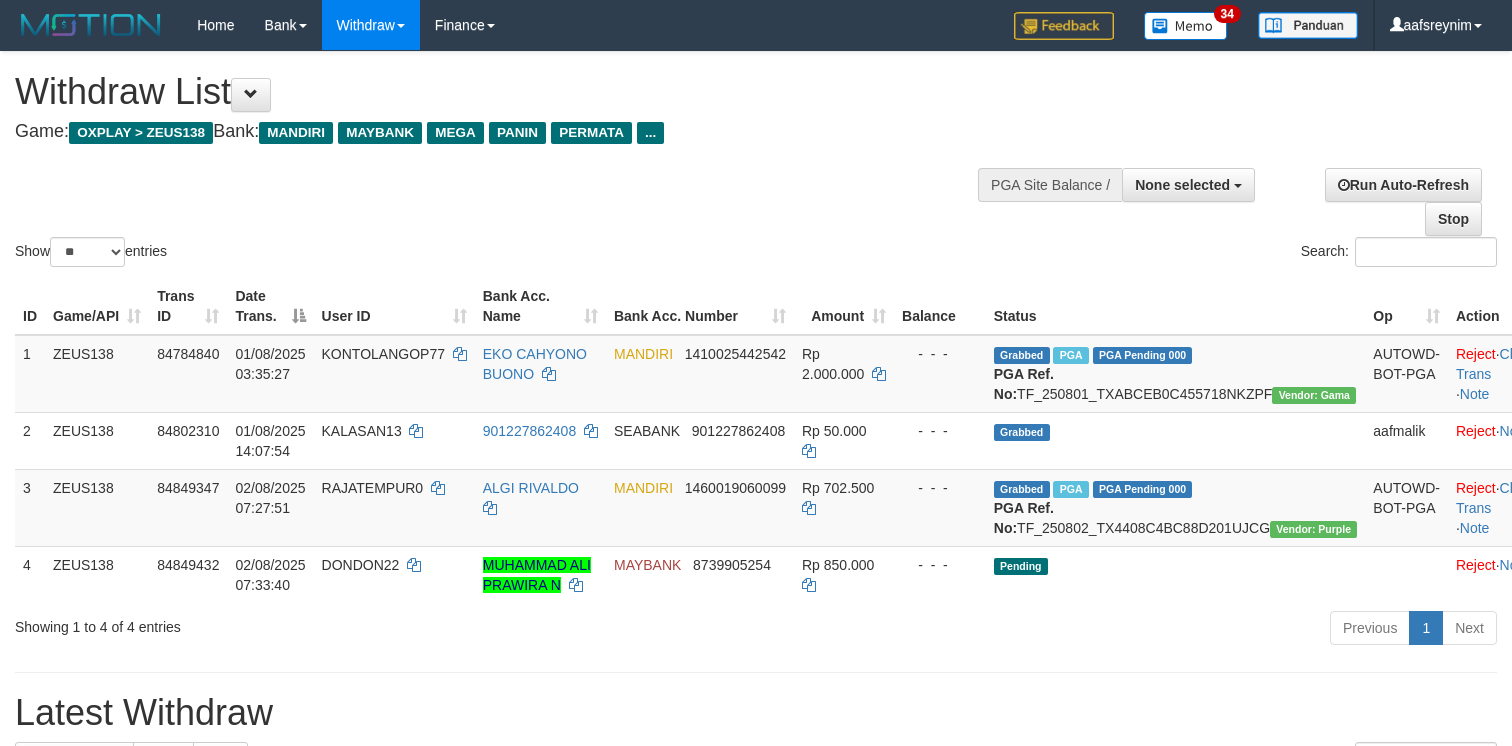 select 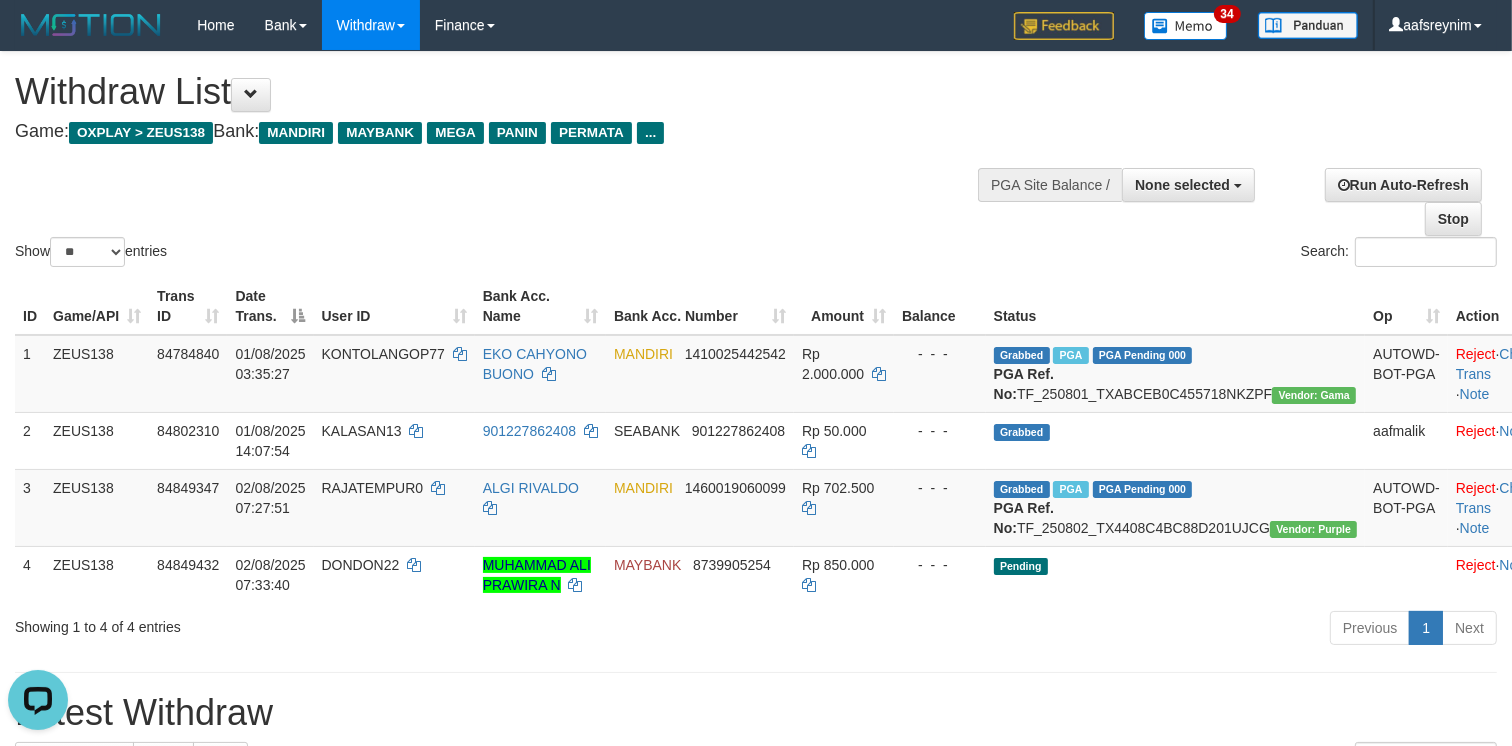 scroll, scrollTop: 0, scrollLeft: 0, axis: both 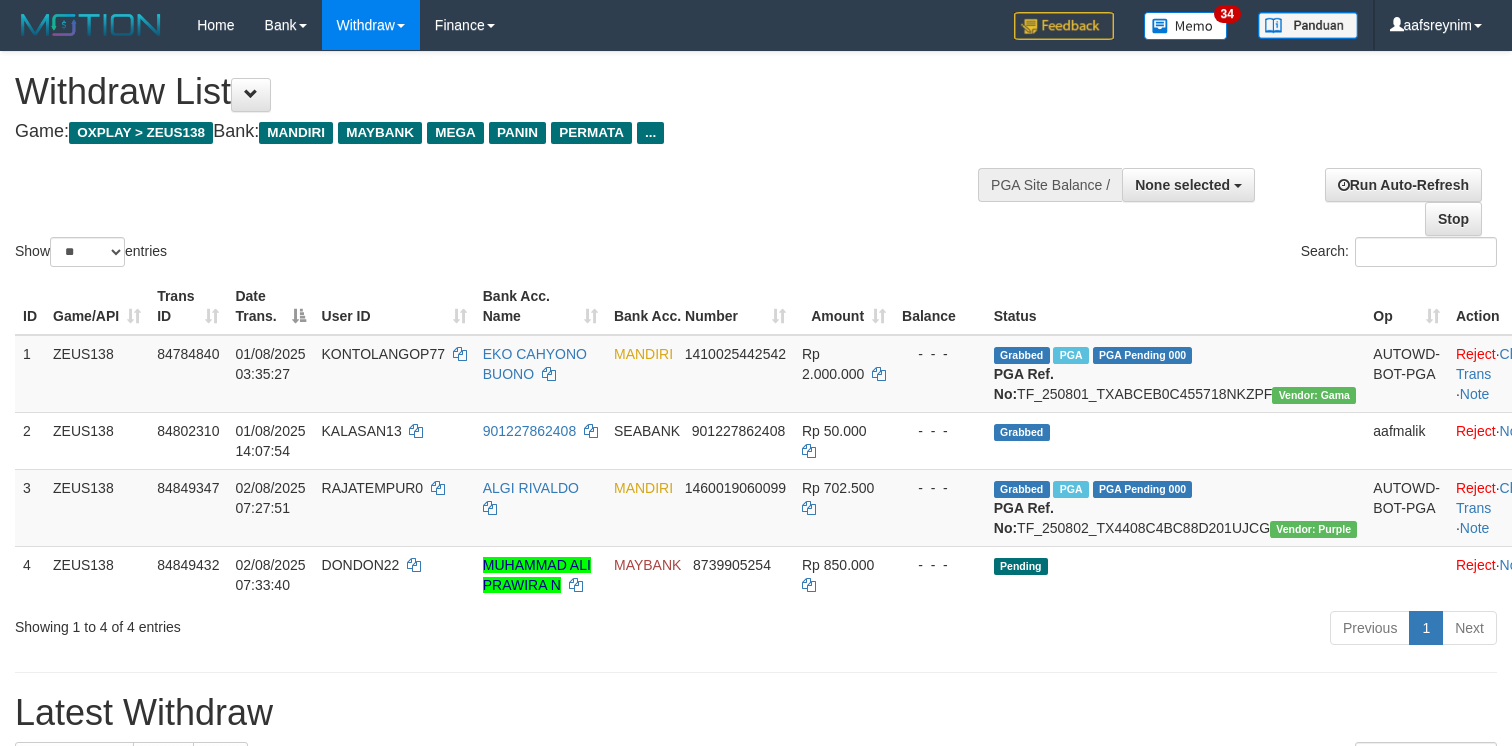 select 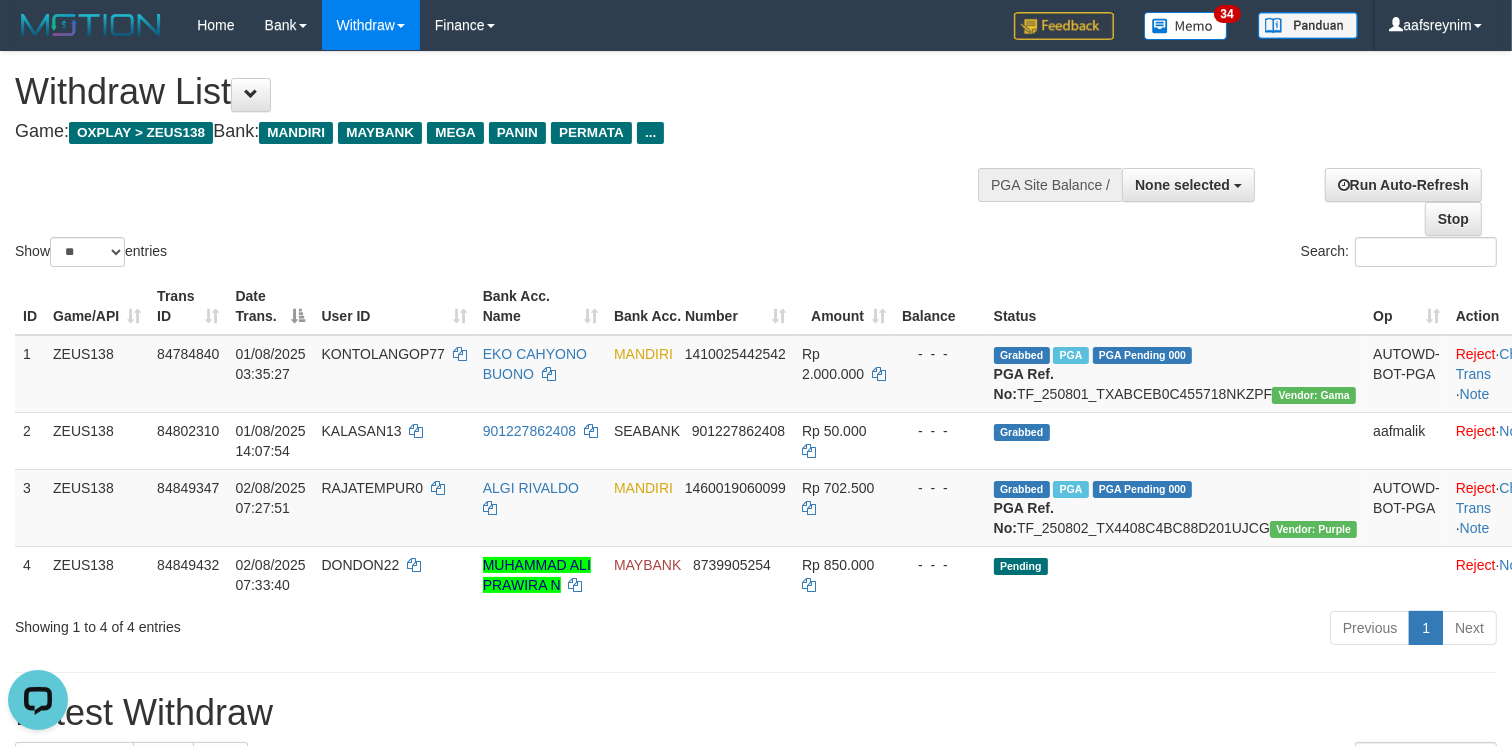scroll, scrollTop: 0, scrollLeft: 0, axis: both 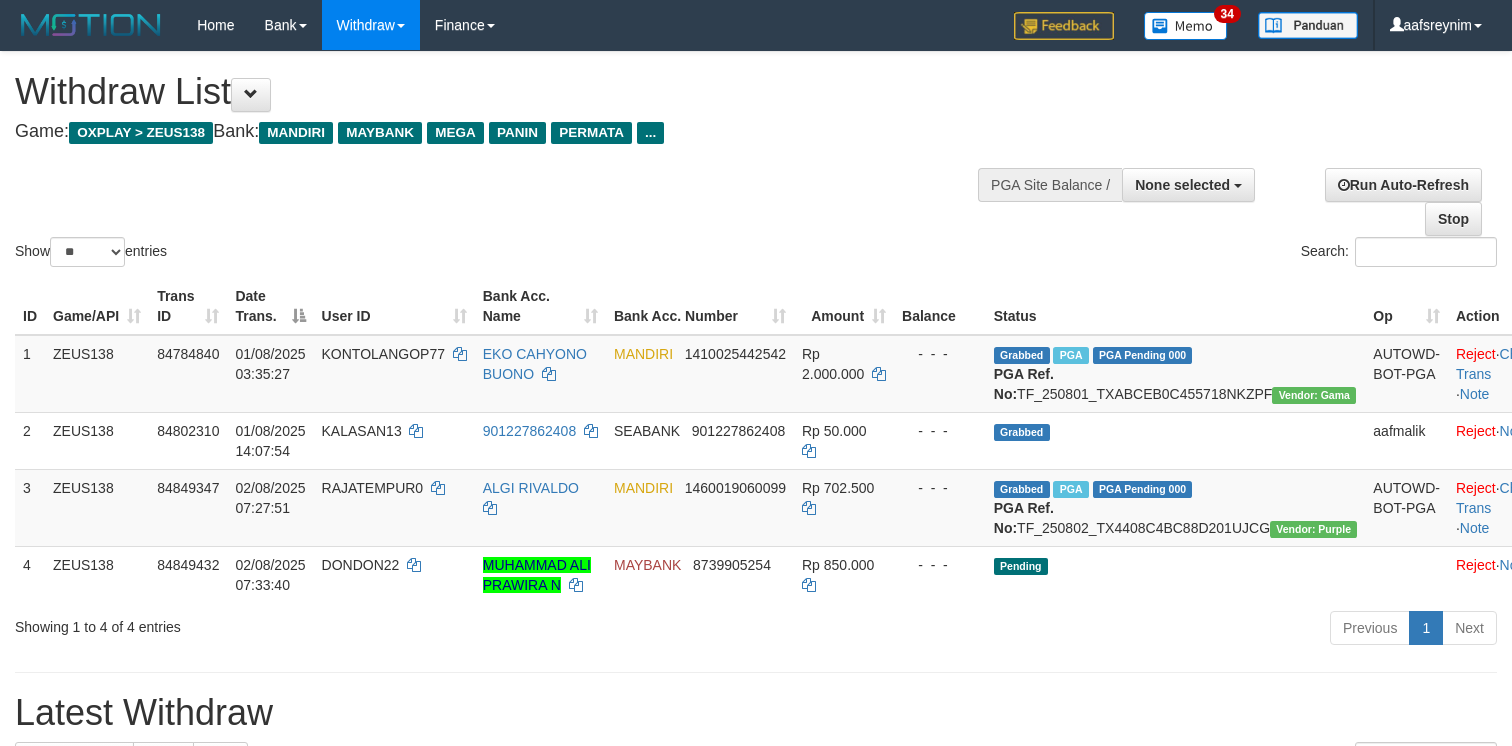 select 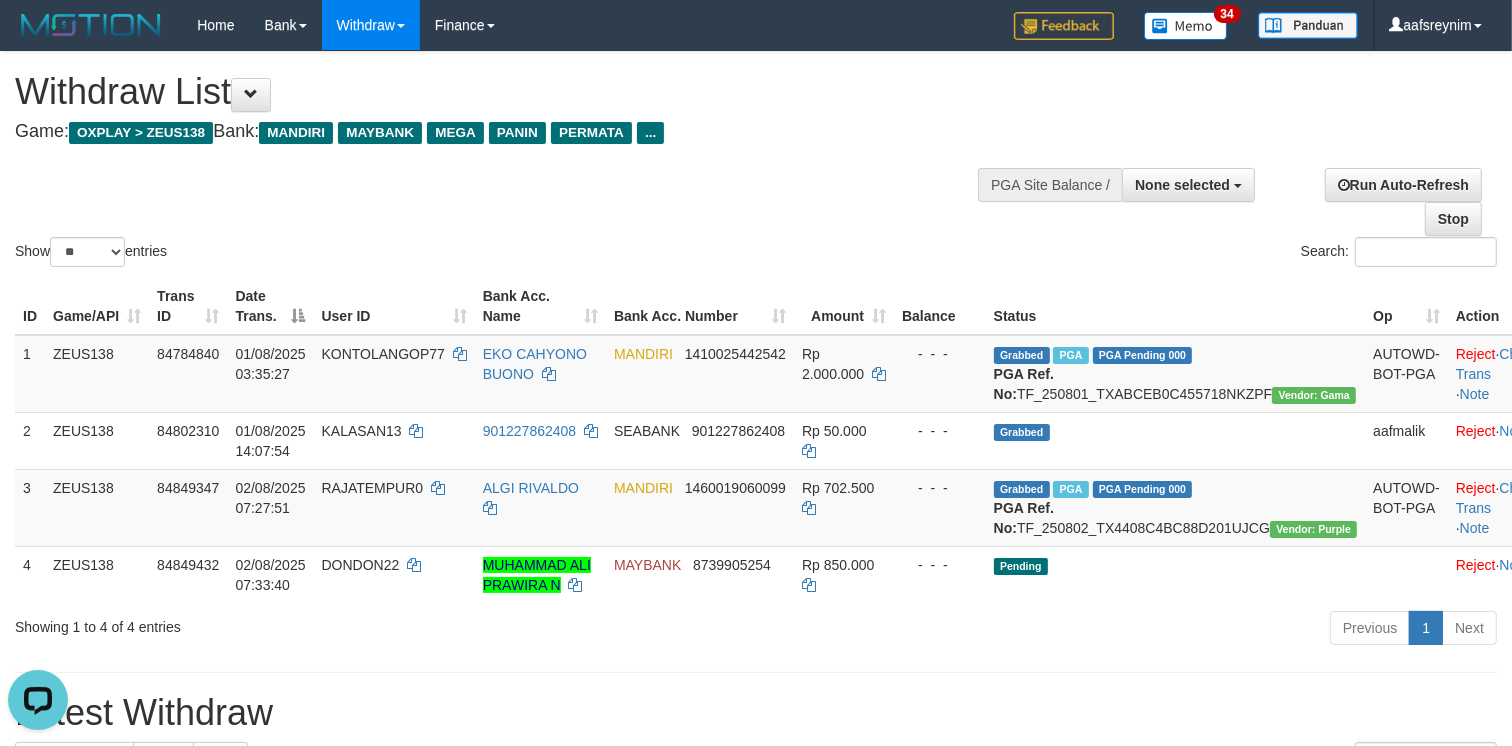 scroll, scrollTop: 0, scrollLeft: 0, axis: both 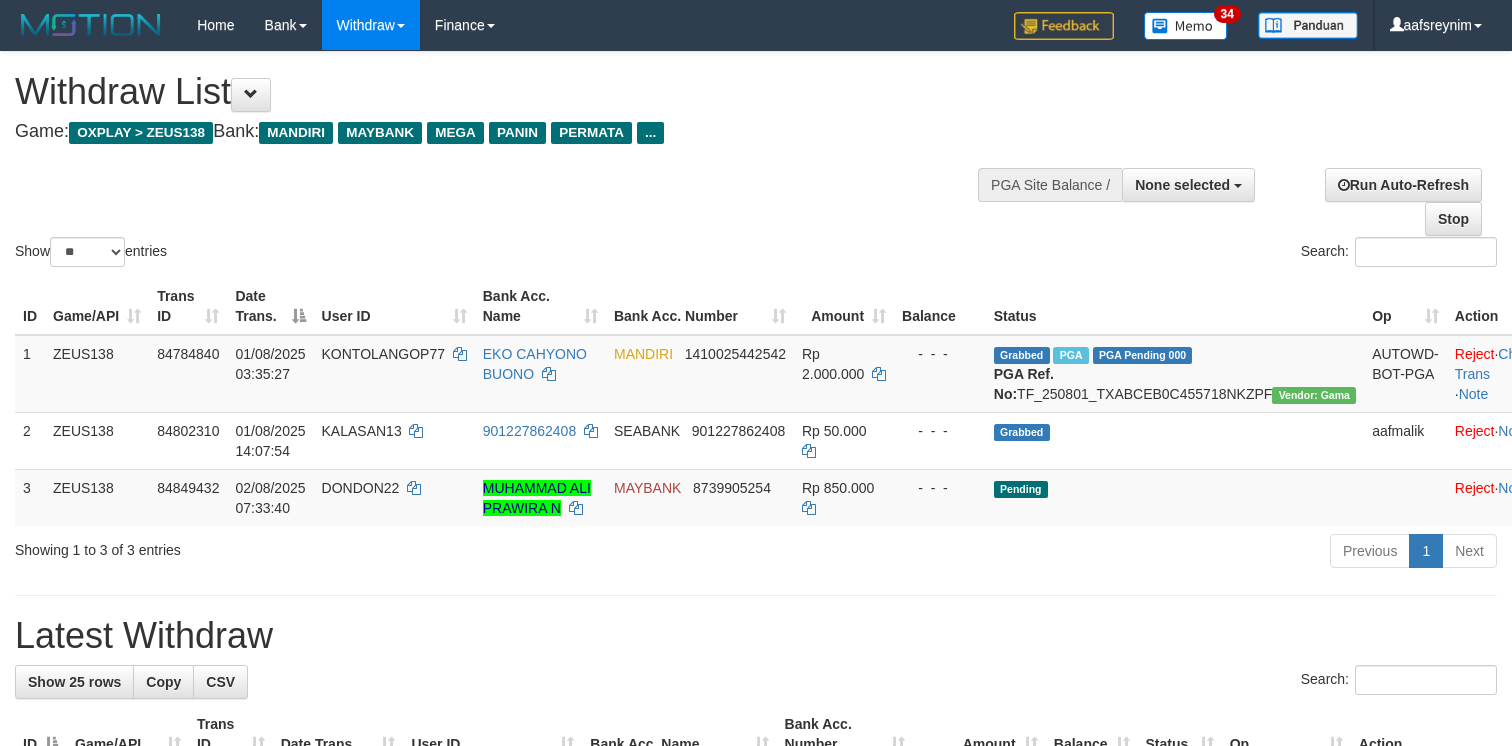 select 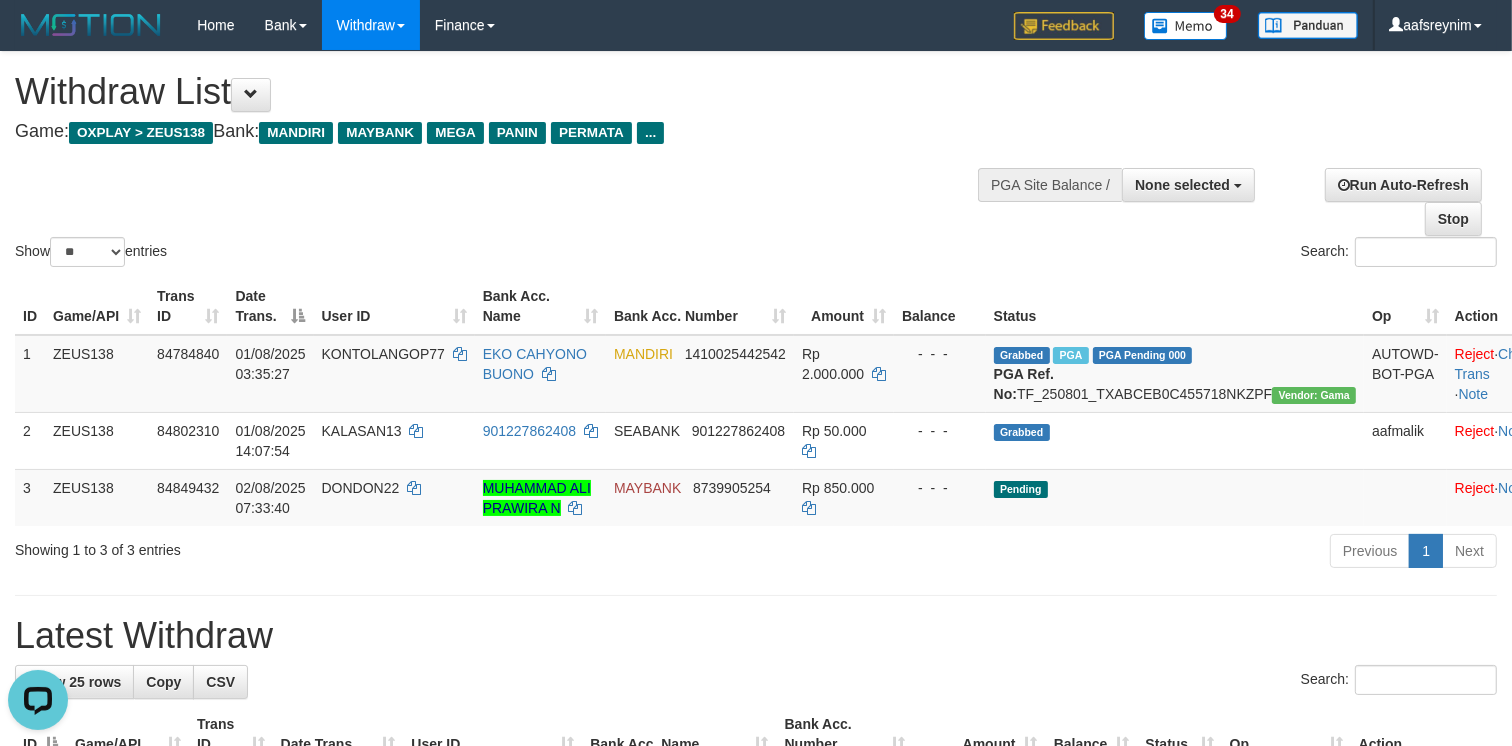 scroll, scrollTop: 0, scrollLeft: 0, axis: both 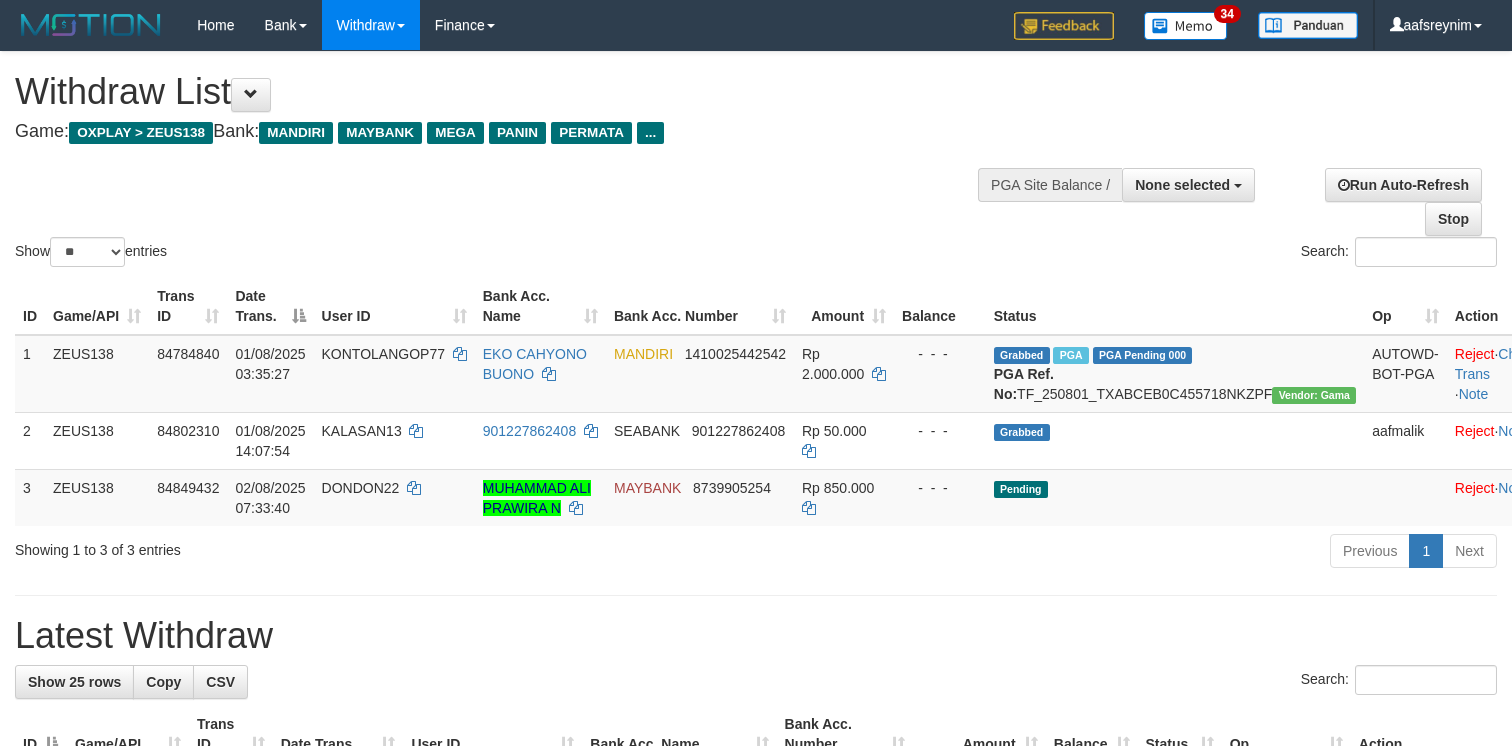 select 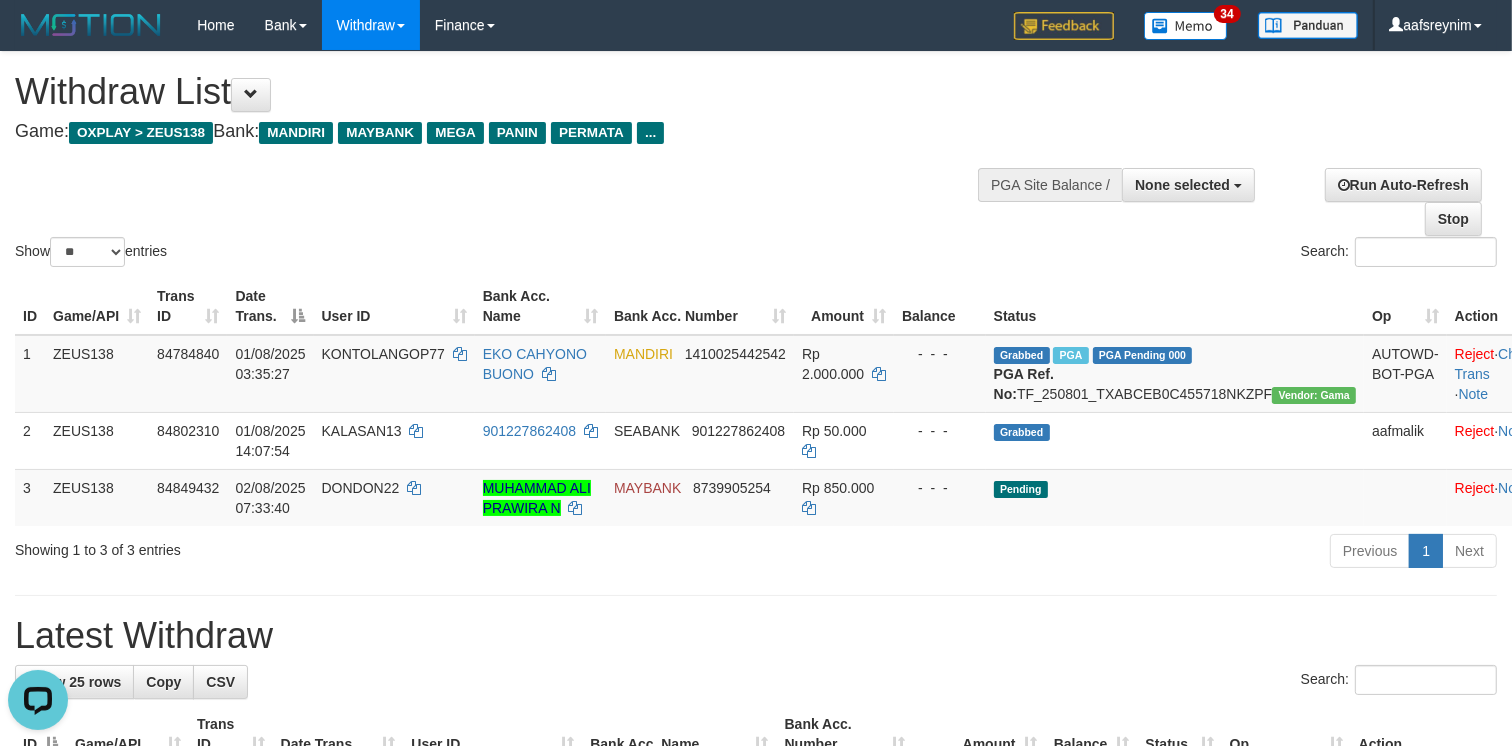 scroll, scrollTop: 0, scrollLeft: 0, axis: both 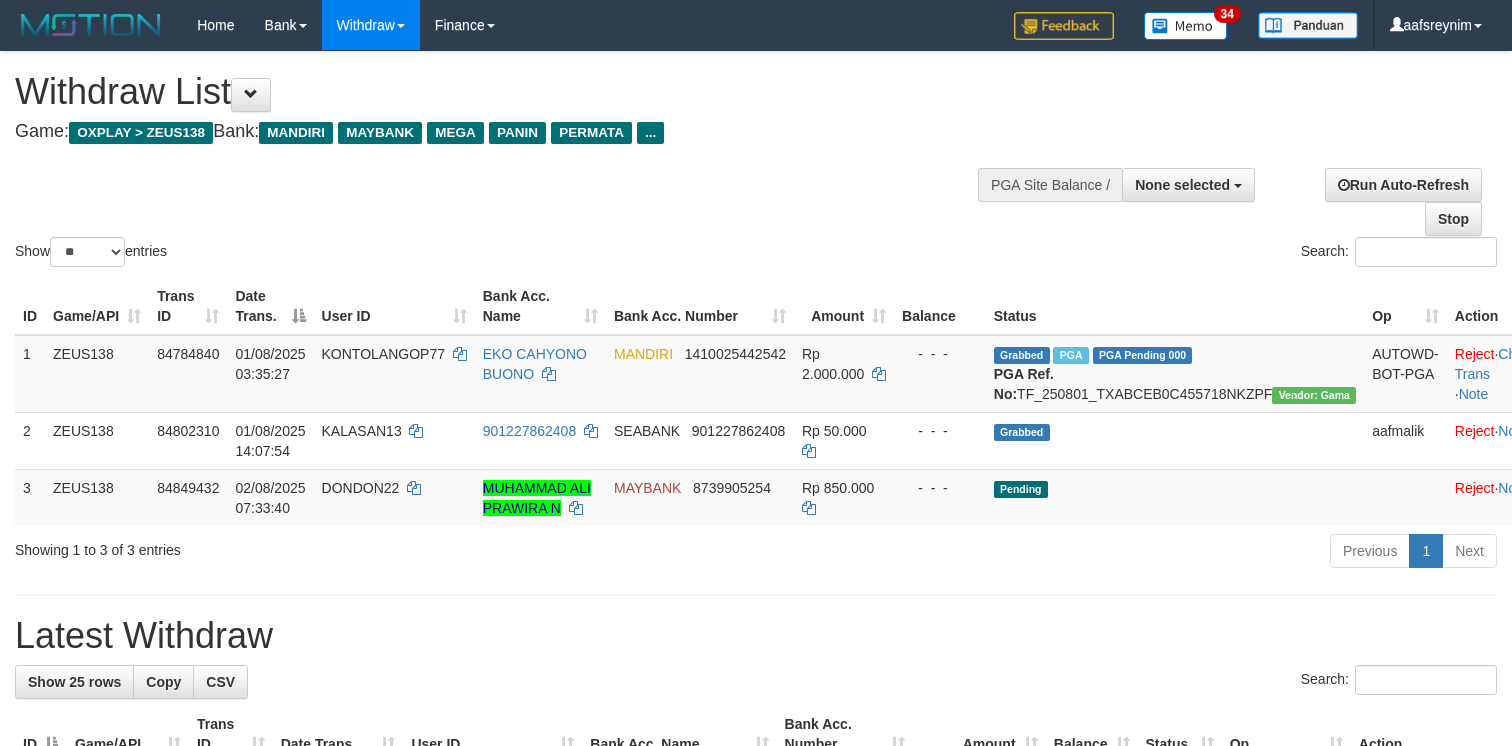 select 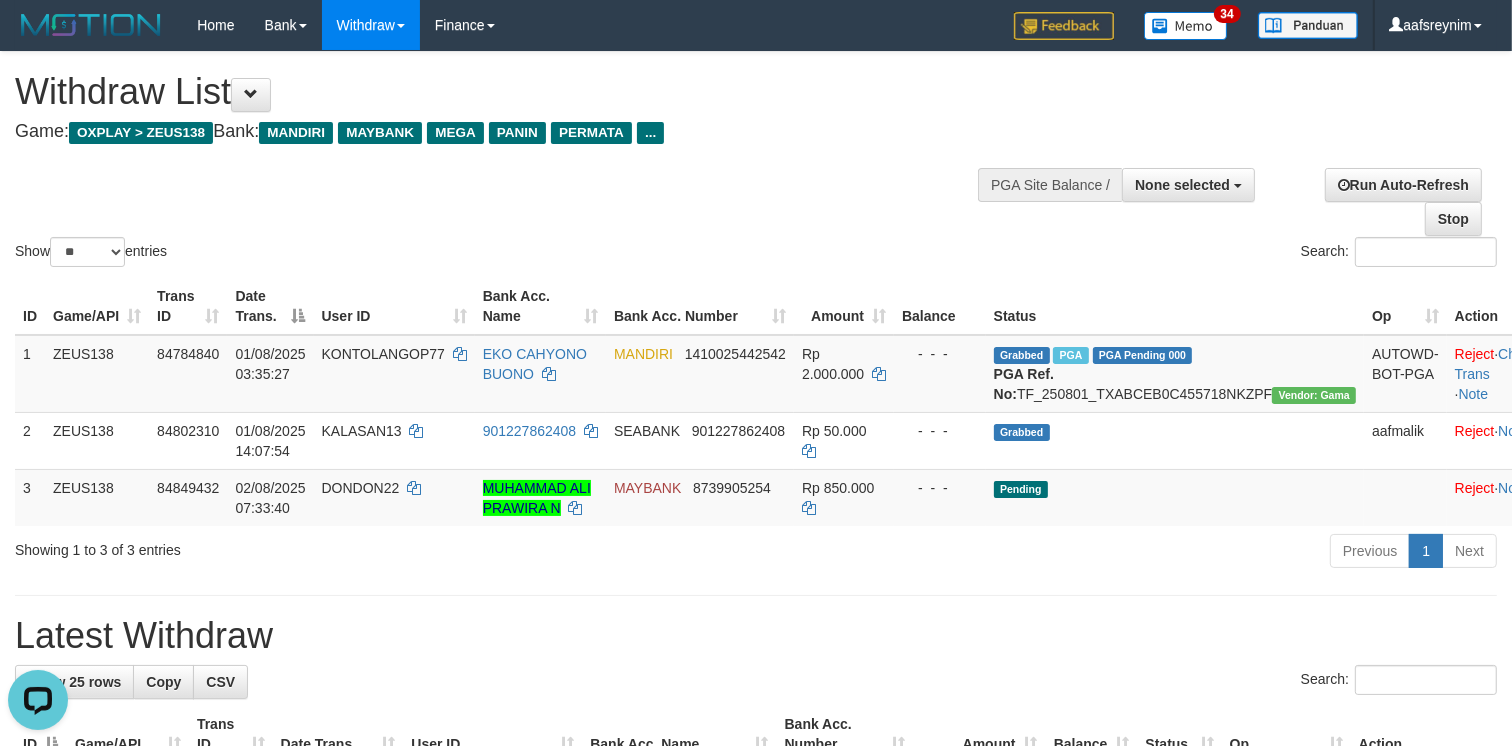 scroll, scrollTop: 0, scrollLeft: 0, axis: both 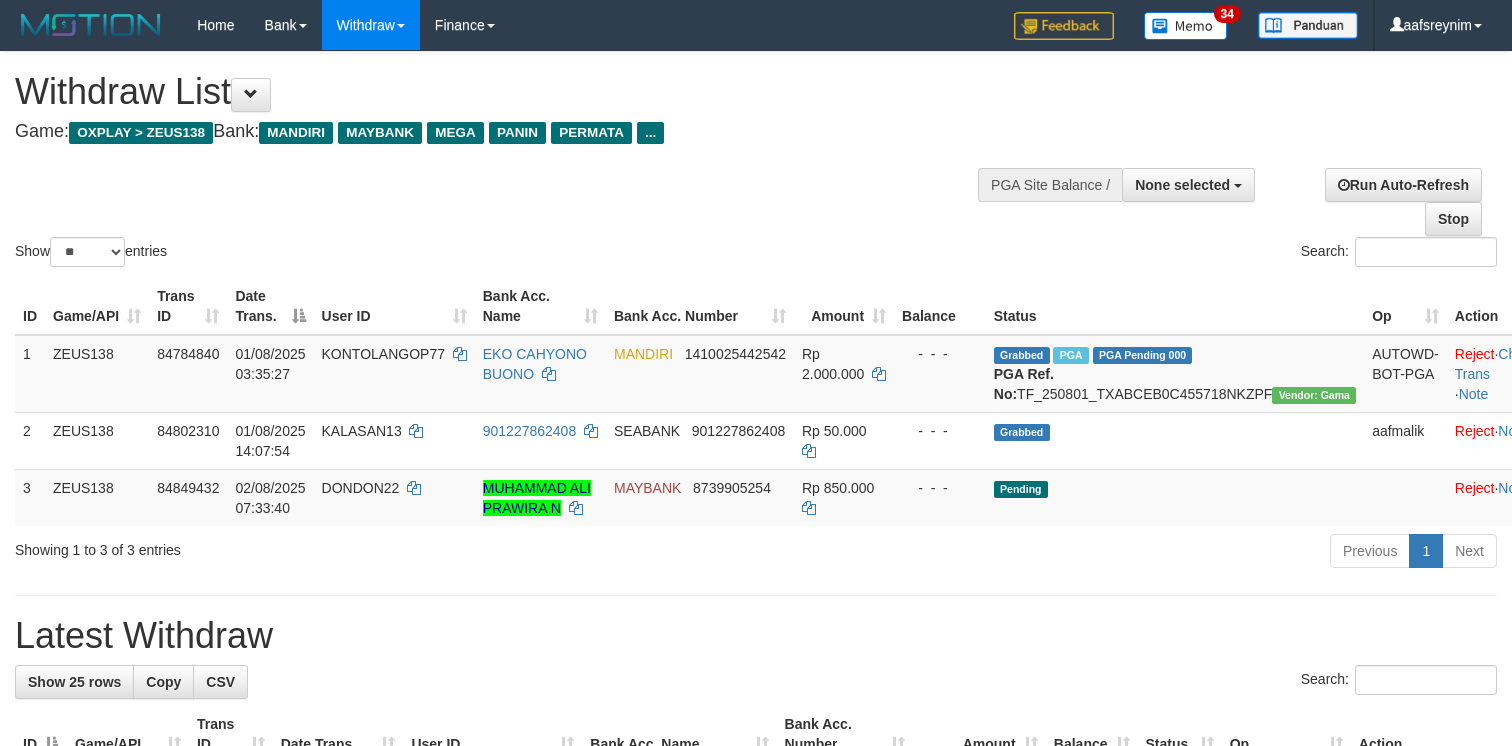 select 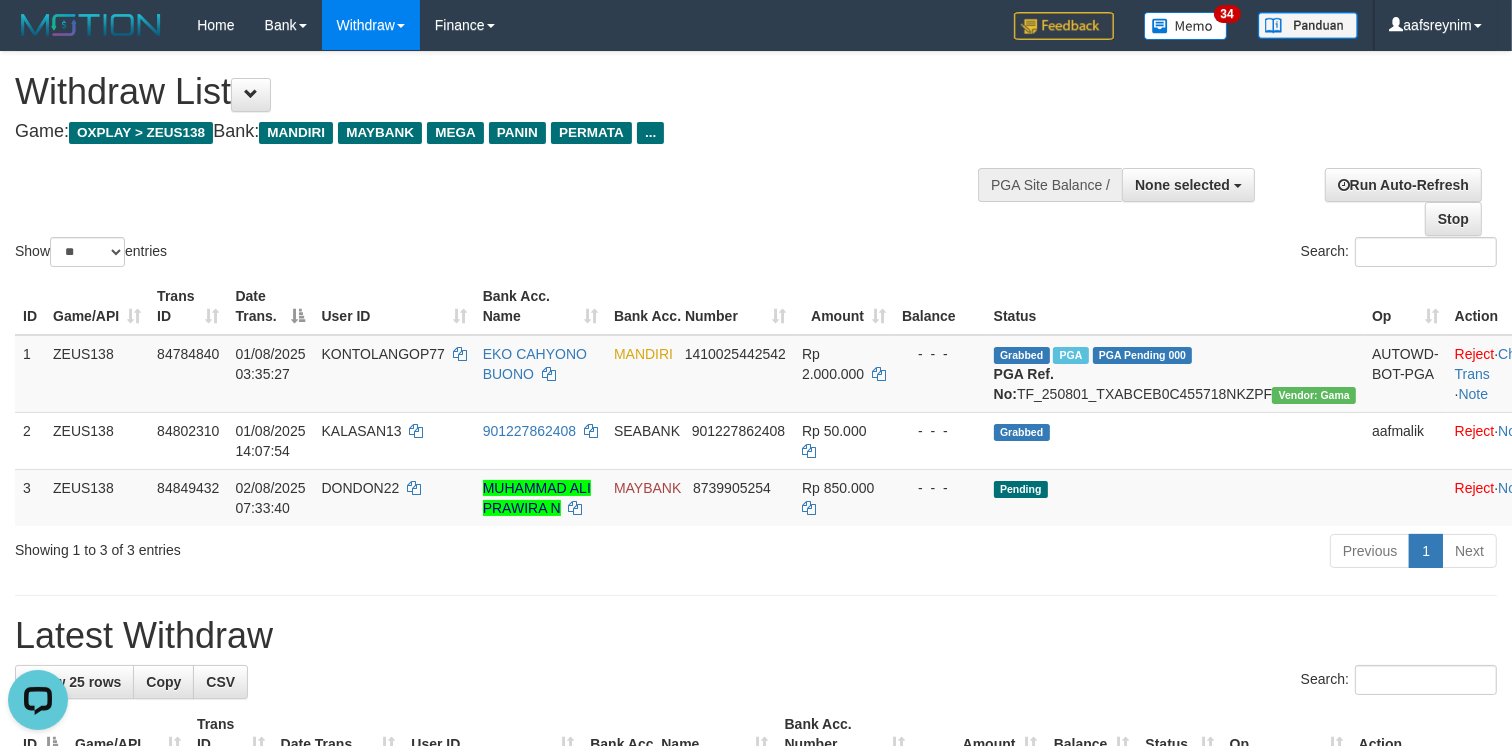 scroll, scrollTop: 0, scrollLeft: 0, axis: both 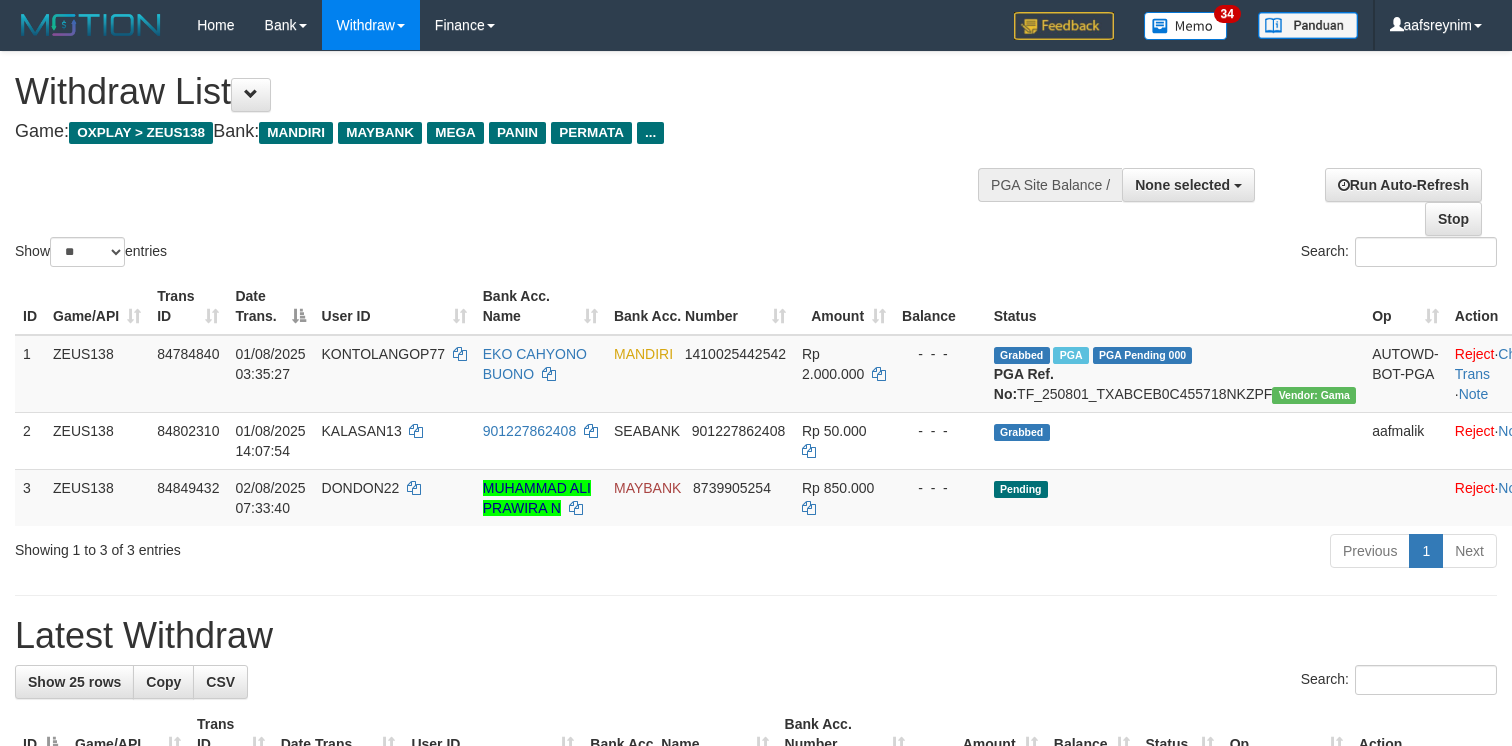 select 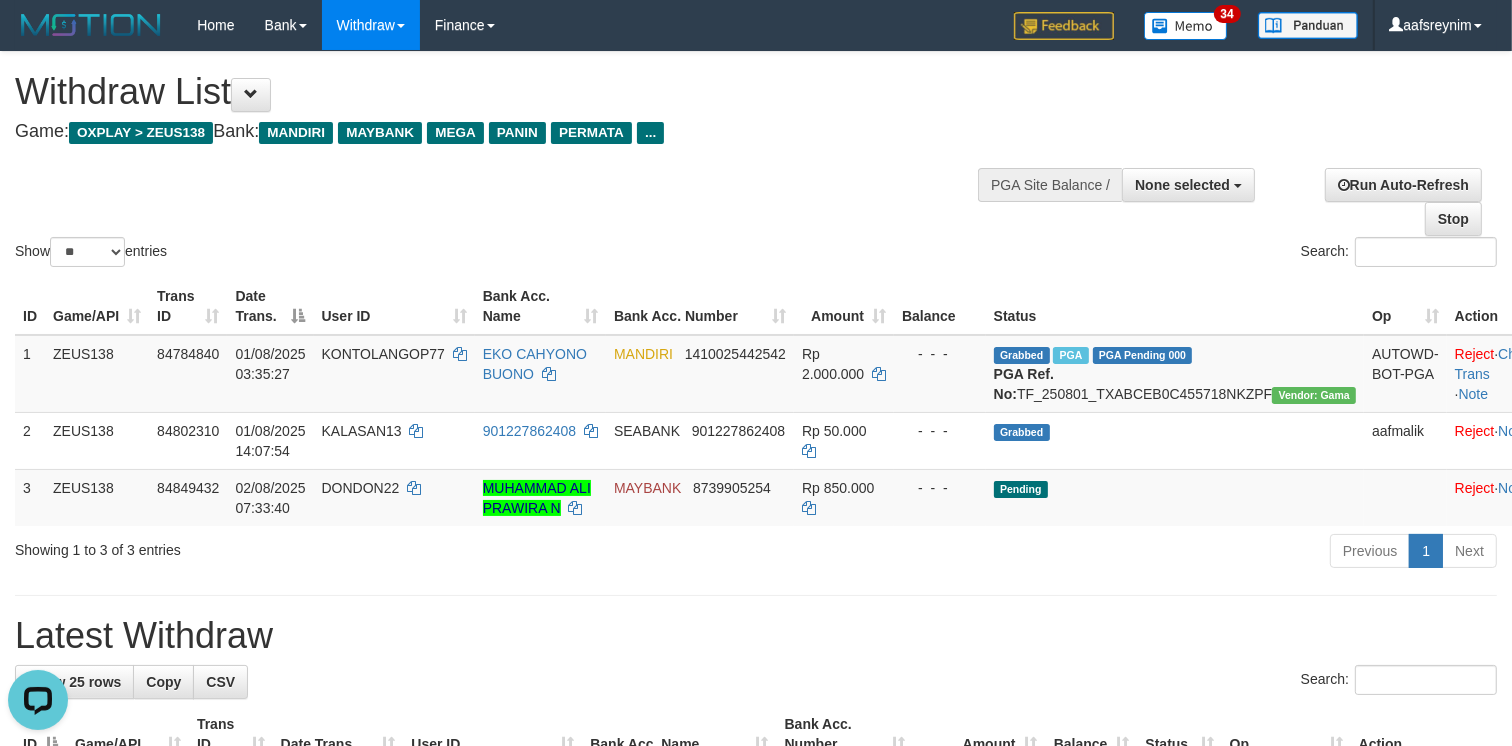 scroll, scrollTop: 0, scrollLeft: 0, axis: both 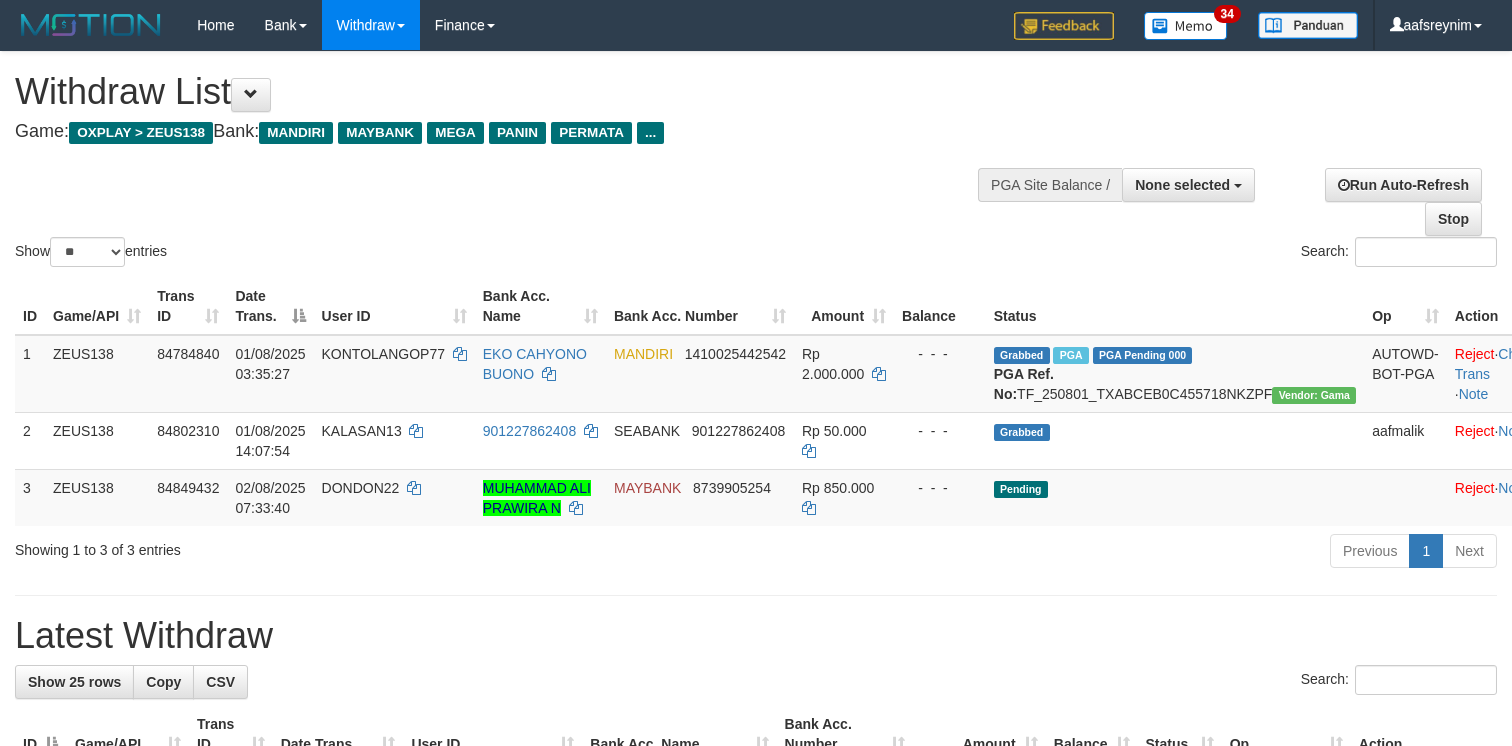 select 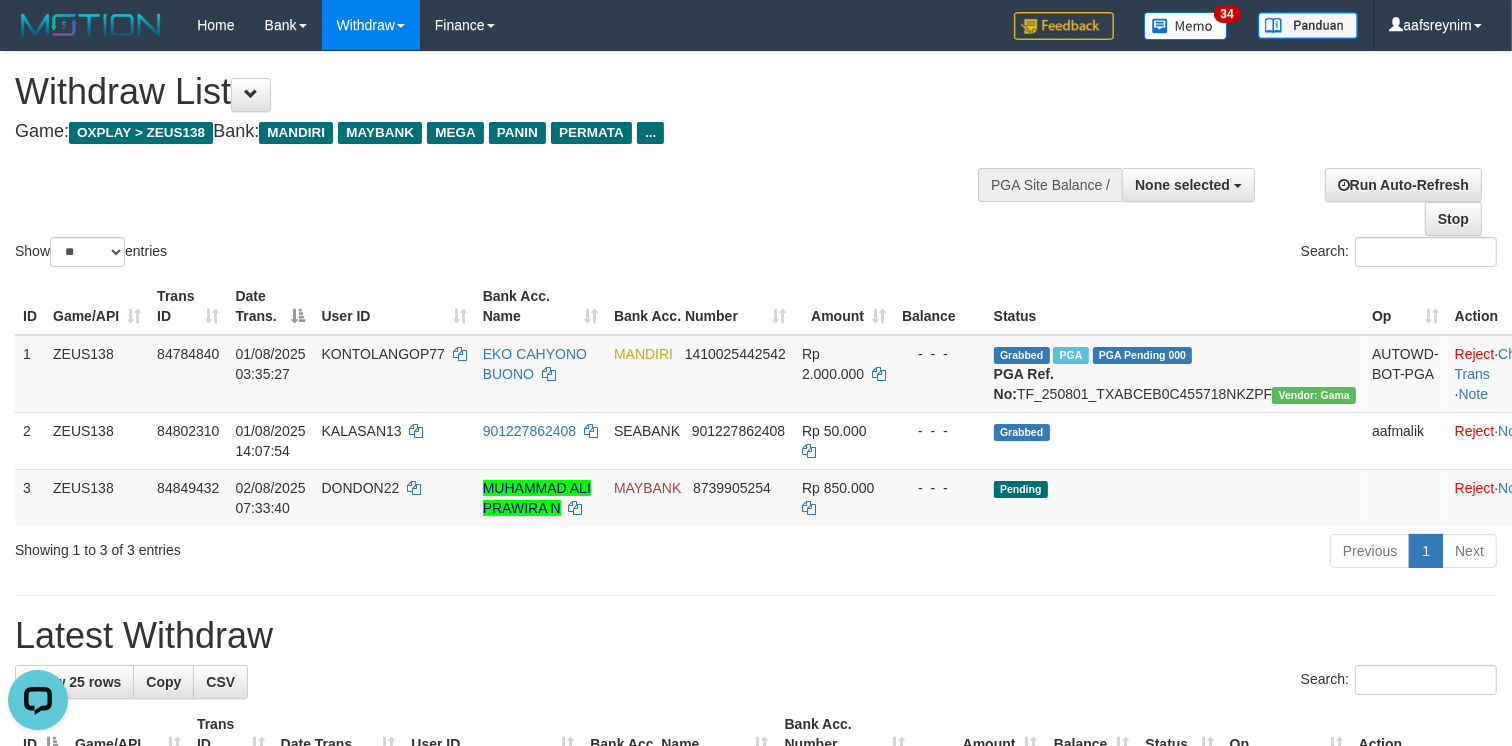 scroll, scrollTop: 0, scrollLeft: 0, axis: both 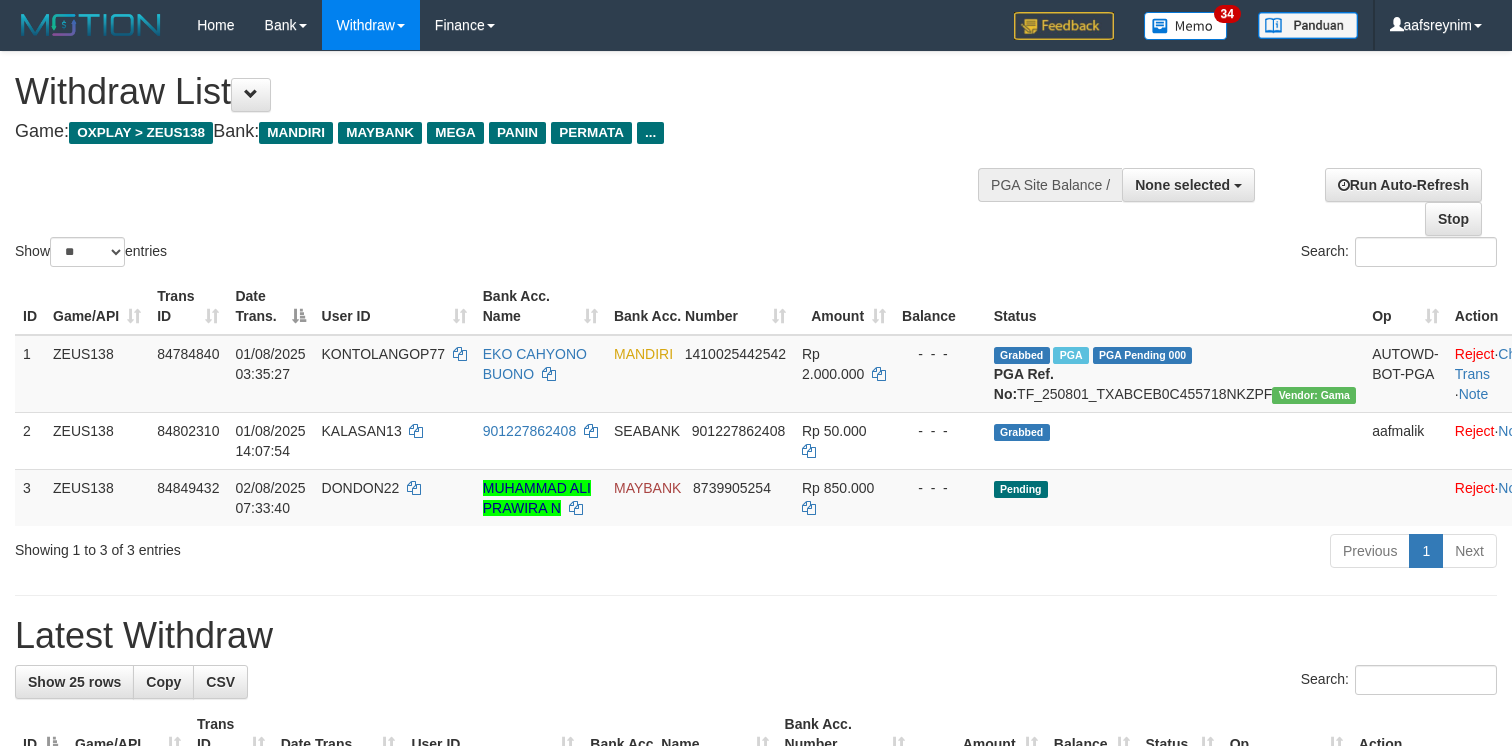 select 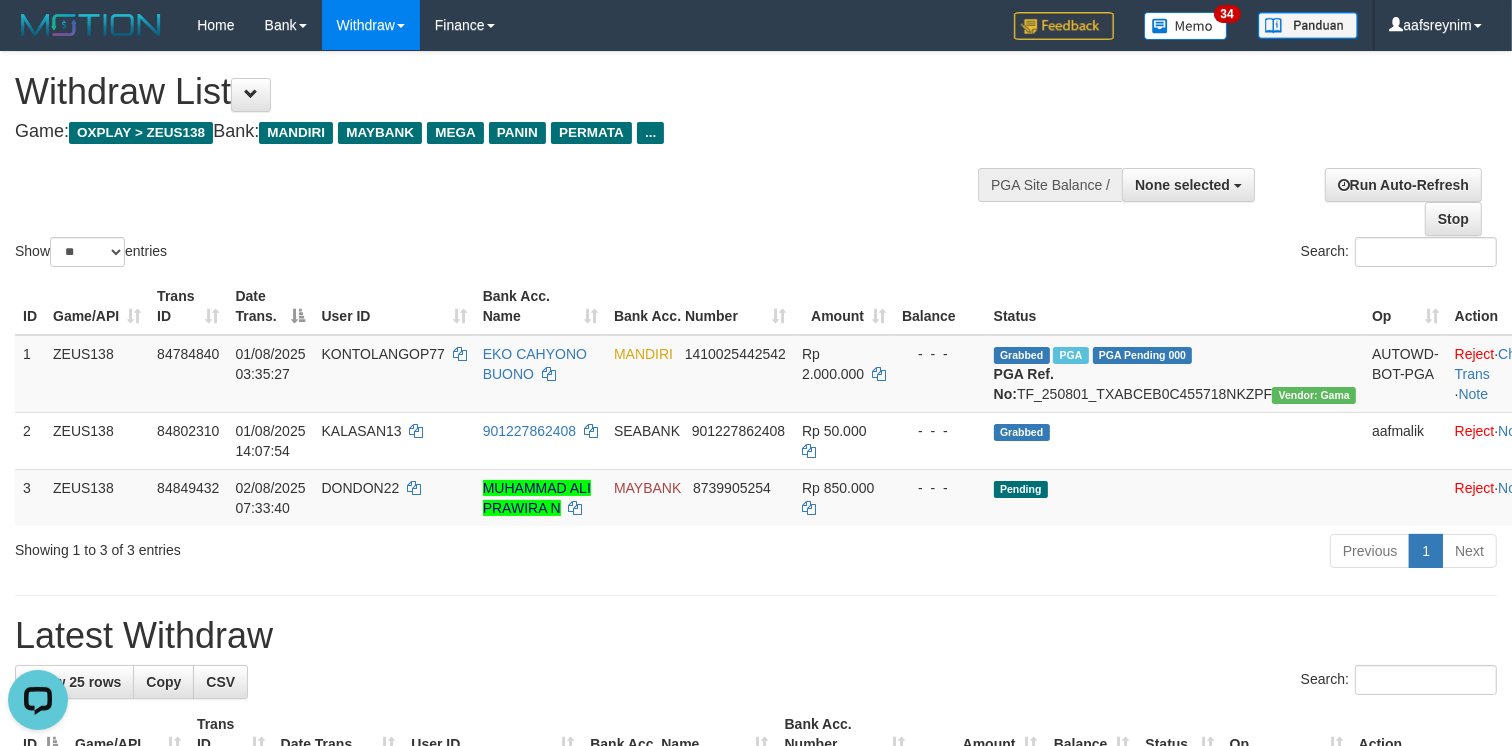 scroll, scrollTop: 0, scrollLeft: 0, axis: both 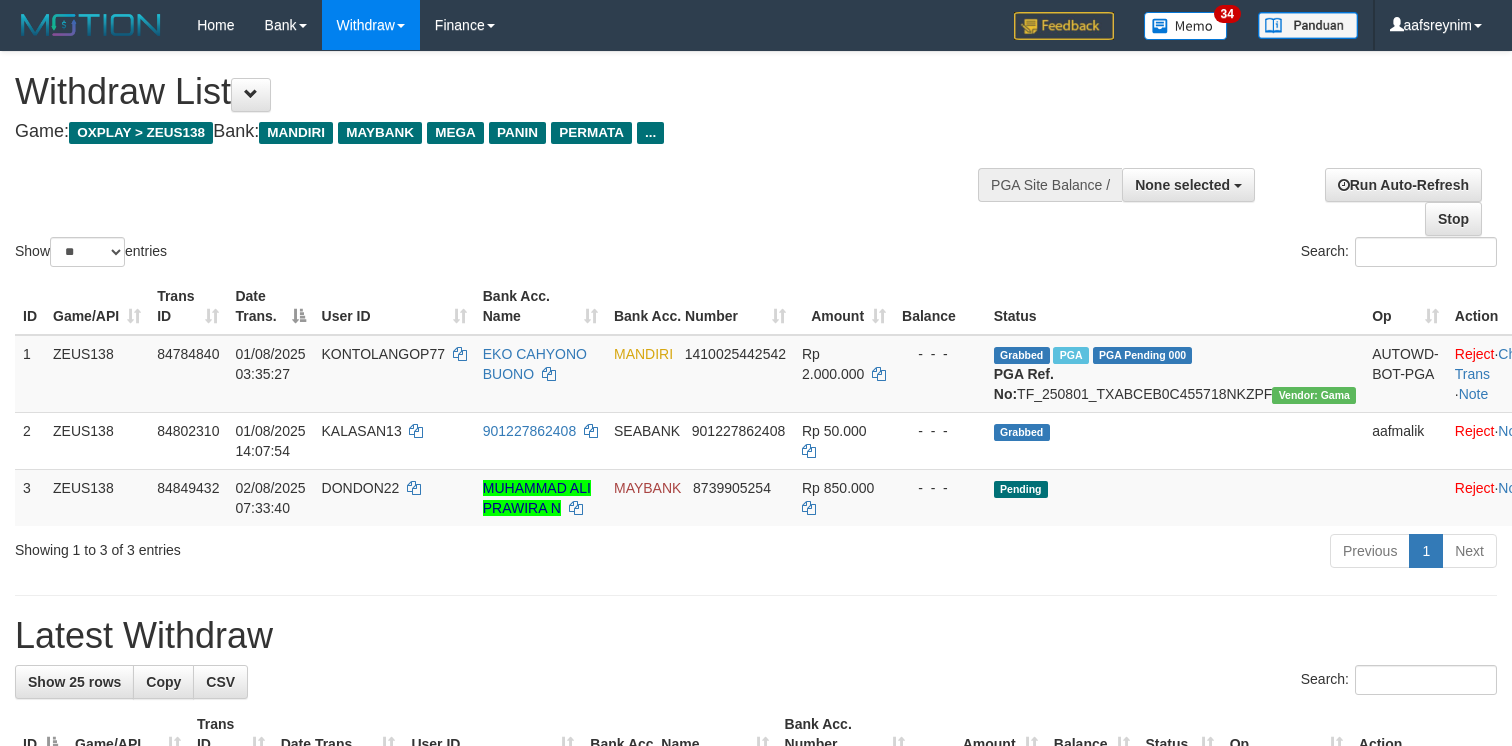 select 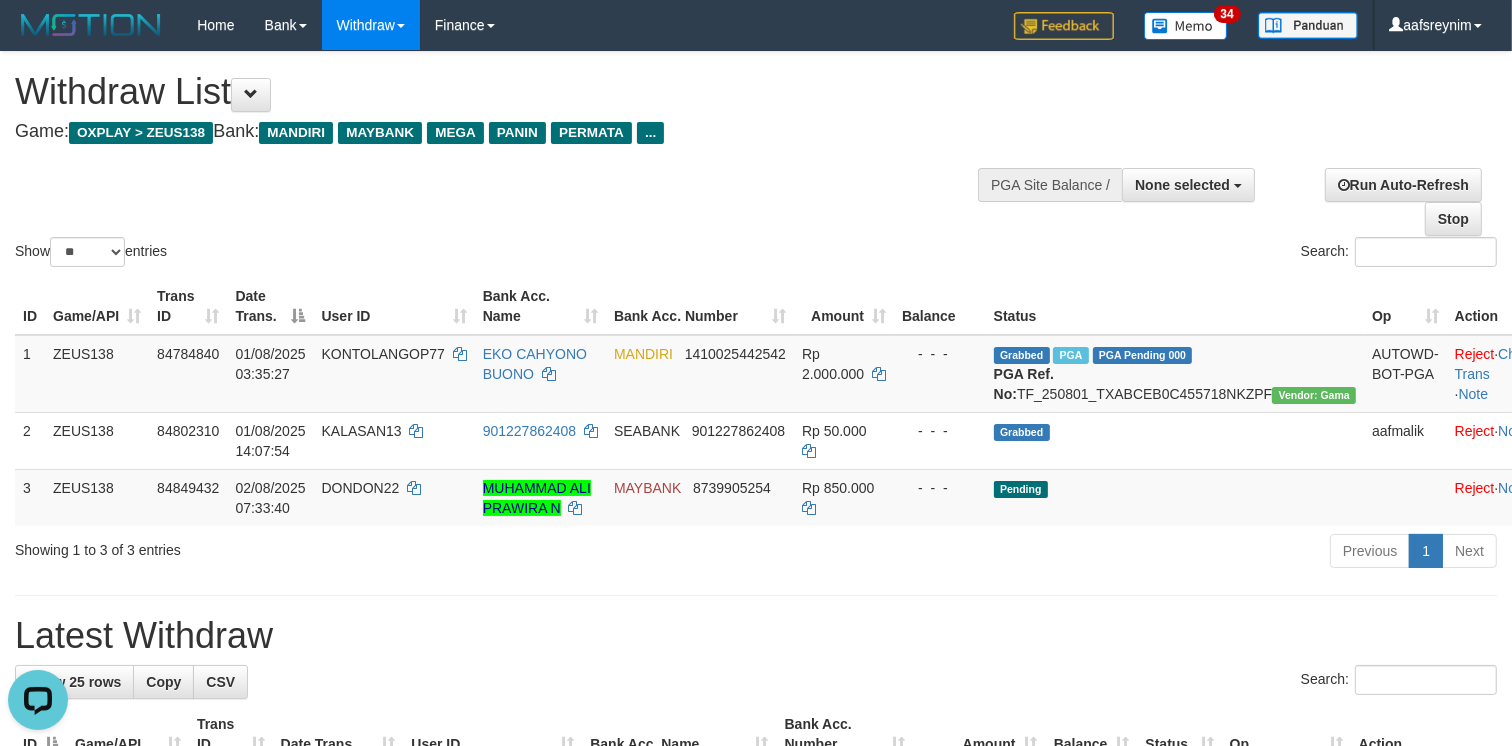 scroll, scrollTop: 0, scrollLeft: 0, axis: both 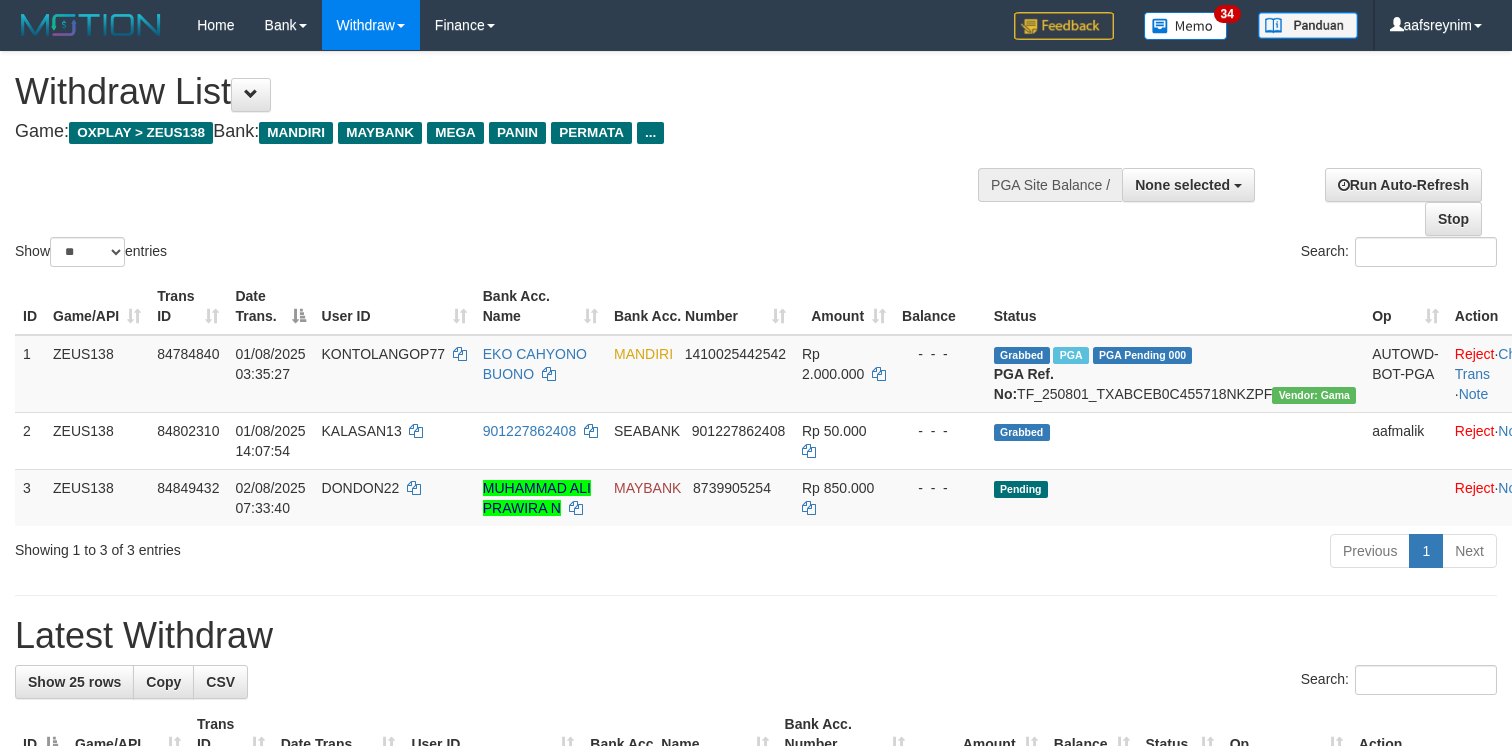 select 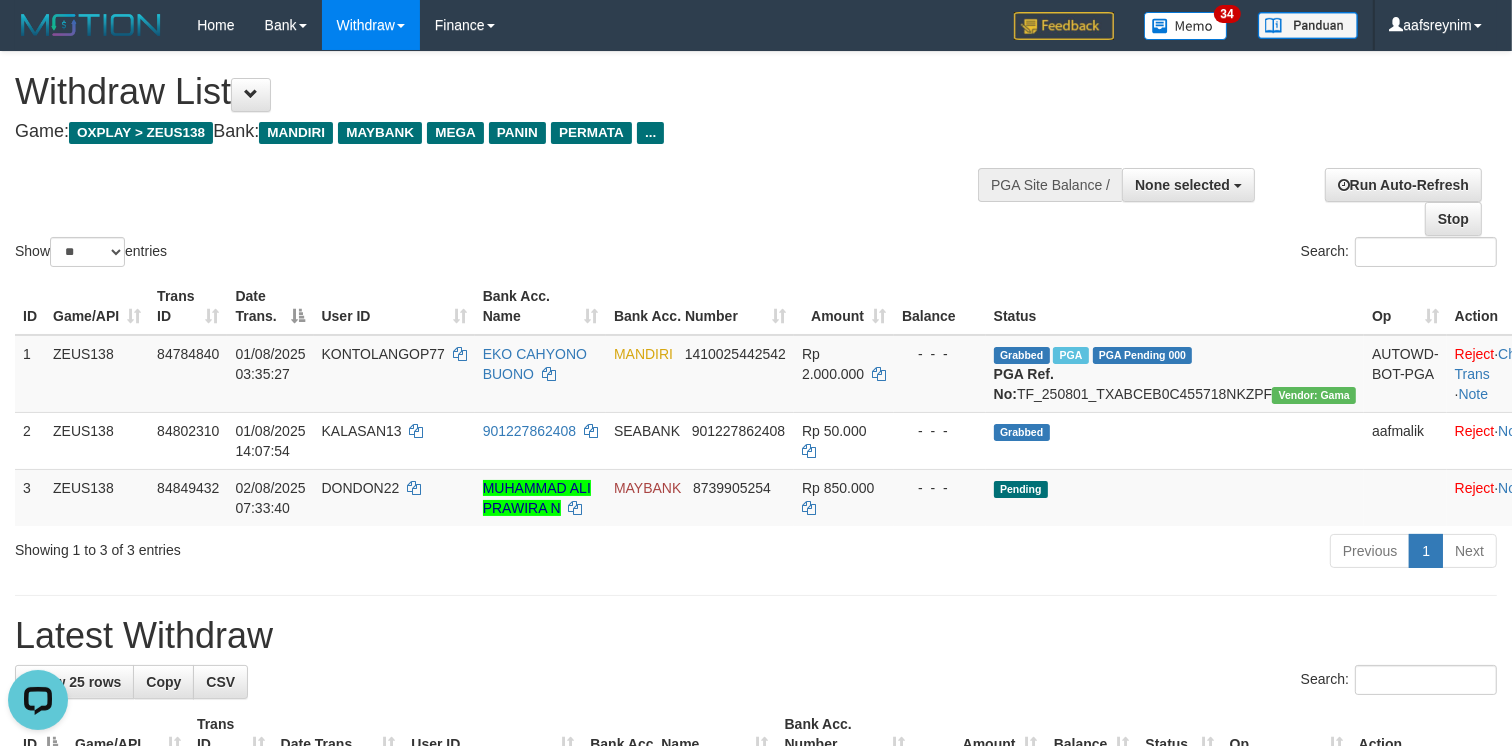 scroll, scrollTop: 0, scrollLeft: 0, axis: both 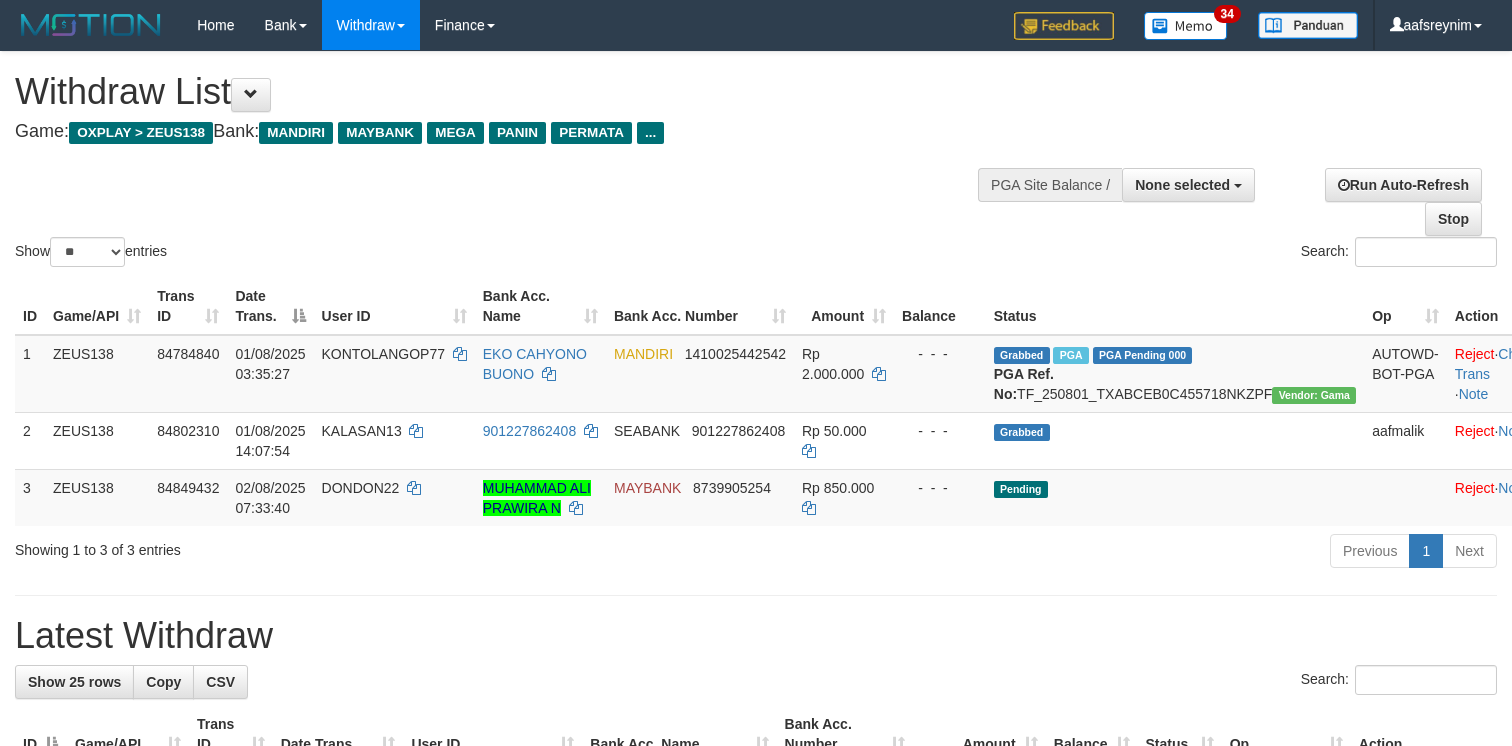 select 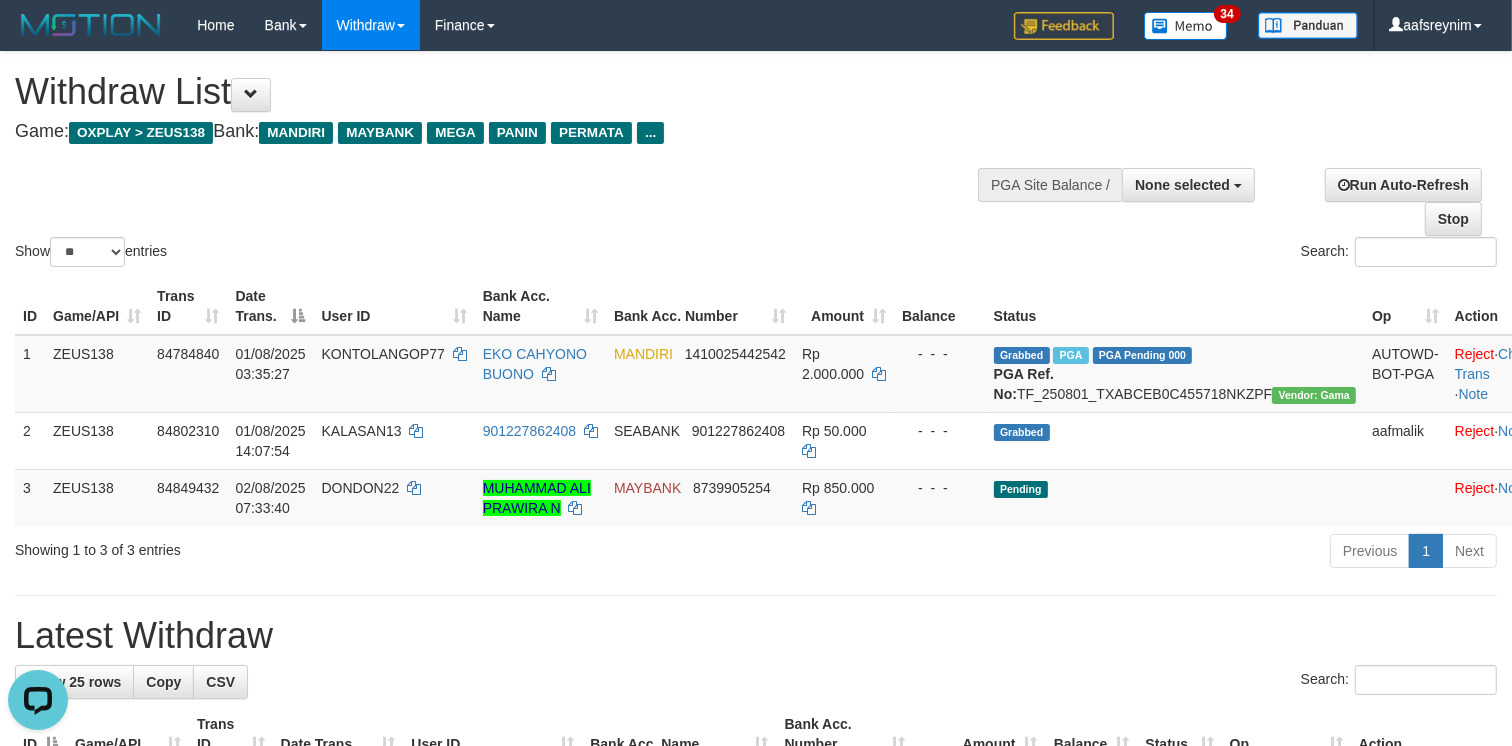 scroll, scrollTop: 0, scrollLeft: 0, axis: both 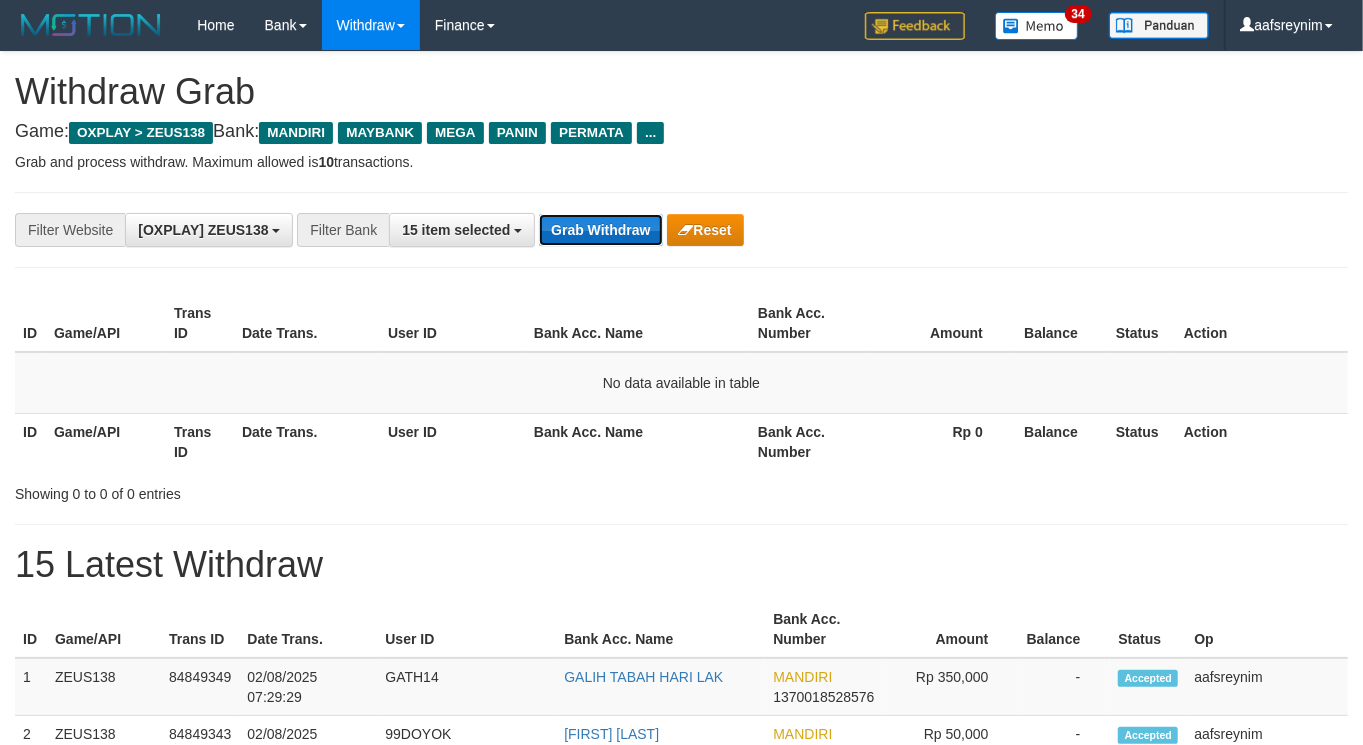 click on "Grab Withdraw" at bounding box center [600, 230] 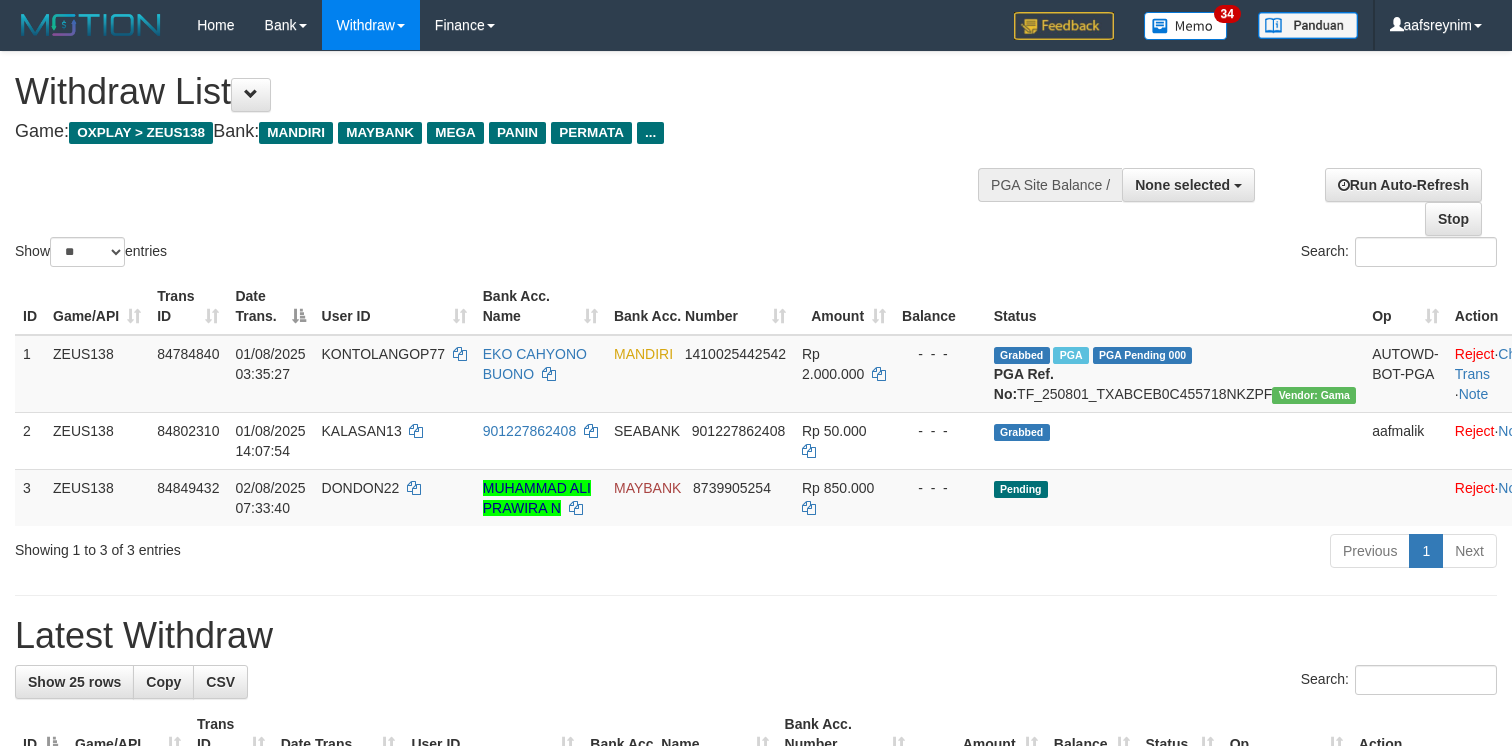 select 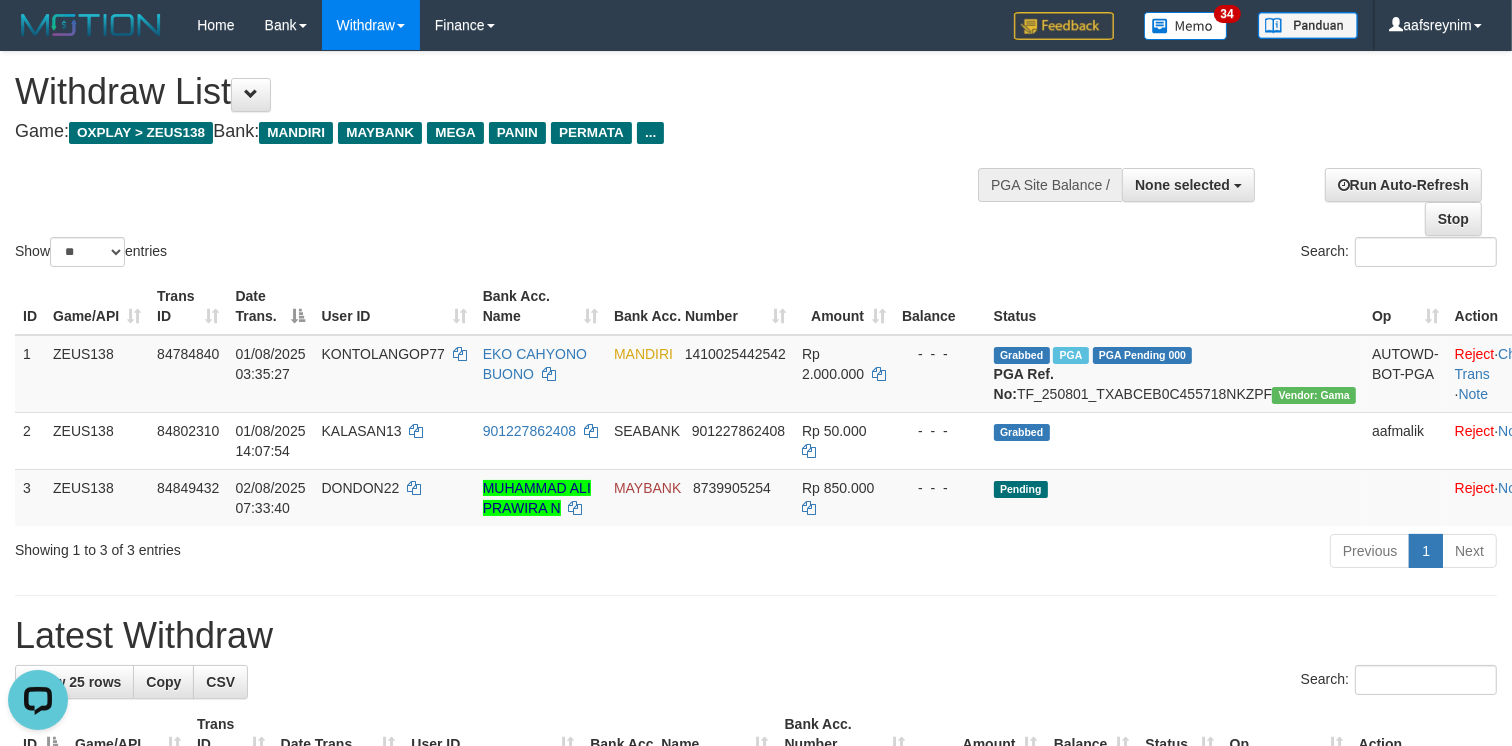 scroll, scrollTop: 0, scrollLeft: 0, axis: both 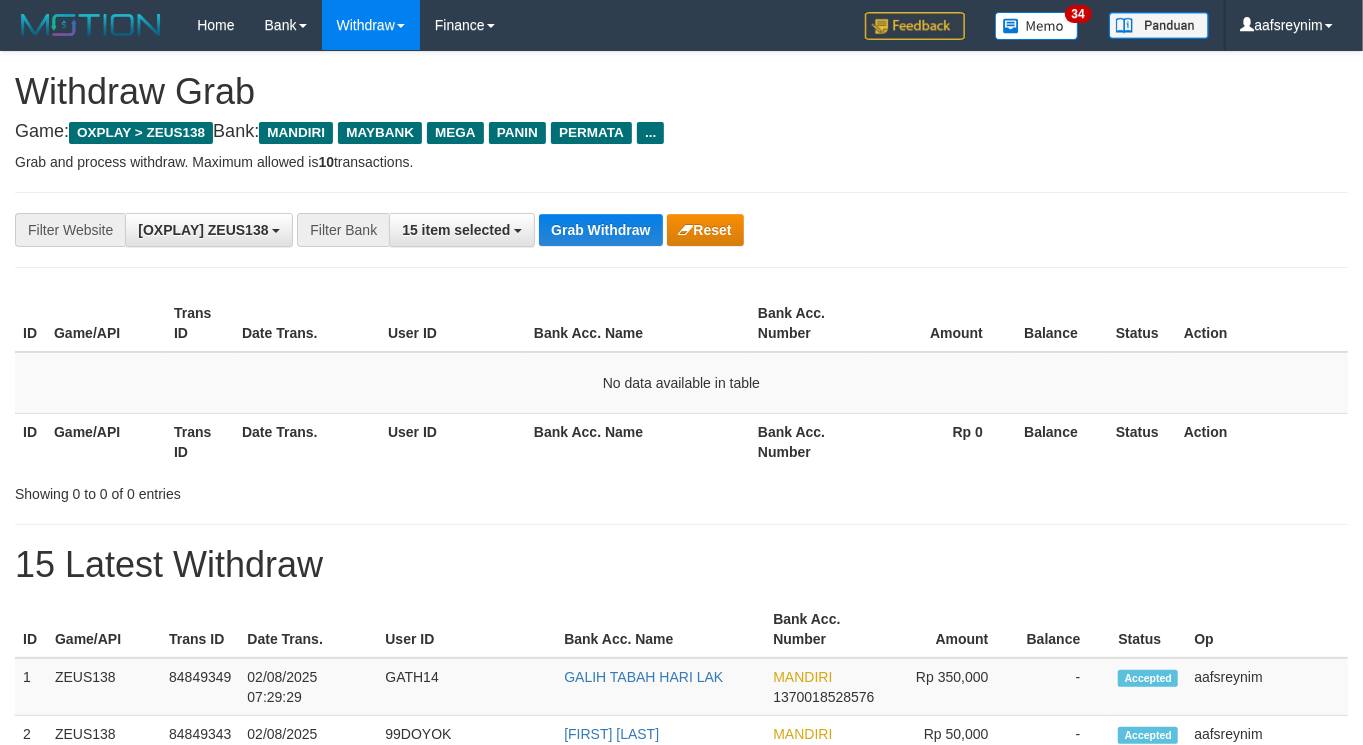 click on "Grab Withdraw" at bounding box center (600, 230) 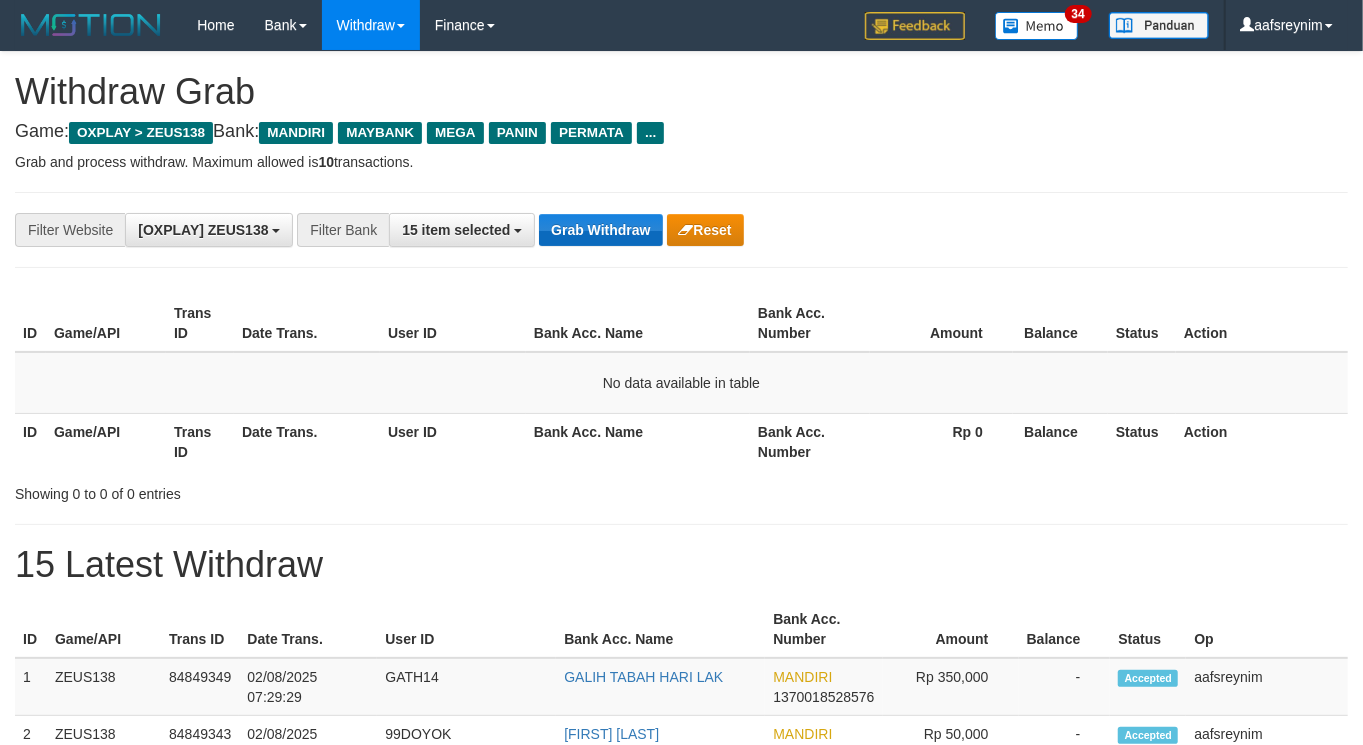 click on "Grab Withdraw" at bounding box center [600, 230] 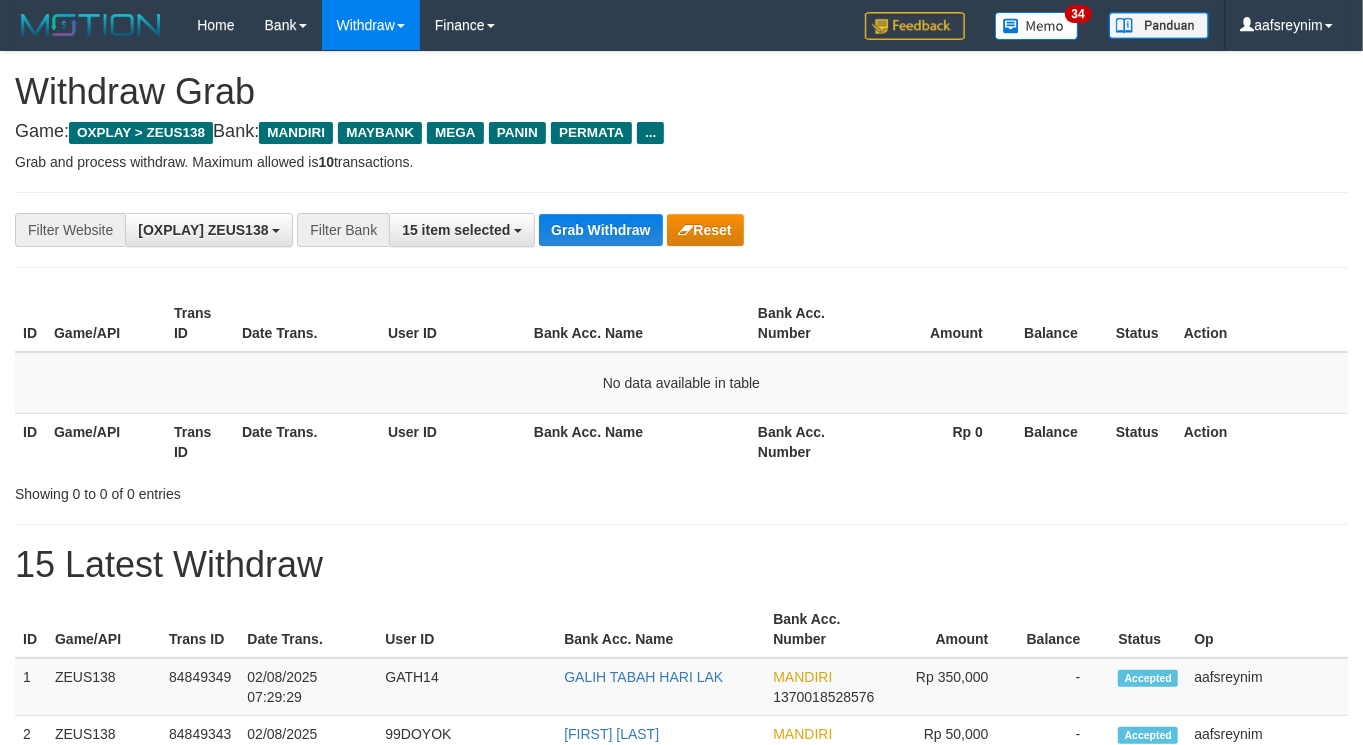click on "**********" at bounding box center [681, 230] 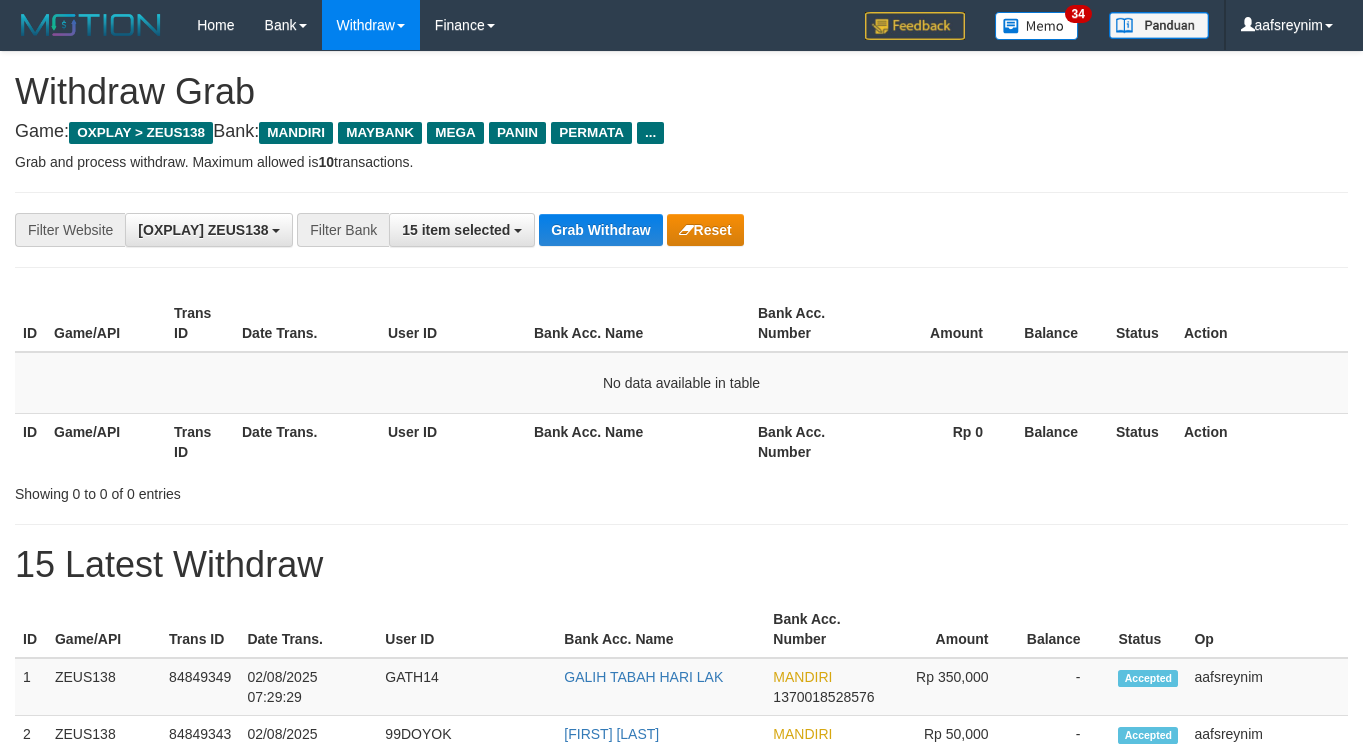 scroll, scrollTop: 0, scrollLeft: 0, axis: both 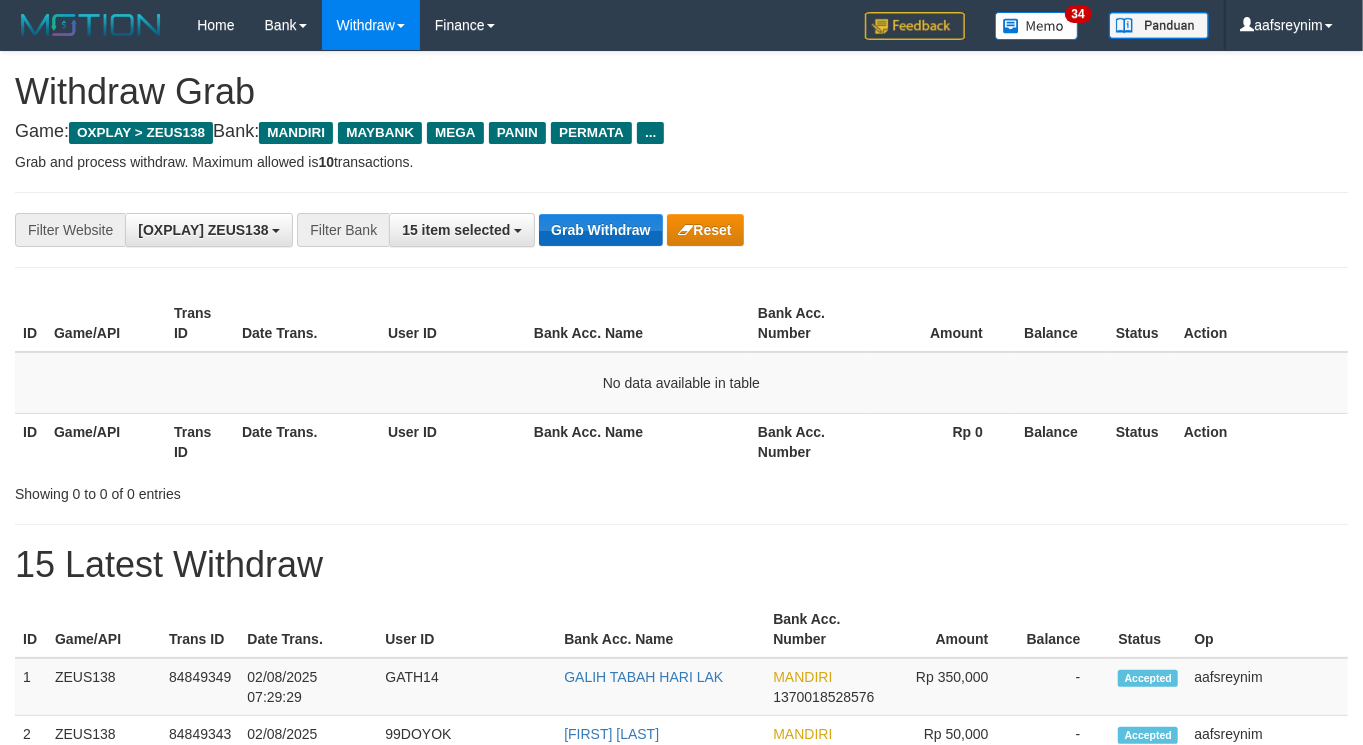 drag, startPoint x: 572, startPoint y: 248, endPoint x: 585, endPoint y: 243, distance: 13.928389 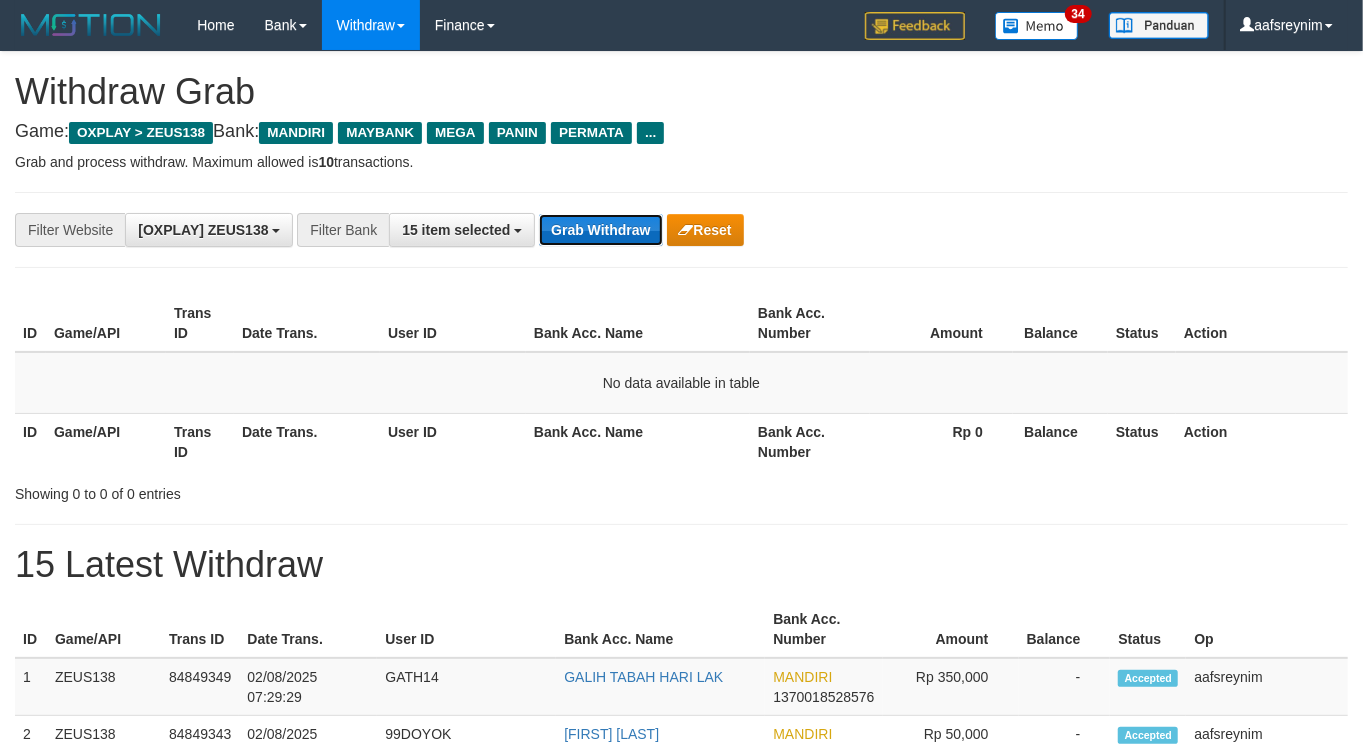 click on "Grab Withdraw" at bounding box center (600, 230) 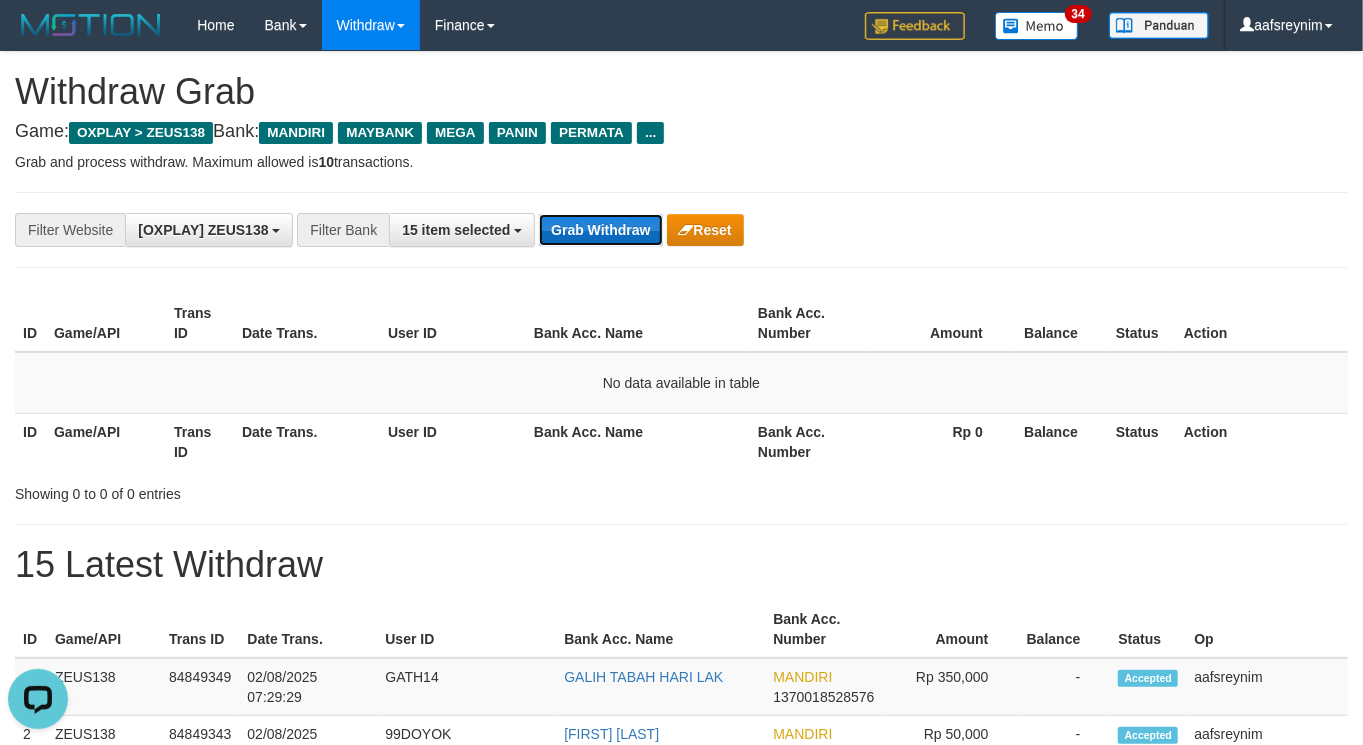 scroll, scrollTop: 0, scrollLeft: 0, axis: both 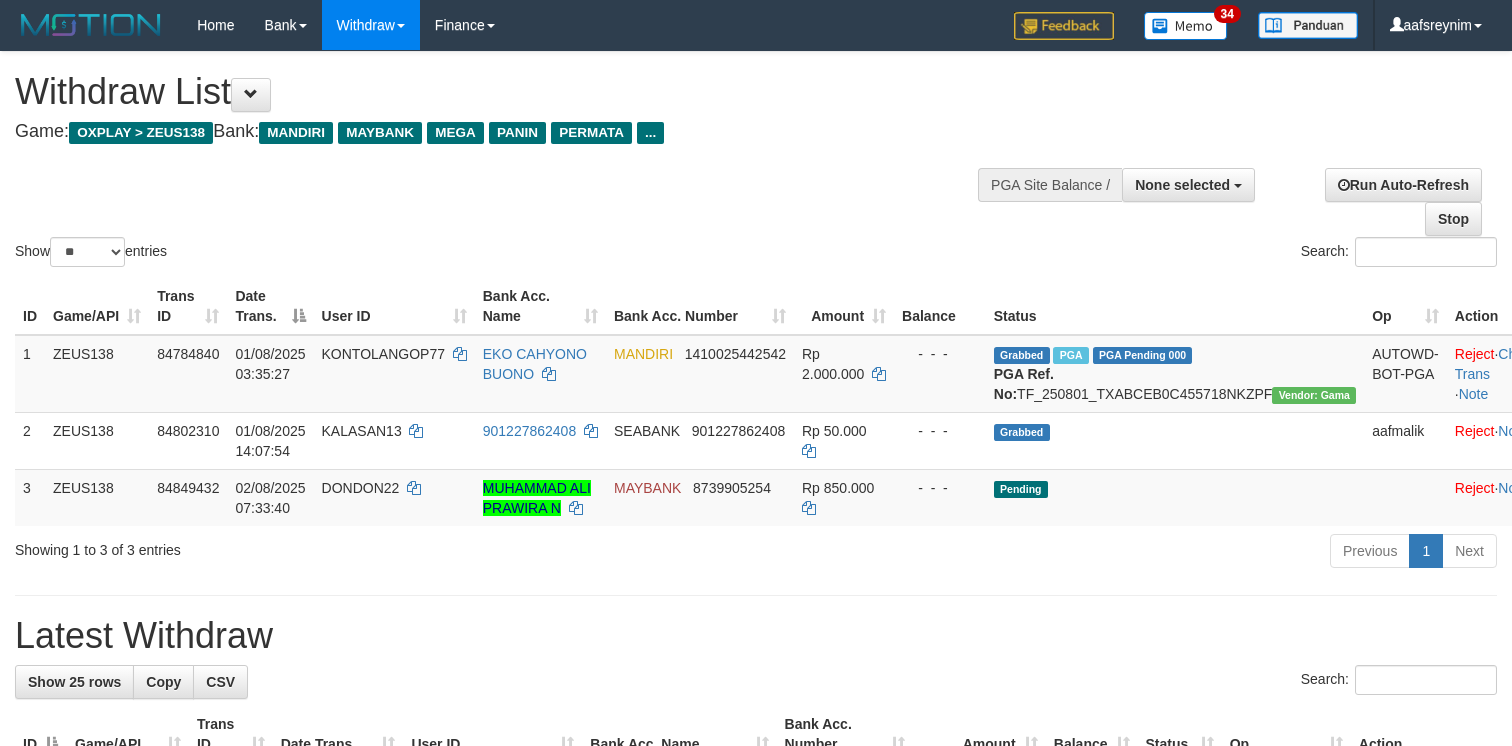 select 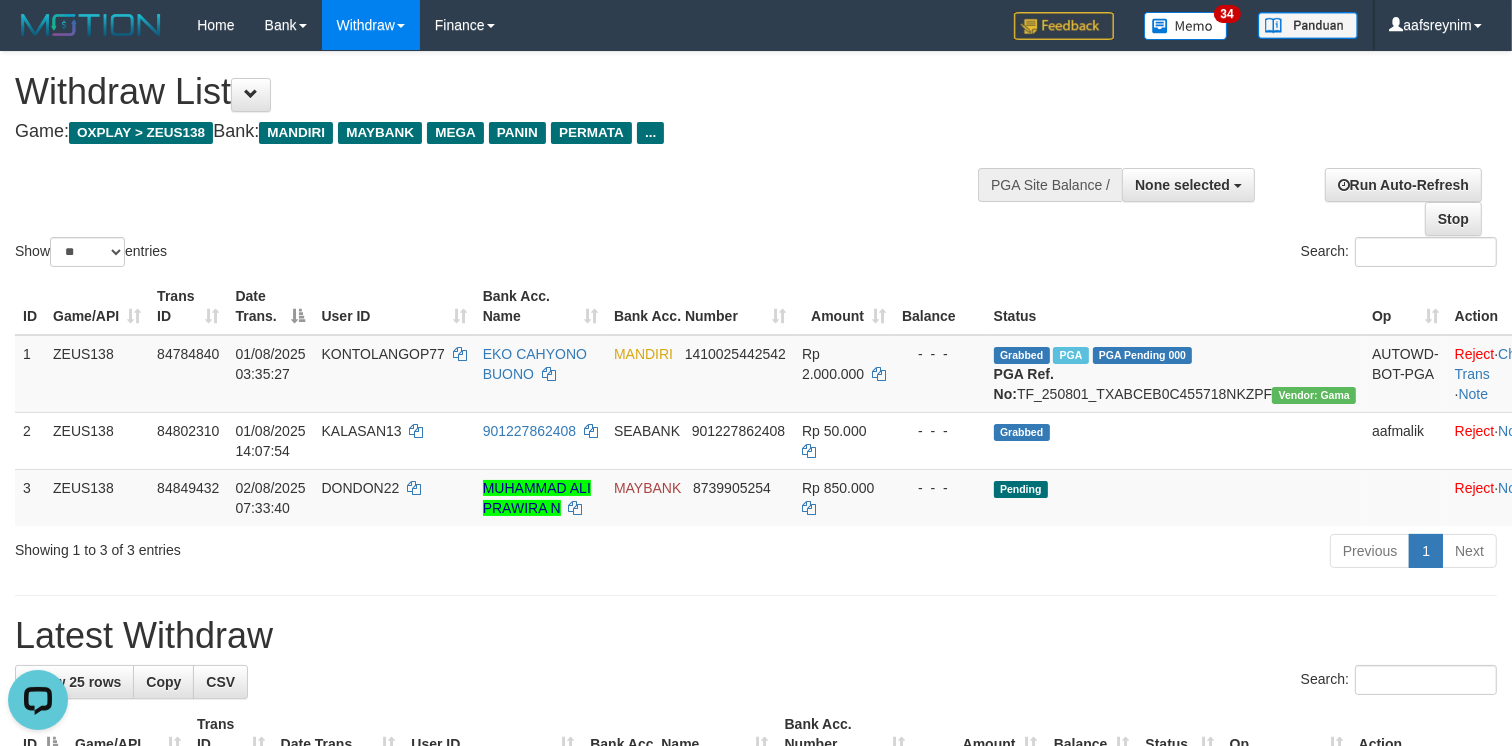 scroll, scrollTop: 0, scrollLeft: 0, axis: both 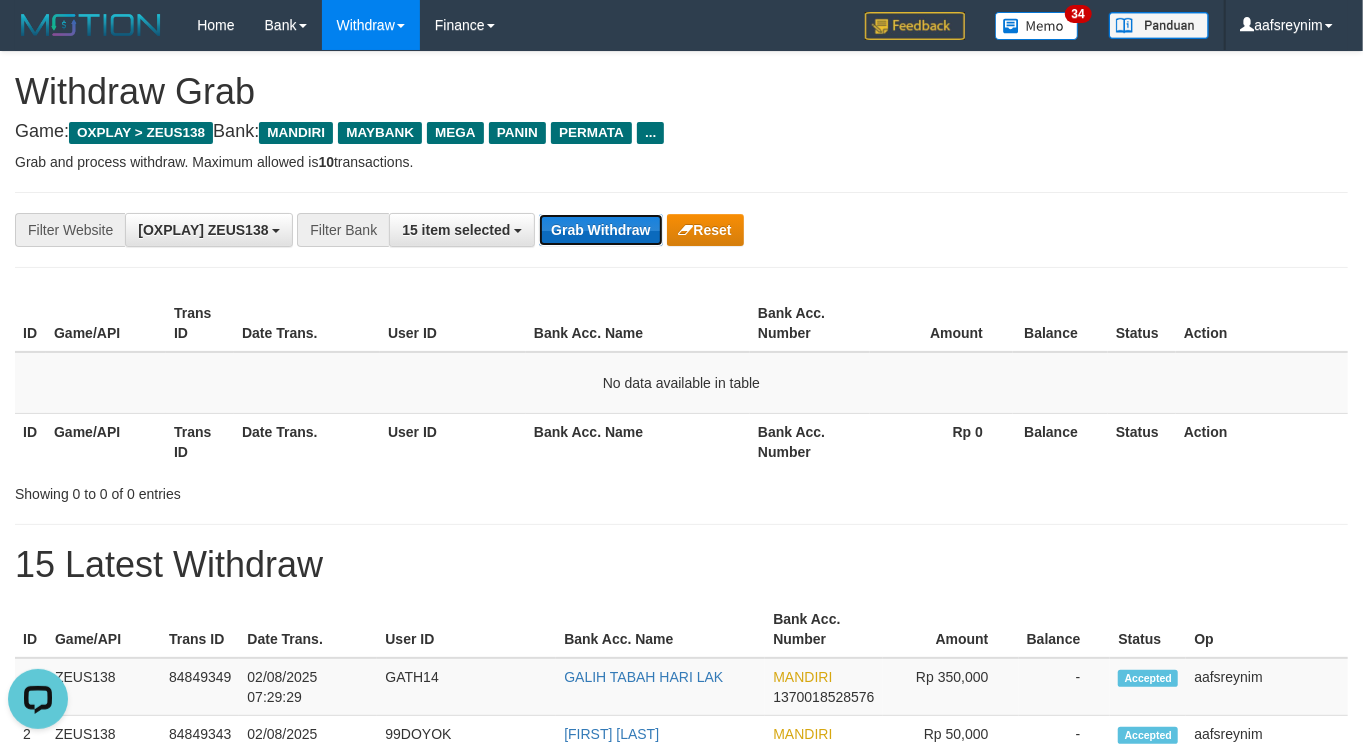 click on "Grab Withdraw" at bounding box center [600, 230] 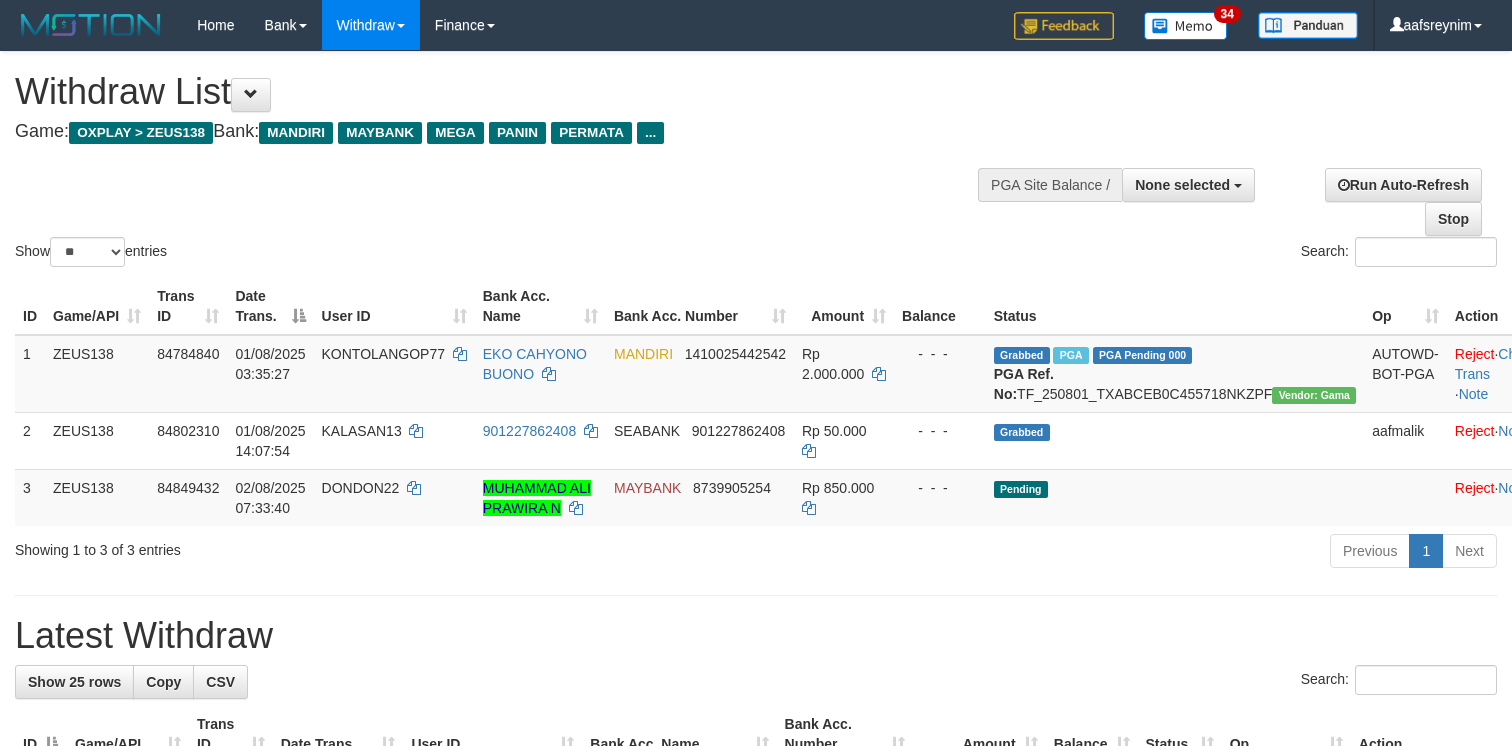 select 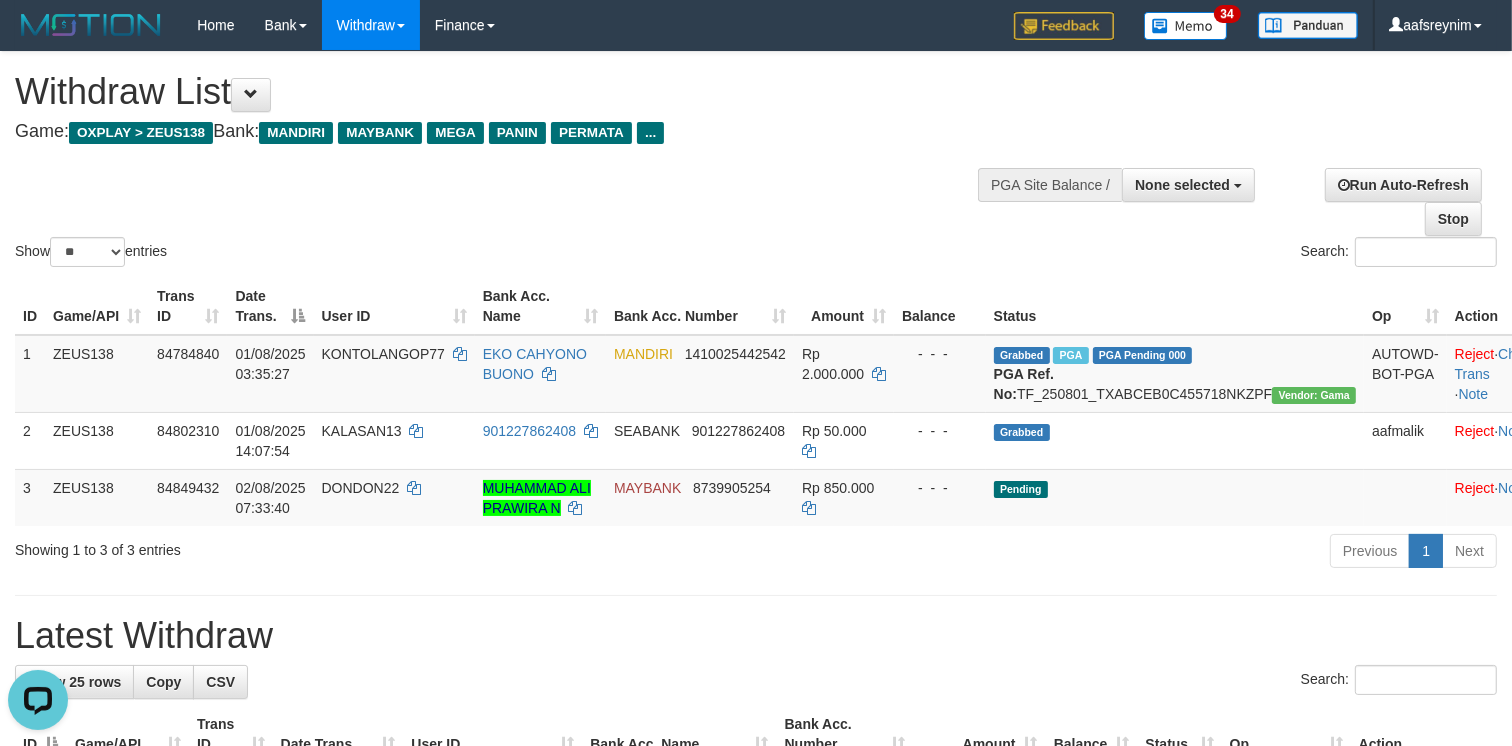 scroll, scrollTop: 0, scrollLeft: 0, axis: both 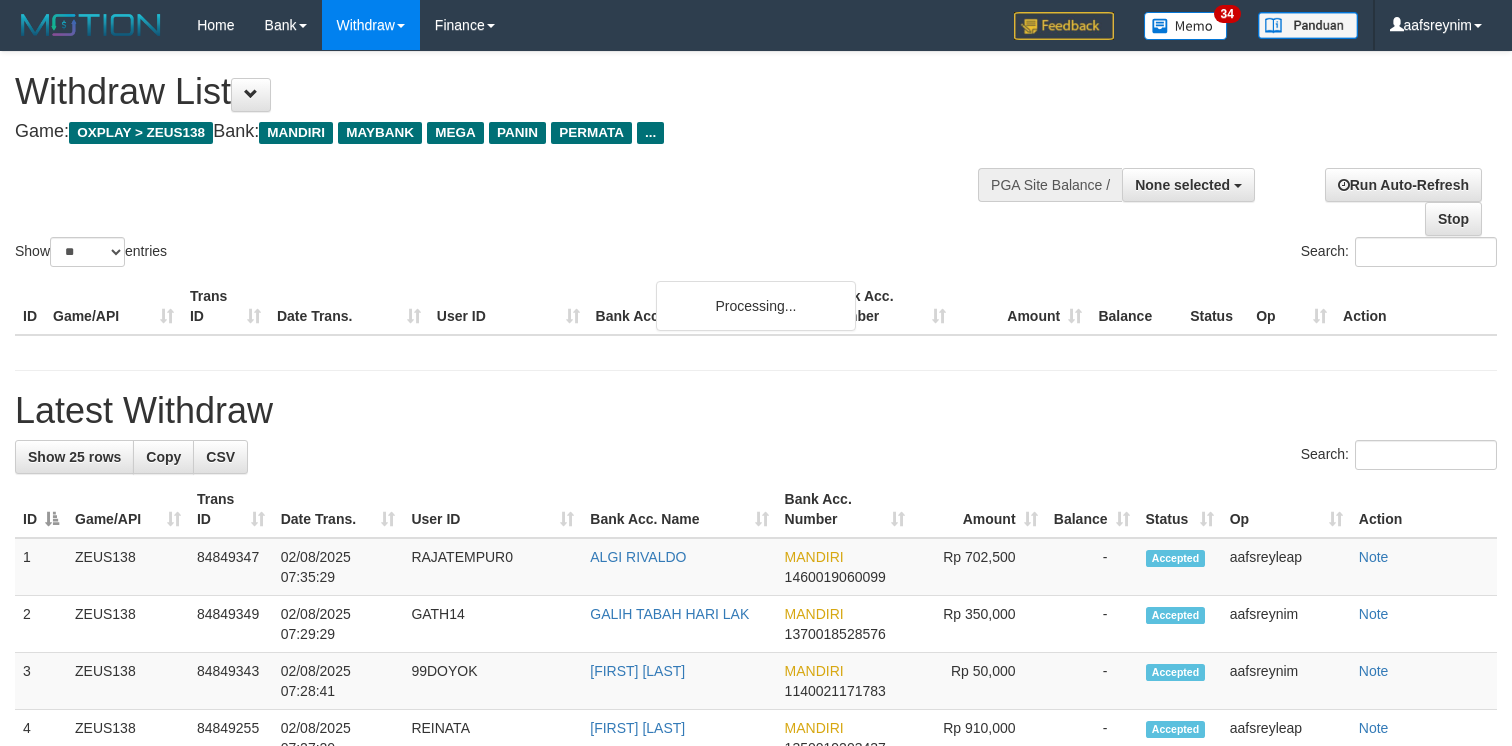 select 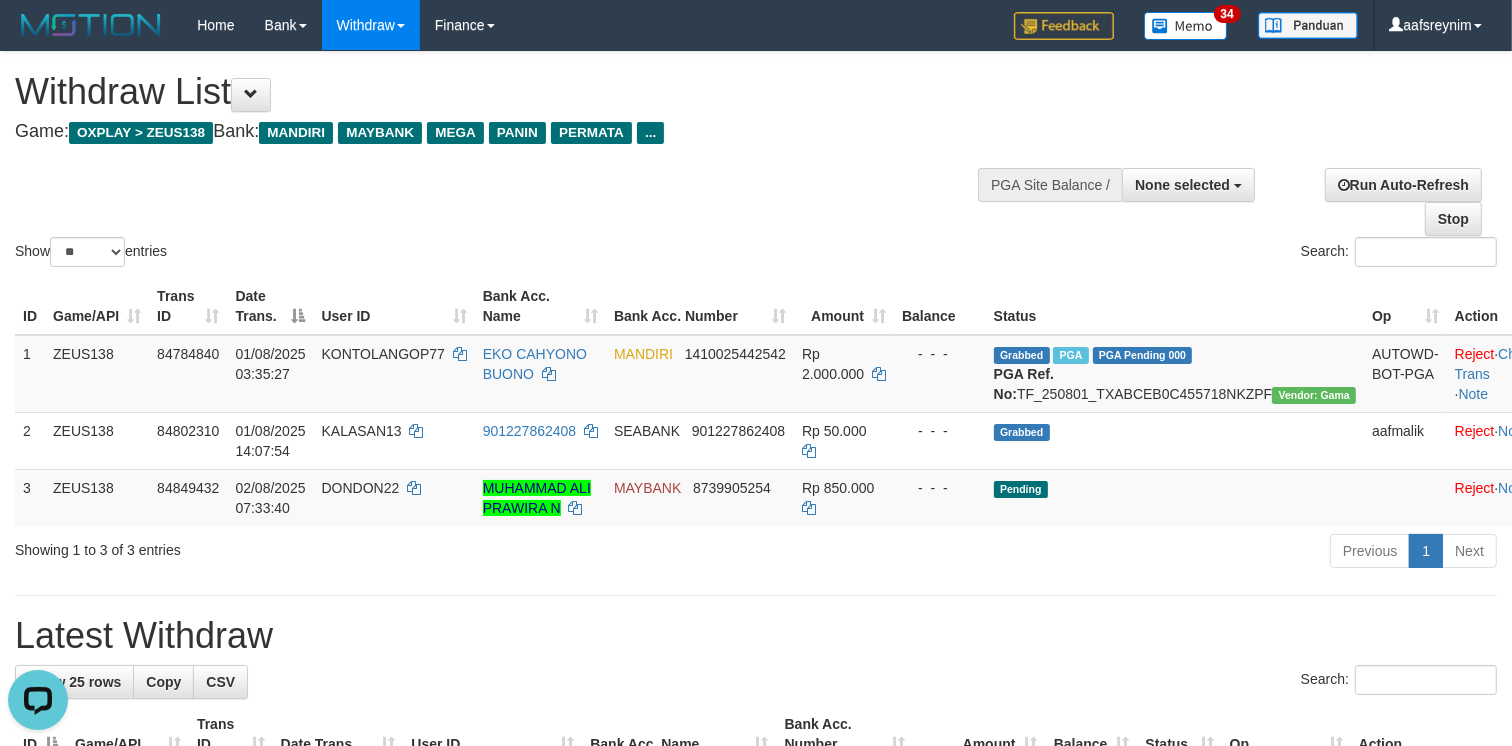 scroll, scrollTop: 0, scrollLeft: 0, axis: both 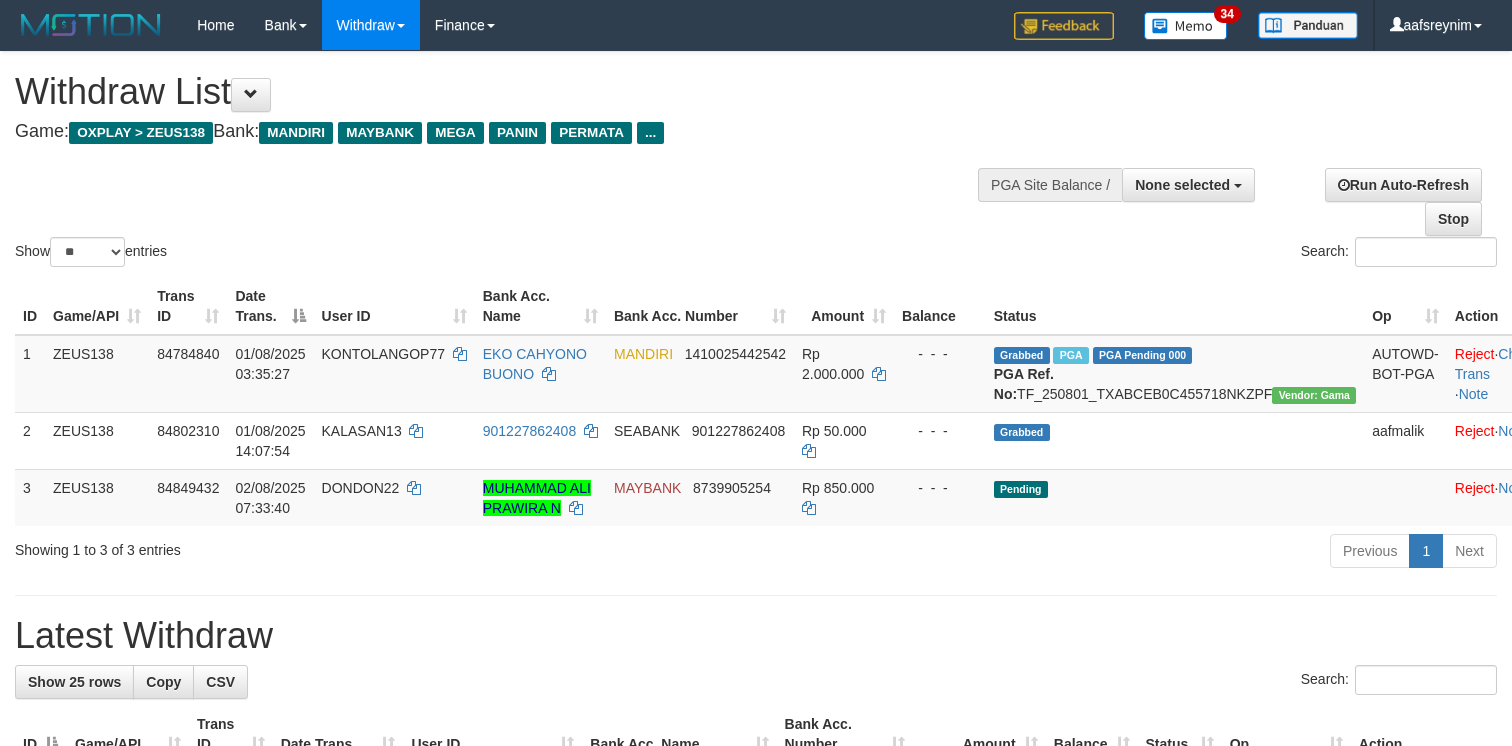 select 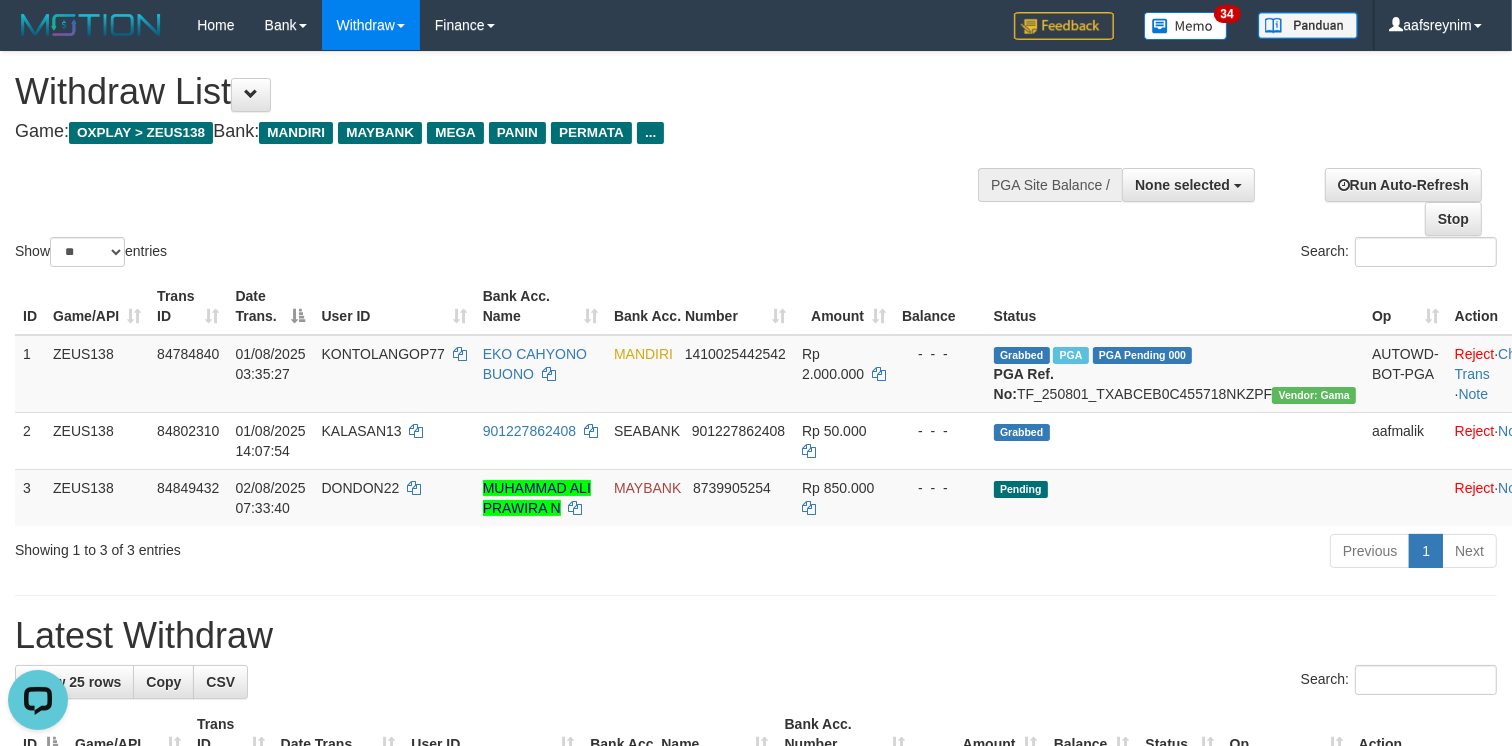 scroll, scrollTop: 0, scrollLeft: 0, axis: both 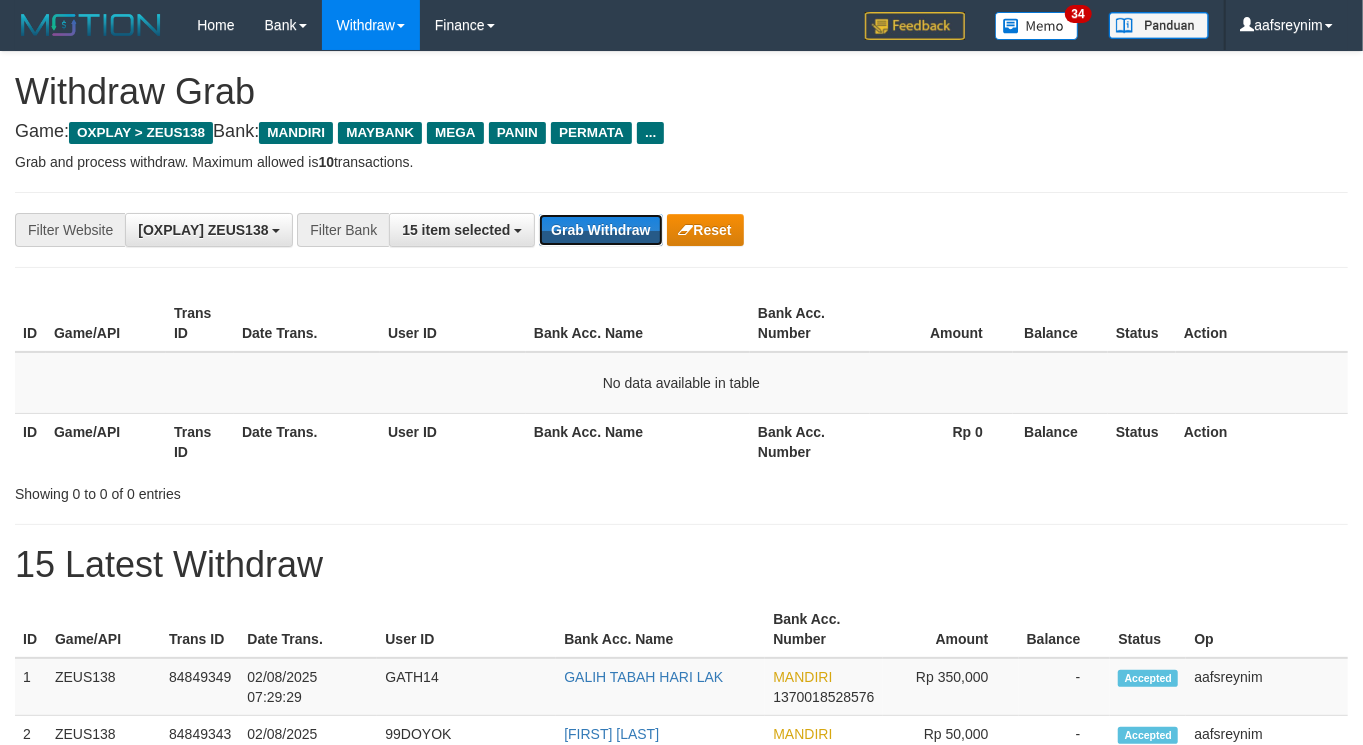 click on "Grab Withdraw" at bounding box center [600, 230] 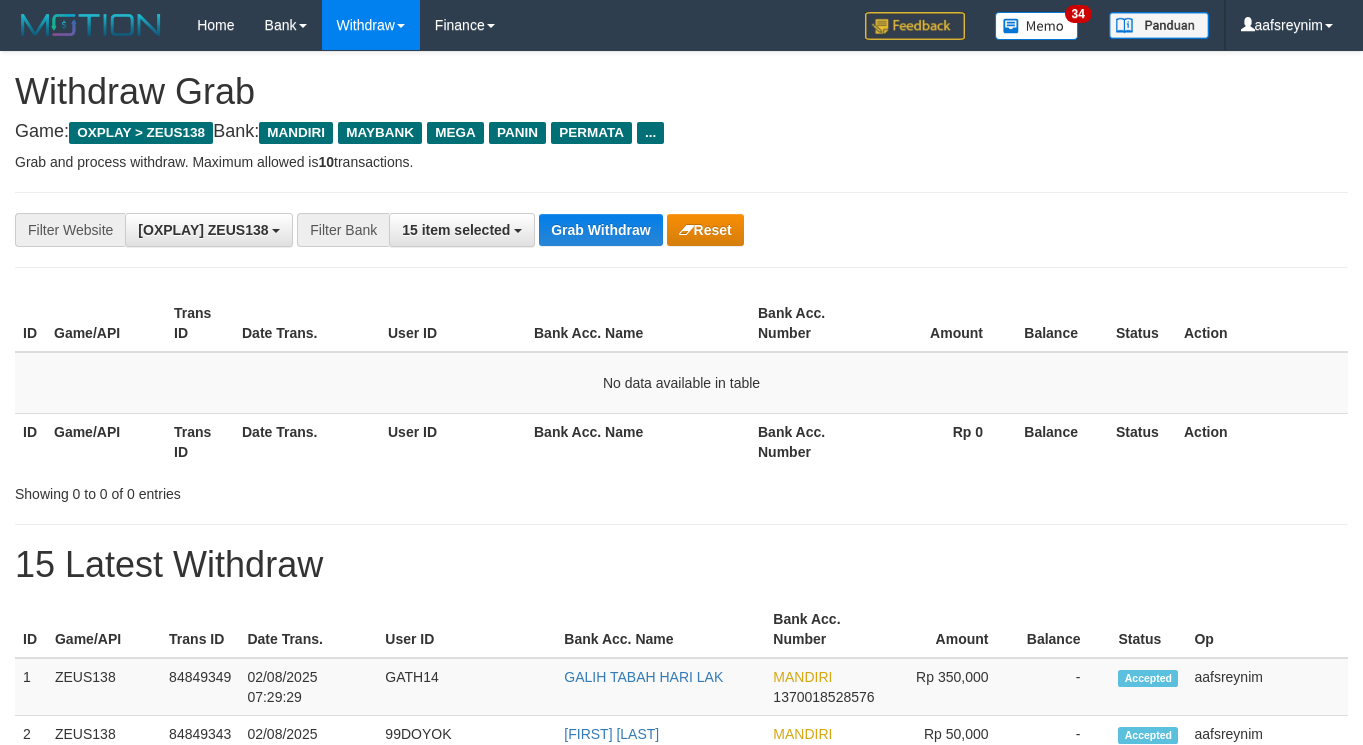 scroll, scrollTop: 0, scrollLeft: 0, axis: both 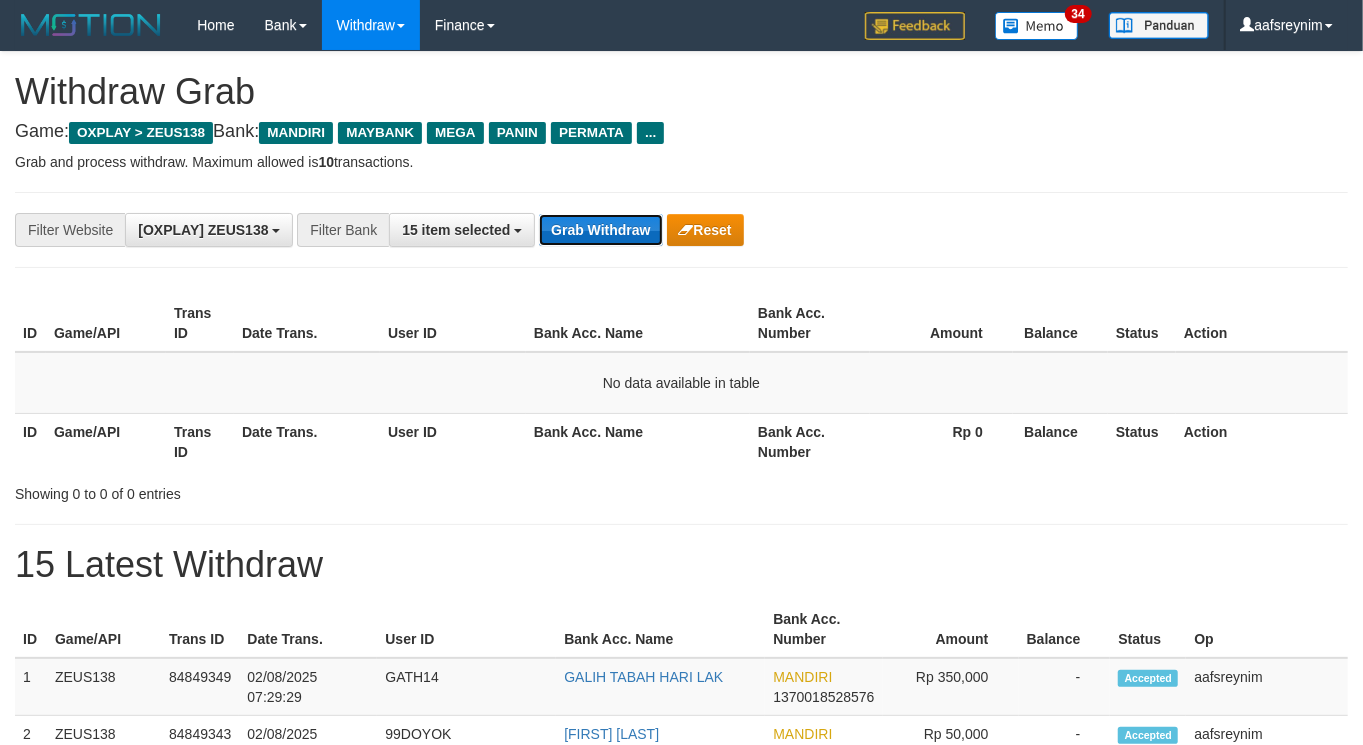 click on "Grab Withdraw" at bounding box center (600, 230) 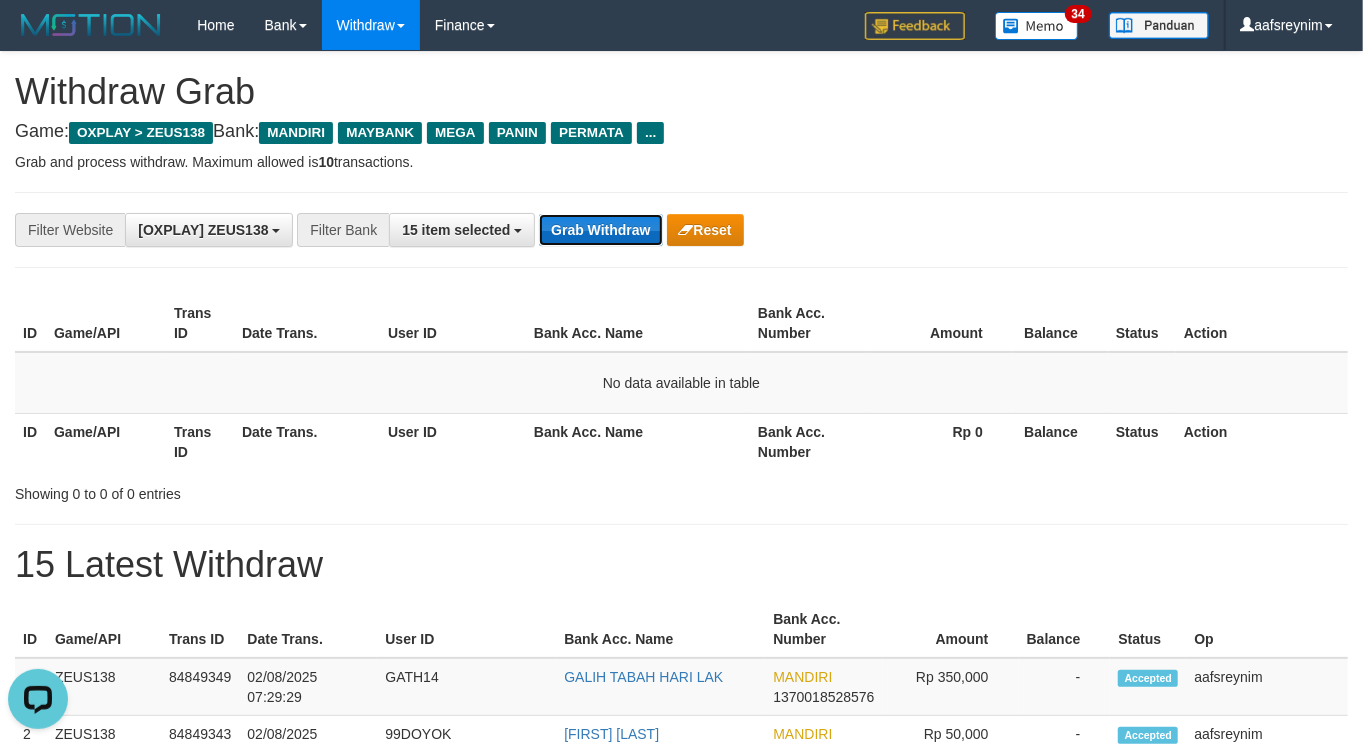 scroll, scrollTop: 0, scrollLeft: 0, axis: both 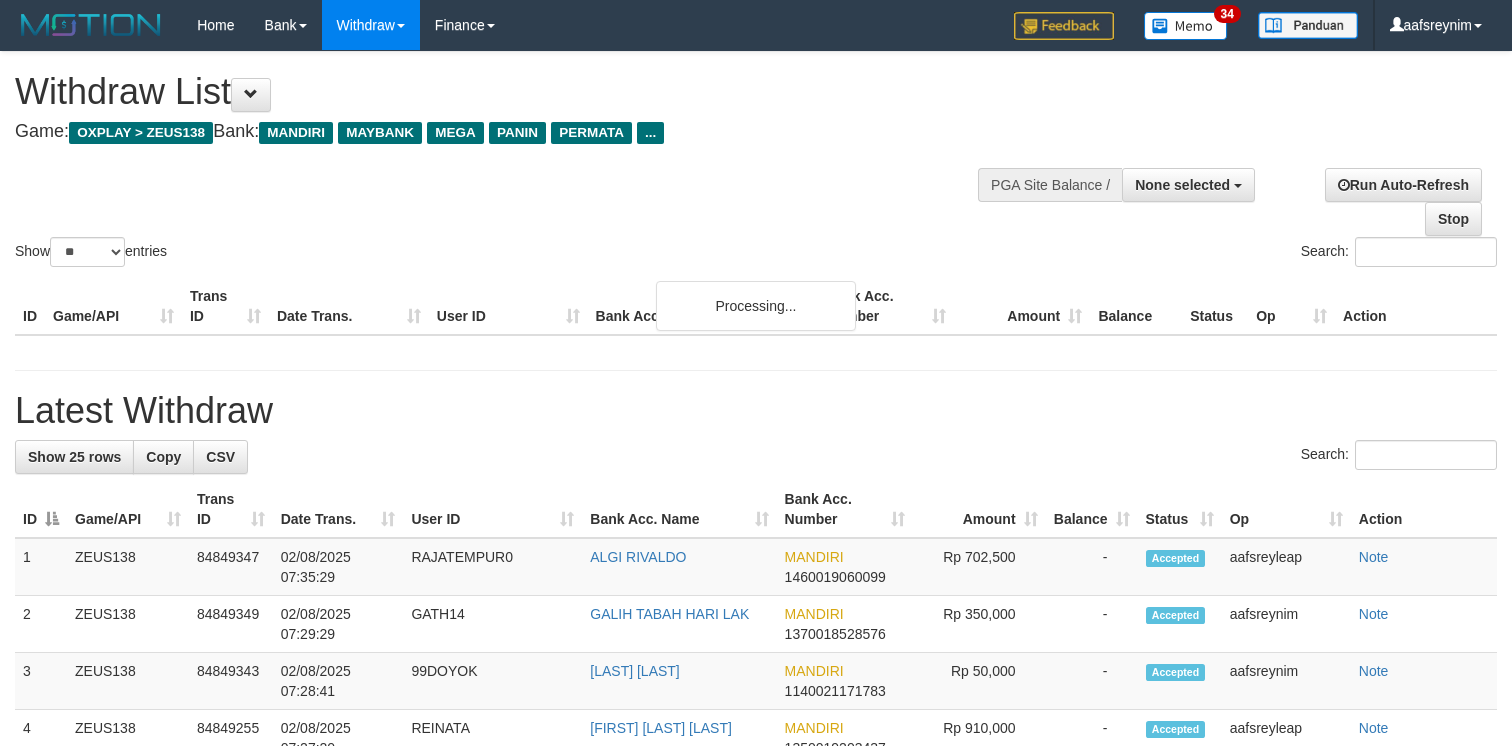select 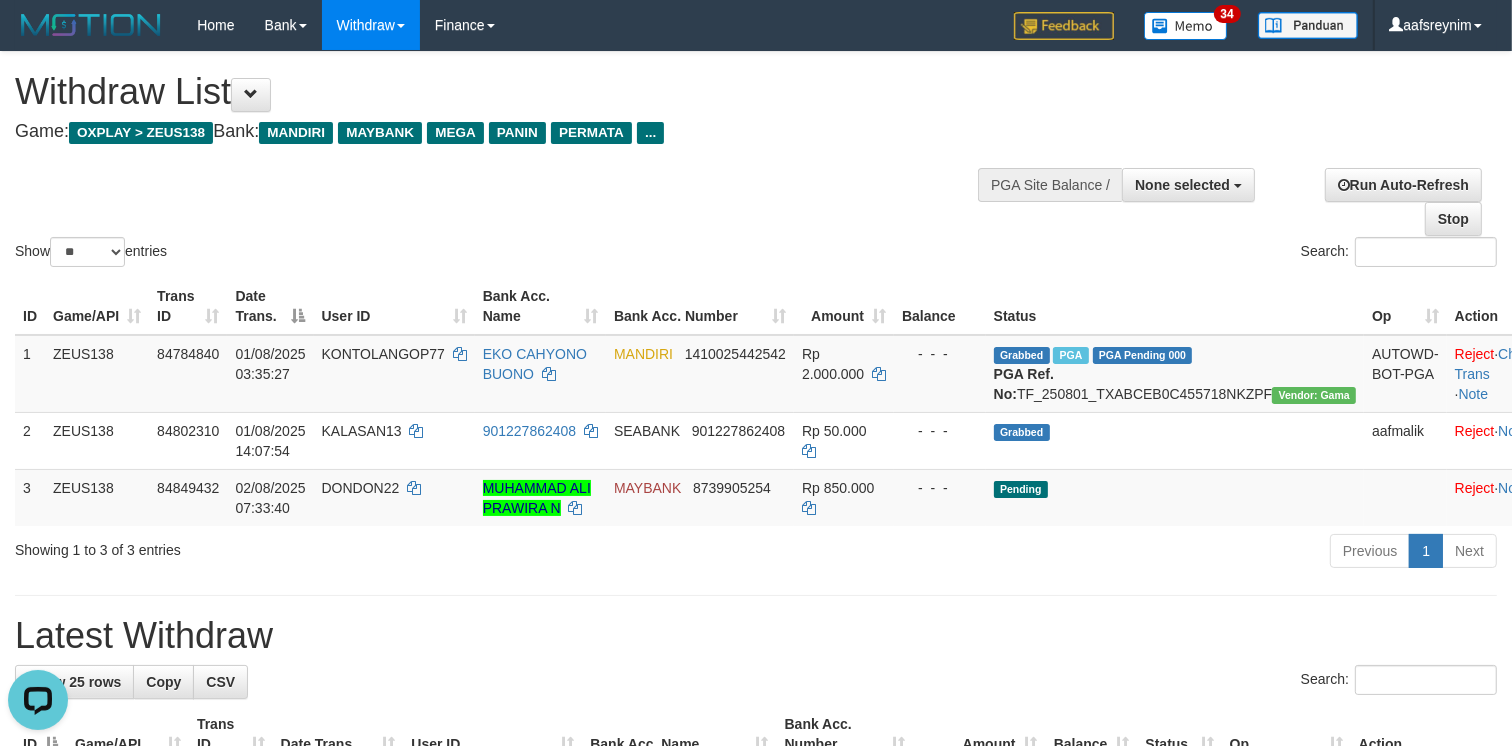scroll, scrollTop: 0, scrollLeft: 0, axis: both 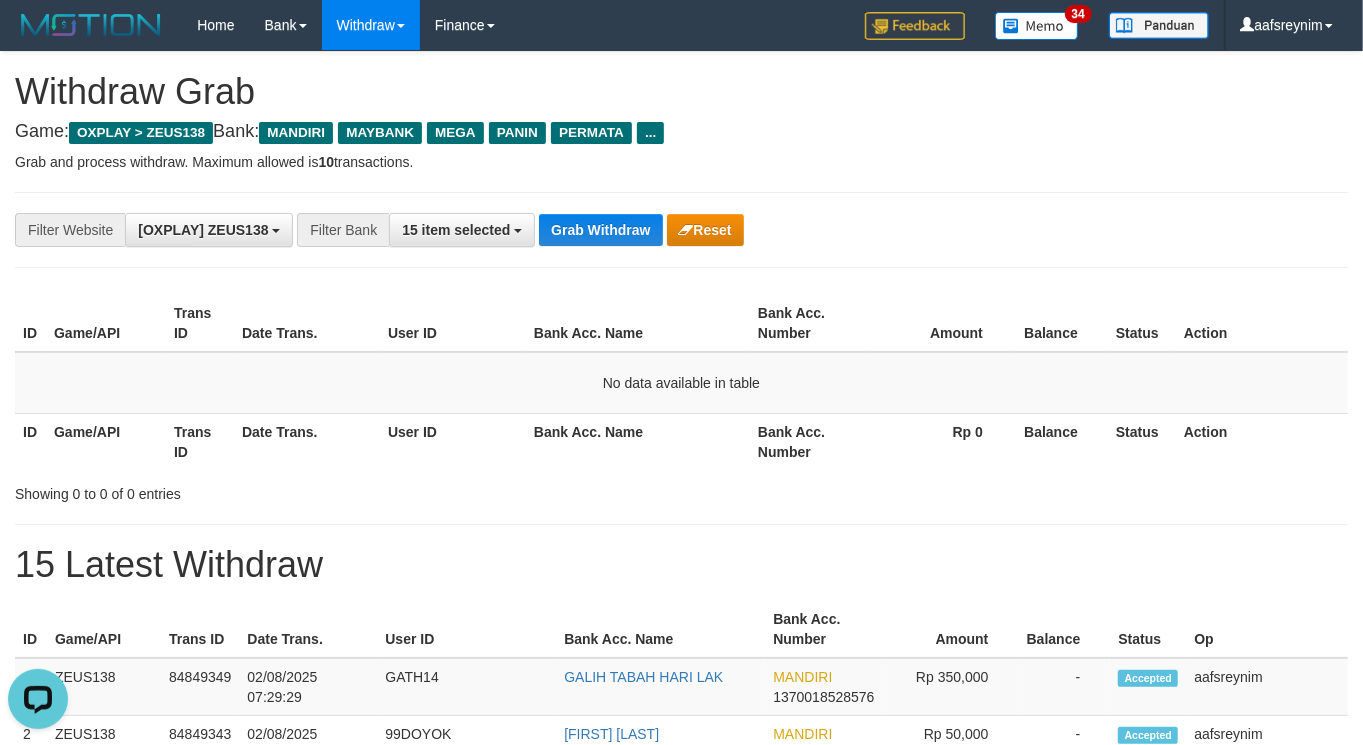 click on "**********" at bounding box center (681, 230) 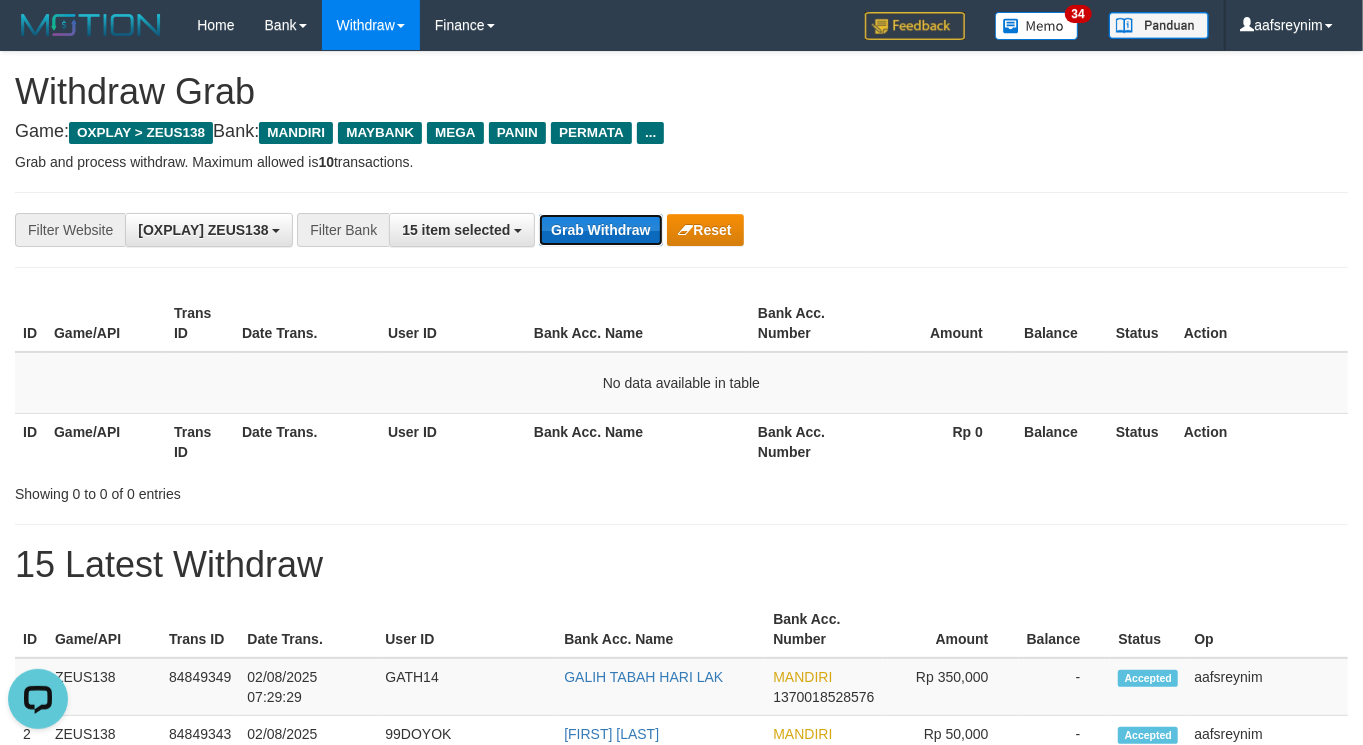 click on "Grab Withdraw" at bounding box center [600, 230] 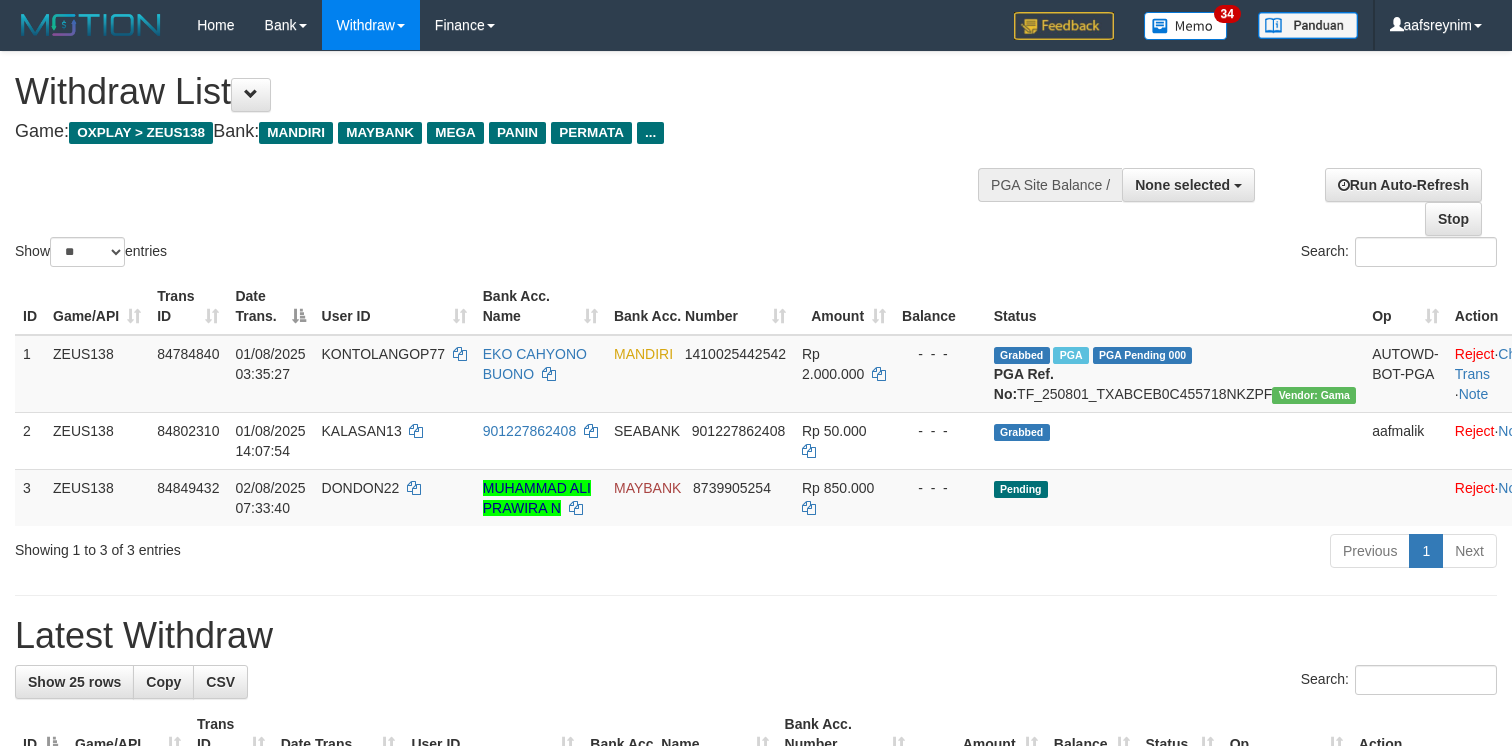 select 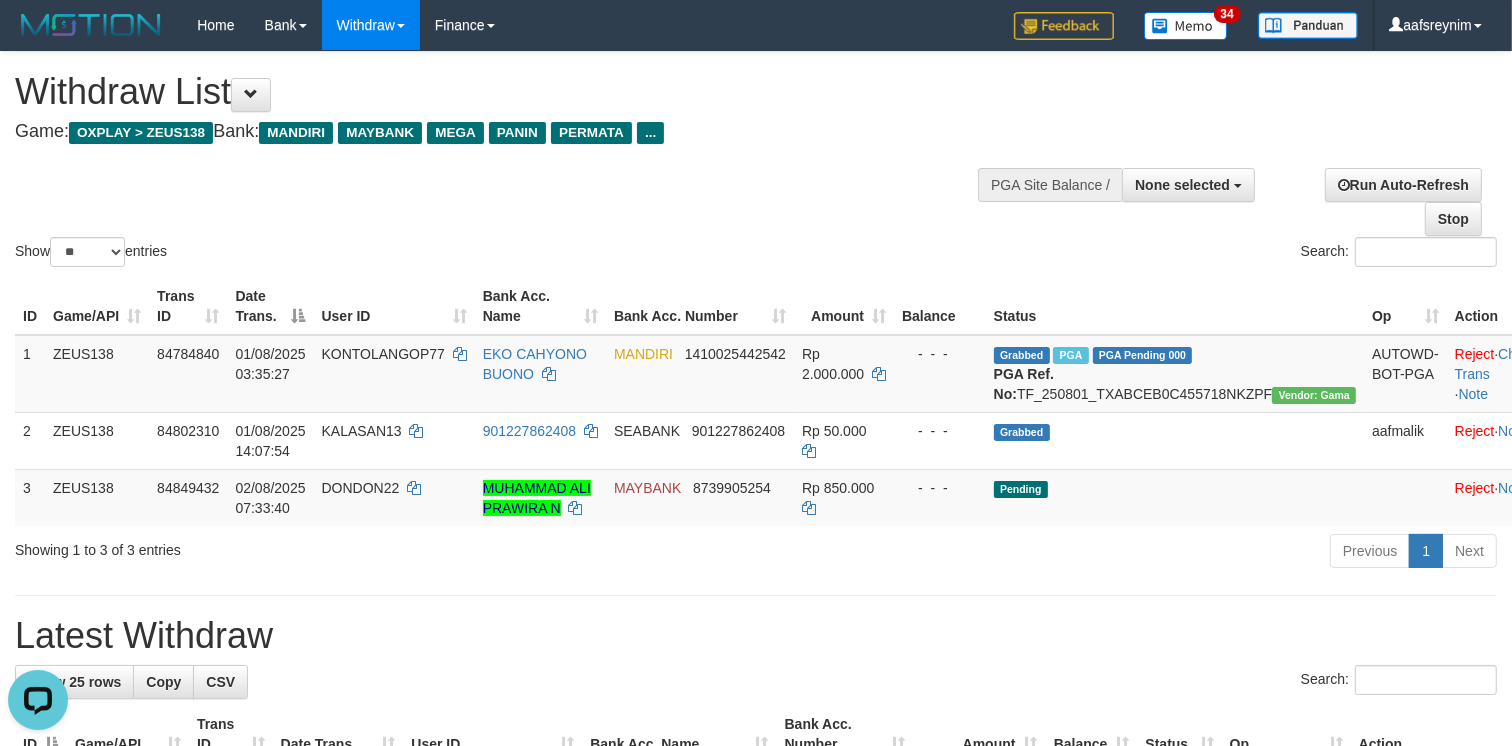 scroll, scrollTop: 0, scrollLeft: 0, axis: both 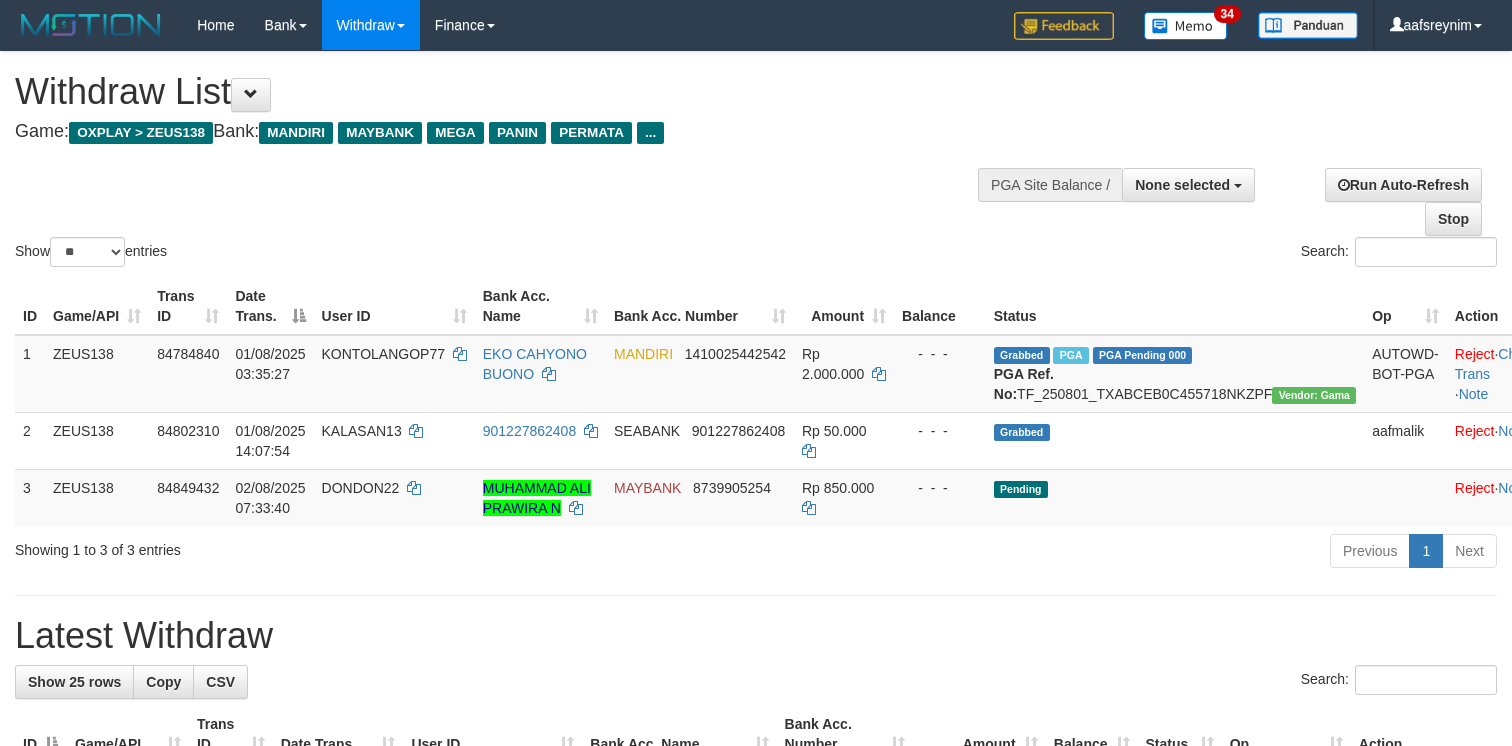 select 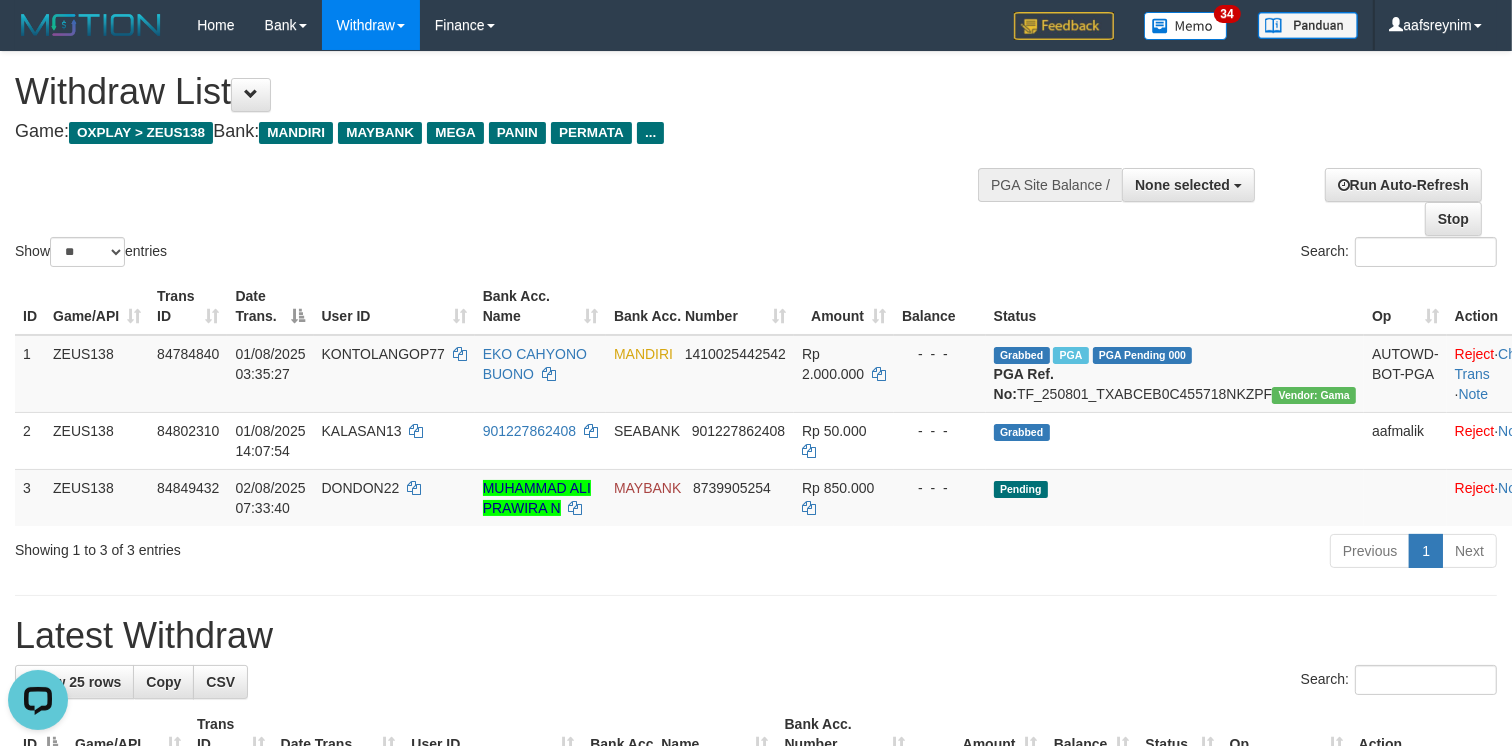 scroll, scrollTop: 0, scrollLeft: 0, axis: both 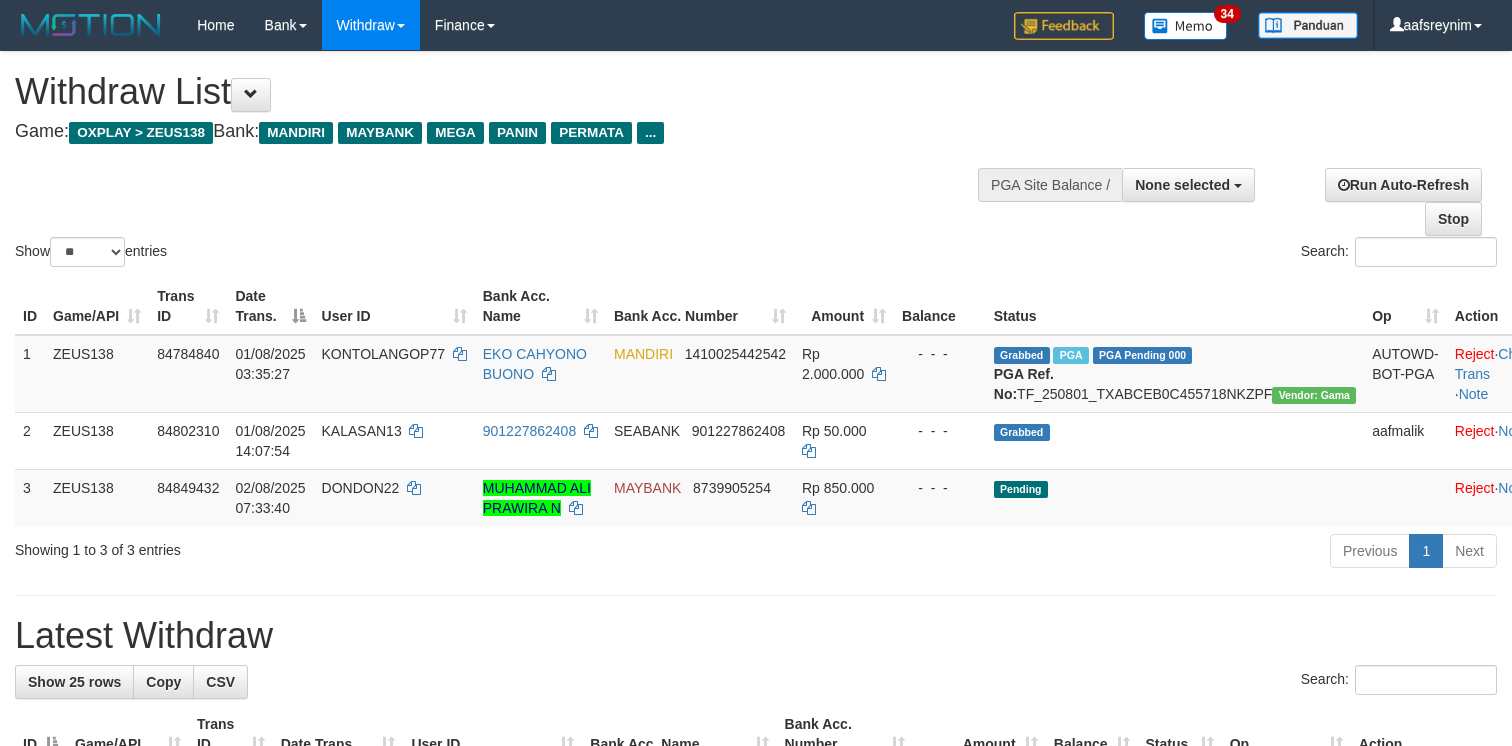 select 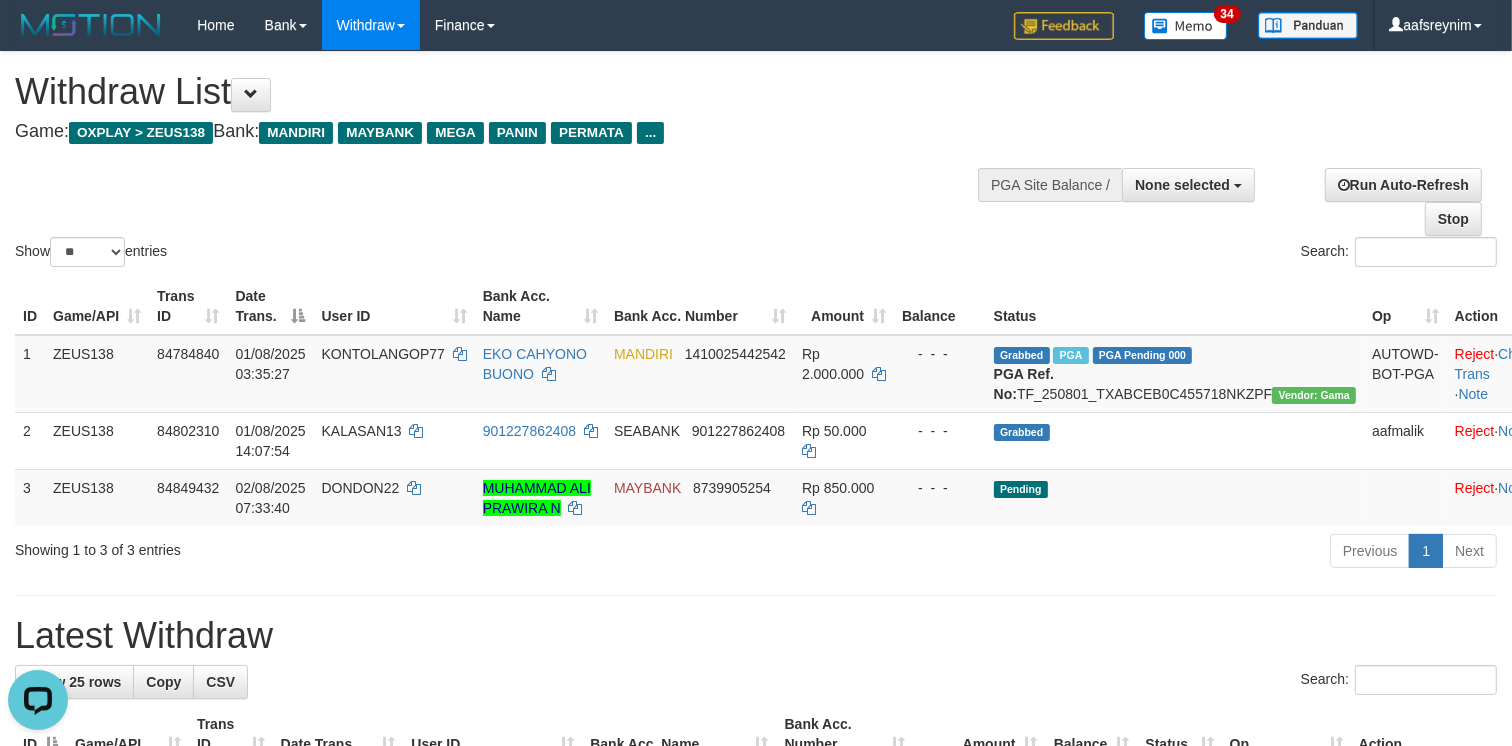 scroll, scrollTop: 0, scrollLeft: 0, axis: both 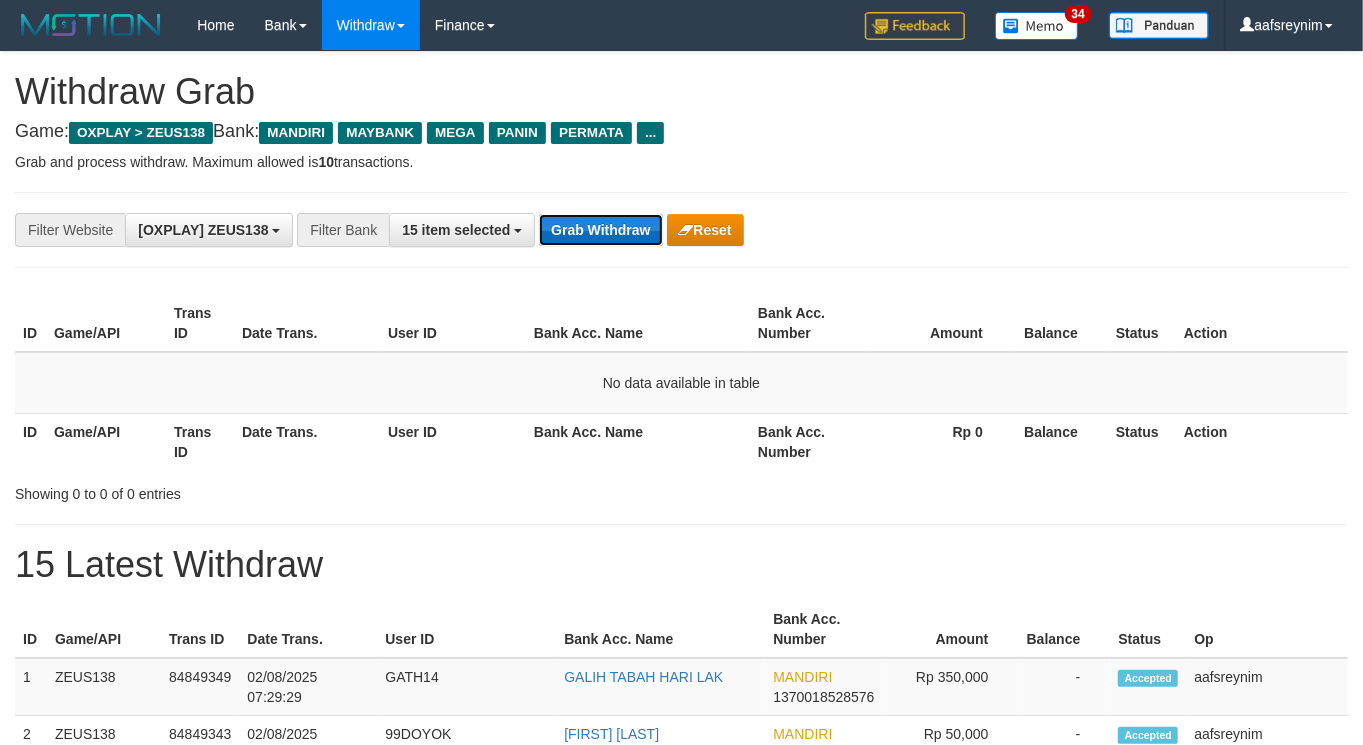 click on "Grab Withdraw" at bounding box center [600, 230] 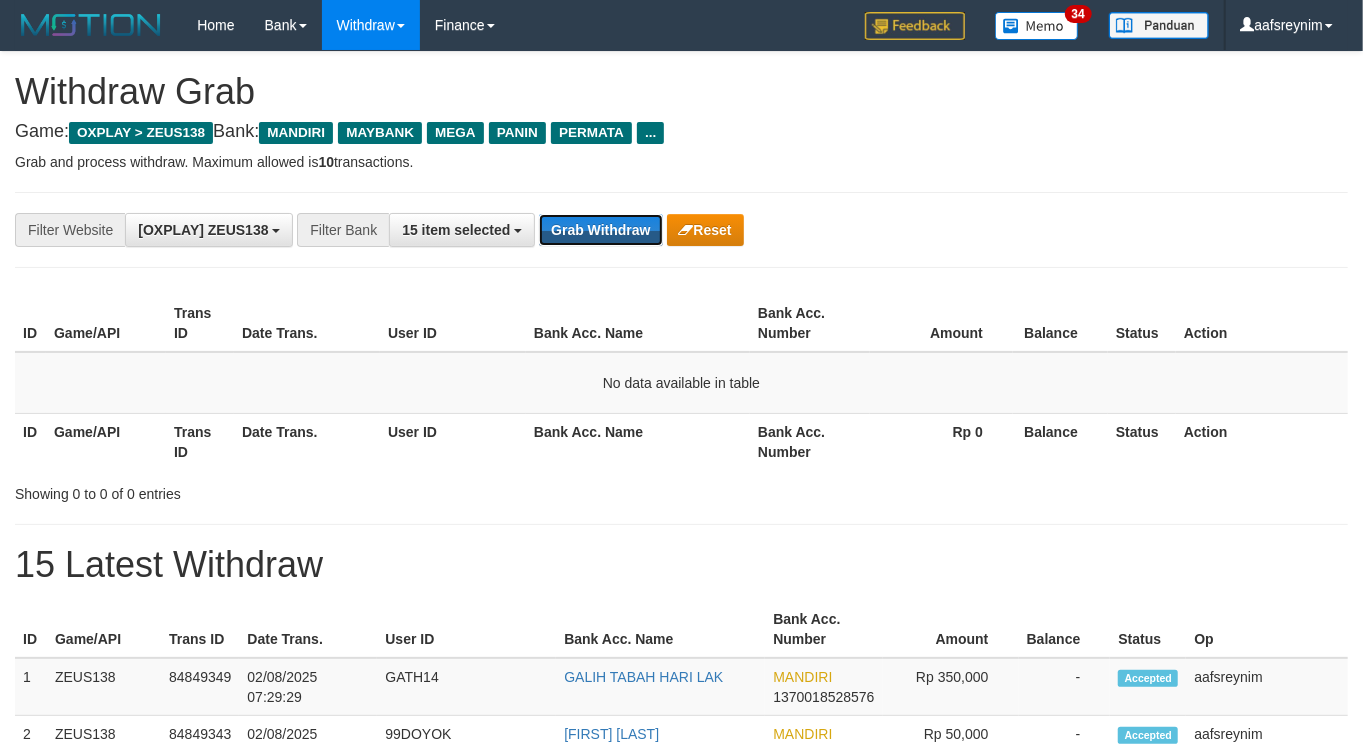 drag, startPoint x: 623, startPoint y: 227, endPoint x: 1144, endPoint y: 523, distance: 599.2136 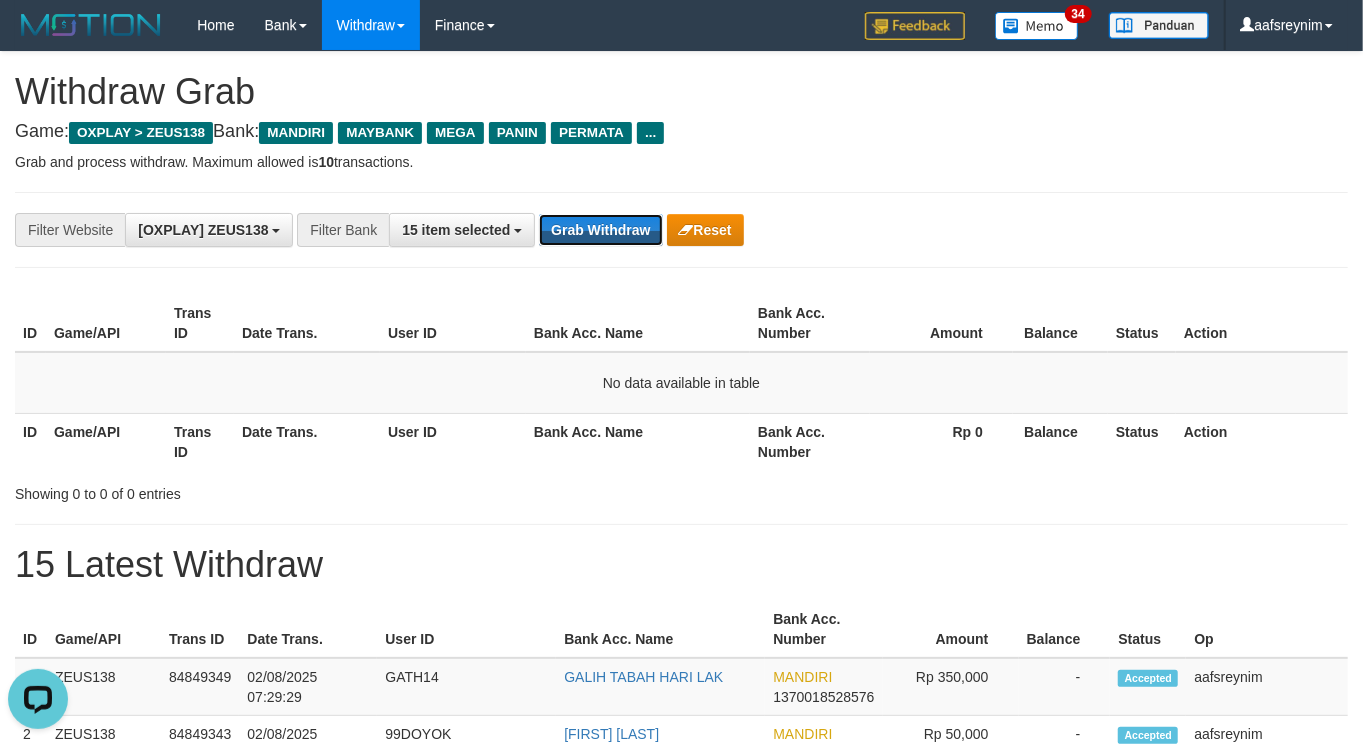 scroll, scrollTop: 0, scrollLeft: 0, axis: both 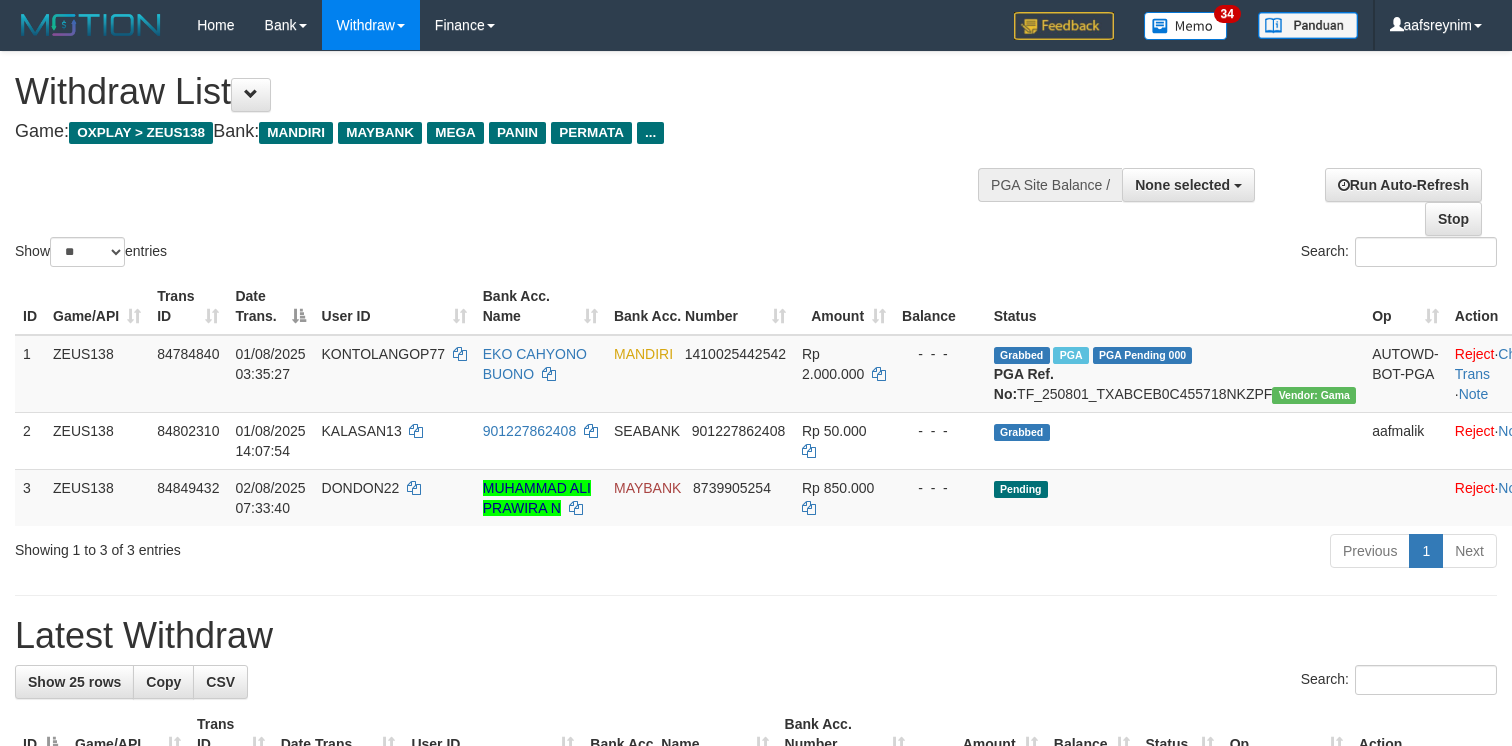 select 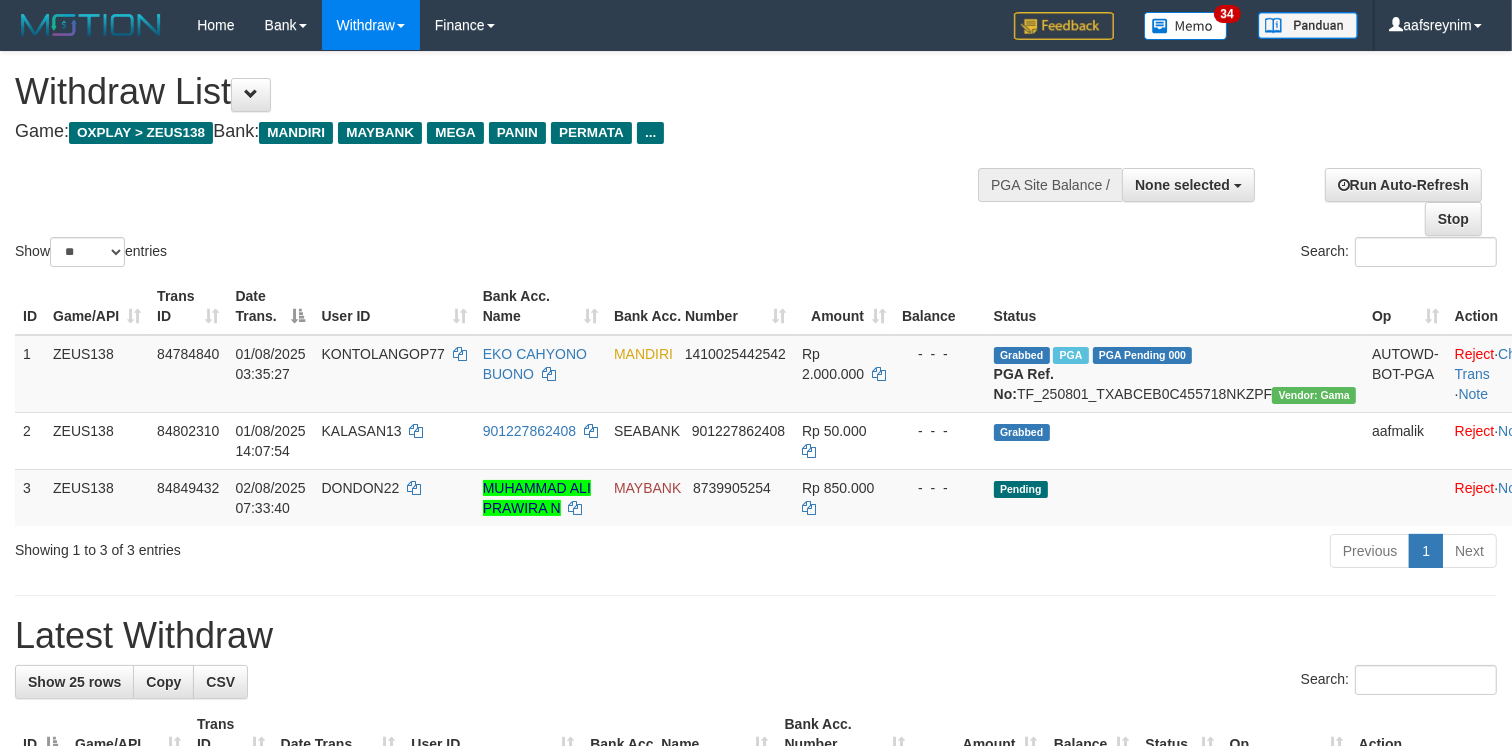 click on "**********" at bounding box center [756, 1187] 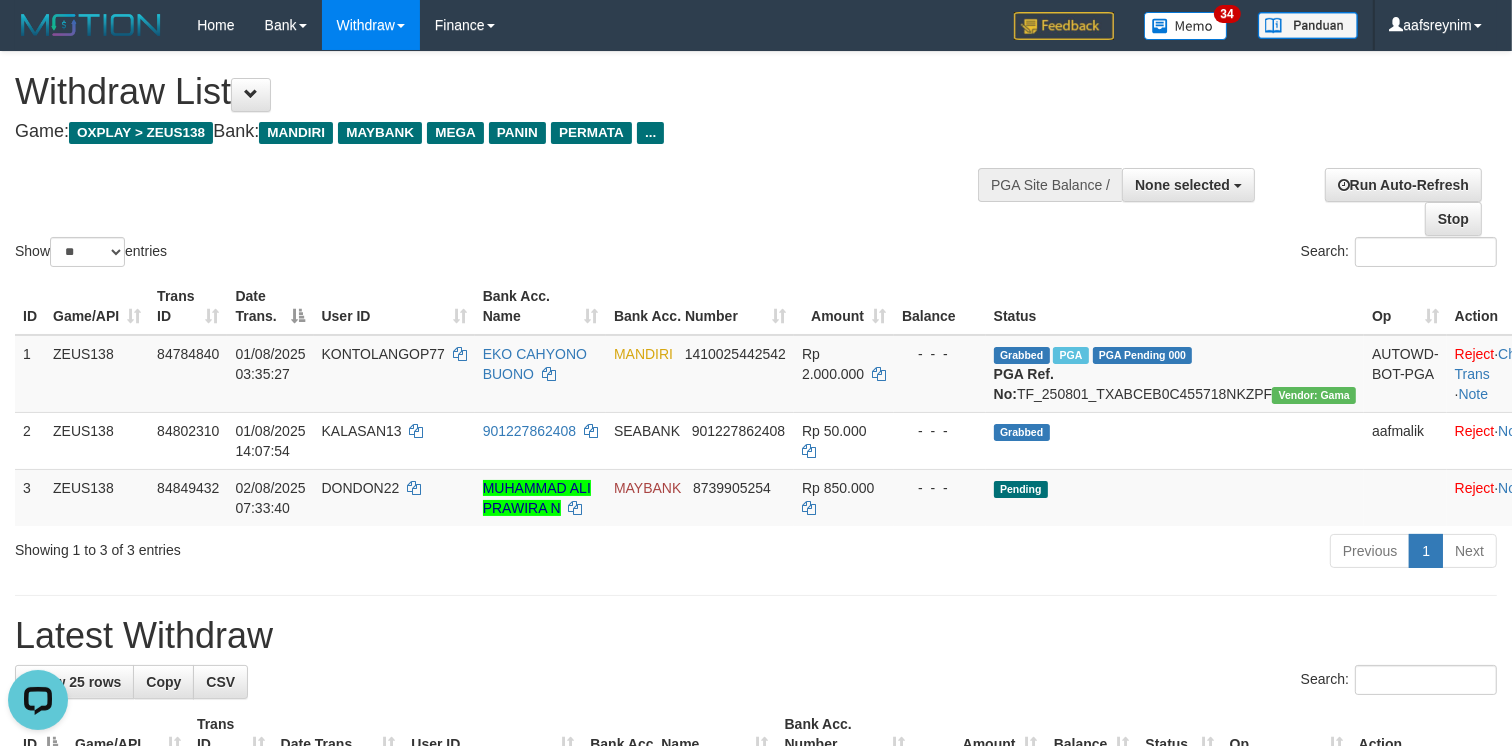 scroll, scrollTop: 0, scrollLeft: 0, axis: both 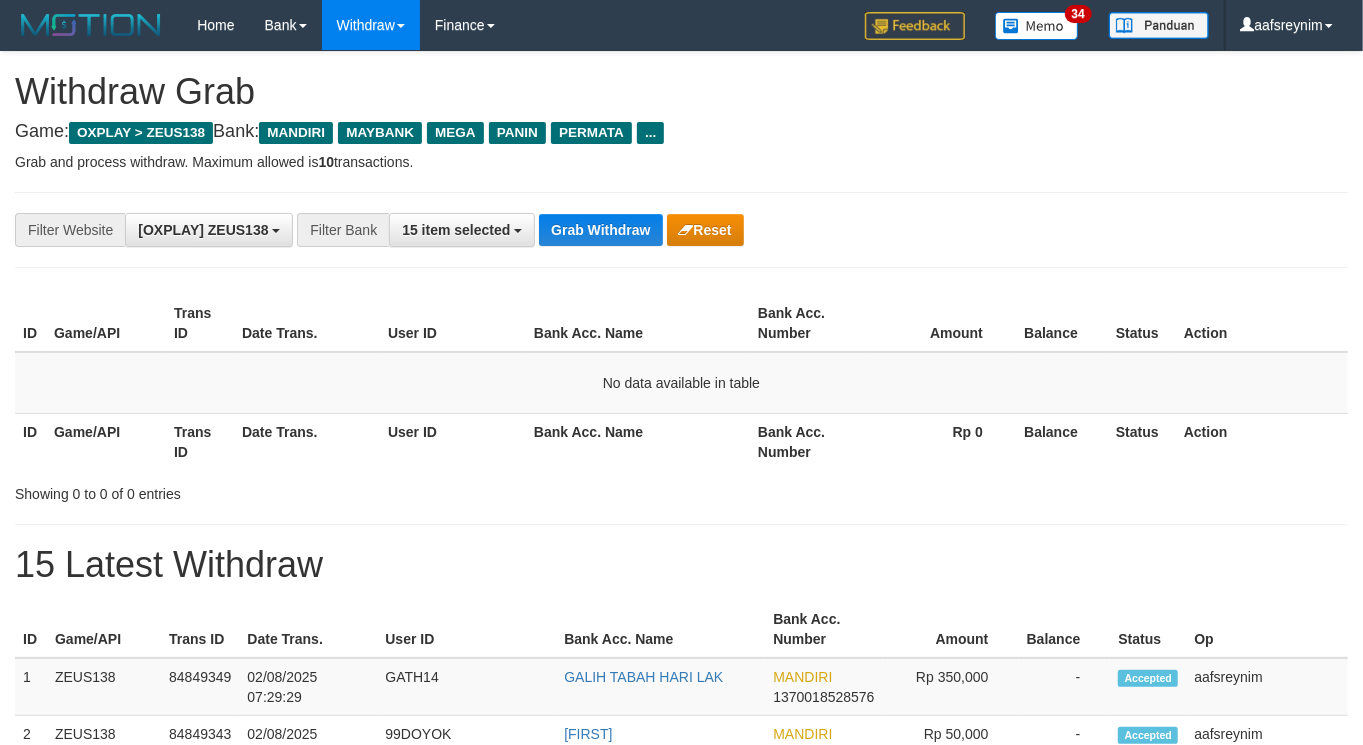 click on "ID Game/API Trans ID Date Trans. User ID Bank Acc. Name Bank Acc. Number Amount Balance Status Action
No data available in table
ID Game/API Trans ID Date Trans. User ID Bank Acc. Name Bank Acc. Number Rp 0 Balance Status Action" at bounding box center (681, 382) 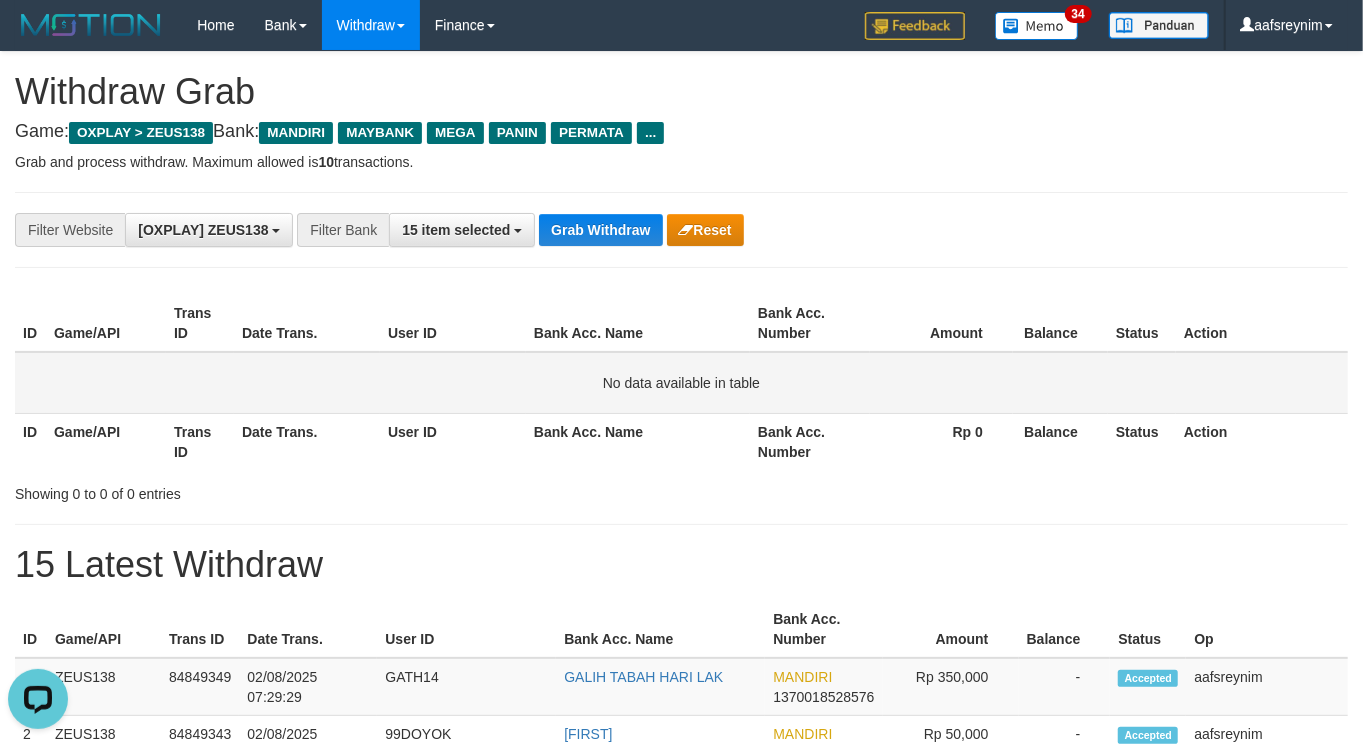 scroll, scrollTop: 0, scrollLeft: 0, axis: both 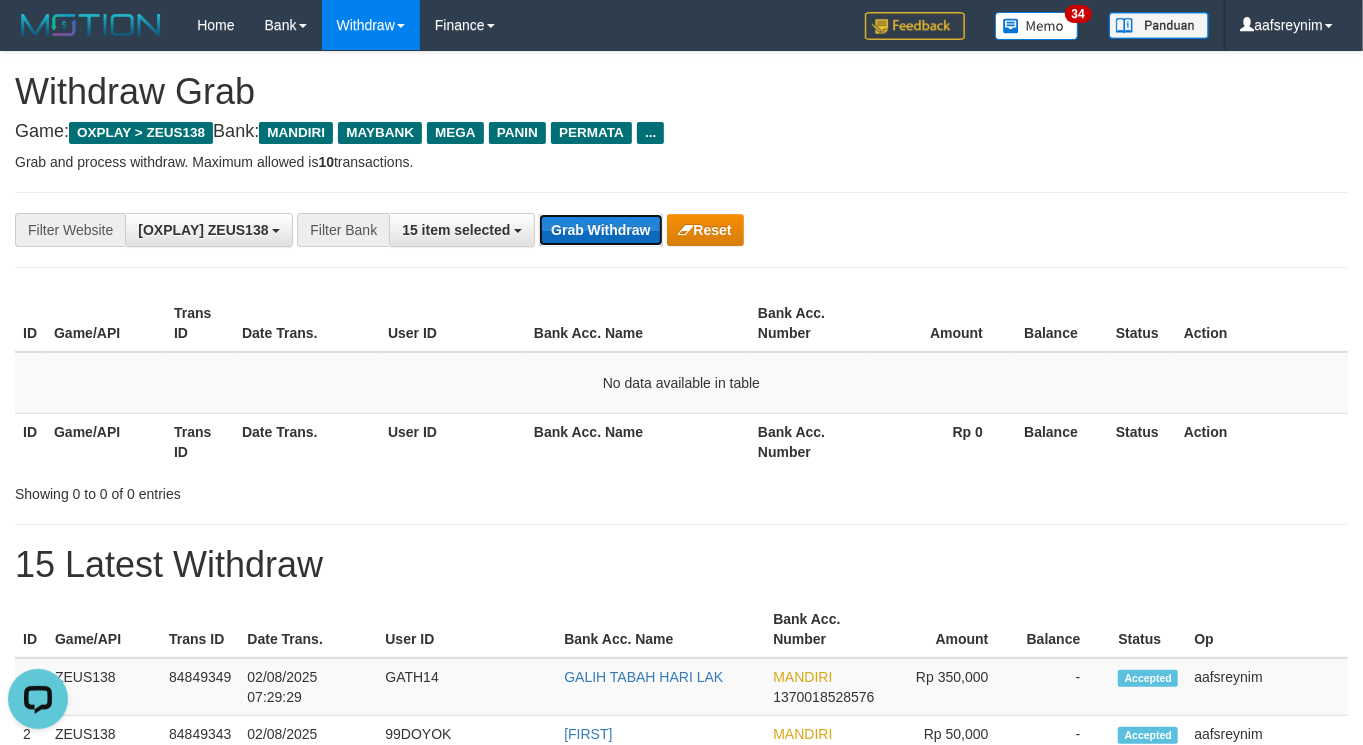 click on "Grab Withdraw" at bounding box center [600, 230] 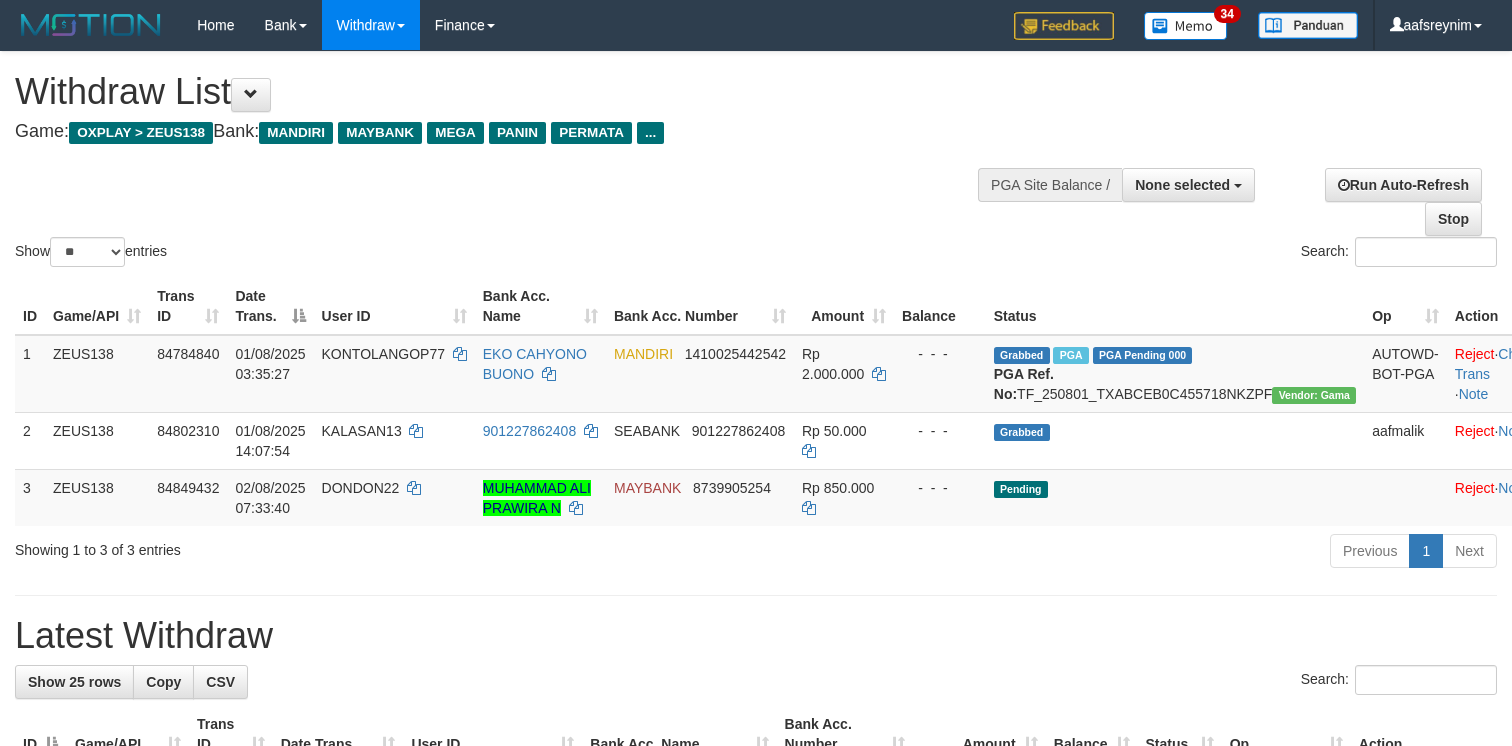 select 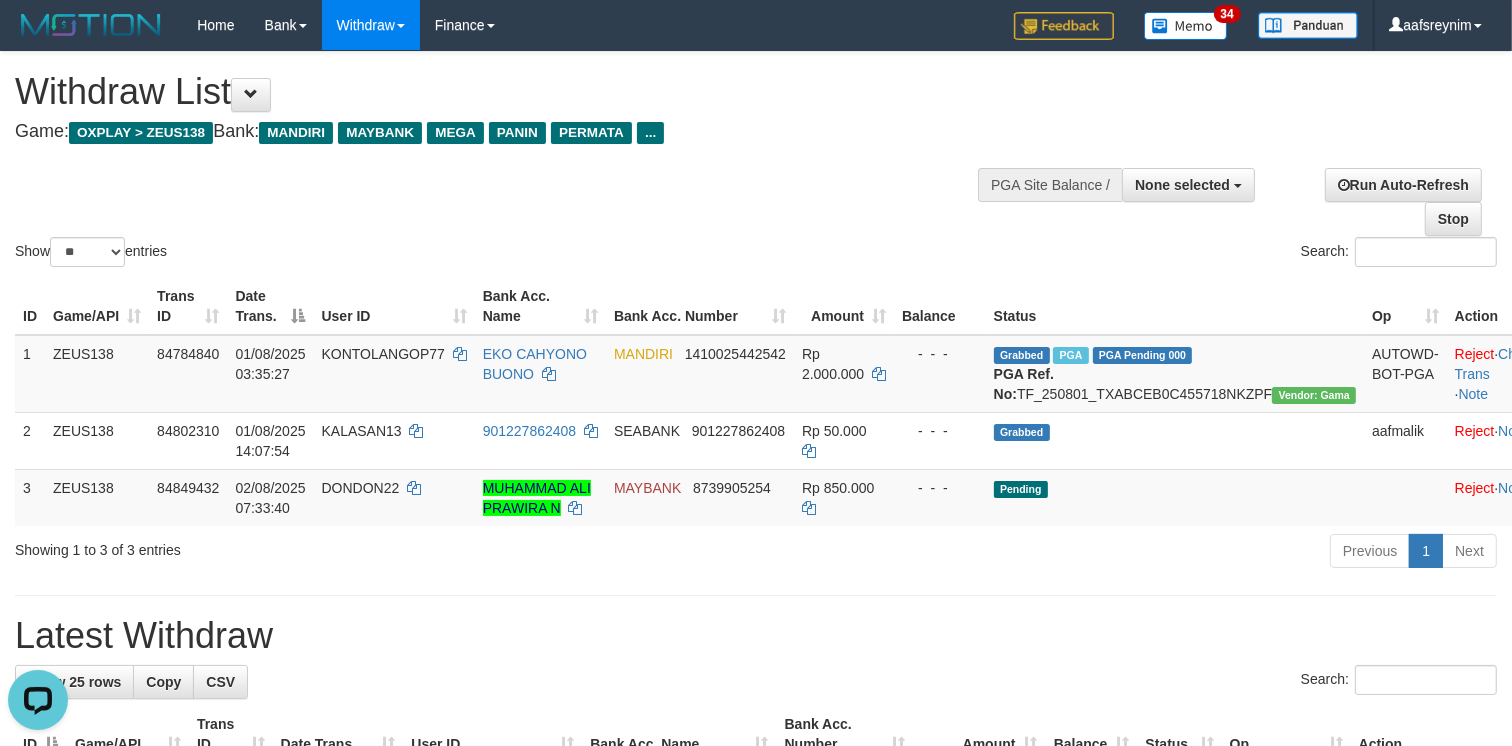 scroll, scrollTop: 0, scrollLeft: 0, axis: both 